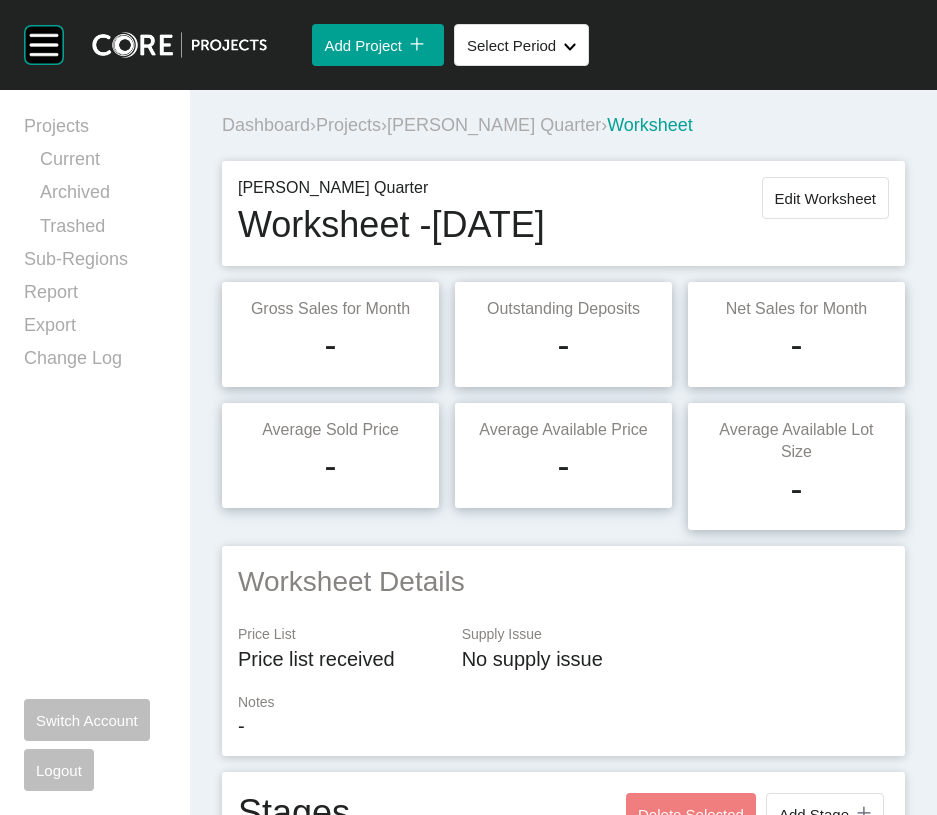 scroll, scrollTop: 0, scrollLeft: 25, axis: horizontal 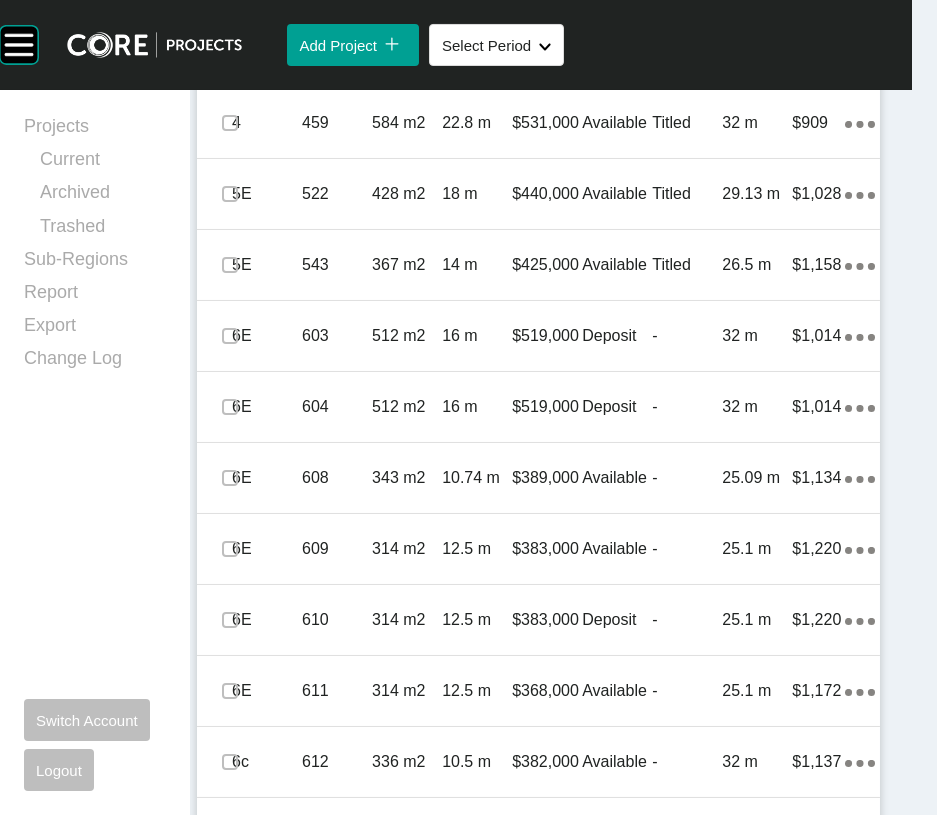 click on "Add Lot" at bounding box center [798, -162] 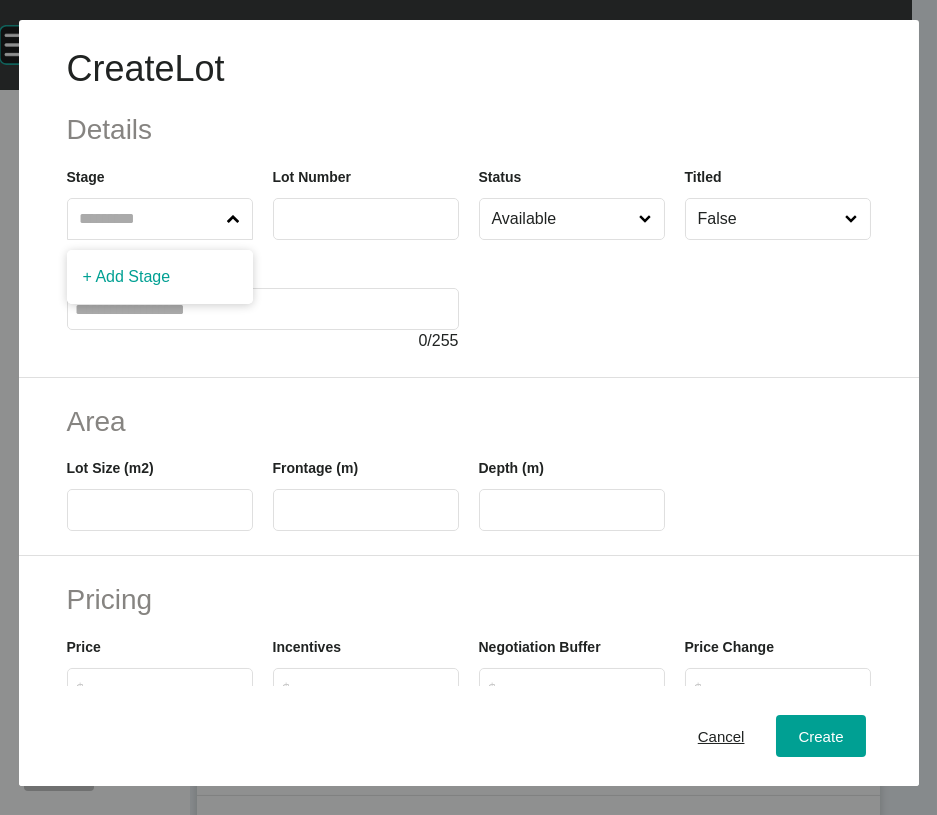 click at bounding box center [233, 219] 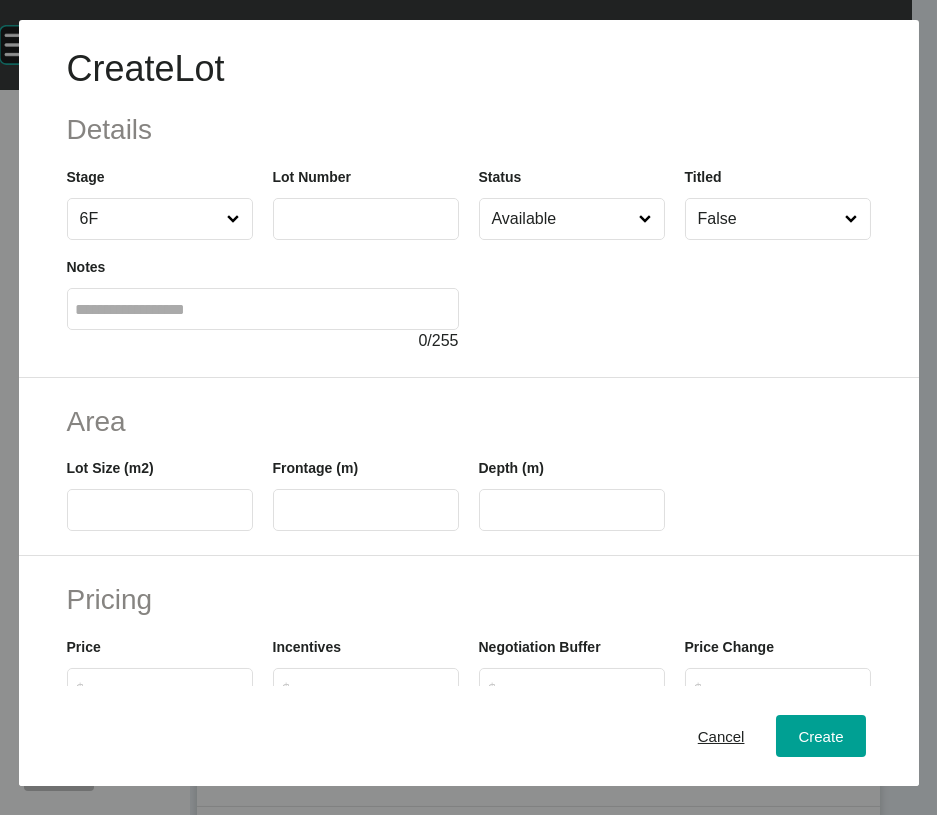 drag, startPoint x: 135, startPoint y: 343, endPoint x: 274, endPoint y: 304, distance: 144.36758 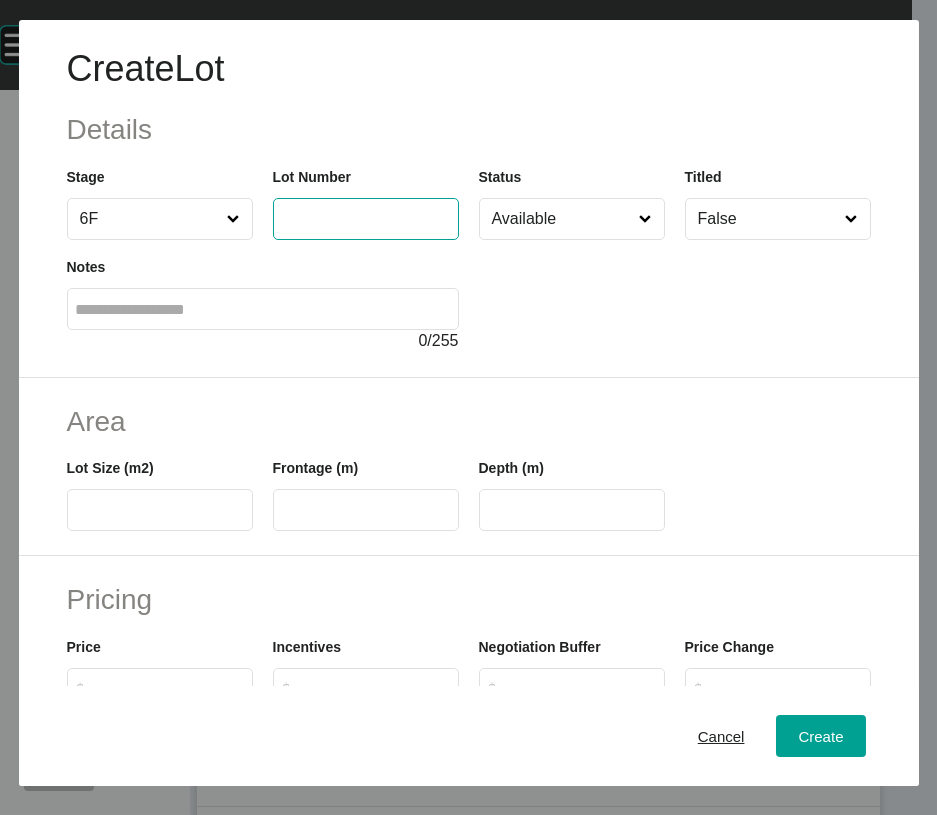 click at bounding box center (366, 218) 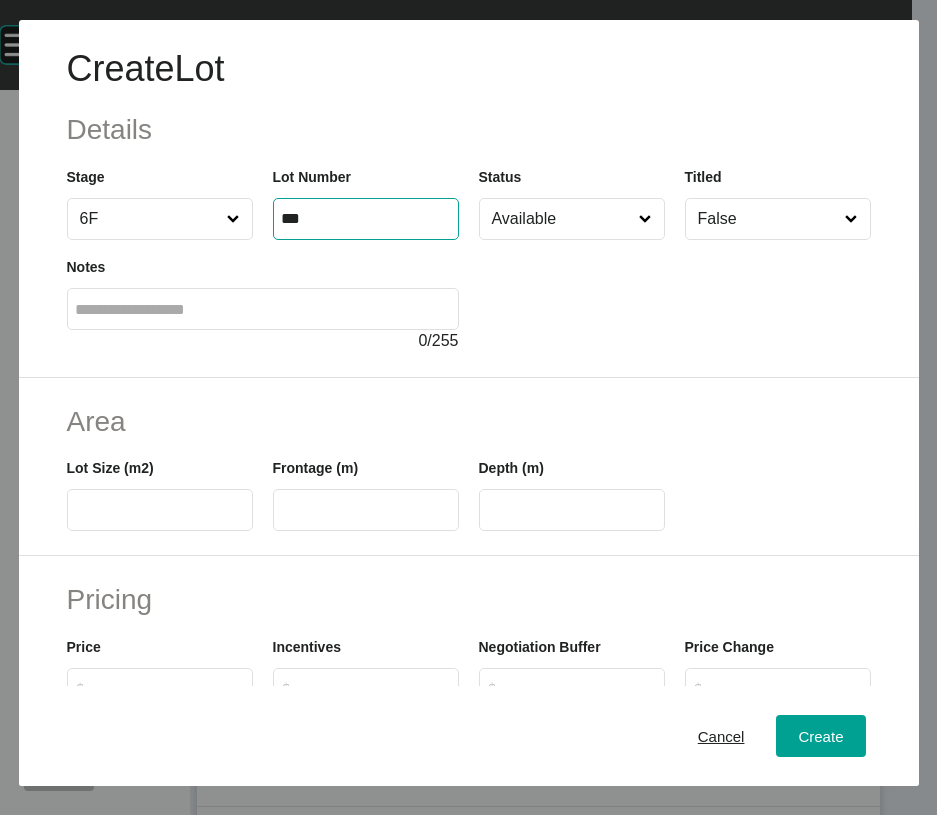 type on "***" 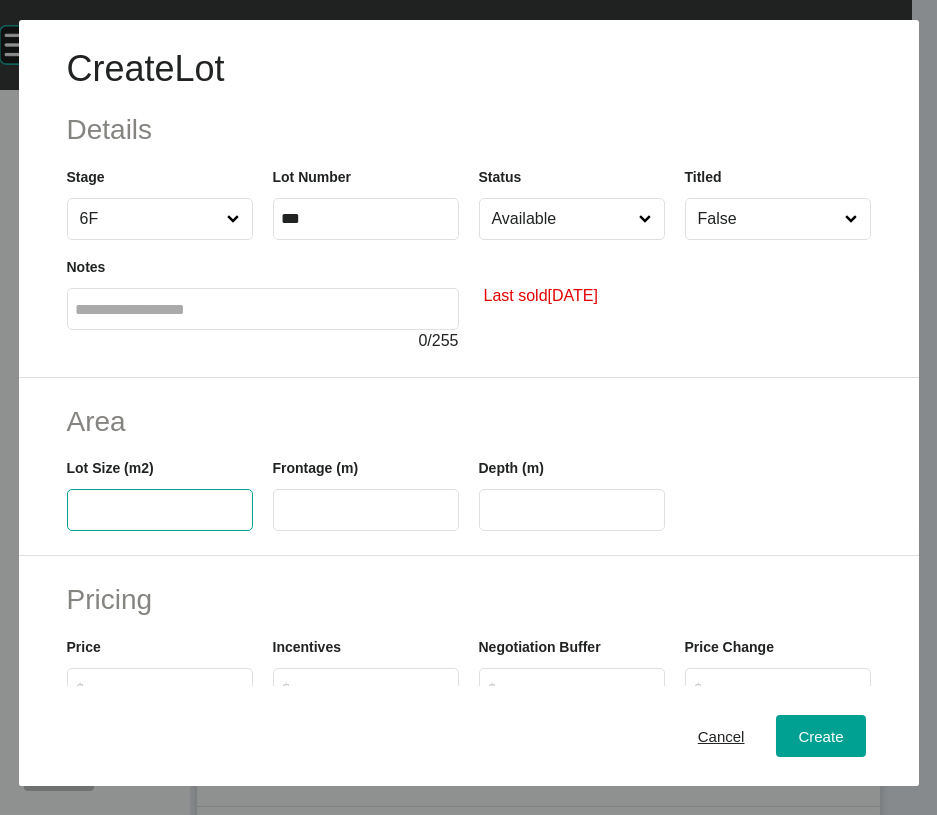 click on "Available" at bounding box center [562, 219] 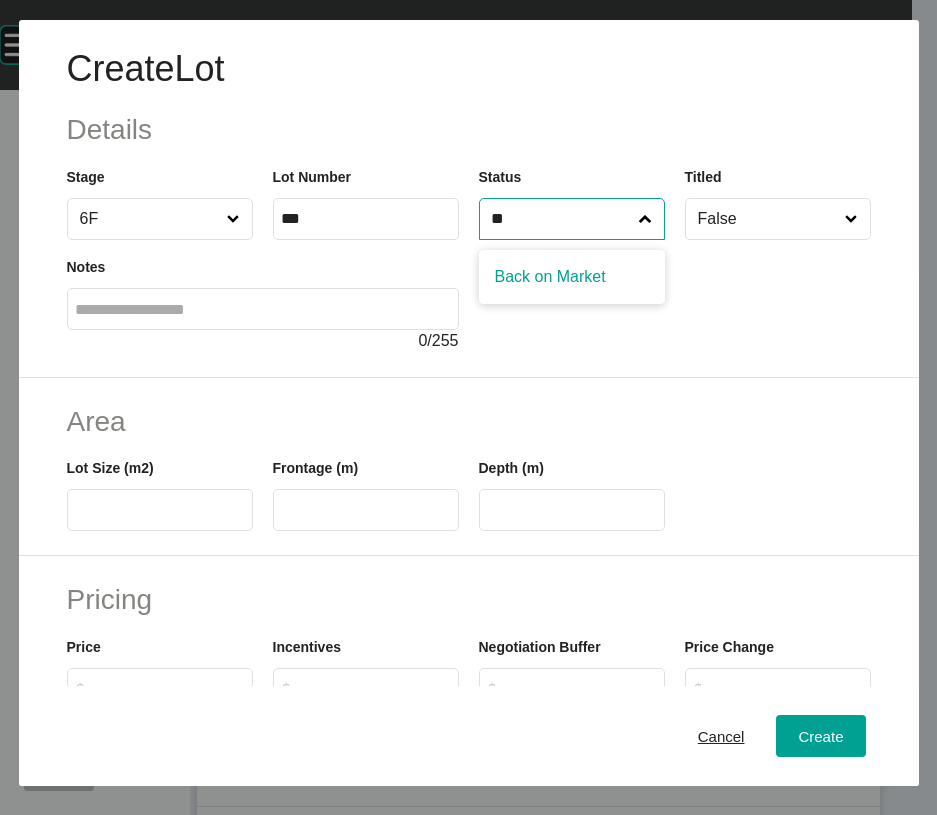 type on "**" 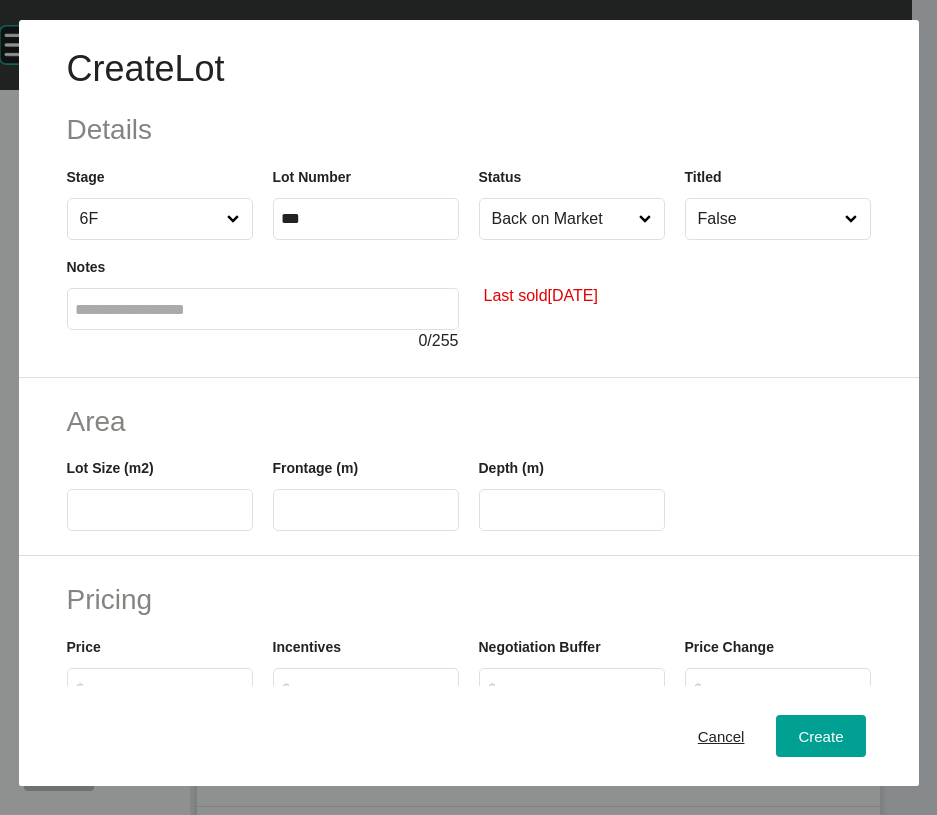 click at bounding box center (160, 510) 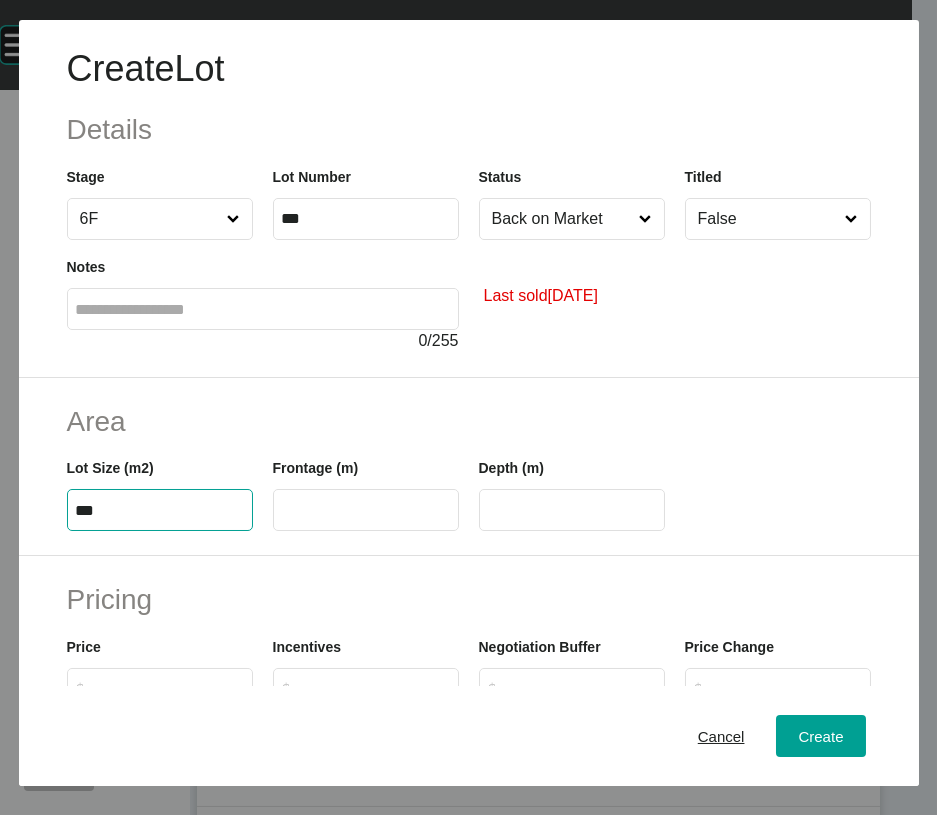 type on "***" 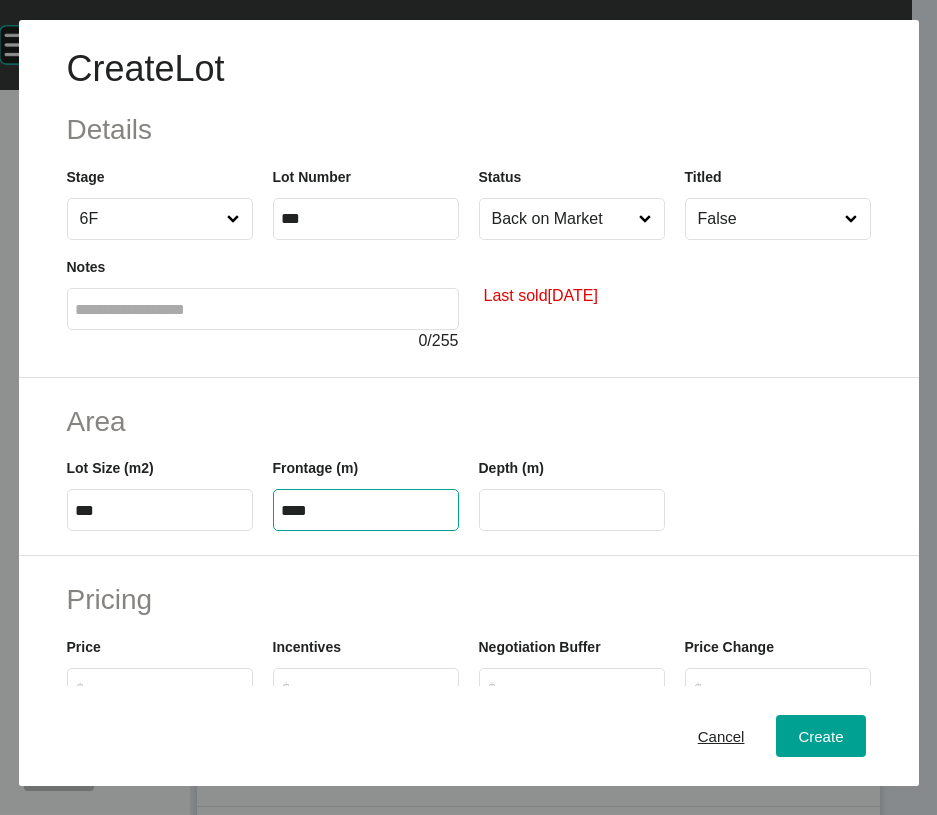 type on "****" 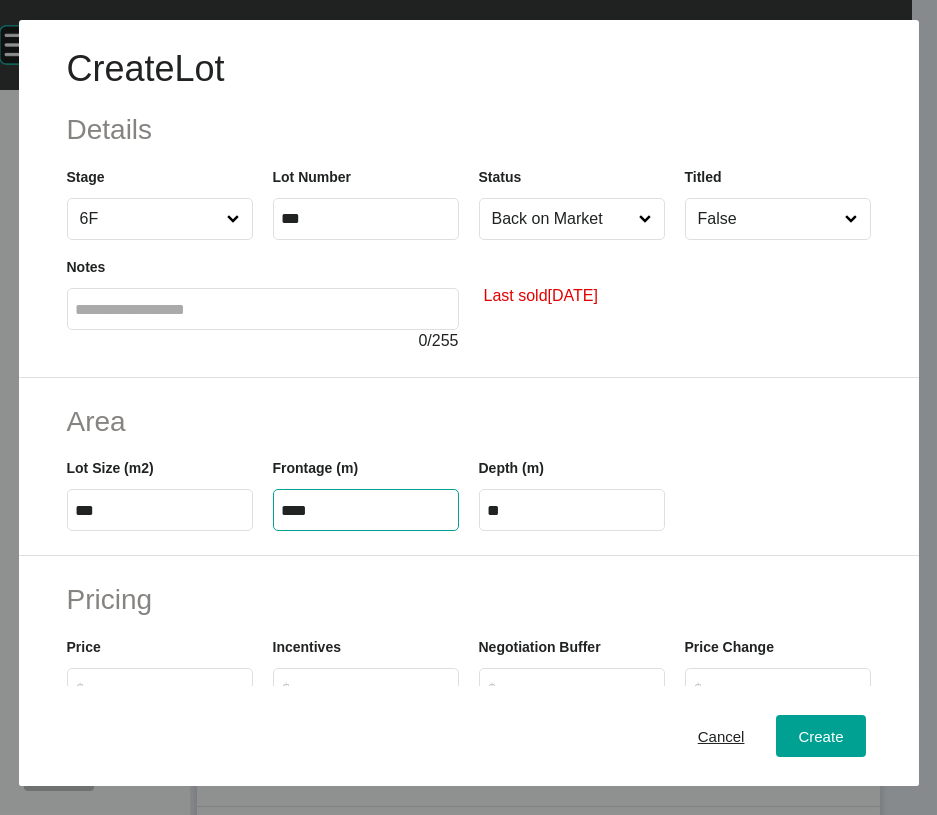 click on "**" at bounding box center [572, 510] 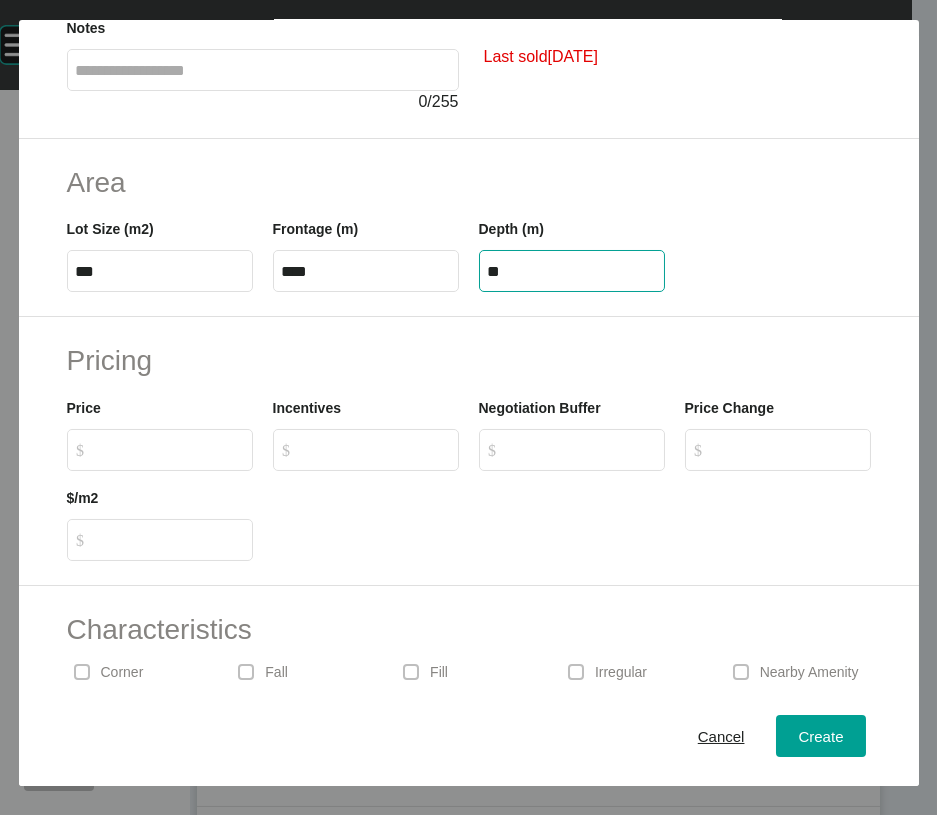 scroll, scrollTop: 241, scrollLeft: 0, axis: vertical 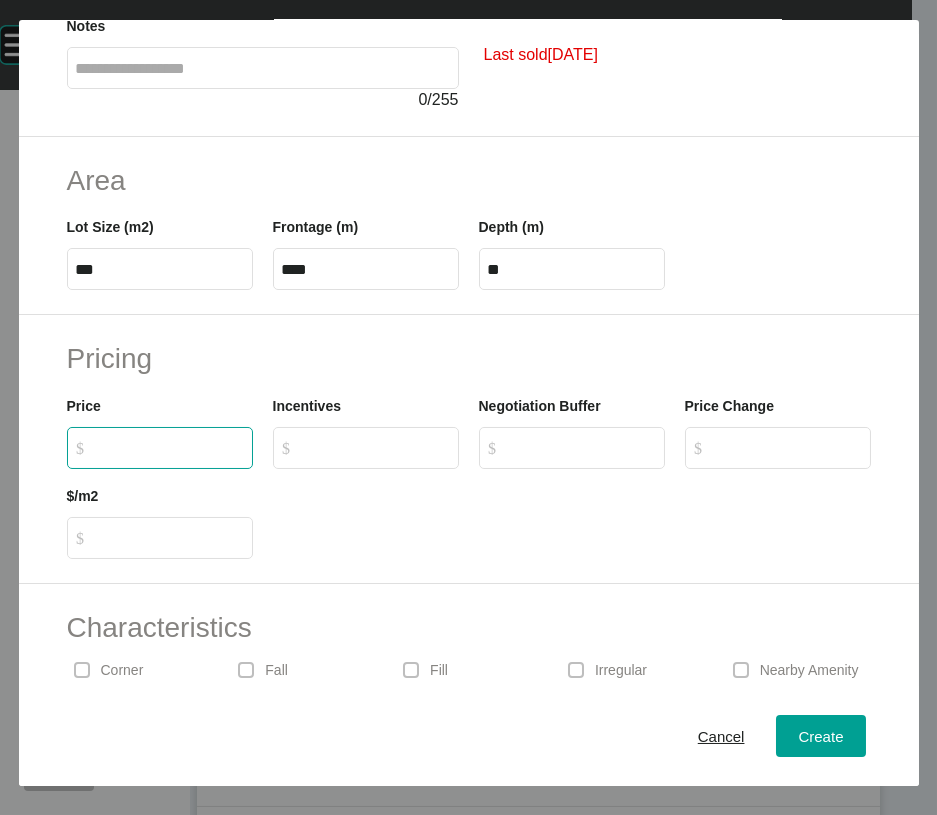 click on "$ Created with Sketch. $" at bounding box center [169, 447] 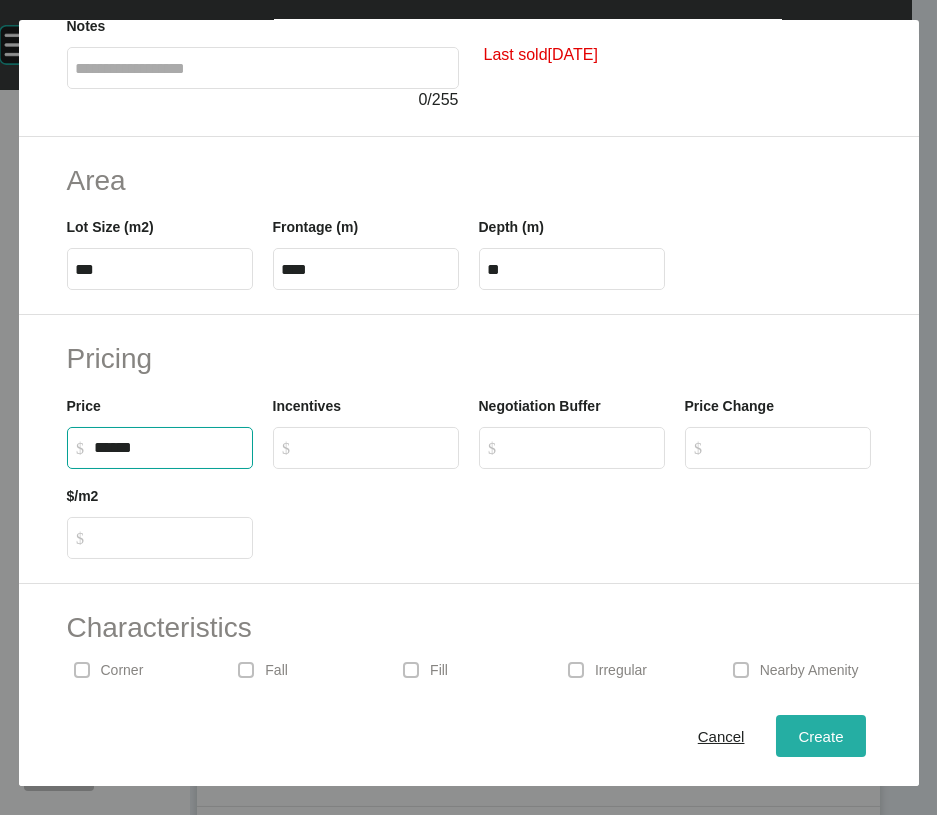 type on "*******" 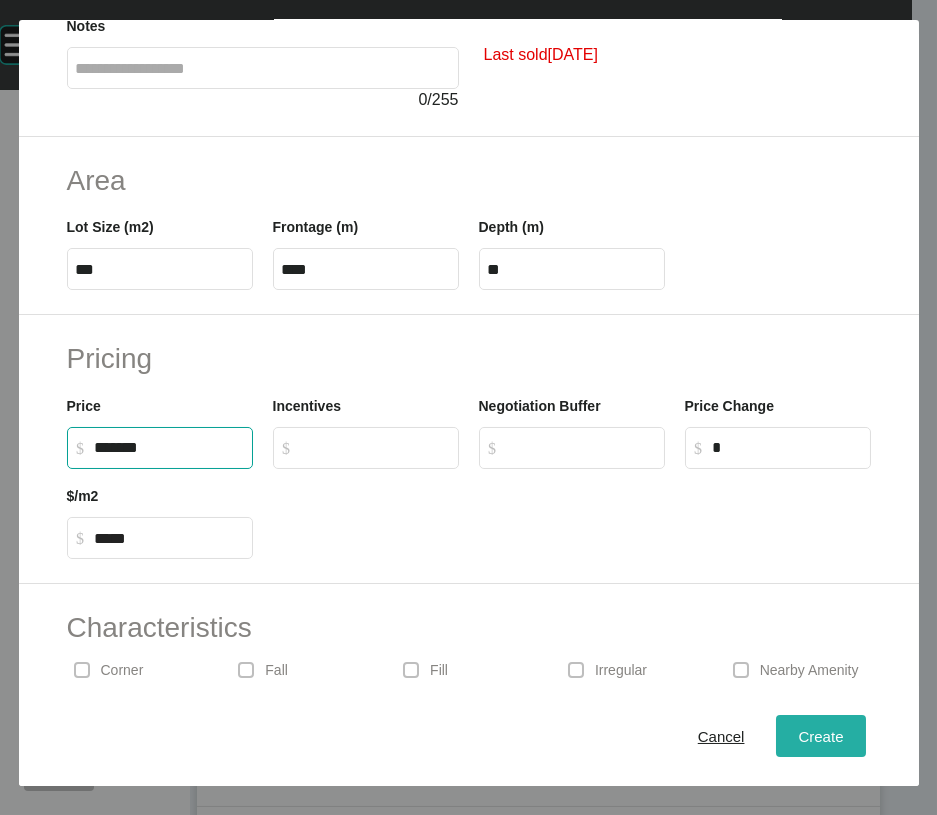 click on "Create" at bounding box center (820, 736) 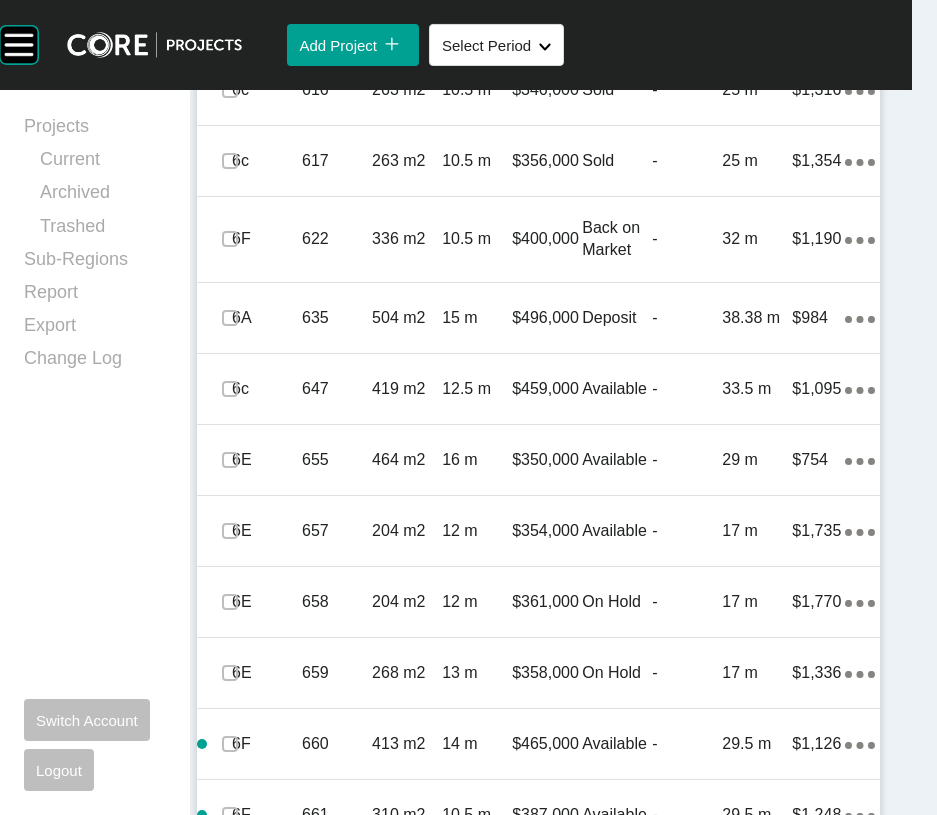 scroll, scrollTop: 2372, scrollLeft: 0, axis: vertical 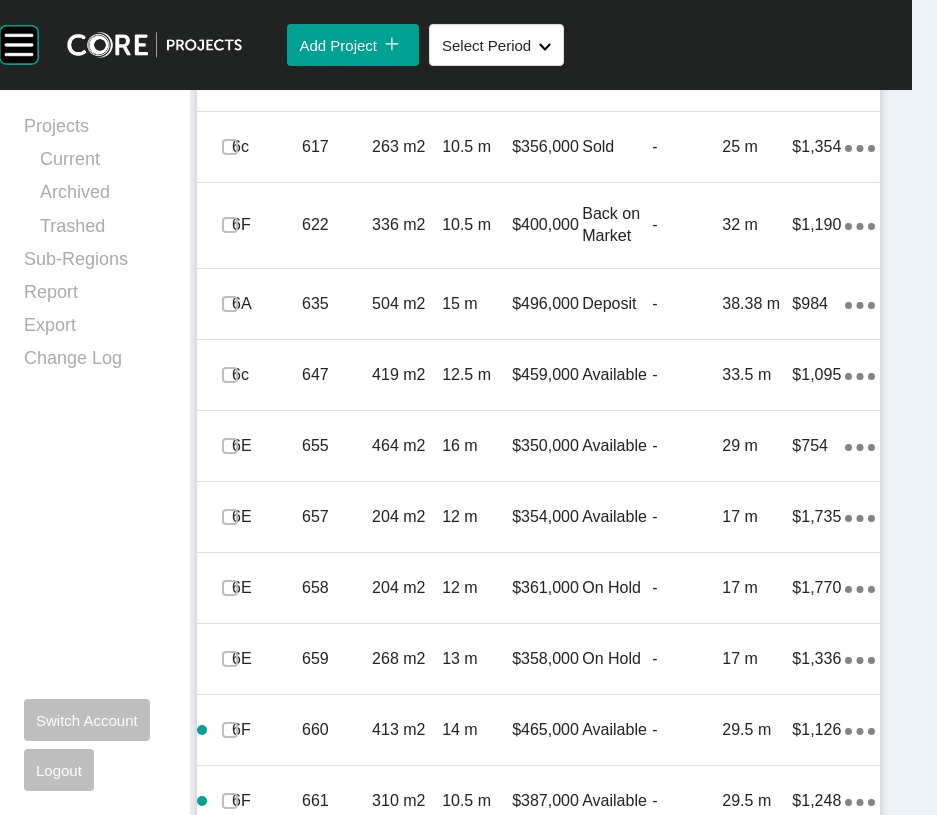 click at bounding box center [230, -492] 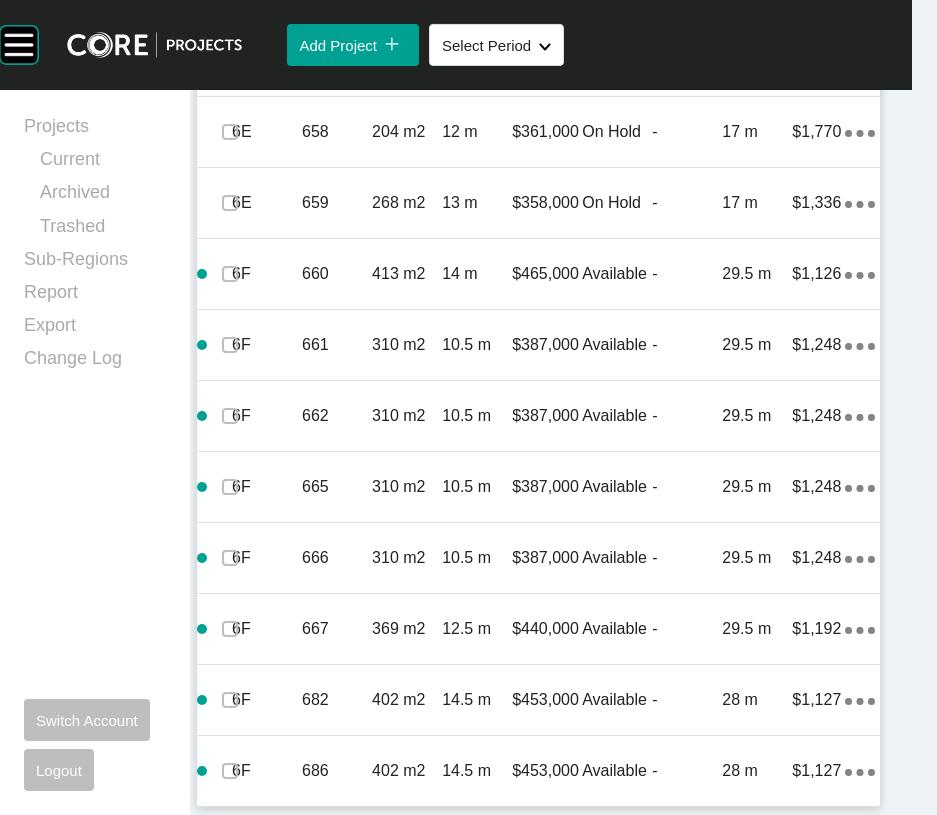 scroll, scrollTop: 3778, scrollLeft: 0, axis: vertical 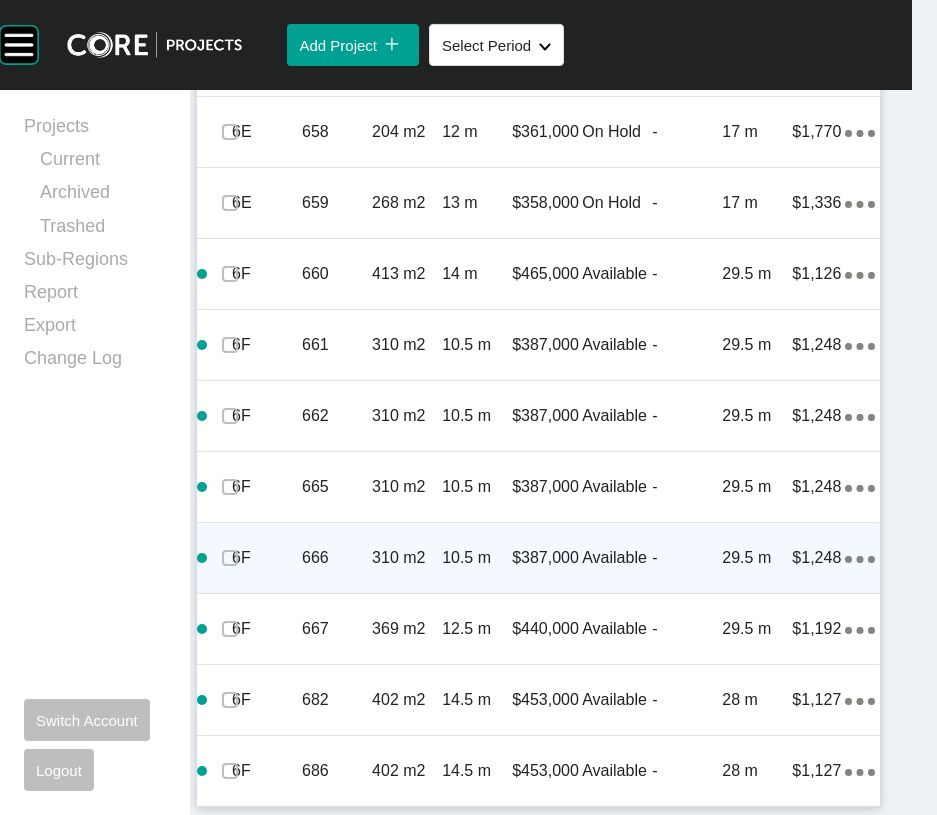 click on "-" at bounding box center (687, 558) 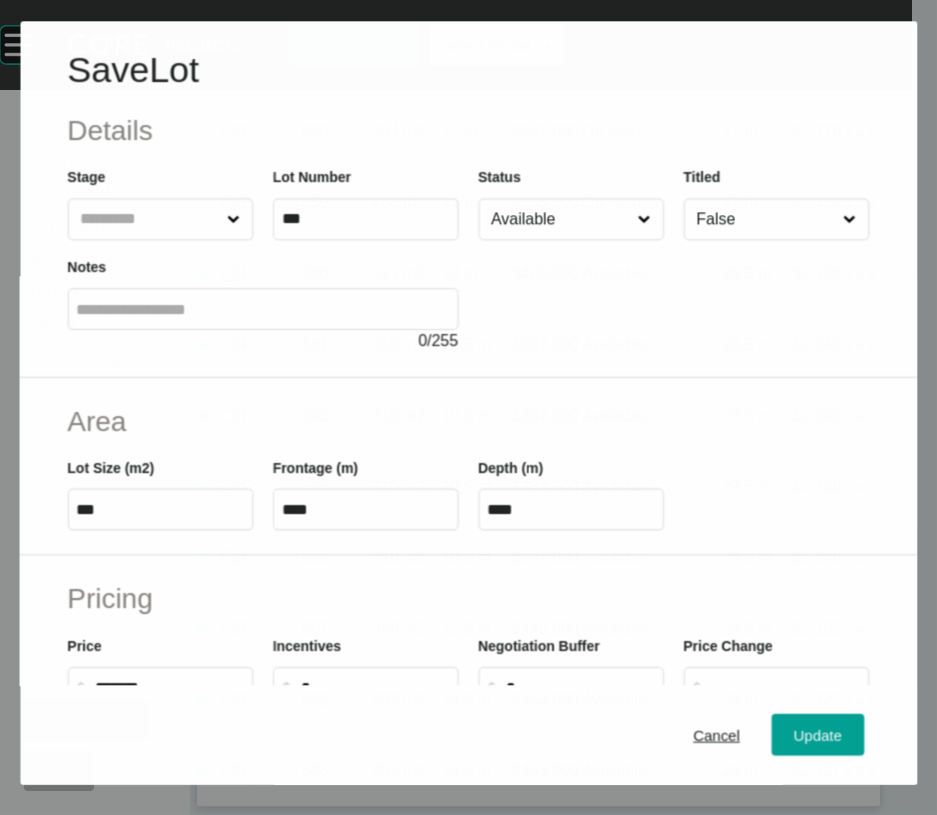 scroll, scrollTop: 4133, scrollLeft: 0, axis: vertical 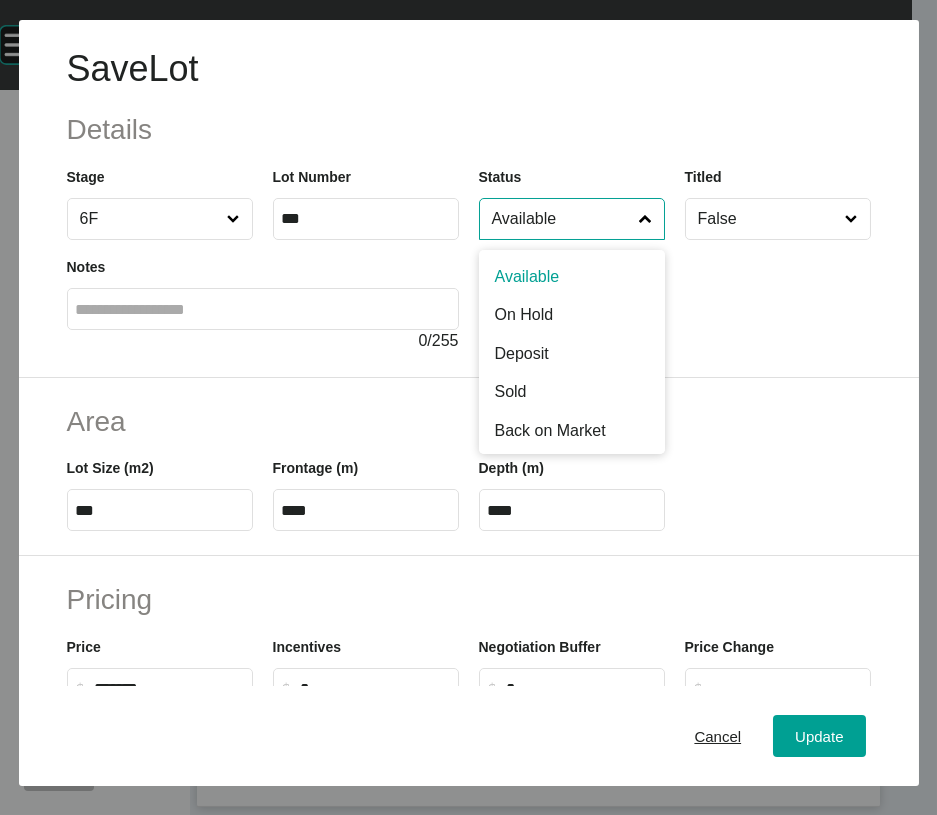 click on "Available" at bounding box center [562, 219] 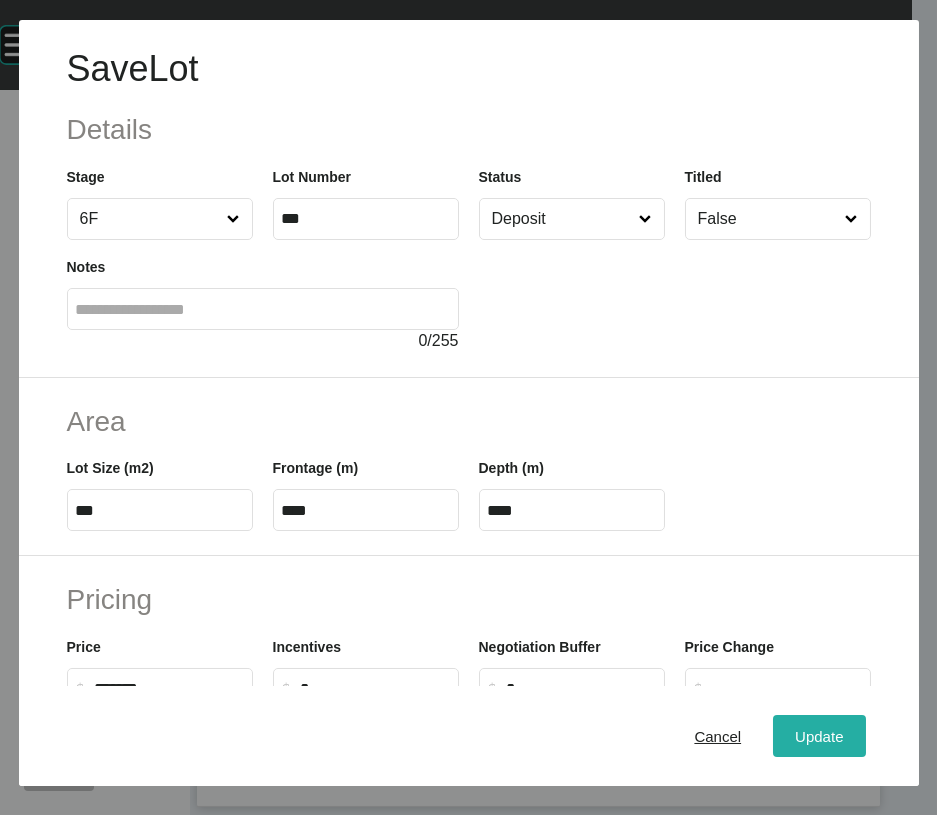 click on "Update" at bounding box center [819, 736] 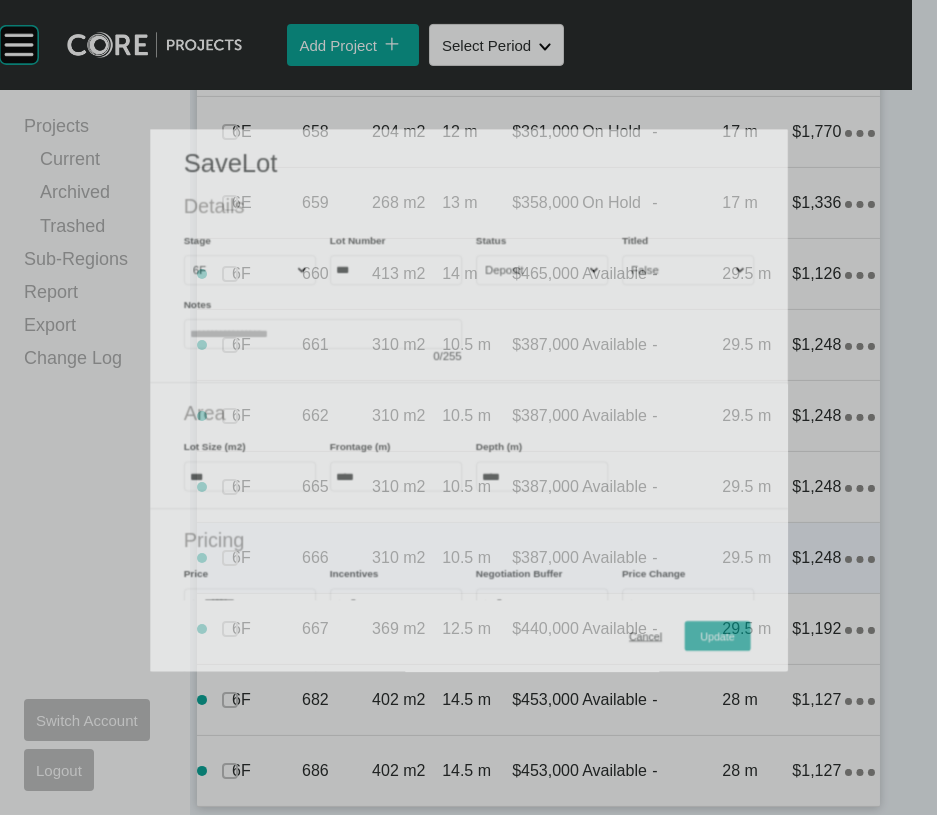scroll, scrollTop: 4210, scrollLeft: 0, axis: vertical 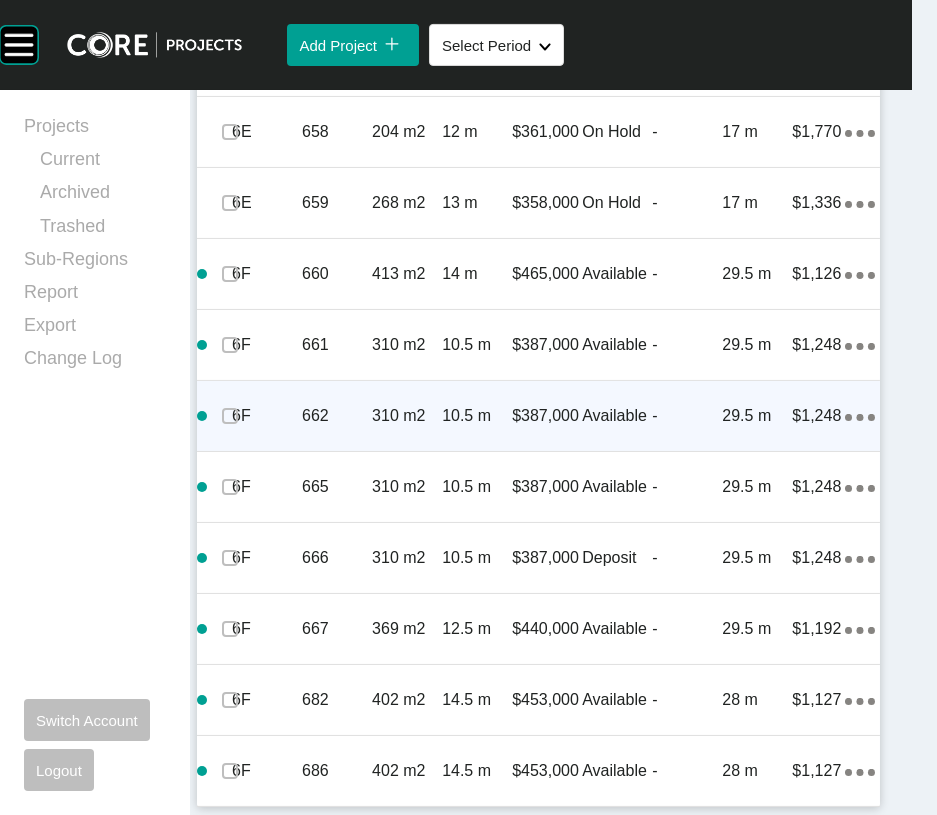 click 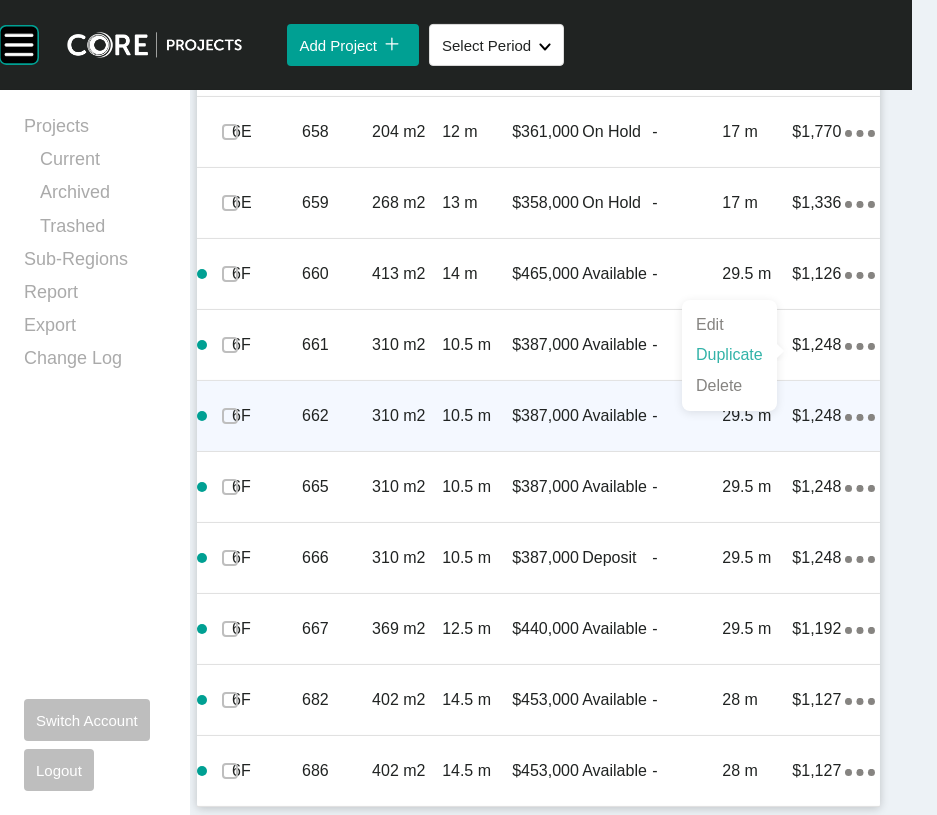 click on "Duplicate" at bounding box center [729, 355] 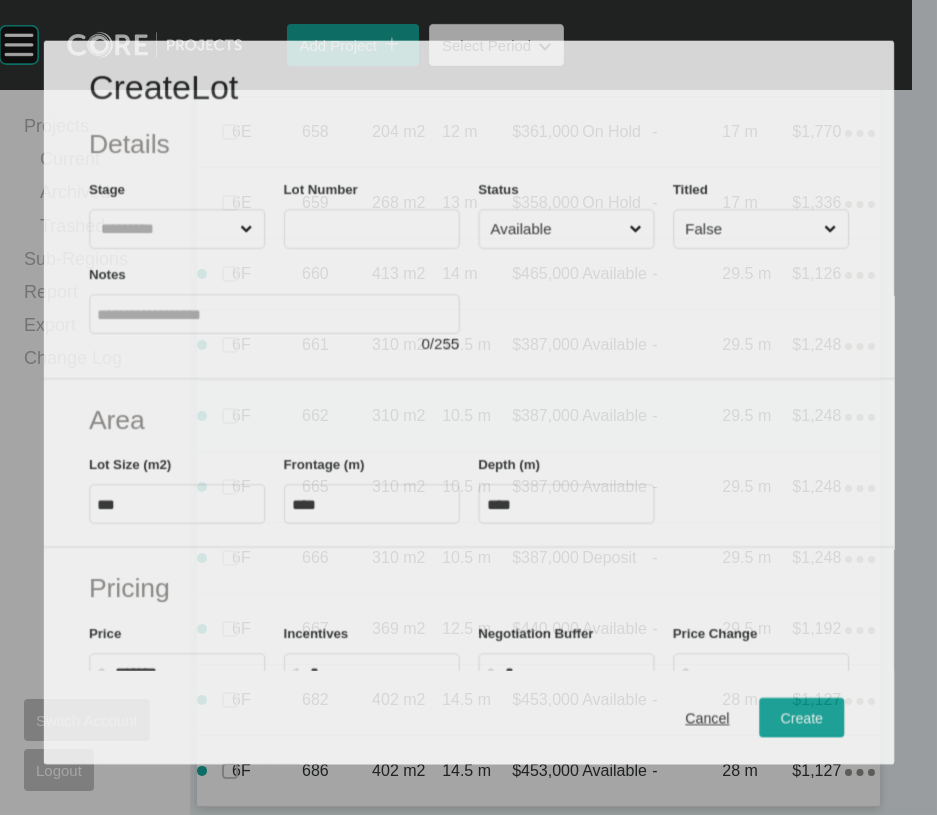 scroll, scrollTop: 4312, scrollLeft: 0, axis: vertical 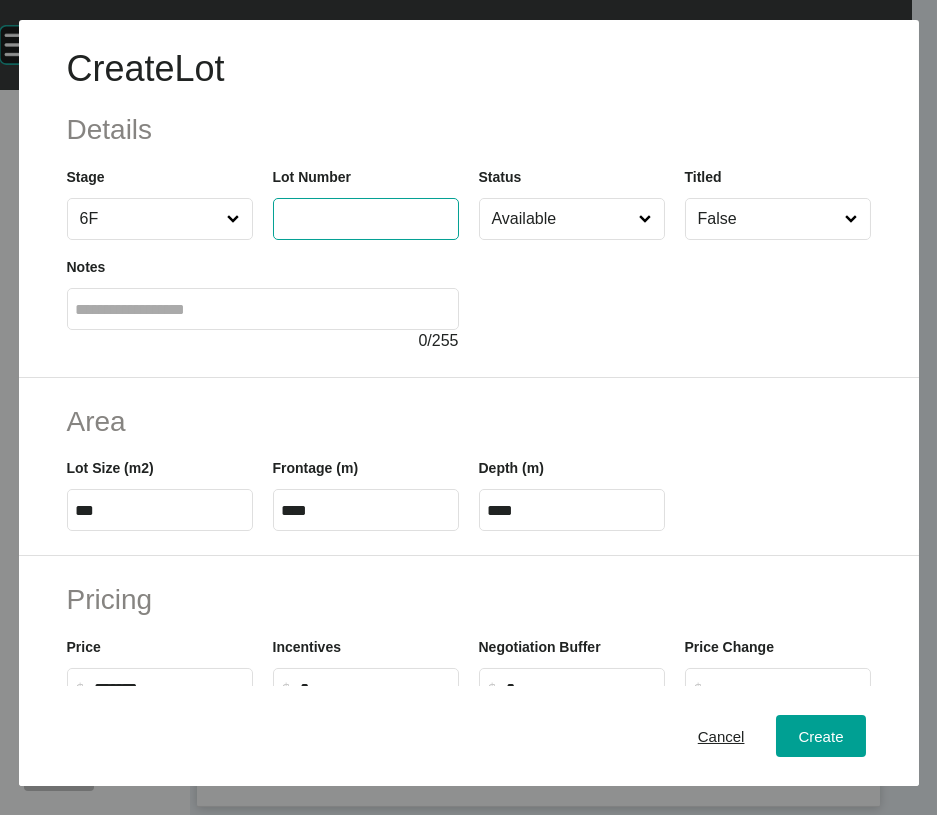 click at bounding box center [366, 218] 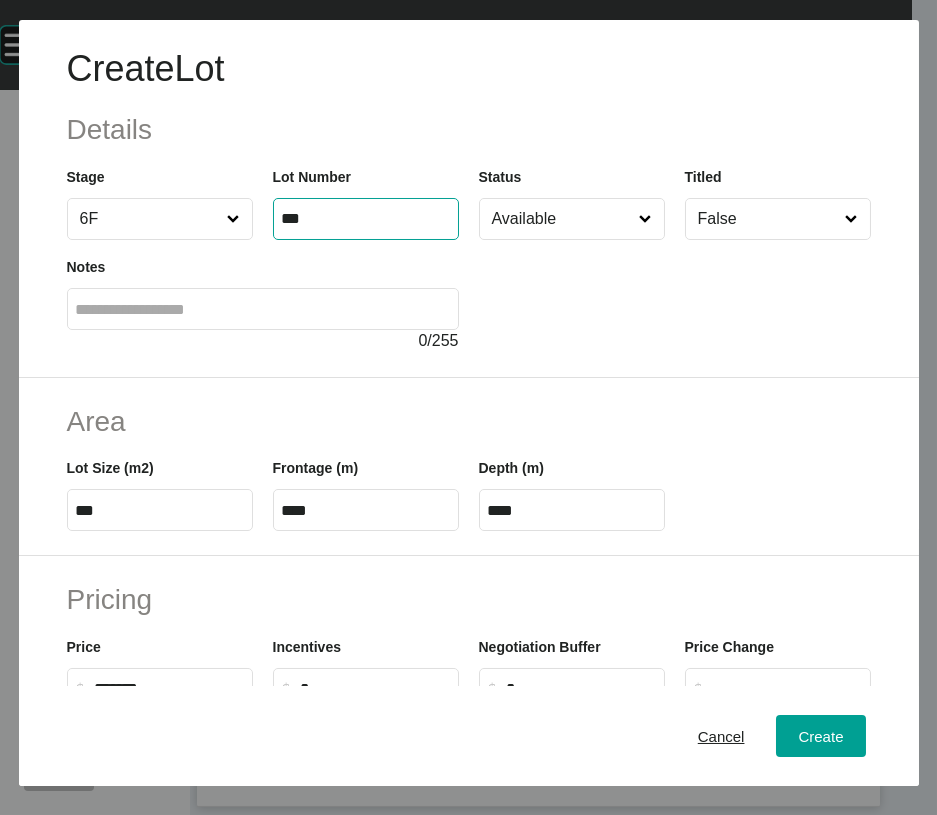 type on "***" 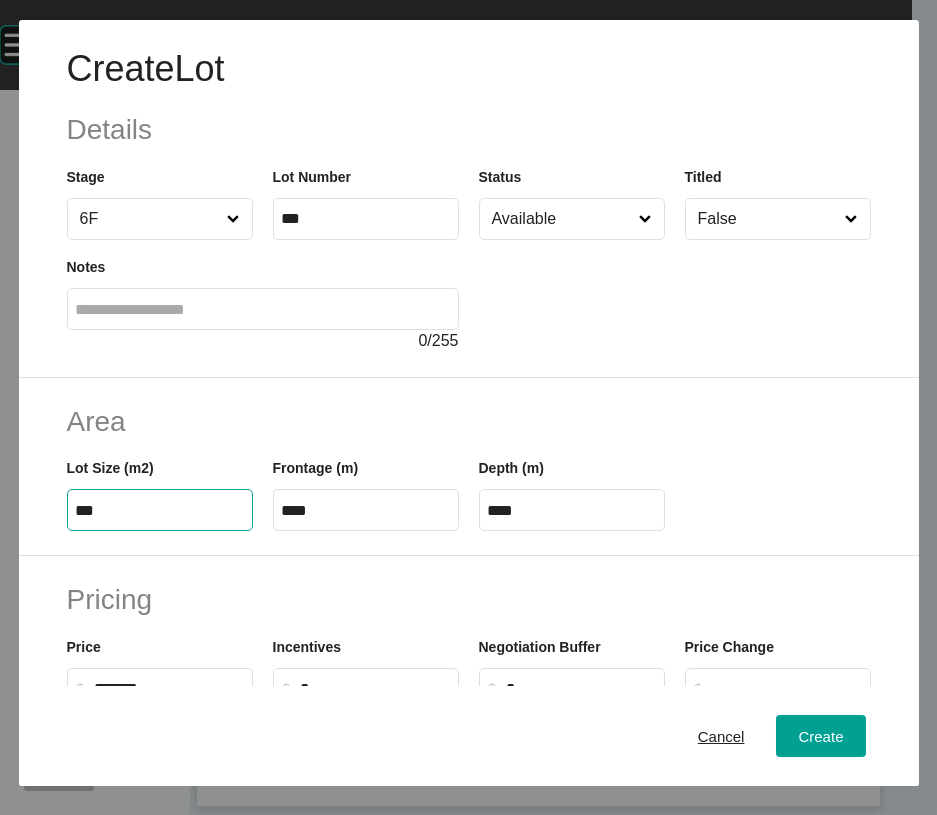 drag, startPoint x: 132, startPoint y: 630, endPoint x: 195, endPoint y: 604, distance: 68.154236 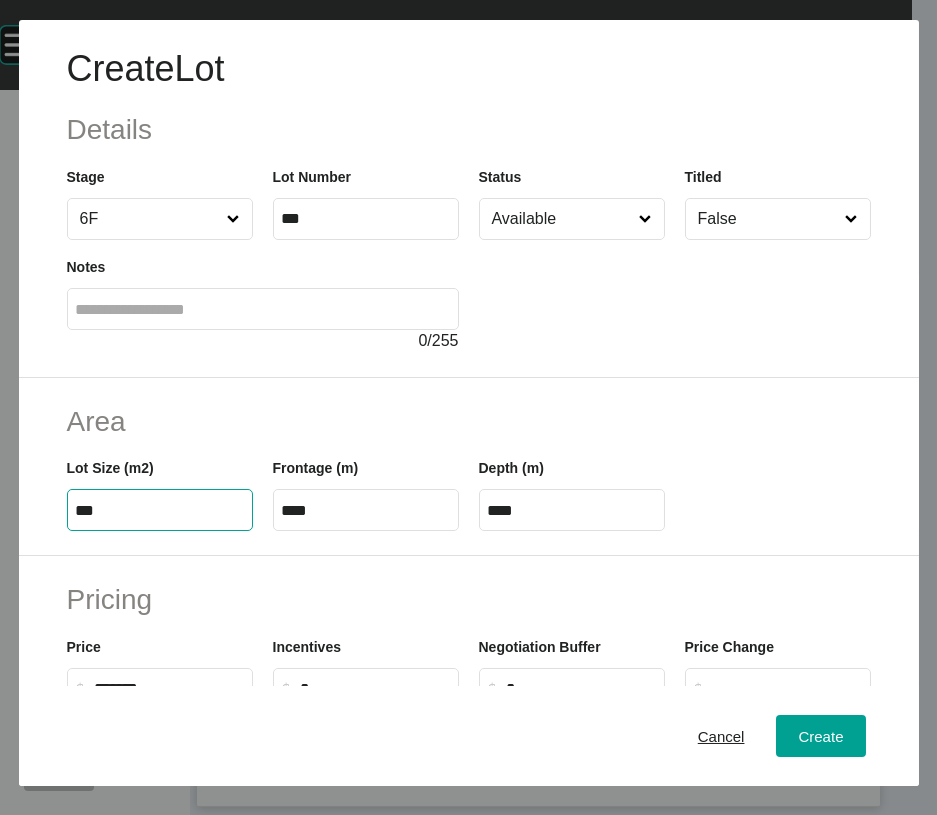 type on "***" 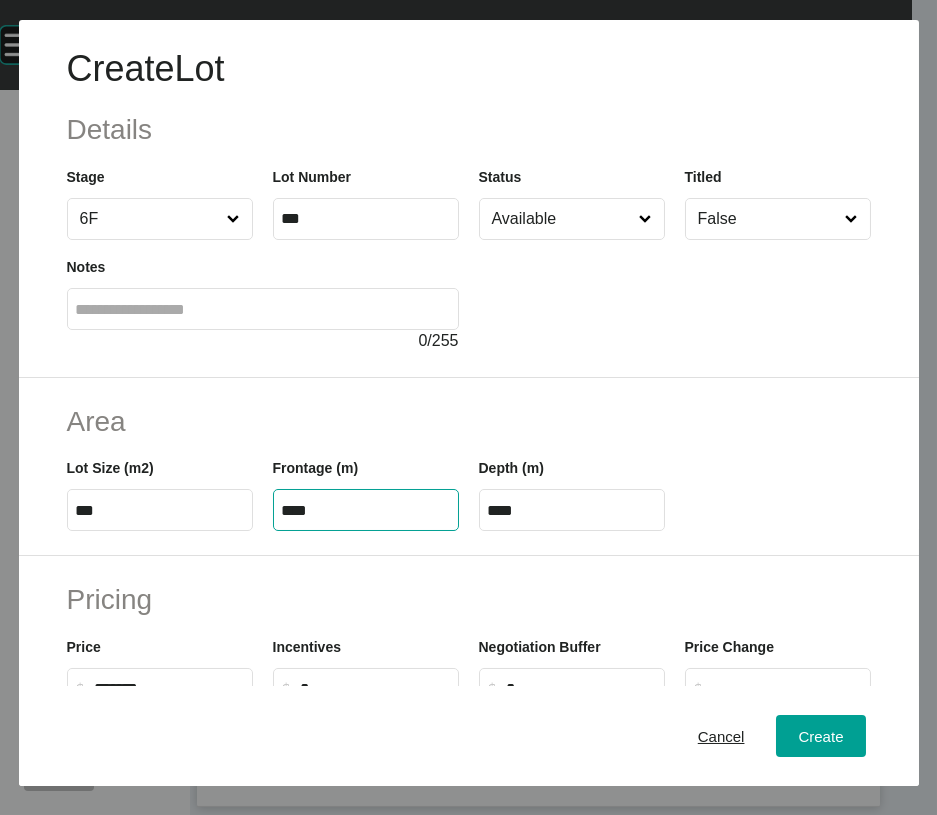 drag, startPoint x: 294, startPoint y: 636, endPoint x: 259, endPoint y: 643, distance: 35.69314 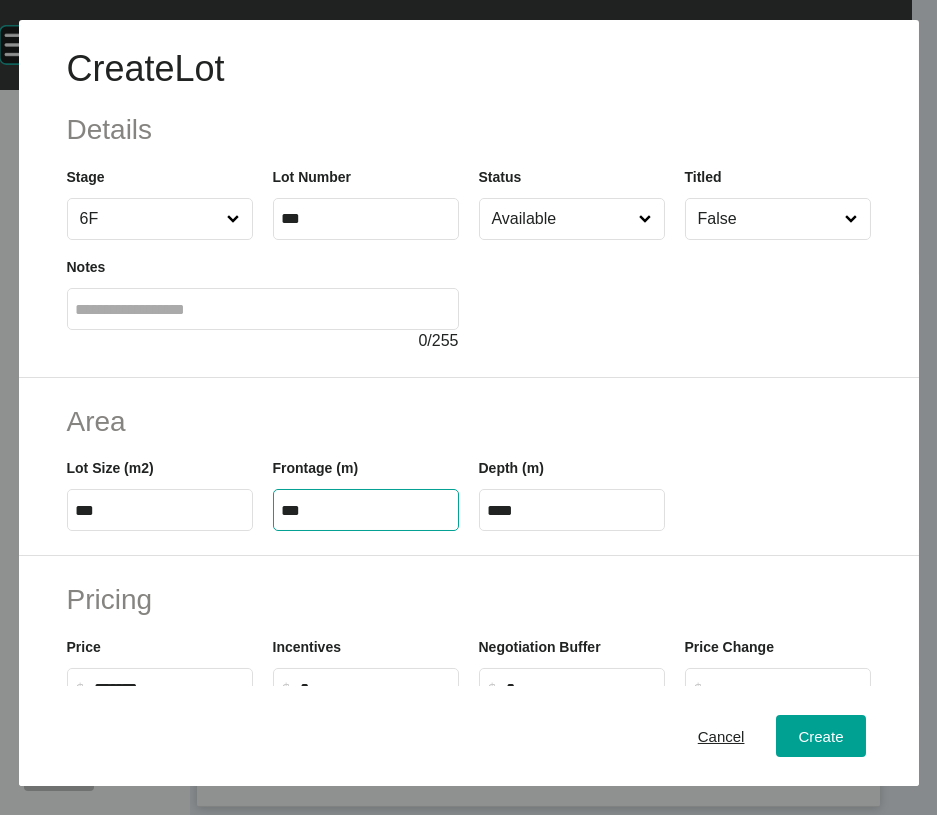 type on "***" 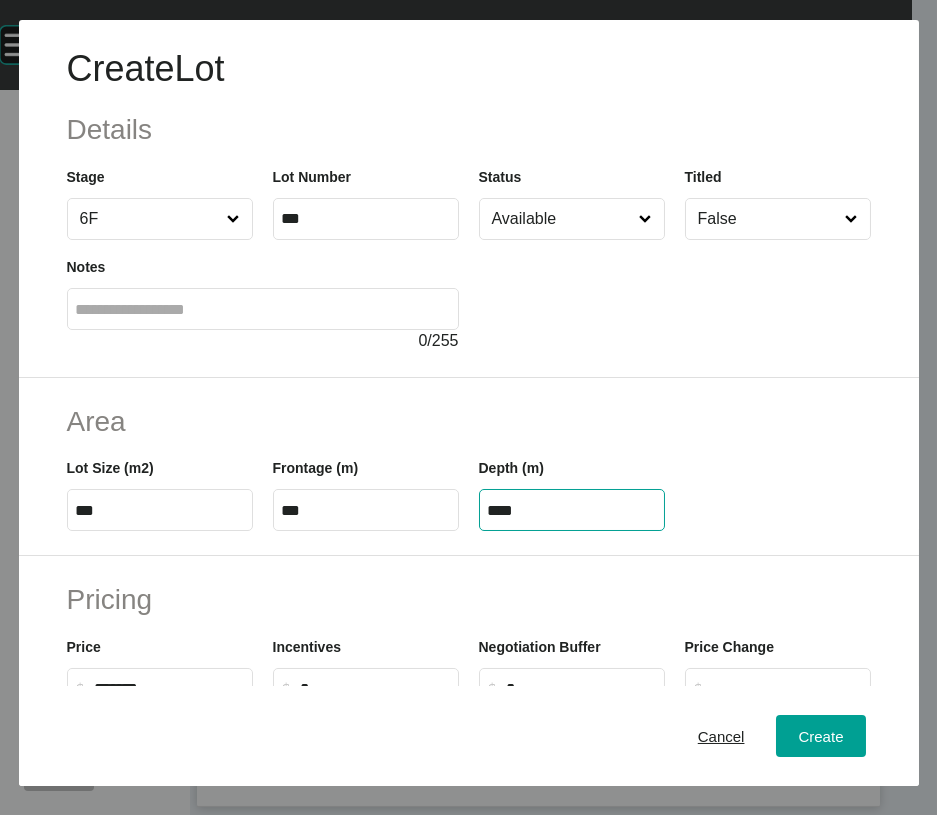 click on "****" at bounding box center (572, 510) 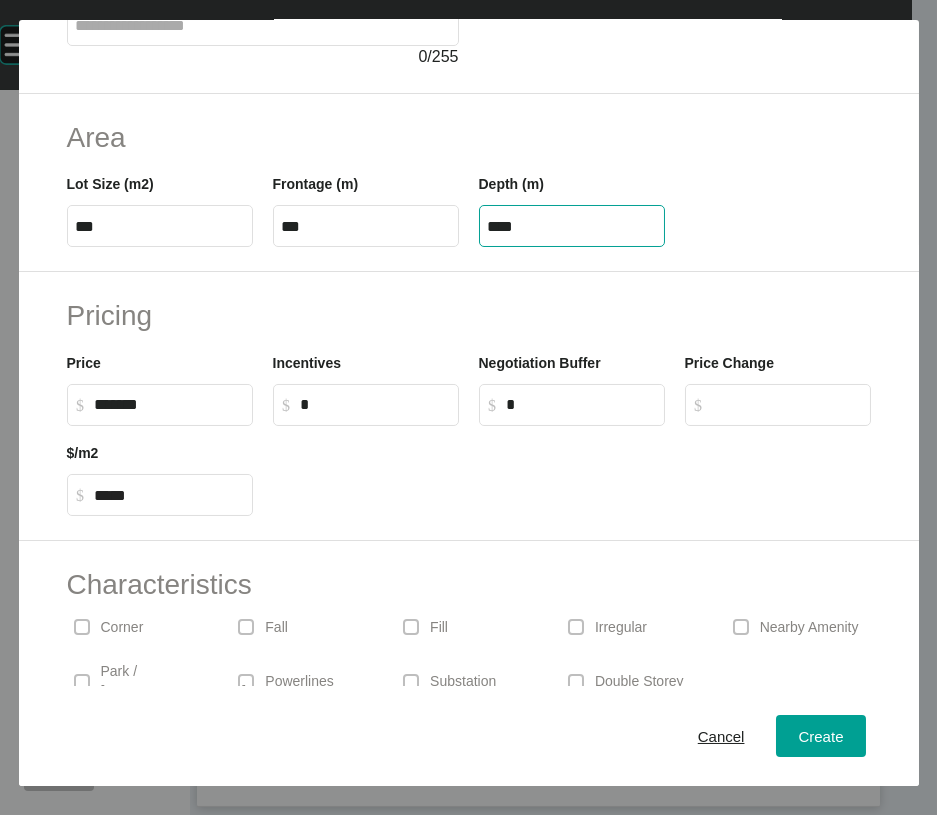 scroll, scrollTop: 288, scrollLeft: 0, axis: vertical 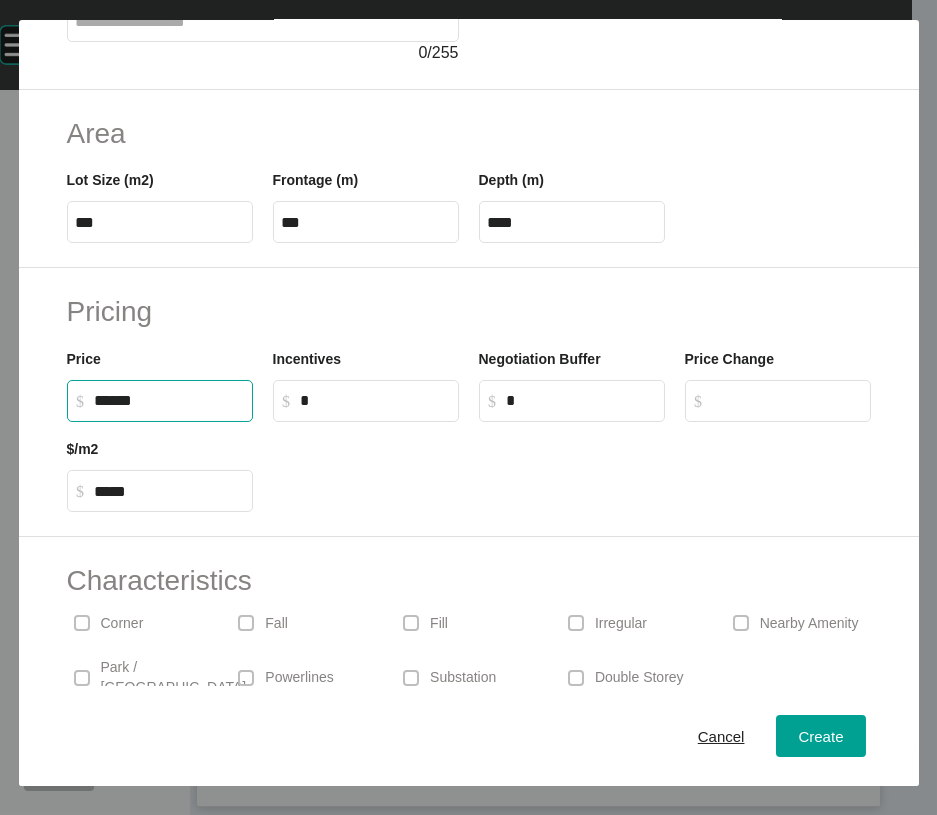 drag, startPoint x: 102, startPoint y: 563, endPoint x: 112, endPoint y: 562, distance: 10.049875 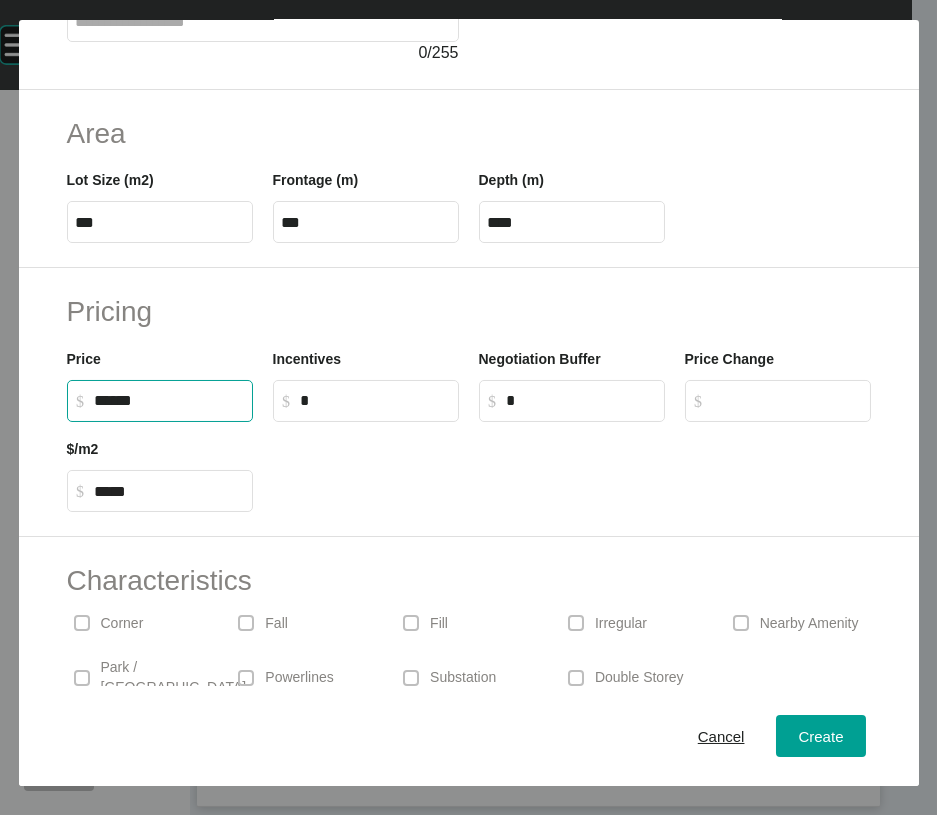 type on "*******" 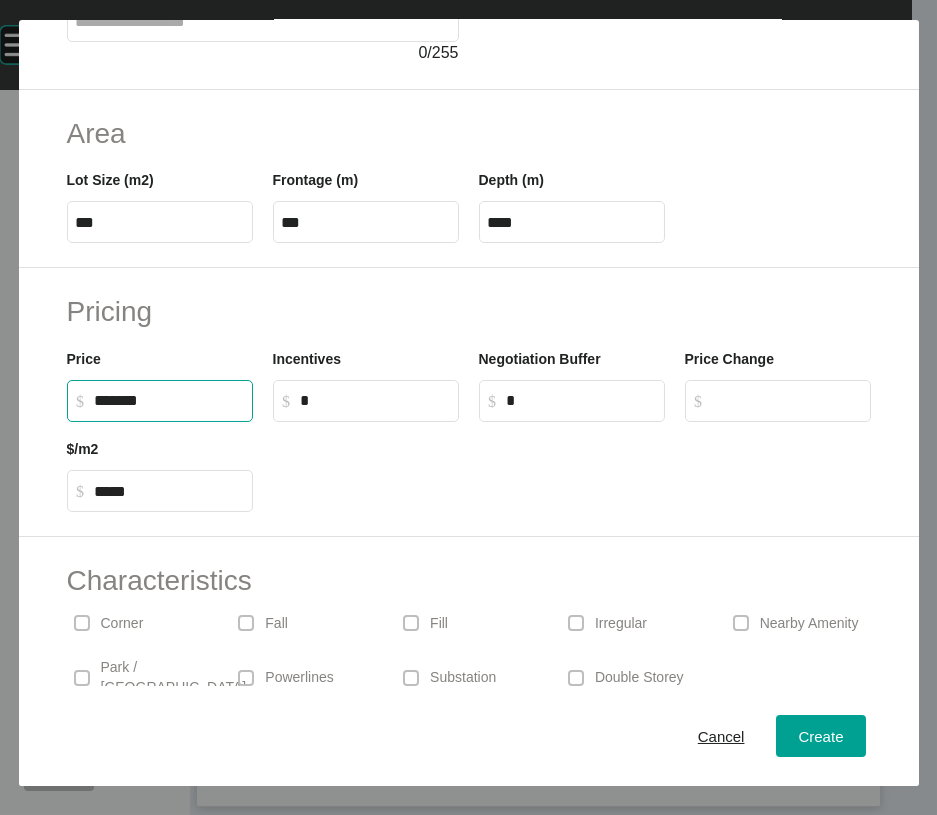 drag, startPoint x: 312, startPoint y: 561, endPoint x: 467, endPoint y: 537, distance: 156.84706 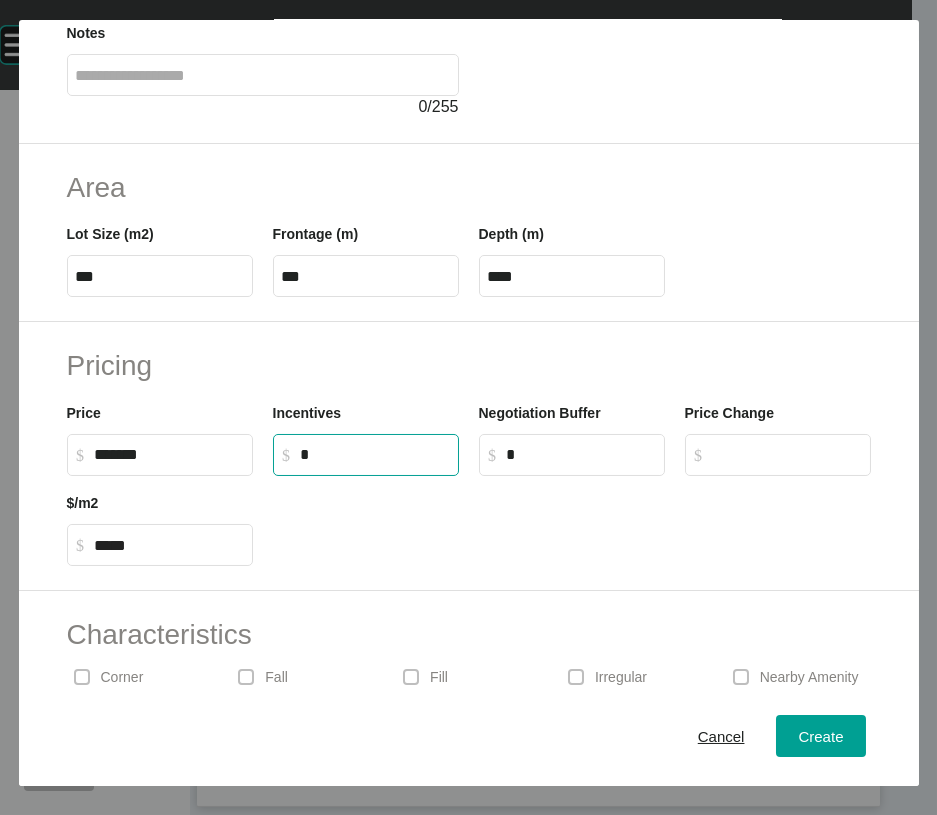 scroll, scrollTop: 191, scrollLeft: 0, axis: vertical 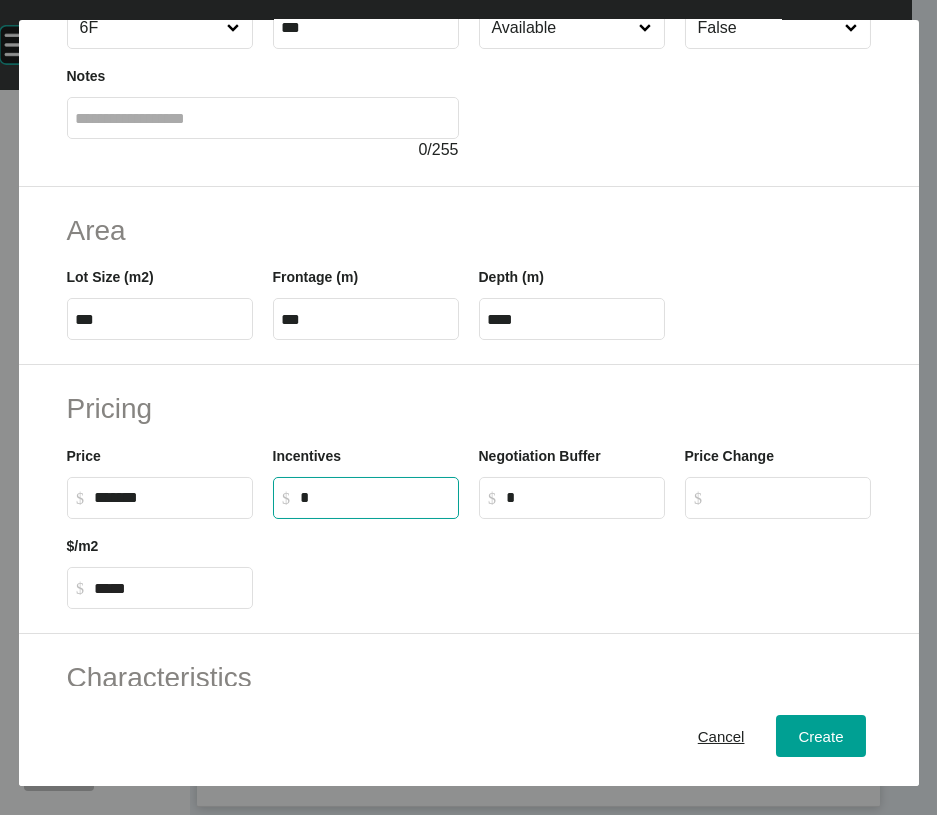 click on "Create  Lot Details Stage 6F Lot Number *** Status Available Titled False Notes 0 / 255" at bounding box center [469, 8] 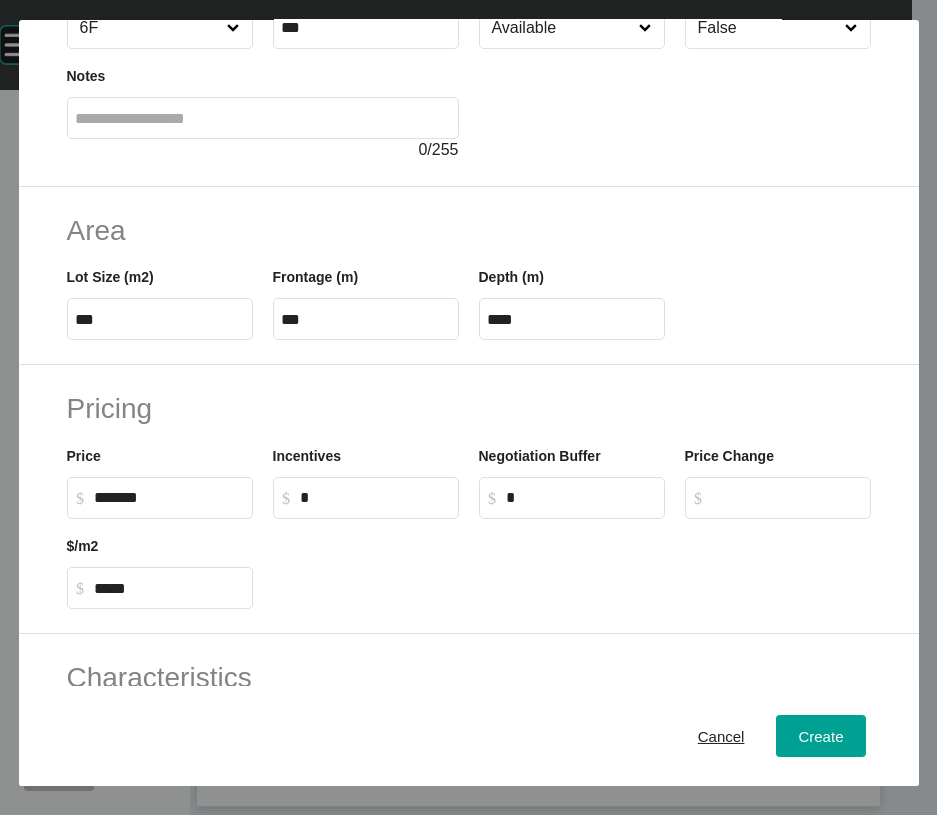 click on "Available" at bounding box center (562, 28) 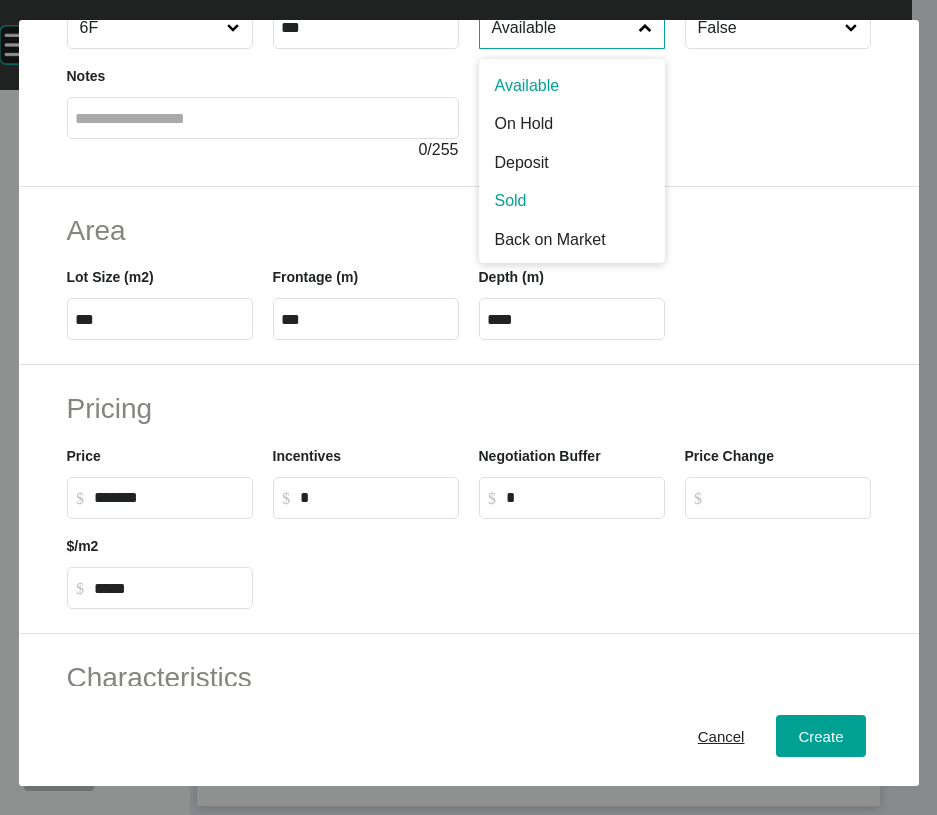 drag, startPoint x: 521, startPoint y: 283, endPoint x: 553, endPoint y: 302, distance: 37.215588 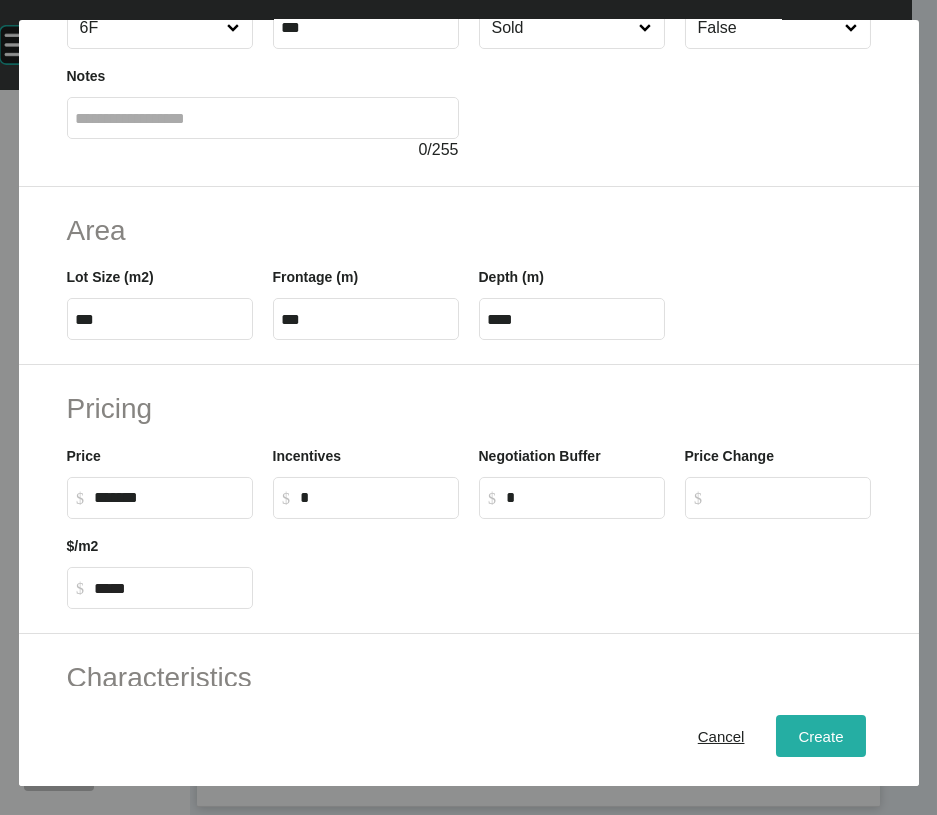 click on "Create" at bounding box center [820, 736] 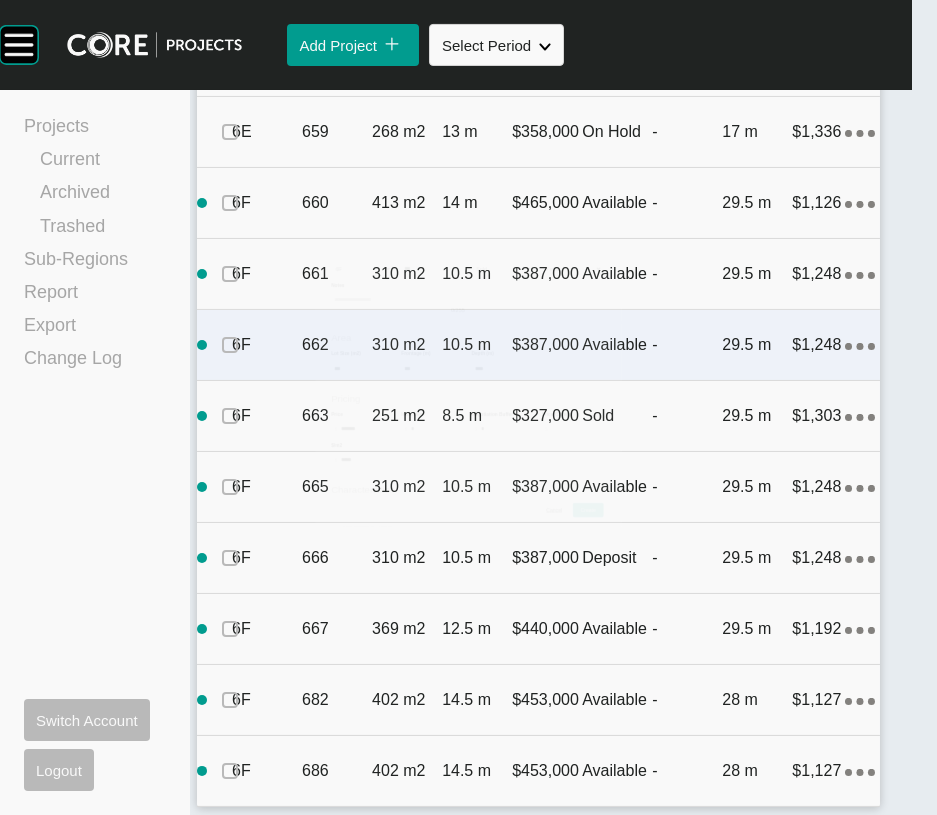 scroll, scrollTop: 4390, scrollLeft: 0, axis: vertical 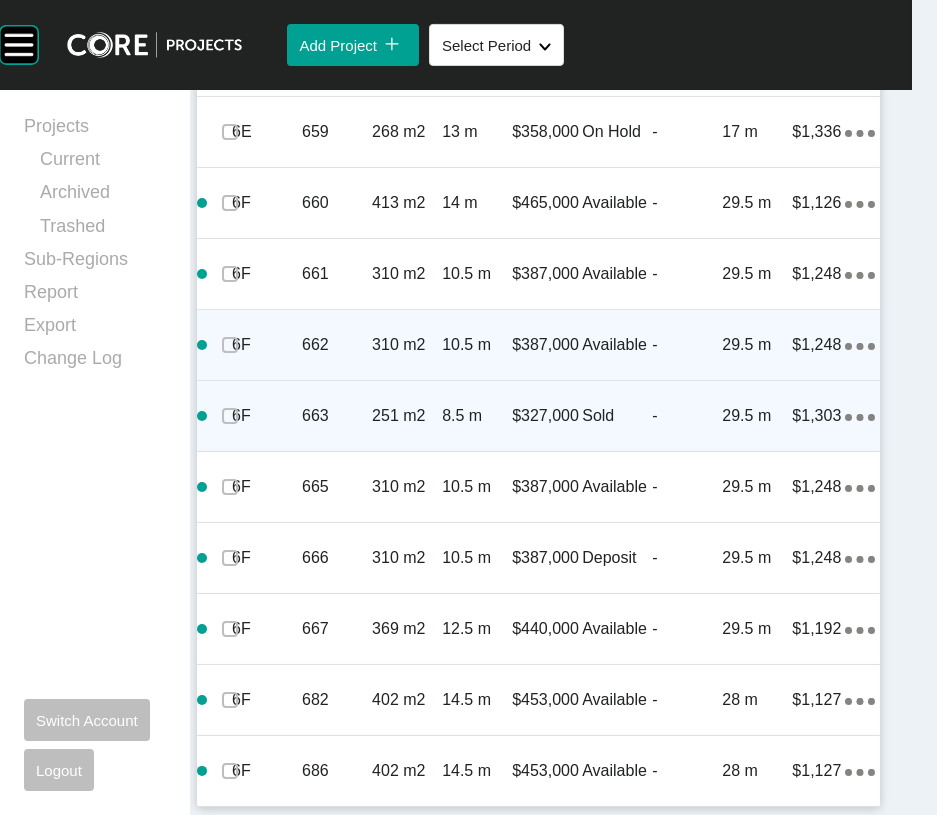 click on "Action Menu Dots Copy 6 Created with Sketch." 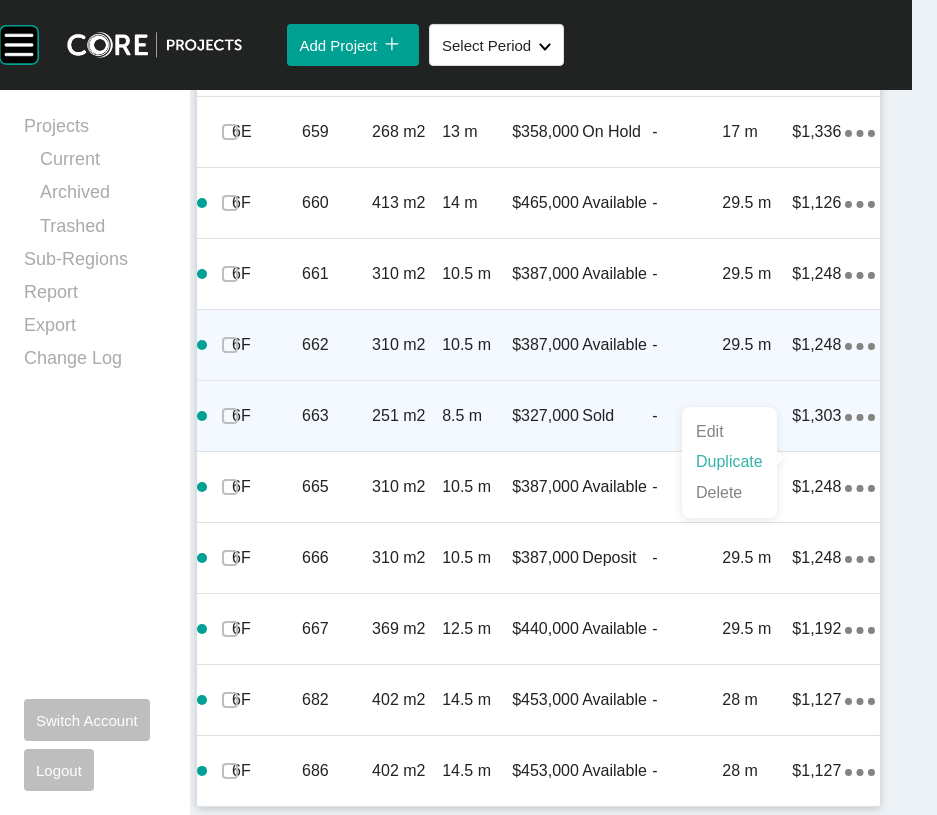 click on "Duplicate" at bounding box center (729, 462) 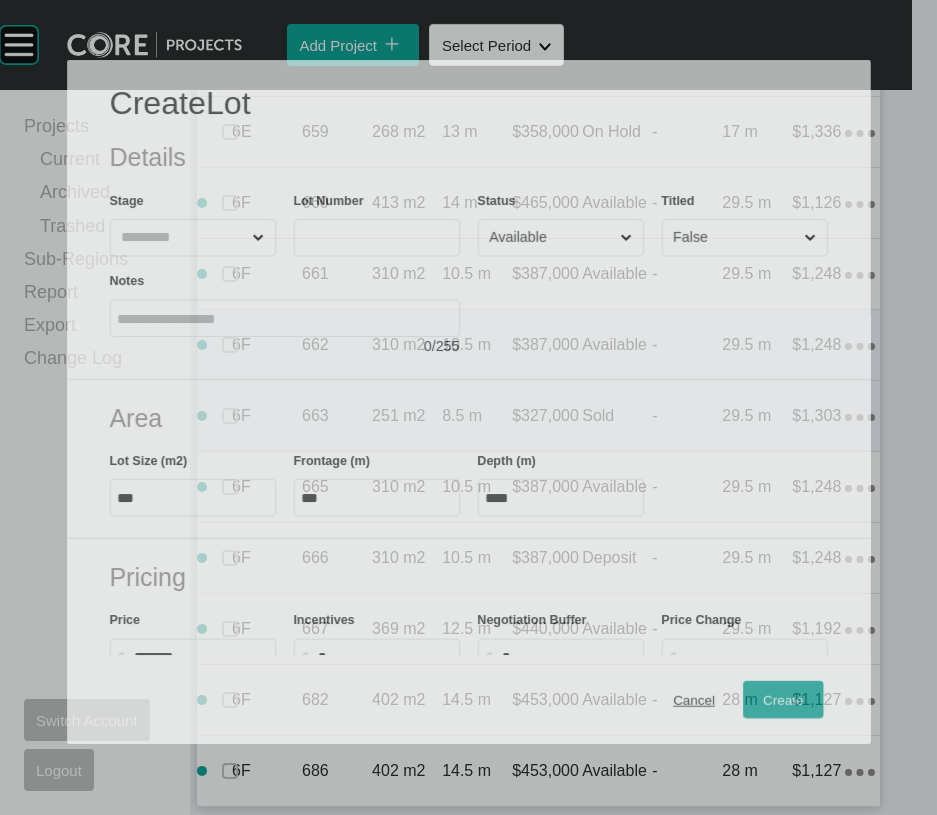 scroll, scrollTop: 4312, scrollLeft: 0, axis: vertical 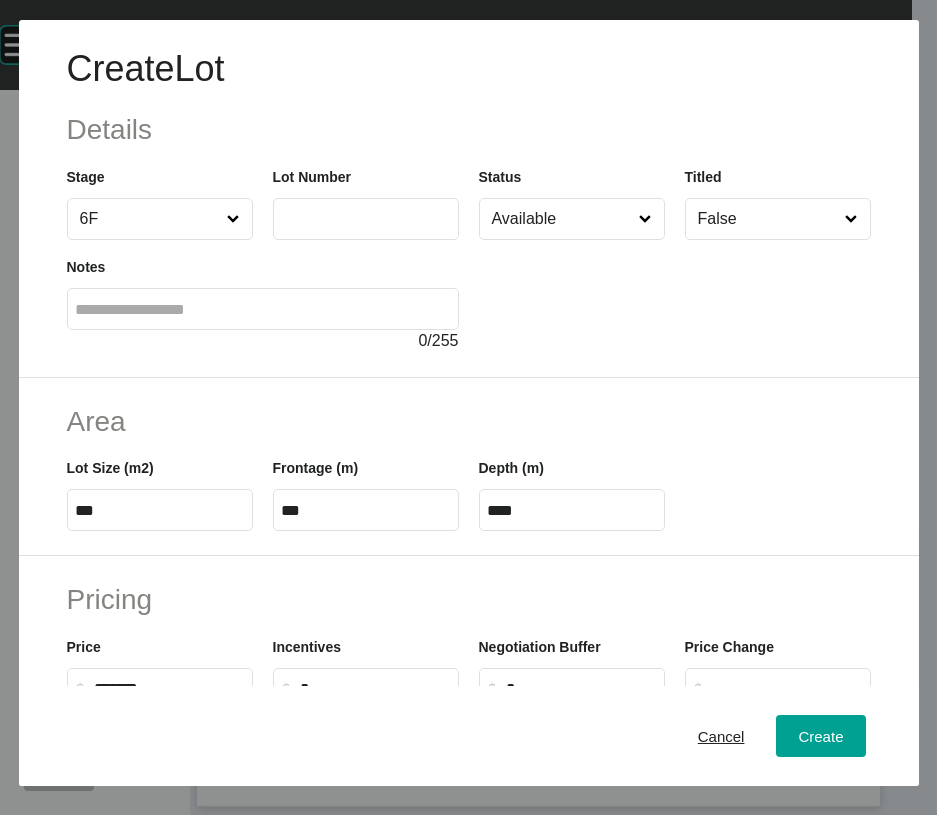 click at bounding box center (366, 218) 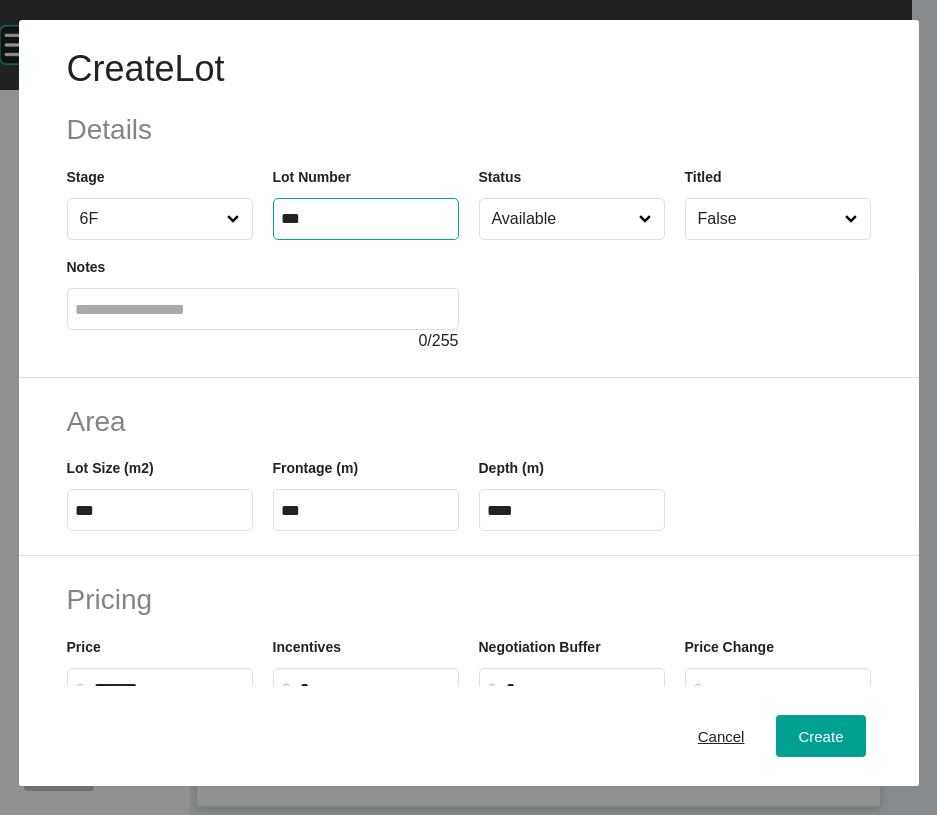type on "***" 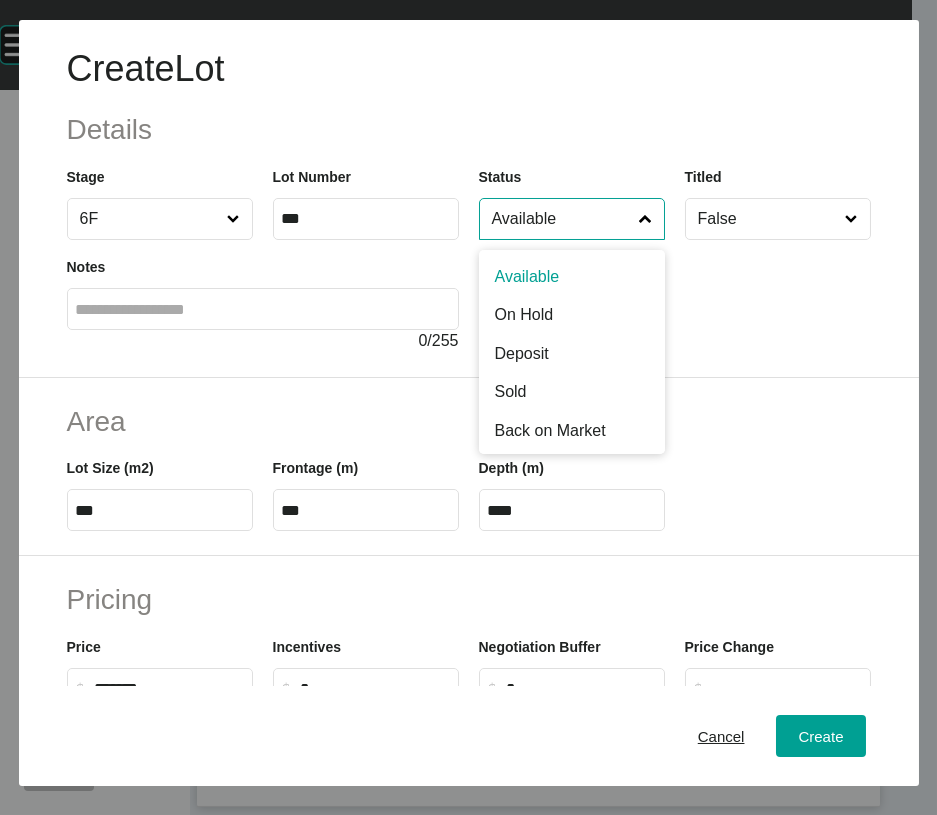 click on "Available" at bounding box center [562, 219] 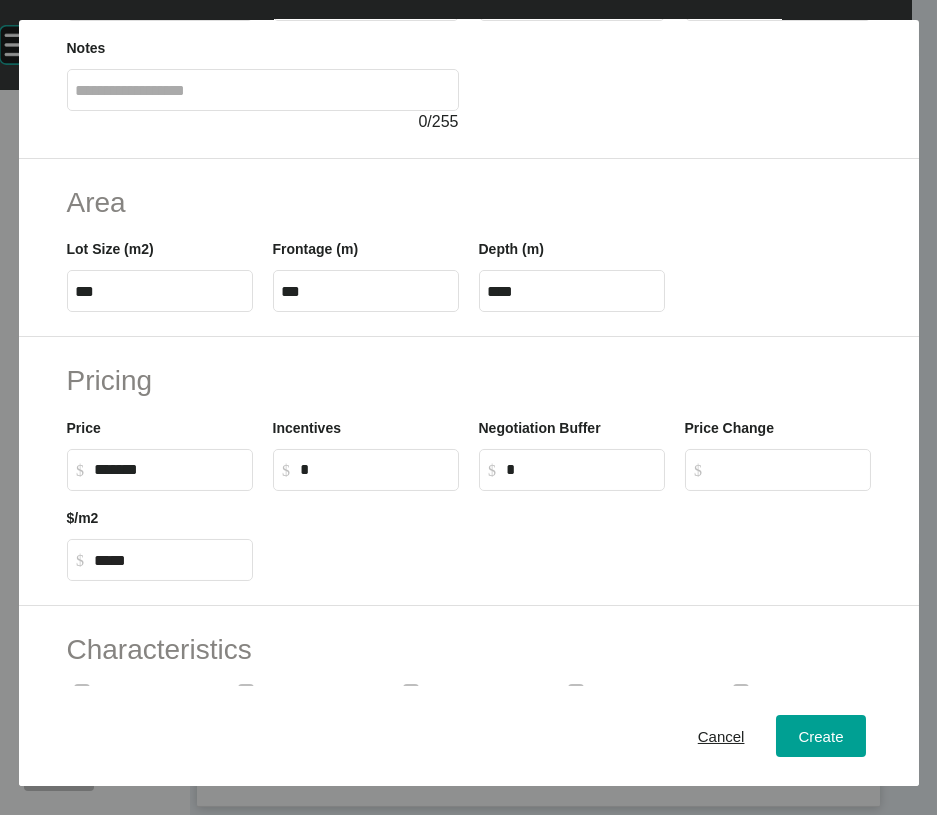 scroll, scrollTop: 217, scrollLeft: 0, axis: vertical 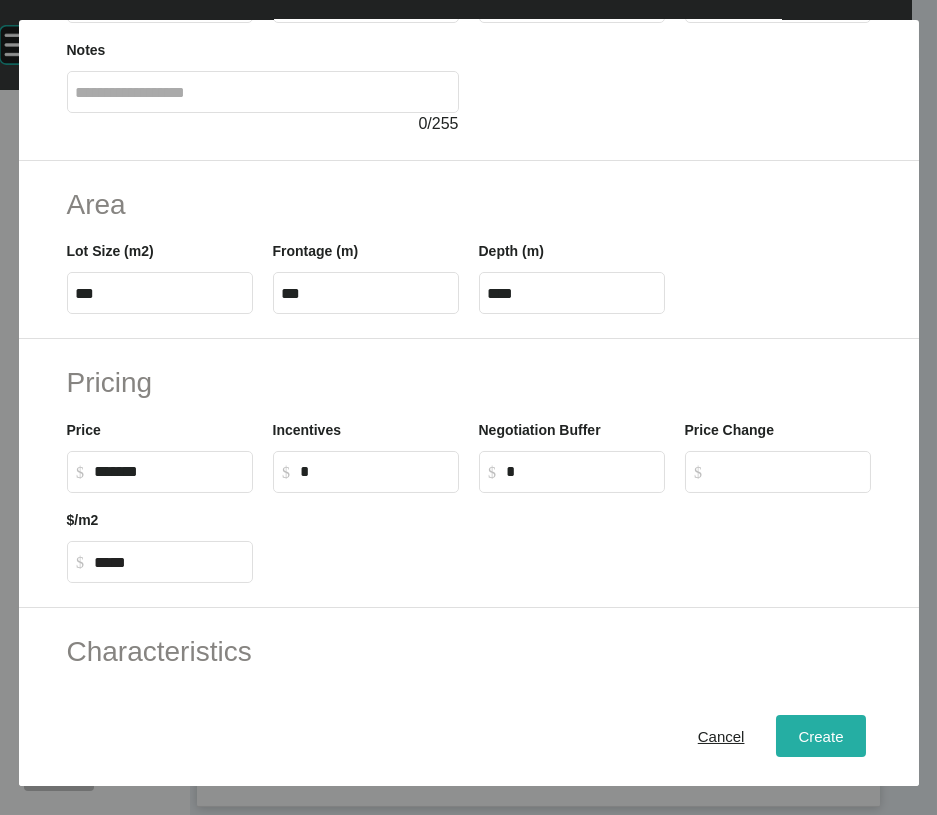 click on "Create" at bounding box center (820, 736) 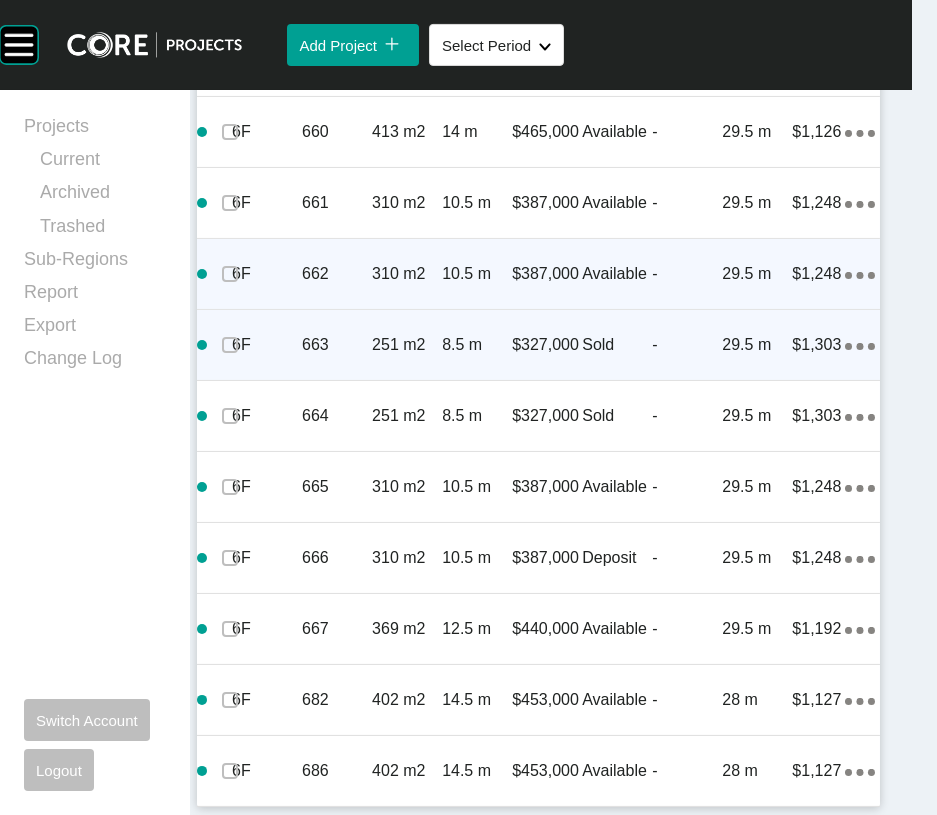 scroll, scrollTop: 4691, scrollLeft: 0, axis: vertical 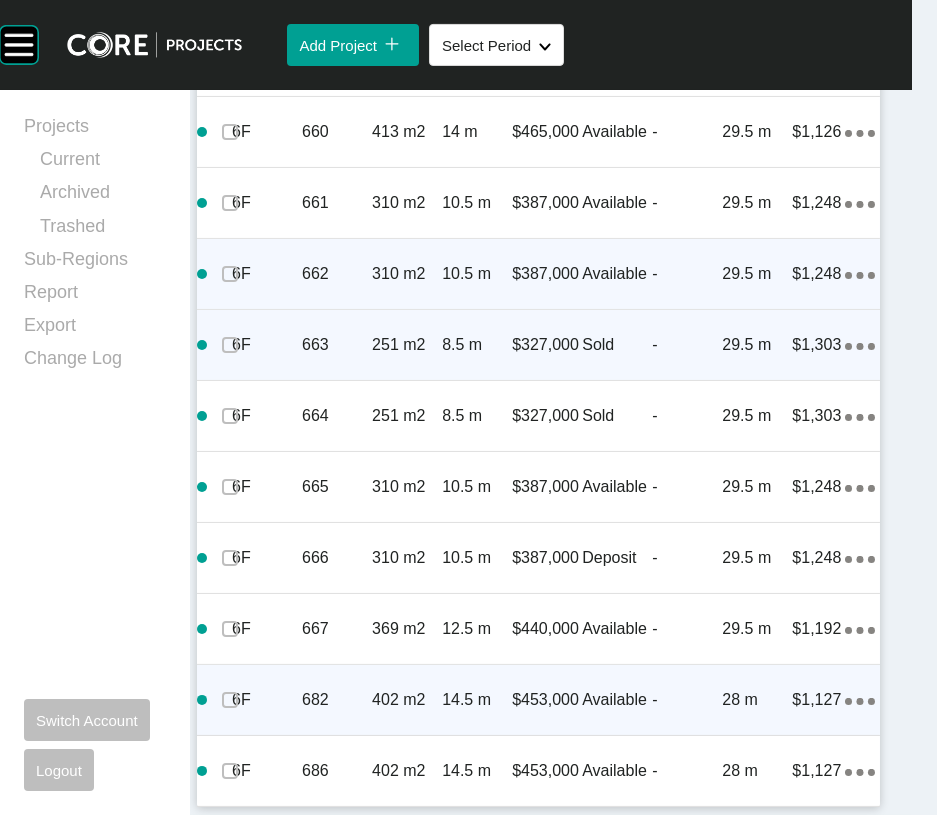 click on "Action Menu Dots Copy 6 Created with Sketch." 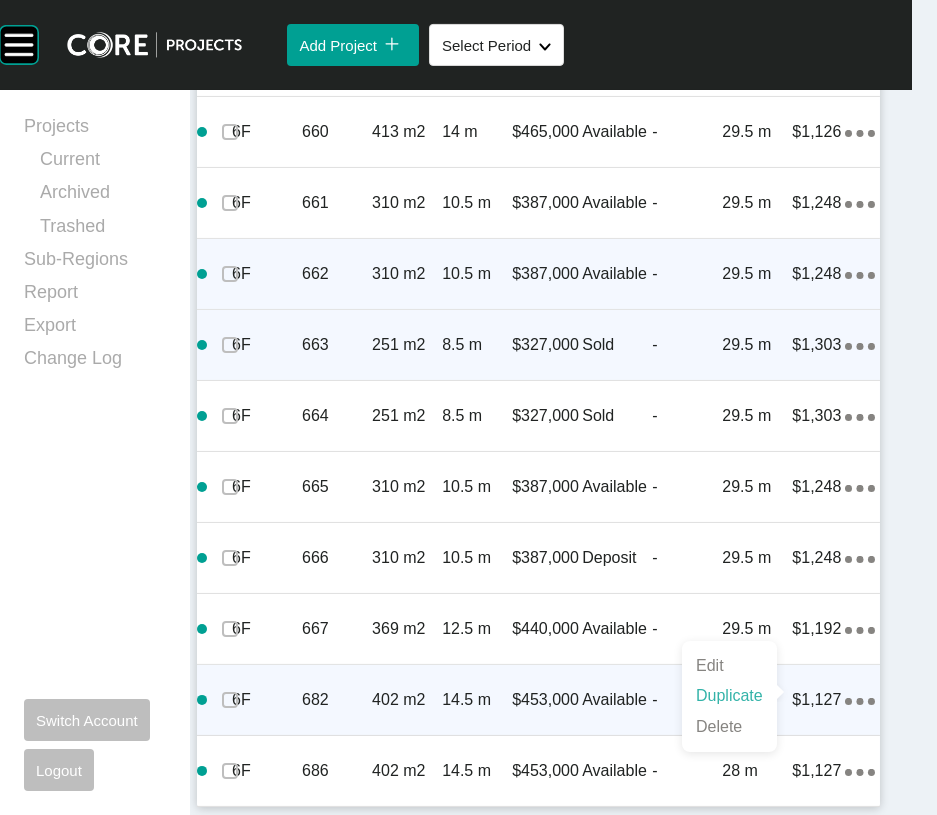 click on "Duplicate" at bounding box center [729, 696] 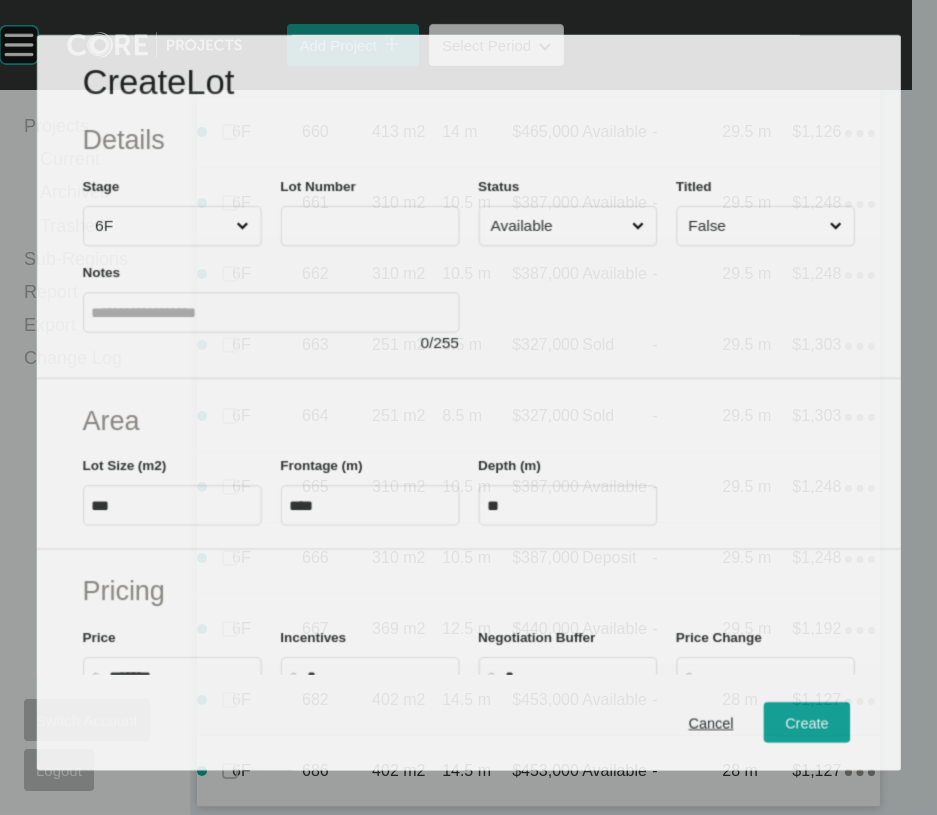 scroll, scrollTop: 4613, scrollLeft: 0, axis: vertical 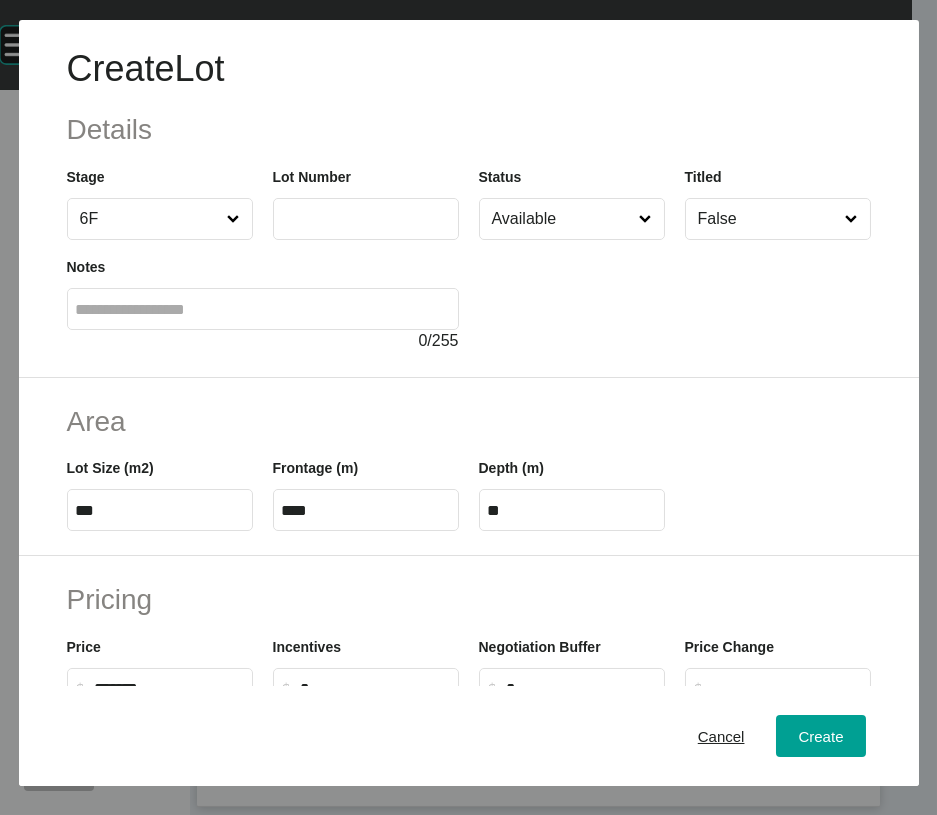 click at bounding box center (366, 219) 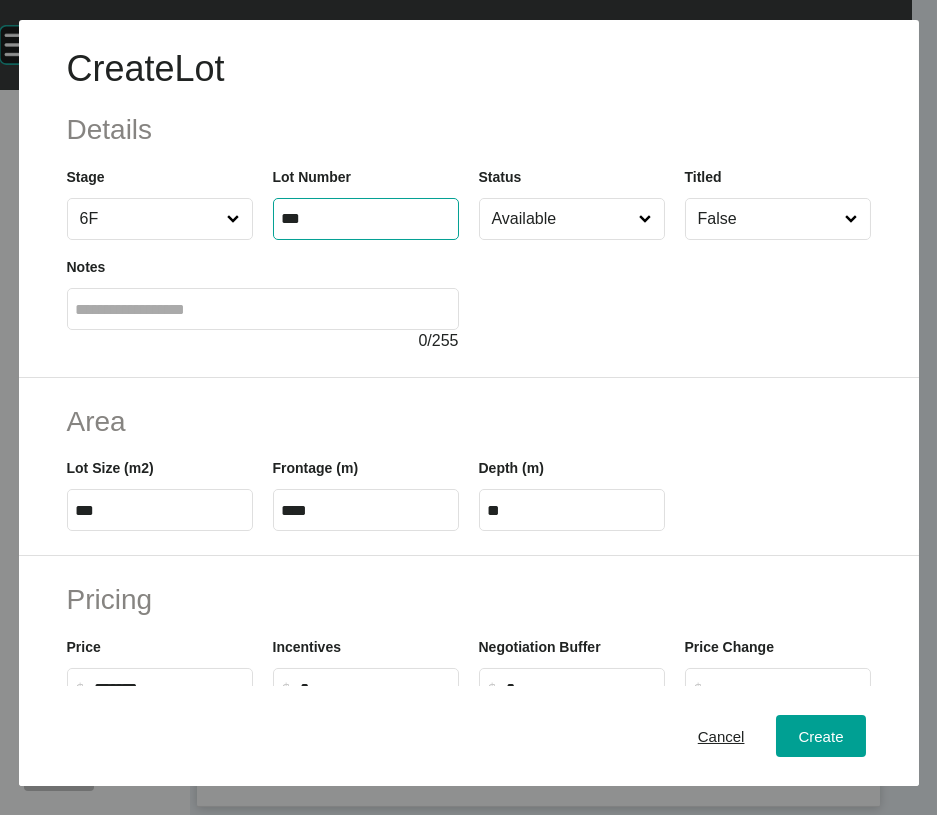 type on "***" 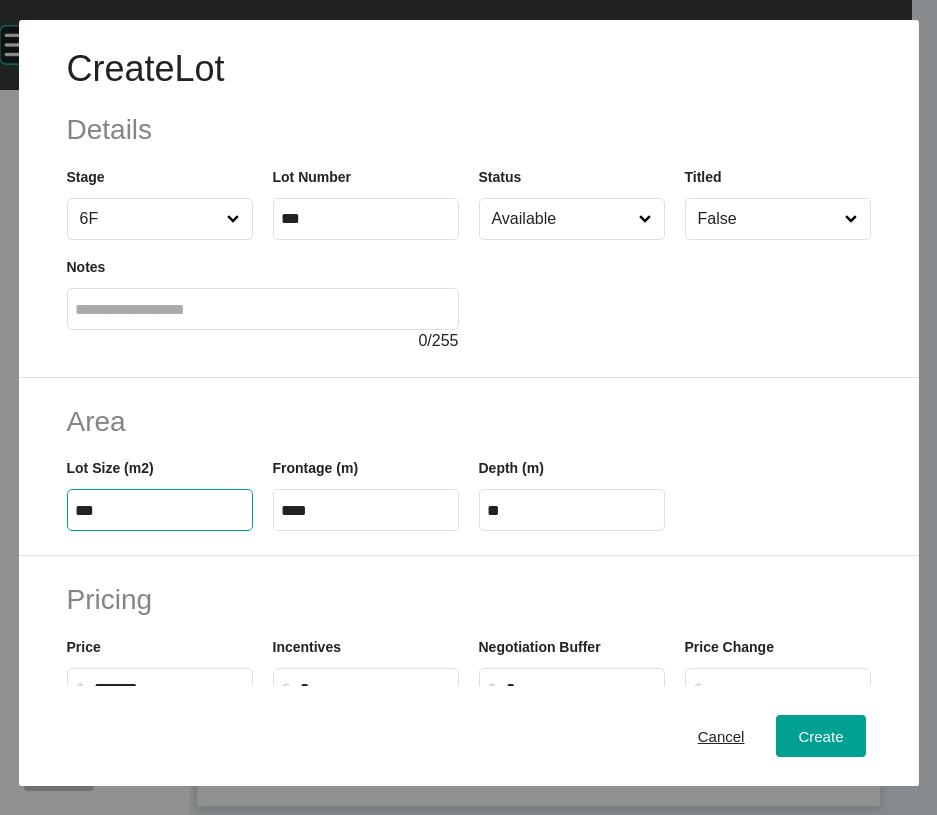 drag, startPoint x: 115, startPoint y: 628, endPoint x: 19, endPoint y: 627, distance: 96.00521 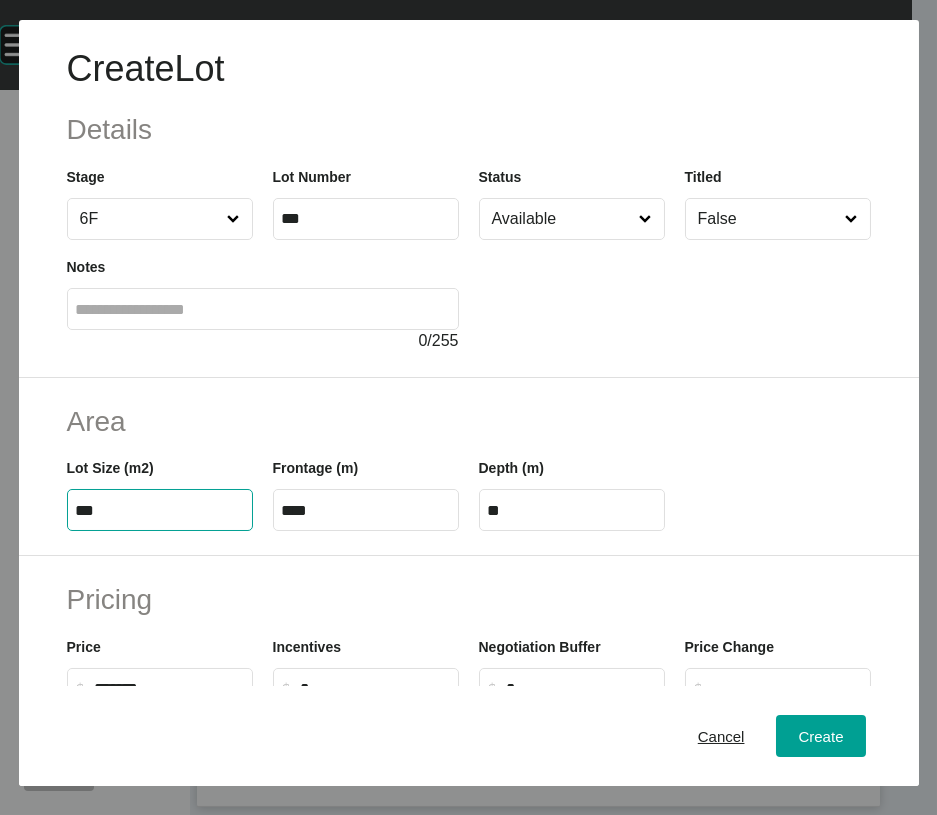 type on "***" 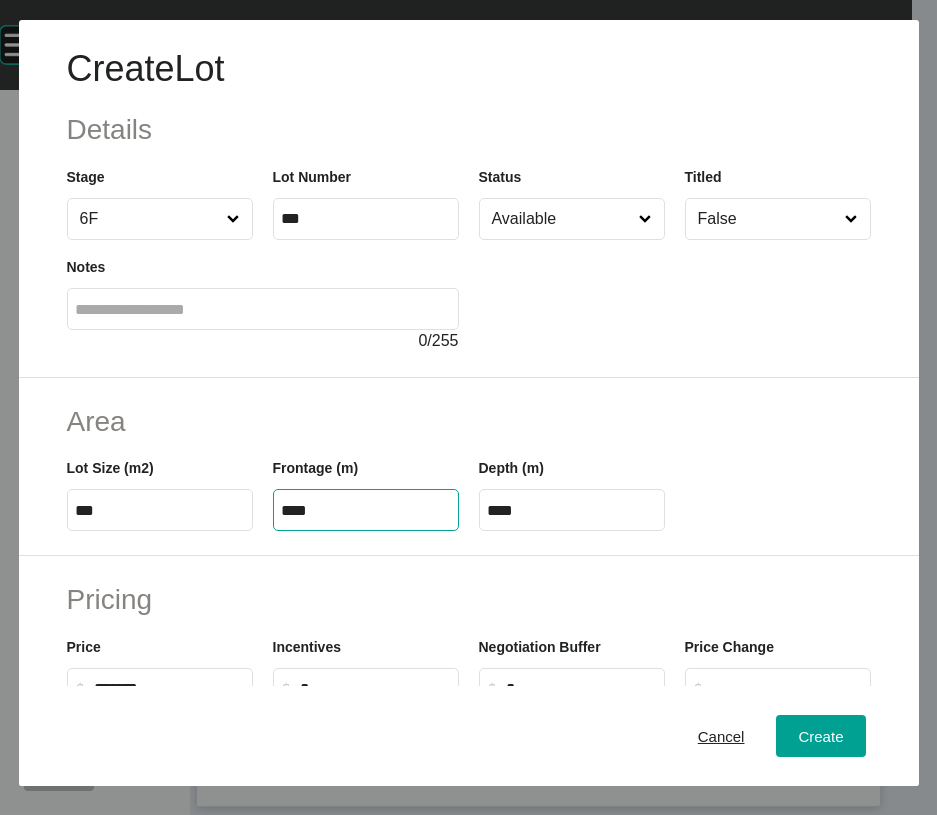 drag, startPoint x: 292, startPoint y: 625, endPoint x: 238, endPoint y: 626, distance: 54.00926 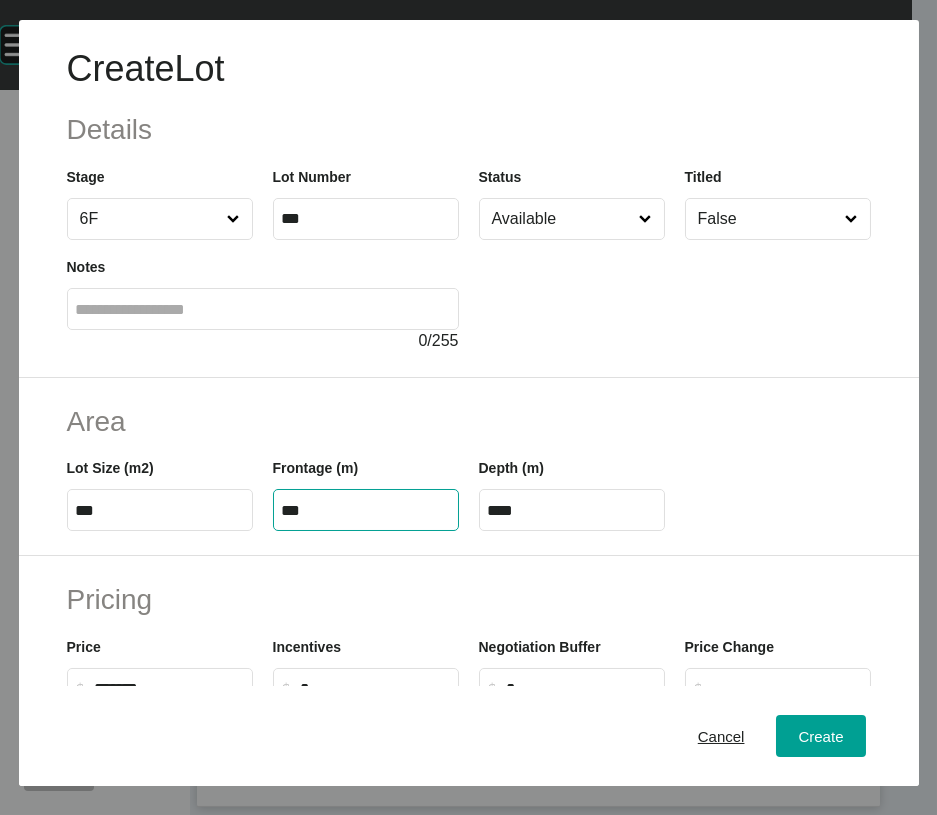type on "***" 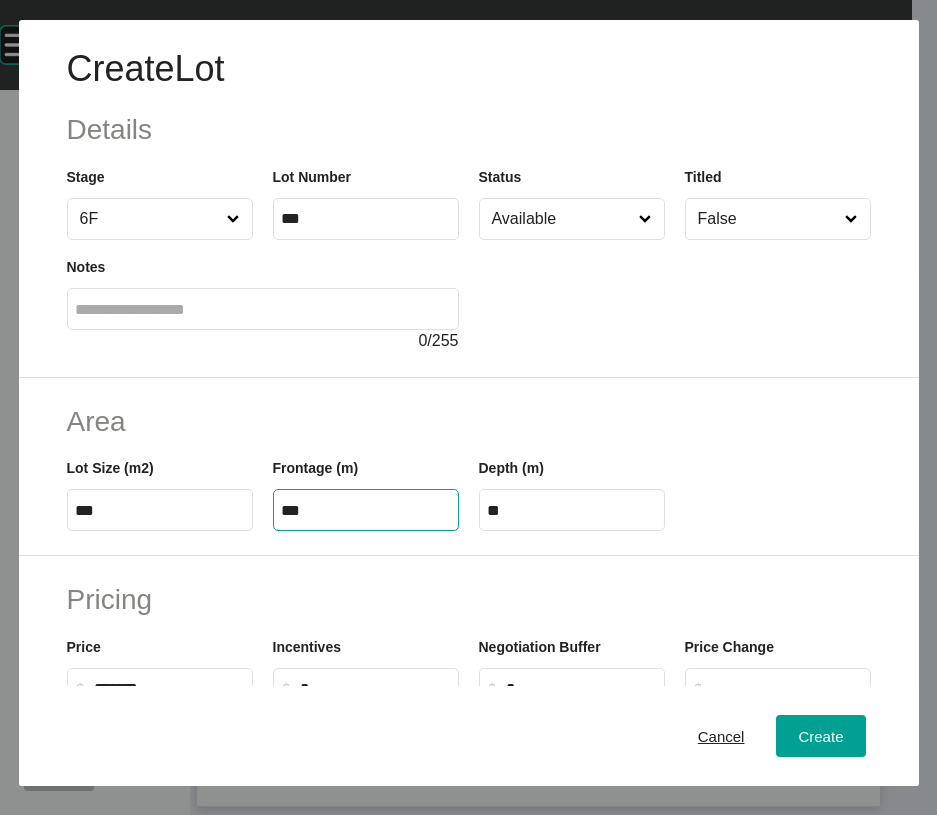 click on "**" at bounding box center [572, 510] 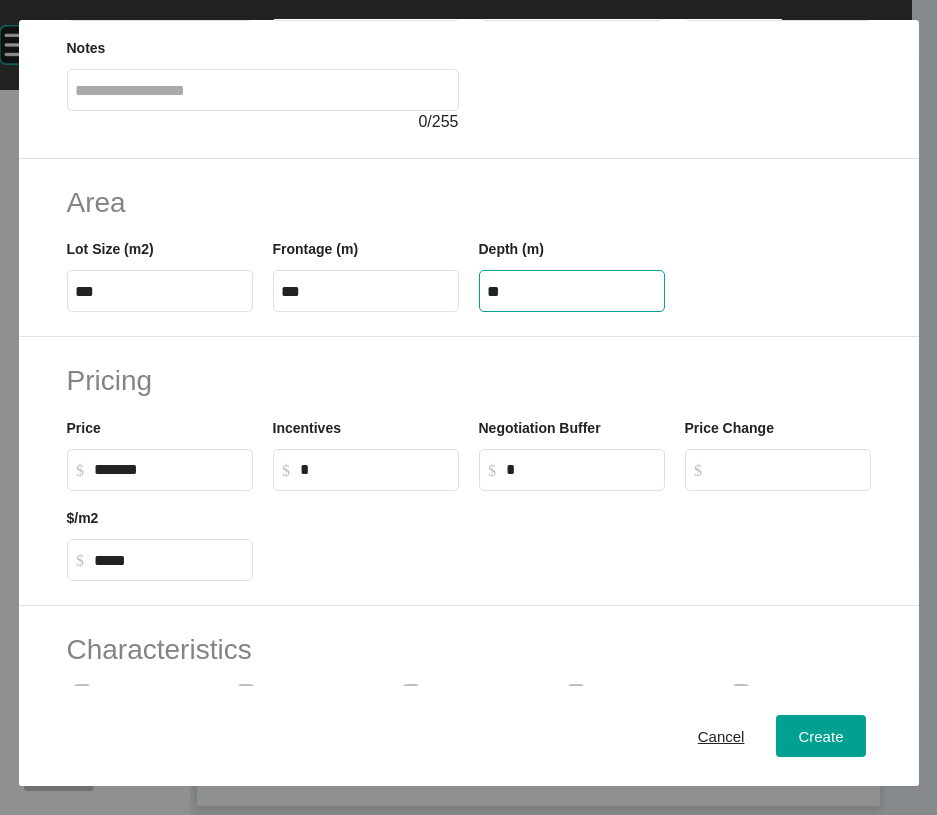 scroll, scrollTop: 226, scrollLeft: 0, axis: vertical 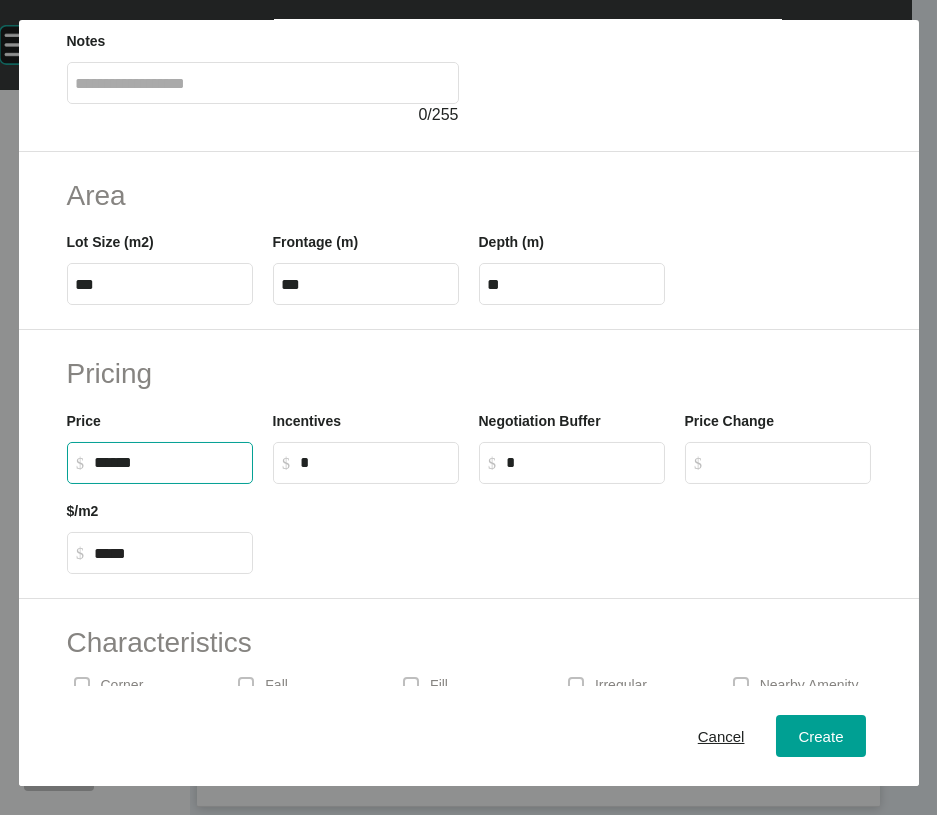 drag, startPoint x: 124, startPoint y: 634, endPoint x: 40, endPoint y: 631, distance: 84.05355 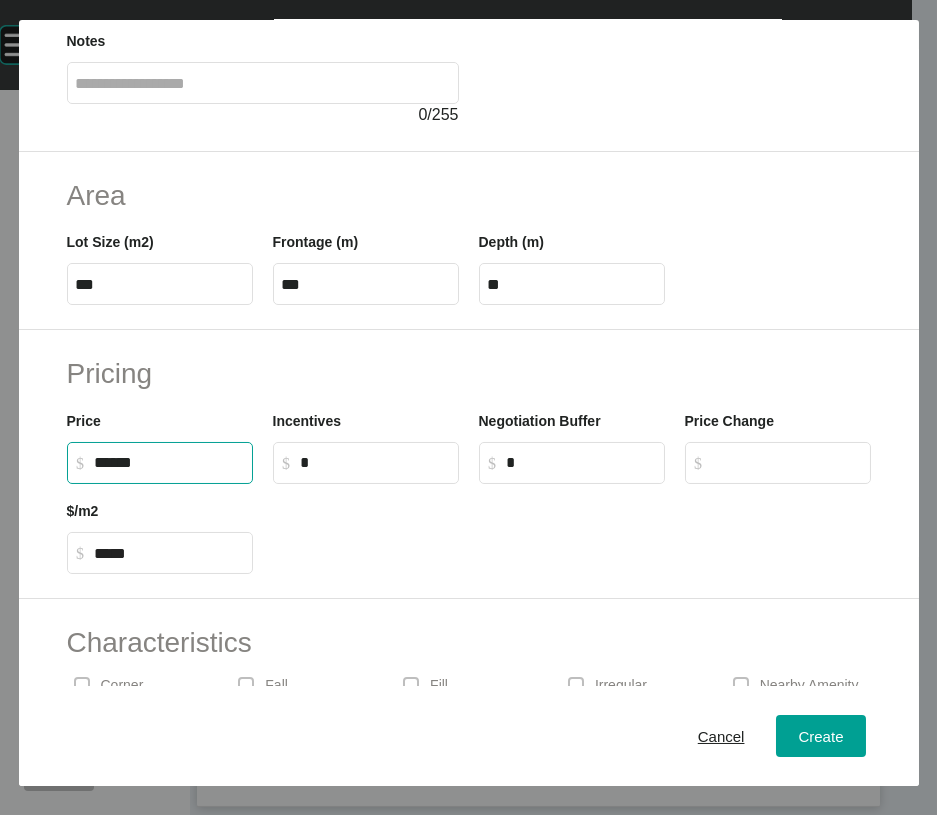 type on "*******" 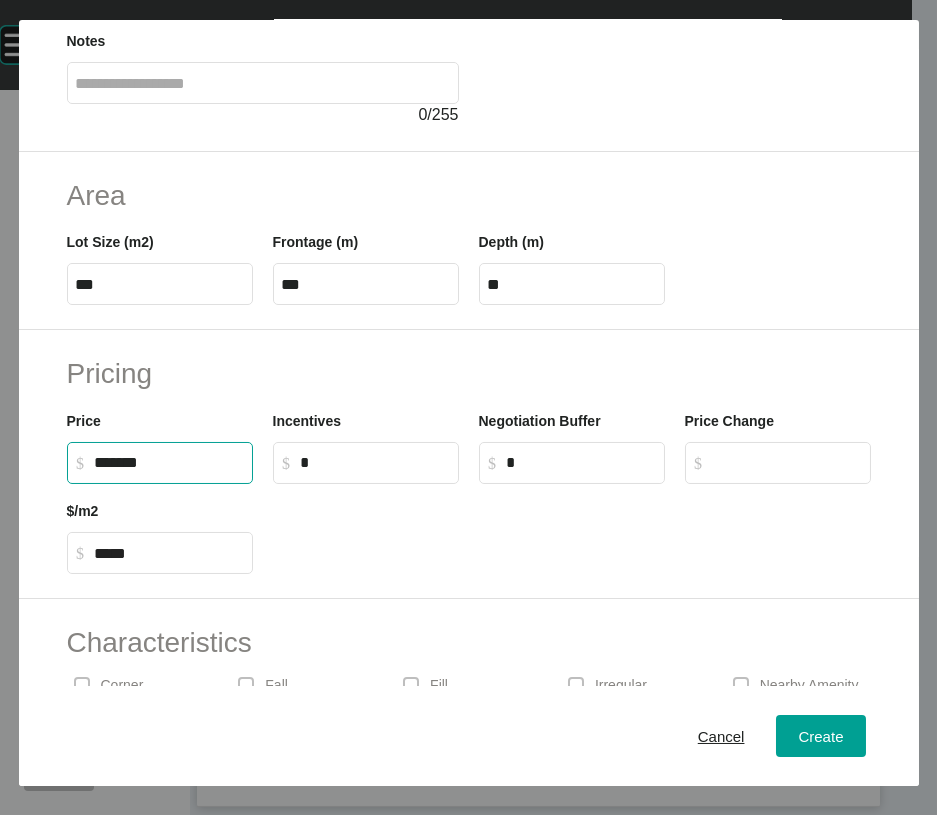 click on "*" at bounding box center [375, 462] 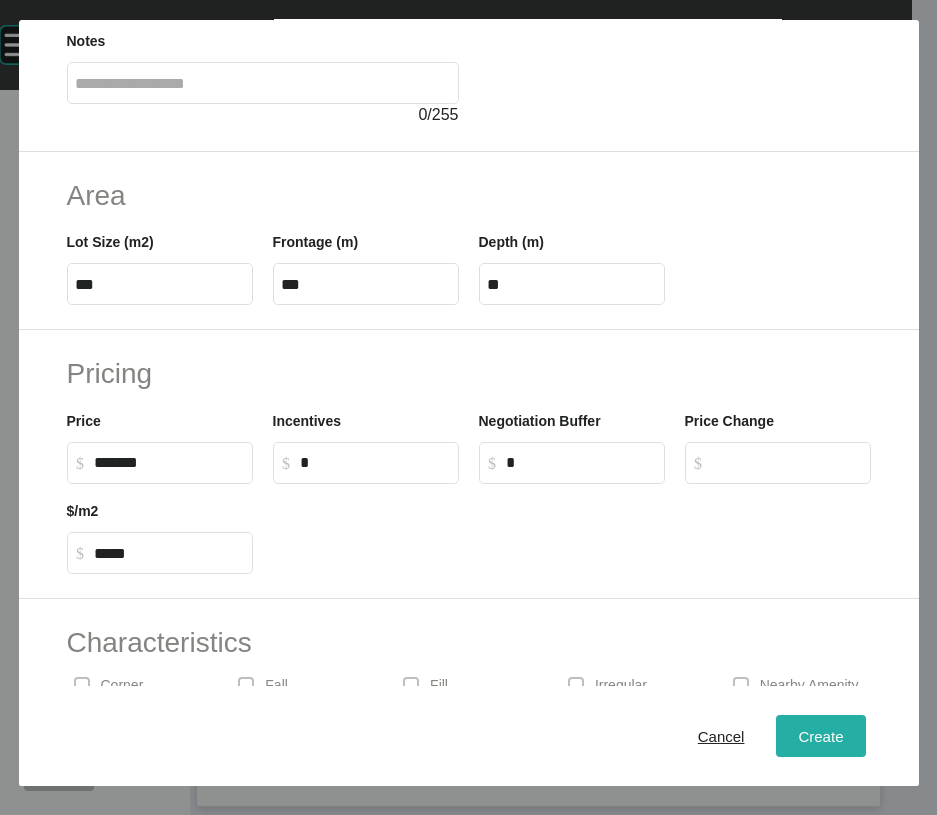click on "Create" at bounding box center (820, 736) 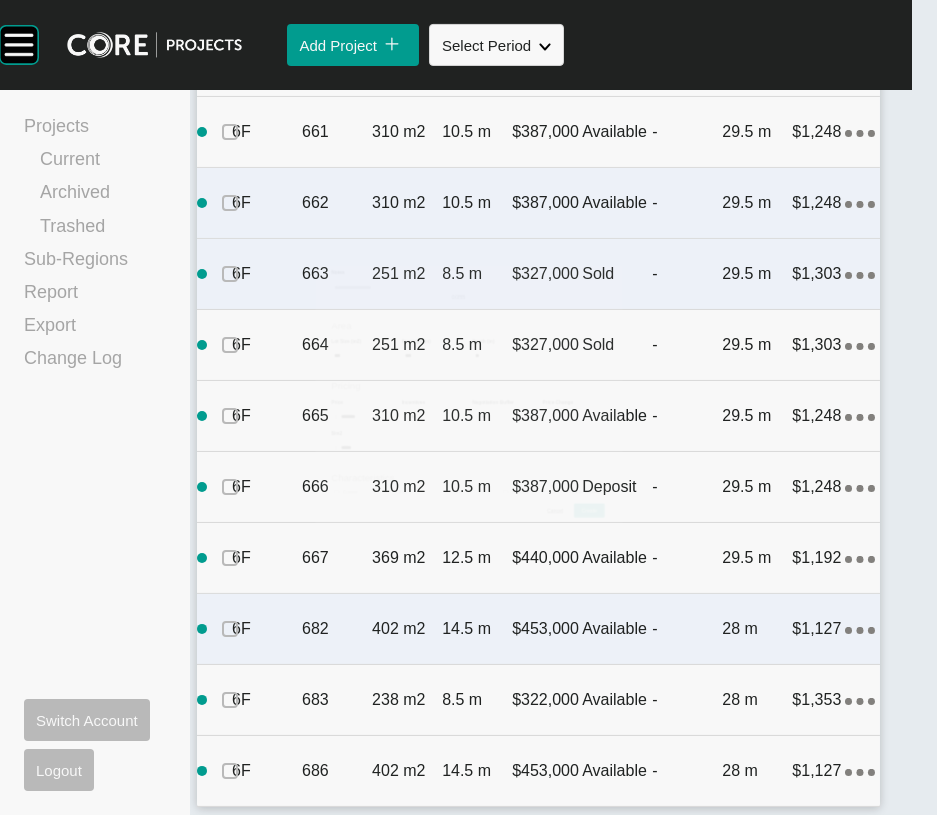 scroll, scrollTop: 4690, scrollLeft: 0, axis: vertical 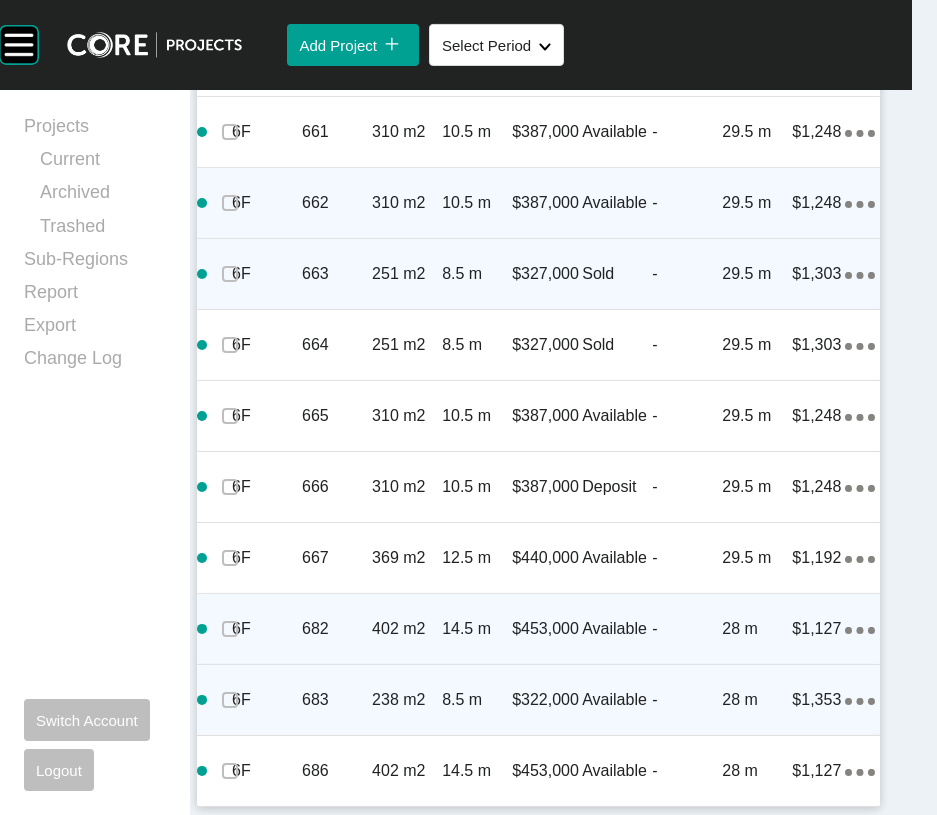 click on "-" at bounding box center [687, 700] 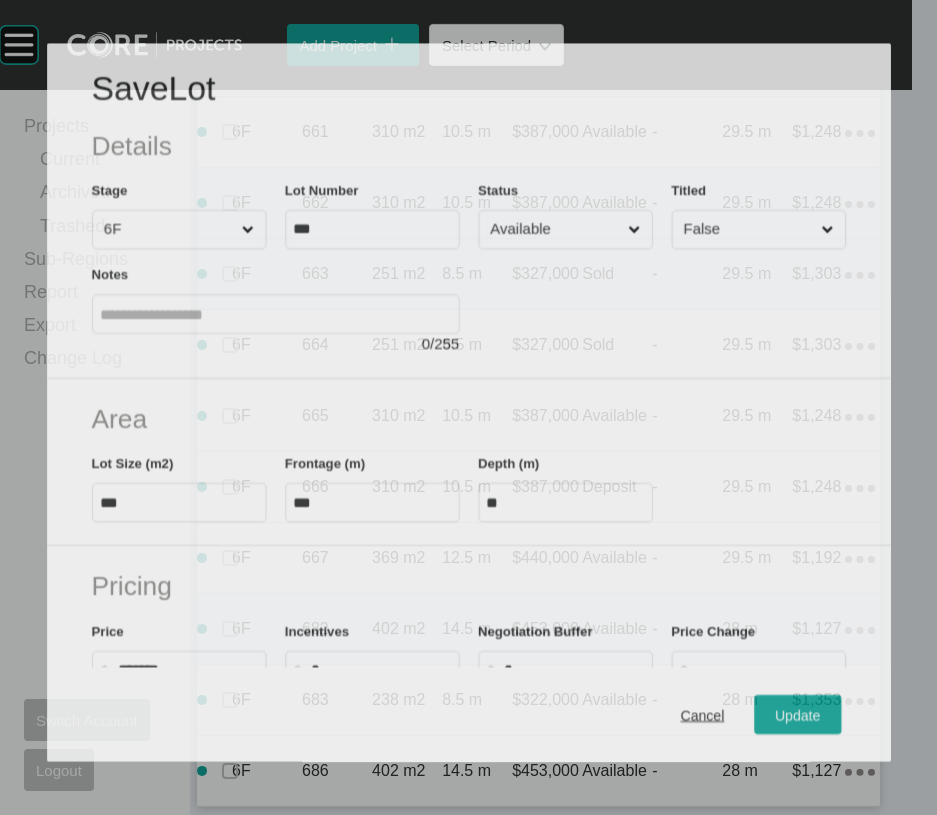 scroll, scrollTop: 4613, scrollLeft: 0, axis: vertical 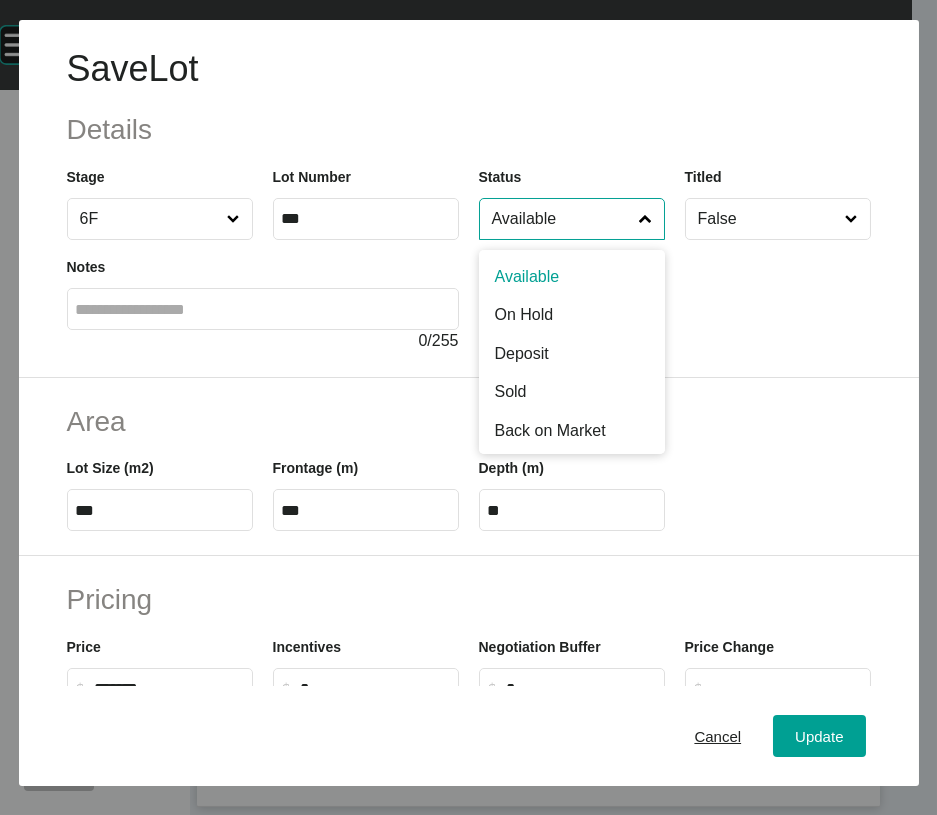drag, startPoint x: 563, startPoint y: 272, endPoint x: 567, endPoint y: 299, distance: 27.294687 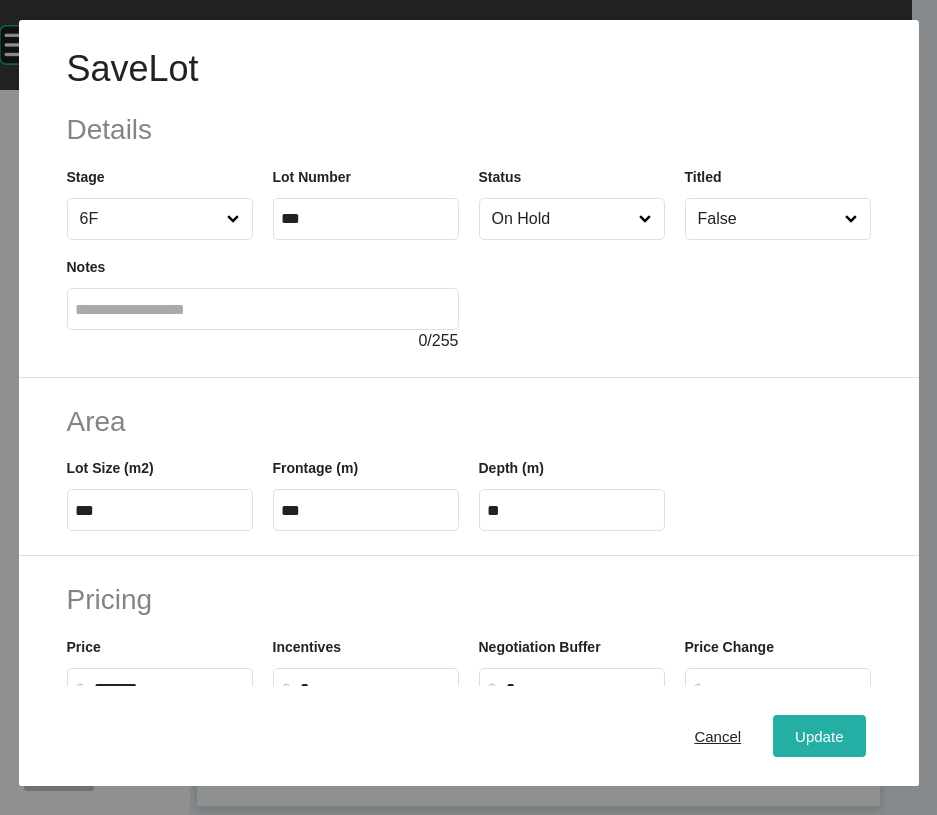 click on "Update" at bounding box center [819, 736] 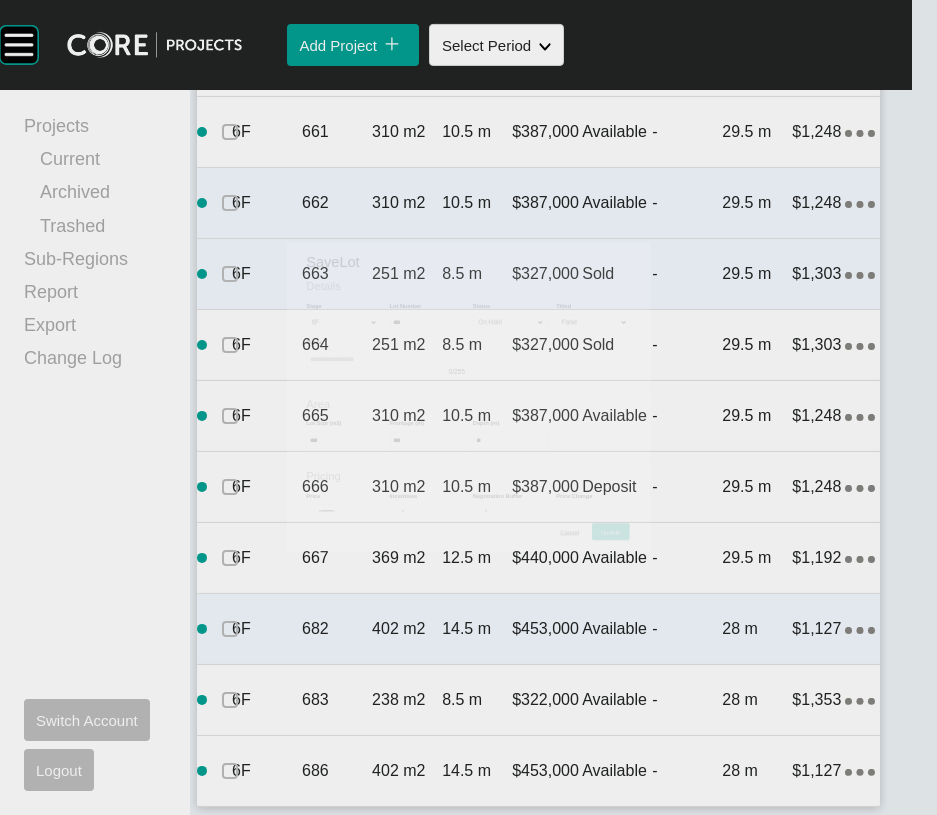 scroll, scrollTop: 4690, scrollLeft: 0, axis: vertical 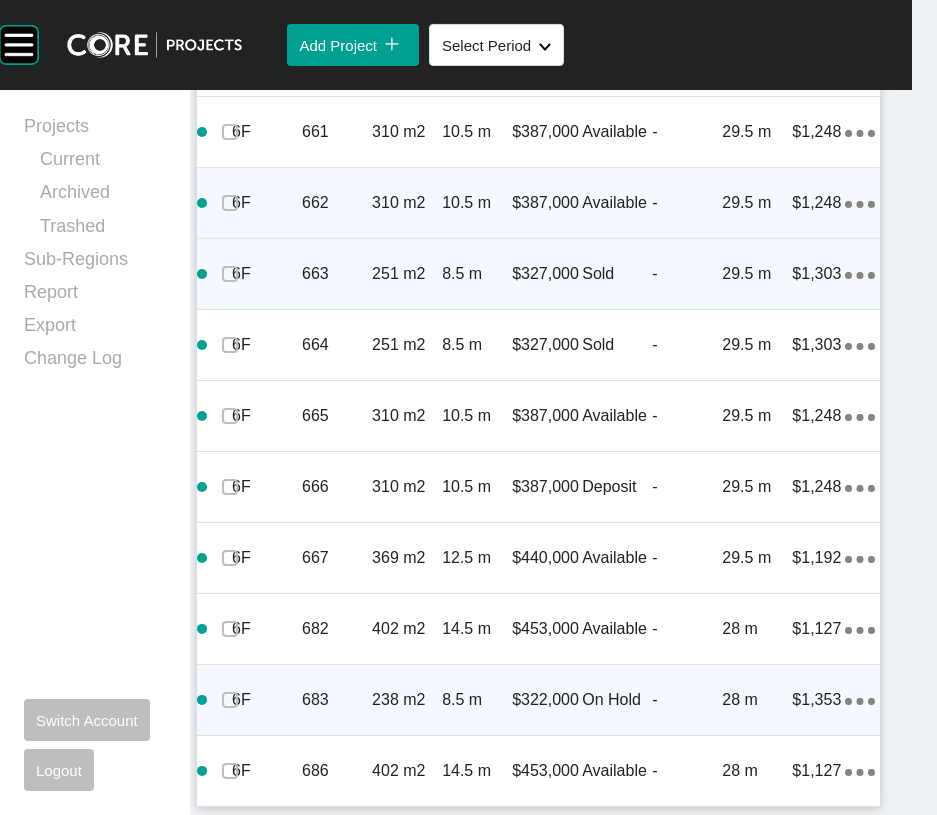 click 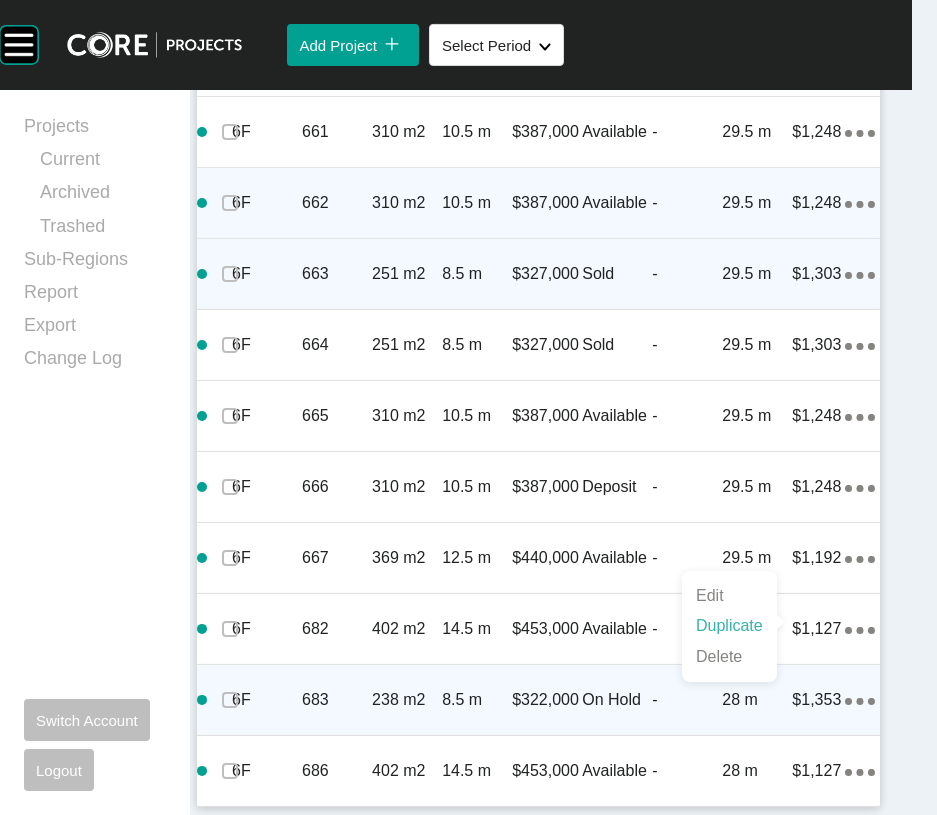 click on "Duplicate" at bounding box center (729, 626) 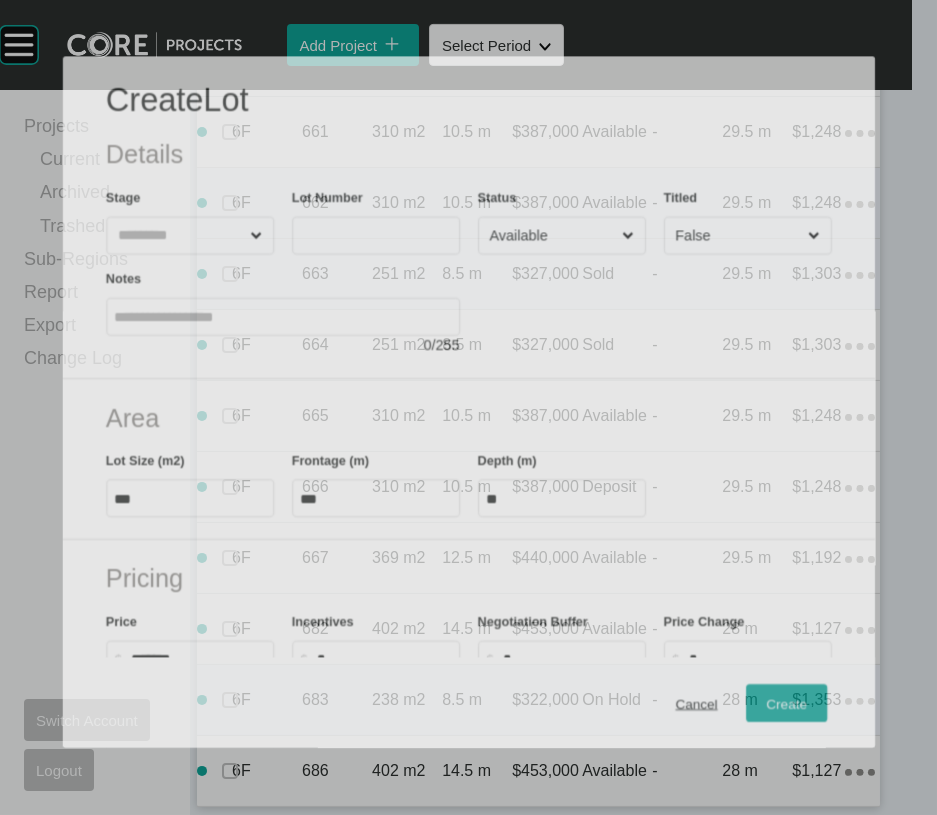 scroll, scrollTop: 4790, scrollLeft: 0, axis: vertical 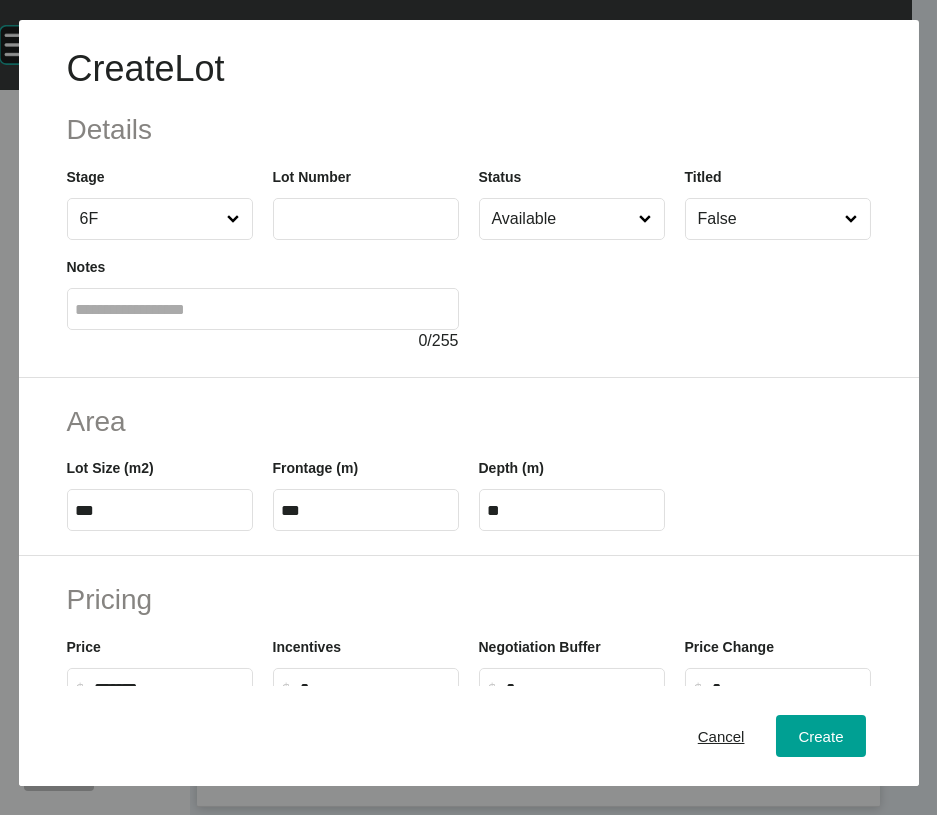 click at bounding box center (366, 219) 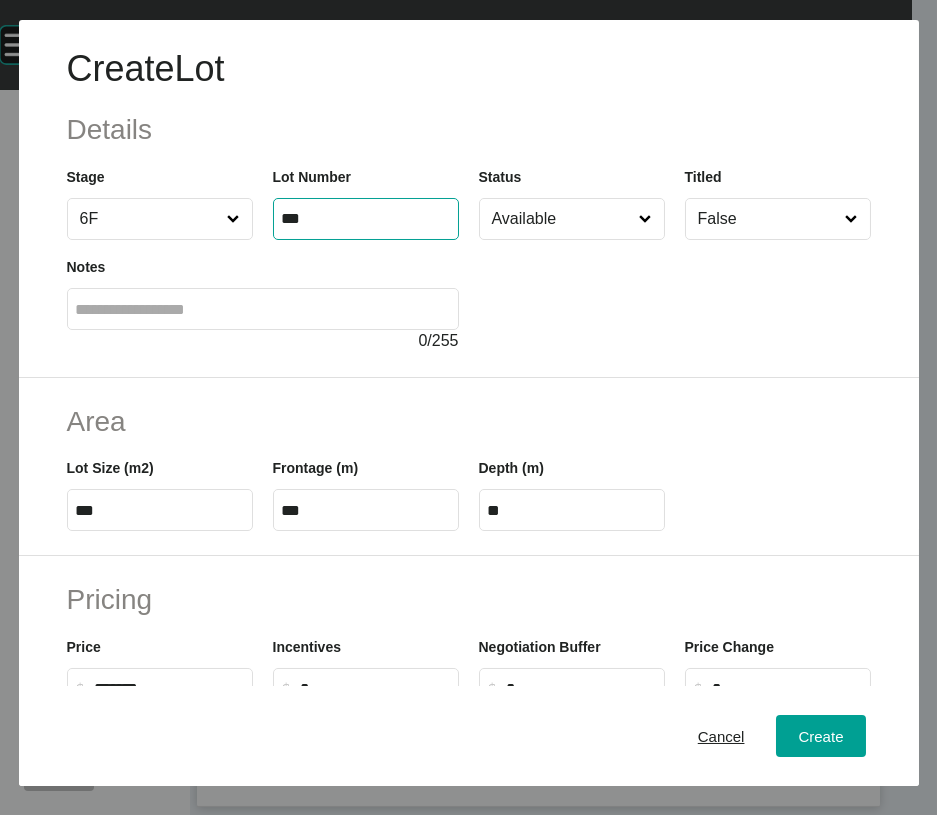 type on "***" 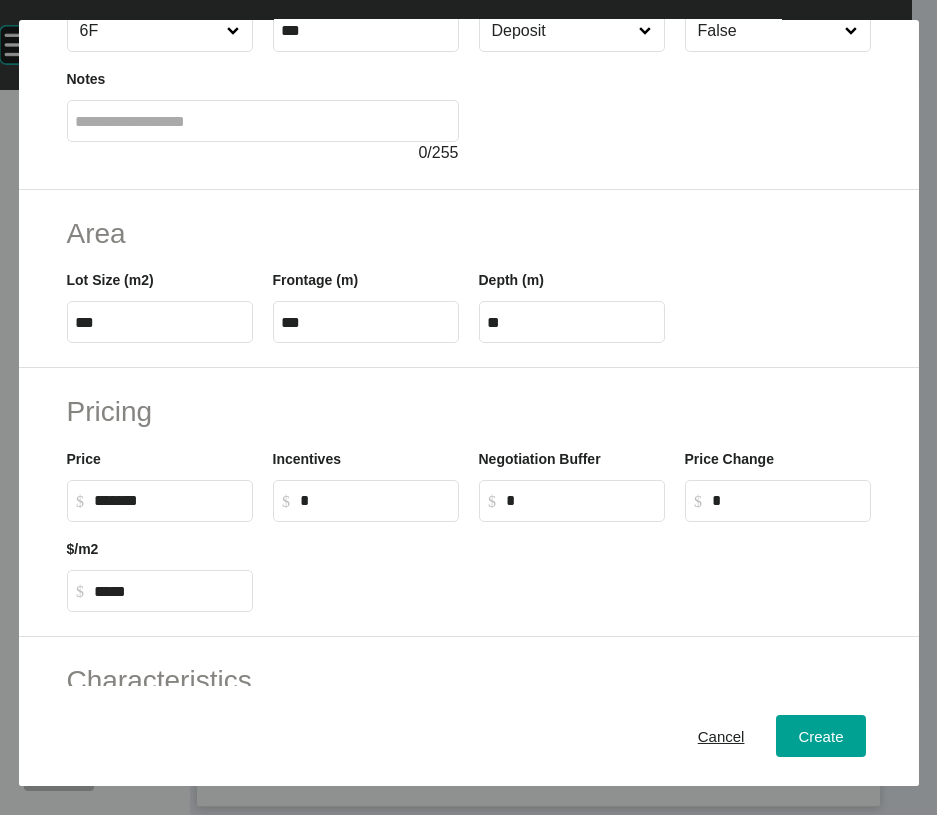 scroll, scrollTop: 206, scrollLeft: 0, axis: vertical 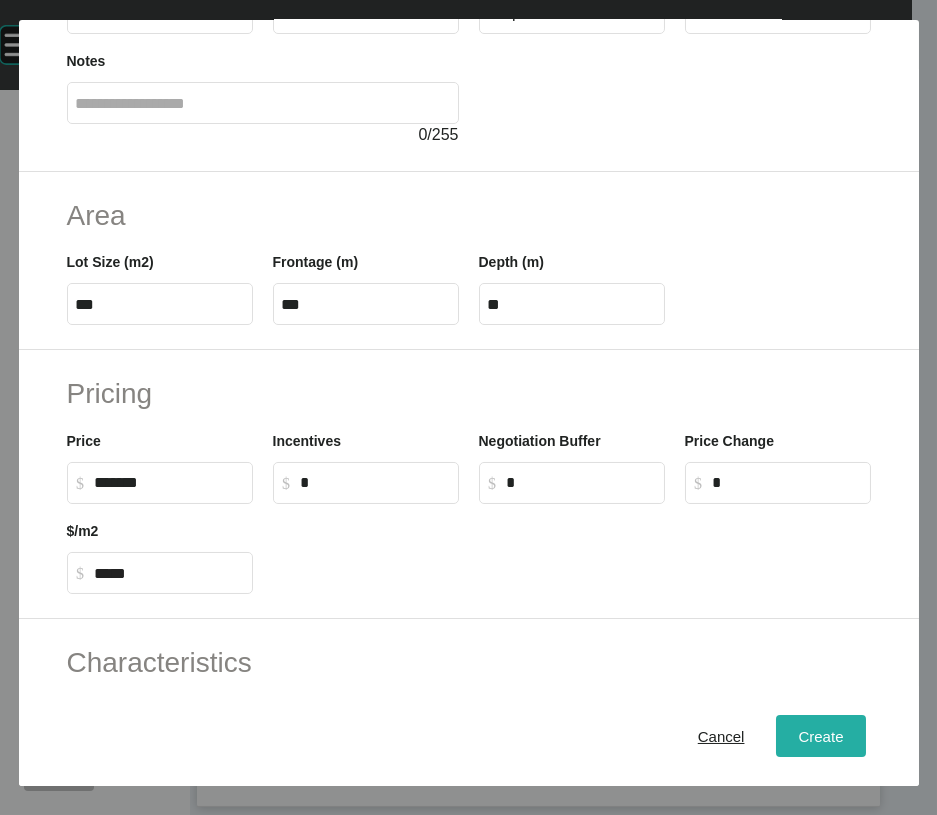 click on "Create" at bounding box center [820, 736] 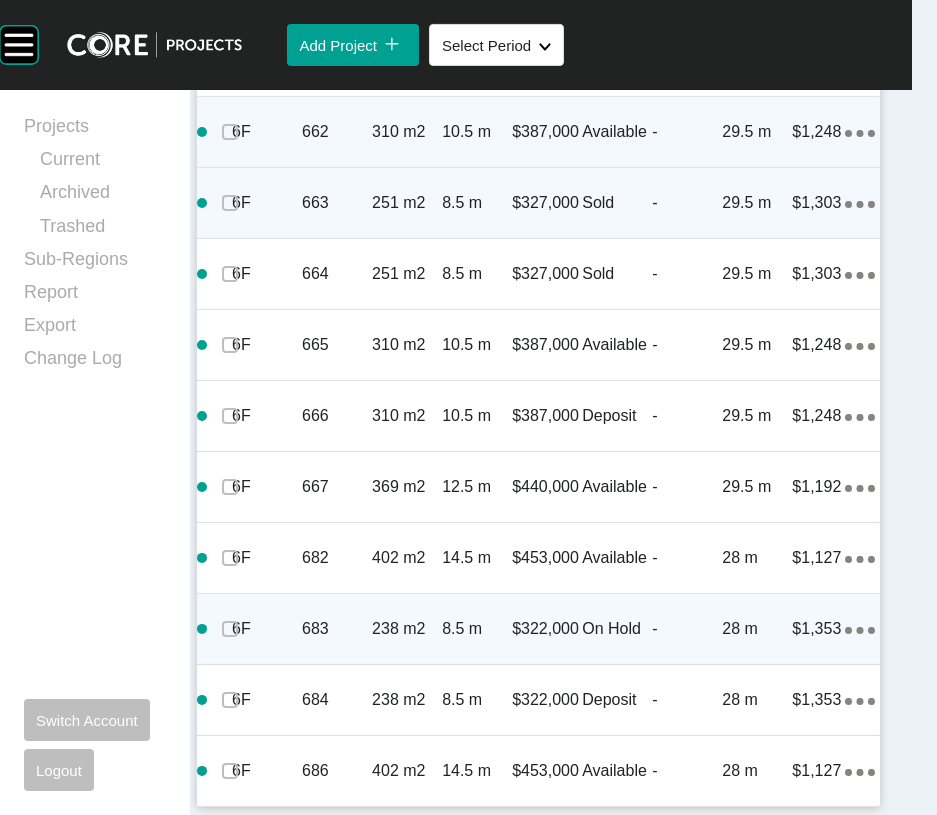 scroll, scrollTop: 4975, scrollLeft: 0, axis: vertical 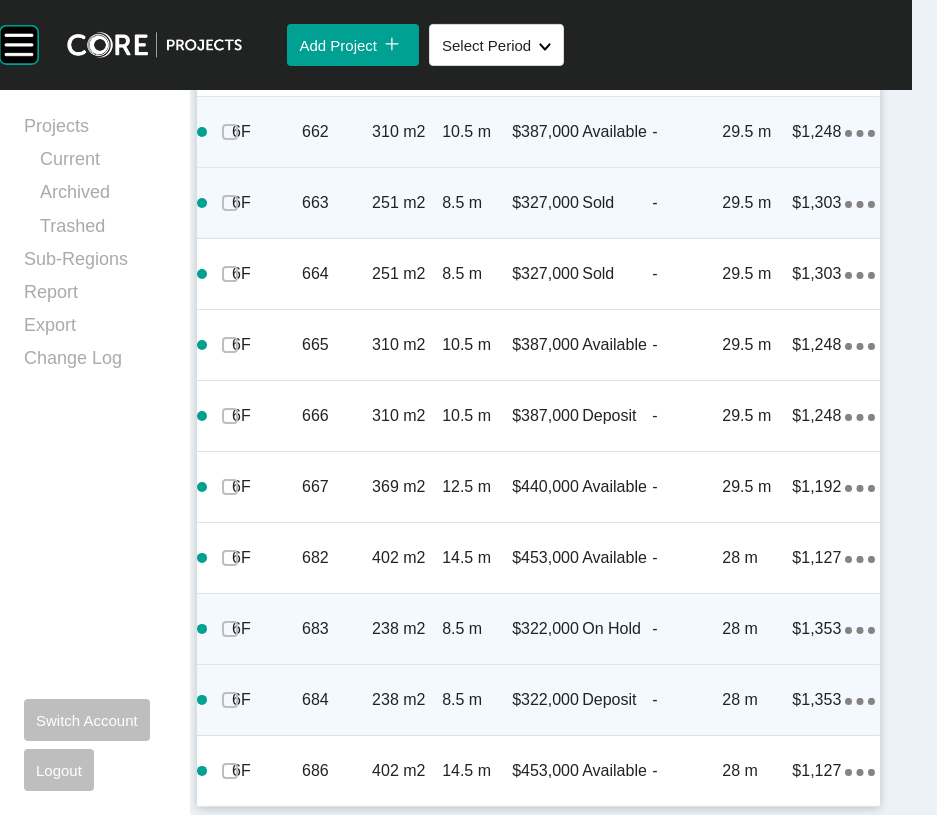 click 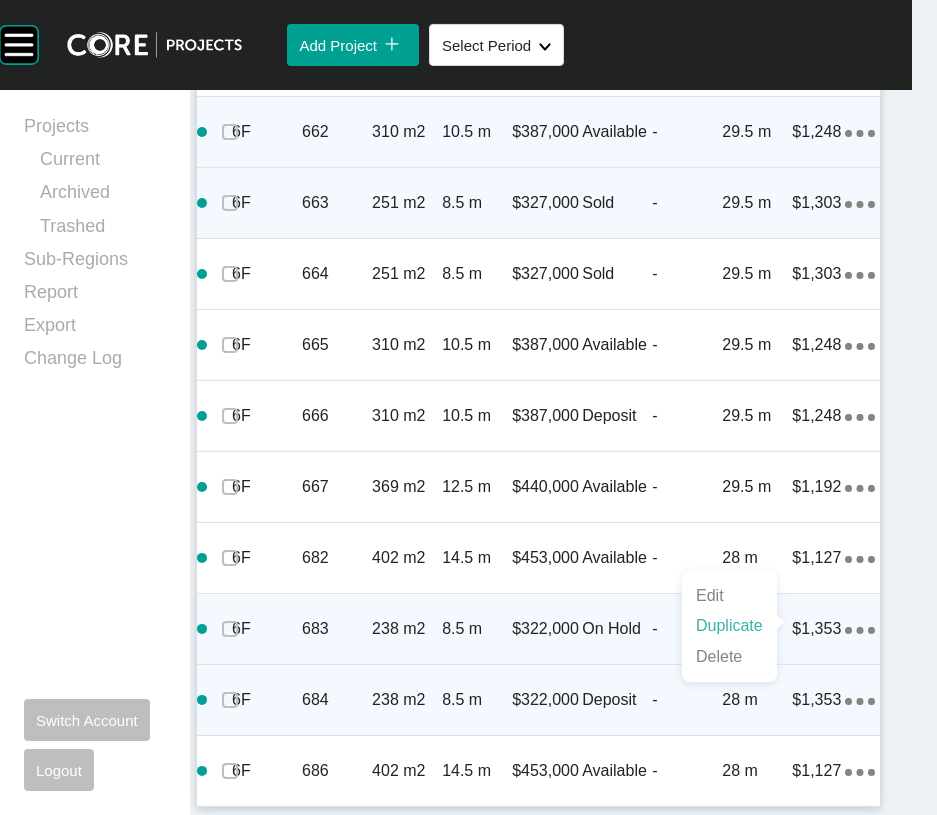 click on "Duplicate" at bounding box center (729, 626) 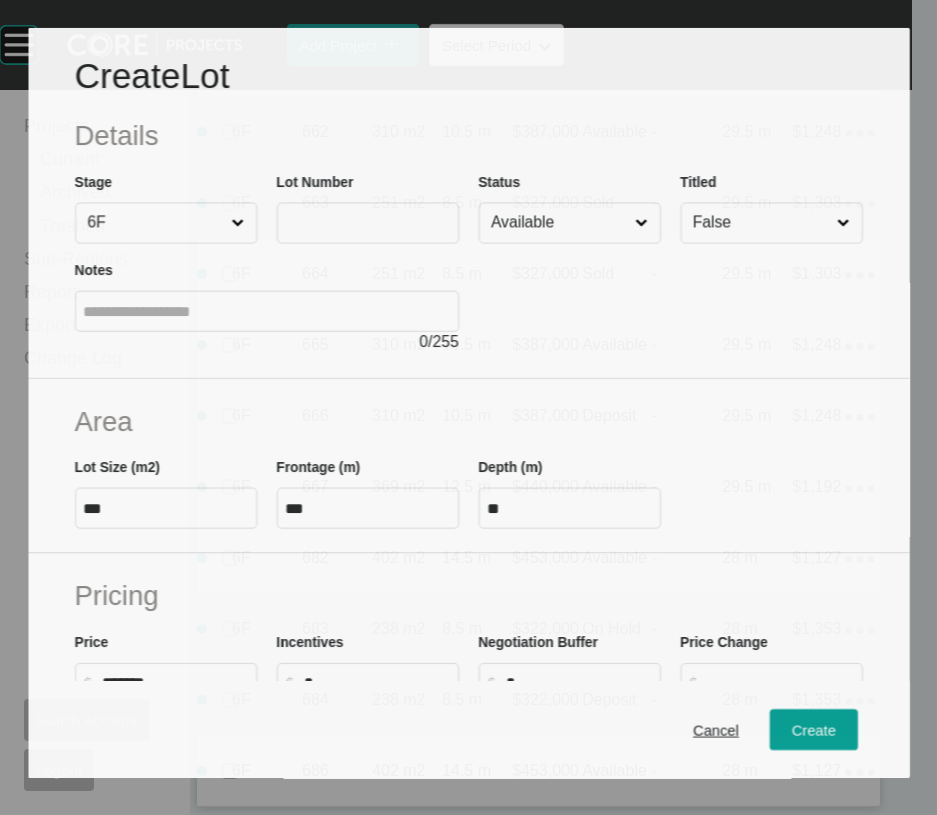 scroll, scrollTop: 4897, scrollLeft: 0, axis: vertical 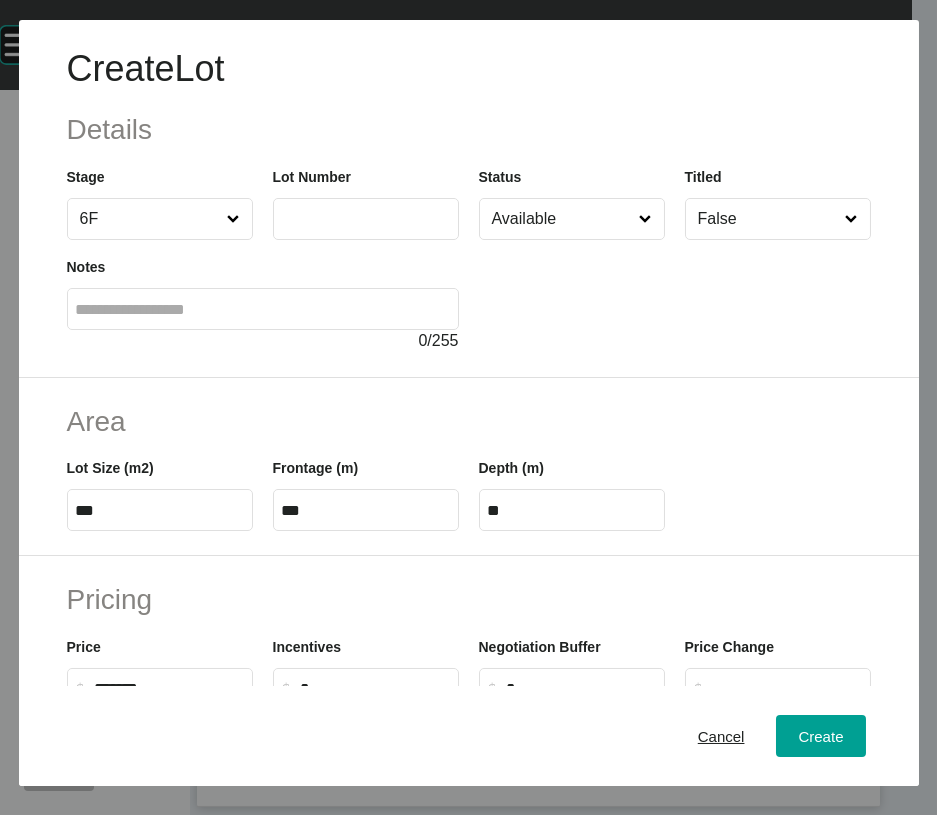 click at bounding box center [366, 219] 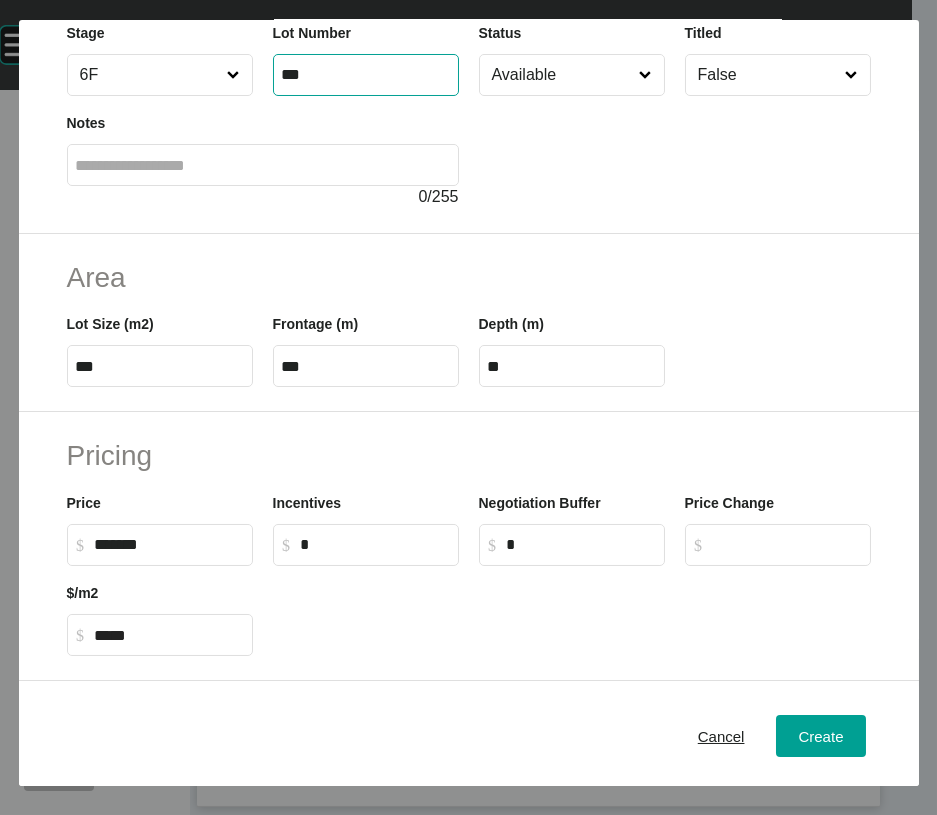 scroll, scrollTop: 183, scrollLeft: 0, axis: vertical 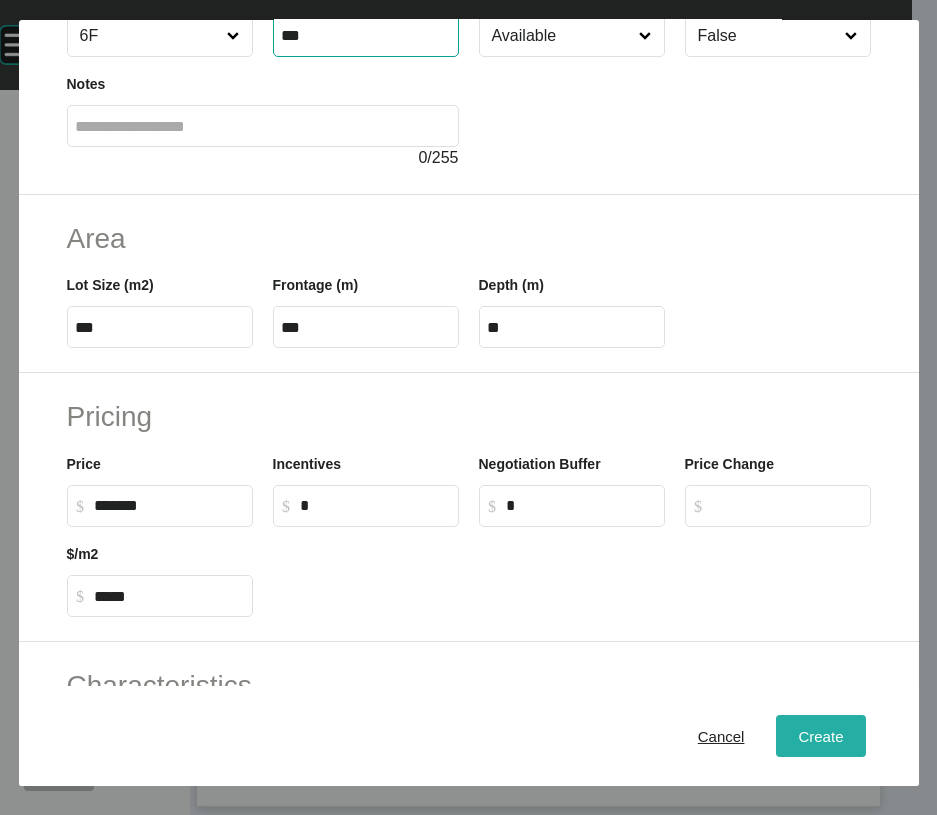 type on "***" 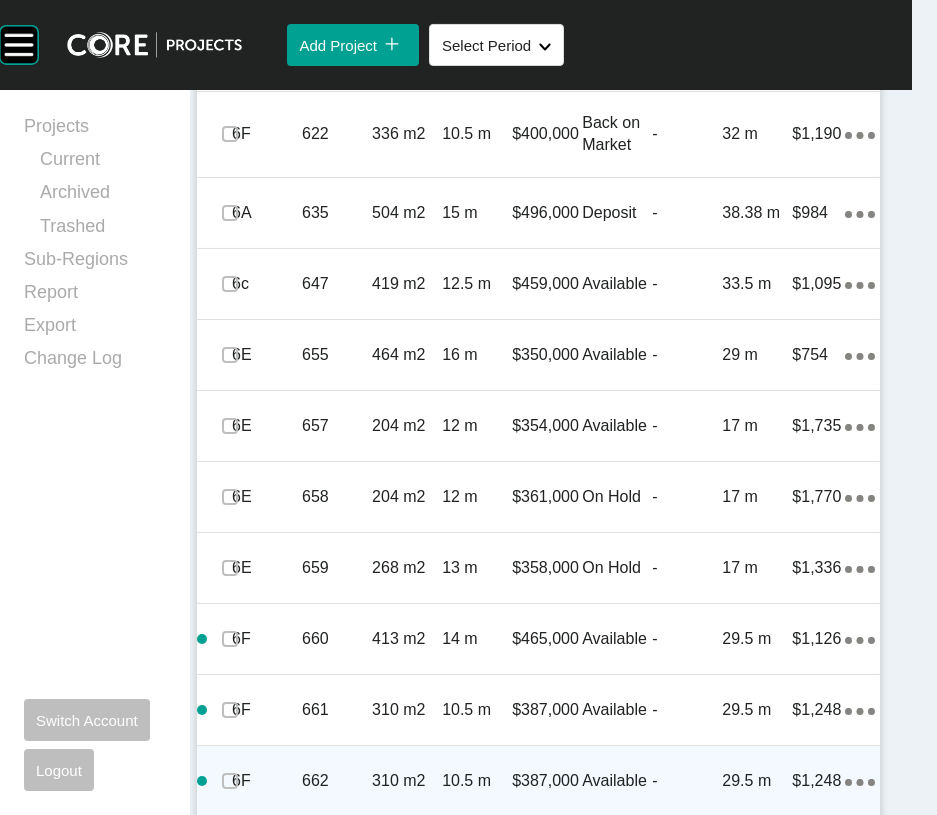 scroll, scrollTop: 2478, scrollLeft: 0, axis: vertical 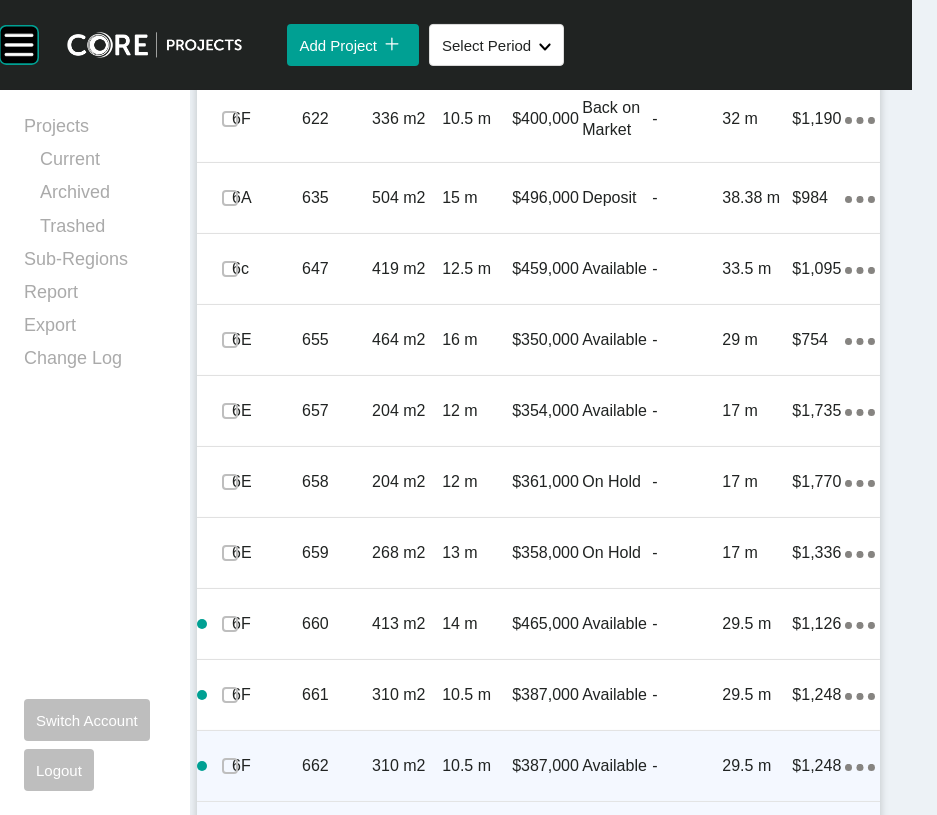 click on "-" at bounding box center (687, -598) 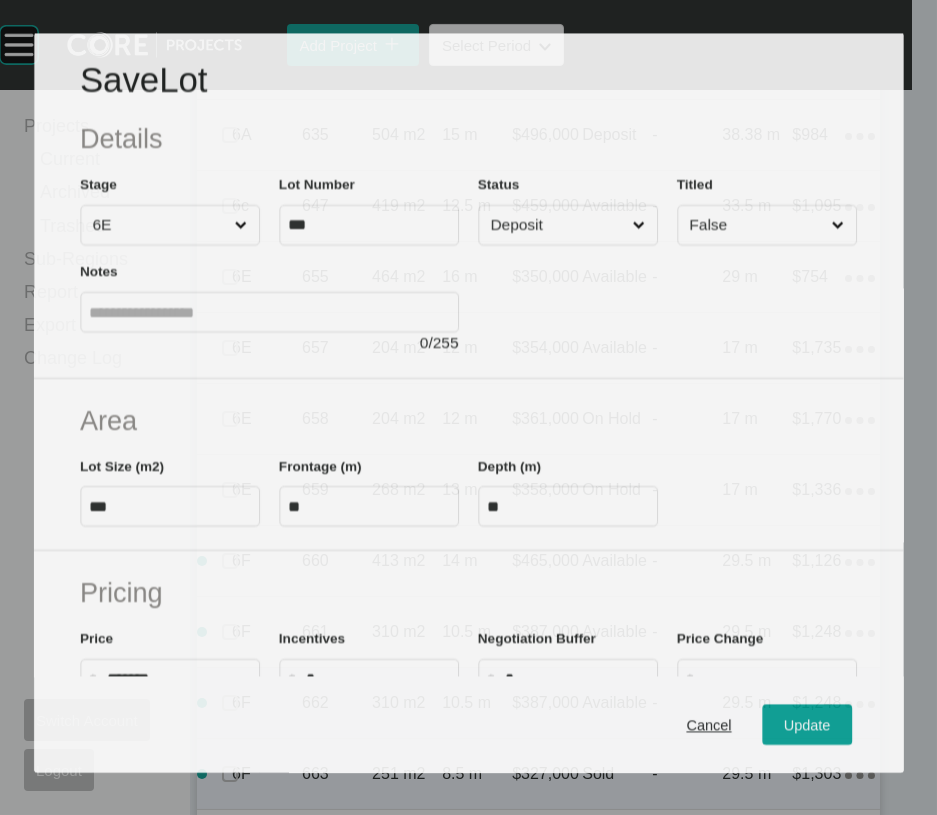 scroll, scrollTop: 2400, scrollLeft: 0, axis: vertical 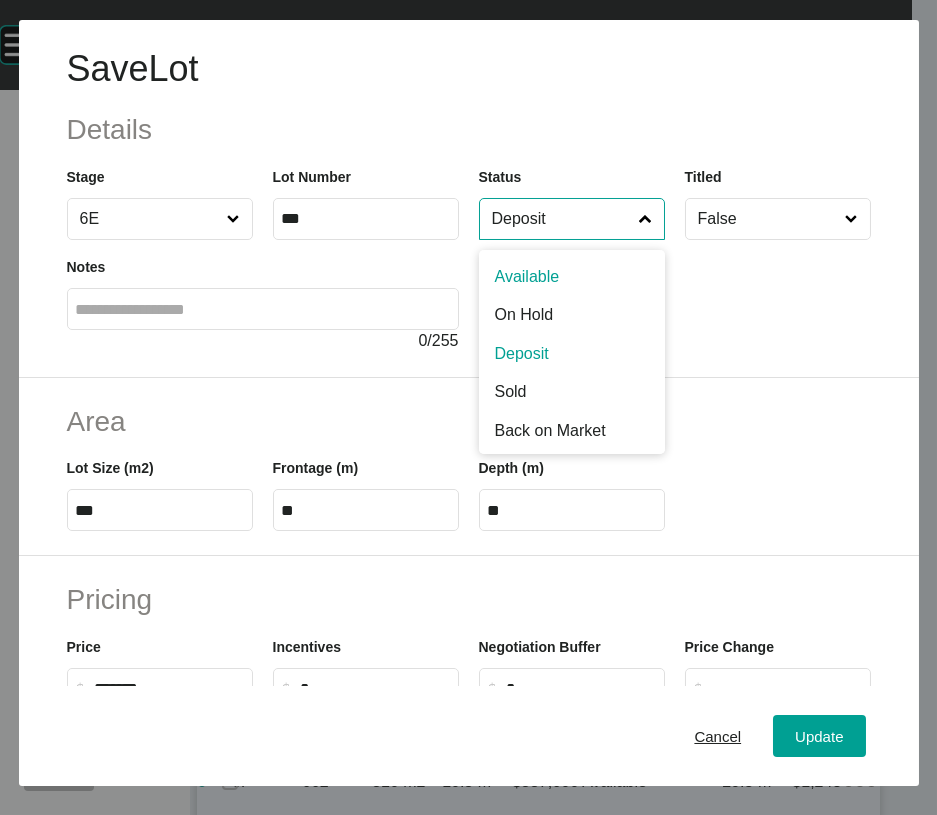 click on "Deposit" at bounding box center [562, 219] 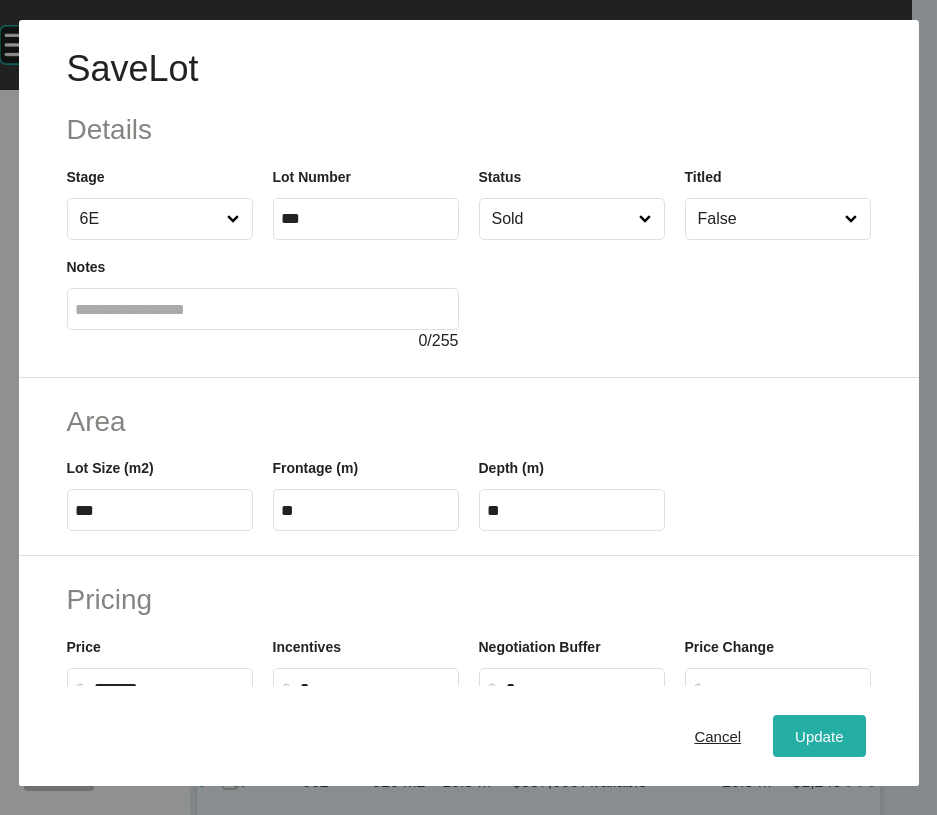 click on "Update" at bounding box center (819, 736) 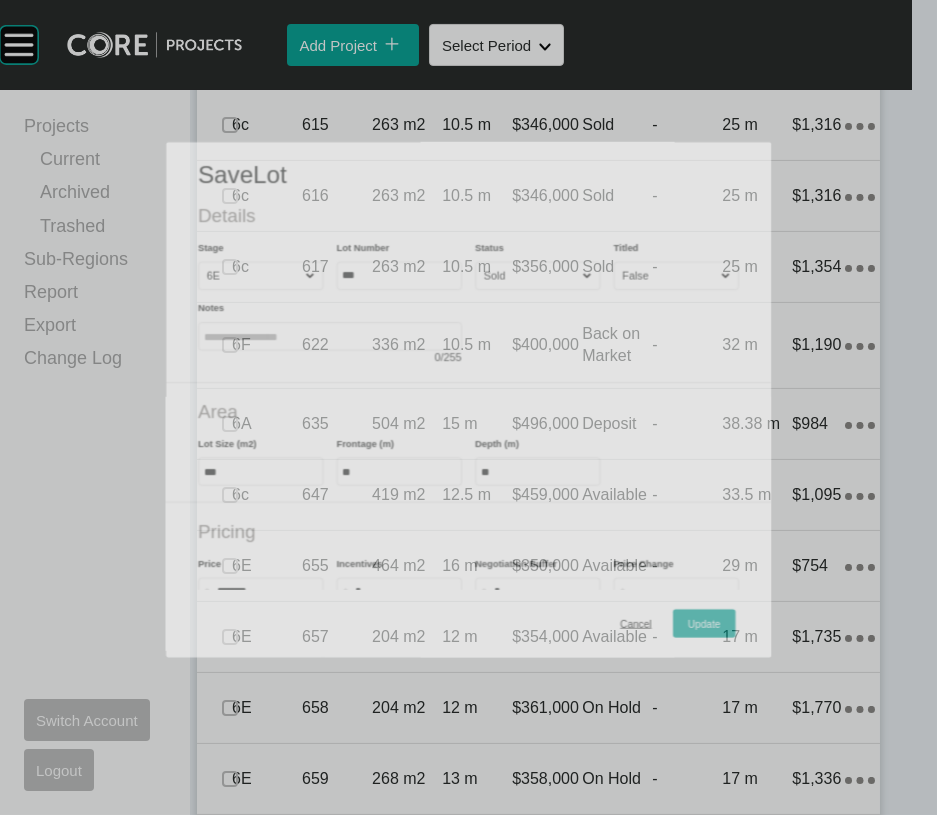 scroll, scrollTop: 2478, scrollLeft: 0, axis: vertical 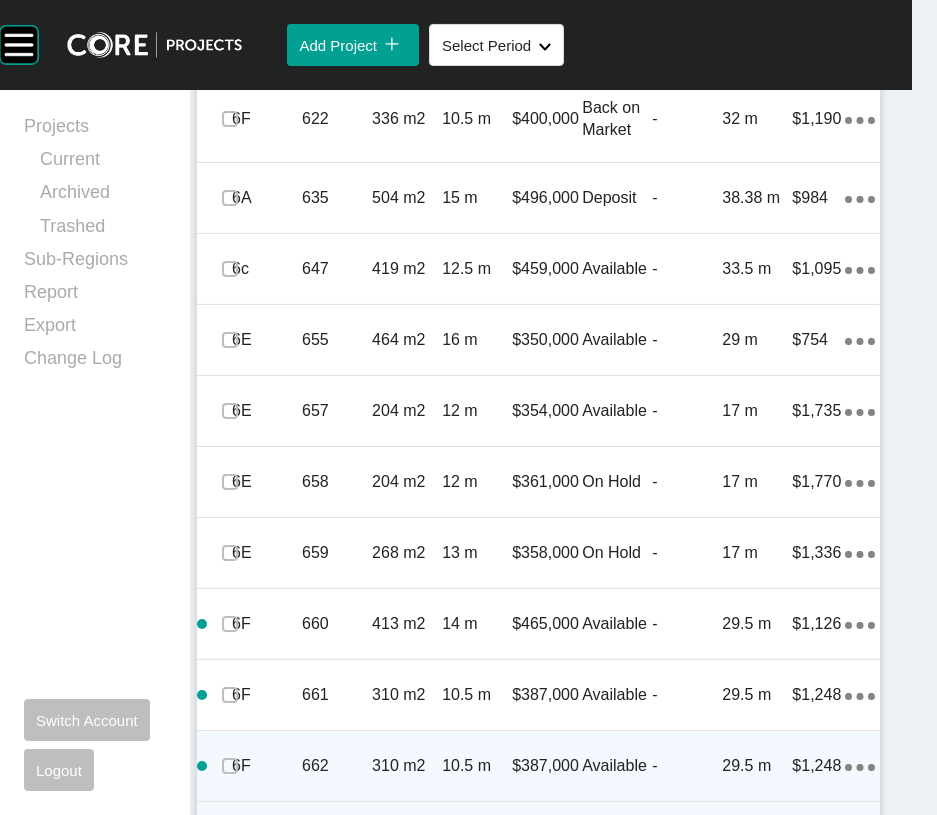 click at bounding box center [230, -598] 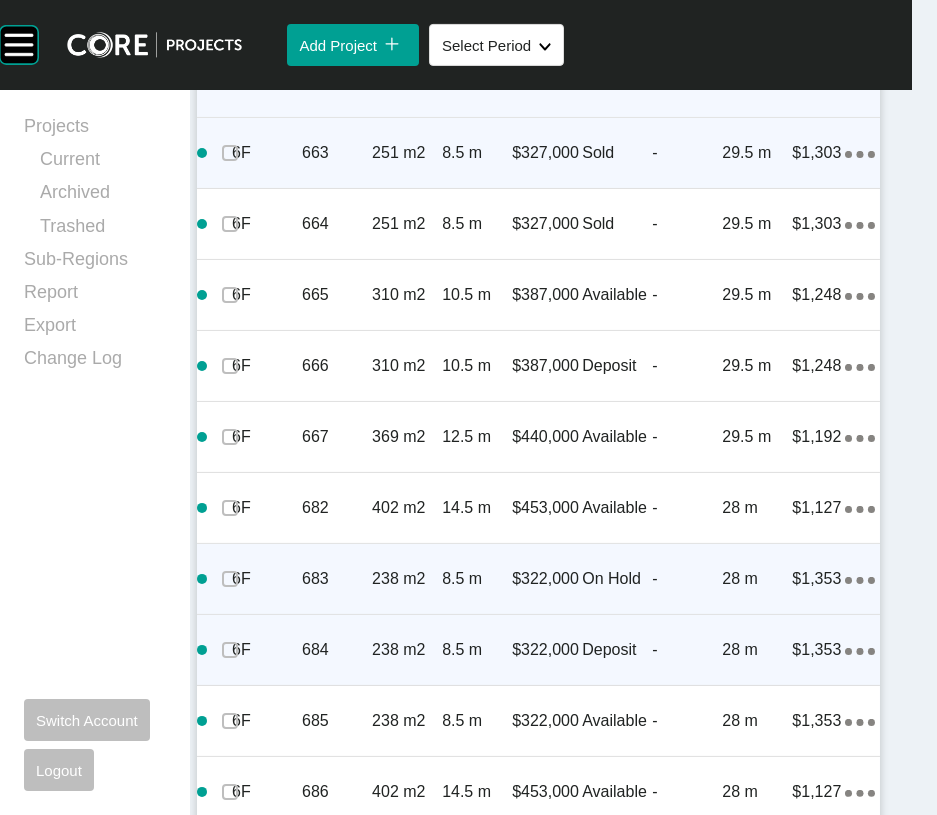 scroll, scrollTop: 3176, scrollLeft: 0, axis: vertical 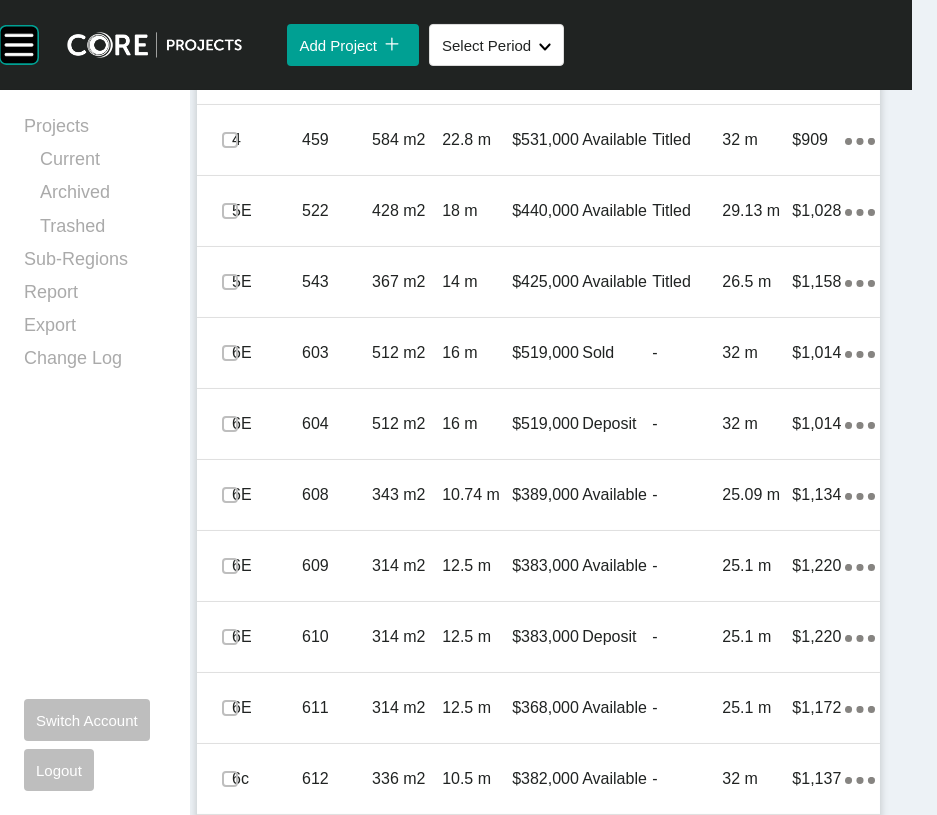 click on "Add Lot" at bounding box center [798, -145] 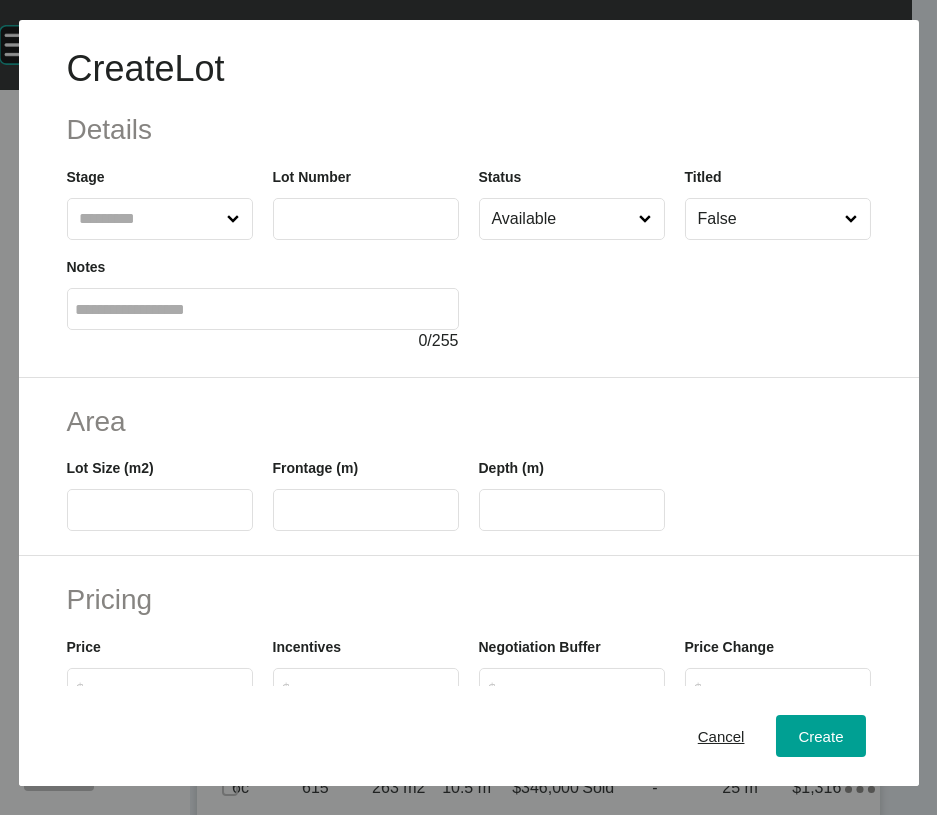 click at bounding box center [150, 219] 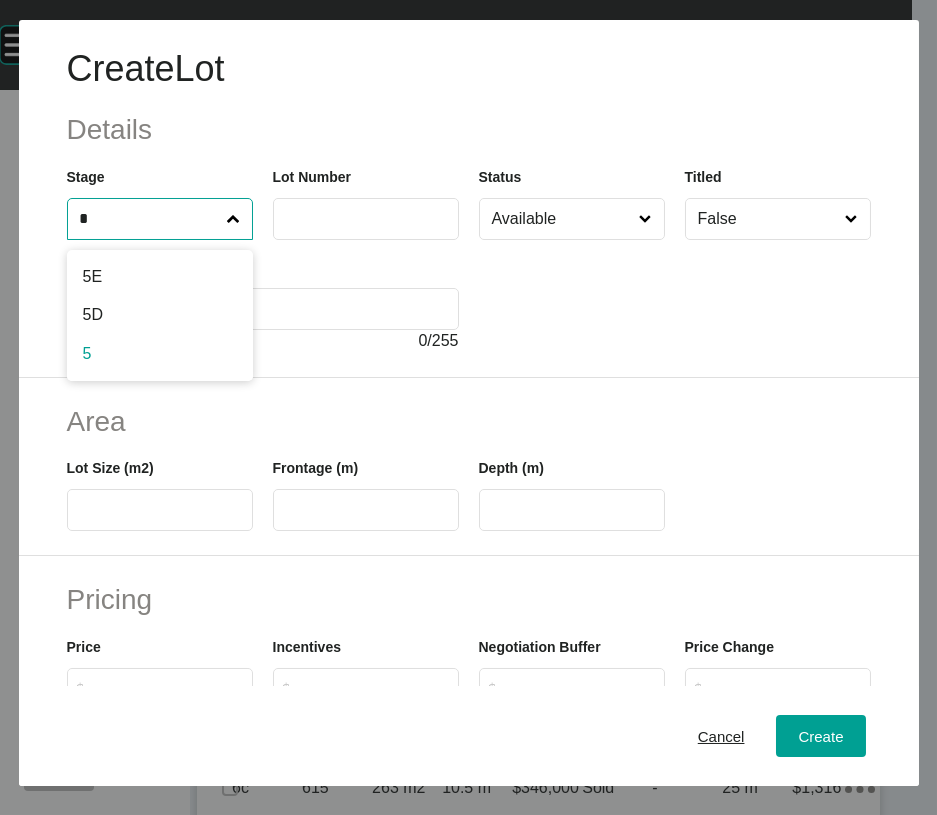 type on "*" 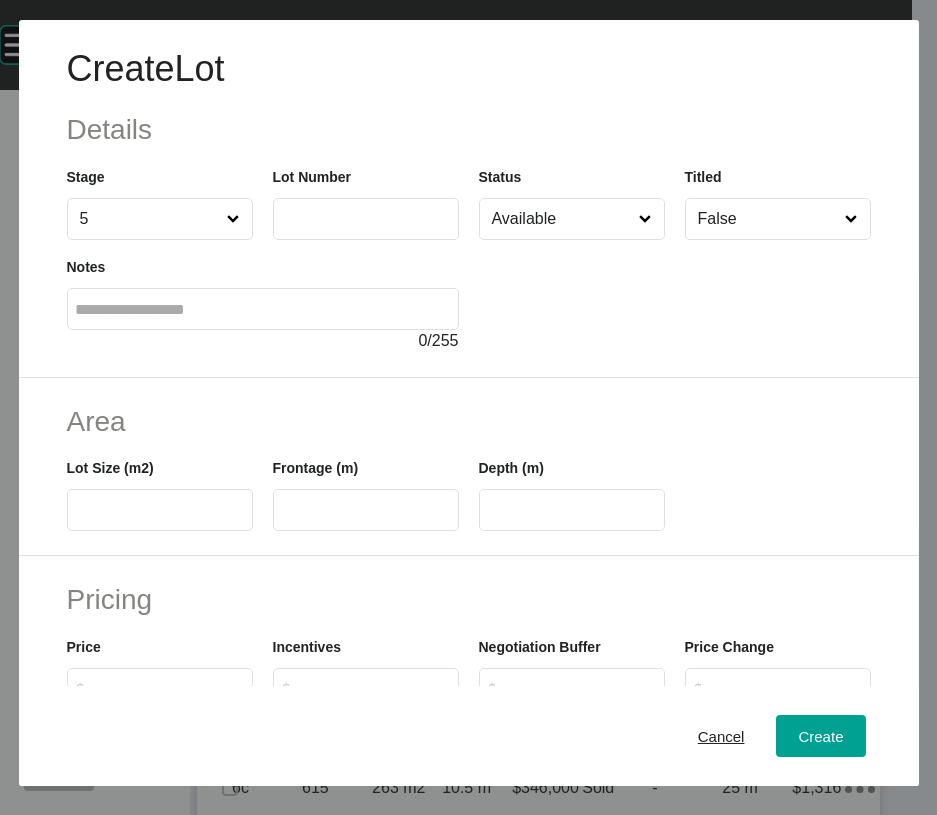 drag, startPoint x: 154, startPoint y: 422, endPoint x: 187, endPoint y: 387, distance: 48.104053 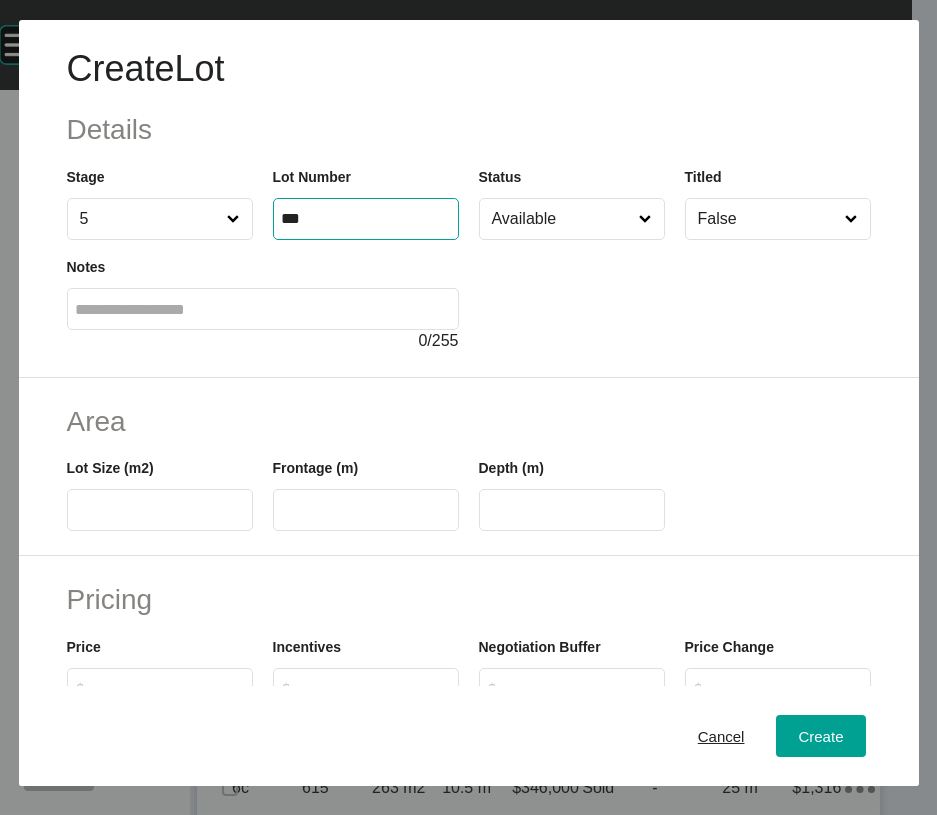 type on "***" 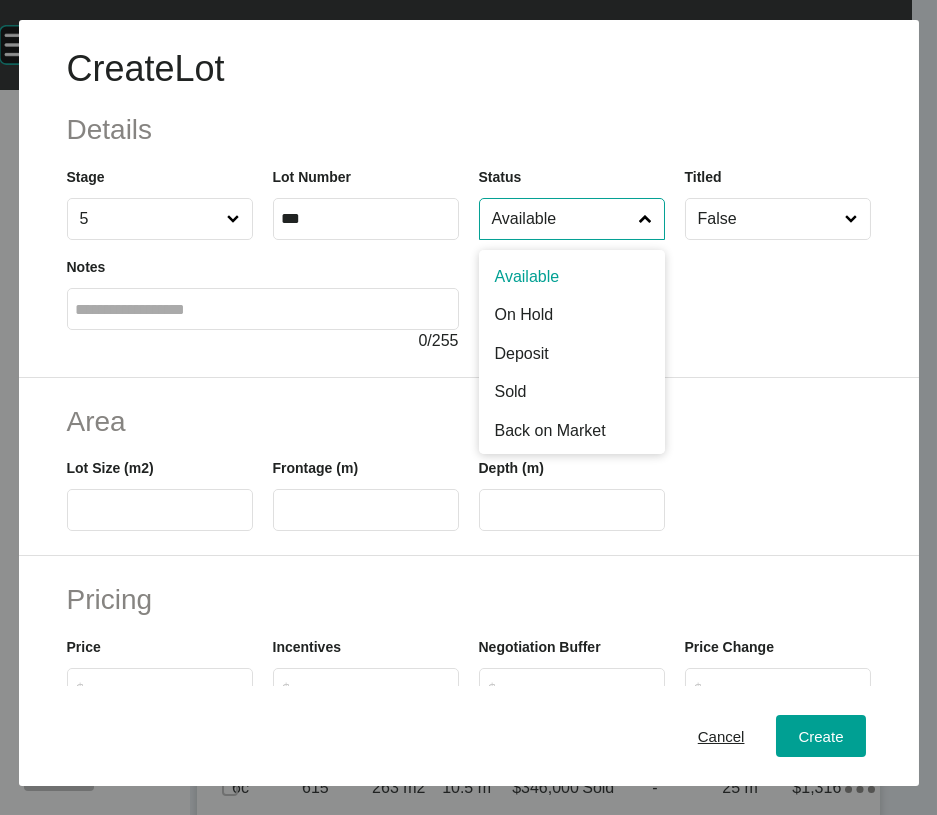 click on "Available" at bounding box center (562, 219) 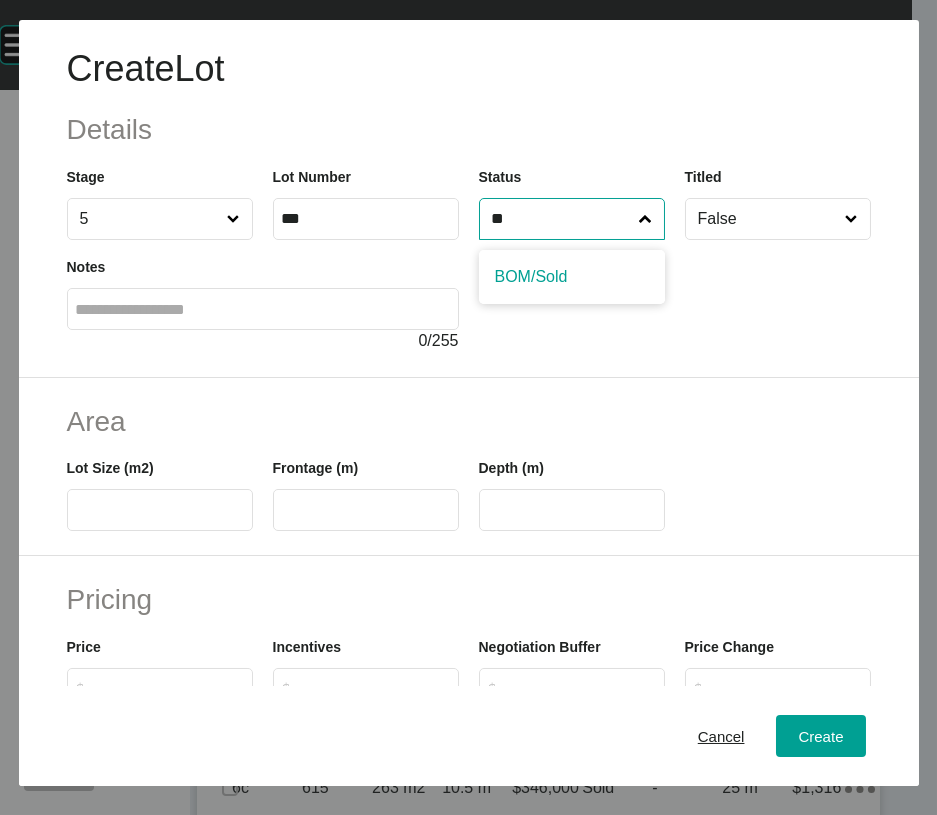 type on "**" 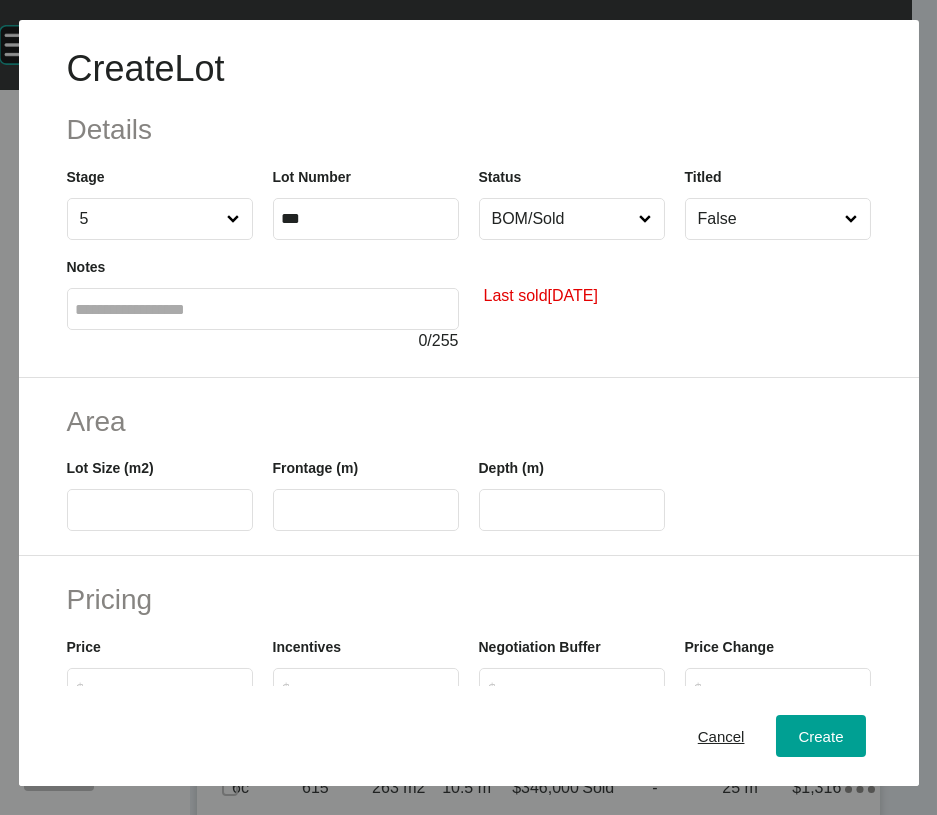 click at bounding box center (160, 510) 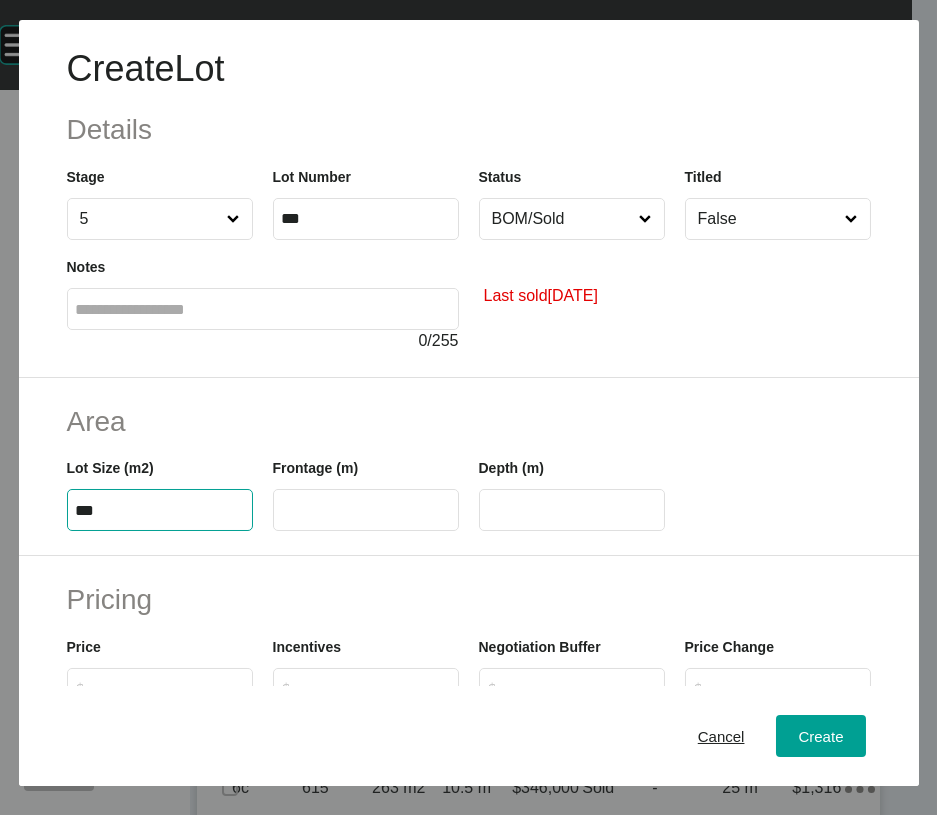 type on "***" 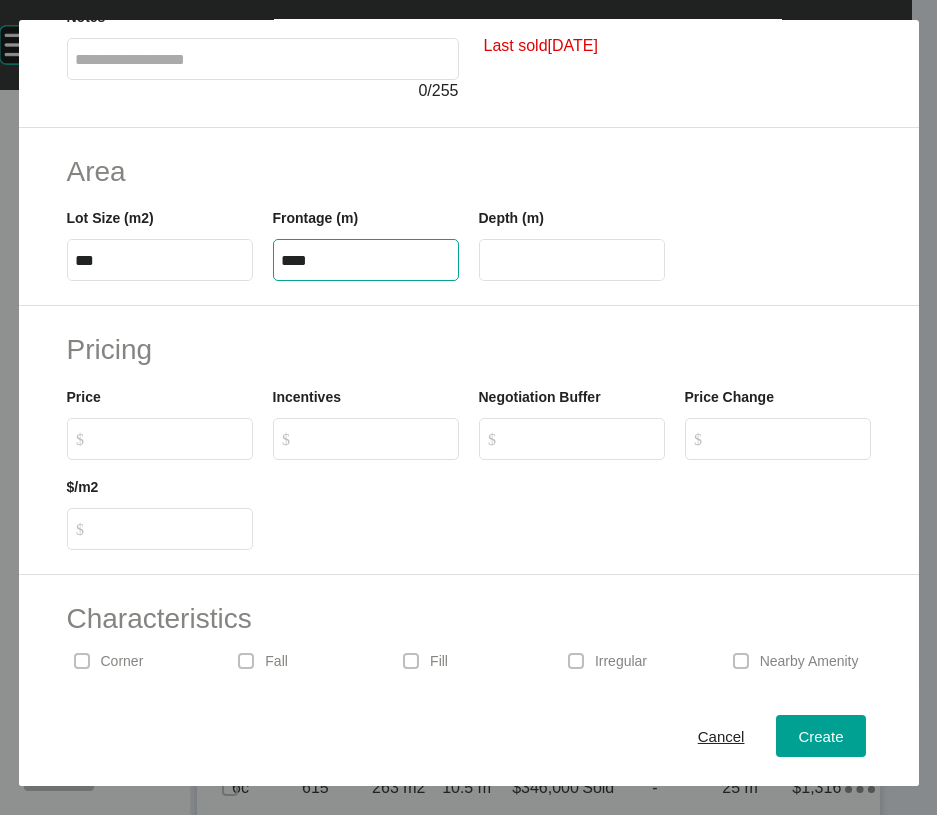 scroll, scrollTop: 252, scrollLeft: 0, axis: vertical 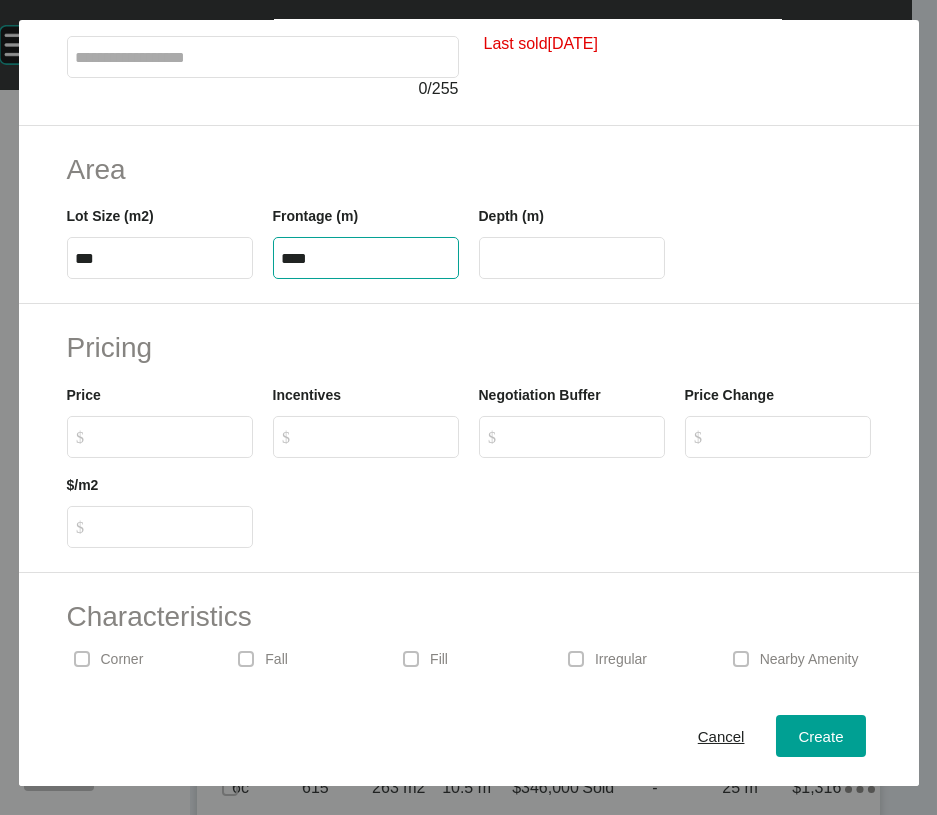 type on "****" 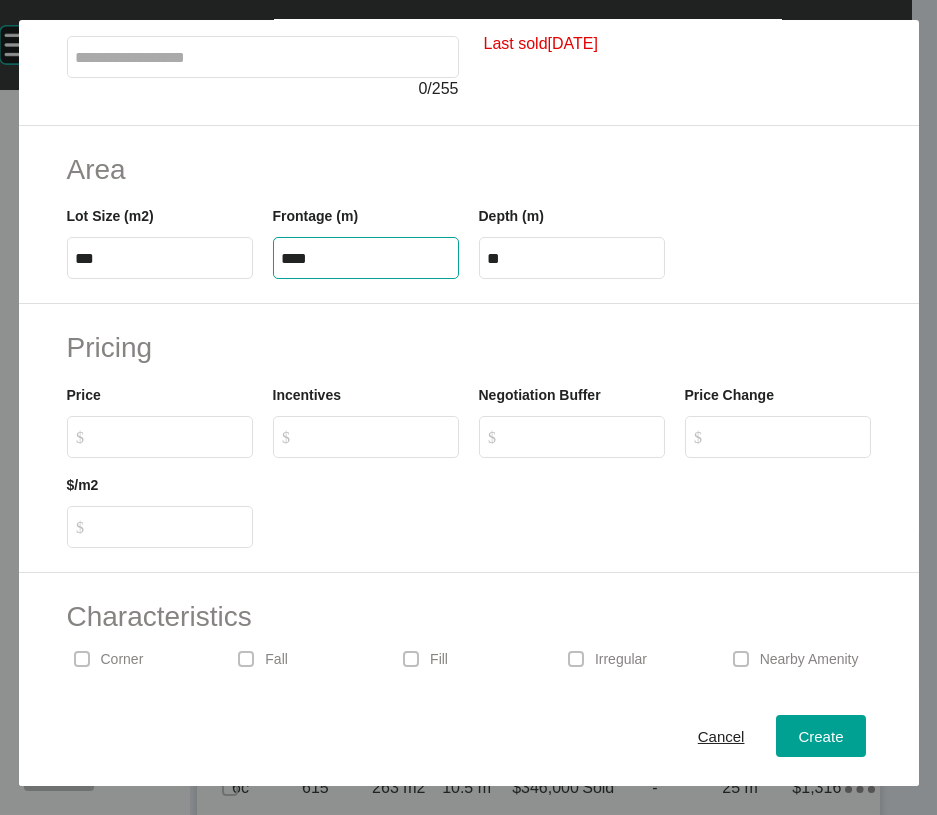 click on "$ Created with Sketch. $" at bounding box center [169, 436] 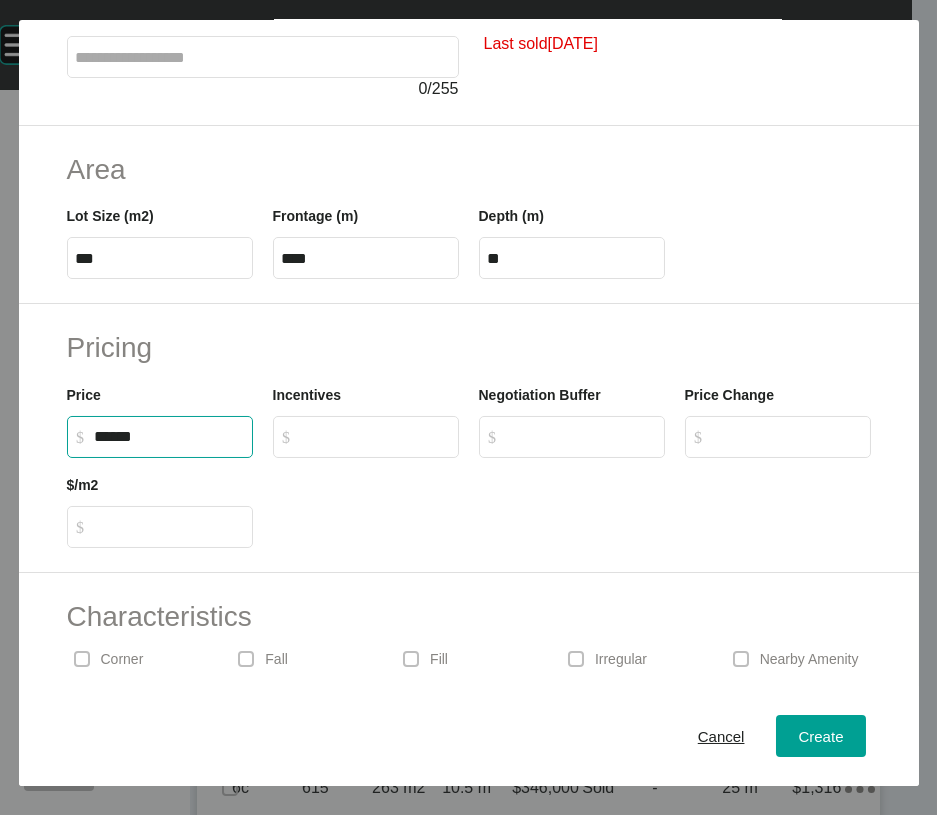type on "*******" 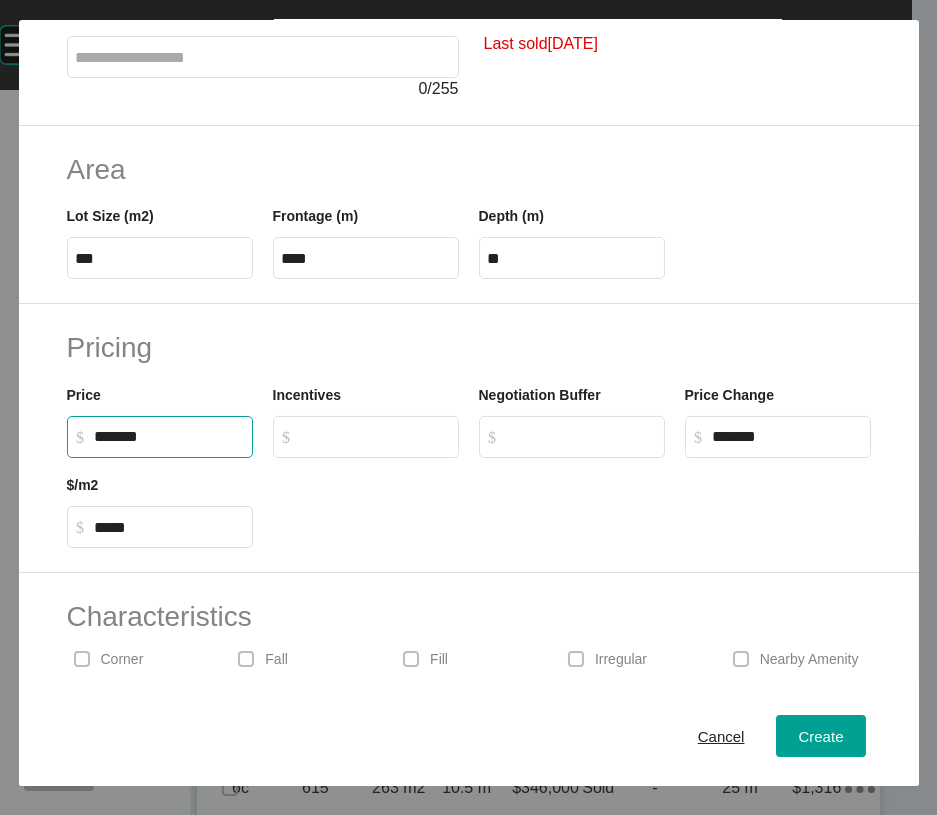 click on "$ Created with Sketch. $" at bounding box center [375, 436] 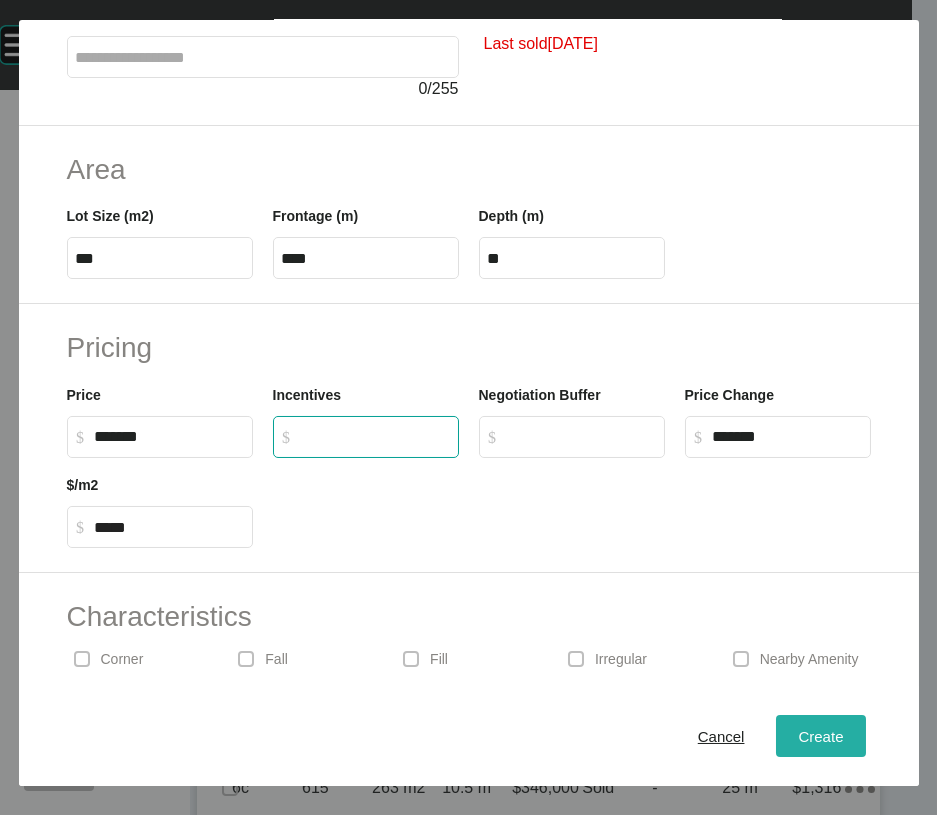 type on "*" 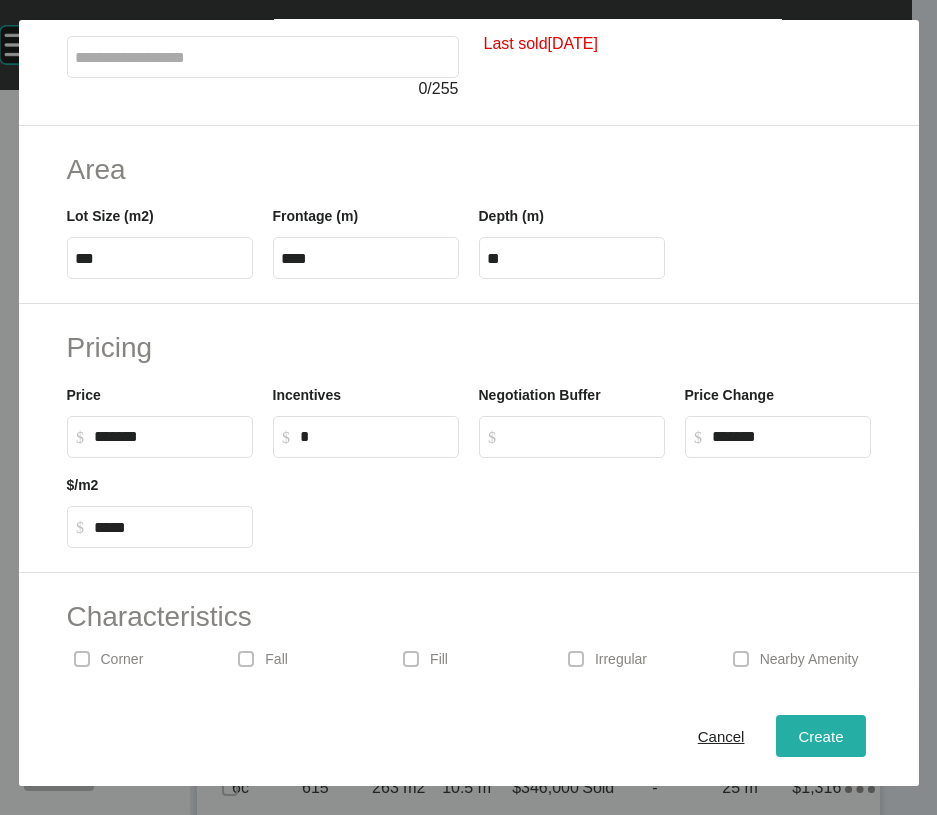 click on "Create" at bounding box center (820, 736) 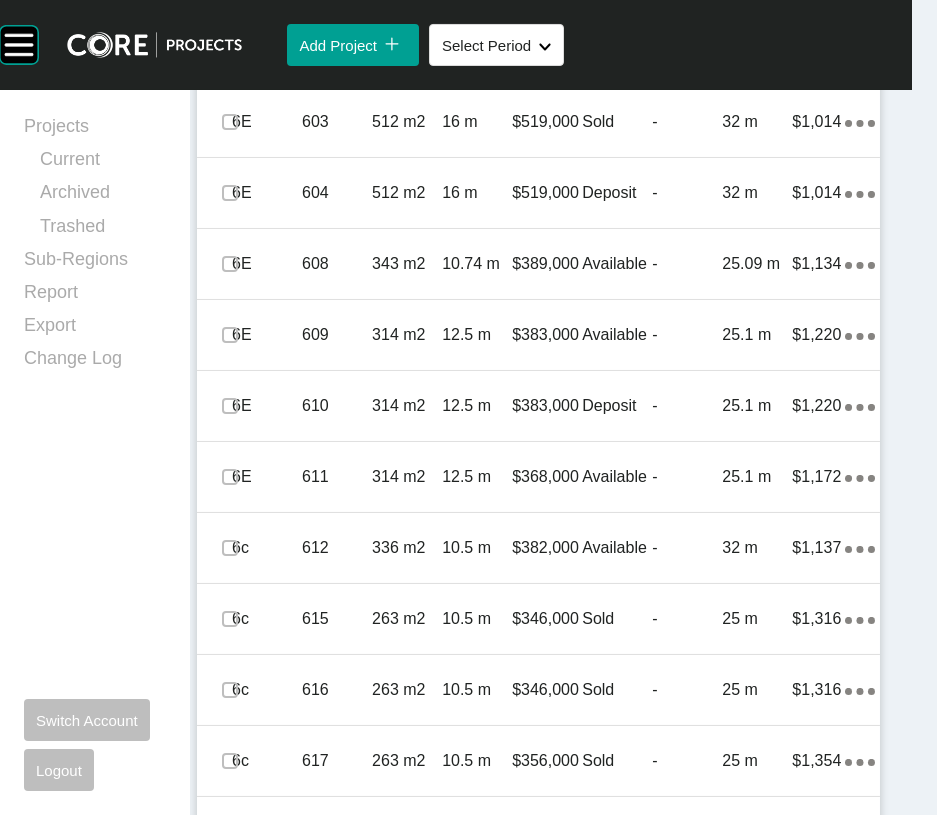 scroll, scrollTop: 1754, scrollLeft: 0, axis: vertical 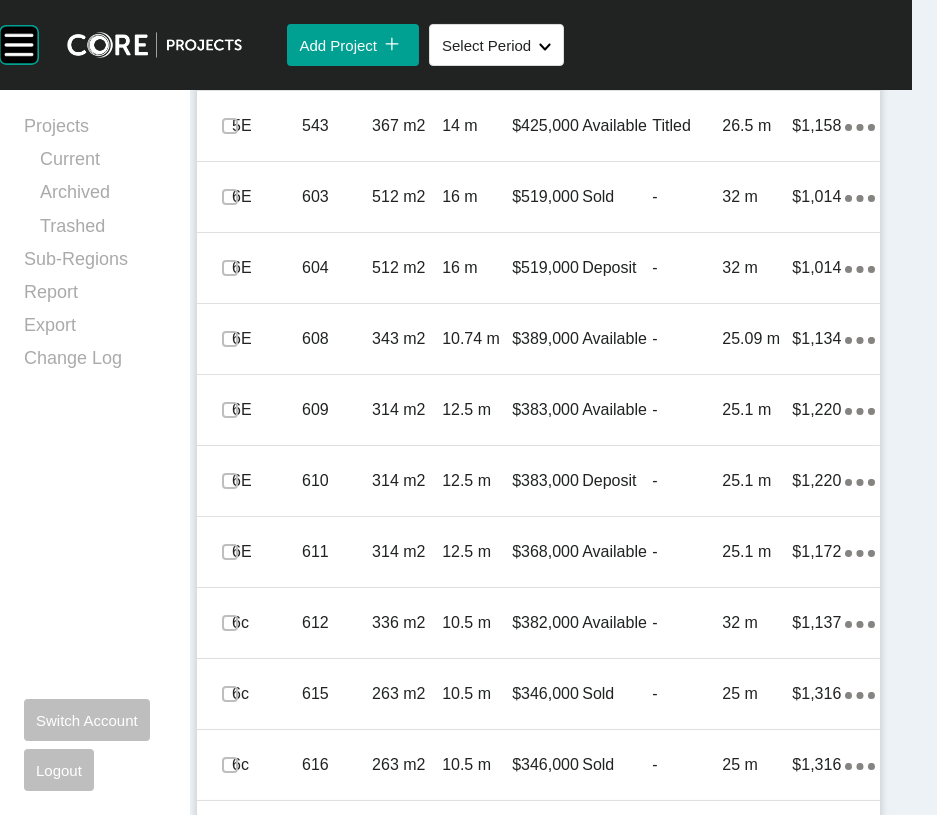 click on "Add Lot" at bounding box center (798, -372) 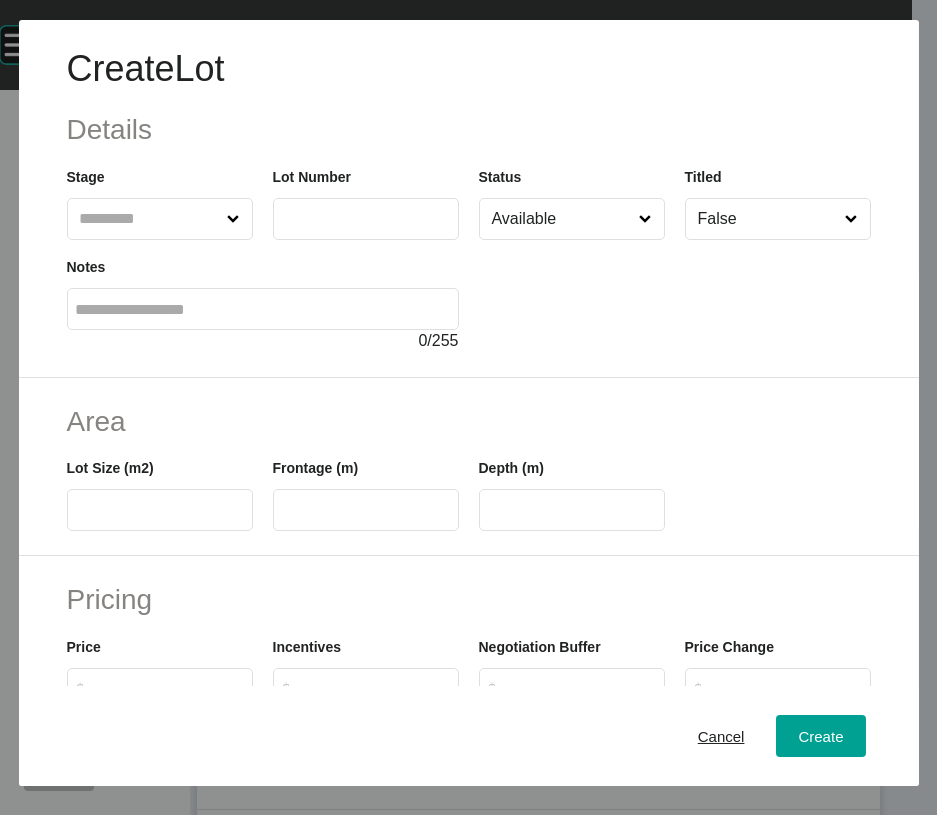 click at bounding box center [150, 219] 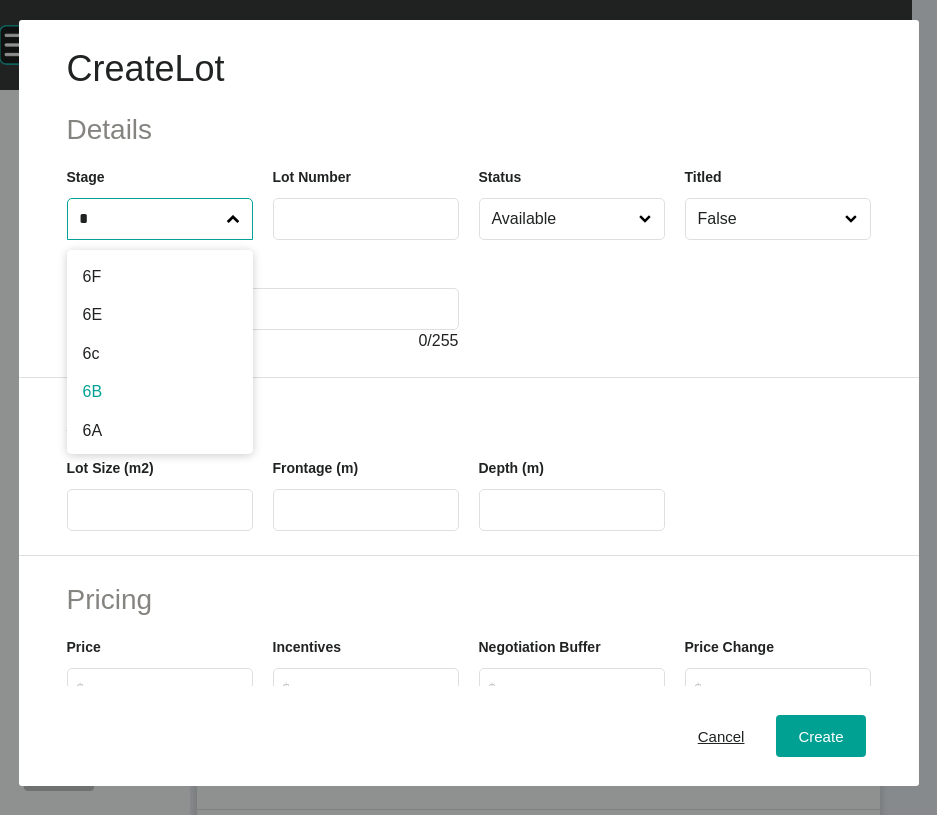 type on "*" 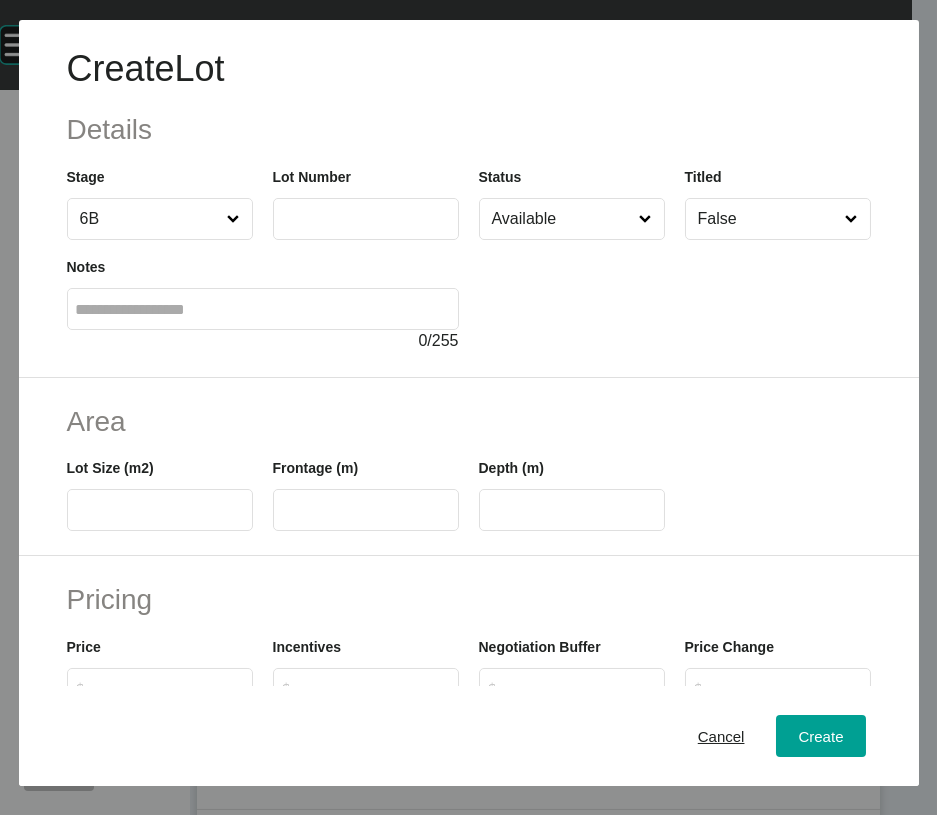 click at bounding box center (366, 218) 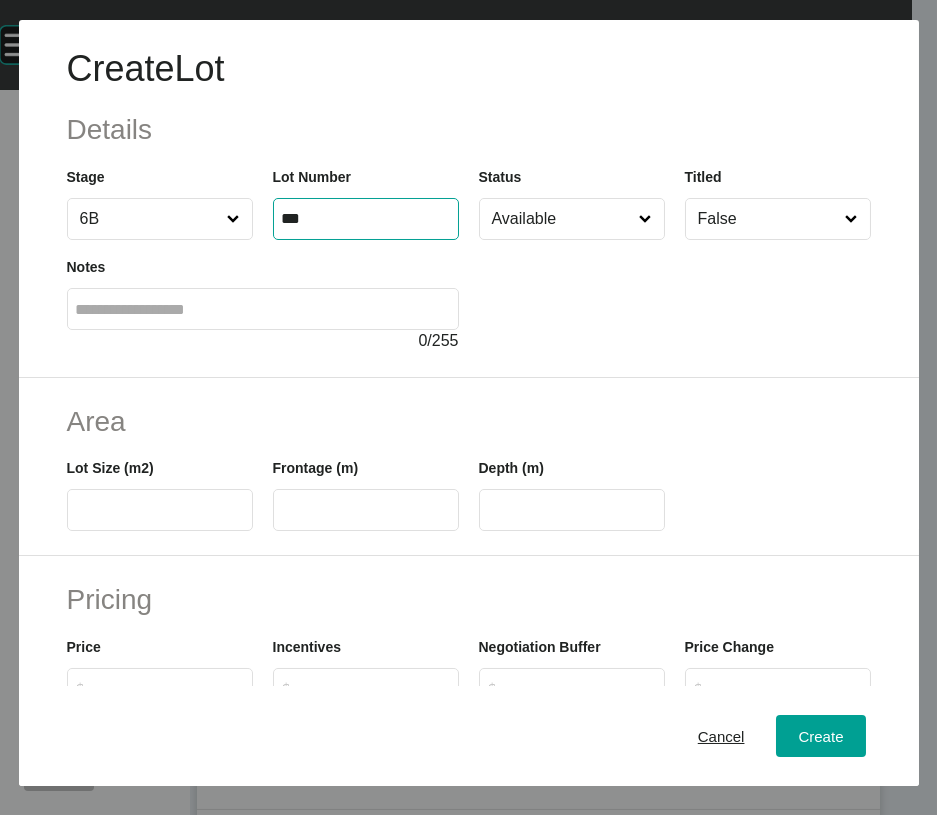 type on "***" 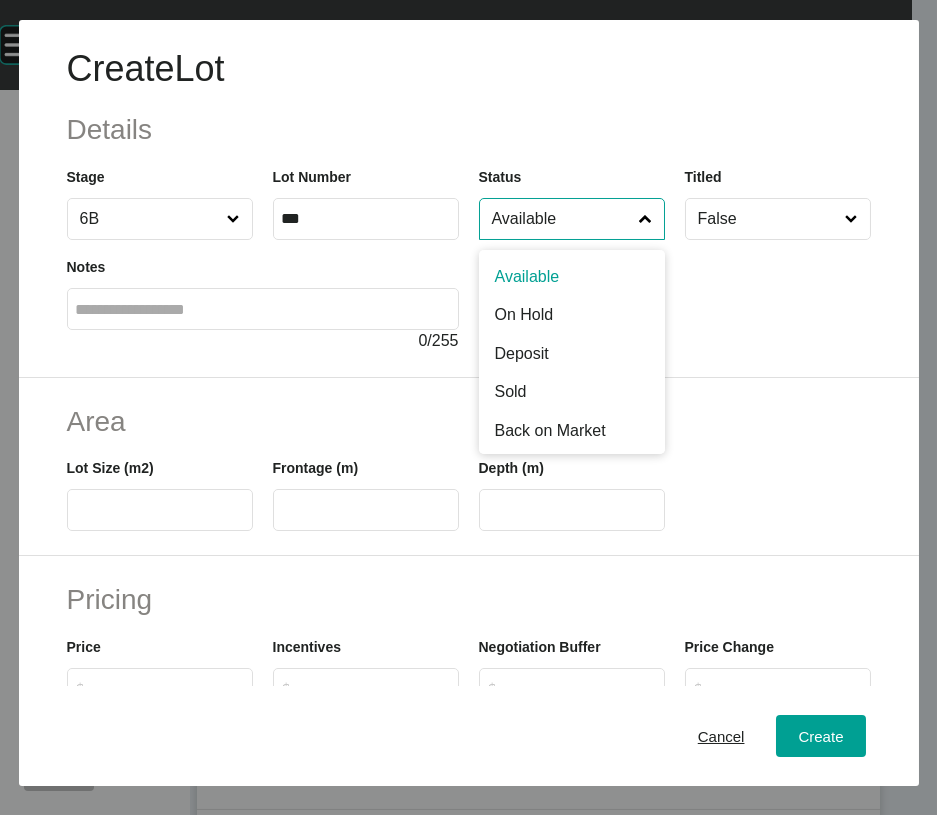 click on "Available" at bounding box center [562, 219] 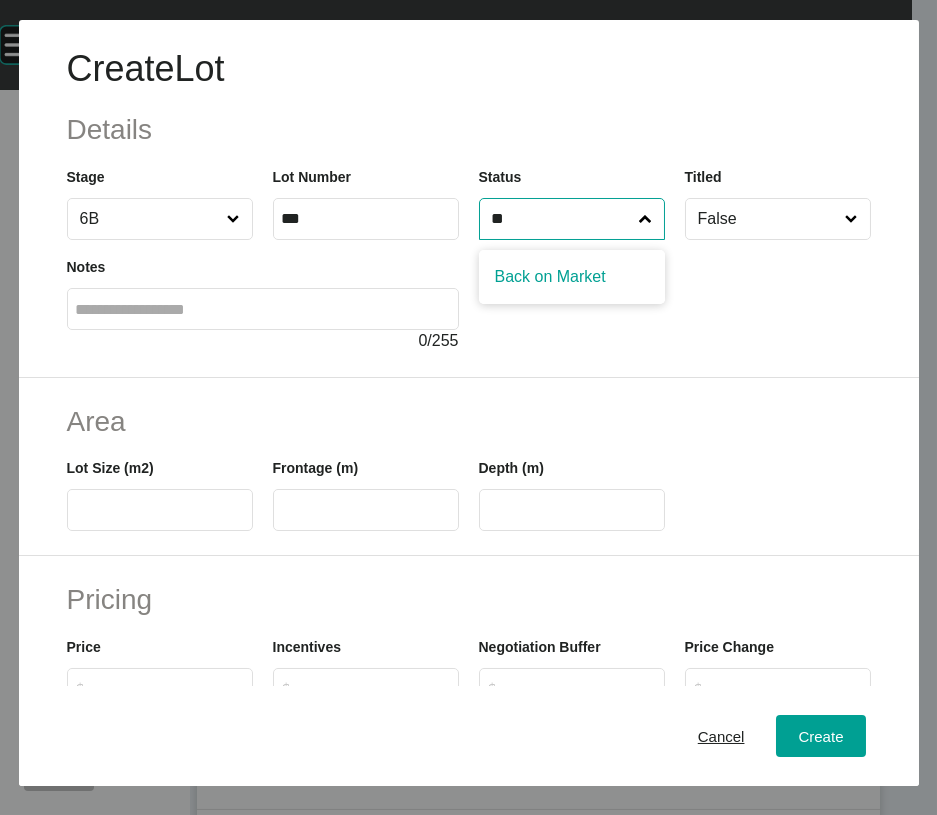 type on "**" 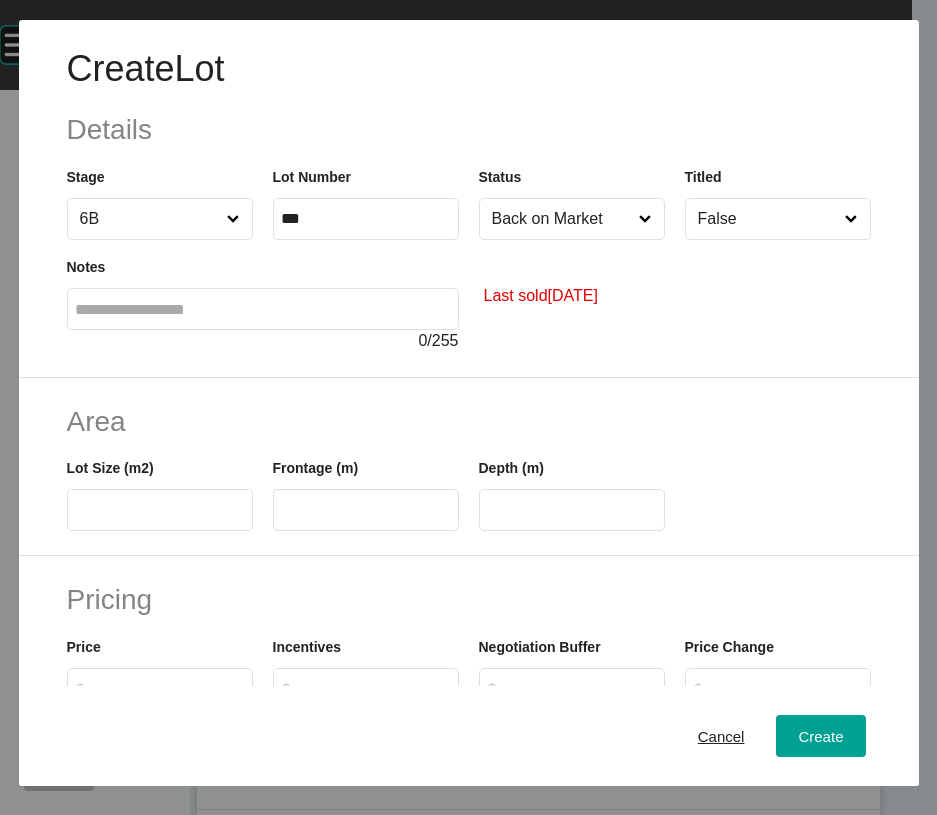 click at bounding box center (160, 510) 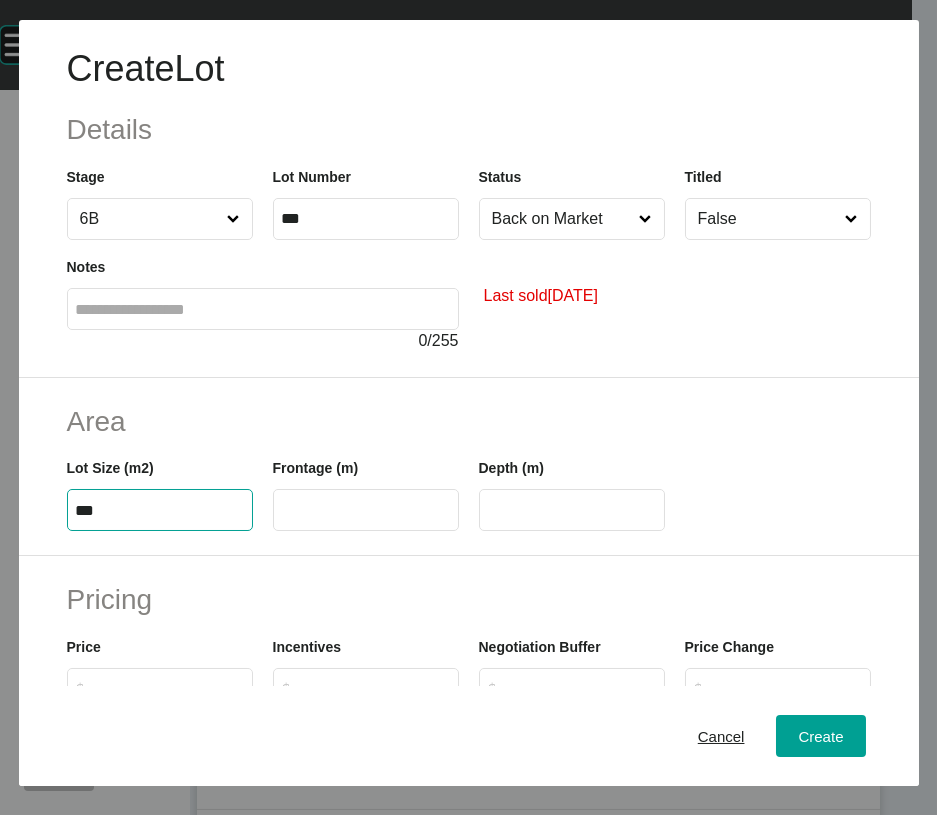 type on "***" 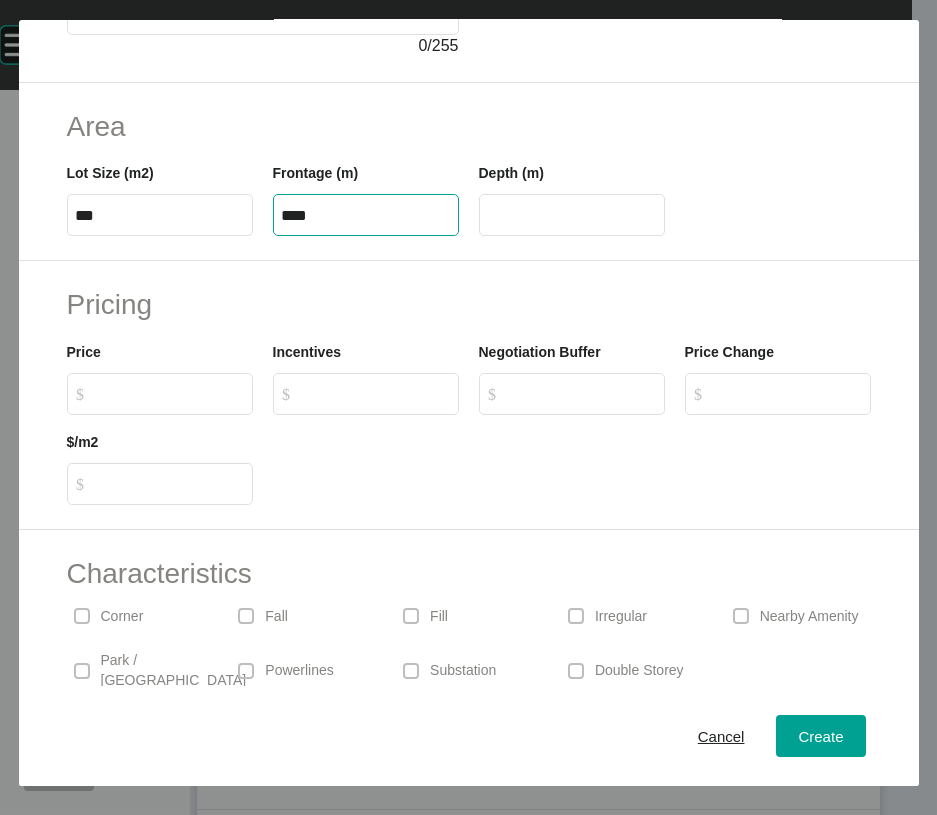scroll, scrollTop: 306, scrollLeft: 0, axis: vertical 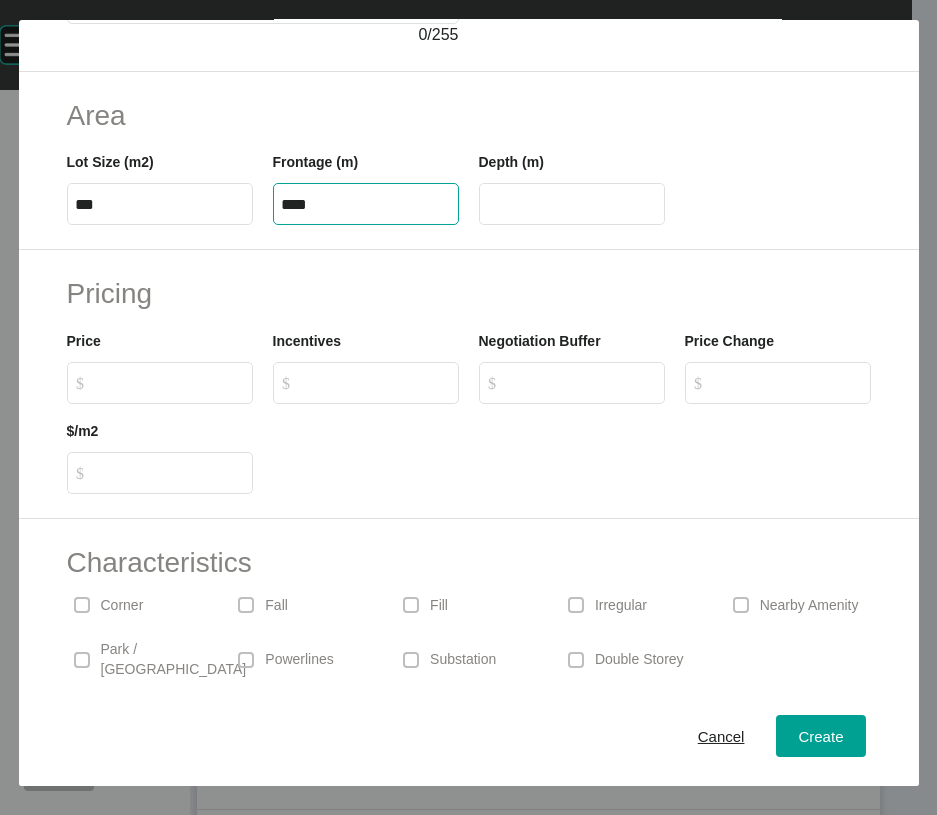type on "****" 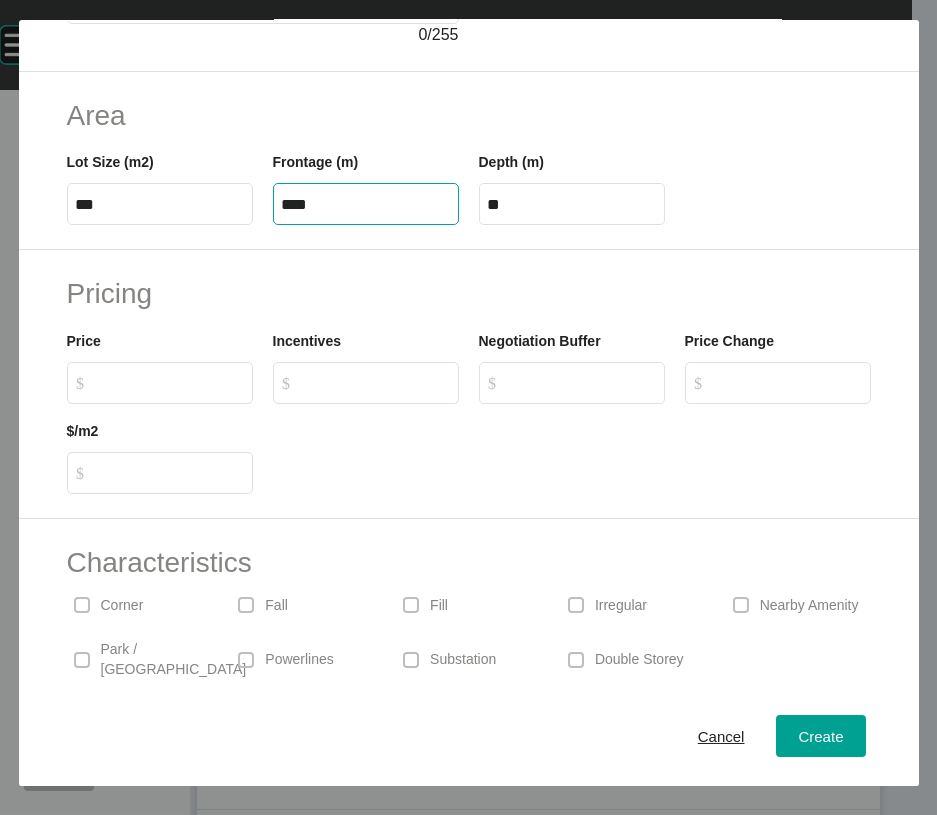click on "$ Created with Sketch. $" at bounding box center [169, 382] 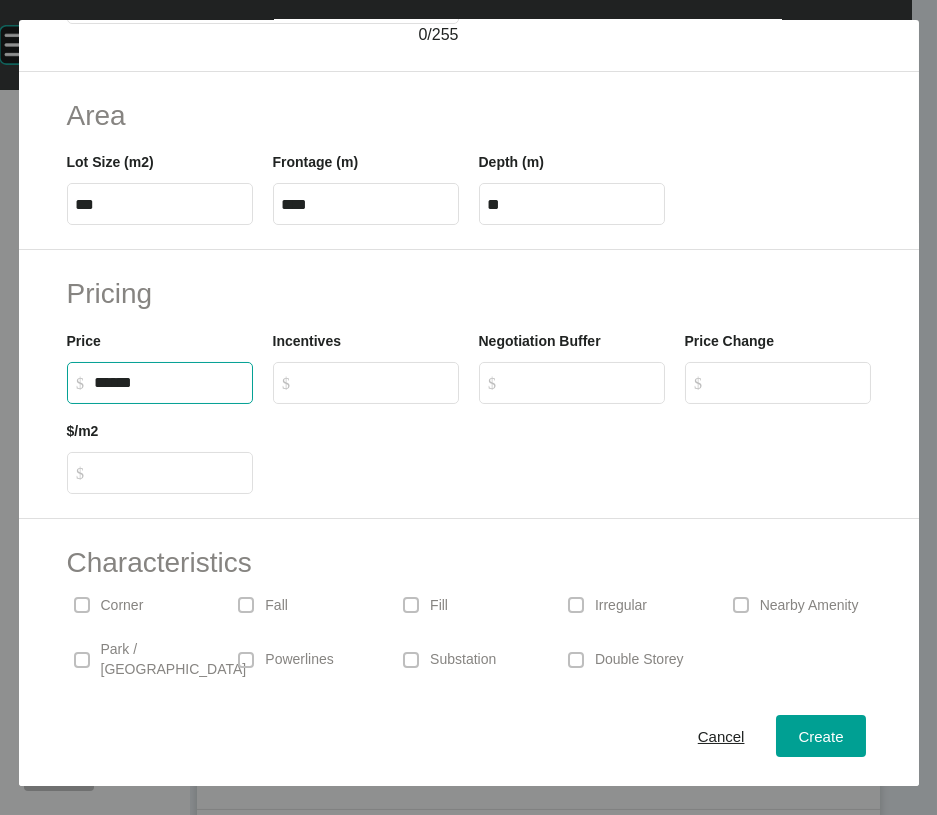 type on "*******" 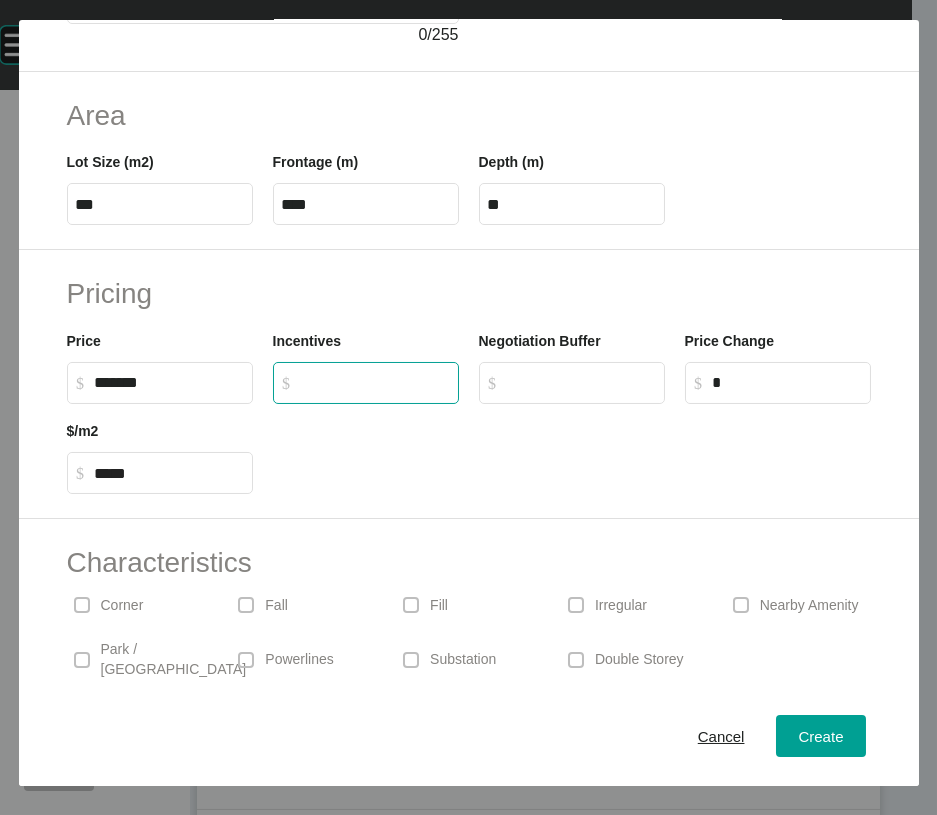 click on "$ Created with Sketch. $" at bounding box center [375, 382] 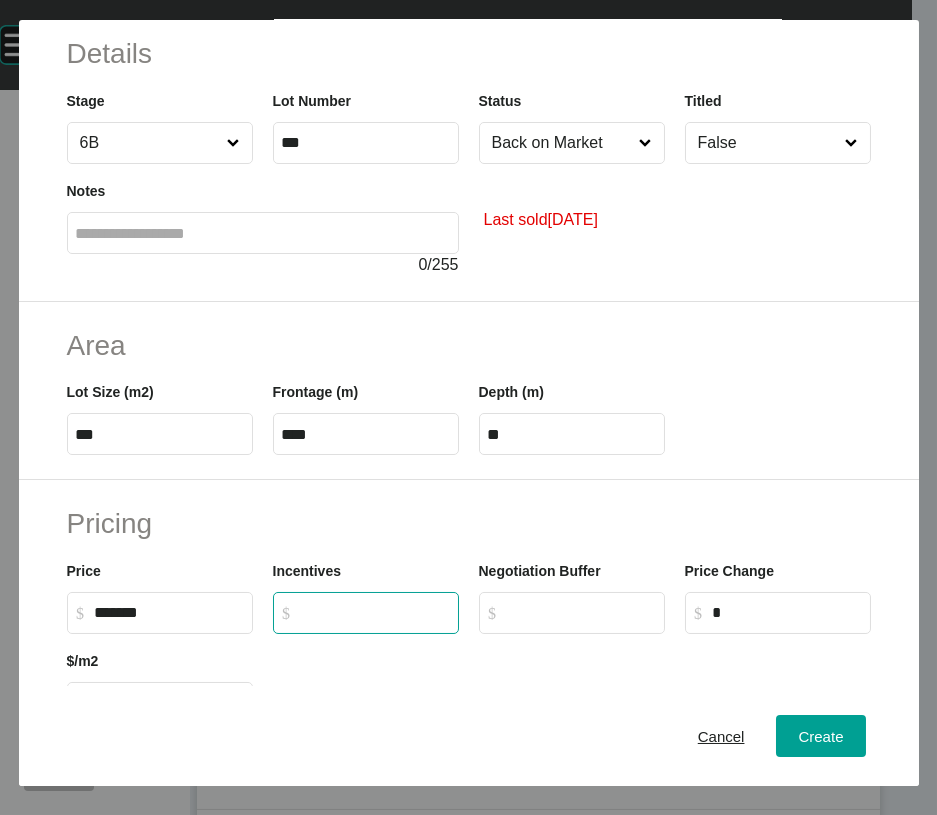 scroll, scrollTop: 0, scrollLeft: 0, axis: both 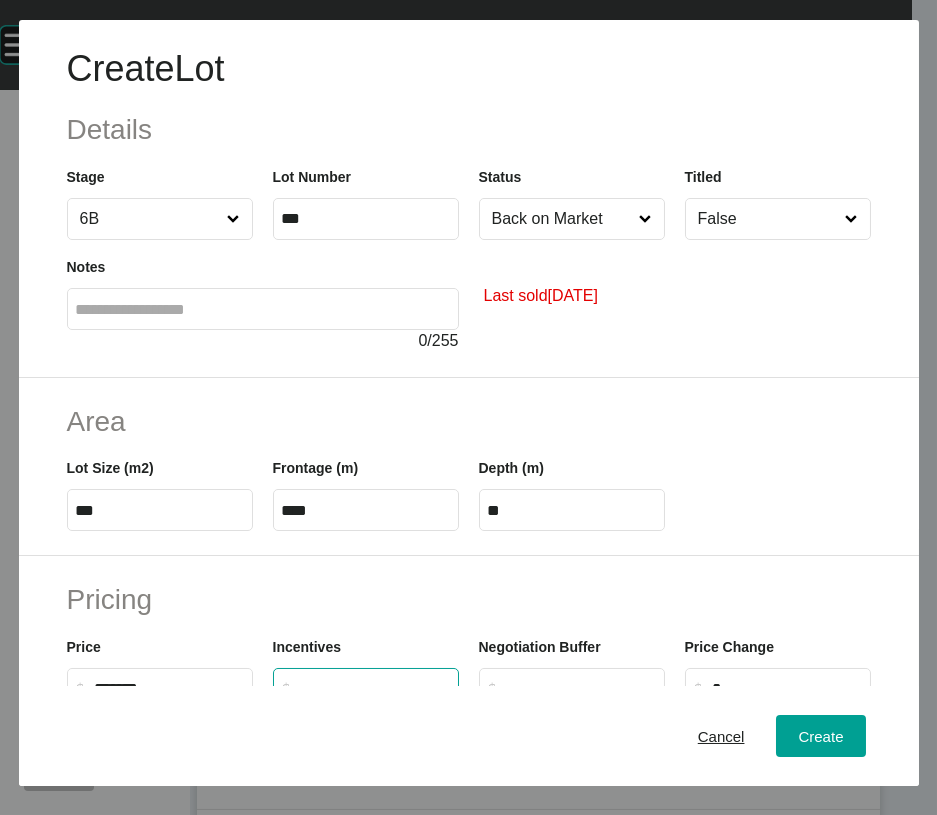 type on "*" 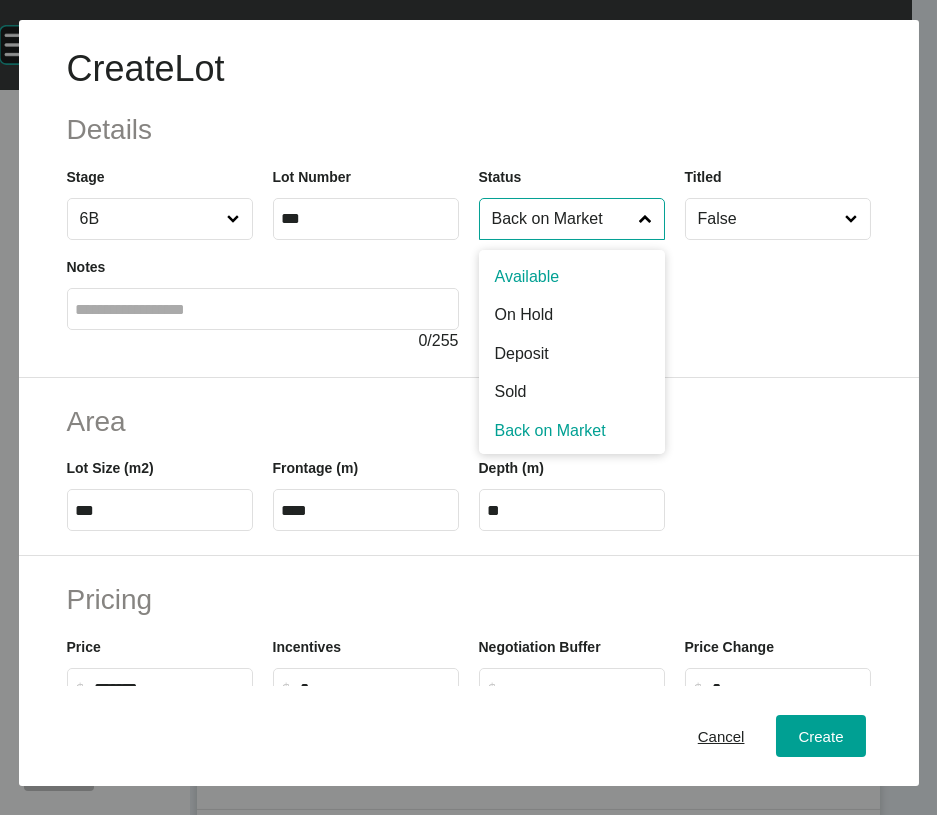 click on "Back on Market" at bounding box center (562, 219) 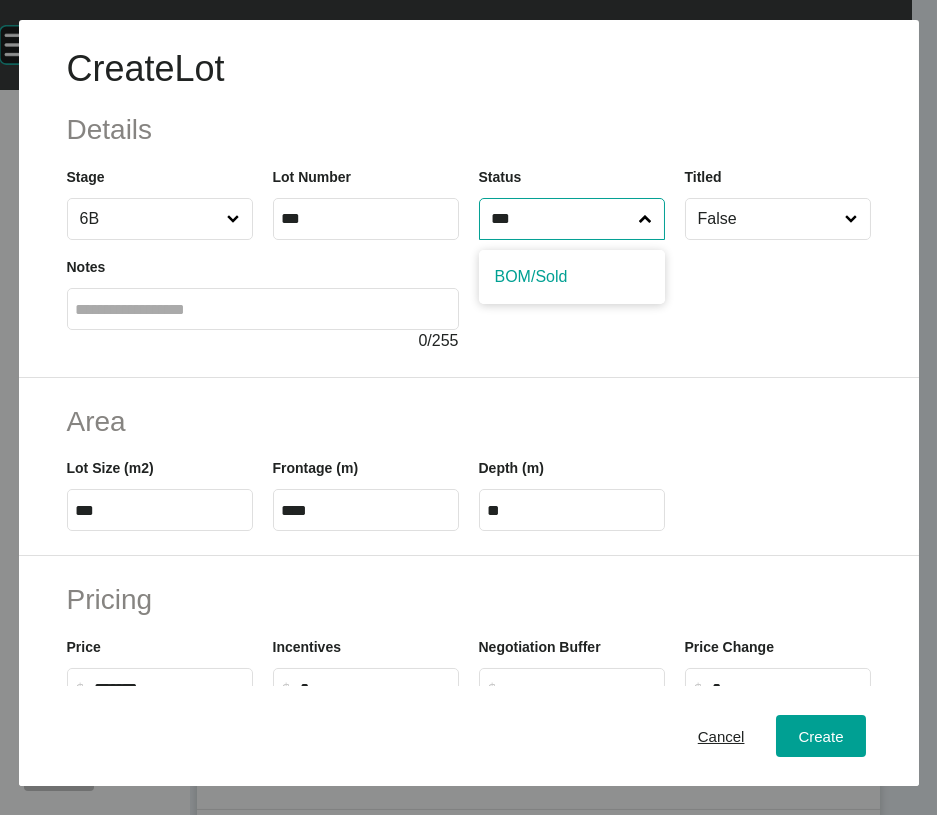 type on "***" 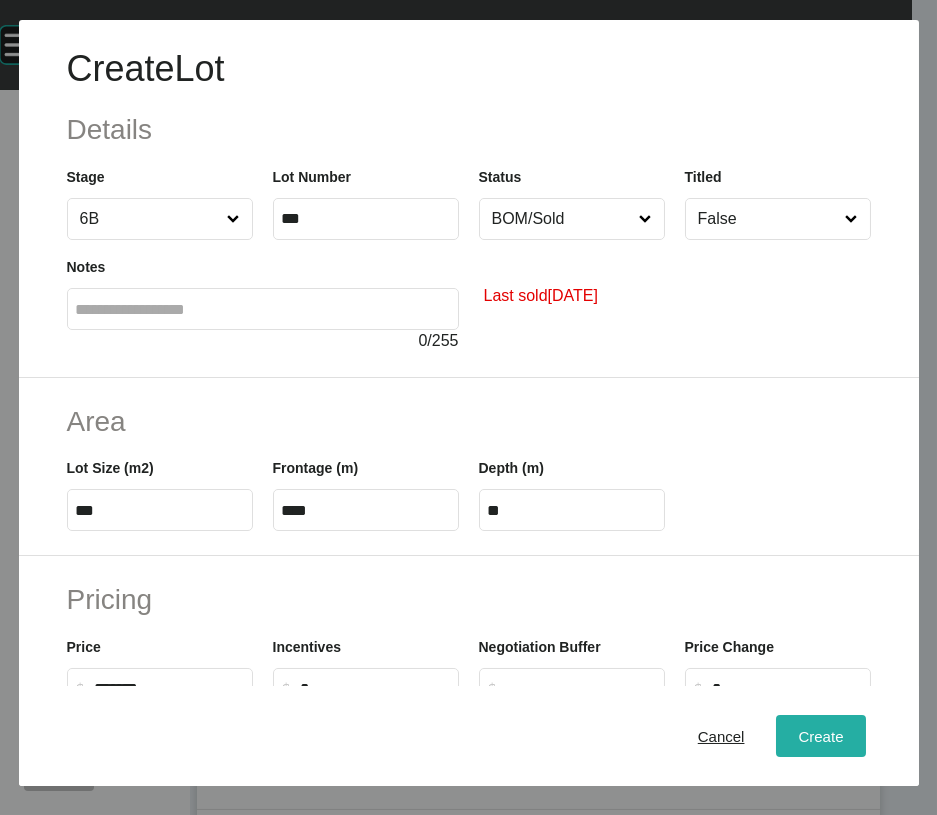 click on "Create" at bounding box center [820, 736] 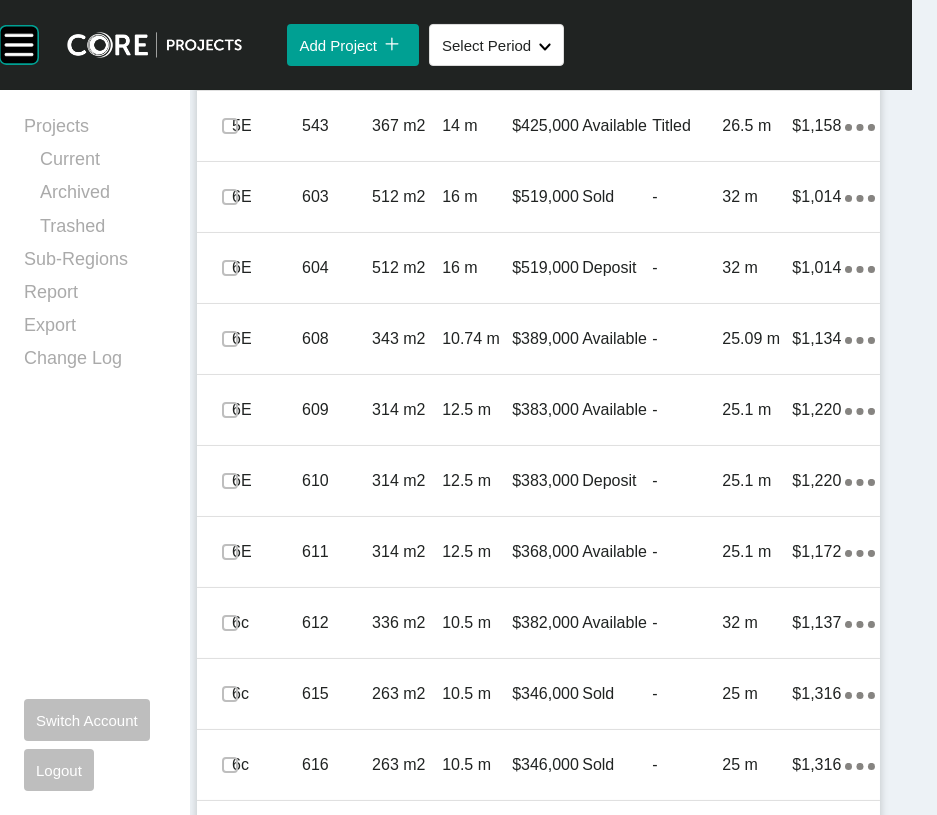 click on "Add Lot" at bounding box center [798, -372] 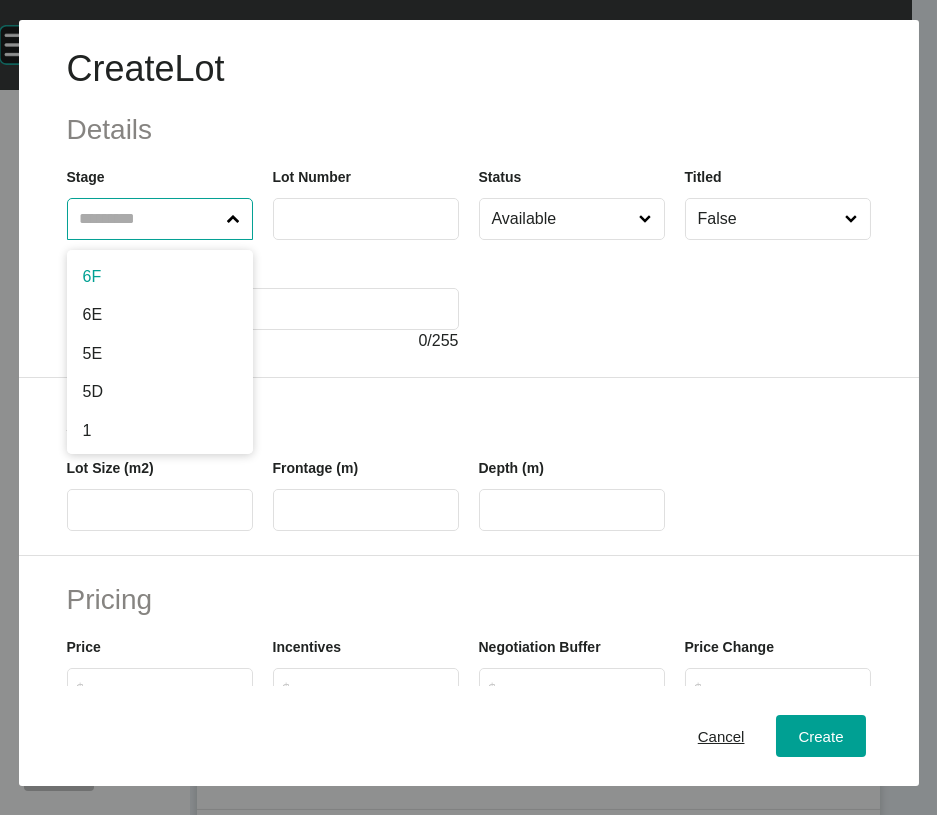 click at bounding box center [150, 219] 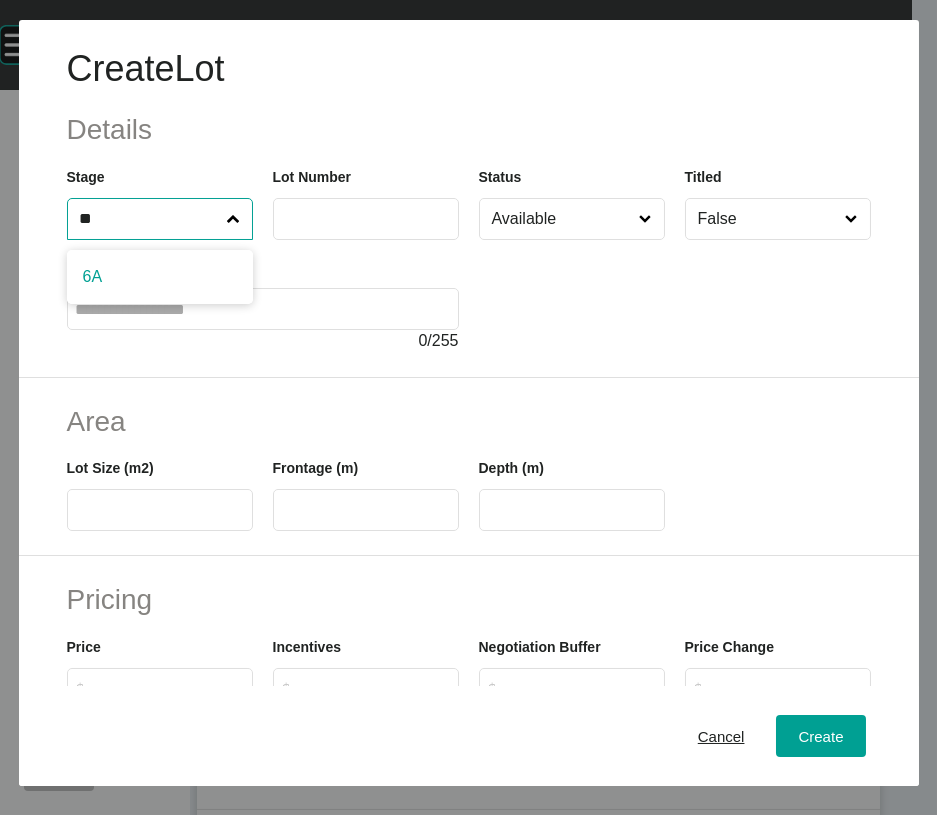 type on "**" 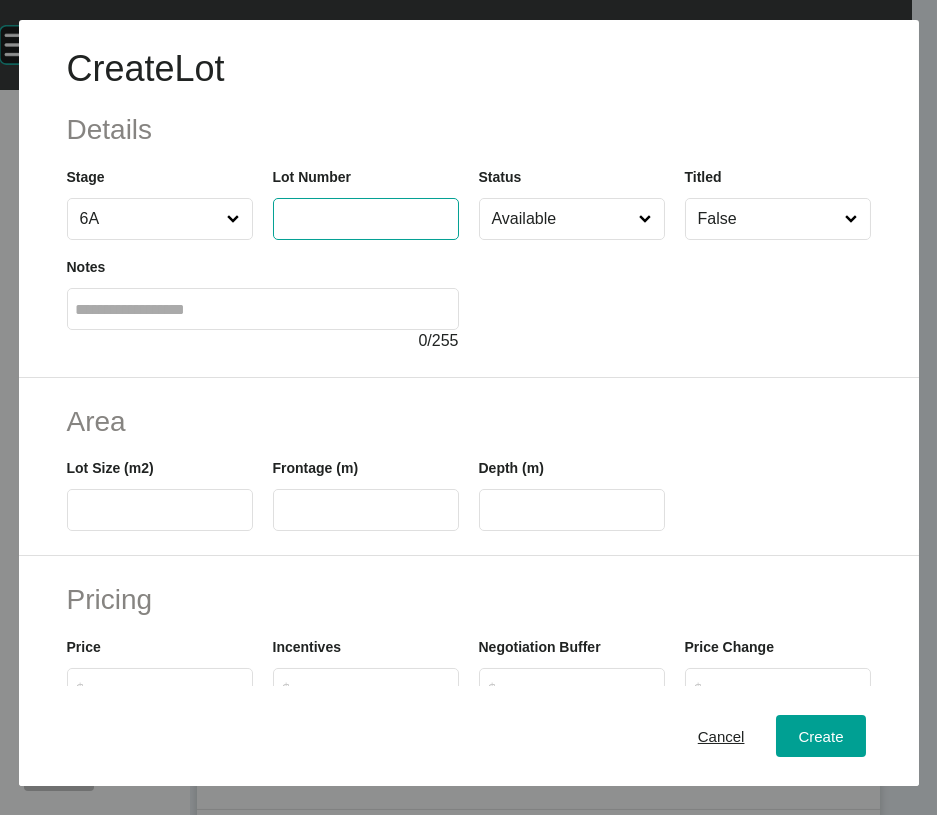 click at bounding box center [366, 218] 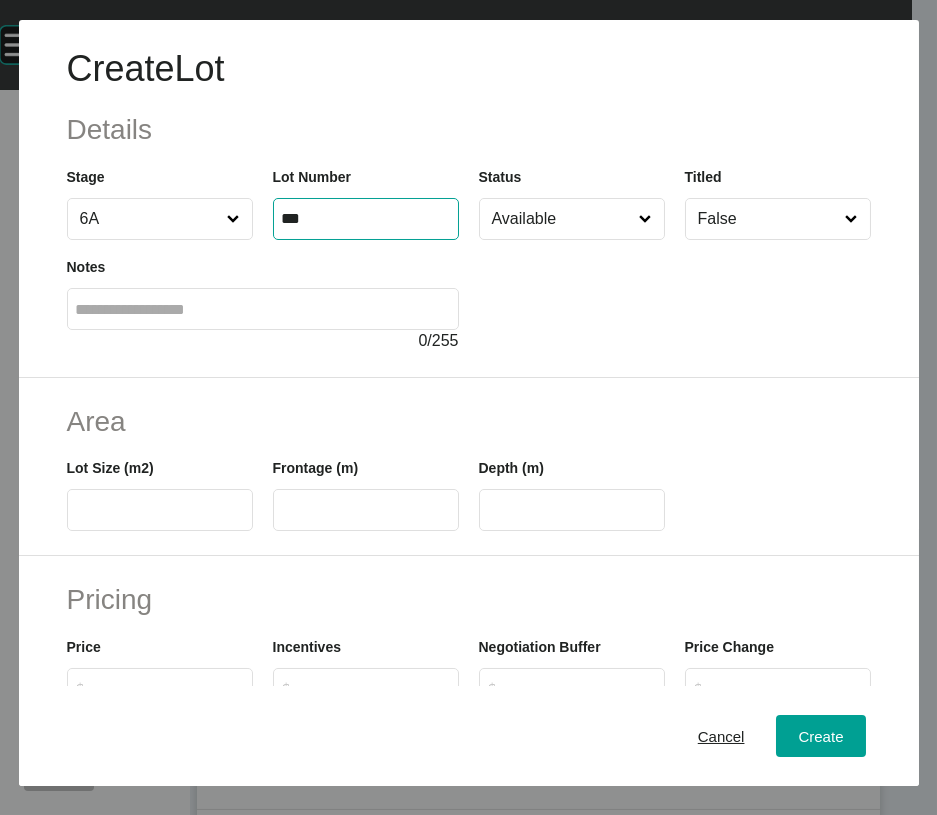 type on "***" 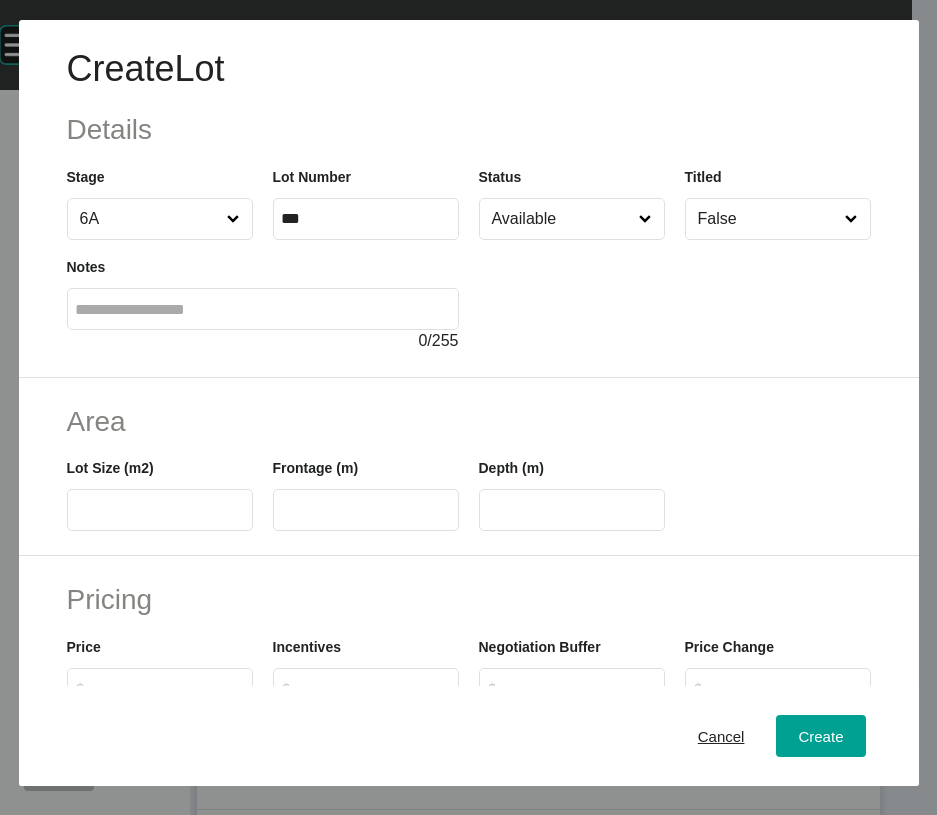 click at bounding box center [160, 510] 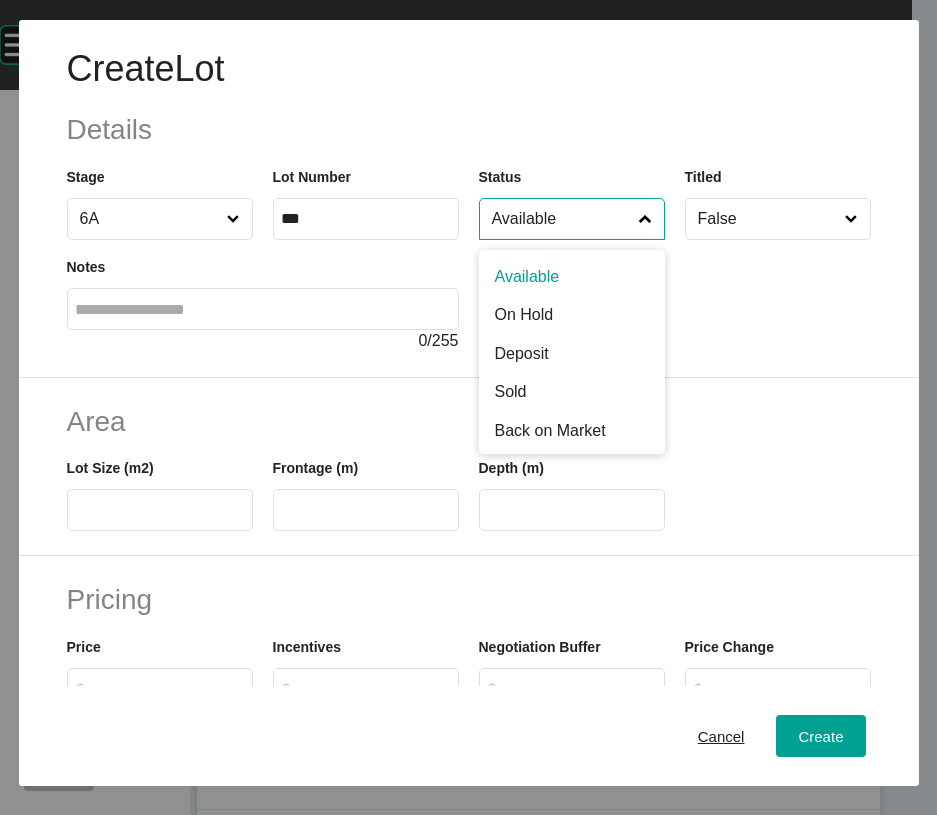 click on "Available" at bounding box center (562, 219) 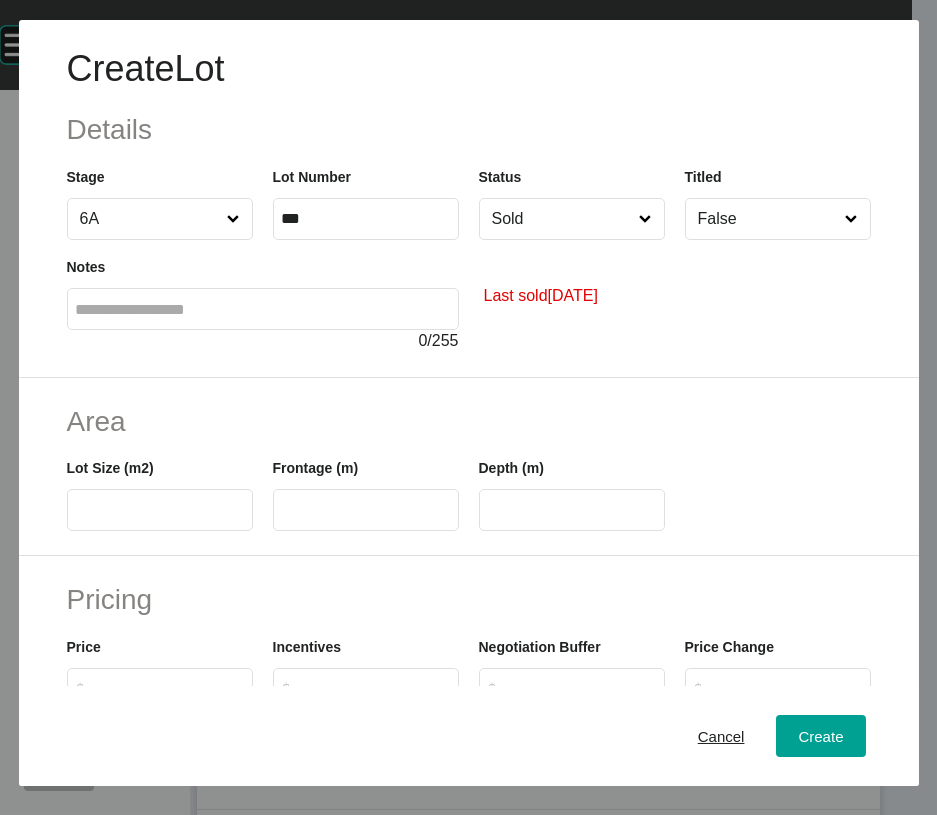 click at bounding box center [160, 510] 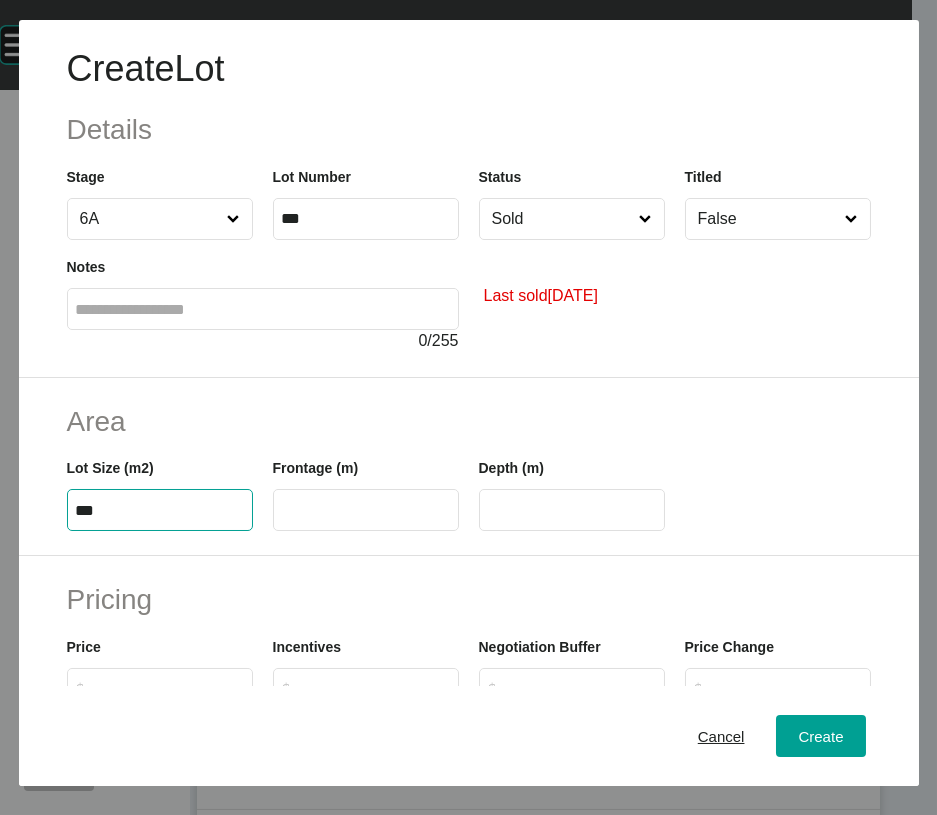 type on "***" 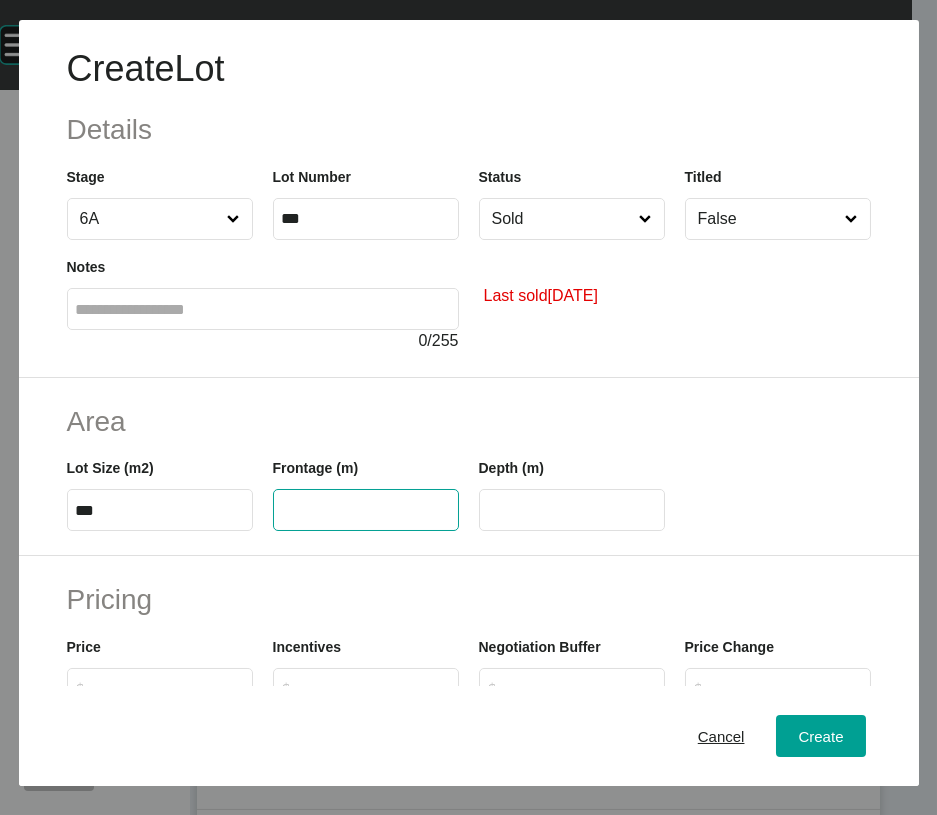 click at bounding box center [366, 510] 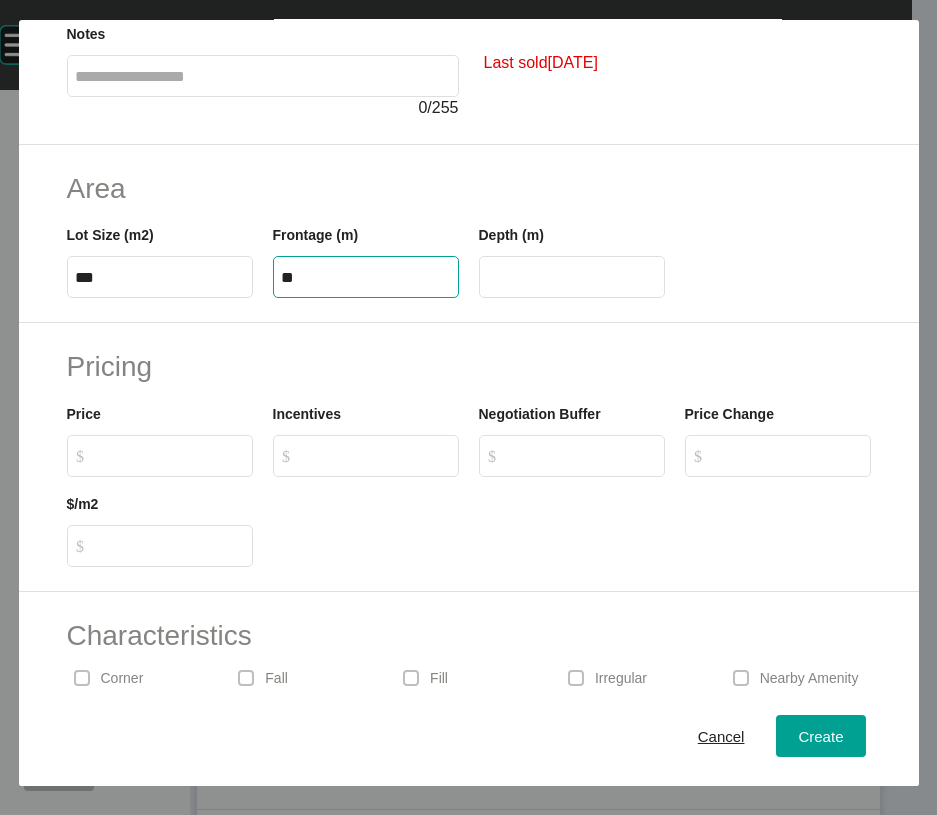 scroll, scrollTop: 249, scrollLeft: 0, axis: vertical 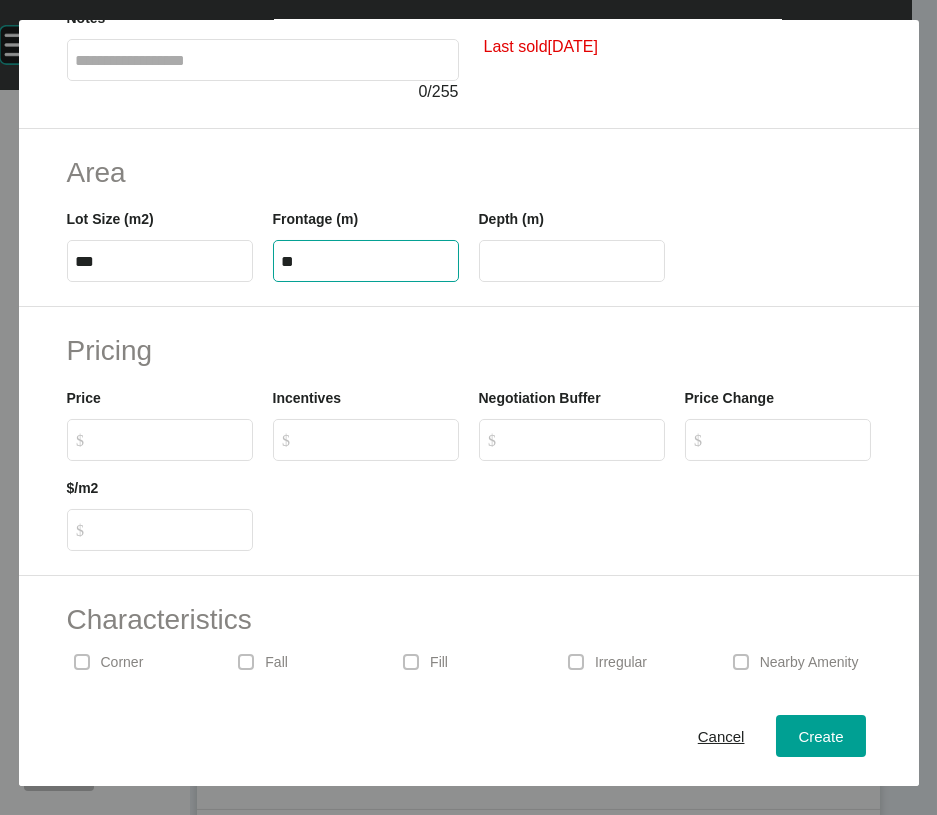 type on "**" 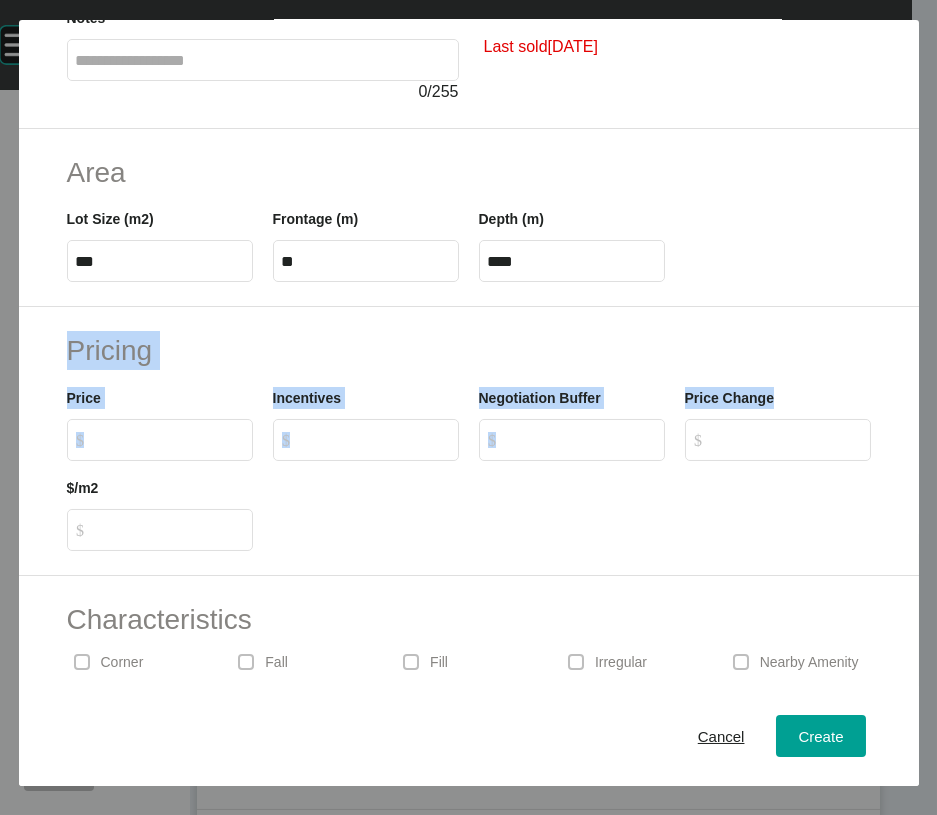 drag, startPoint x: 901, startPoint y: 454, endPoint x: 891, endPoint y: 440, distance: 17.20465 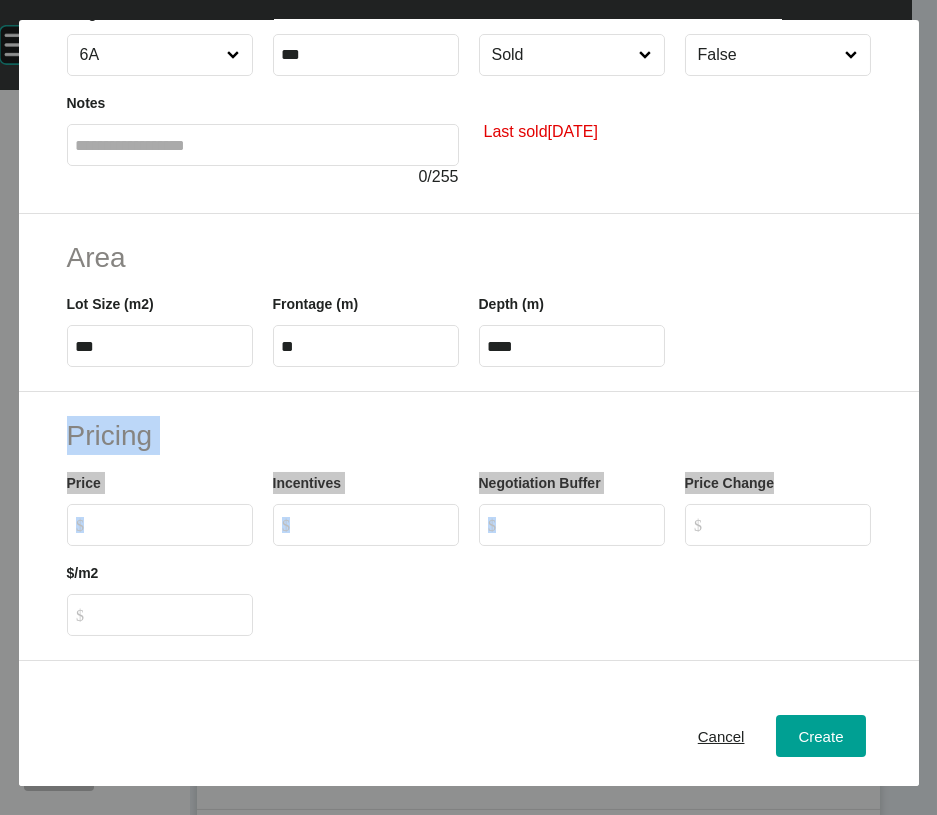 scroll, scrollTop: 119, scrollLeft: 0, axis: vertical 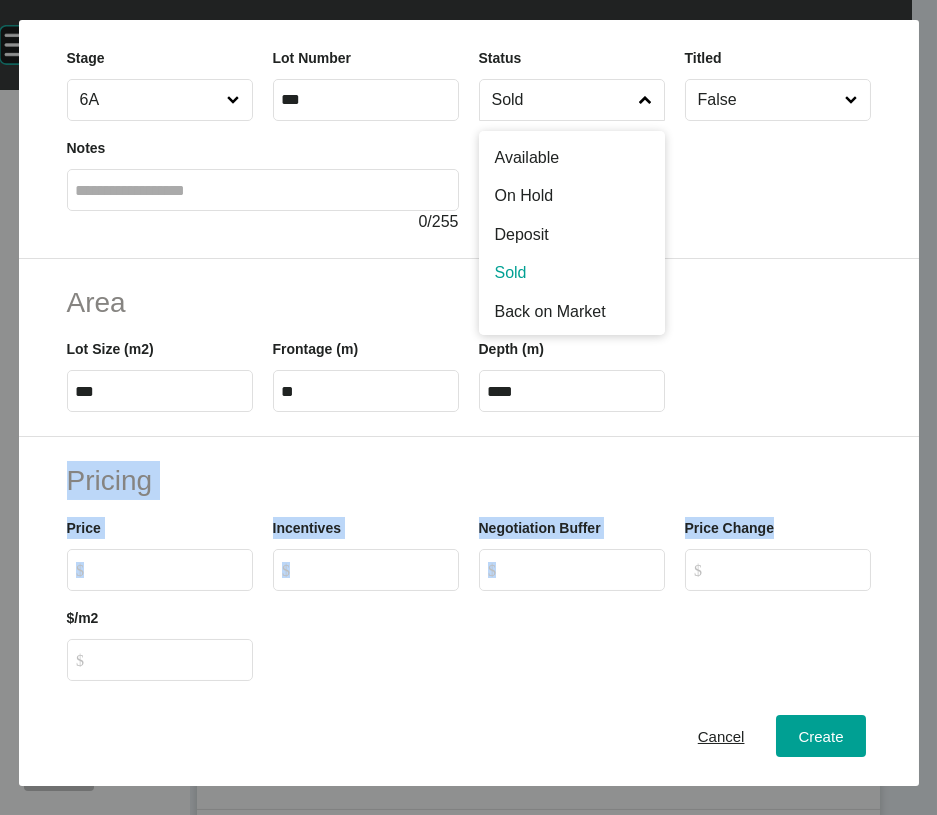 click 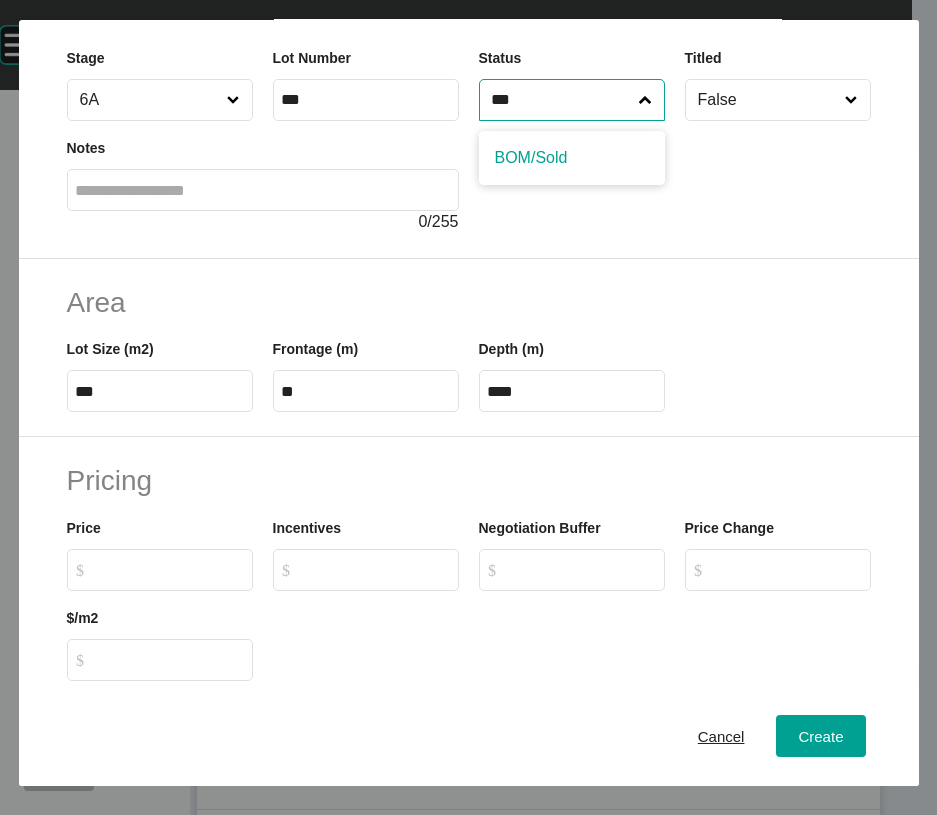 type on "***" 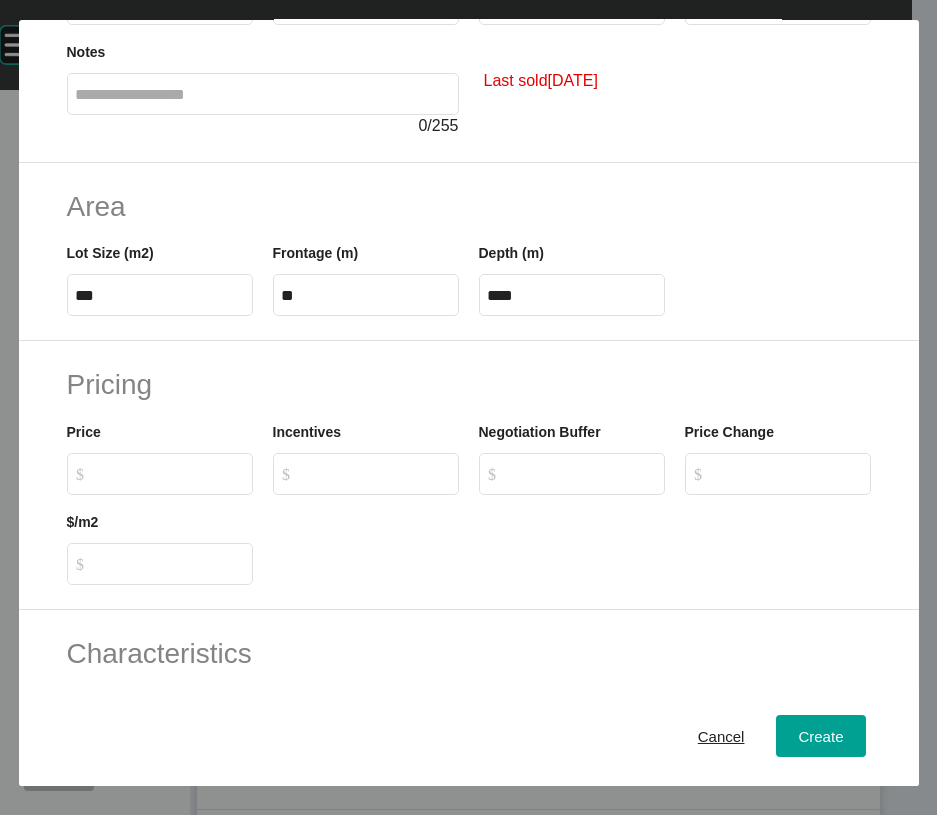 scroll, scrollTop: 319, scrollLeft: 0, axis: vertical 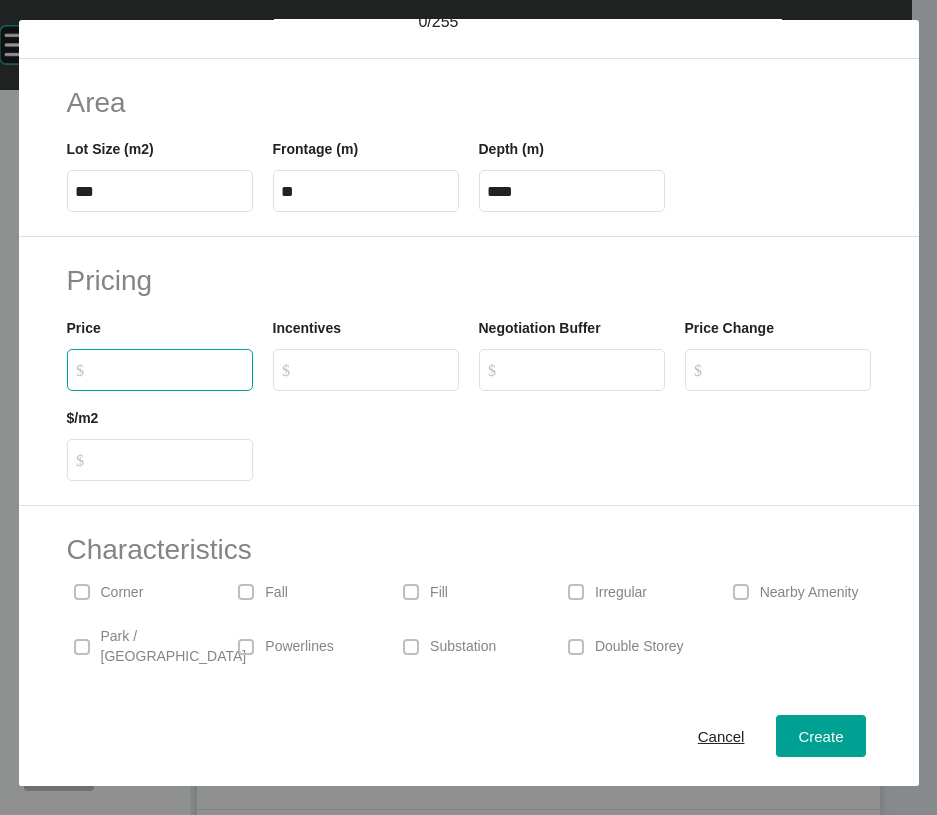 click on "$ Created with Sketch. $" at bounding box center [169, 369] 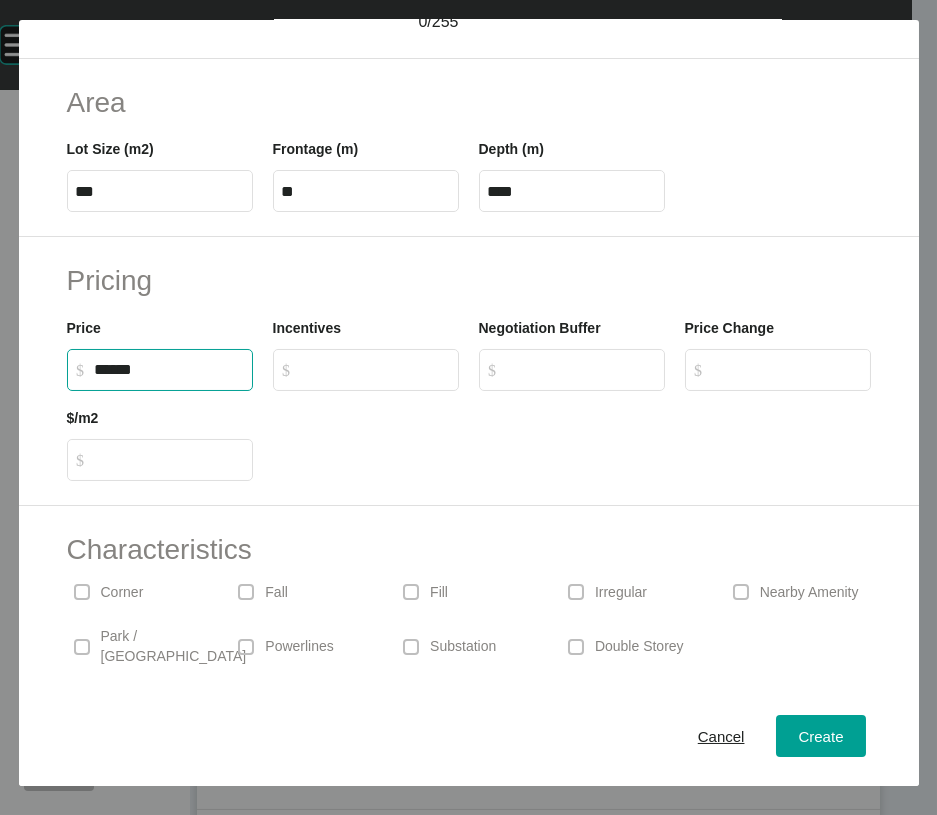 type on "*******" 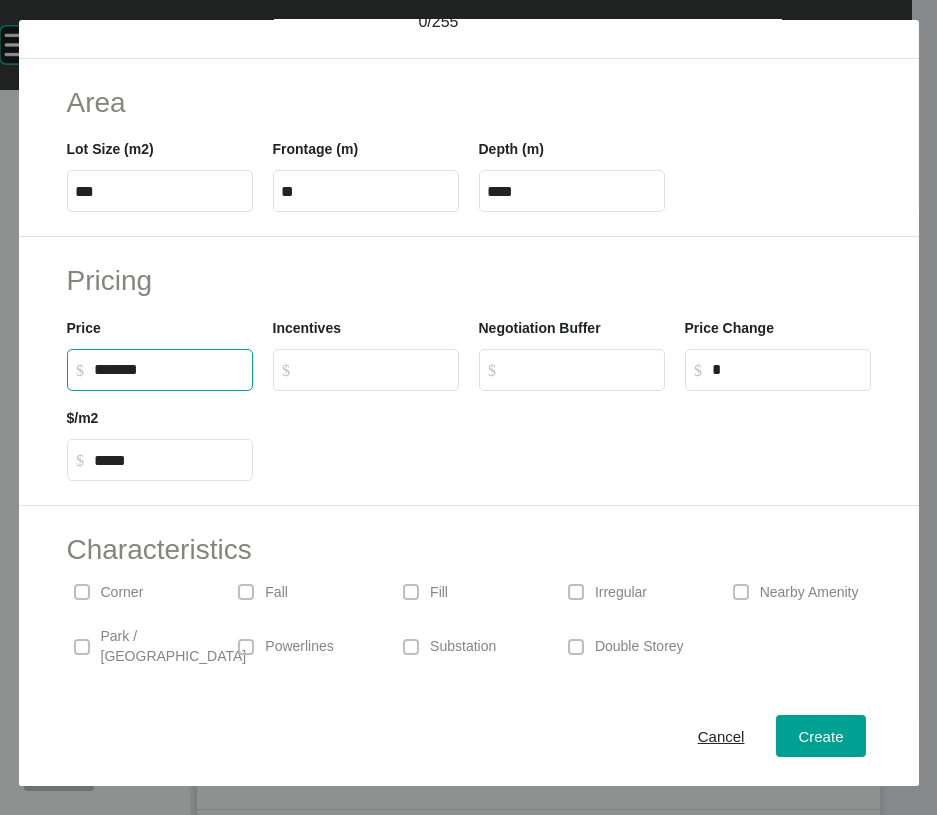 click on "$ Created with Sketch. $" at bounding box center [375, 369] 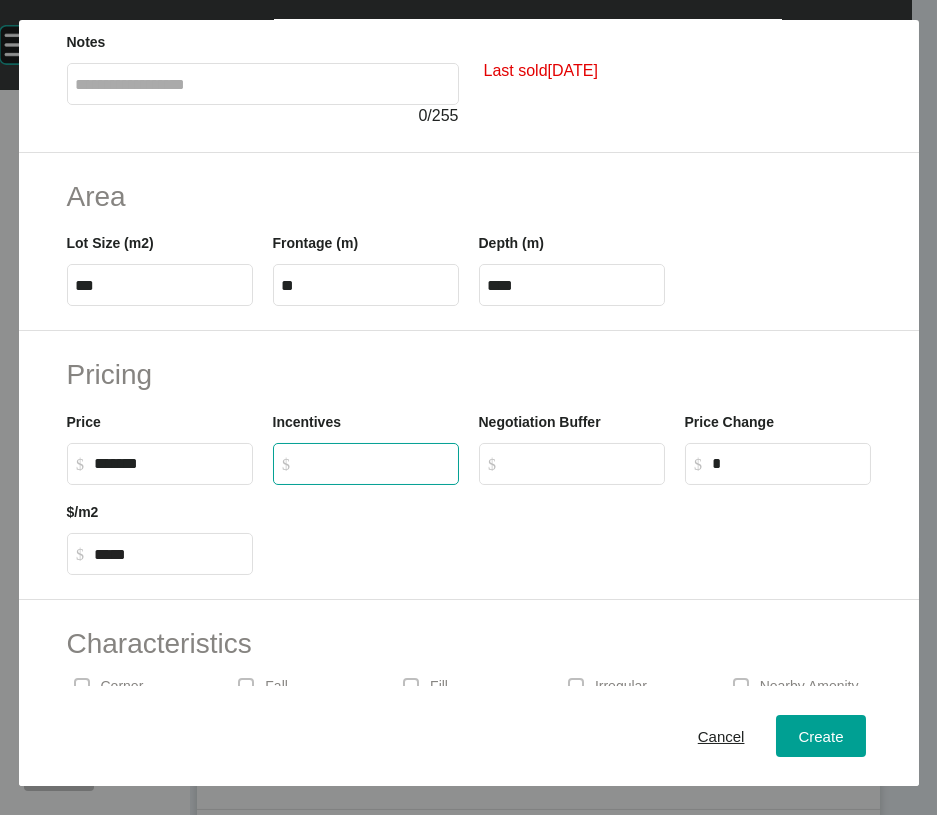 scroll, scrollTop: 229, scrollLeft: 0, axis: vertical 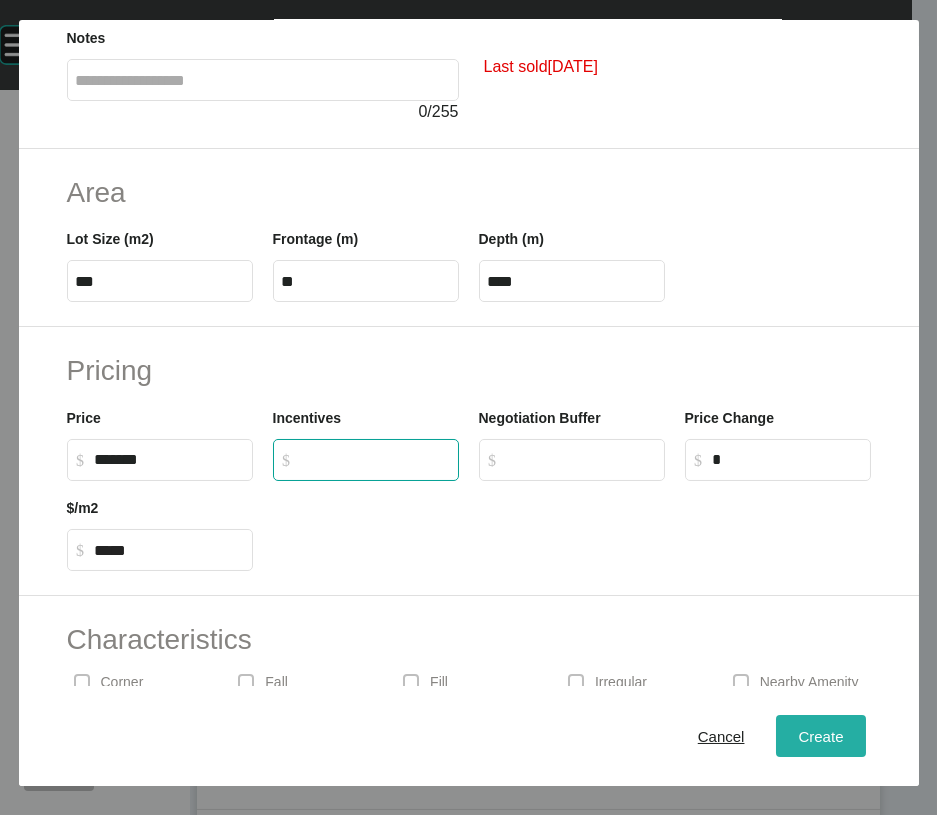type on "*" 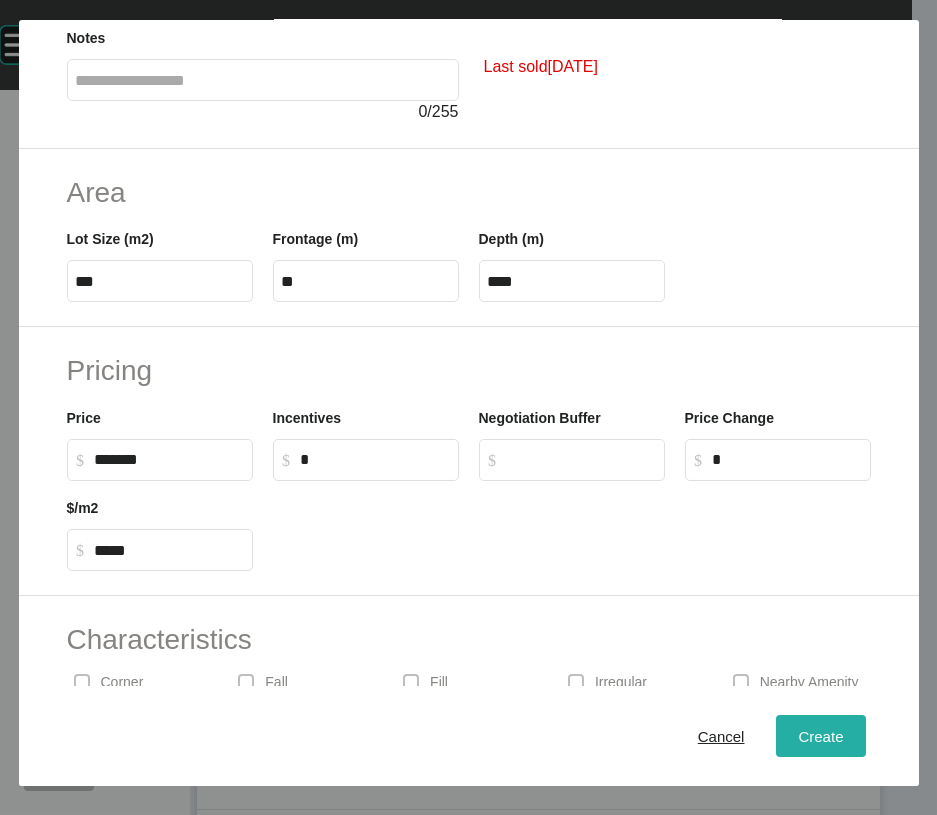 click on "Create" at bounding box center (820, 736) 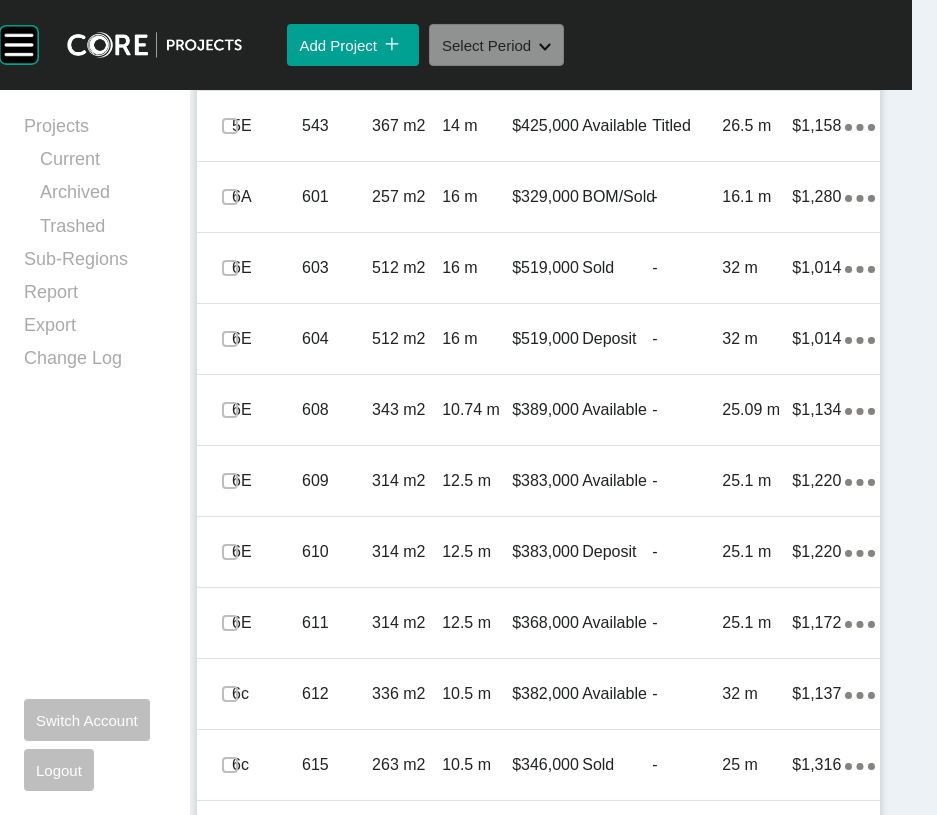scroll, scrollTop: 1773, scrollLeft: 0, axis: vertical 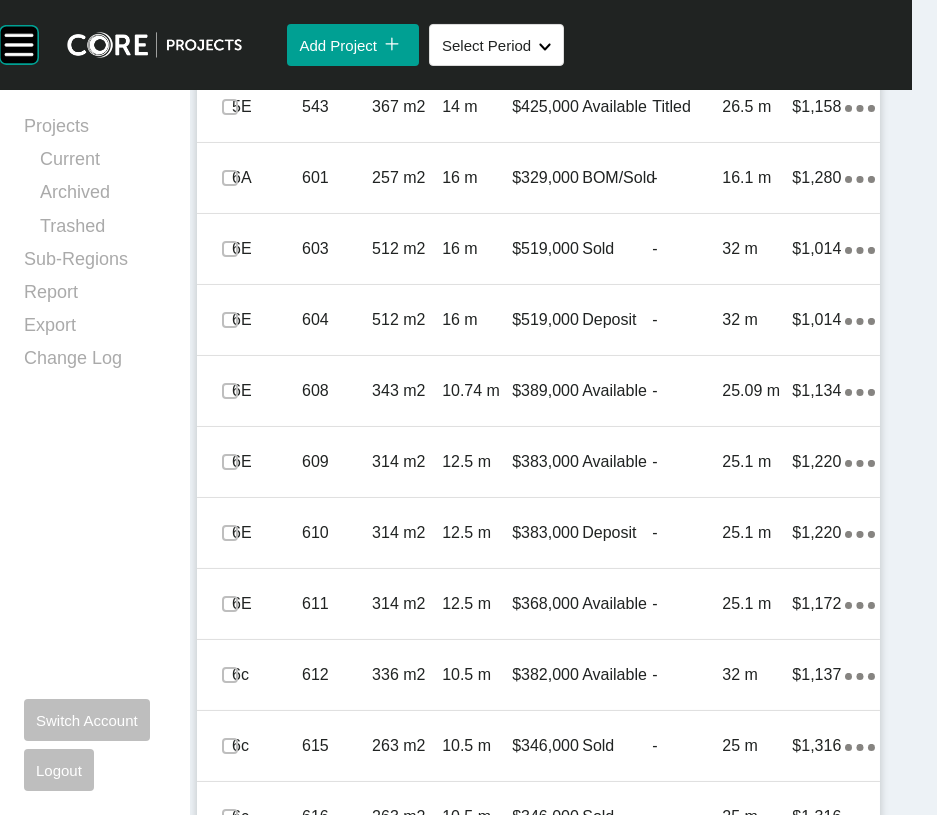 click on "BOM/Sold" at bounding box center [617, 36] 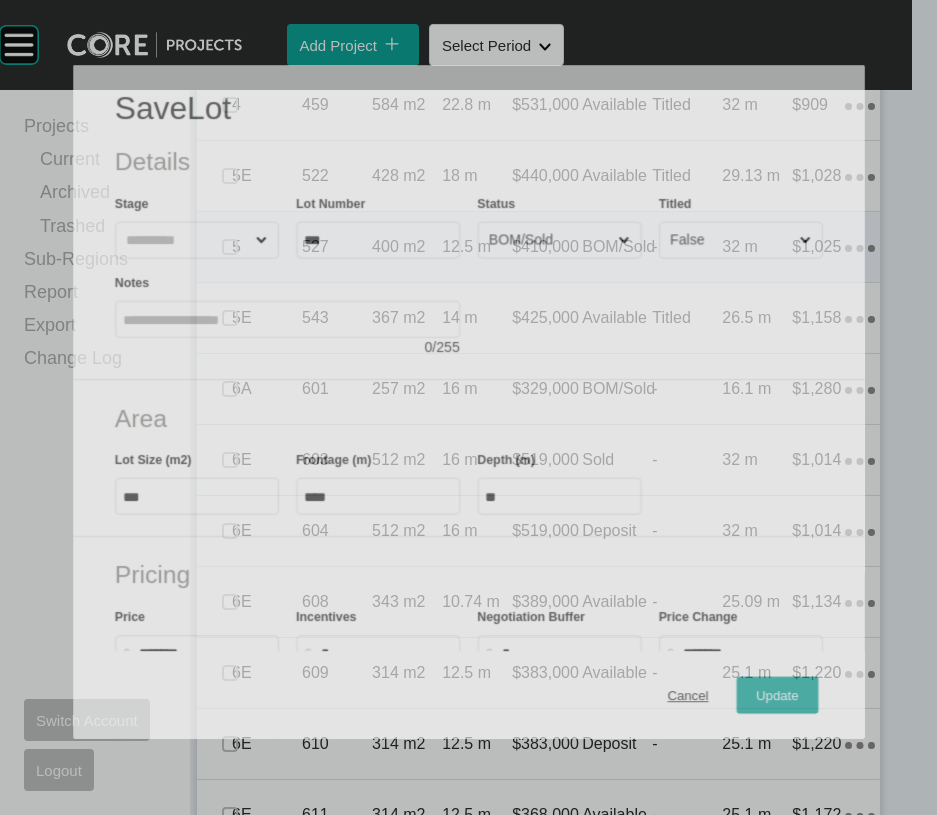 scroll, scrollTop: 1696, scrollLeft: 0, axis: vertical 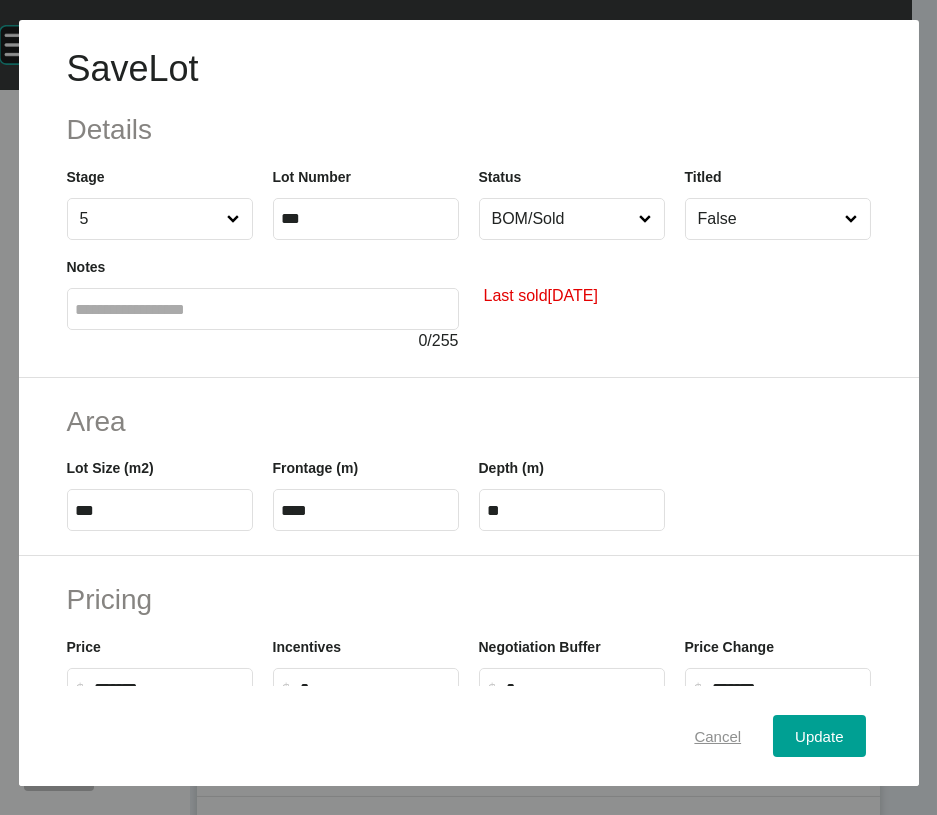 click on "Cancel" at bounding box center [717, 736] 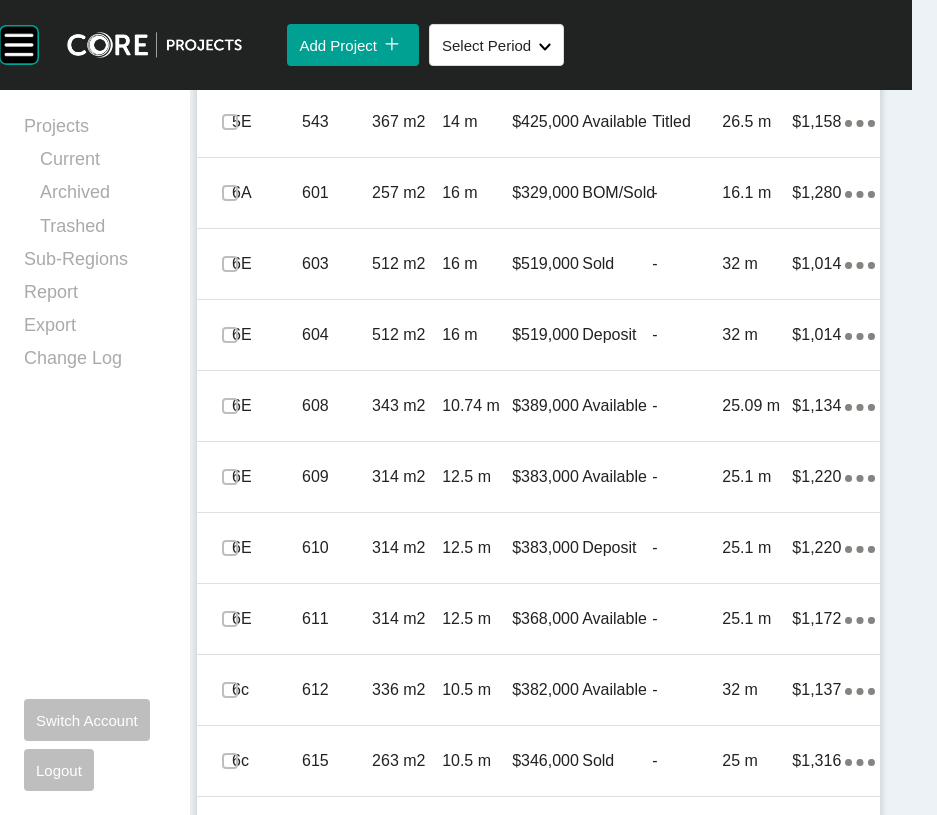 scroll, scrollTop: 2409, scrollLeft: 0, axis: vertical 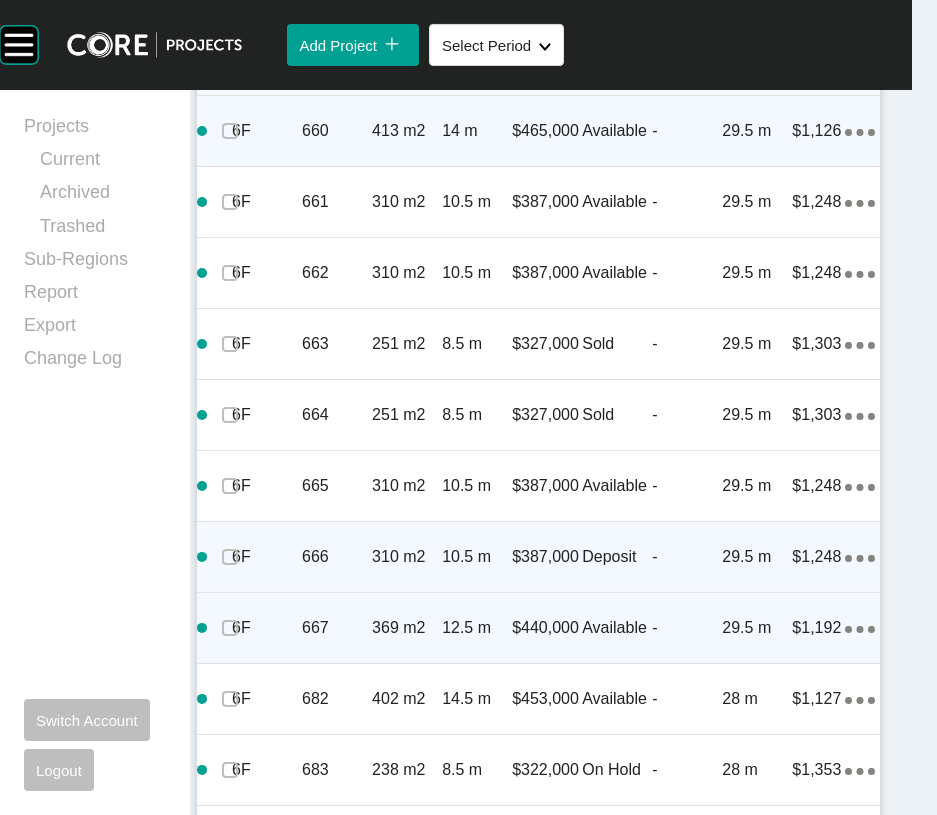 click on "6B 619 350 m2 12.5 m $420,000 BOM/Sold - 28 m $1,200 Action Menu Dots Copy 6 Created with Sketch." at bounding box center (538, -452) 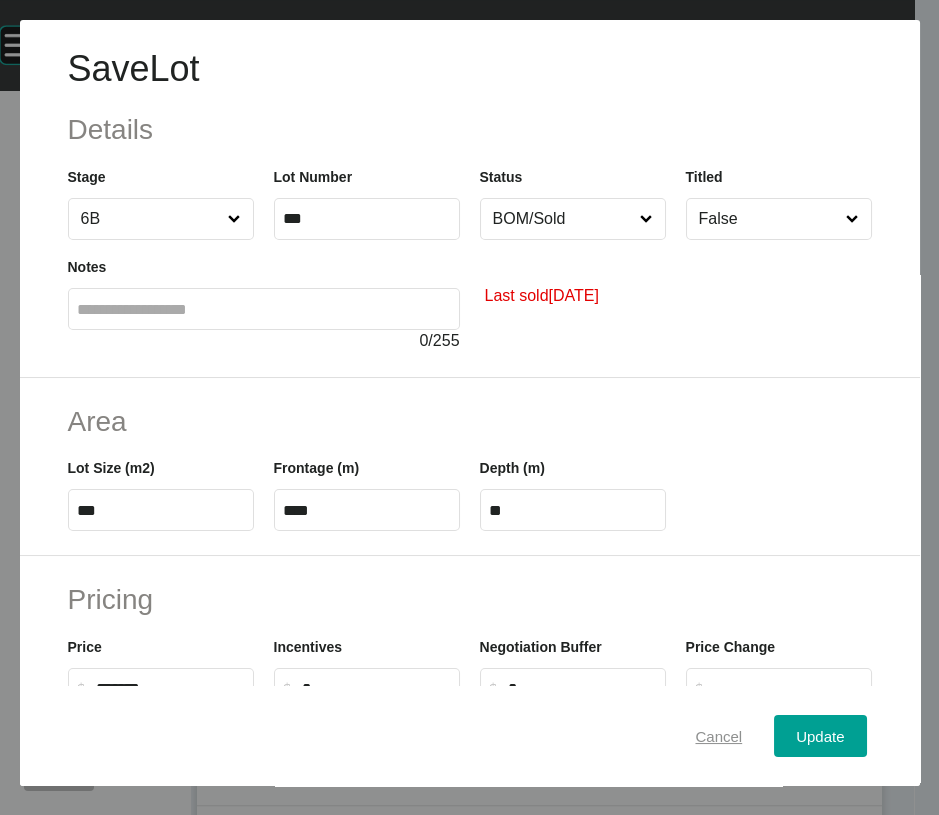 click on "Cancel" at bounding box center [718, 736] 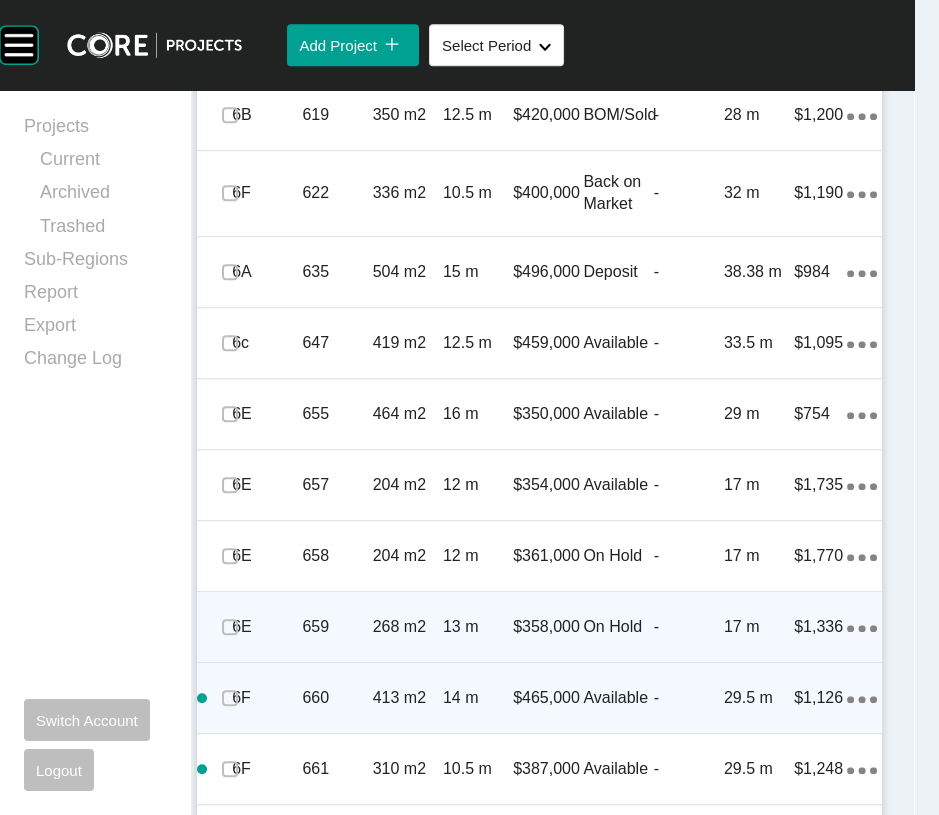scroll, scrollTop: 2509, scrollLeft: 0, axis: vertical 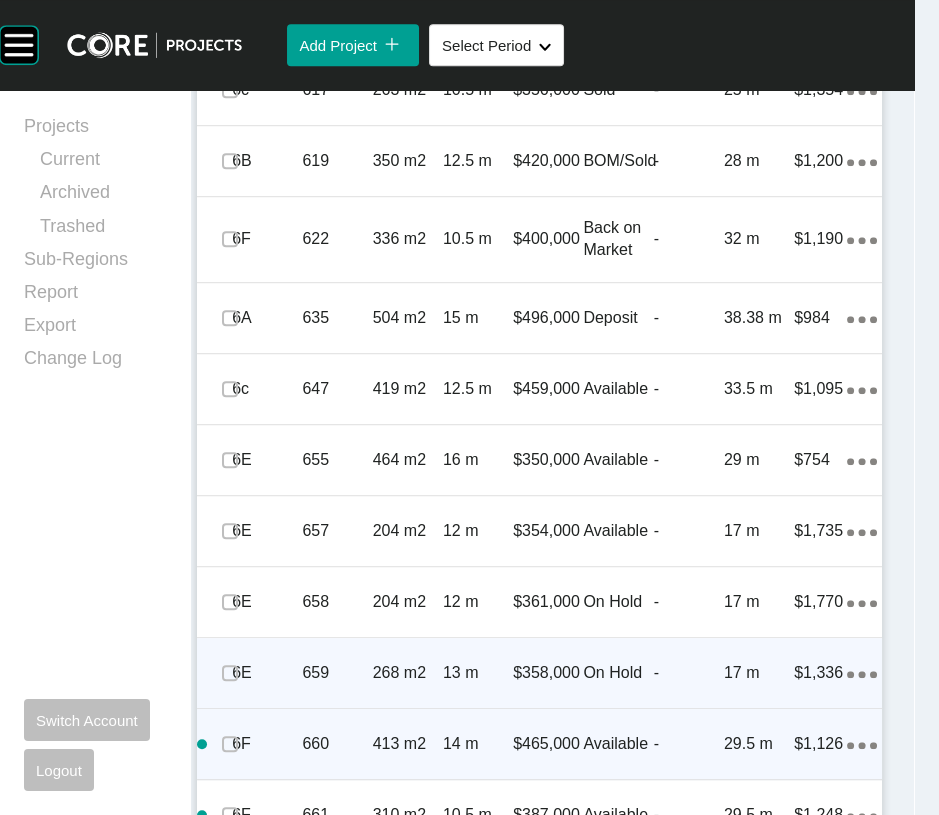 click on "16.1 m" at bounding box center (759, -620) 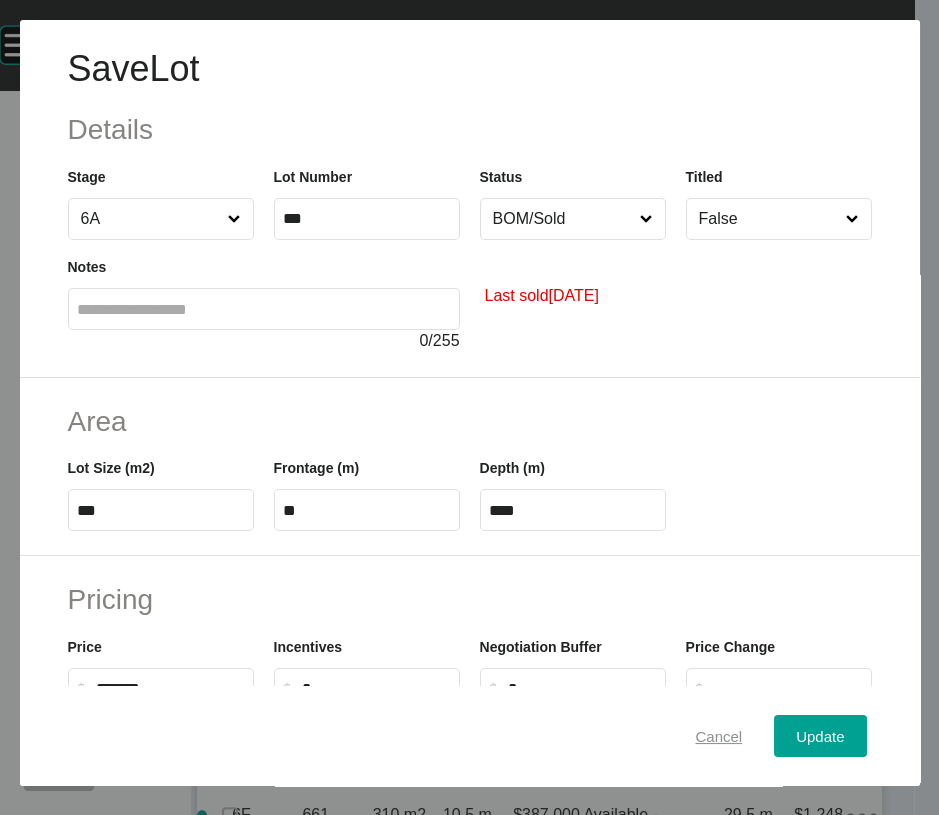 click on "Cancel" at bounding box center [718, 736] 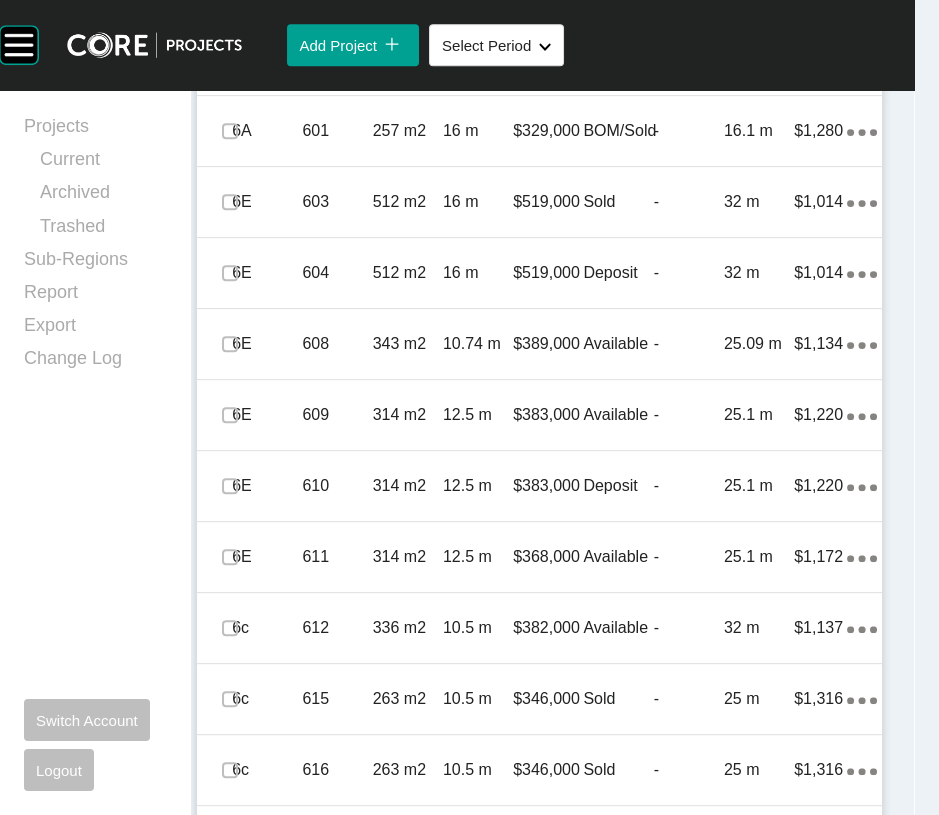 scroll, scrollTop: 1804, scrollLeft: 0, axis: vertical 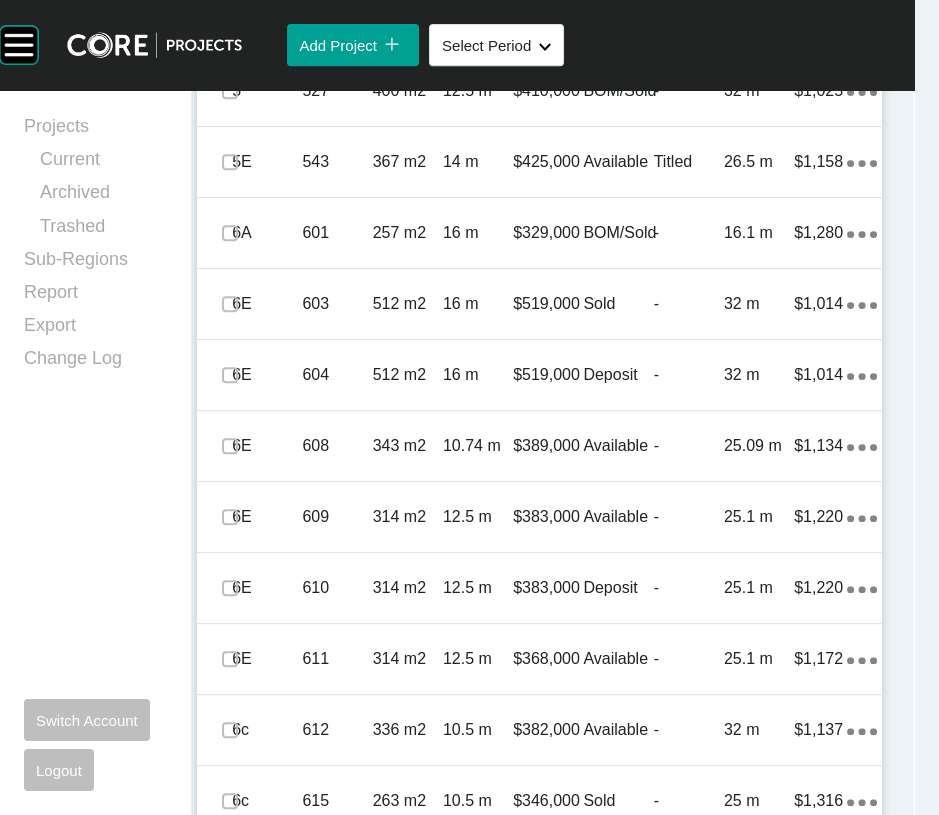 click on "Add Lot" at bounding box center (800, -336) 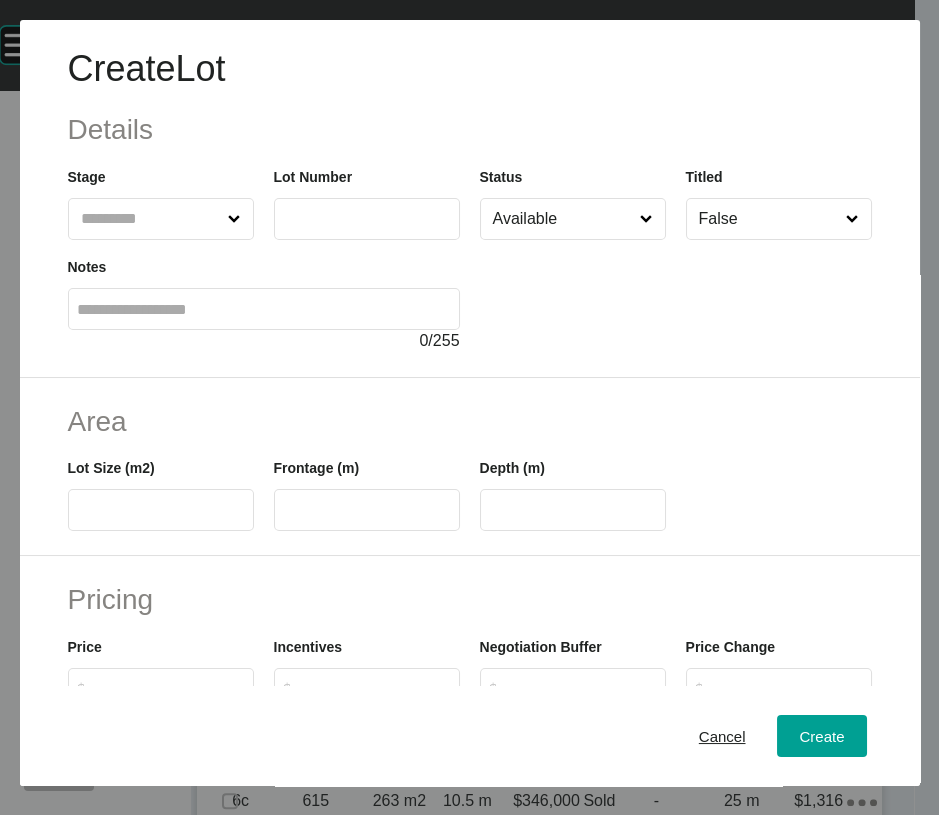 click at bounding box center [151, 219] 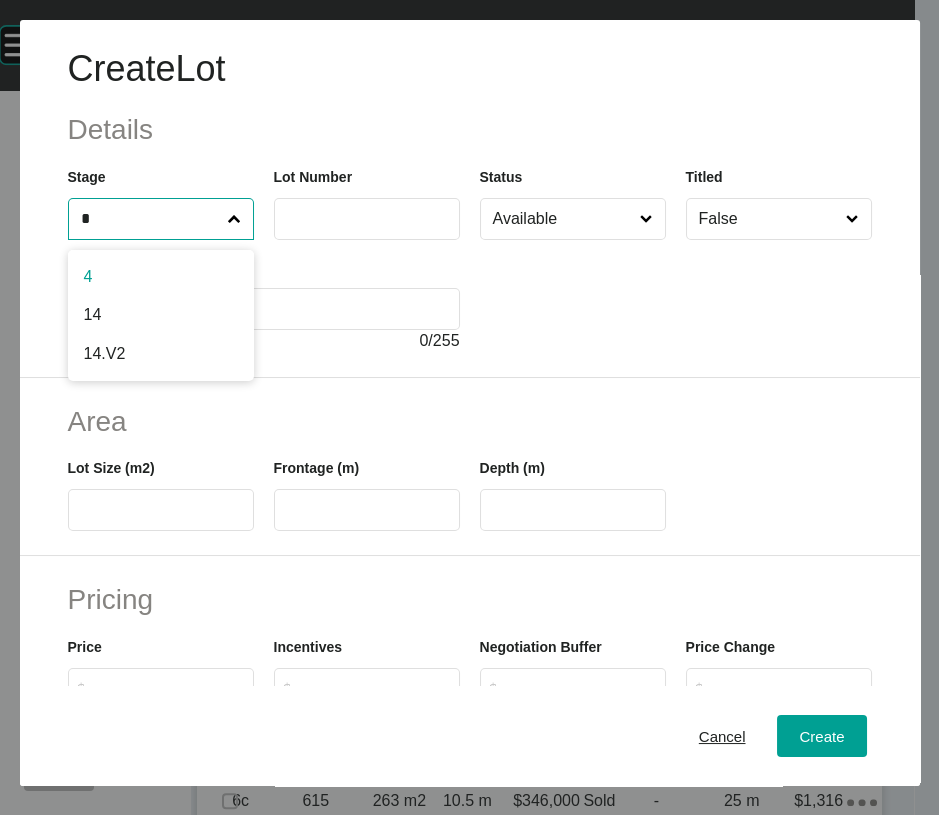 type on "*" 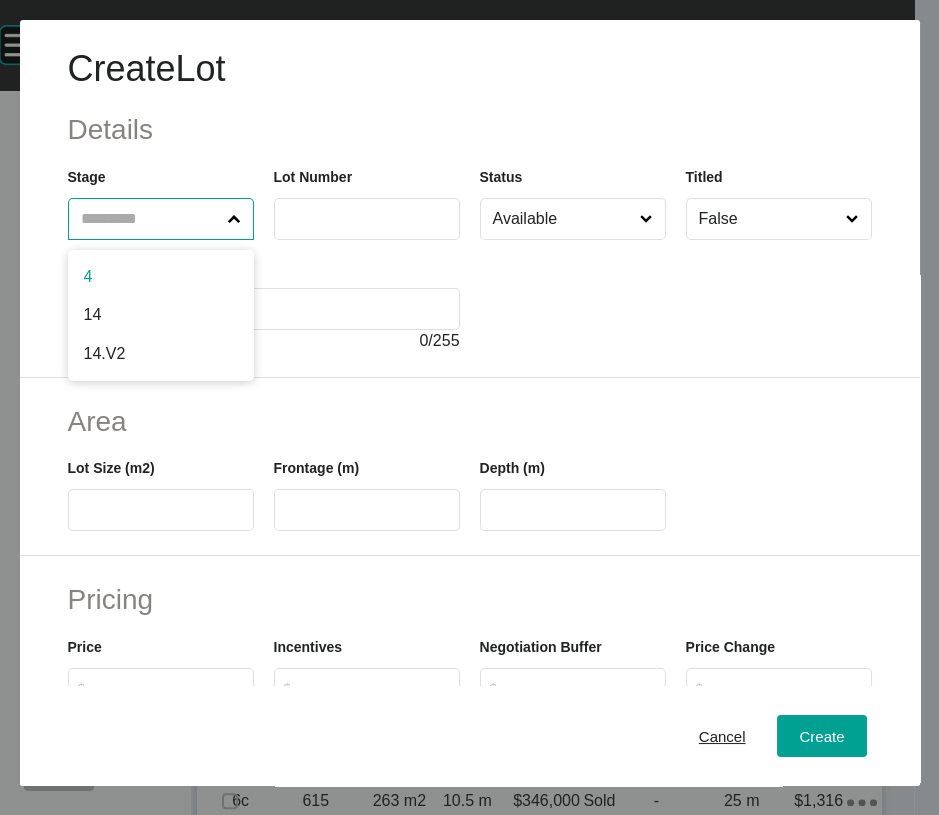 drag, startPoint x: 127, startPoint y: 336, endPoint x: 164, endPoint y: 322, distance: 39.56008 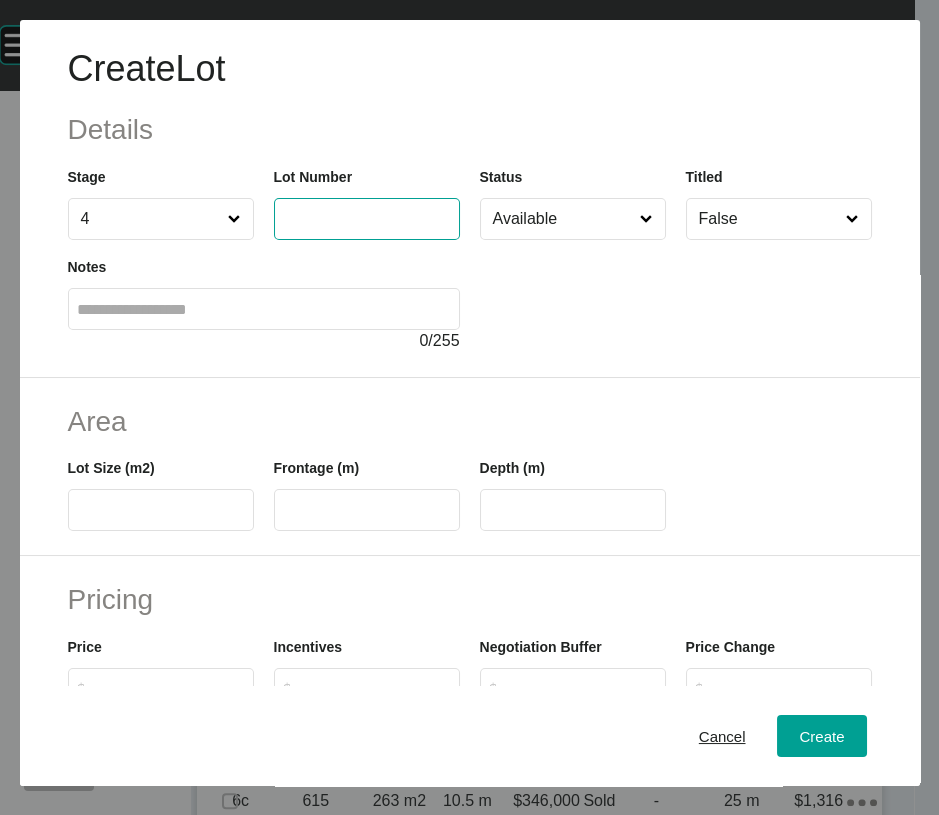 click at bounding box center (367, 218) 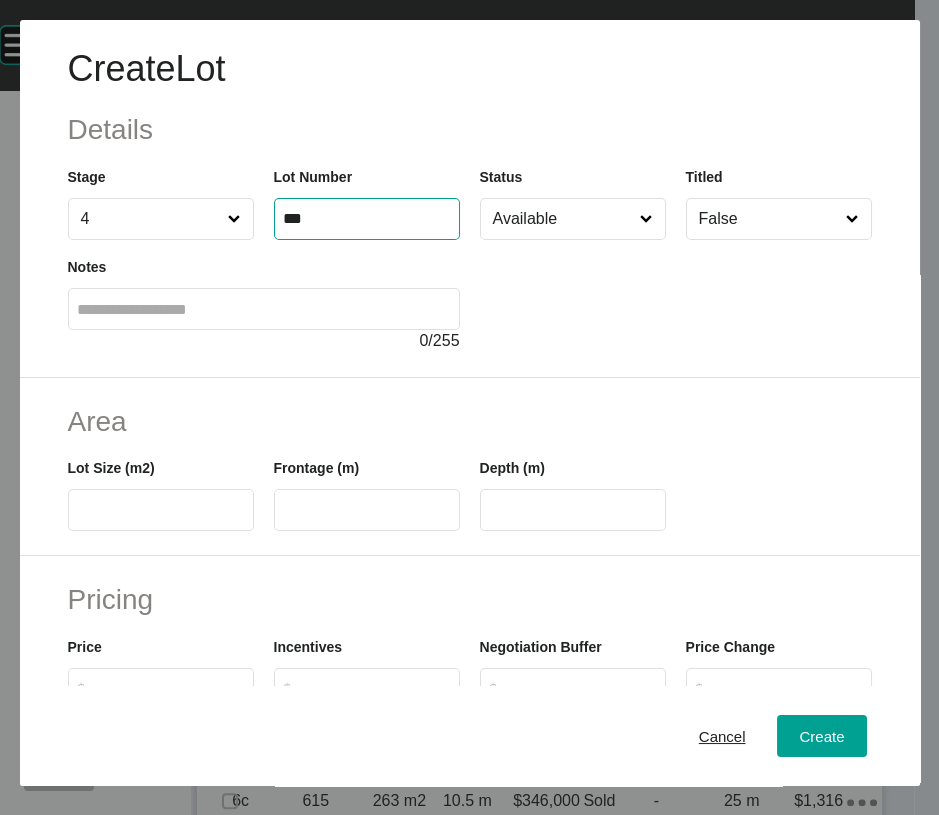 type on "***" 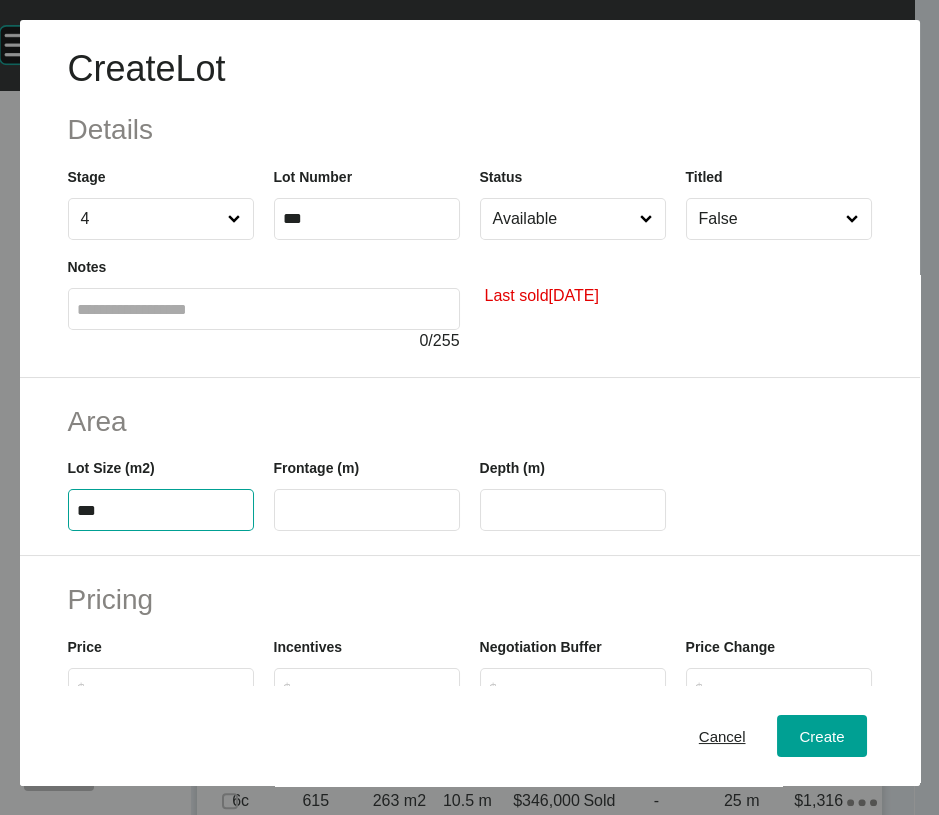 type on "***" 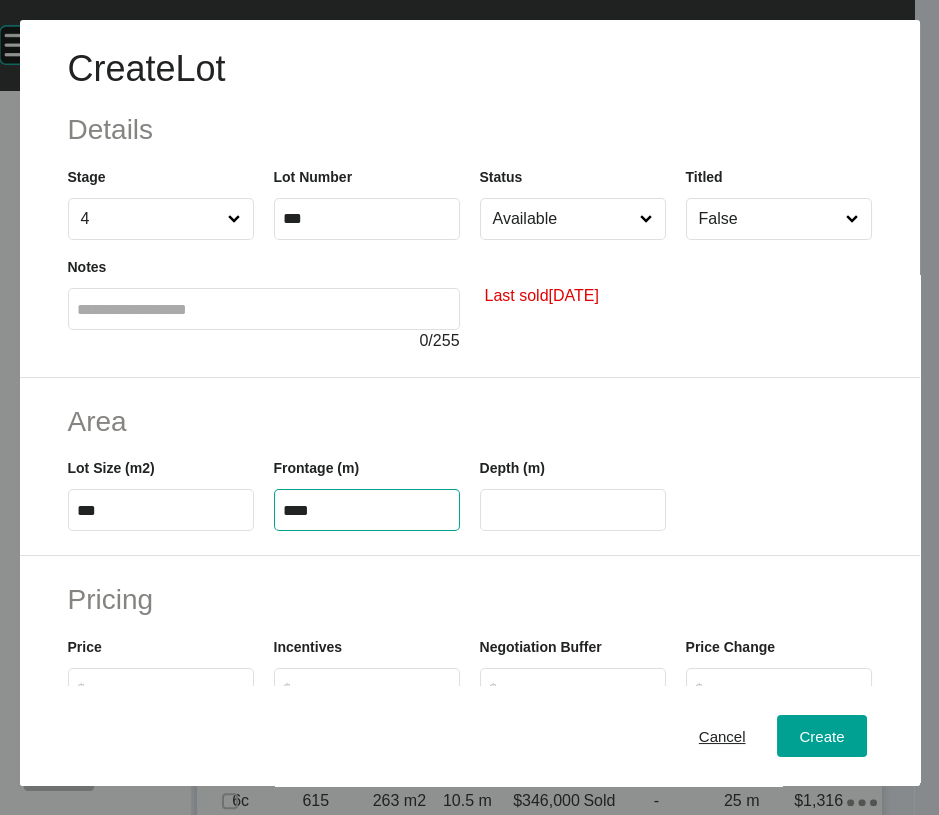 type on "****" 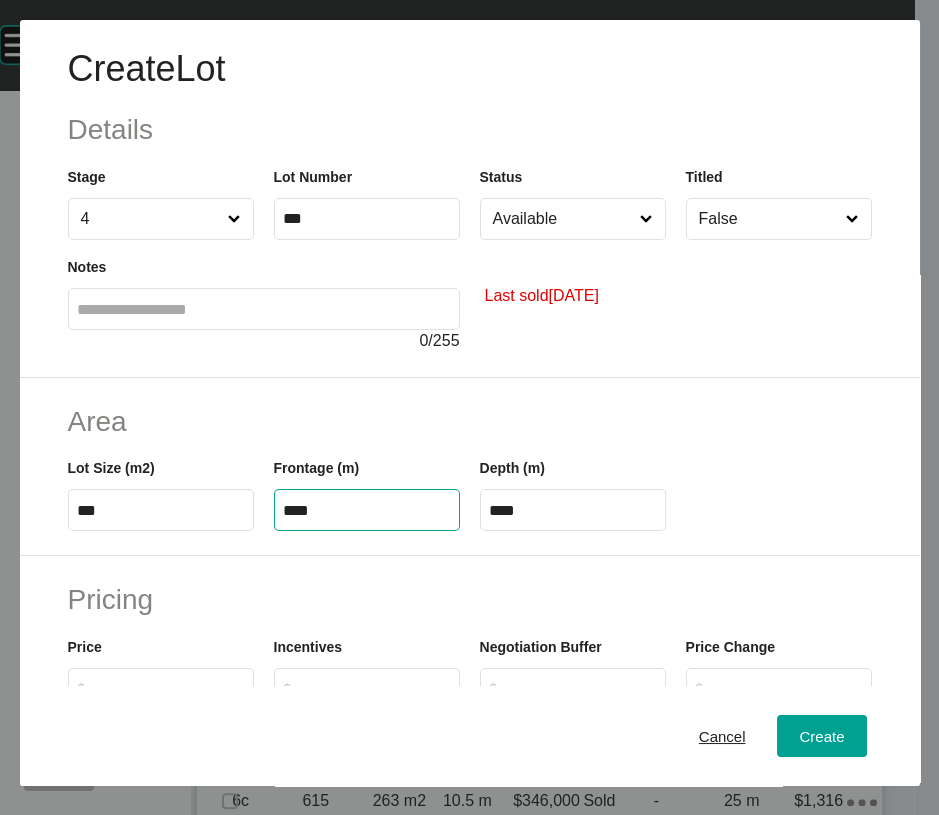 click on "****" at bounding box center (573, 510) 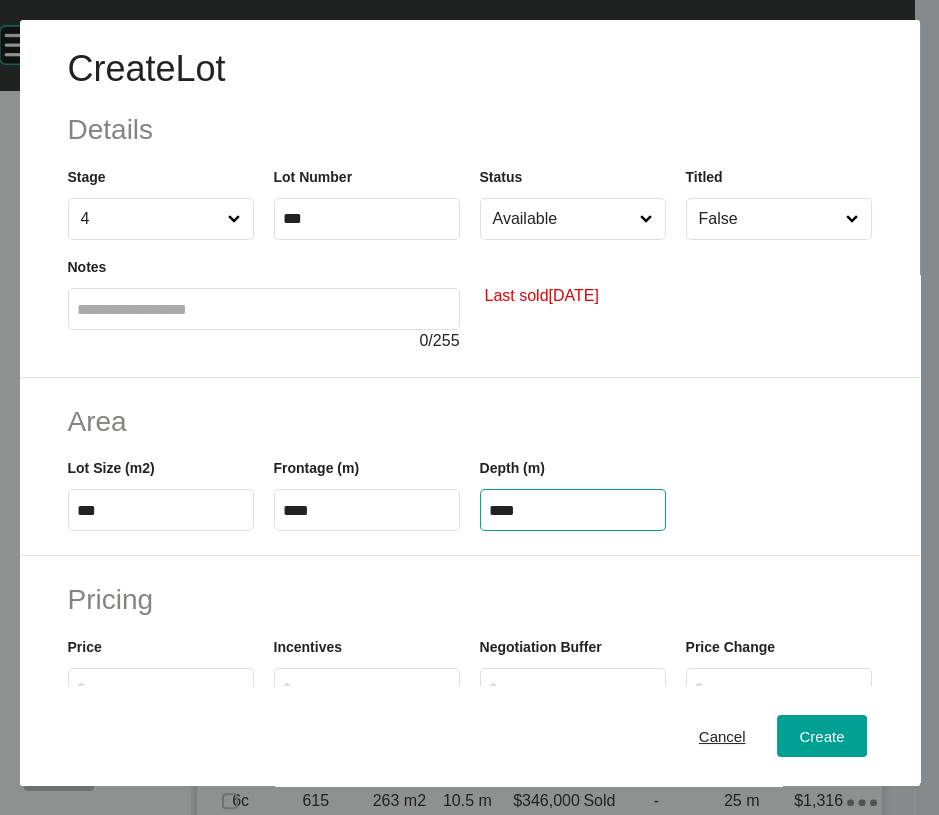 drag, startPoint x: 496, startPoint y: 636, endPoint x: 606, endPoint y: 636, distance: 110 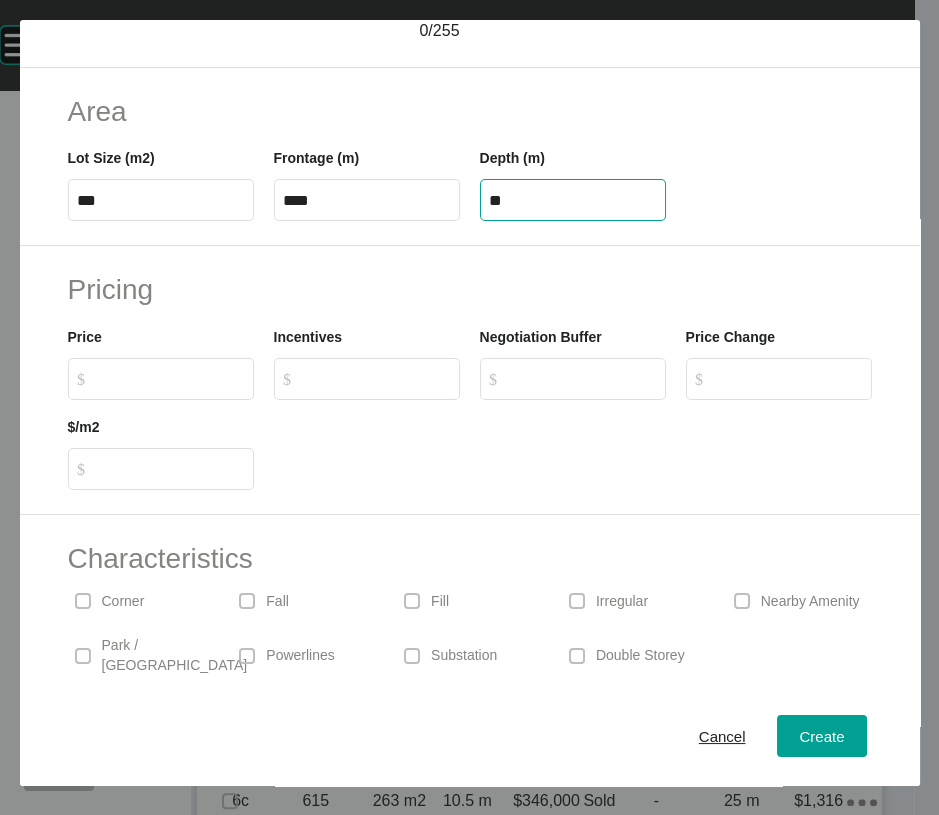 scroll, scrollTop: 313, scrollLeft: 0, axis: vertical 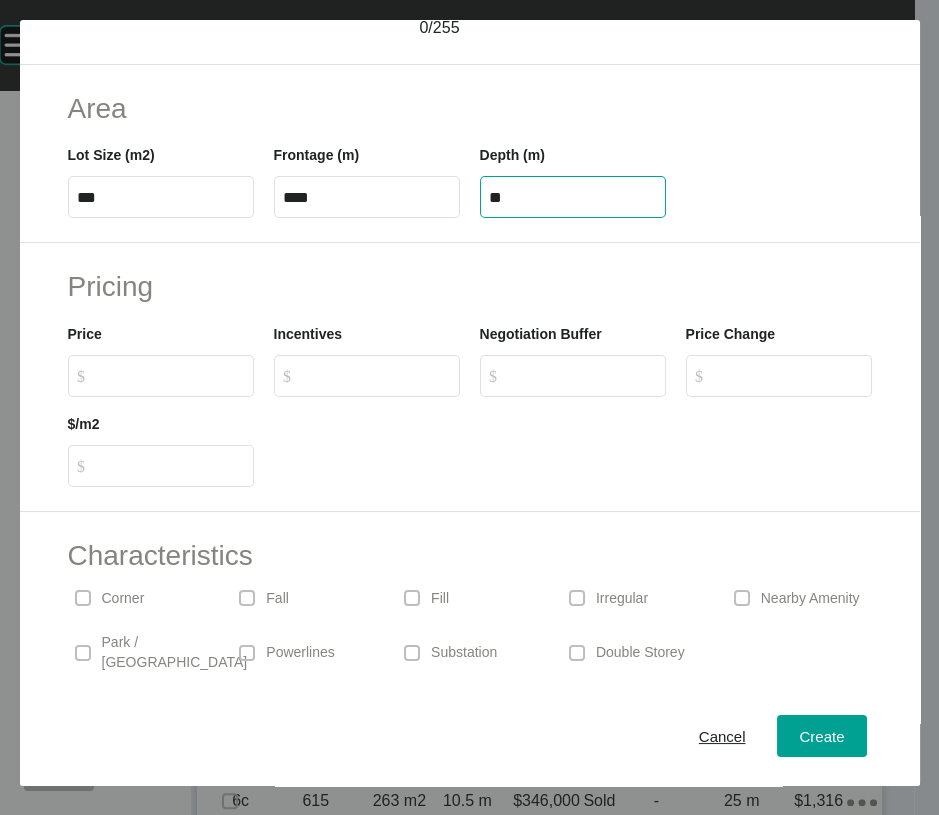type on "**" 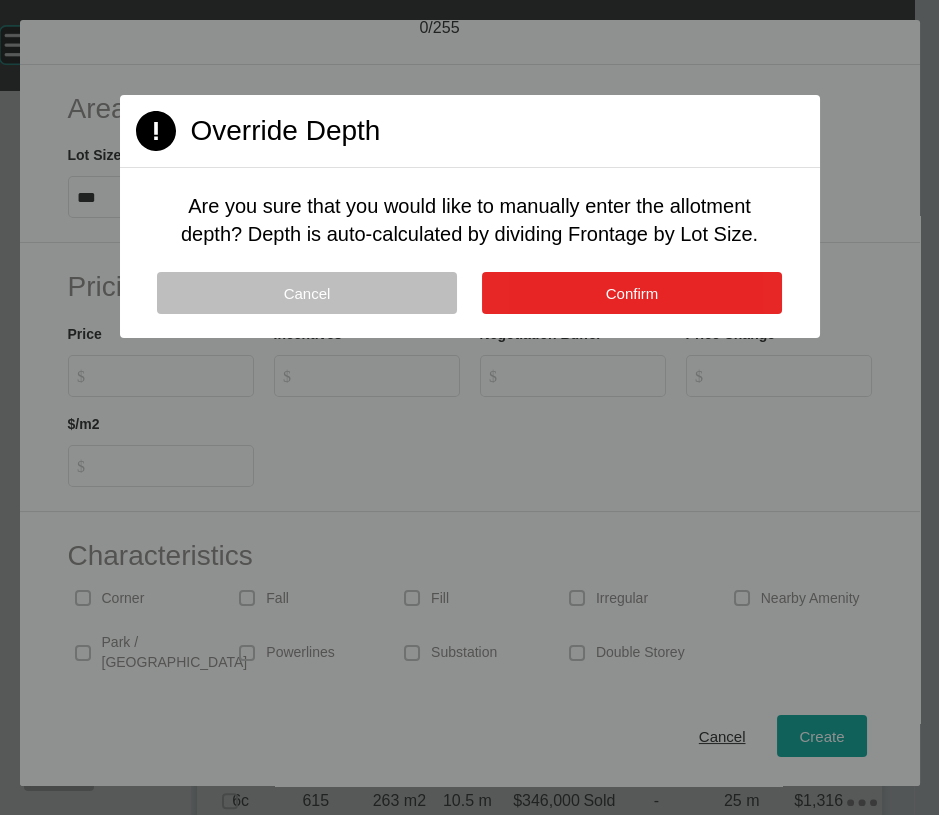 click on "Confirm" at bounding box center (632, 293) 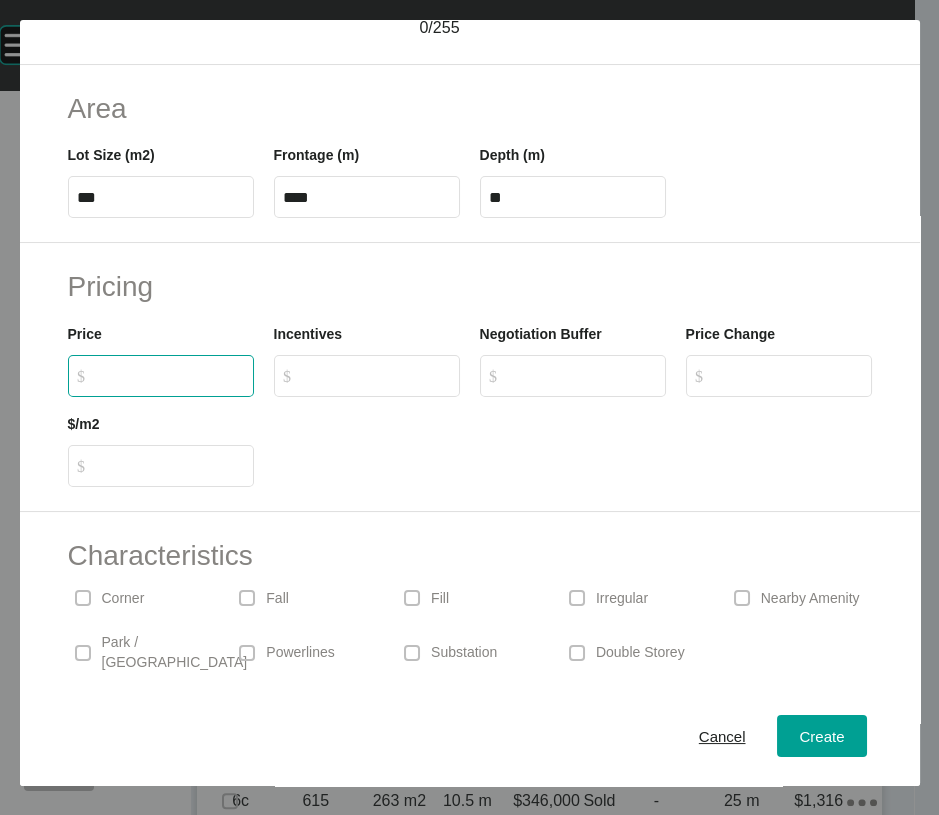 click on "$ Created with Sketch. $" at bounding box center [170, 375] 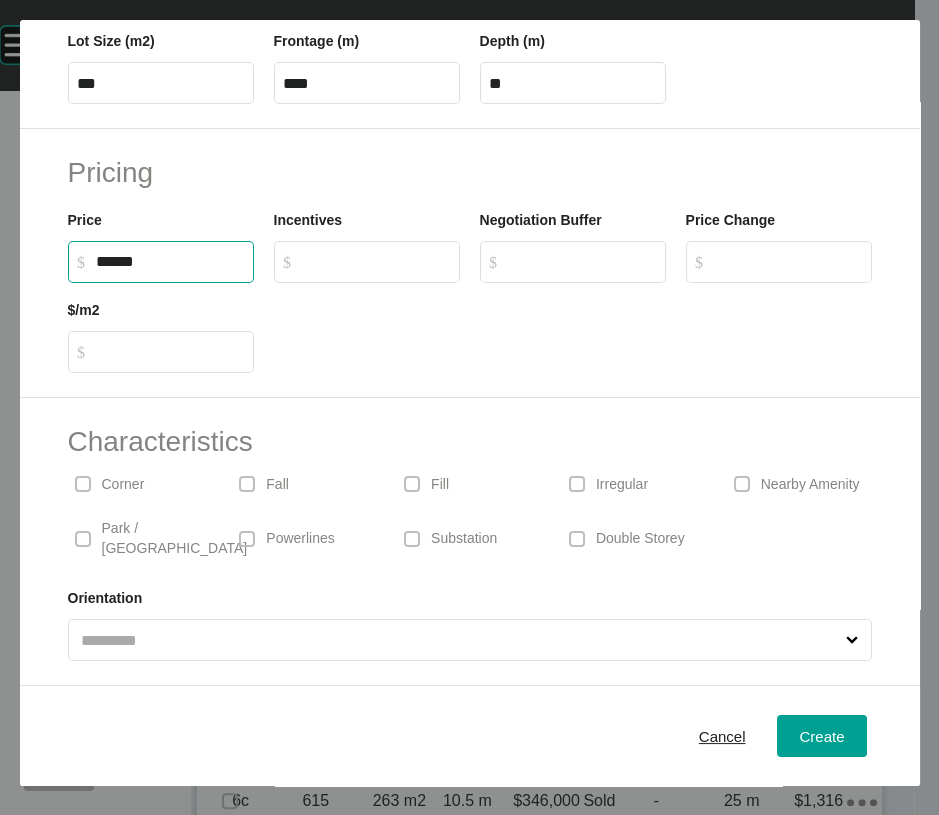 scroll, scrollTop: 574, scrollLeft: 0, axis: vertical 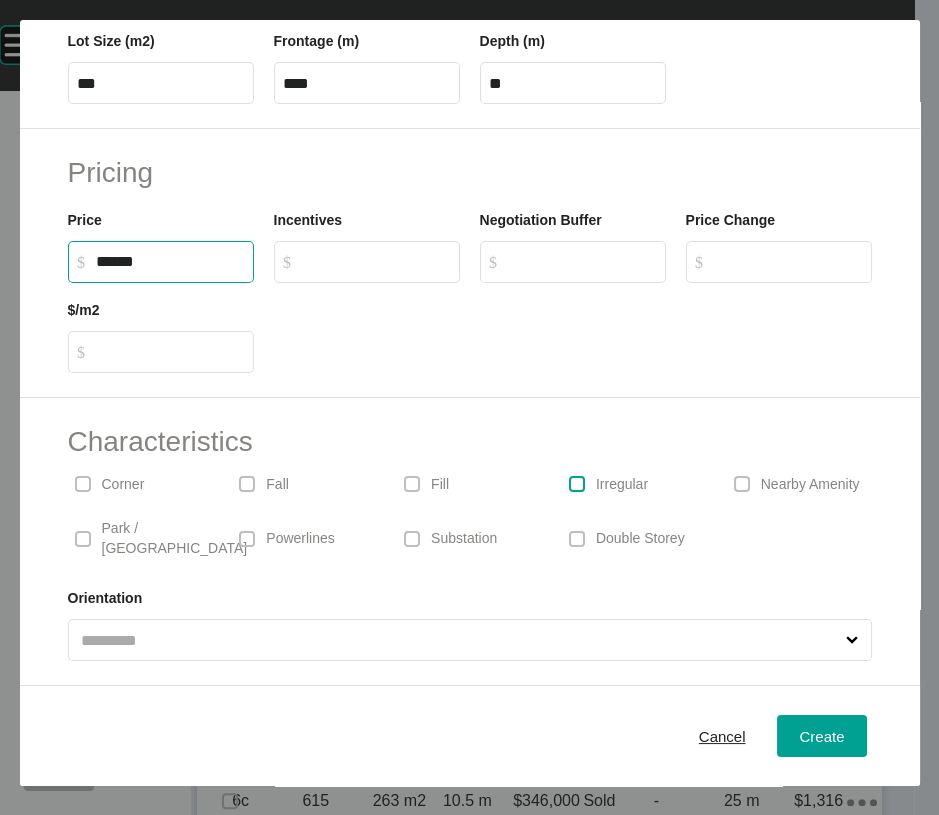 type on "*******" 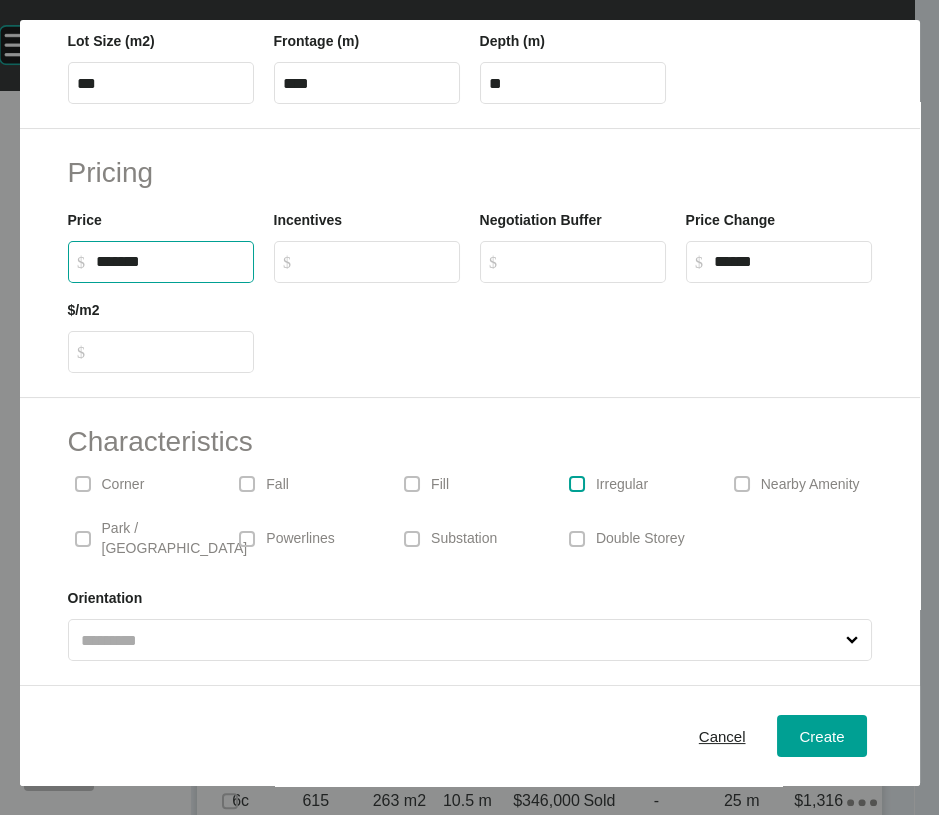 type on "***" 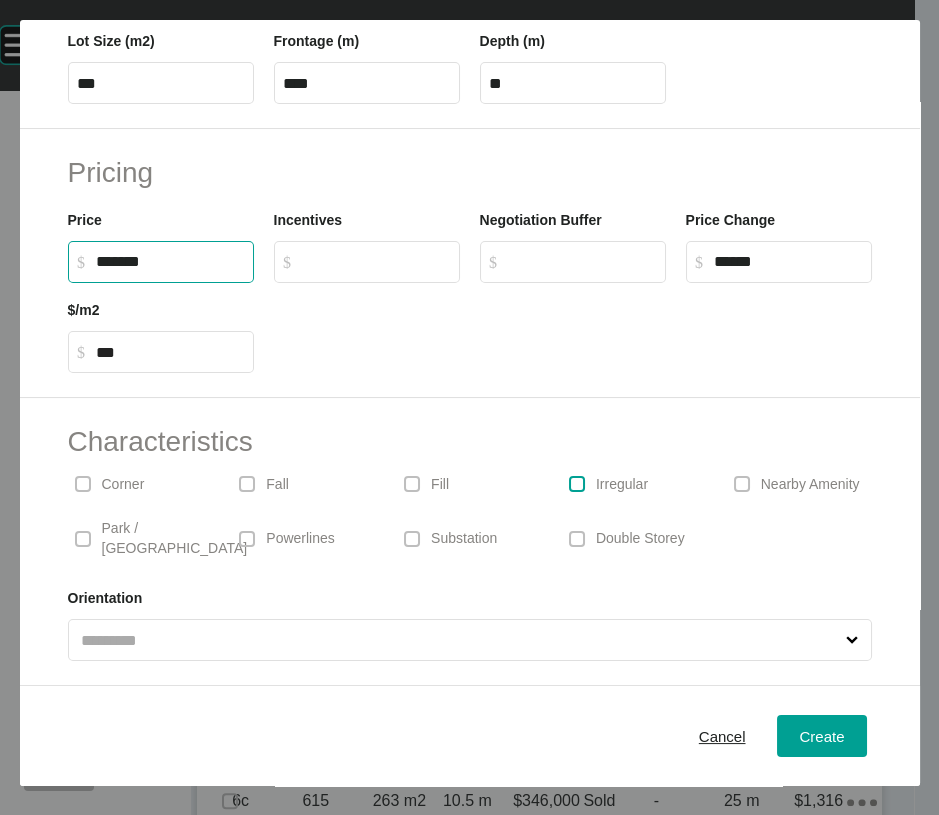 click at bounding box center (577, 484) 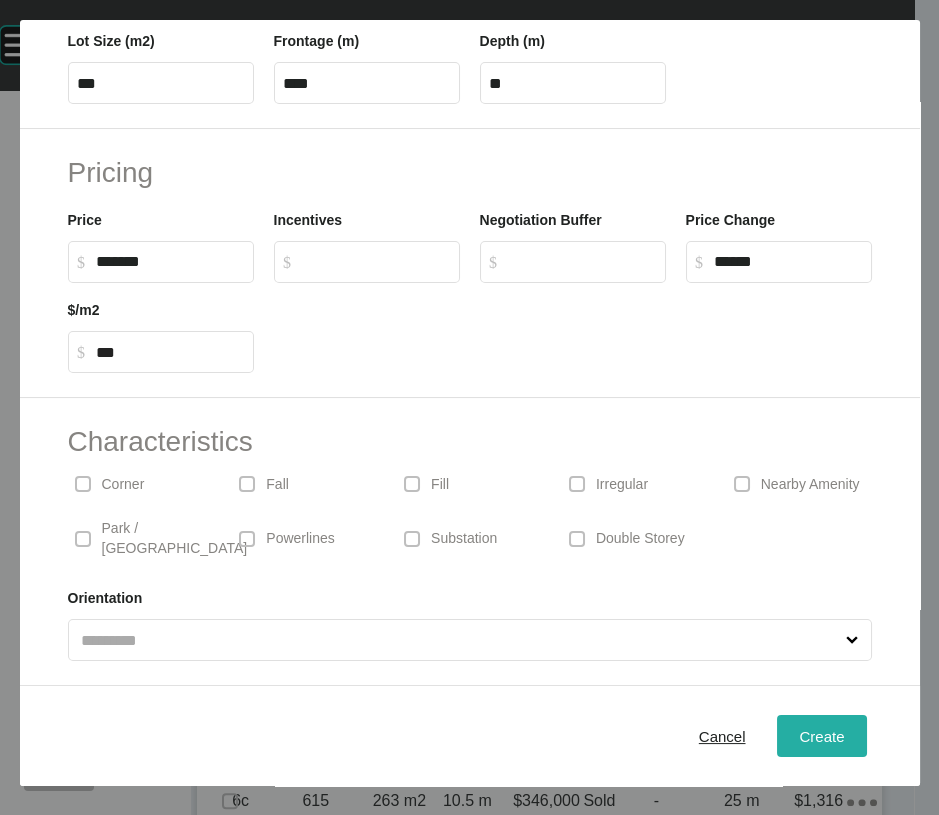 click on "Create" at bounding box center (821, 736) 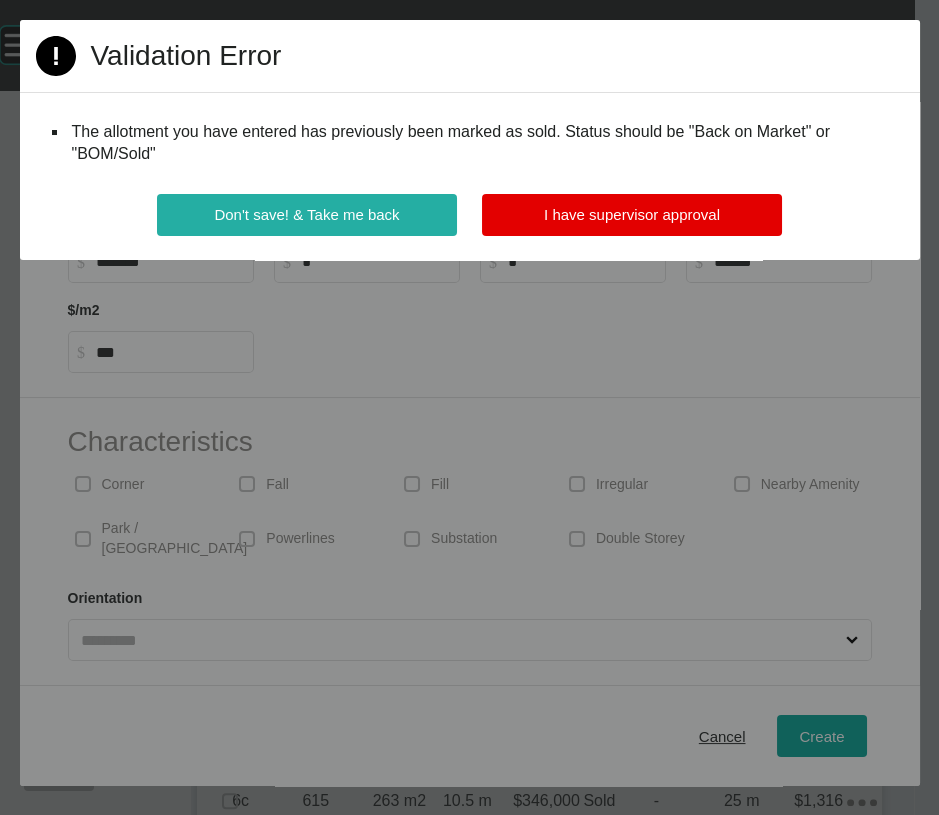 click on "Don't save! & Take me back" at bounding box center (306, 214) 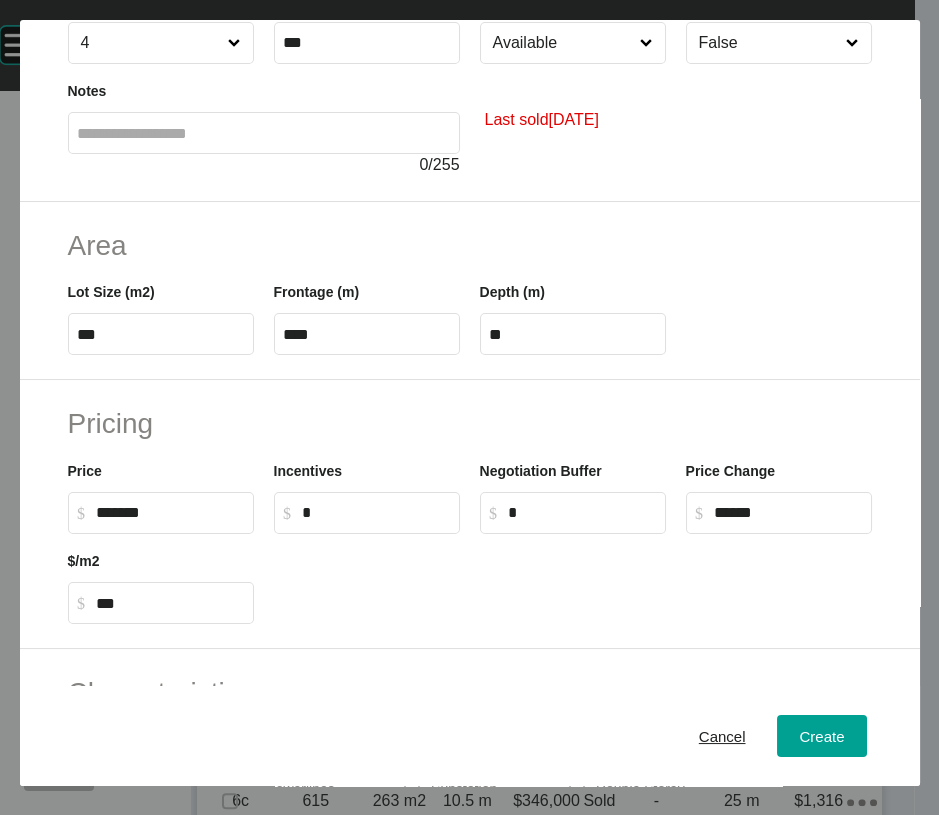 scroll, scrollTop: 110, scrollLeft: 0, axis: vertical 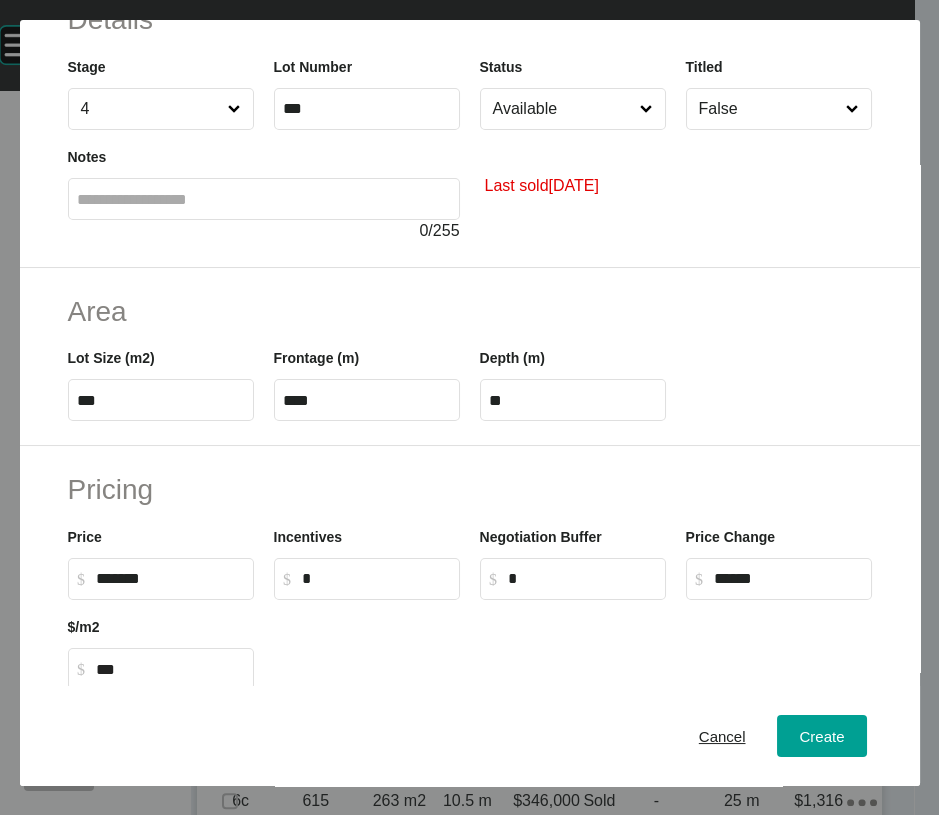 click on "Available" at bounding box center [563, 109] 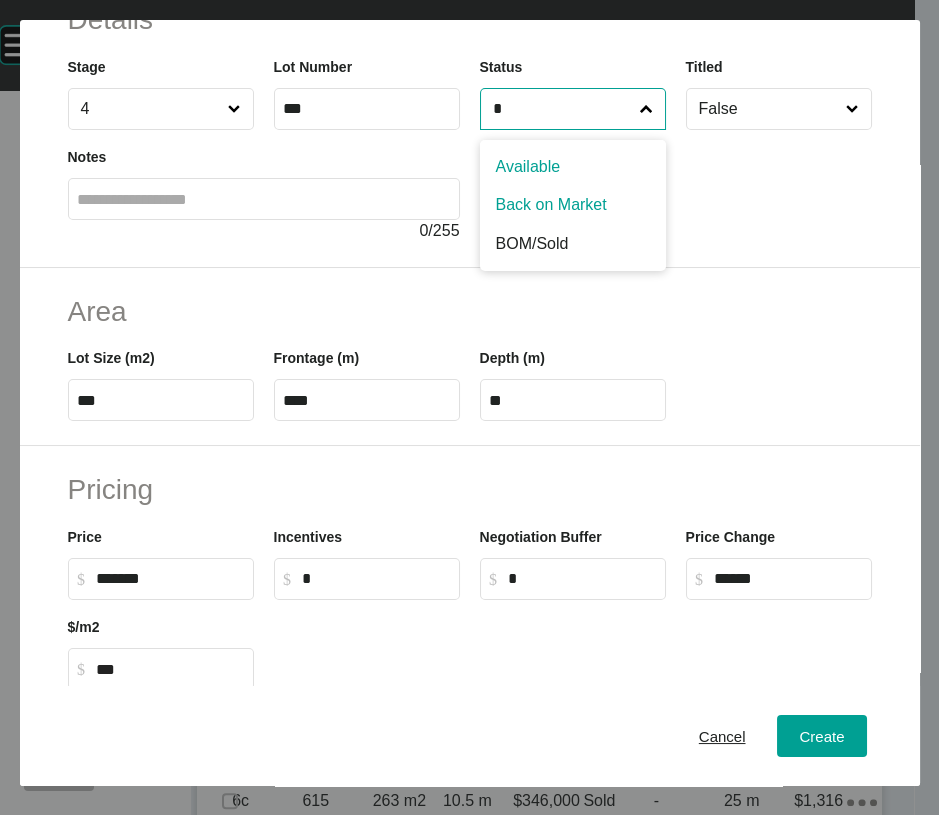 type on "*" 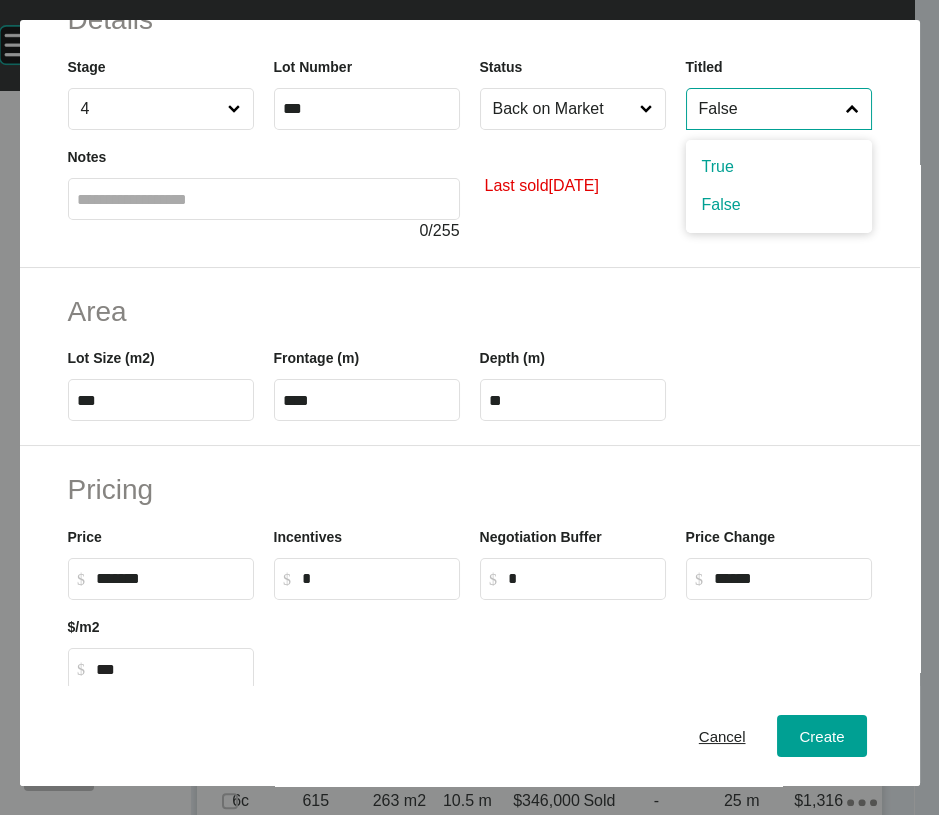 click on "False" at bounding box center (769, 109) 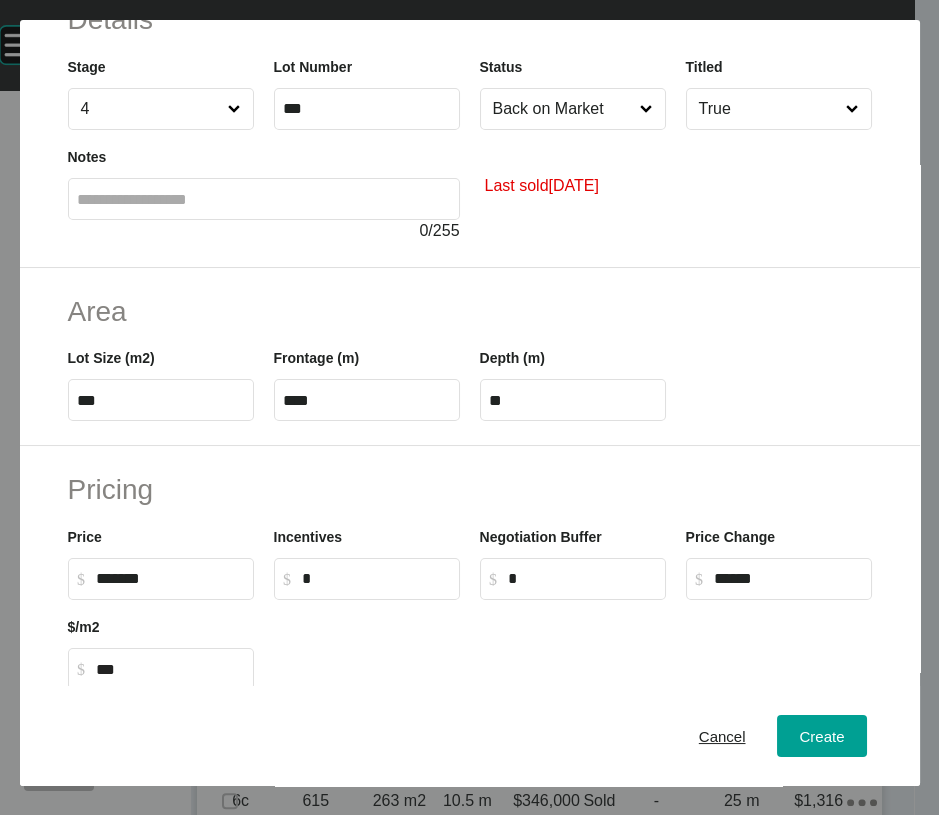 drag, startPoint x: 704, startPoint y: 220, endPoint x: 744, endPoint y: 308, distance: 96.66437 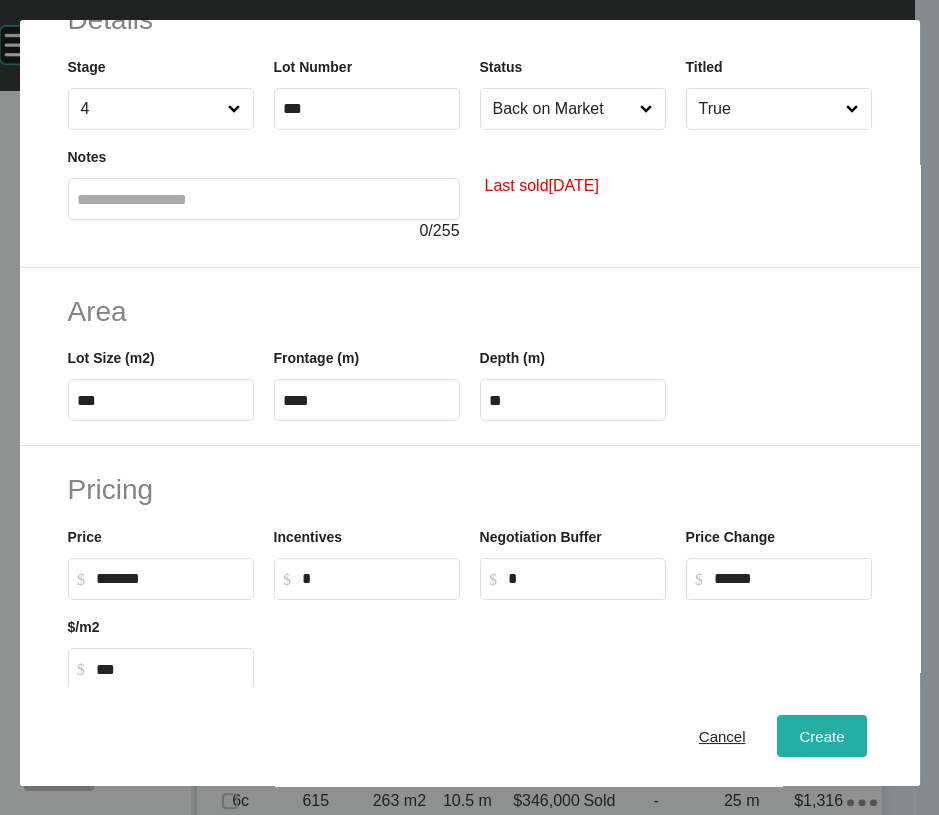 click on "Create" at bounding box center [821, 736] 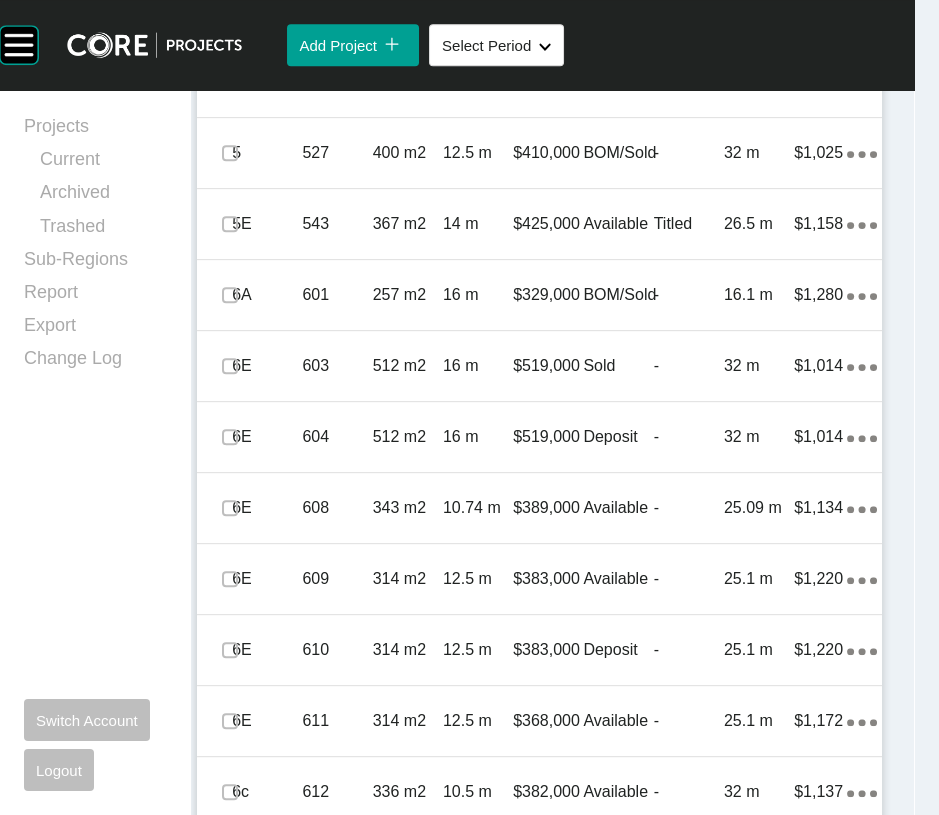 scroll, scrollTop: 1755, scrollLeft: 0, axis: vertical 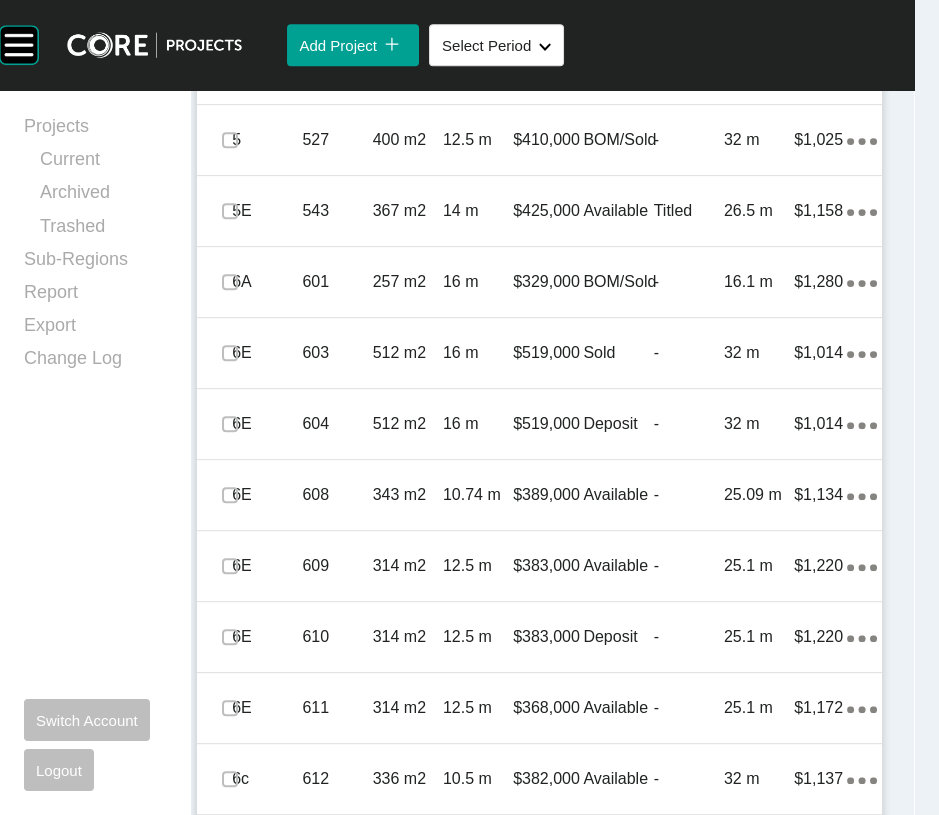 click on "379 m2" at bounding box center (408, -73) 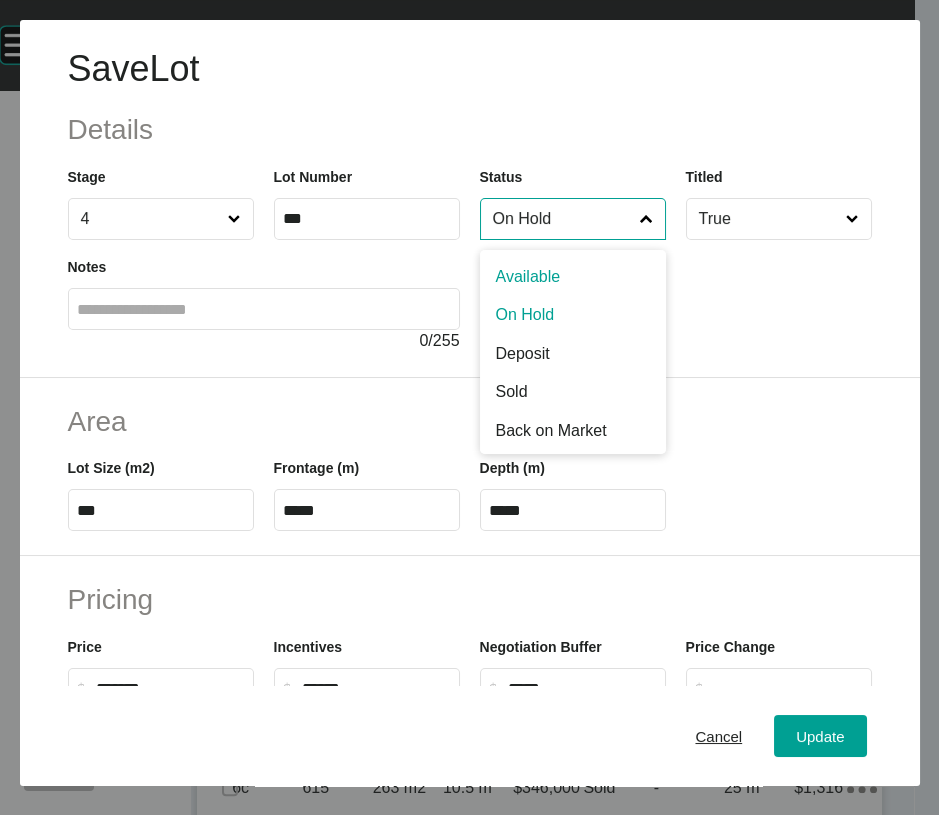 click on "On Hold" at bounding box center [563, 219] 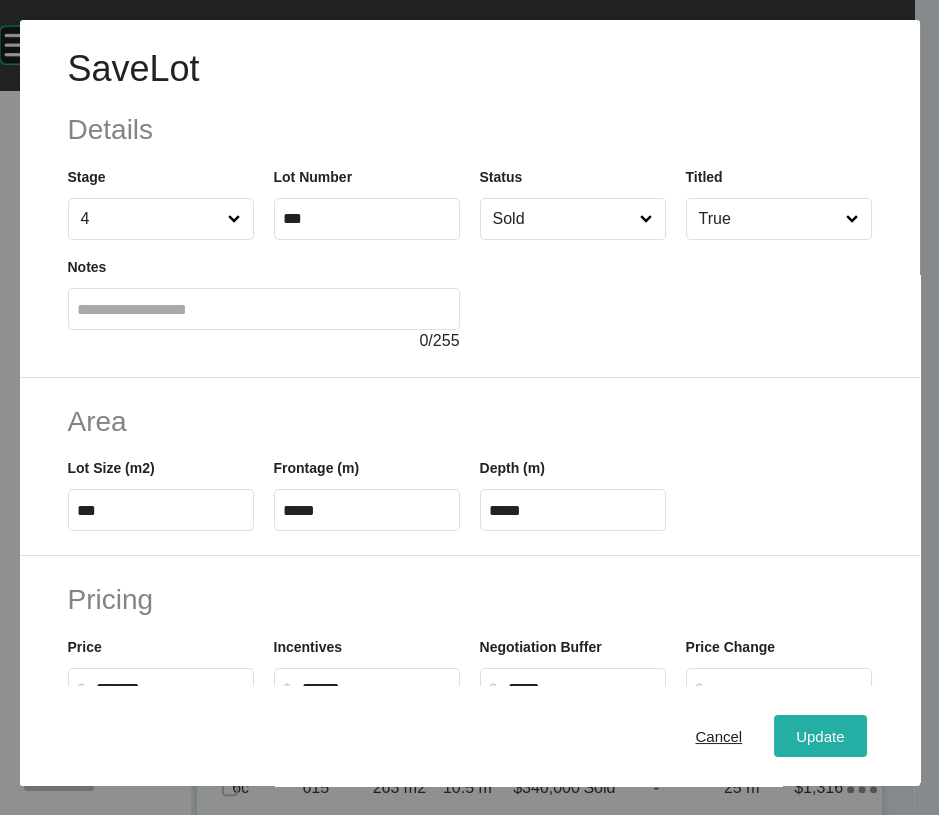click on "Update" at bounding box center [820, 736] 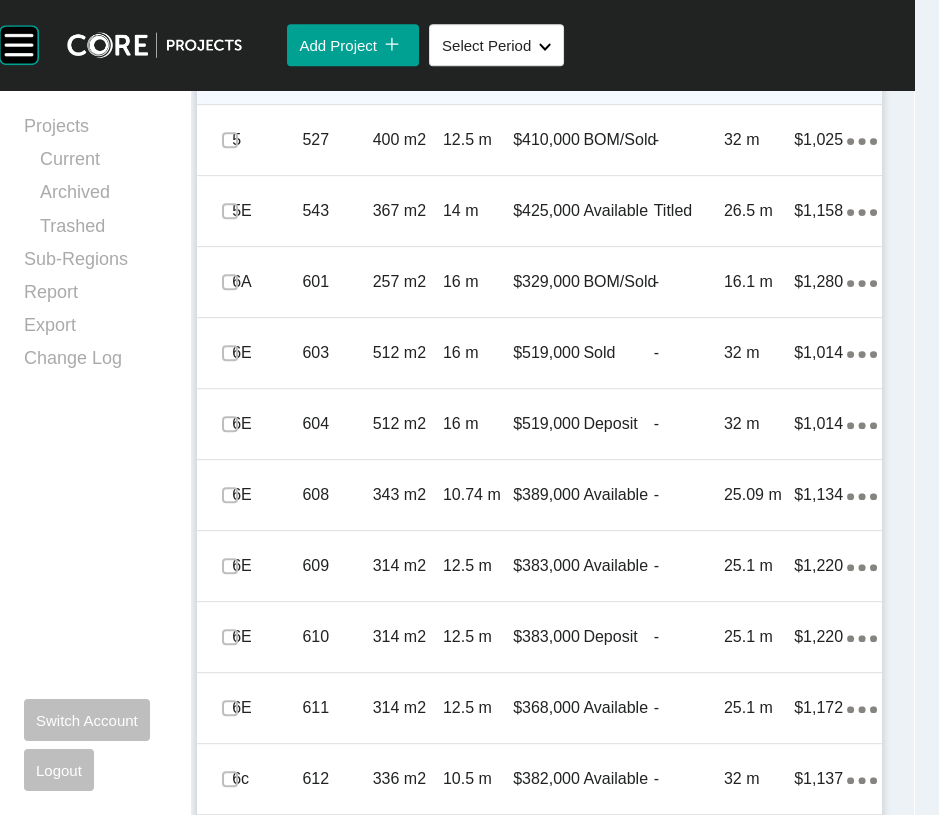 scroll, scrollTop: 1833, scrollLeft: 0, axis: vertical 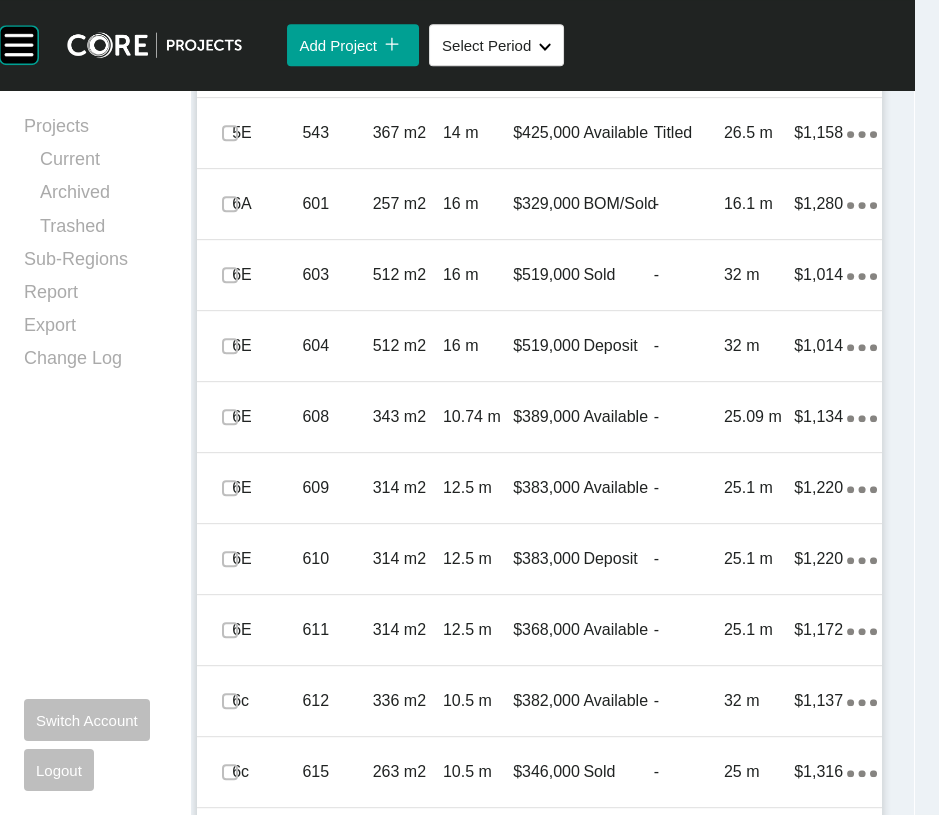 click on "Add Lot" at bounding box center (800, -451) 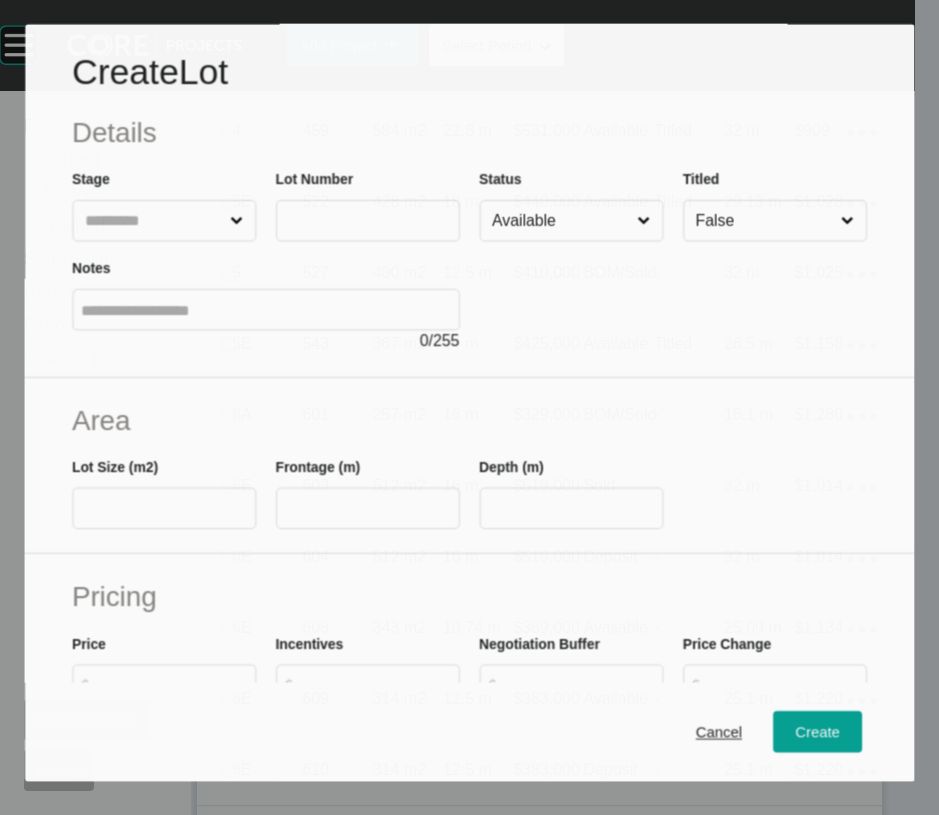 scroll, scrollTop: 1755, scrollLeft: 0, axis: vertical 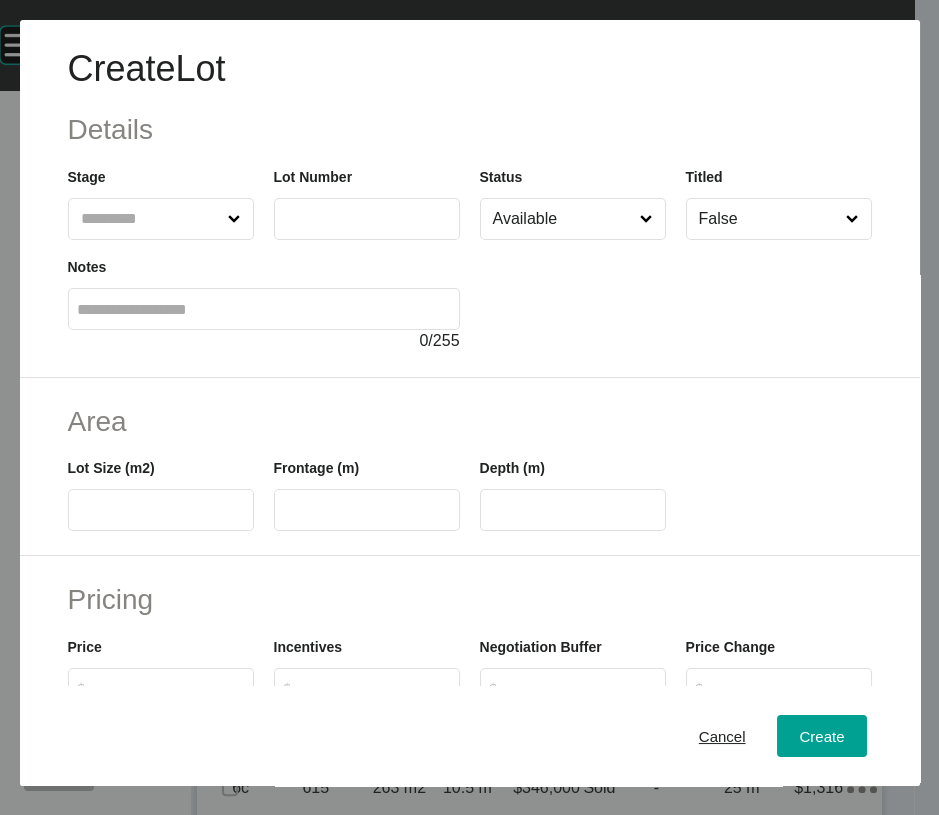 click at bounding box center (151, 219) 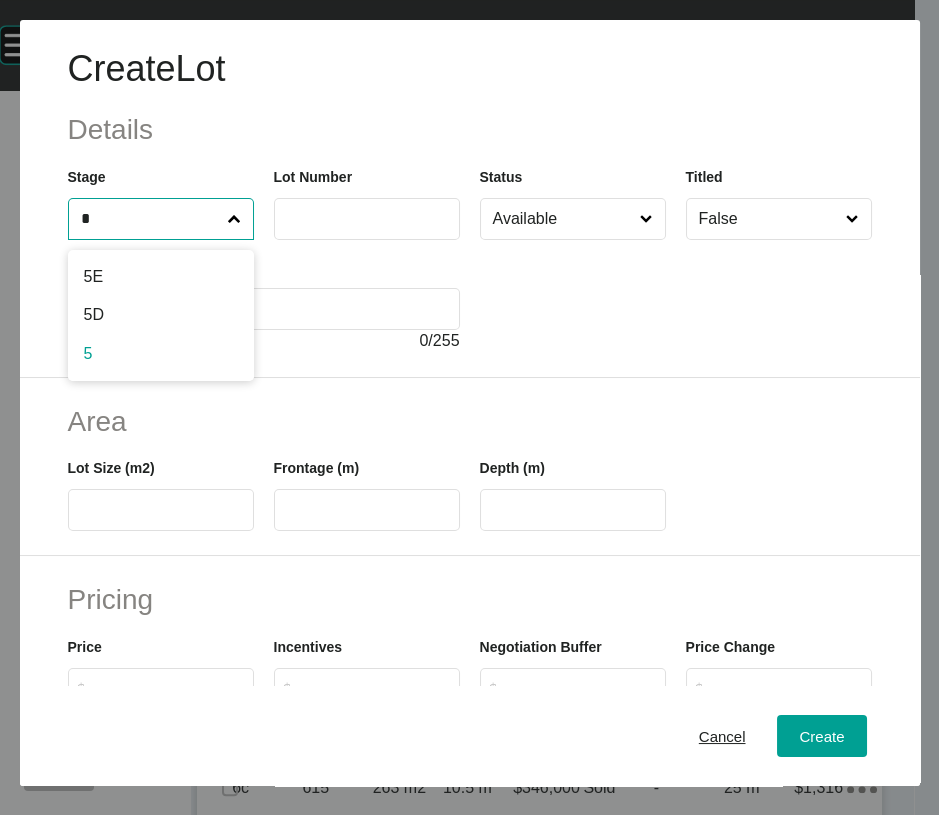 type on "*" 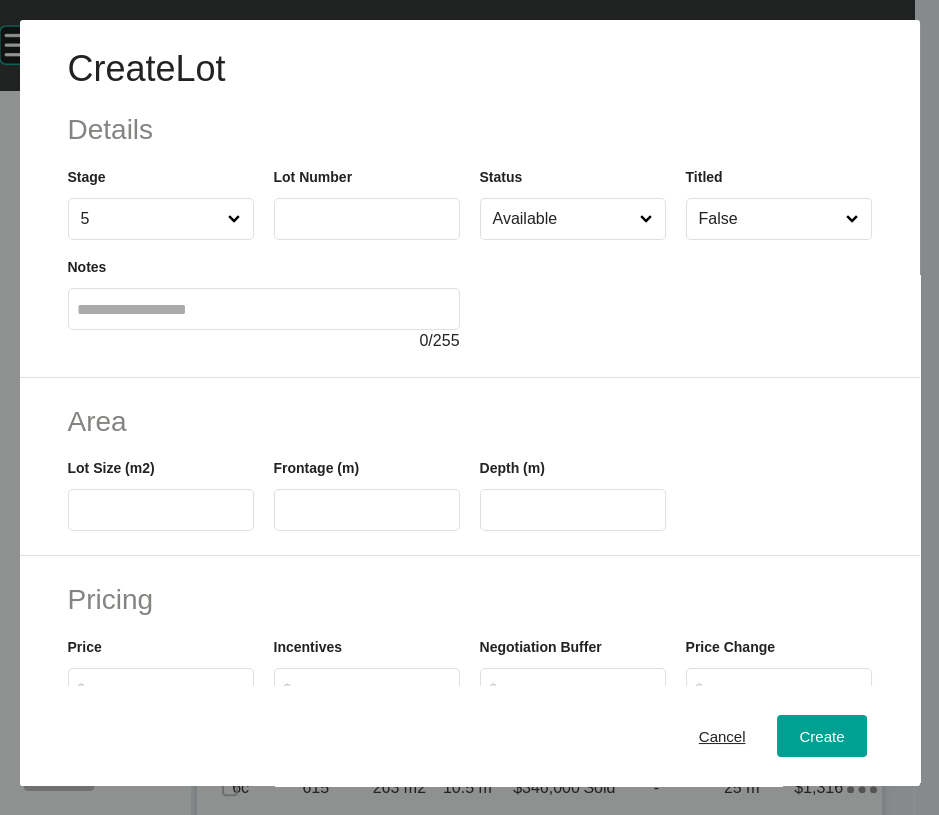 click at bounding box center (367, 218) 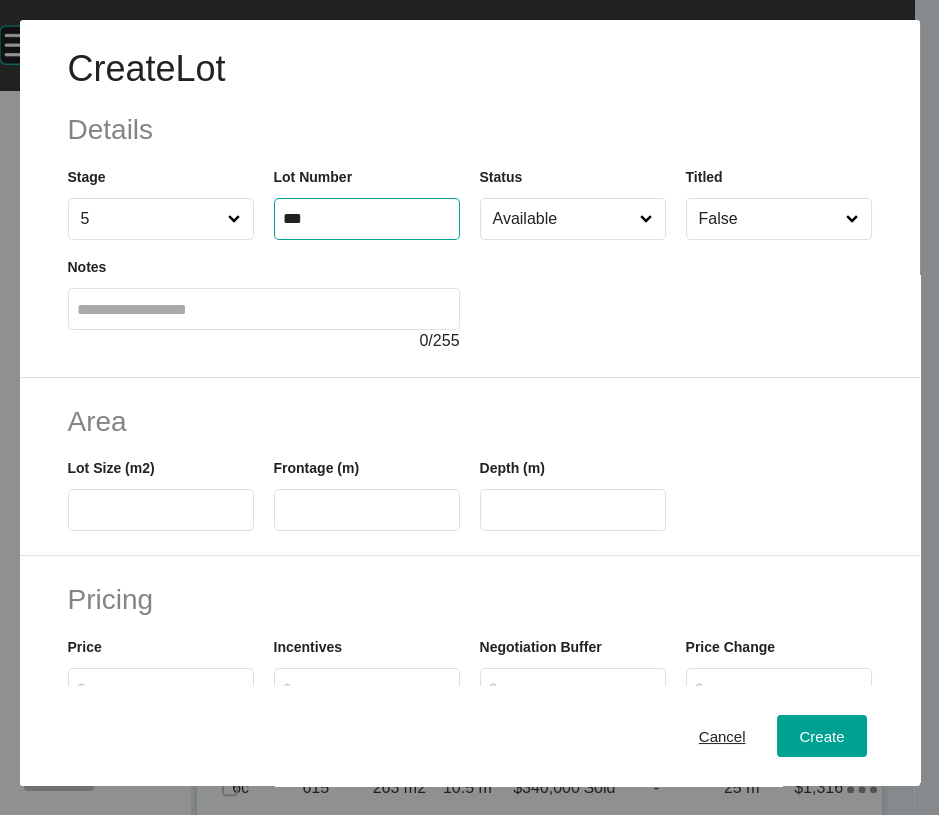 type on "***" 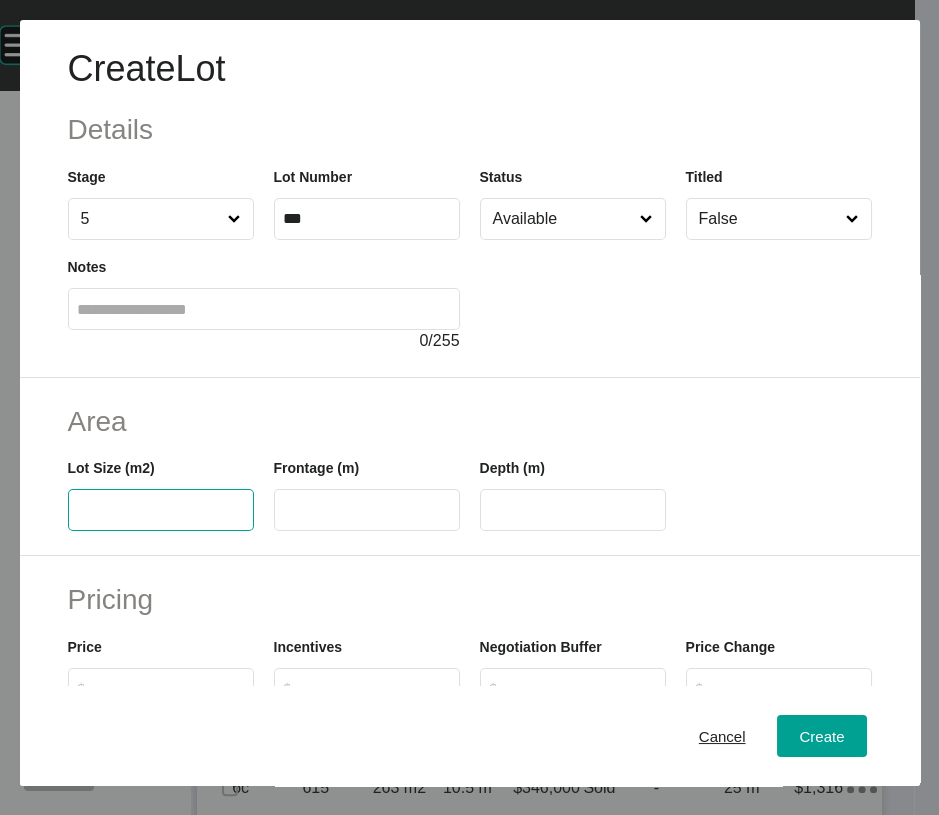 click at bounding box center [161, 510] 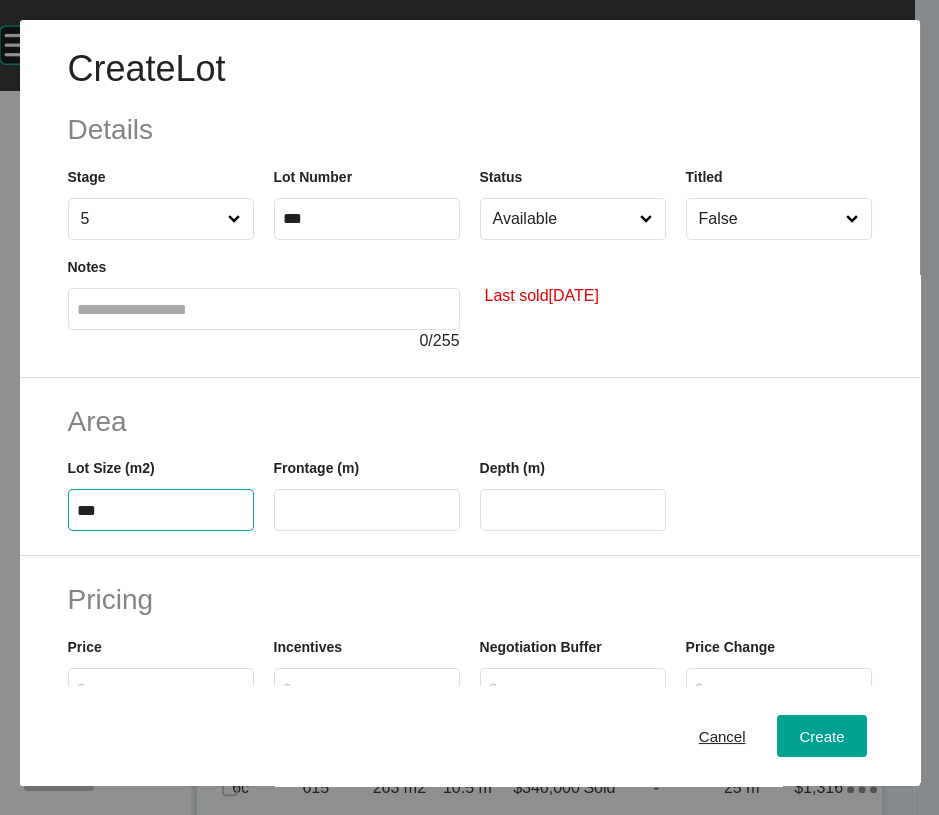 type on "***" 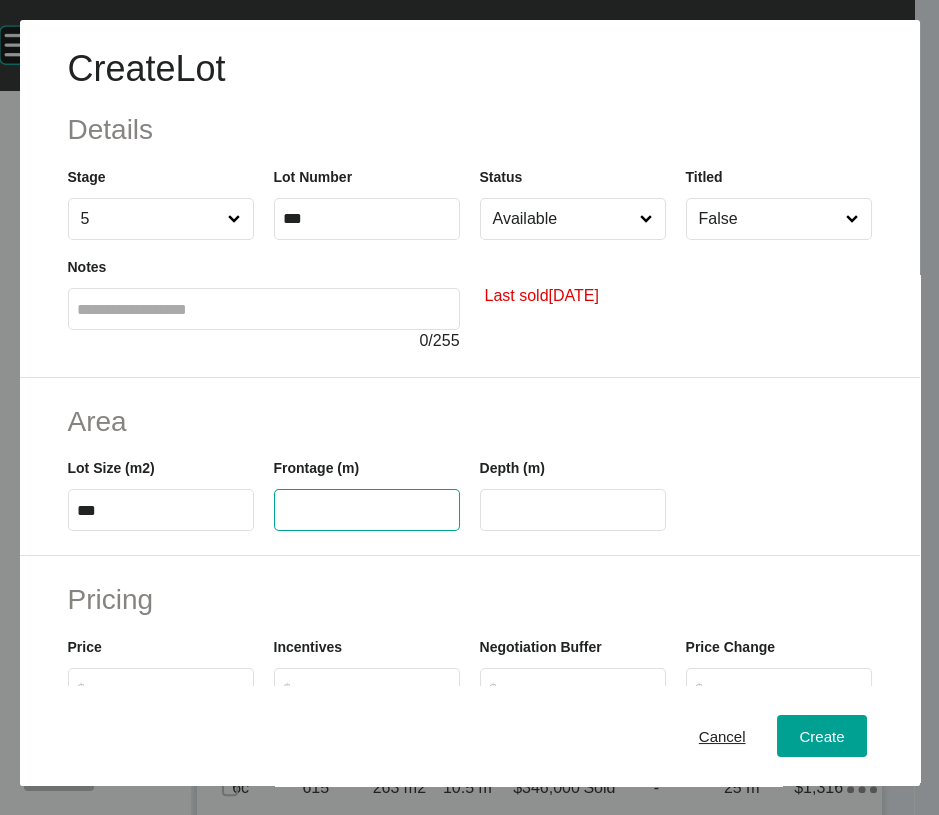 click at bounding box center (367, 510) 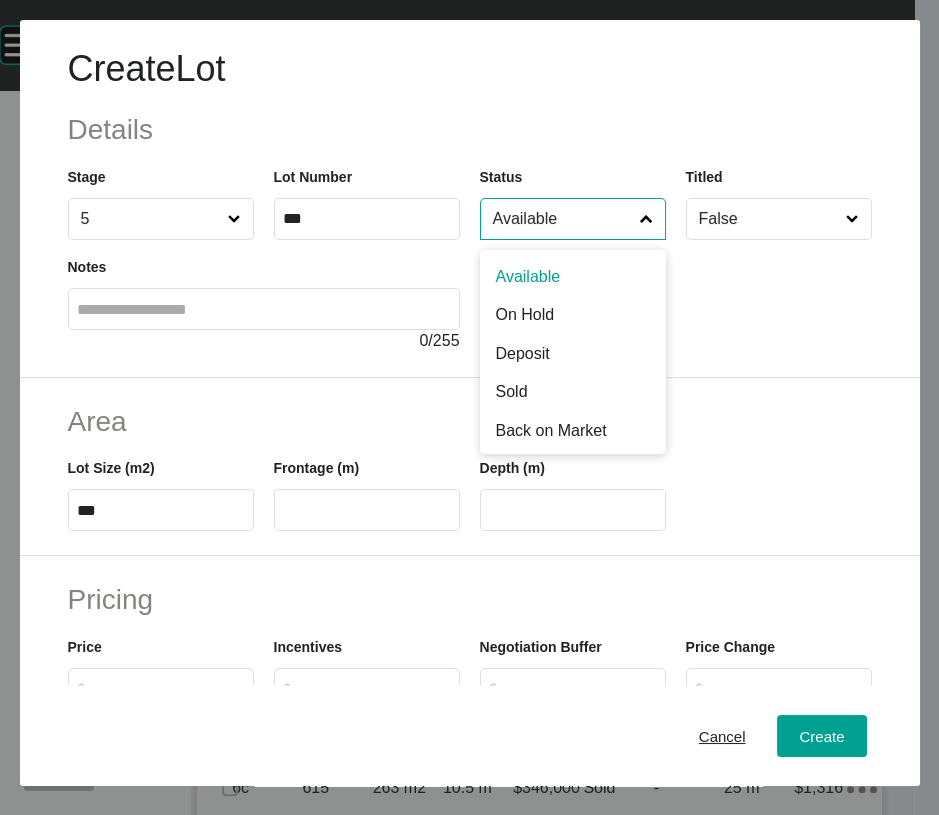 click on "Available" at bounding box center (563, 219) 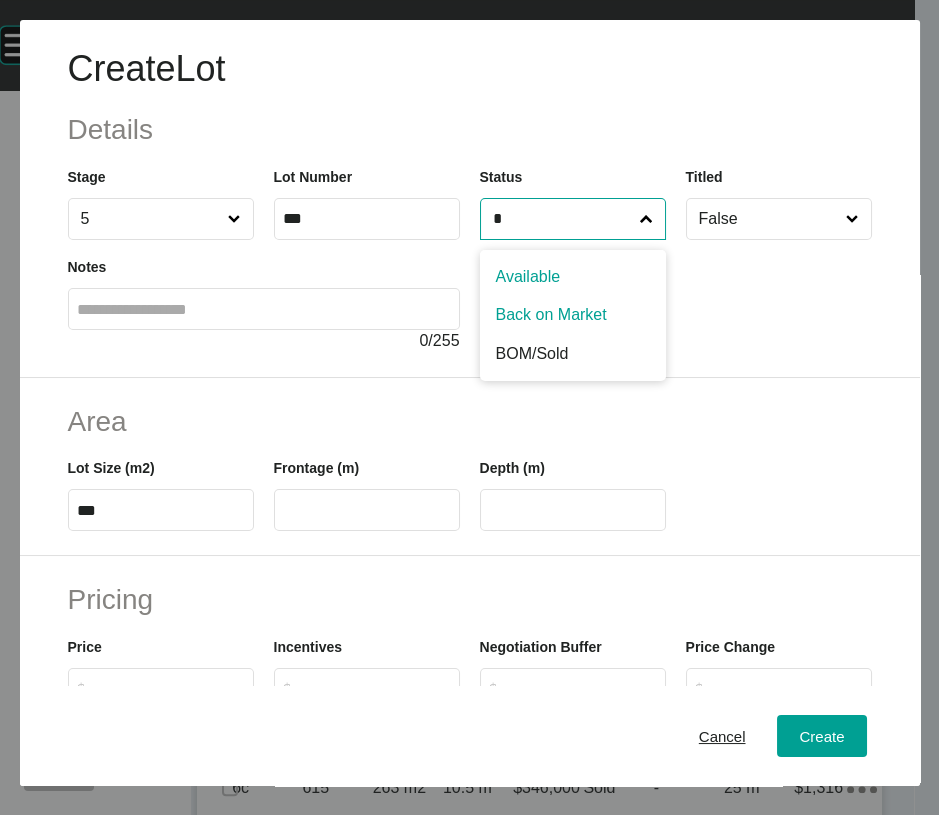 type on "*" 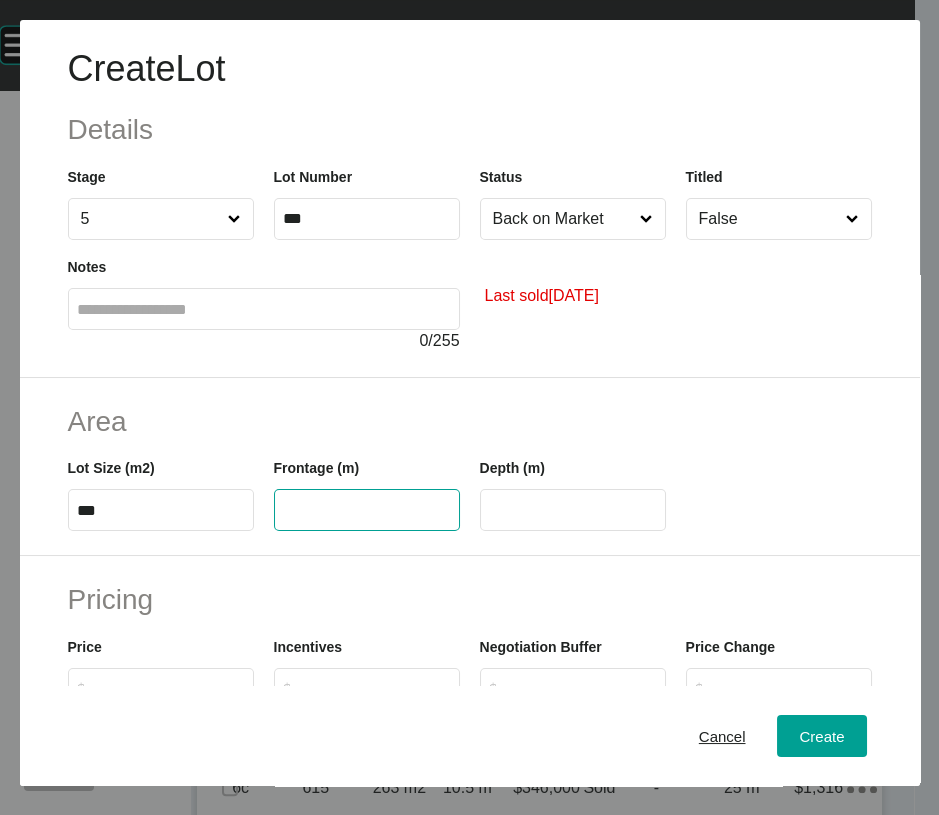 click at bounding box center [367, 510] 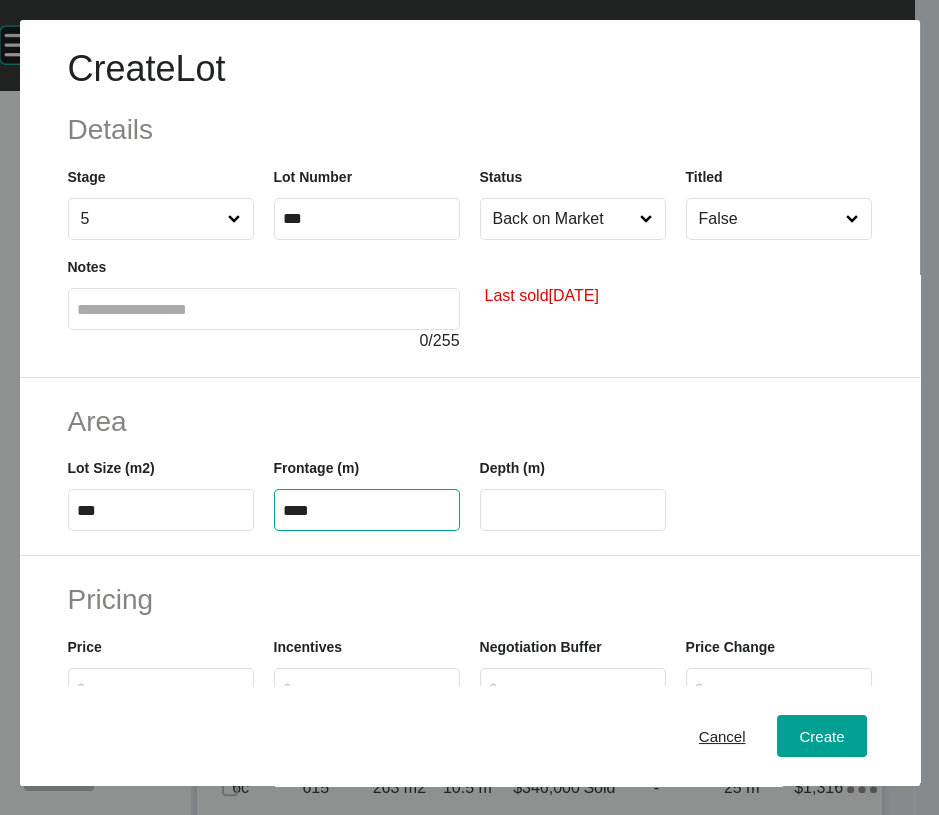 type on "****" 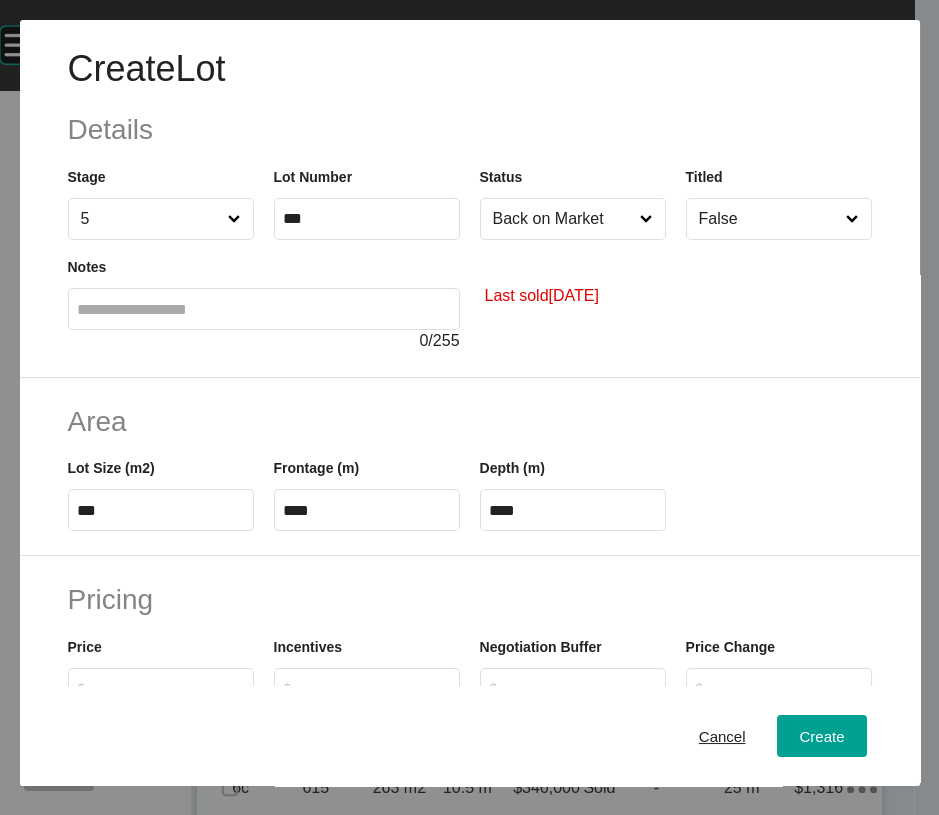 click on "Area Lot Size (m2) *** Frontage (m) **** Depth (m) ****" at bounding box center (470, 467) 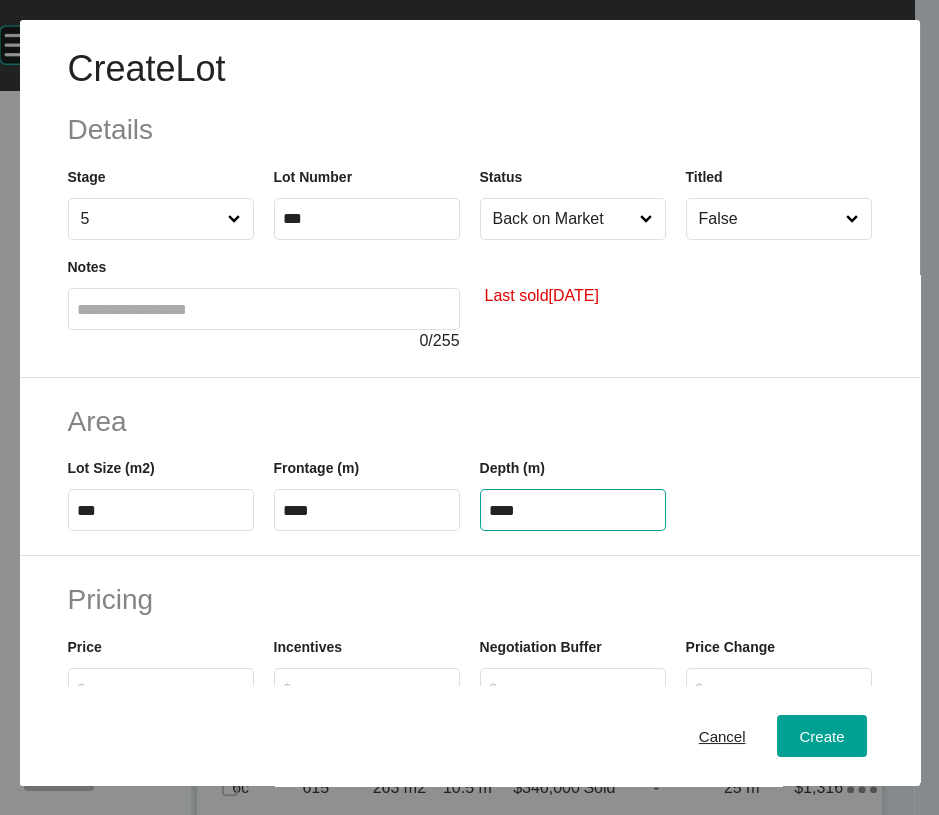 drag, startPoint x: 554, startPoint y: 635, endPoint x: 333, endPoint y: 649, distance: 221.443 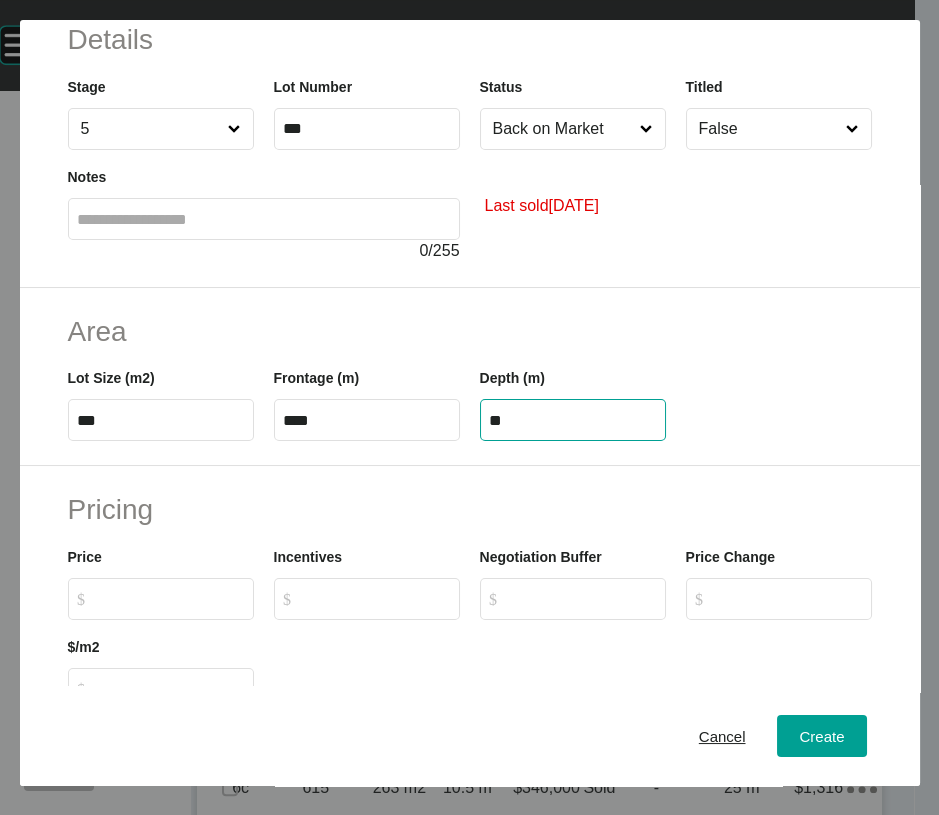 scroll, scrollTop: 204, scrollLeft: 0, axis: vertical 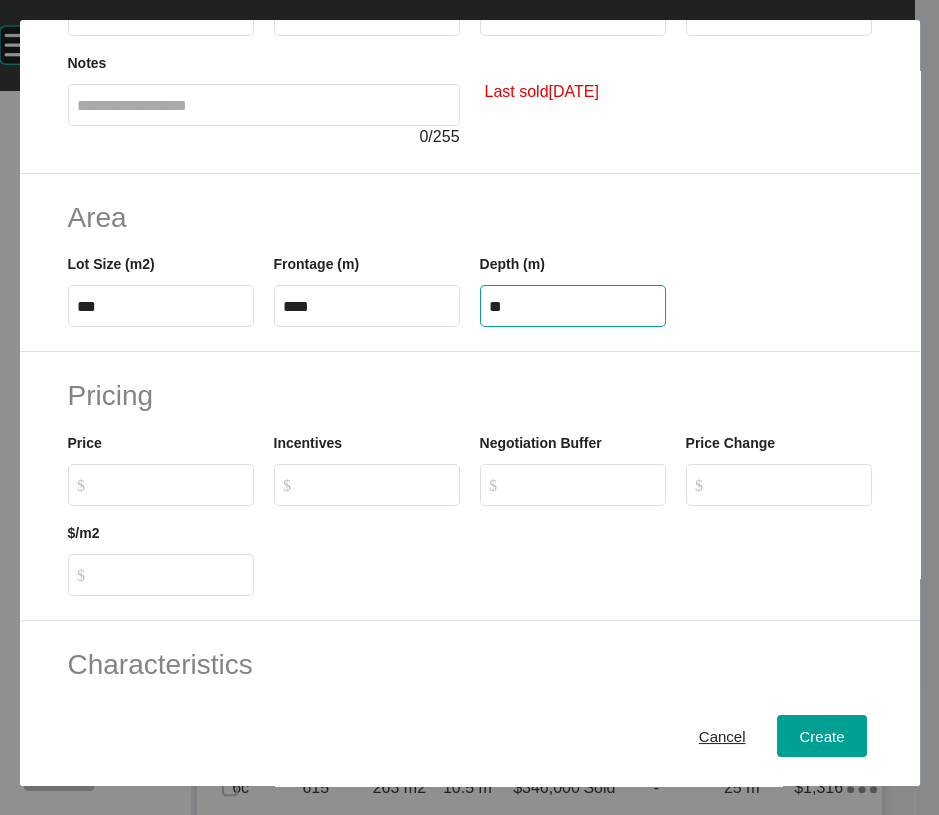 type on "**" 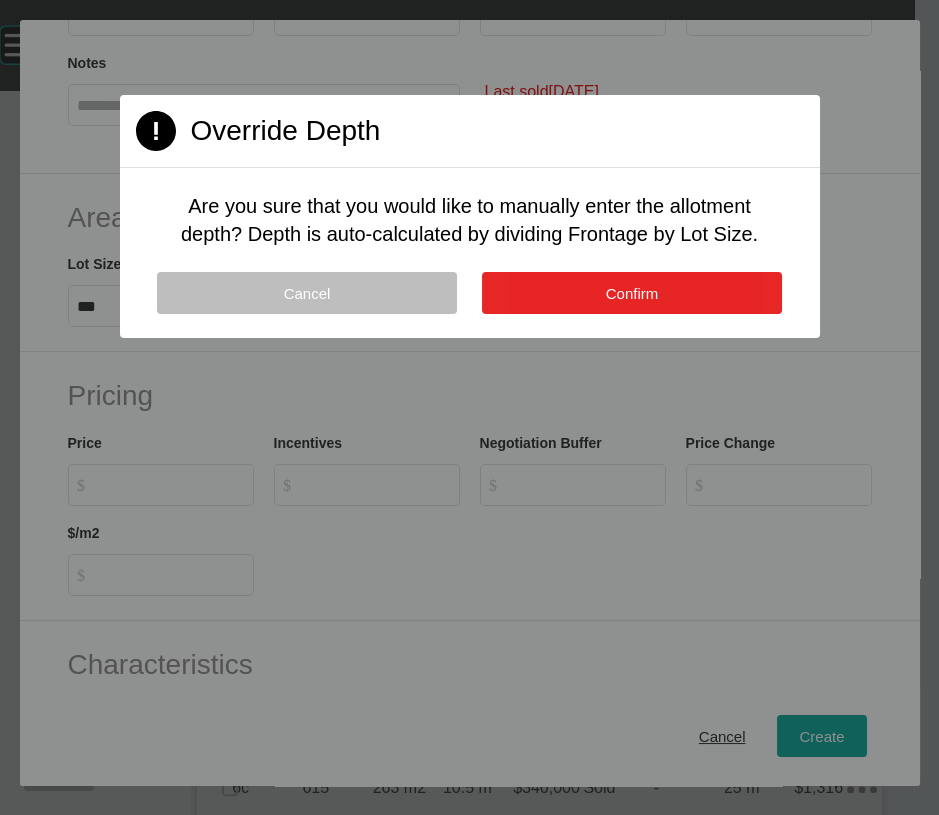 click on "Confirm" at bounding box center [632, 293] 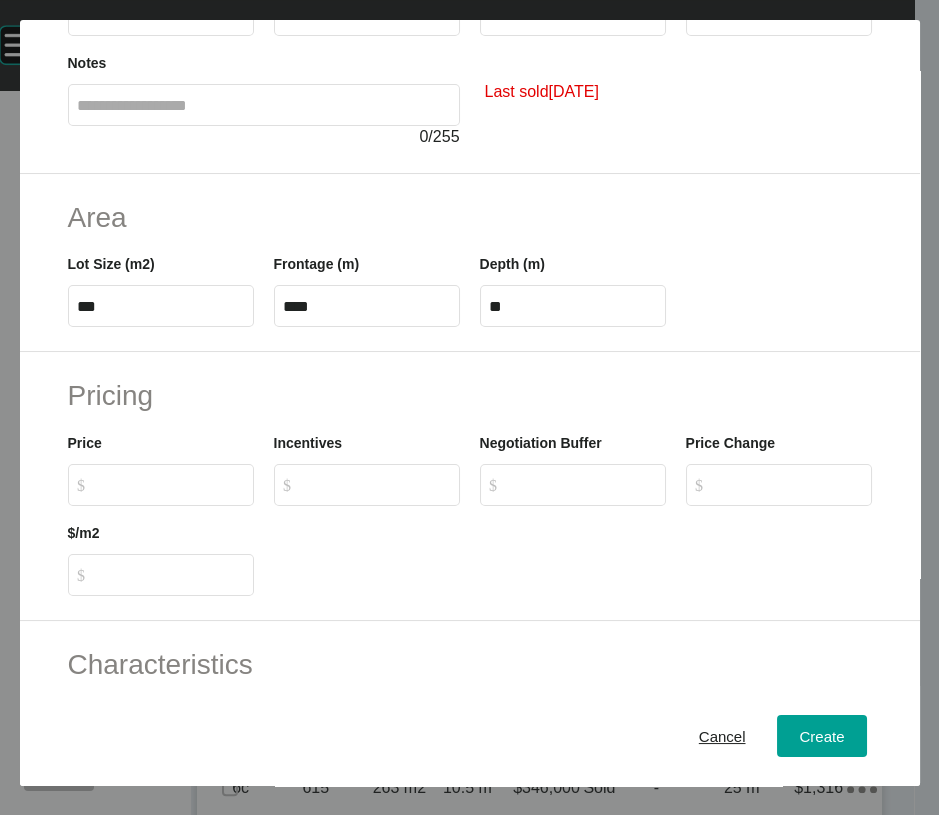 click on "$ Created with Sketch. $" at bounding box center [170, 484] 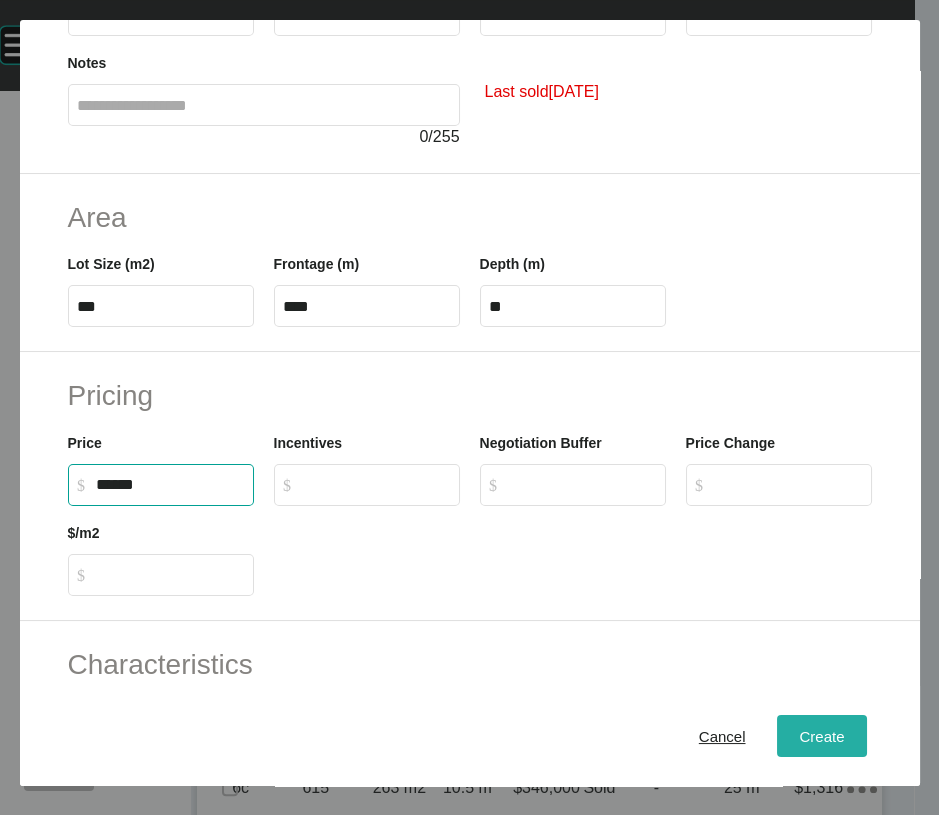 type on "*******" 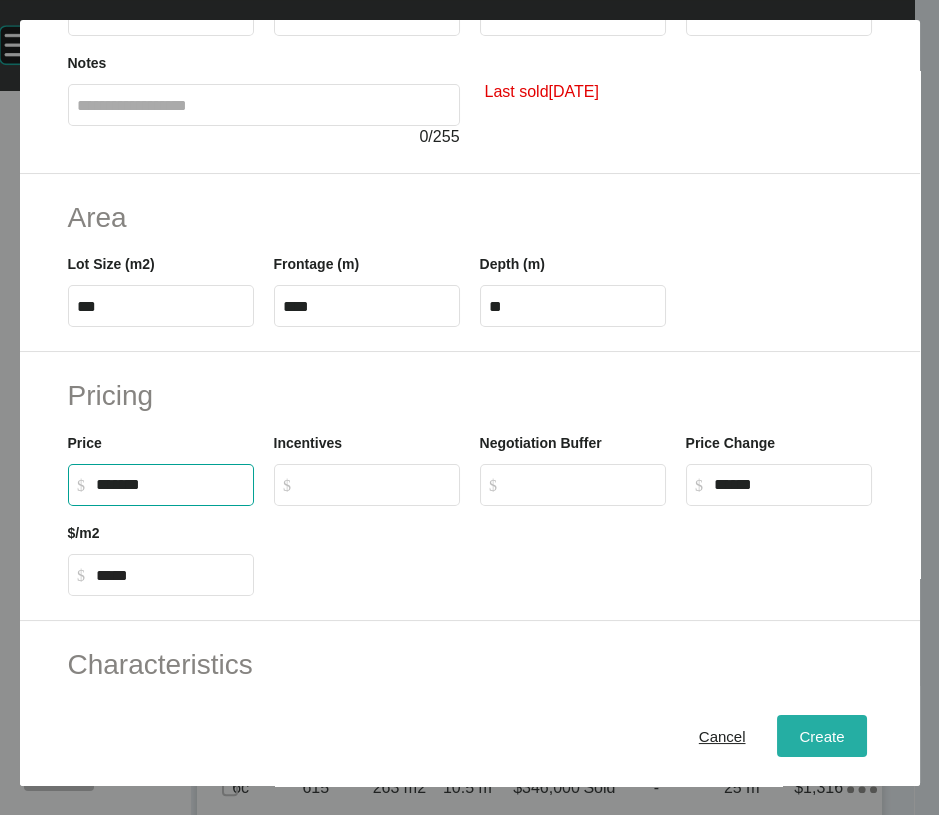 click on "Create" at bounding box center [821, 736] 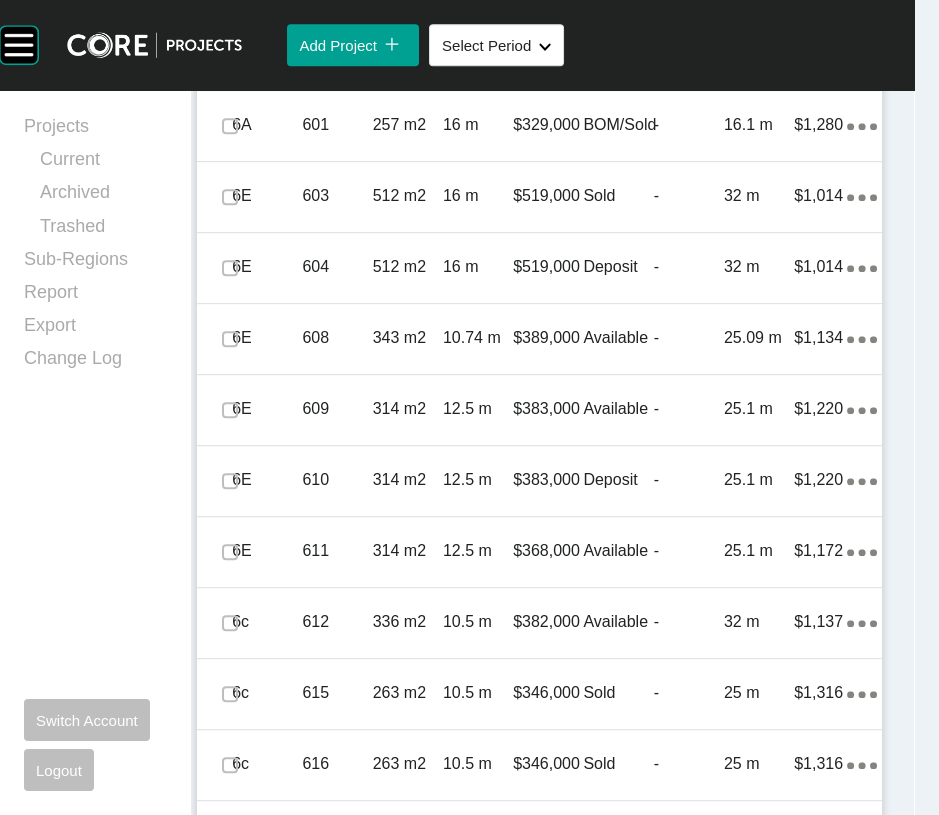 scroll, scrollTop: 1998, scrollLeft: 0, axis: vertical 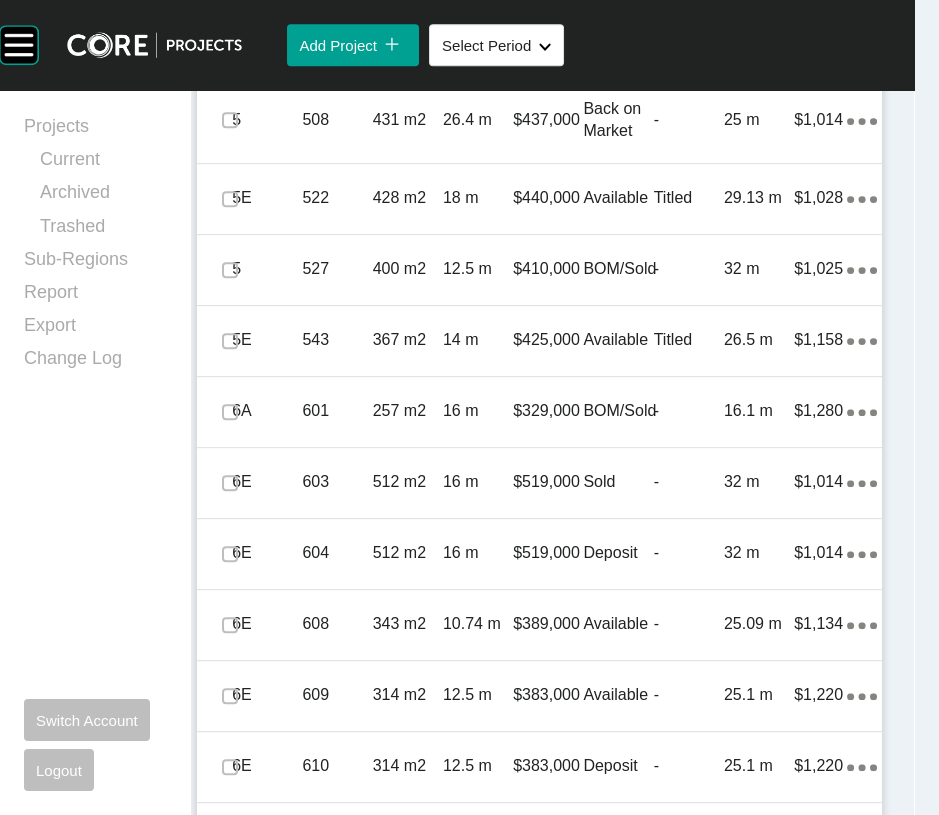click on "Add Lot" at bounding box center [800, -329] 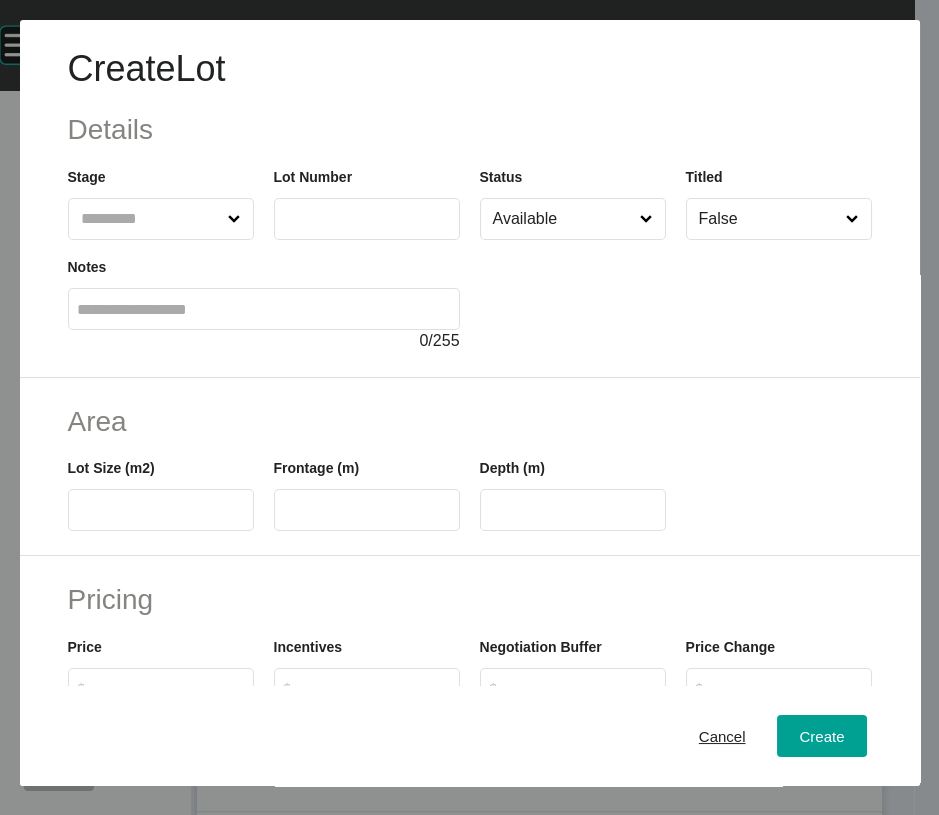 click 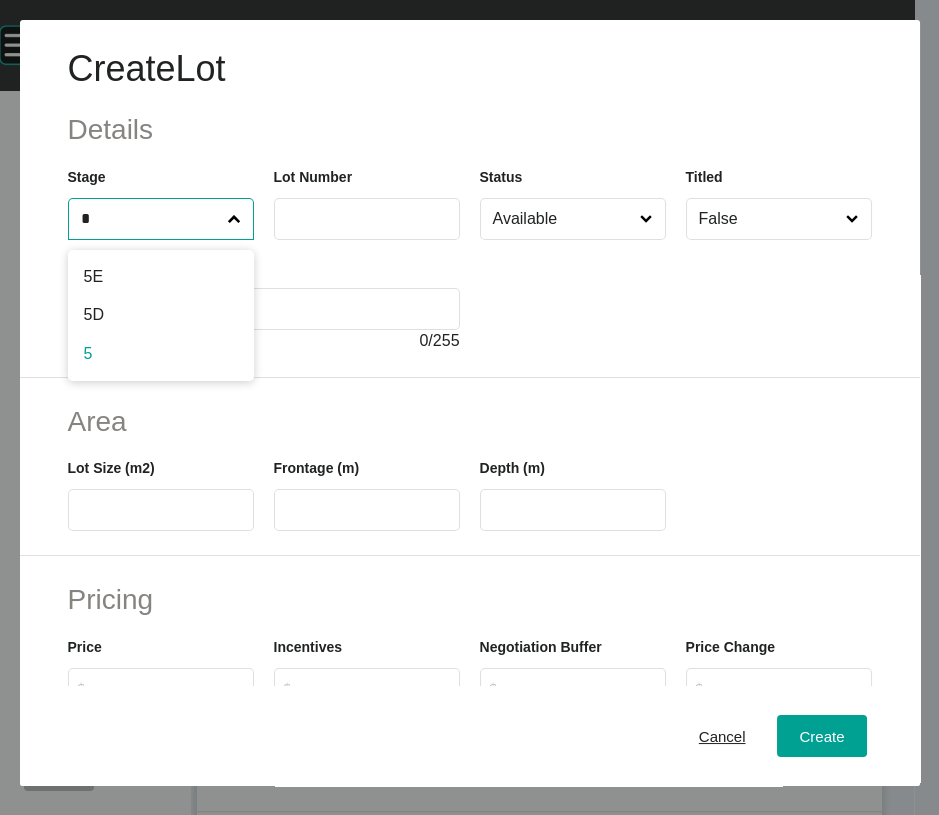 type on "*" 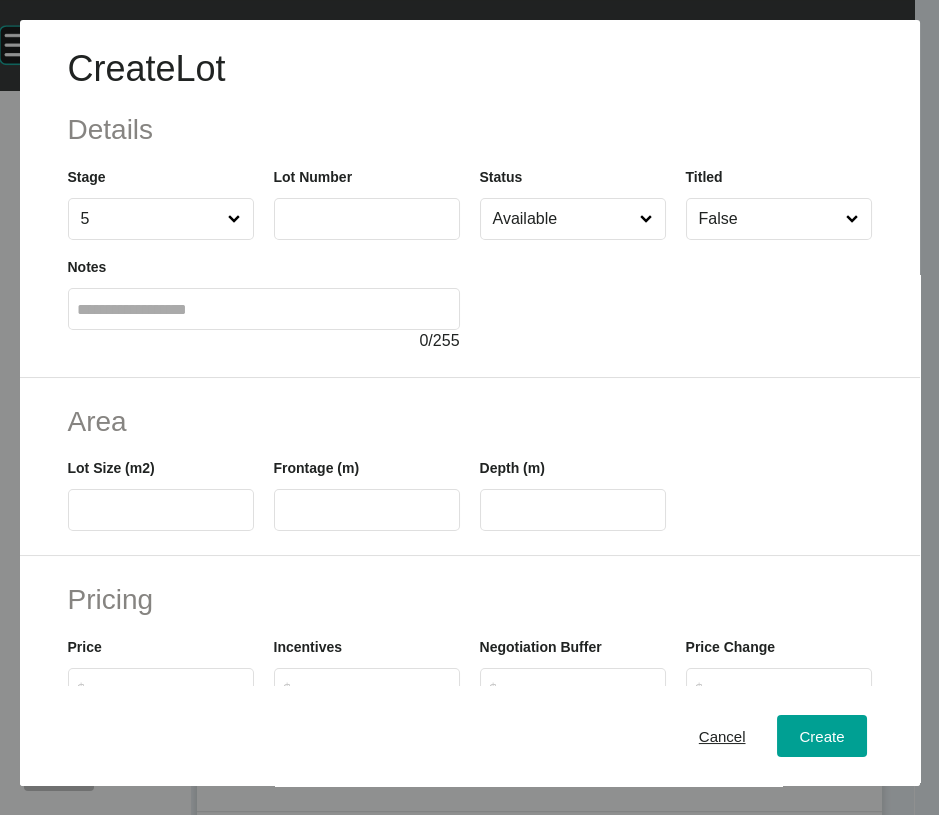 click at bounding box center (367, 219) 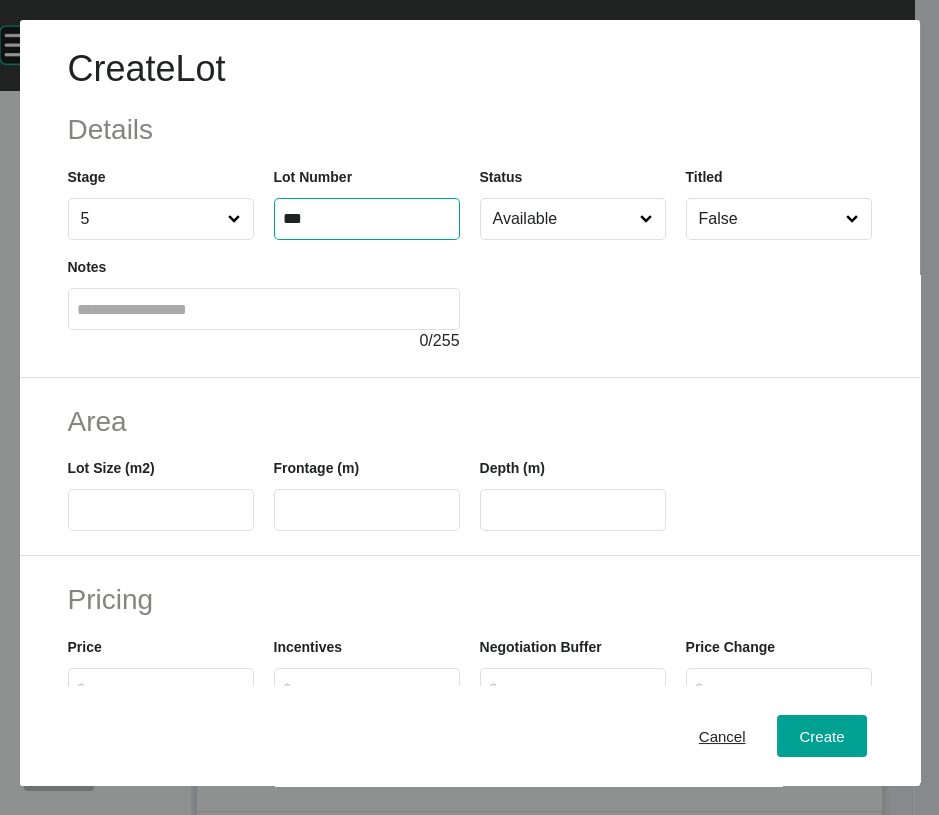 type on "***" 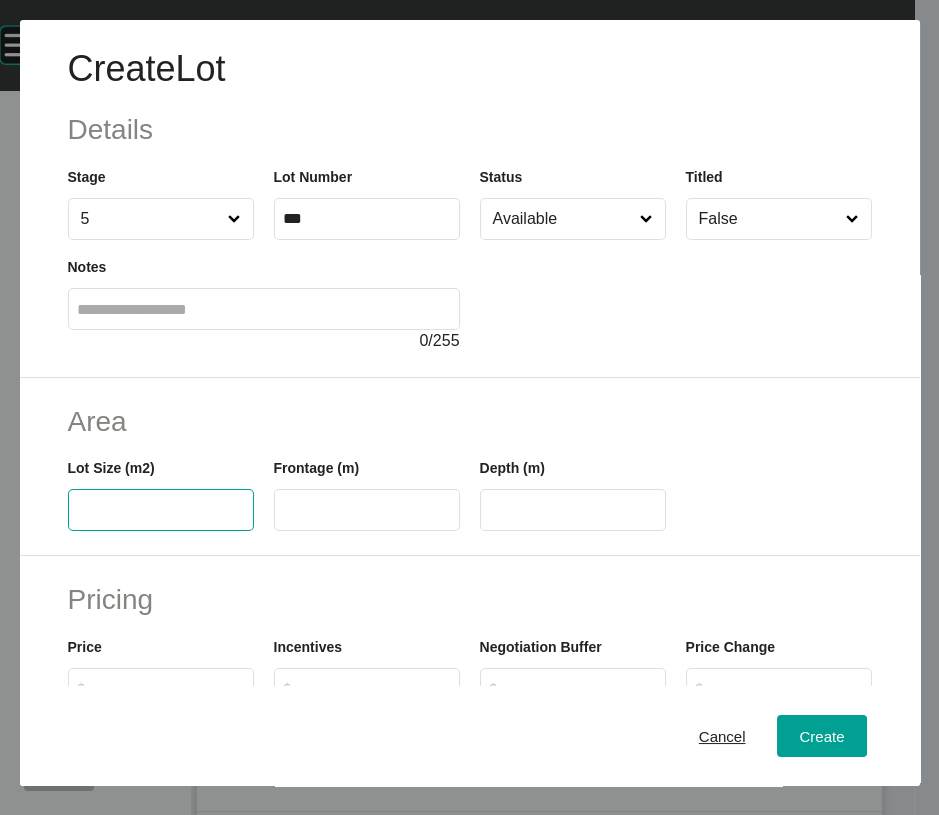 click at bounding box center [161, 510] 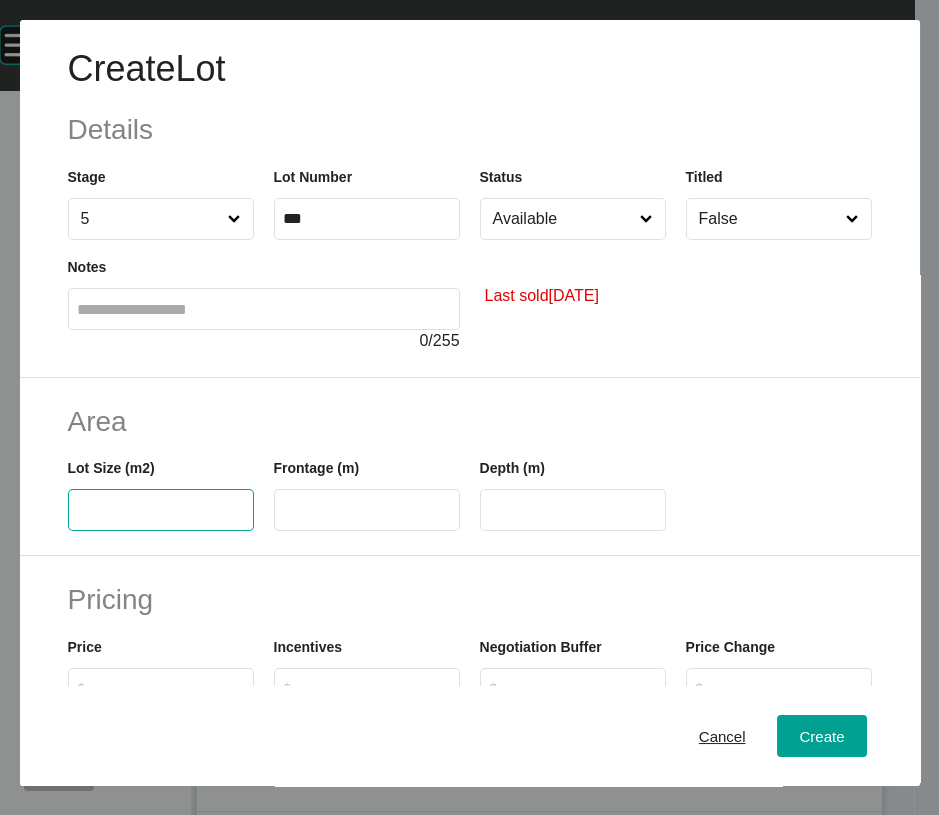 click on "Available" at bounding box center [563, 219] 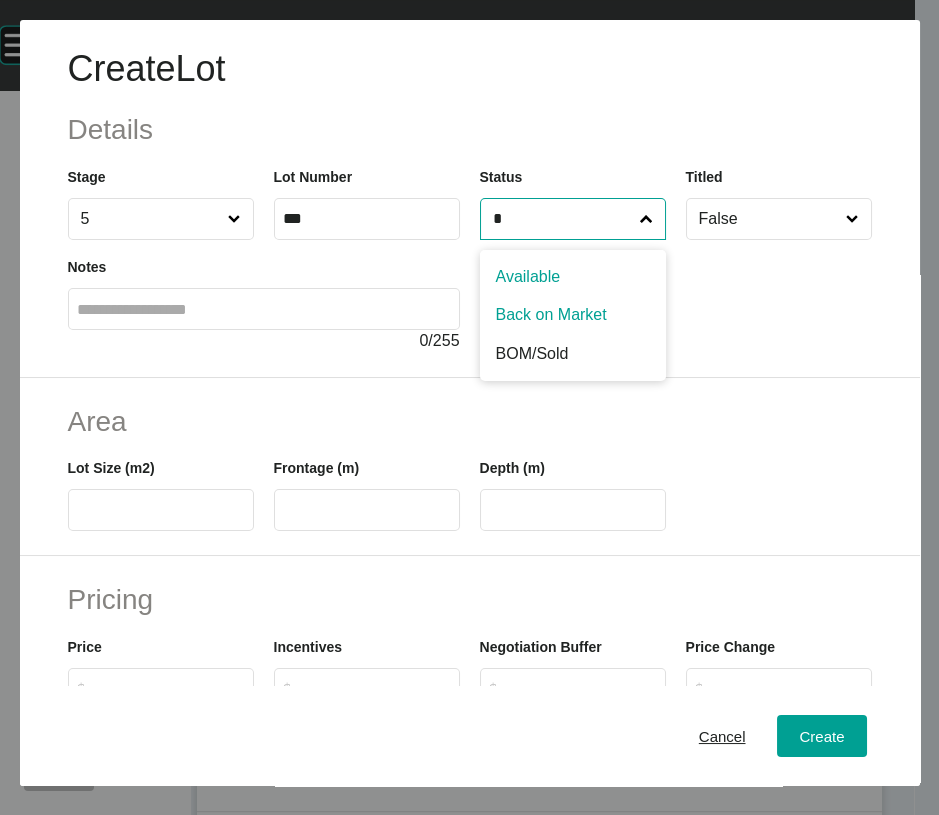 type on "*" 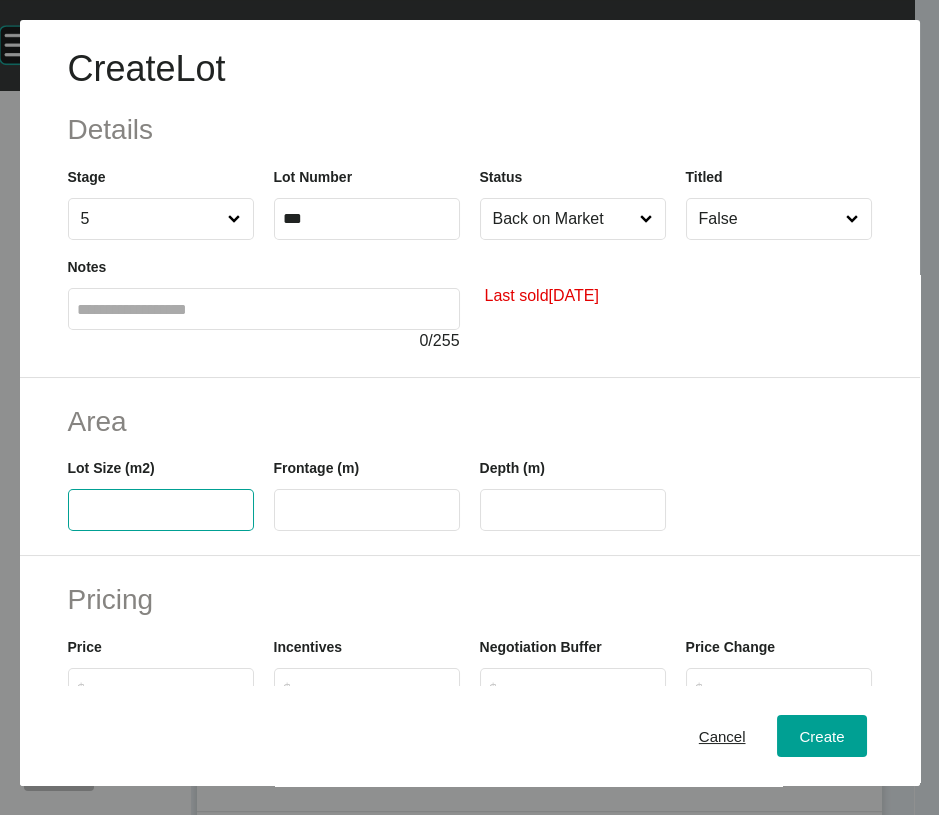 click at bounding box center [161, 510] 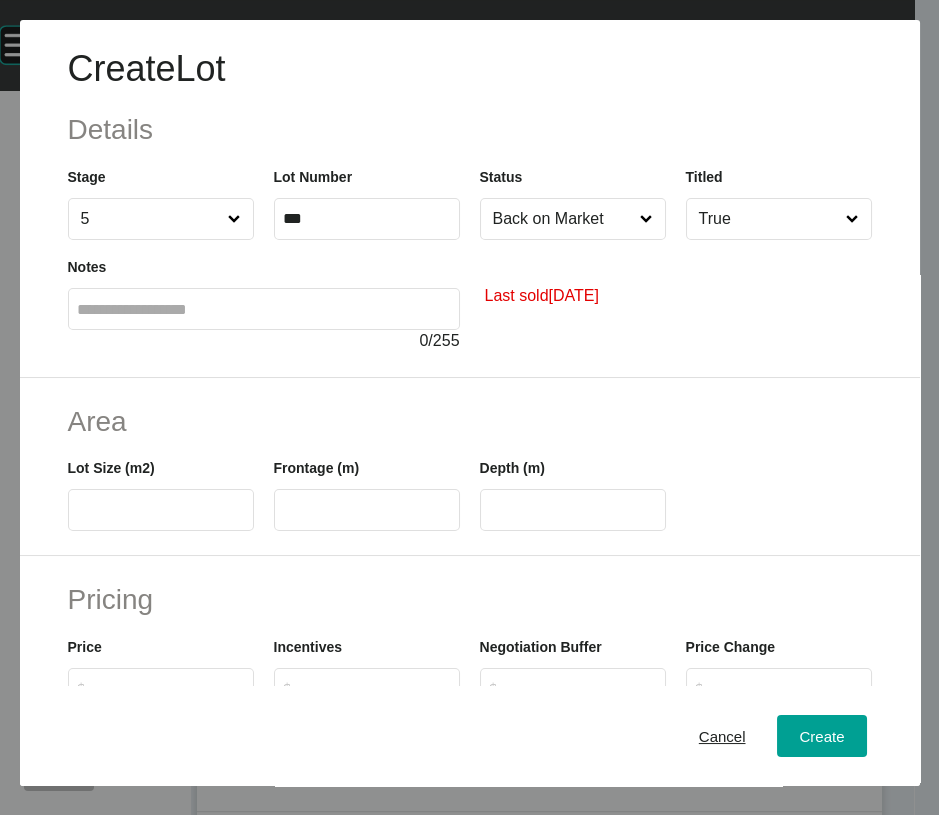drag, startPoint x: 724, startPoint y: 334, endPoint x: 678, endPoint y: 374, distance: 60.959003 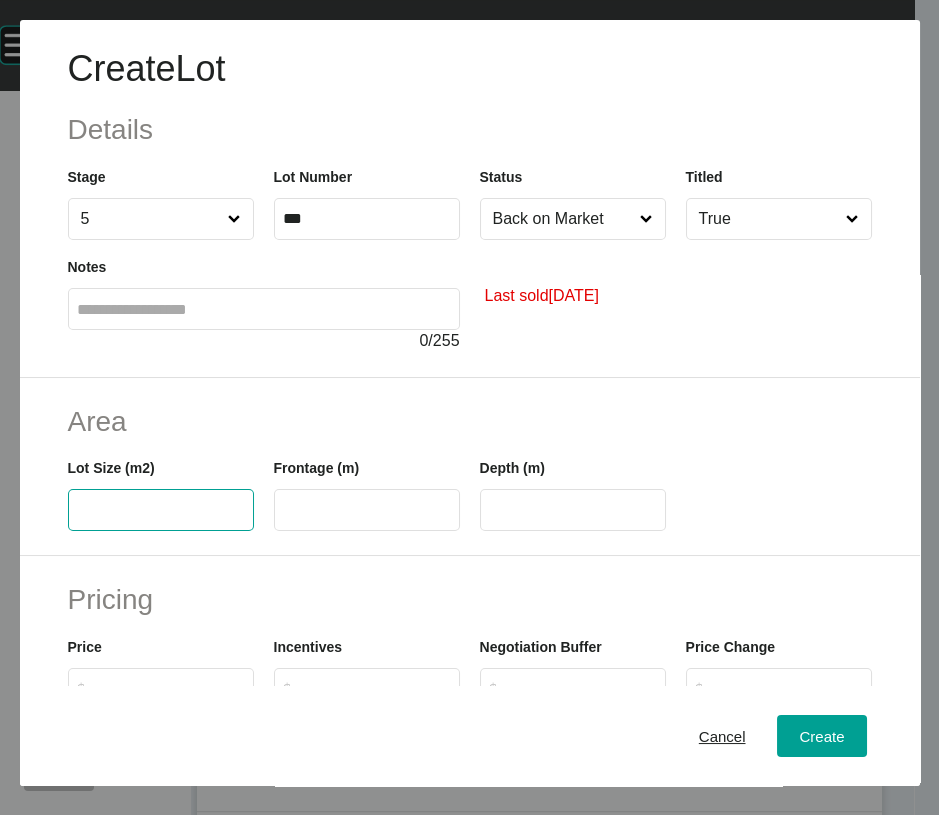 click at bounding box center (161, 510) 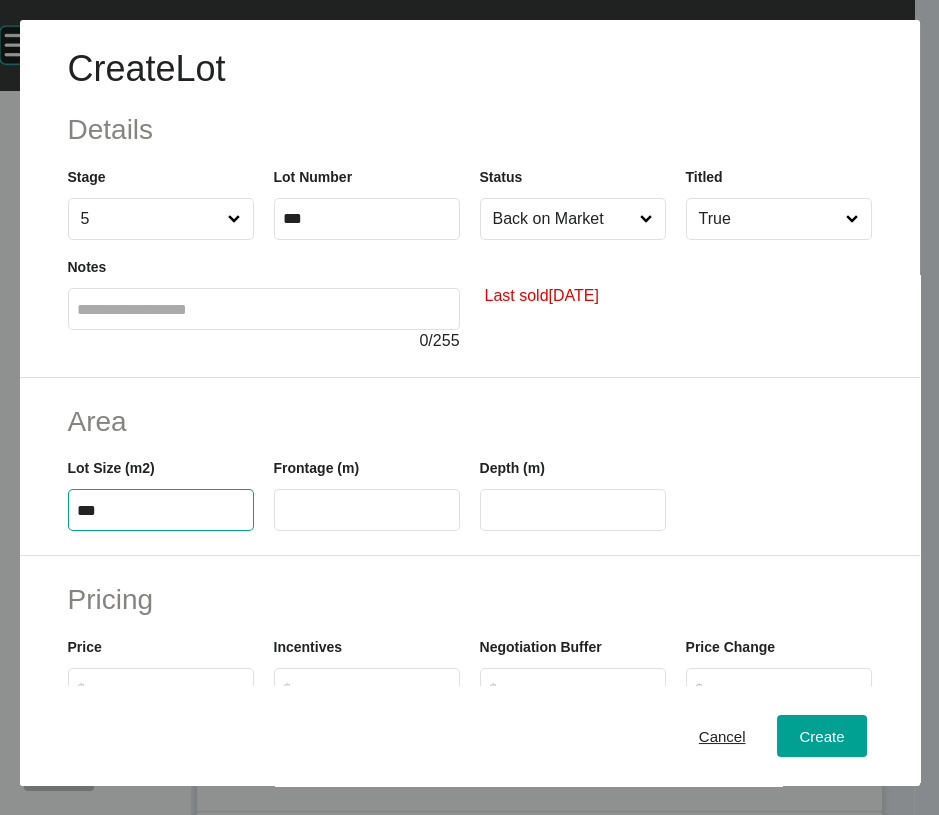 type on "***" 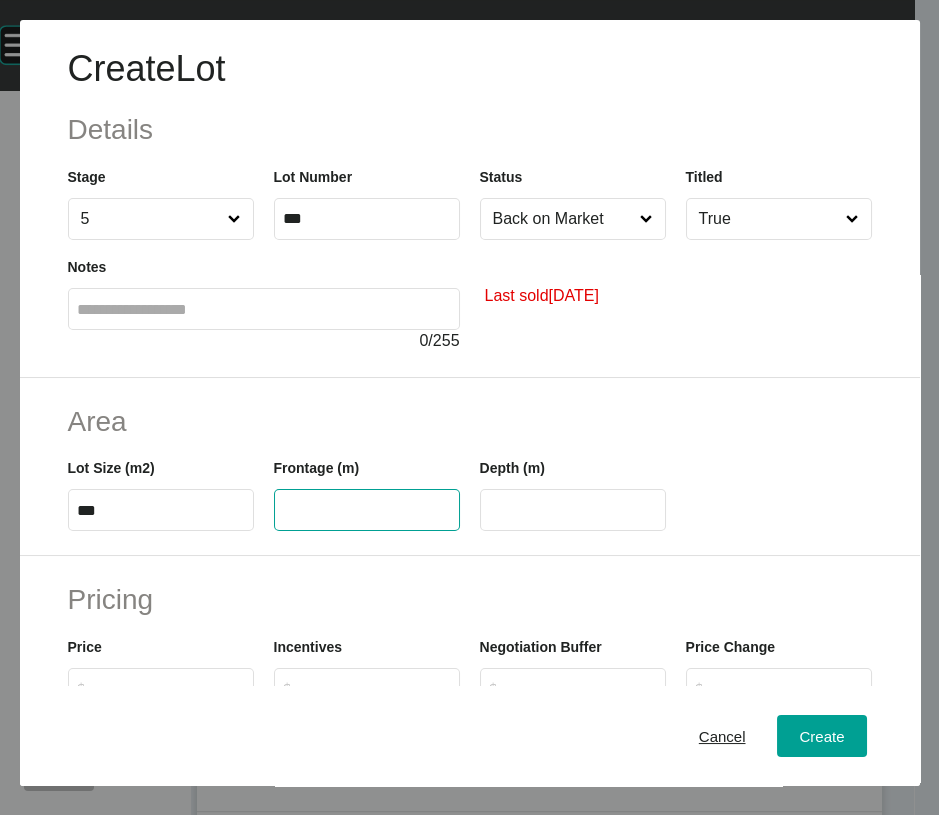 click at bounding box center [367, 510] 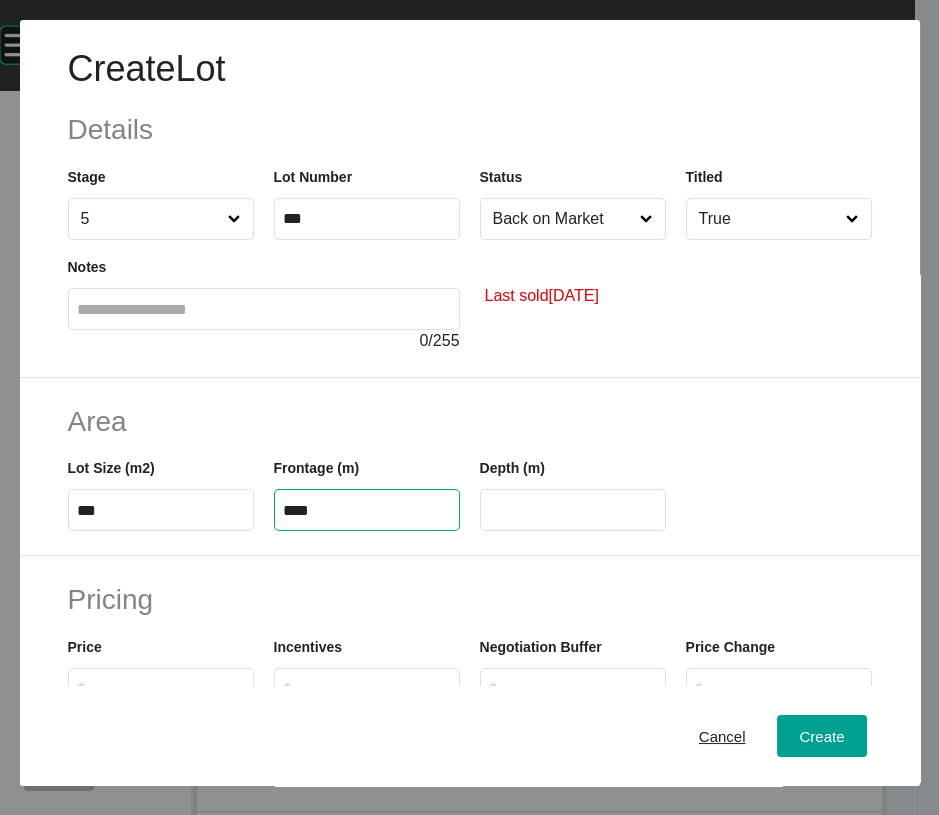 type on "****" 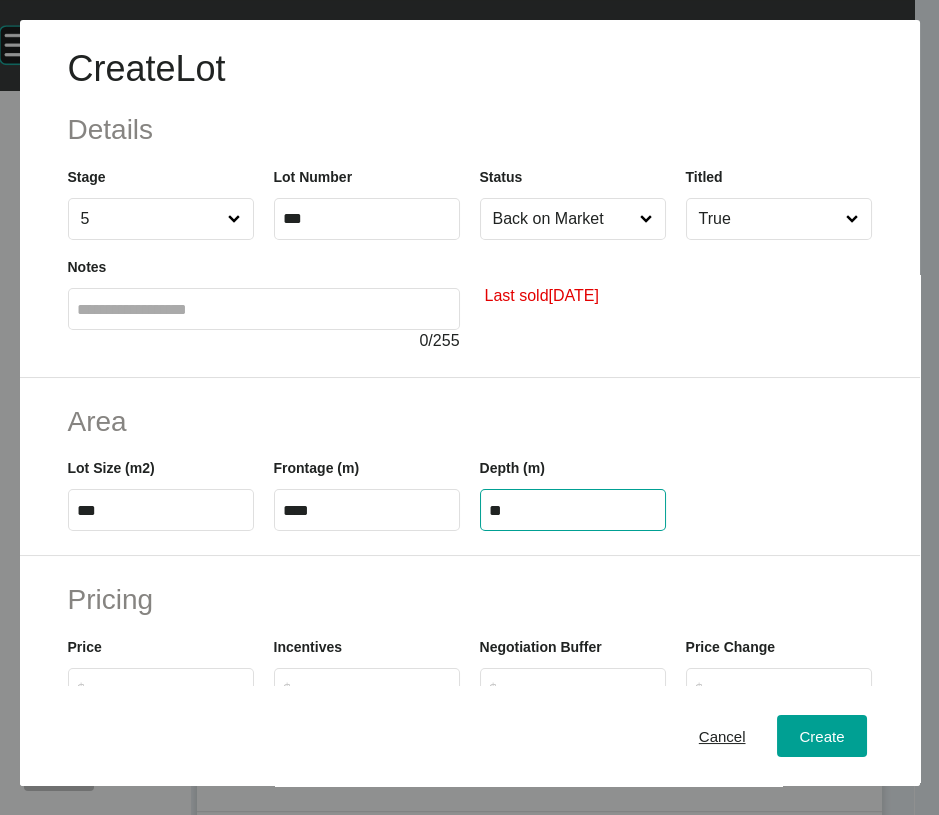 click on "**" at bounding box center [573, 510] 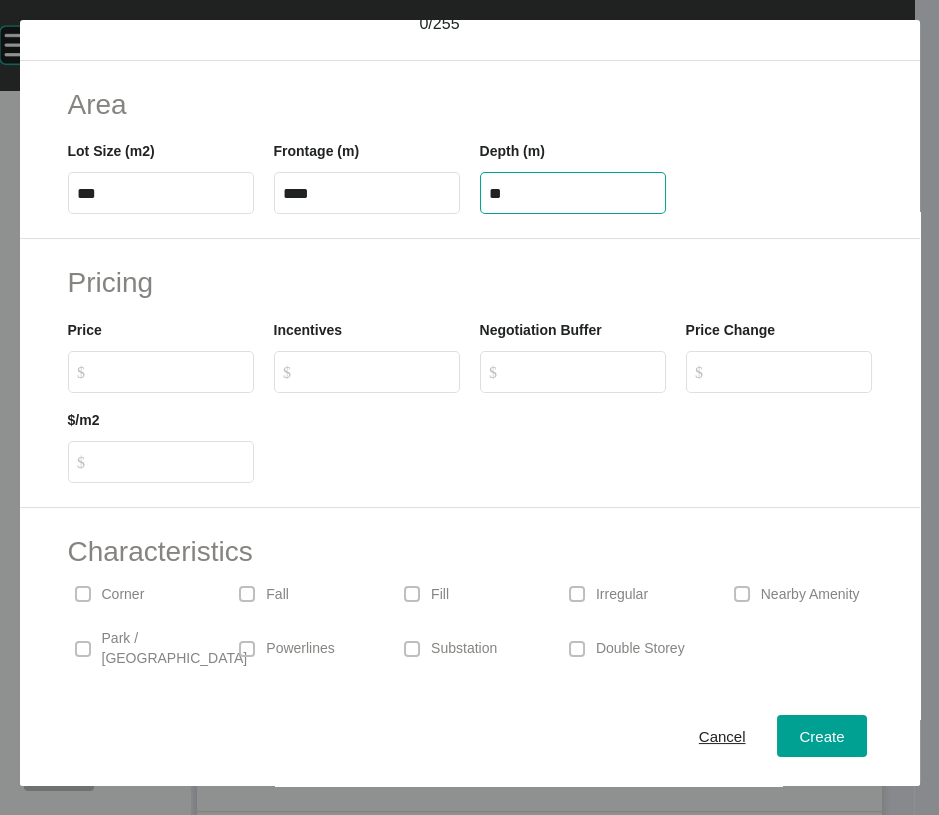 scroll, scrollTop: 319, scrollLeft: 0, axis: vertical 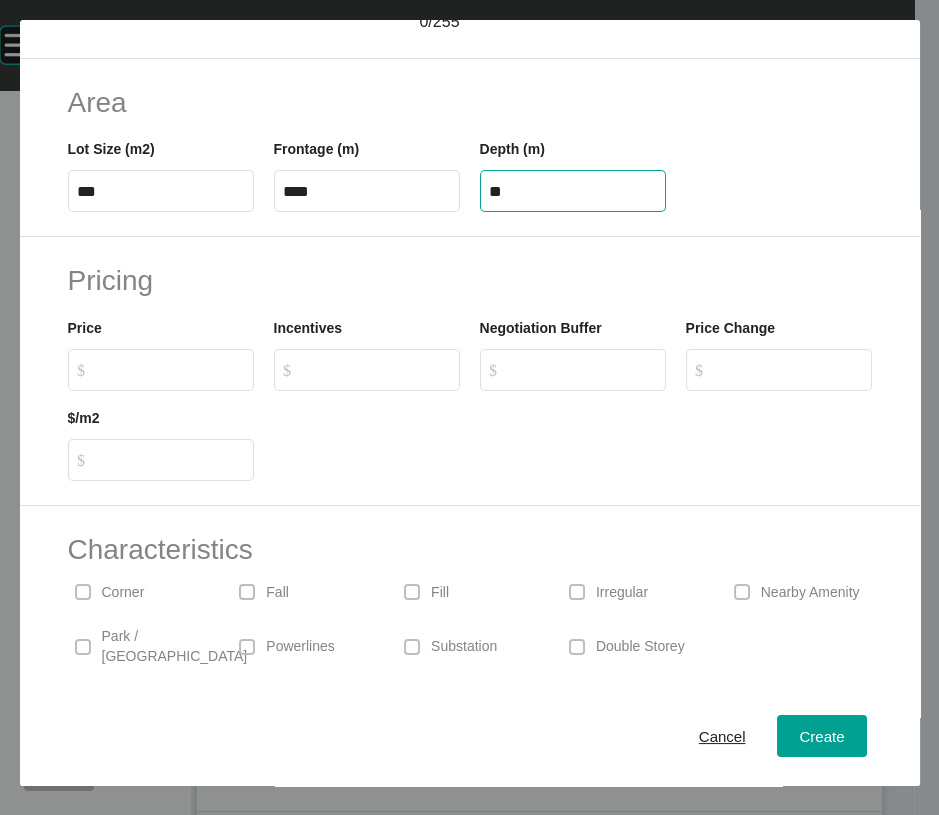 click on "$ Created with Sketch. $" at bounding box center [161, 370] 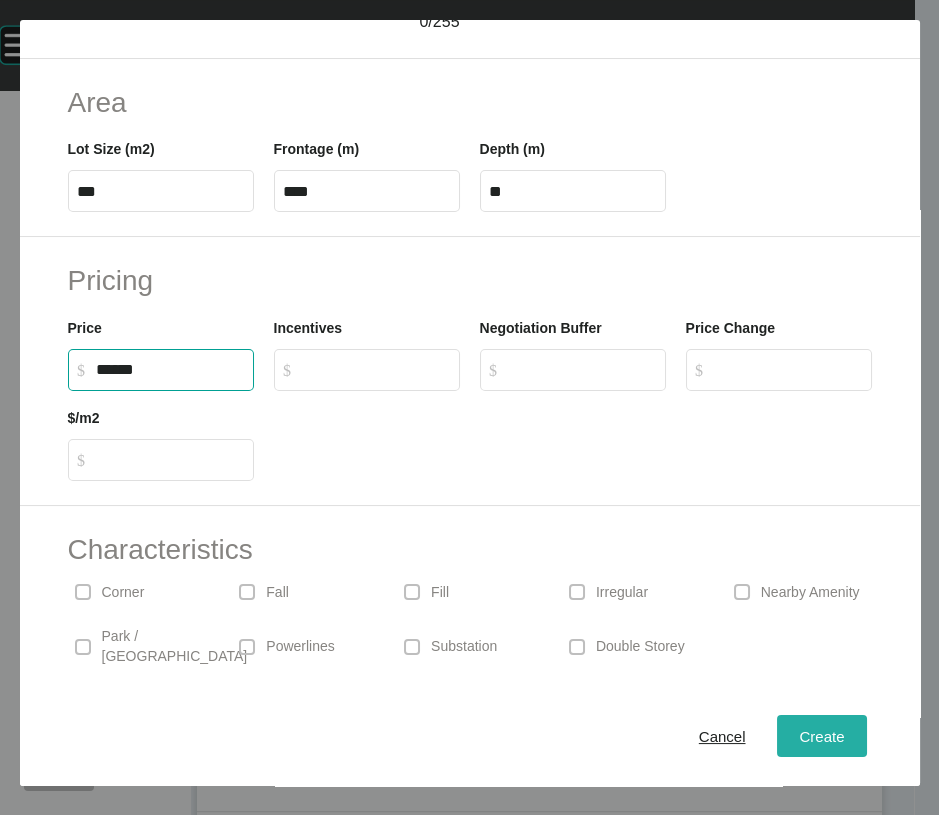 type on "*******" 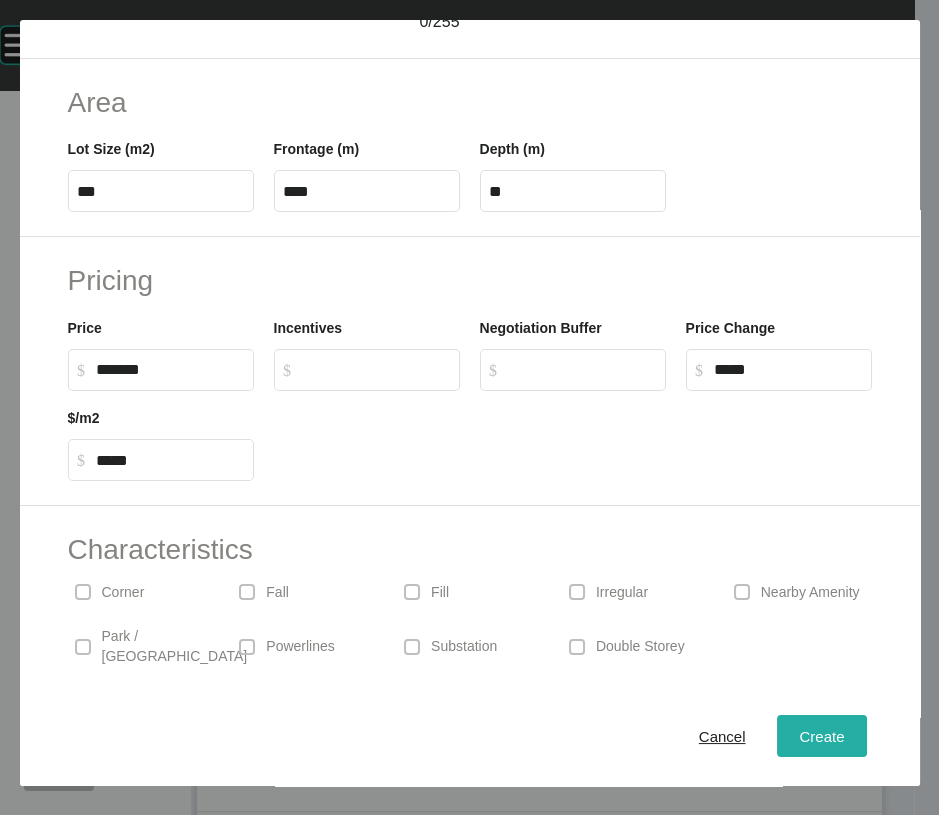 click on "Create" at bounding box center [821, 736] 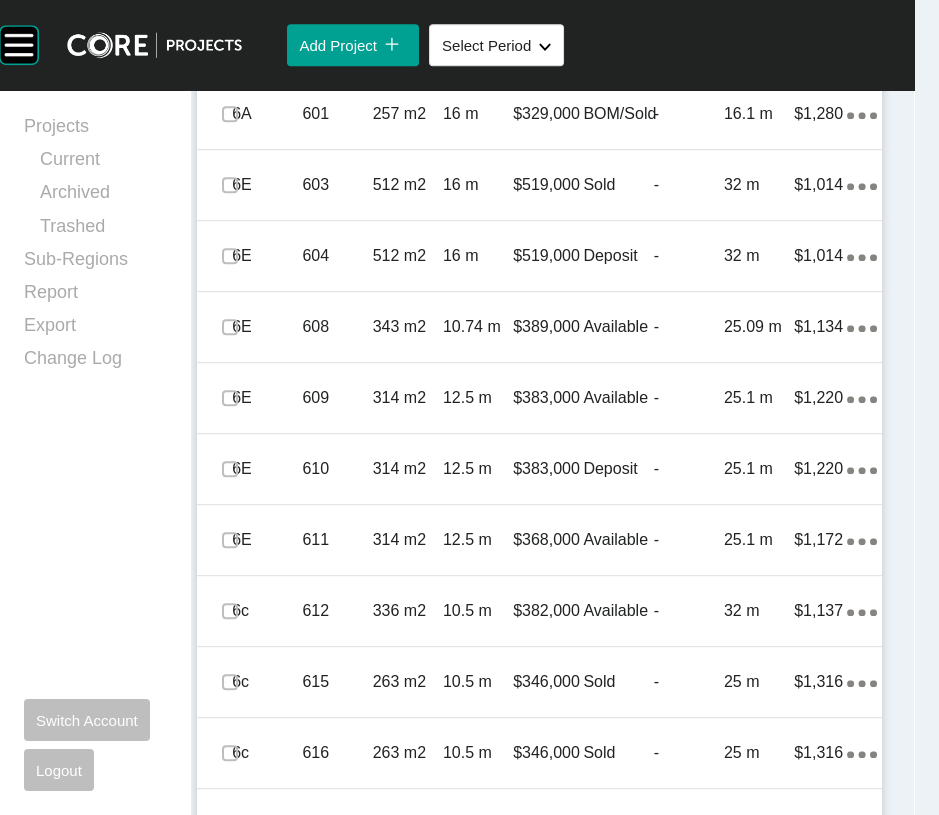 scroll, scrollTop: 2119, scrollLeft: 0, axis: vertical 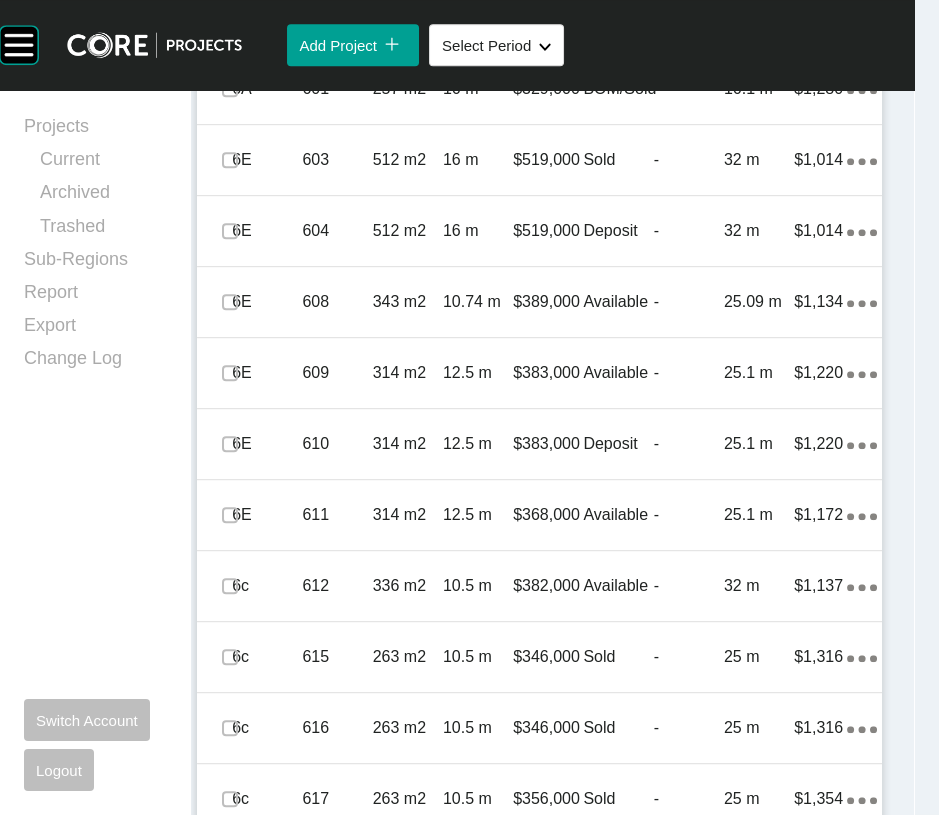 click 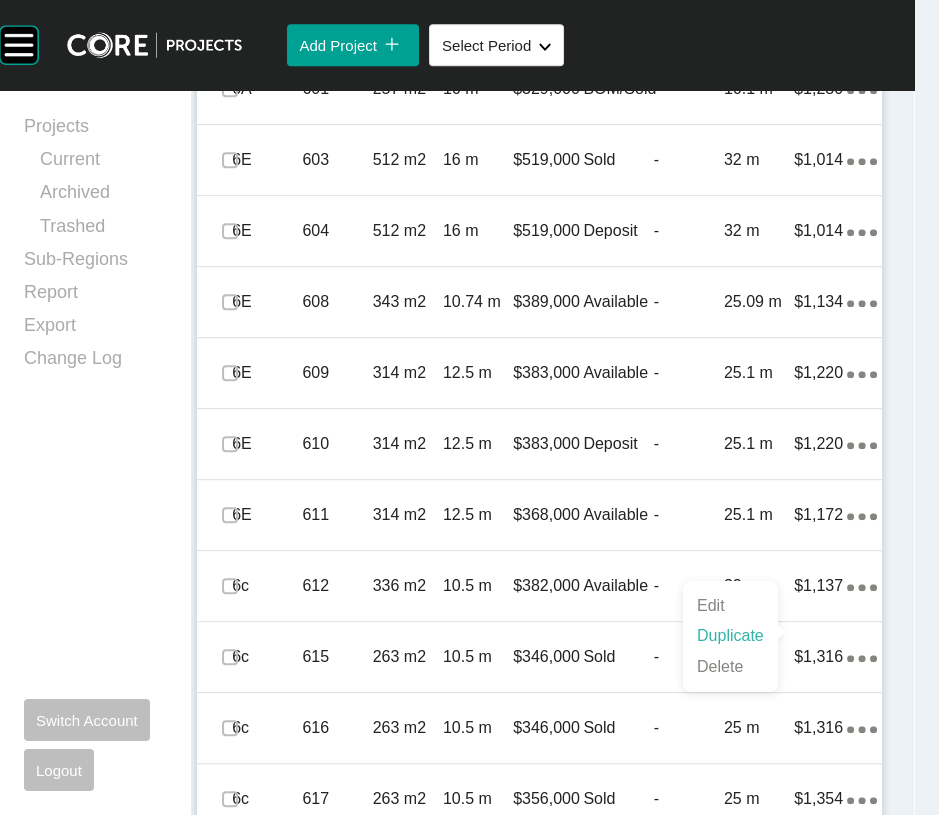 click on "Duplicate" at bounding box center [730, 636] 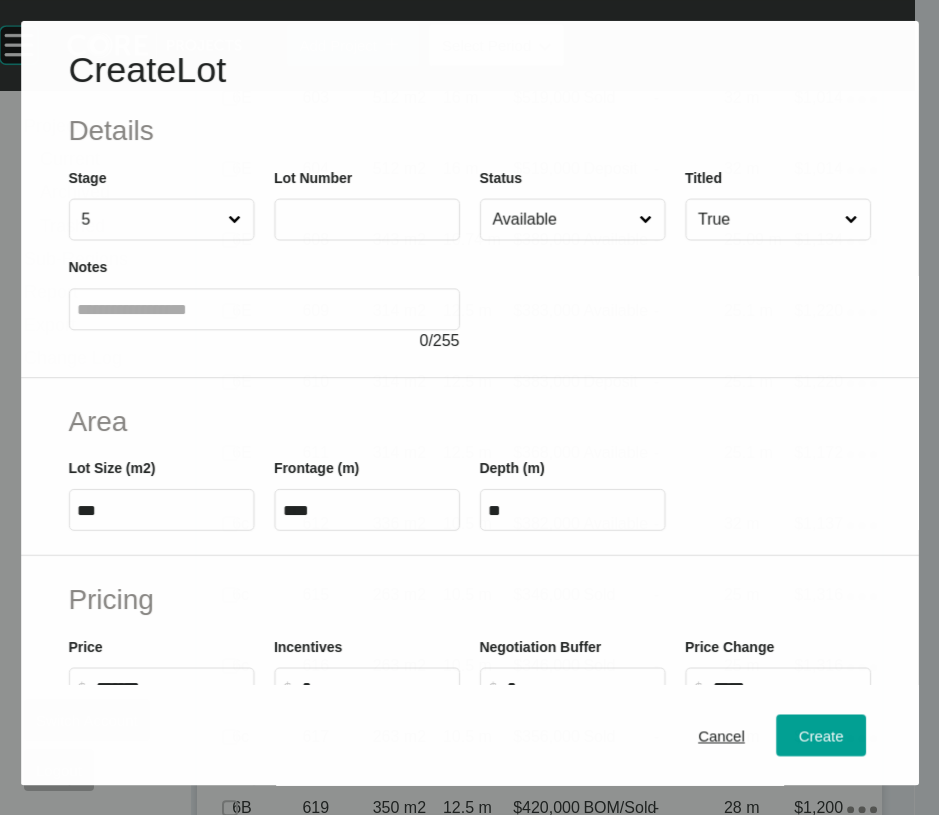 scroll, scrollTop: 2041, scrollLeft: 0, axis: vertical 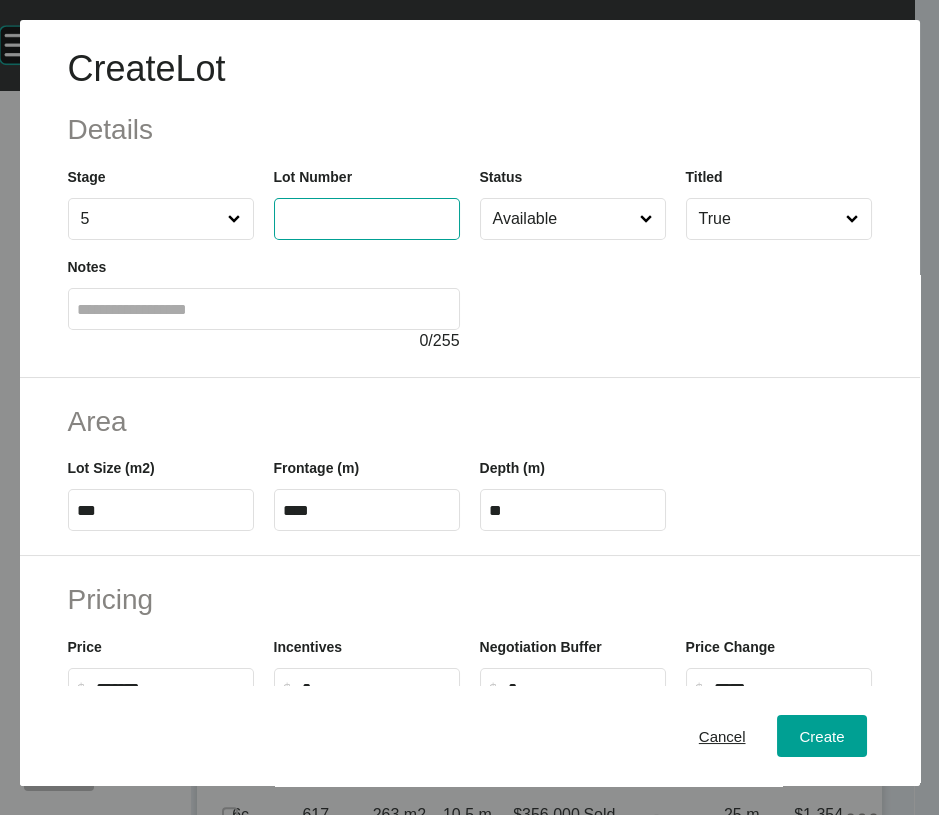 click at bounding box center (367, 218) 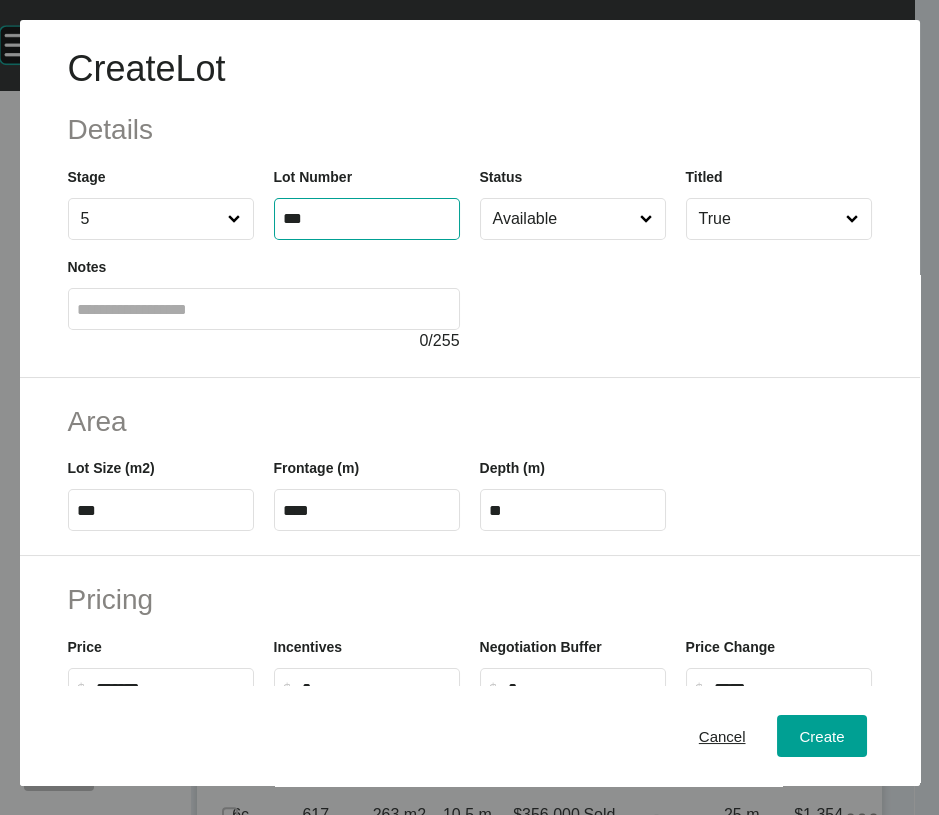 type on "***" 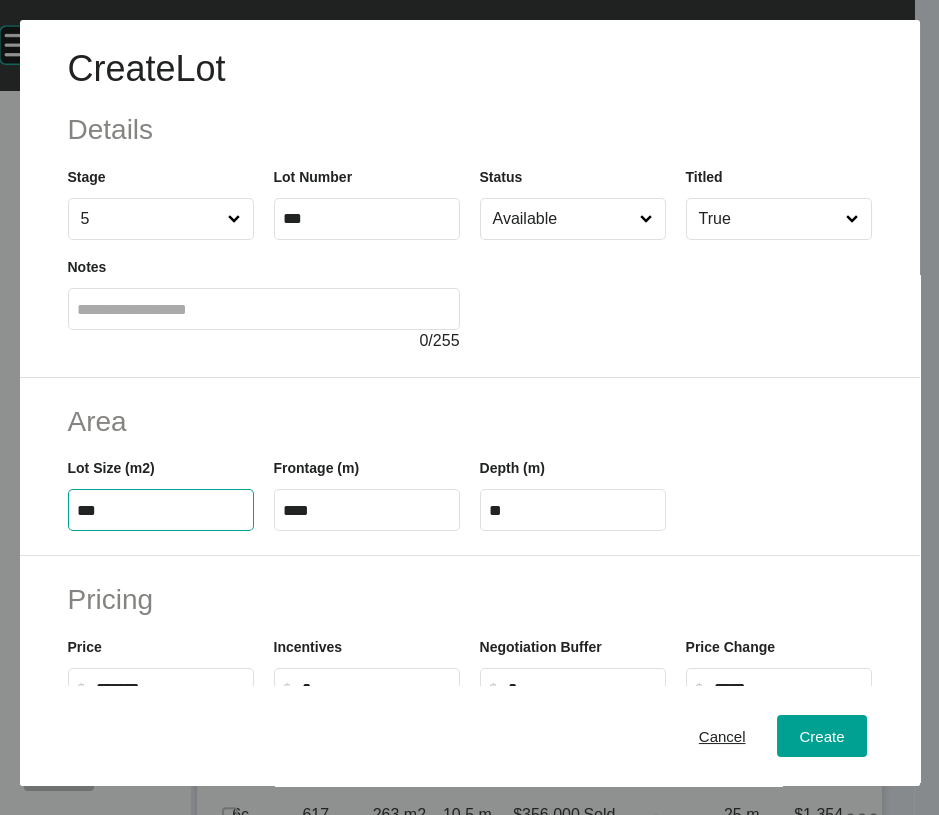 type on "*******" 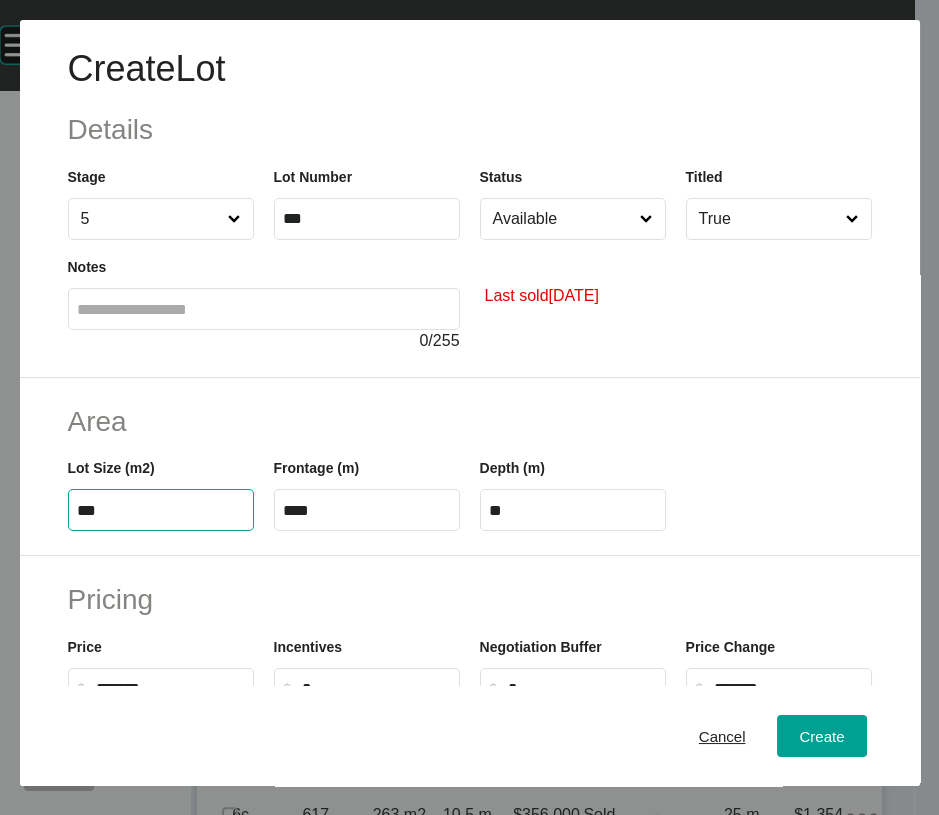 drag, startPoint x: 149, startPoint y: 630, endPoint x: -22, endPoint y: 632, distance: 171.01169 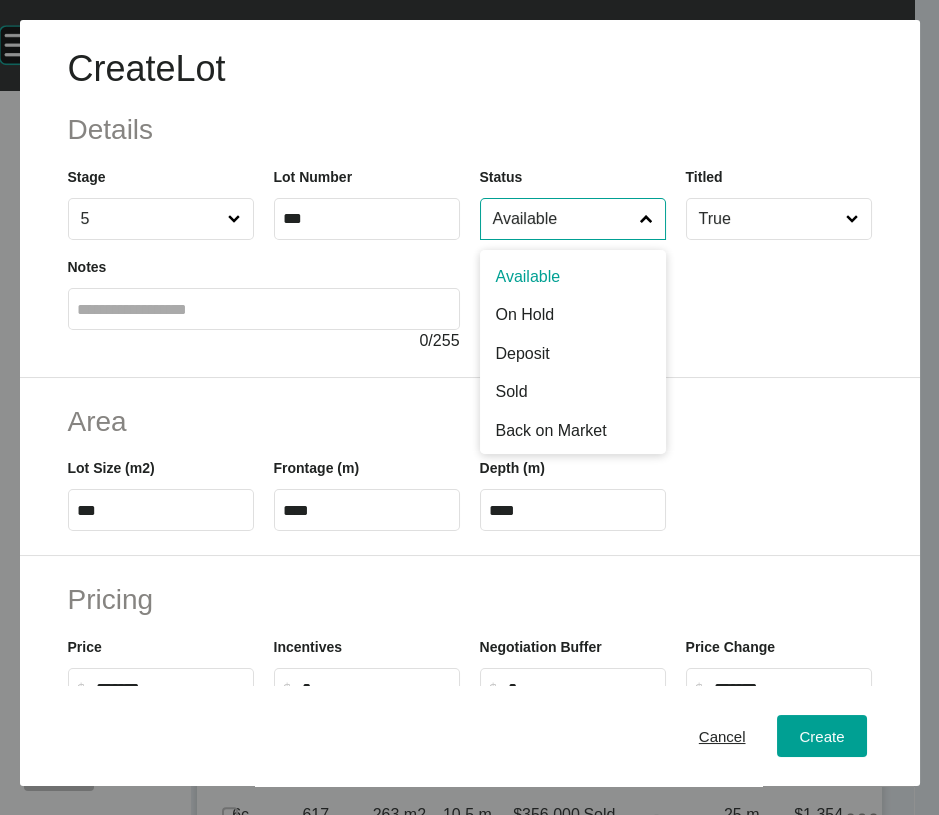 click on "Available" at bounding box center (563, 219) 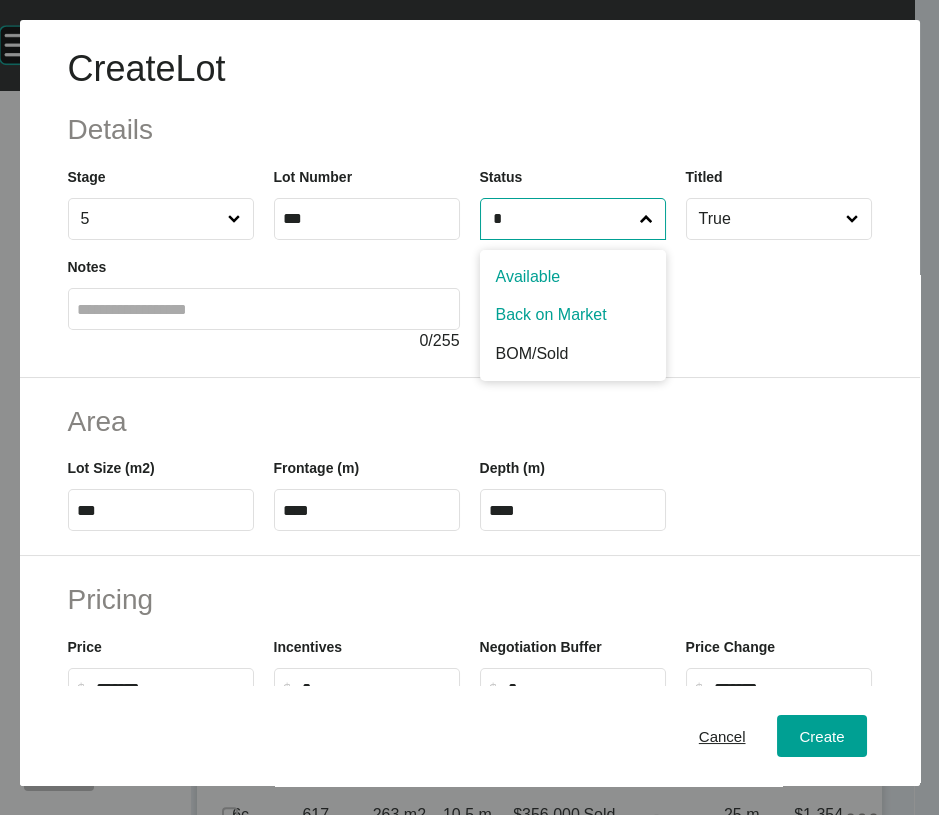 type on "*" 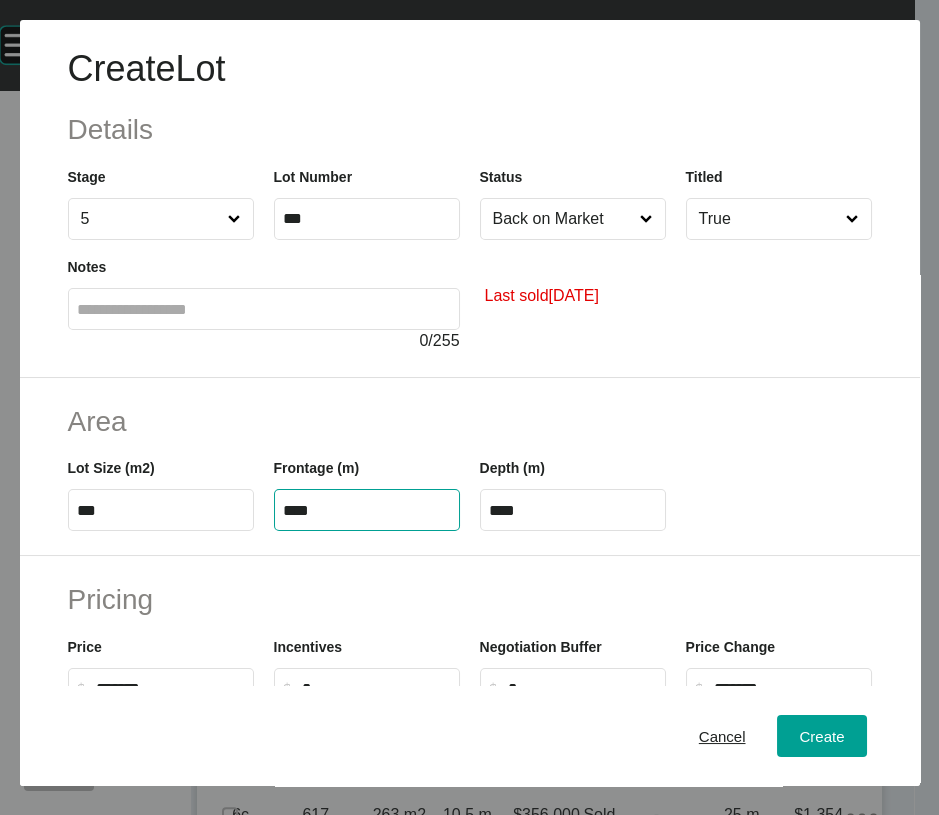 drag, startPoint x: 327, startPoint y: 636, endPoint x: 1, endPoint y: 543, distance: 339.0059 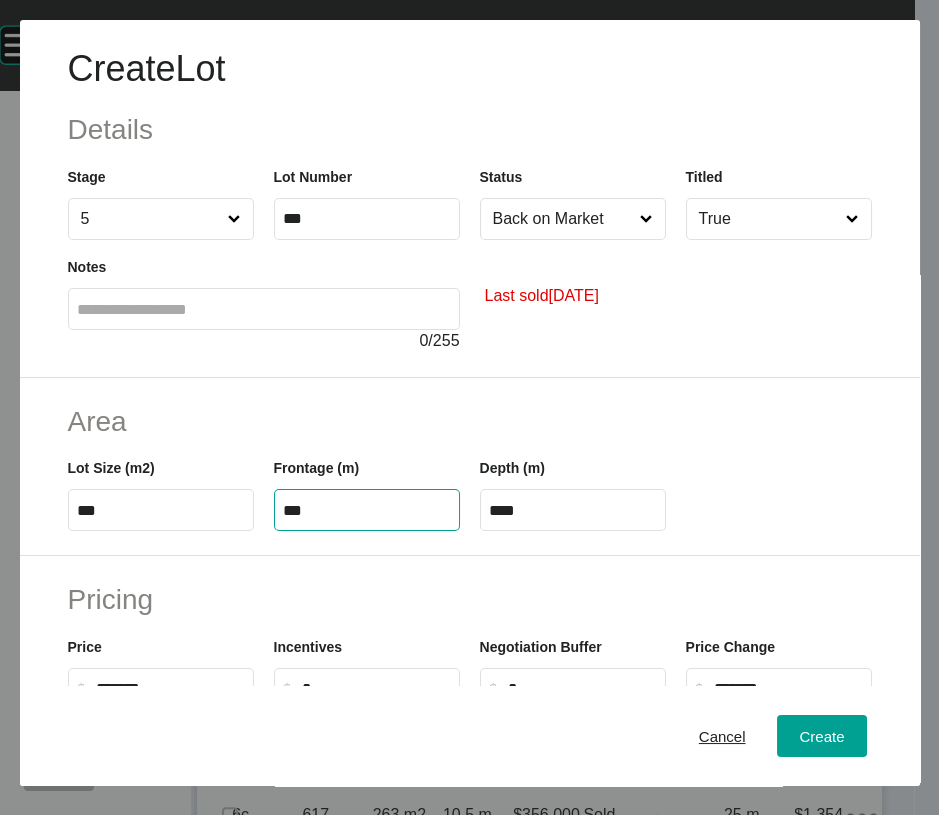 type on "***" 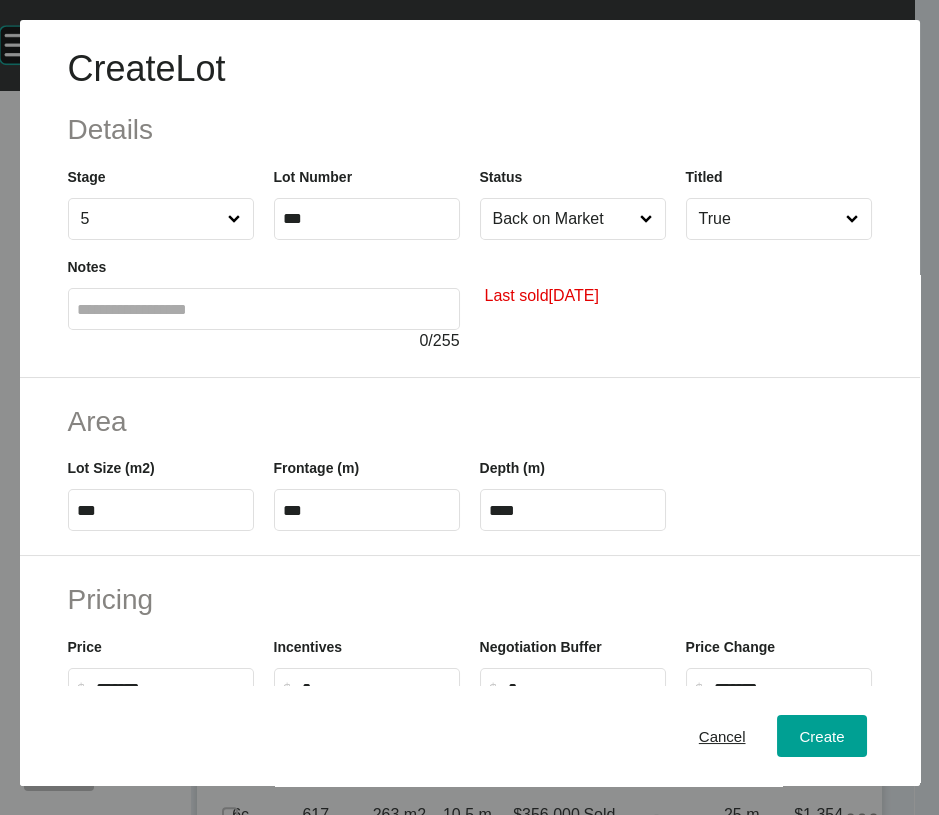 click on "****" at bounding box center (573, 510) 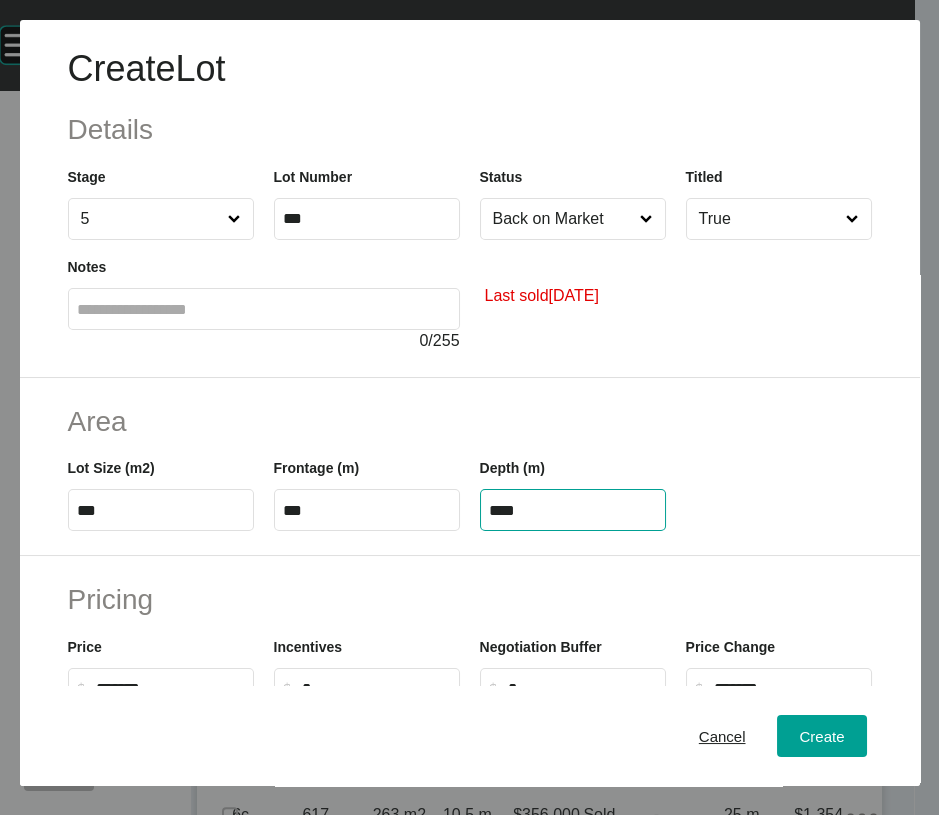 drag, startPoint x: 487, startPoint y: 635, endPoint x: 394, endPoint y: 638, distance: 93.04838 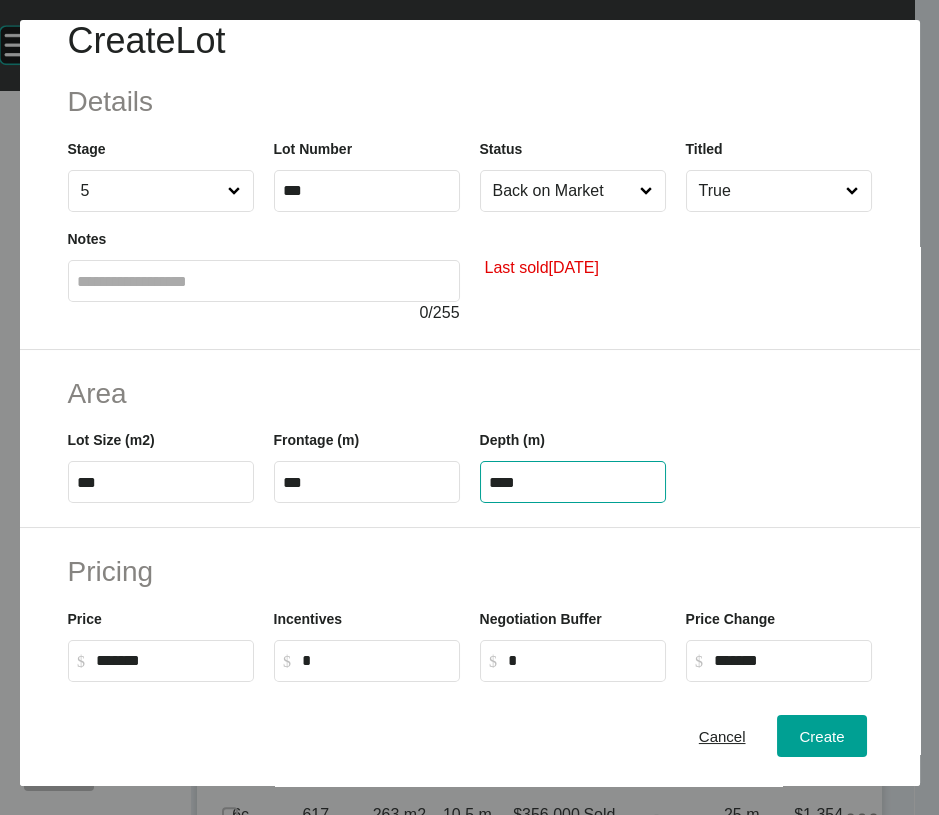 scroll, scrollTop: 34, scrollLeft: 0, axis: vertical 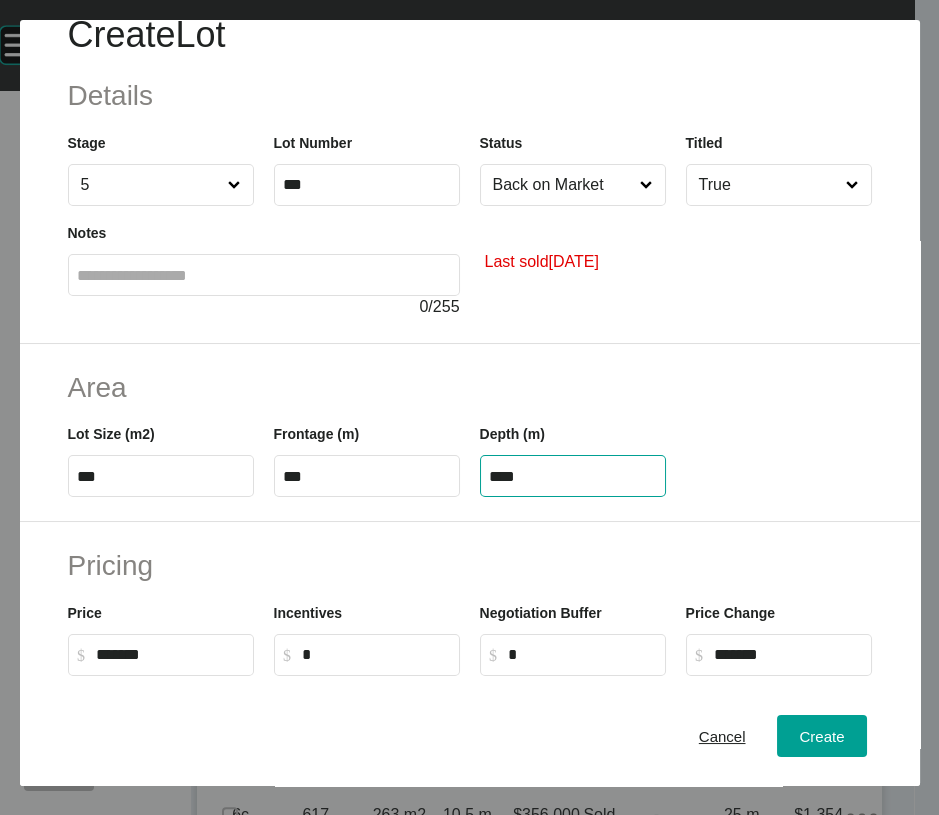 type on "****" 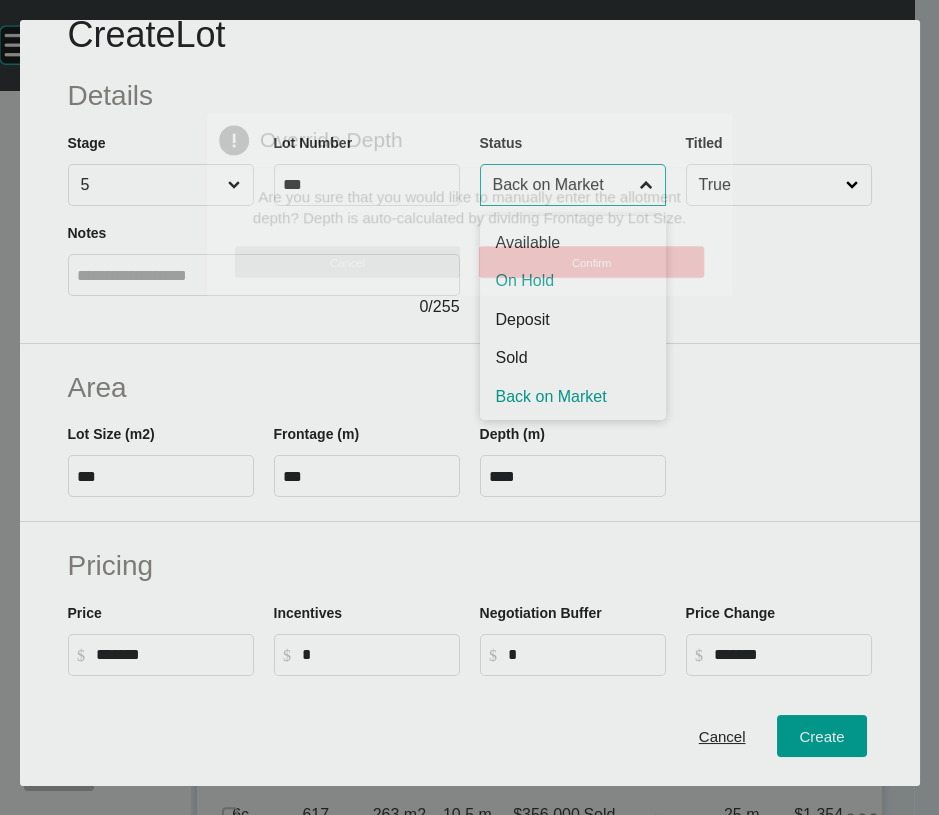 click on "Create  Lot Details Stage 5 Lot Number *** Status Back on Market Available On Hold Deposit Sold Back on Market NFS BOM/Sold Titled True Notes 0 / 255 Last sold  [DATE] Area Lot Size (m2) *** Frontage (m) *** Depth (m) **** Pricing Price $ Created with Sketch. $ ******* Incentives $ Created with Sketch. $ * Negotiation Buffer $ Created with Sketch. $ * Price Change $ Created with Sketch. $ ******* $/m2 $ Created with Sketch. $ ***** Characteristics Corner Fall Fill Irregular Nearby [GEOGRAPHIC_DATA] / Wetlands Powerlines Substation Double Storey Orientation Cancel Create Page 1 Created with Sketch.   Override Depth Are you sure that you would like to manually enter the allotment depth? Depth is auto-calculated by dividing Frontage by Lot Size. Cancel Confirm" at bounding box center (469, 407) 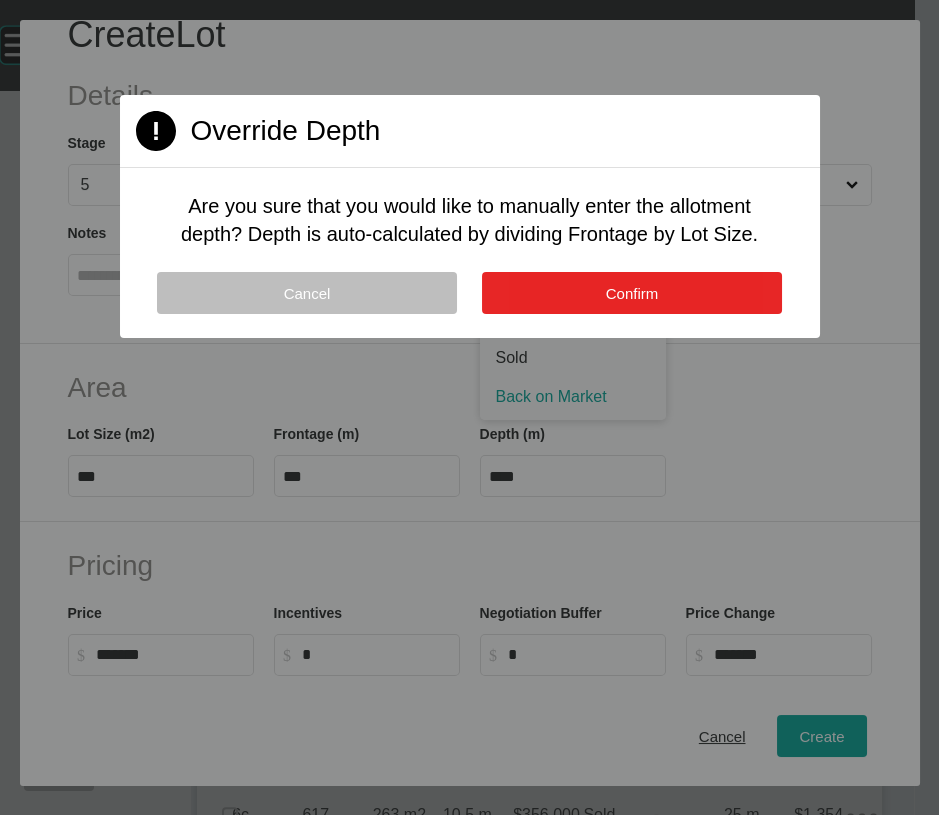 drag, startPoint x: 580, startPoint y: 355, endPoint x: 580, endPoint y: 323, distance: 32 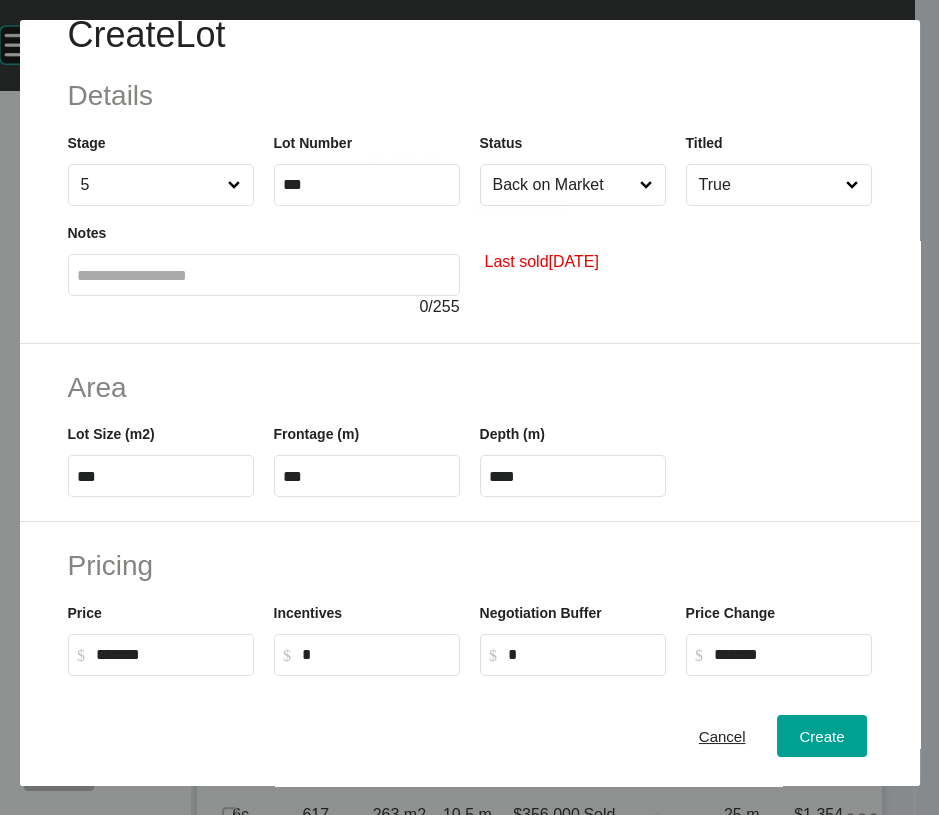 click on "Are you sure that you would like to manually enter the allotment depth? Depth is auto-calculated by dividing Frontage by Lot Size." at bounding box center [470, 184] 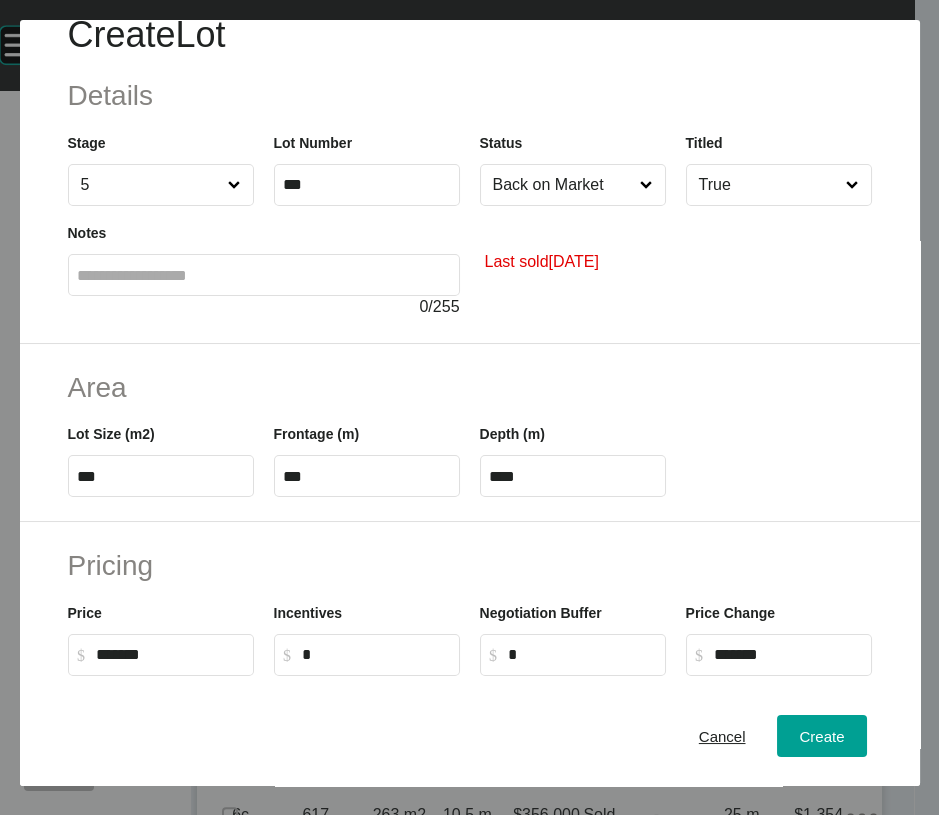 click on "Back on Market" at bounding box center [563, 185] 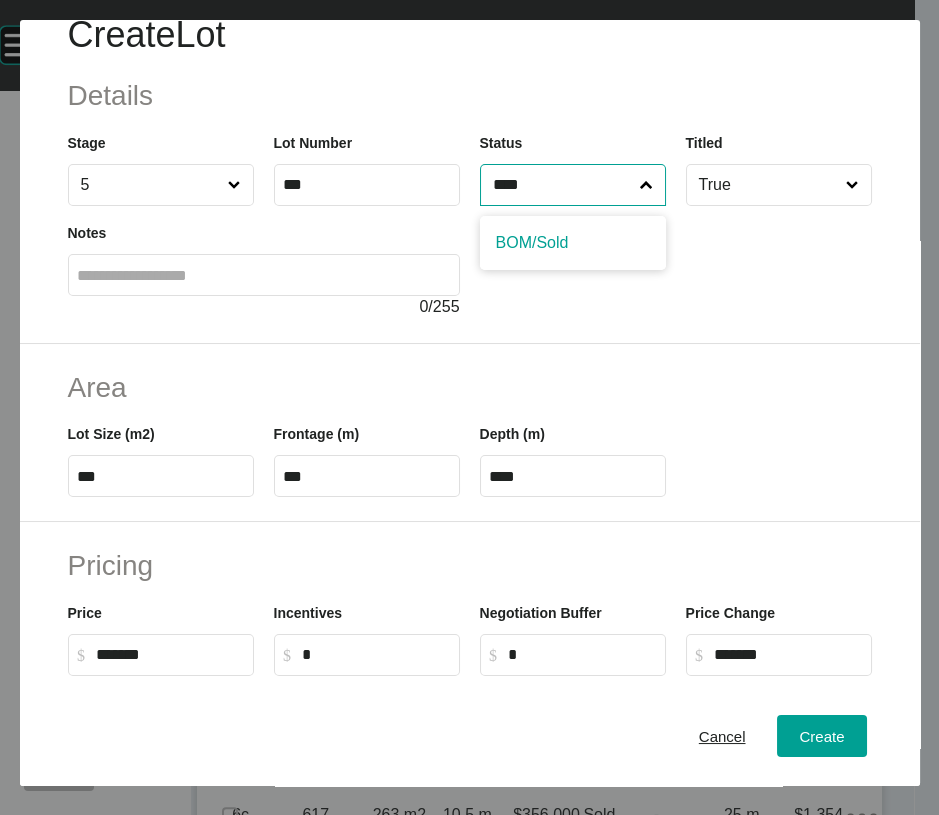 type on "****" 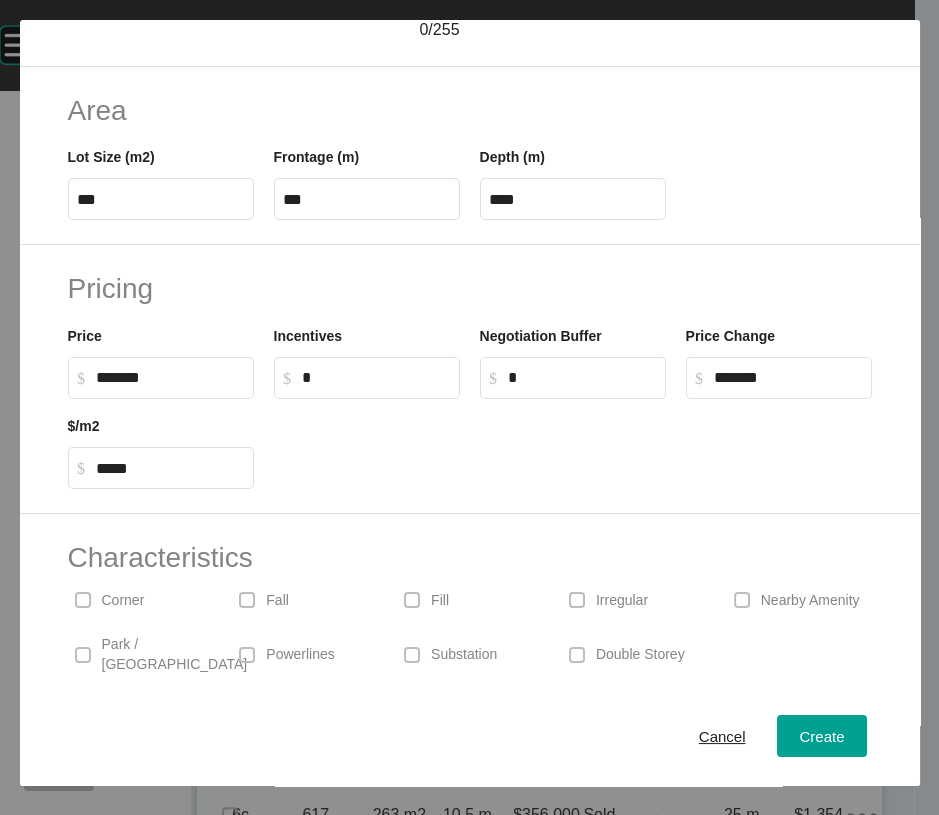 scroll, scrollTop: 398, scrollLeft: 0, axis: vertical 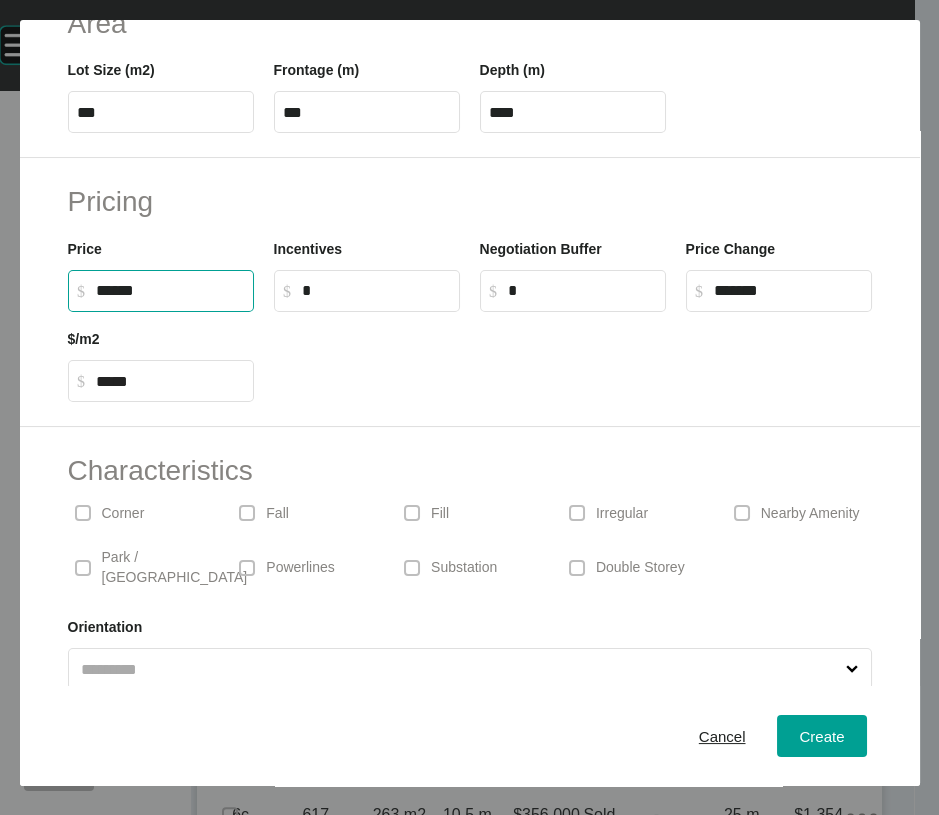 drag, startPoint x: 123, startPoint y: 458, endPoint x: 51, endPoint y: 458, distance: 72 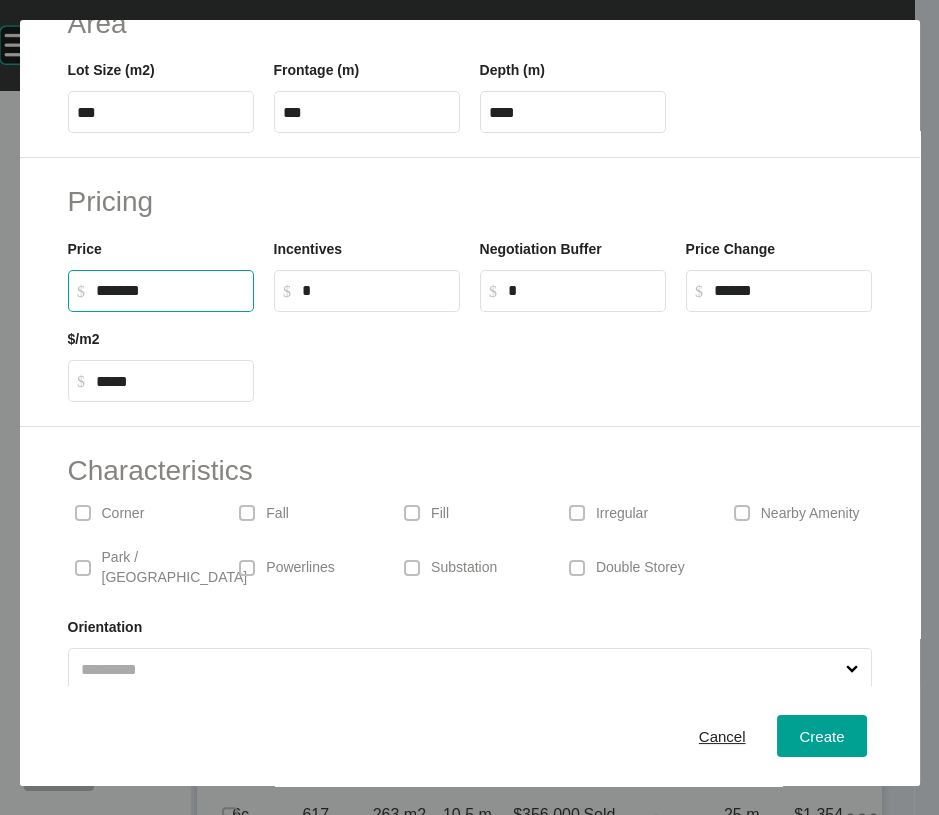click on "$ Created with Sketch. $ *" at bounding box center [367, 291] 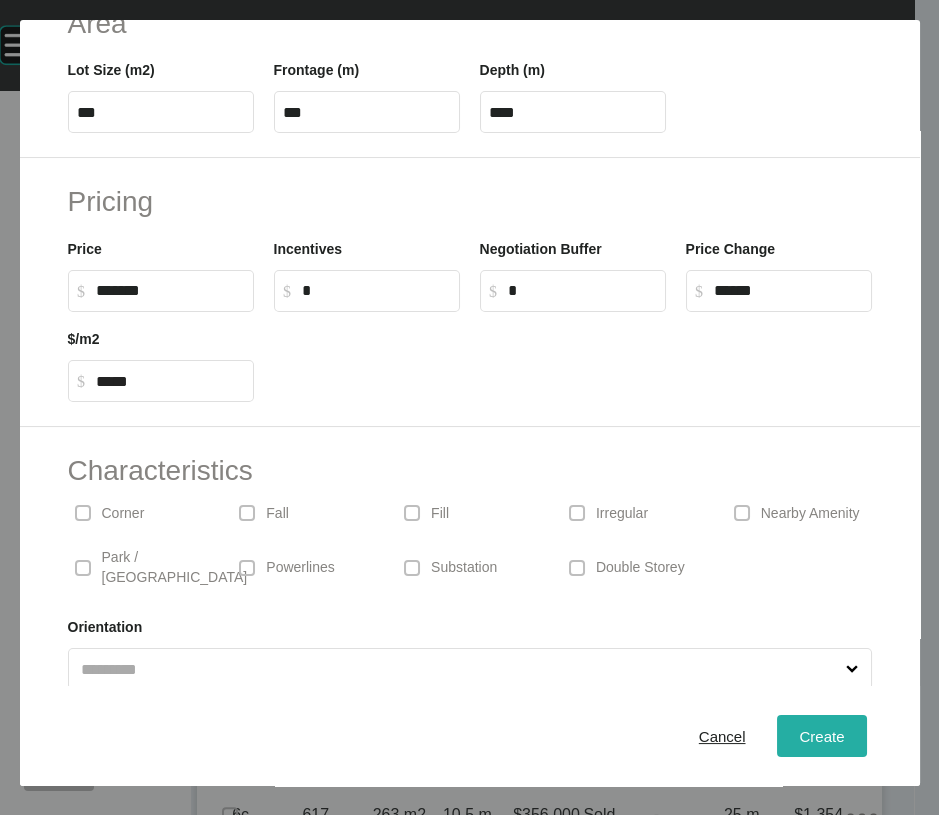 click on "Create" at bounding box center [821, 736] 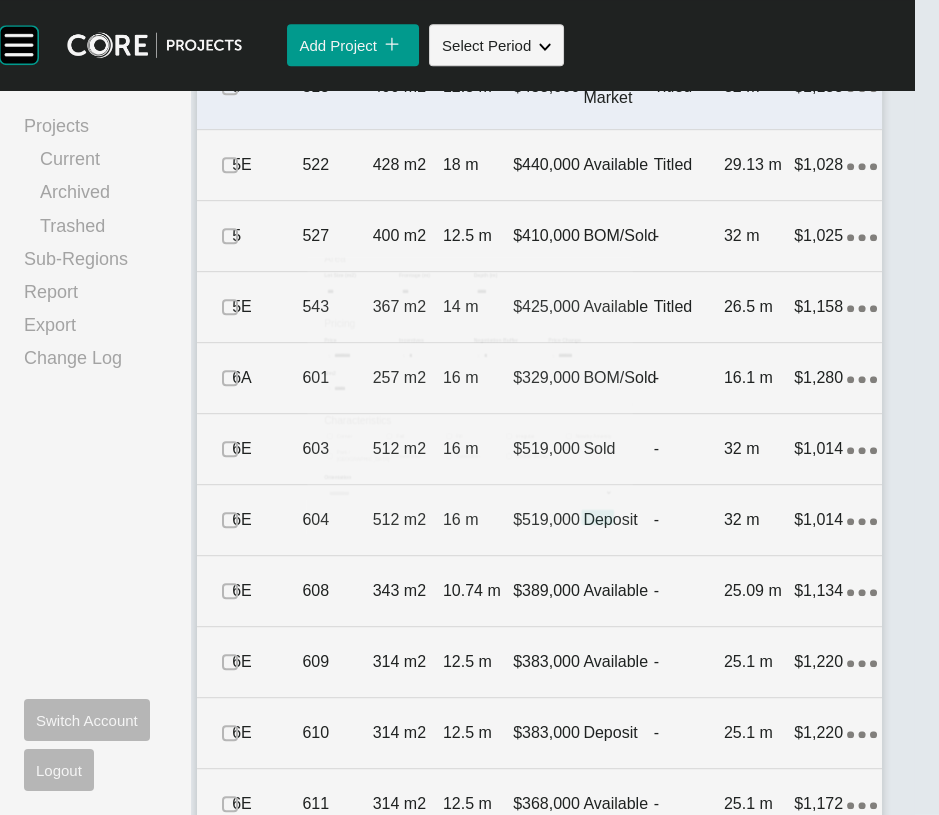 scroll, scrollTop: 2119, scrollLeft: 0, axis: vertical 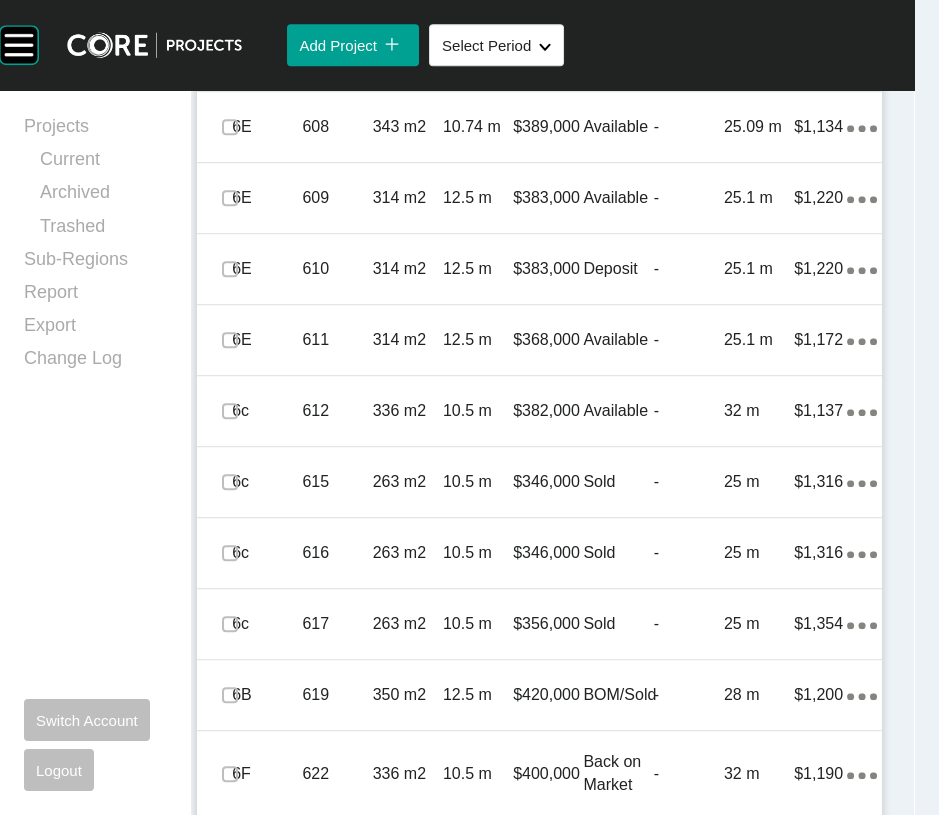 click on "Action Menu Dots Copy 6 Created with Sketch." 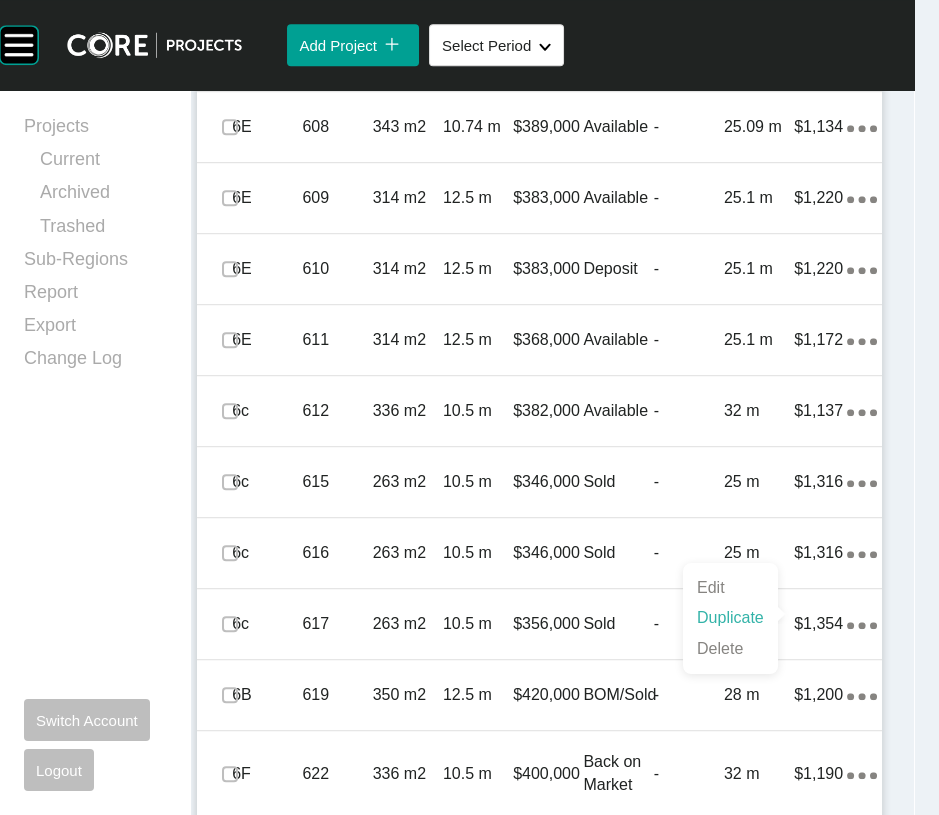 click on "Duplicate" at bounding box center [730, 618] 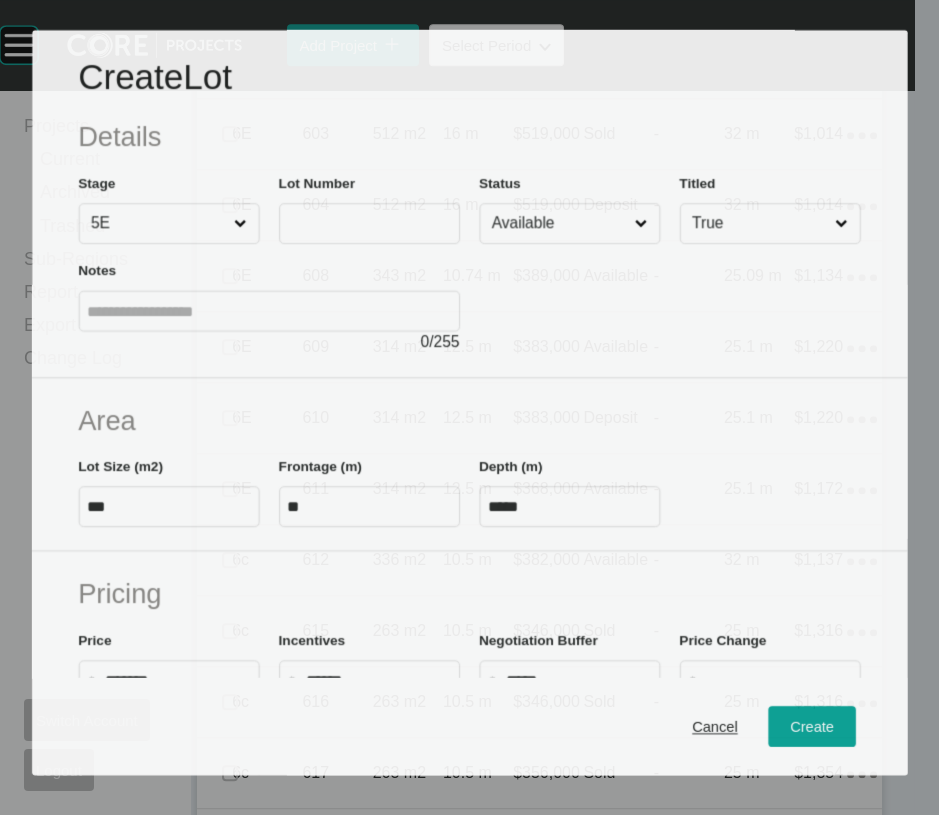 scroll, scrollTop: 2288, scrollLeft: 0, axis: vertical 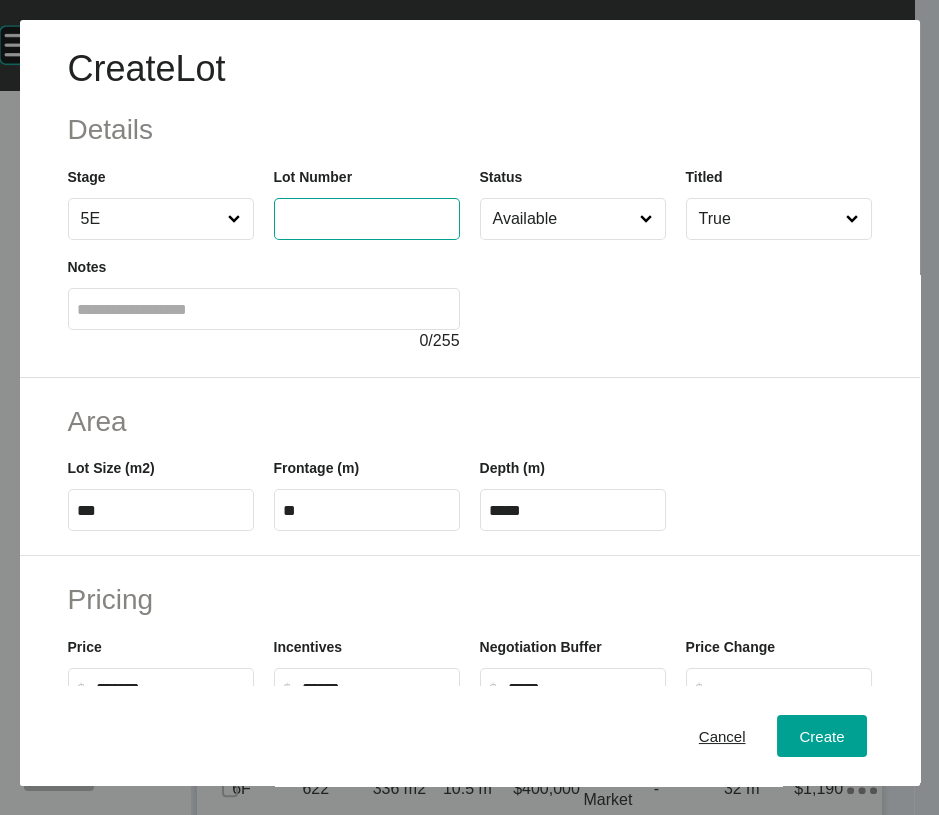click at bounding box center [367, 218] 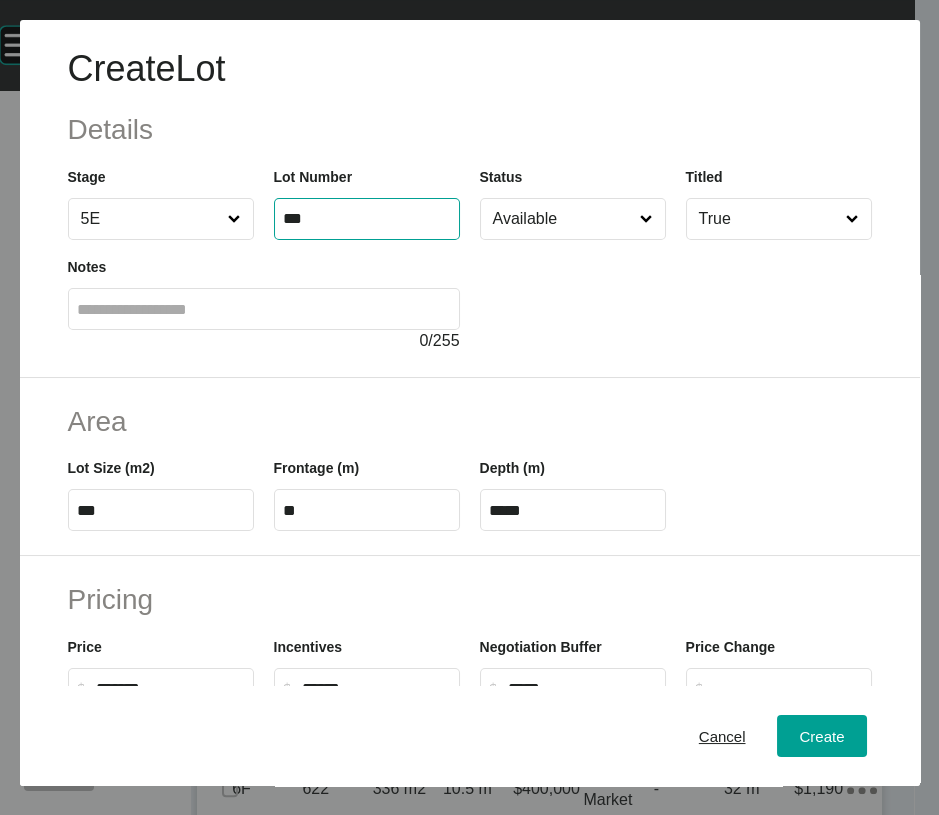 type on "***" 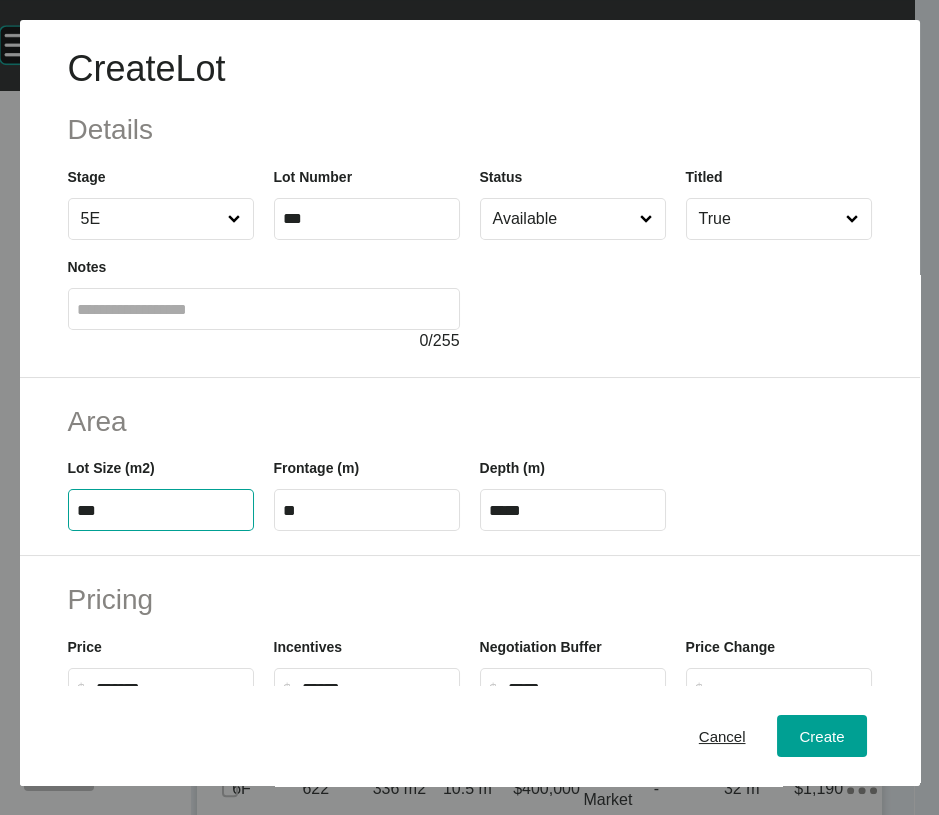 type on "*******" 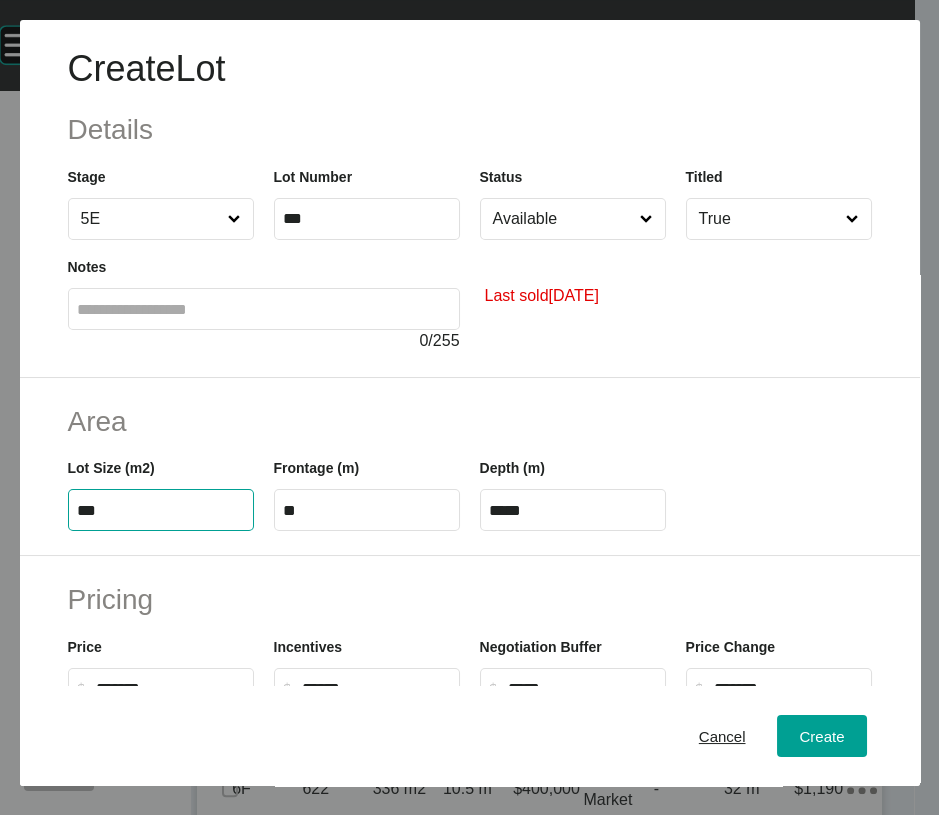 drag, startPoint x: 90, startPoint y: 630, endPoint x: 83, endPoint y: 619, distance: 13.038404 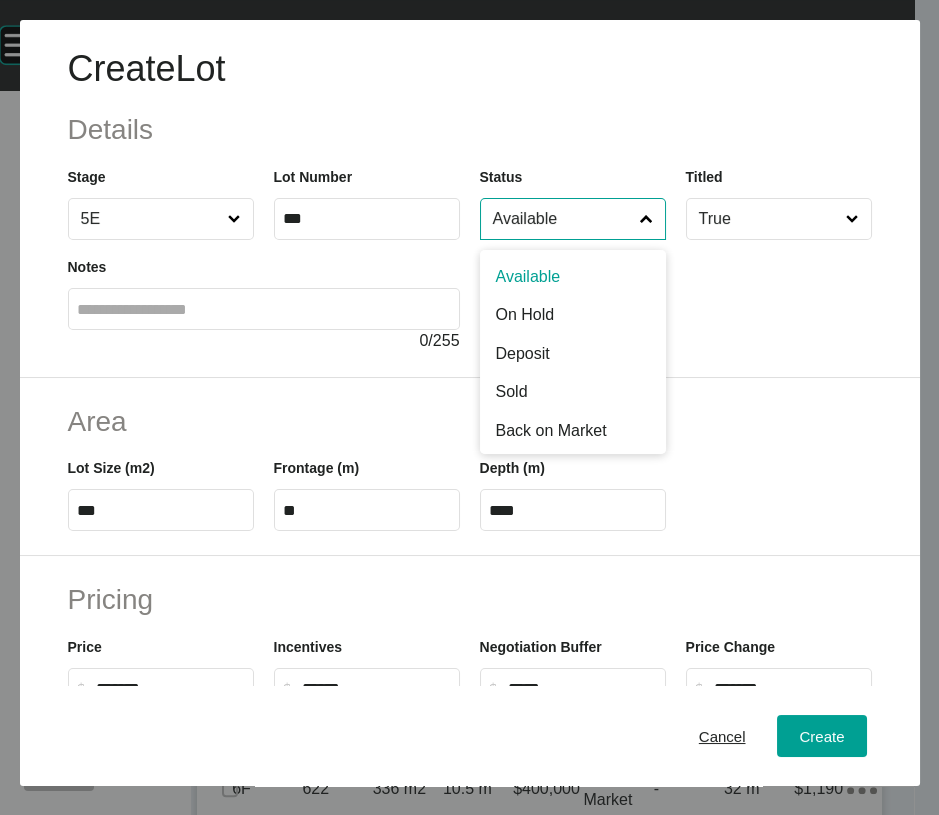 click on "Available" at bounding box center [563, 219] 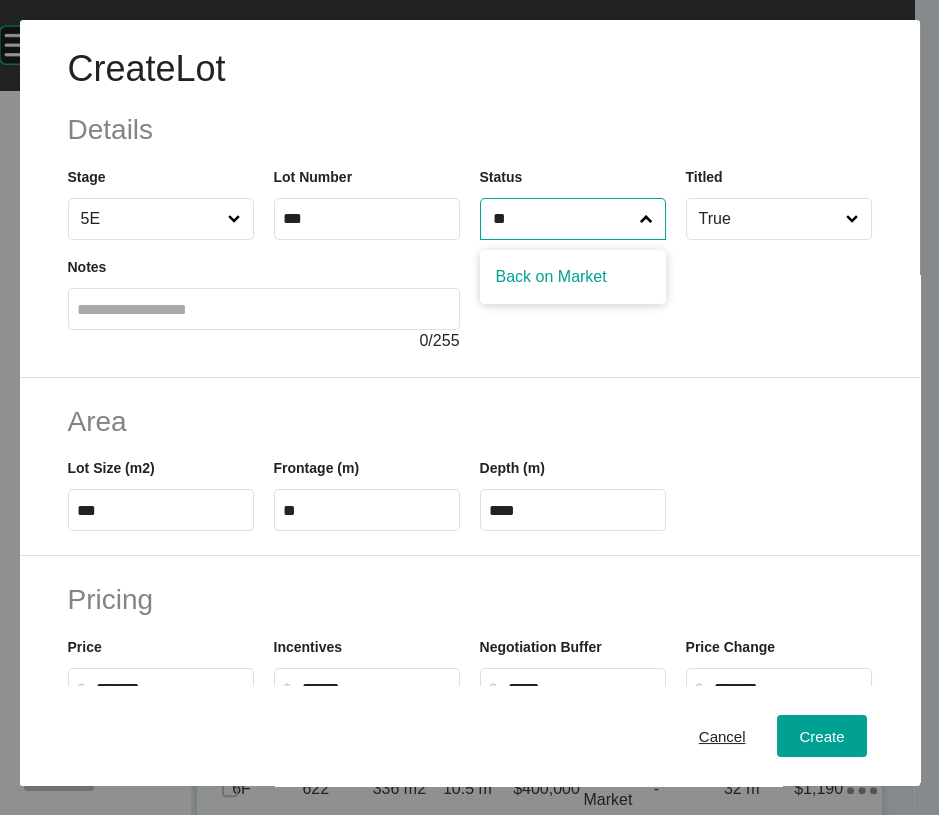 type on "**" 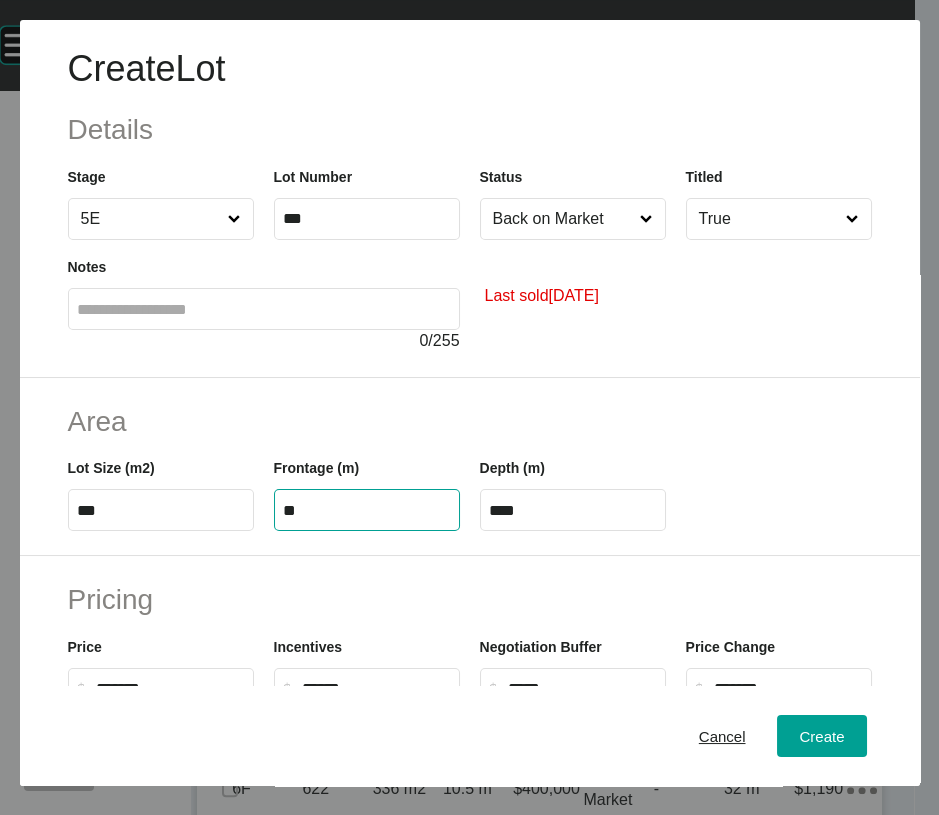 drag, startPoint x: 285, startPoint y: 626, endPoint x: 335, endPoint y: 624, distance: 50.039986 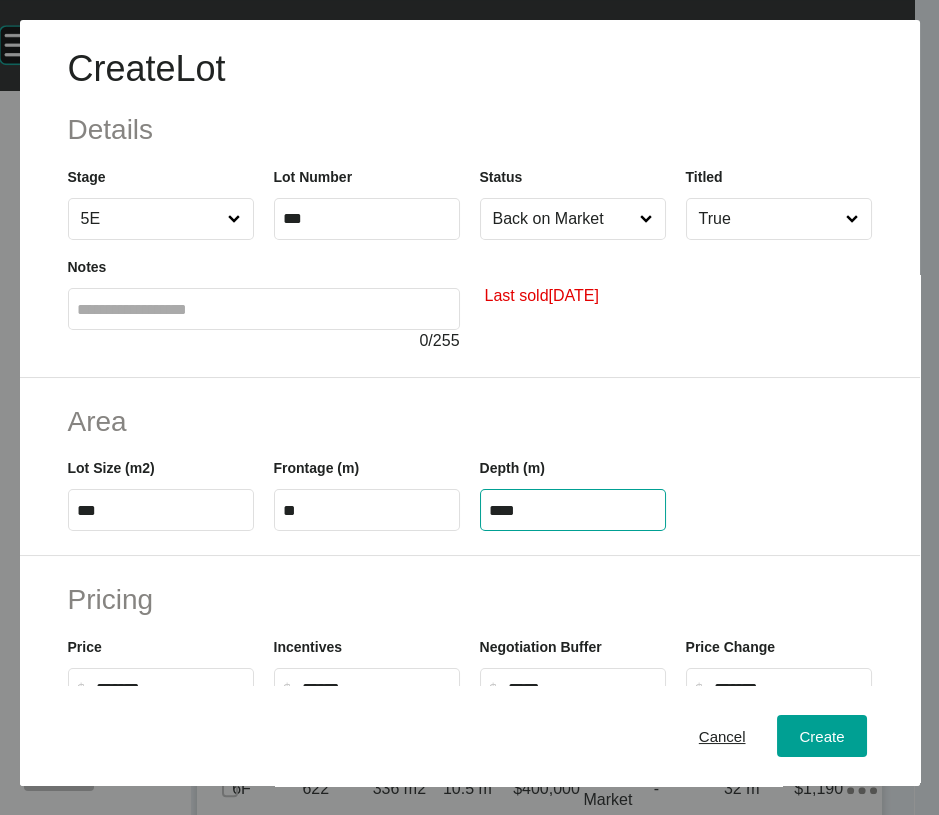 click on "****" at bounding box center [573, 510] 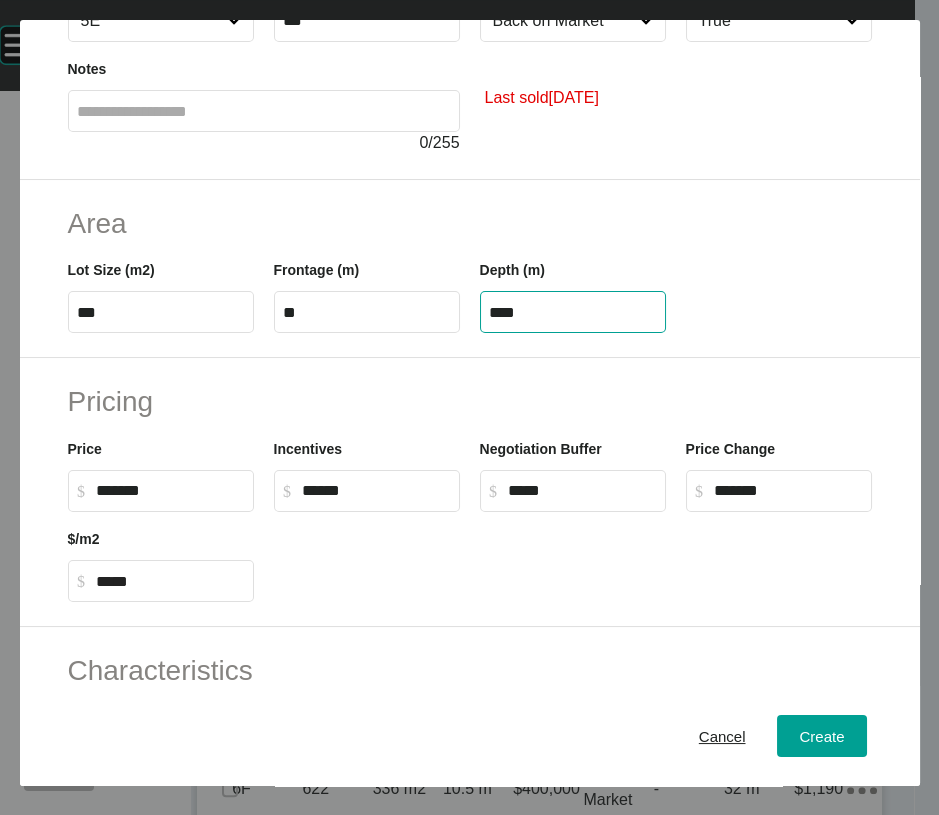 scroll, scrollTop: 233, scrollLeft: 0, axis: vertical 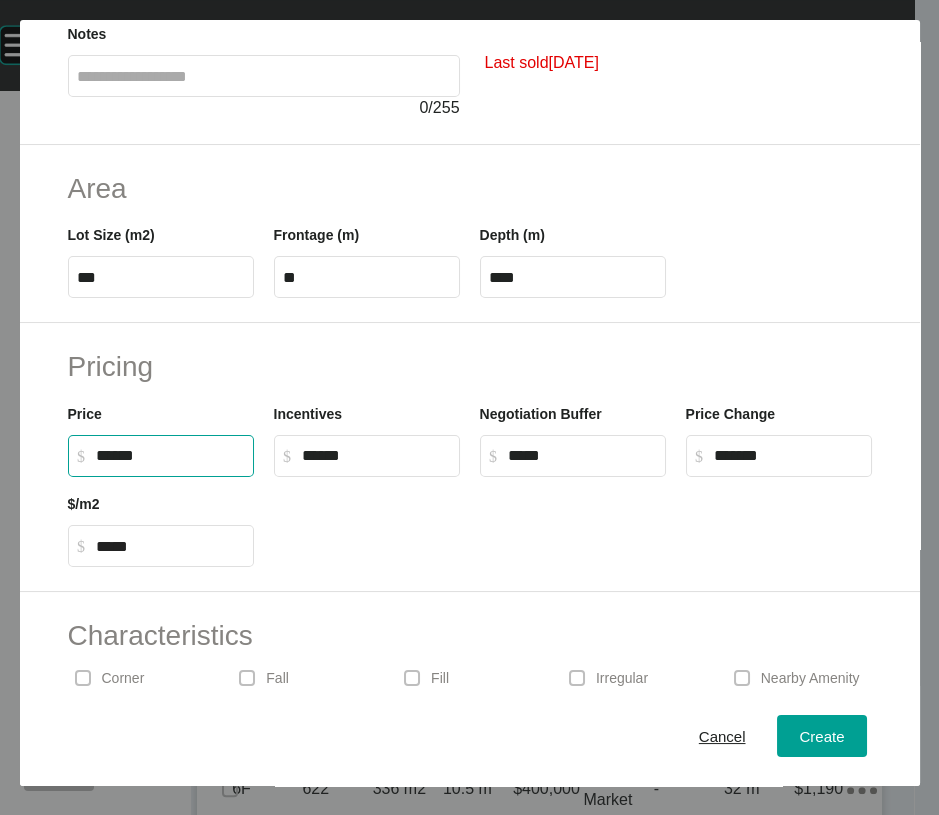 drag, startPoint x: 123, startPoint y: 617, endPoint x: 104, endPoint y: 616, distance: 19.026299 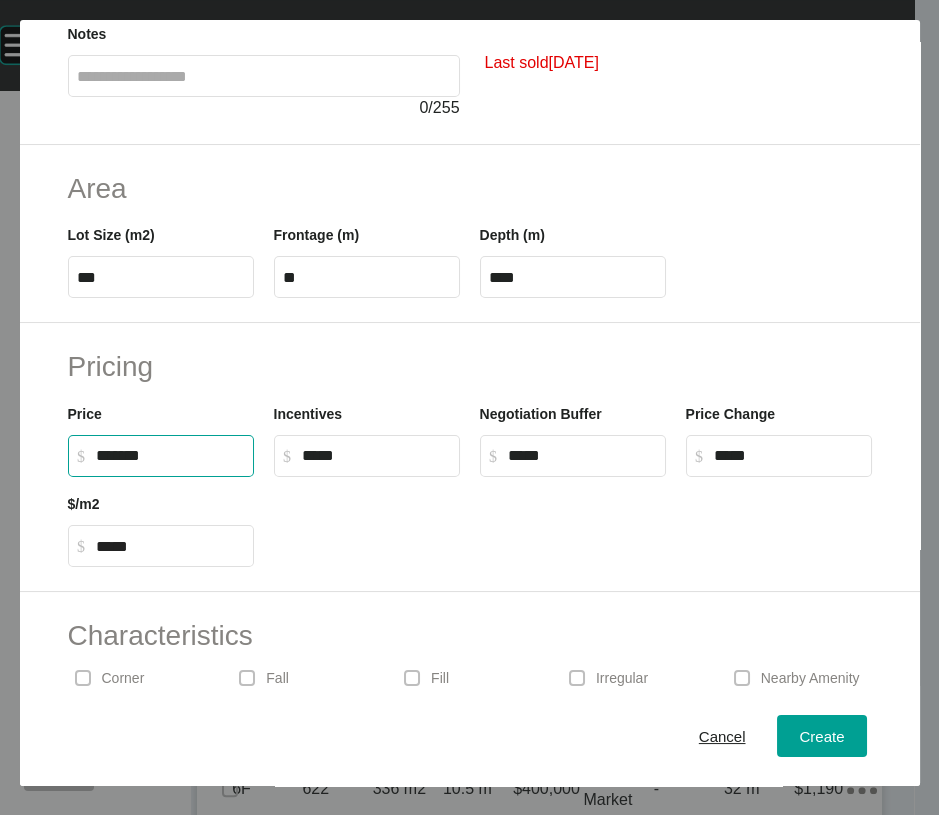 click on "*****" at bounding box center [376, 455] 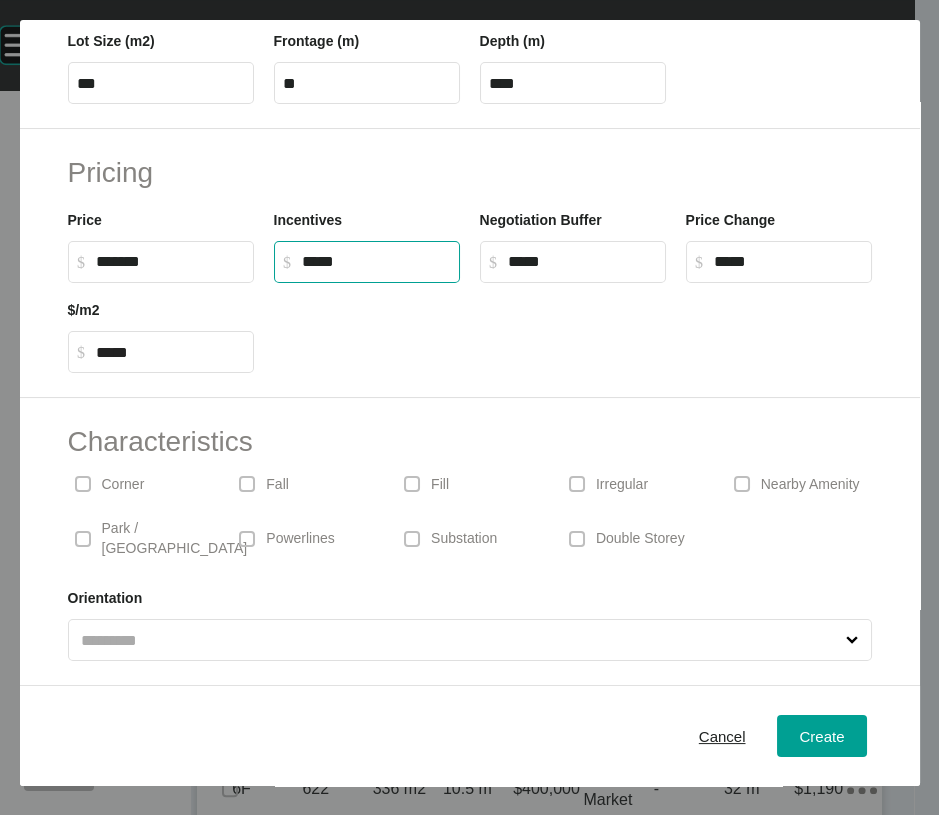 scroll, scrollTop: 551, scrollLeft: 0, axis: vertical 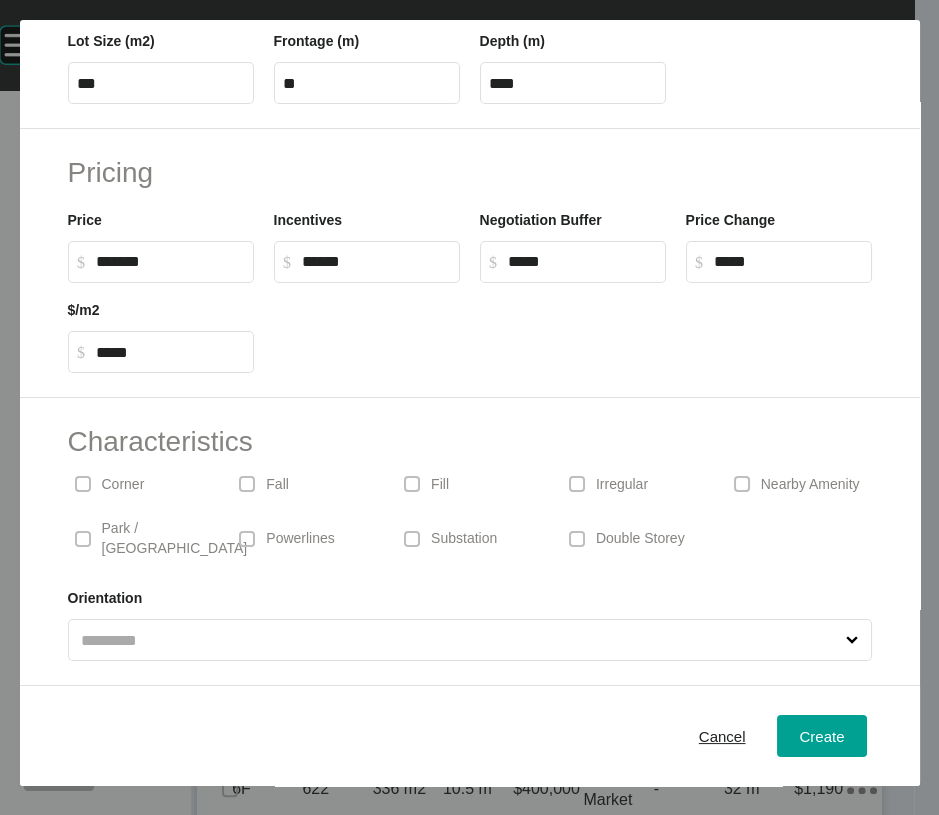 click on "Irregular" at bounding box center (622, 485) 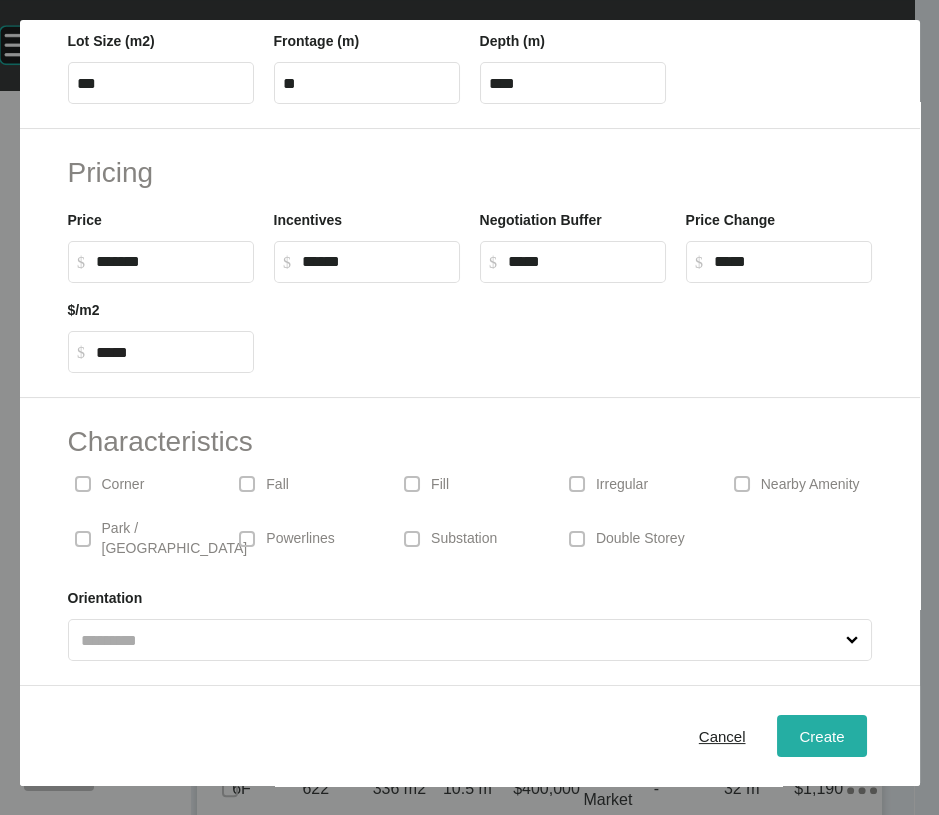 click on "Create" at bounding box center (821, 736) 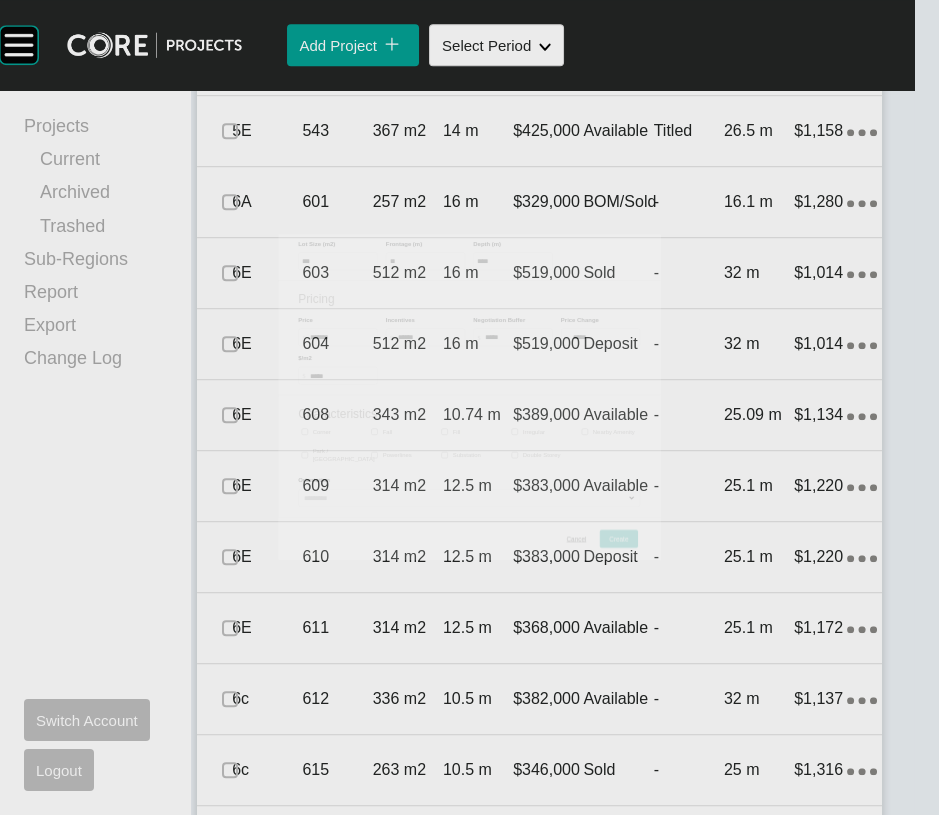 scroll, scrollTop: 2365, scrollLeft: 0, axis: vertical 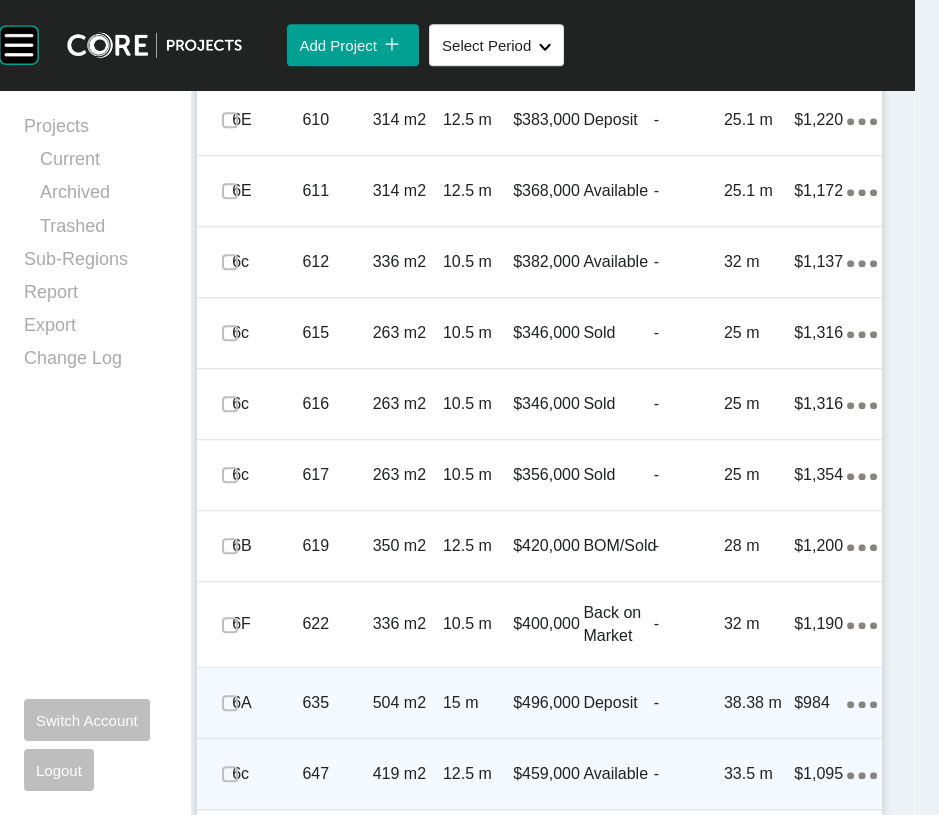 click on "Action Menu Dots Copy 6 Created with Sketch." 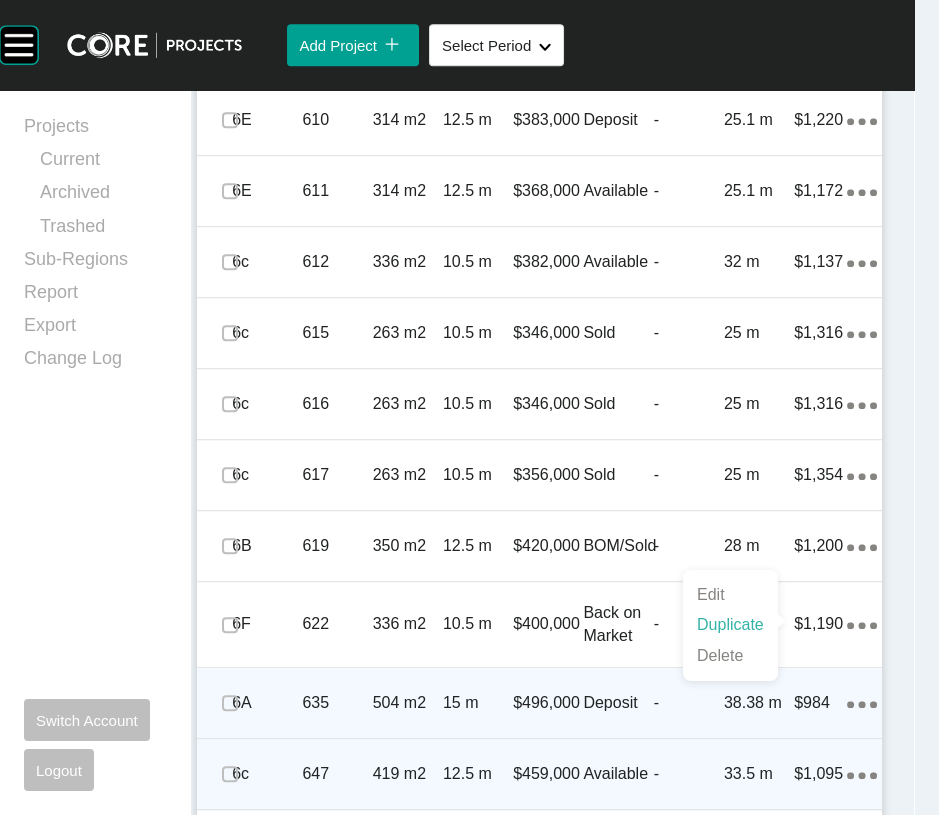 click on "Duplicate" at bounding box center (730, 625) 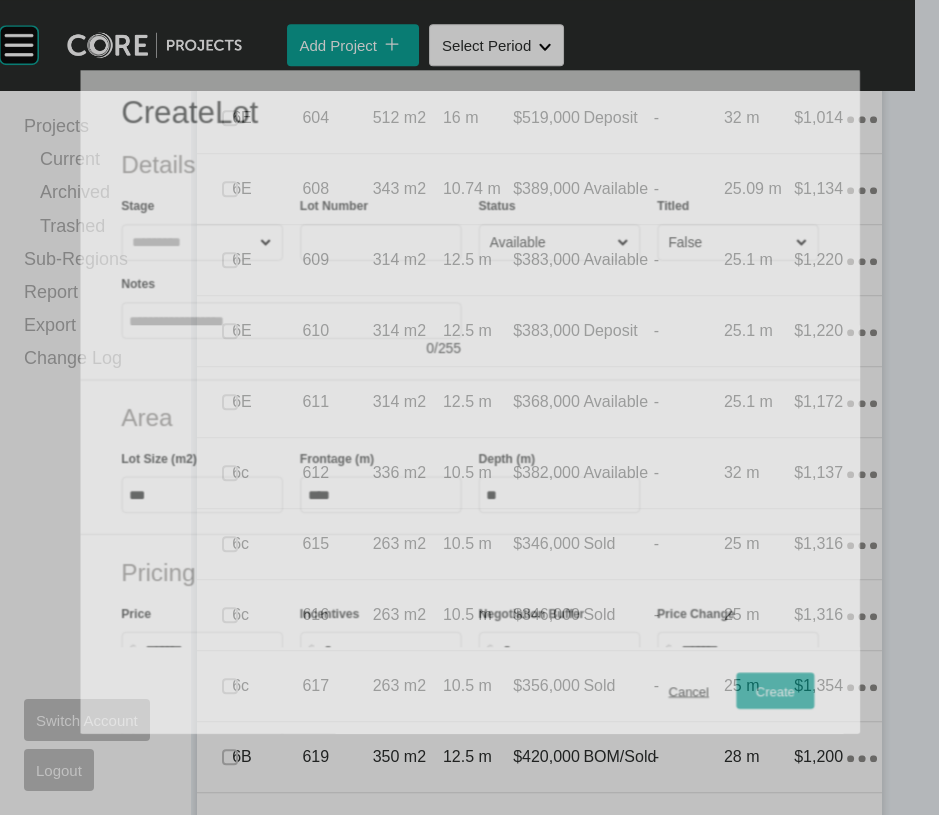 scroll, scrollTop: 2522, scrollLeft: 0, axis: vertical 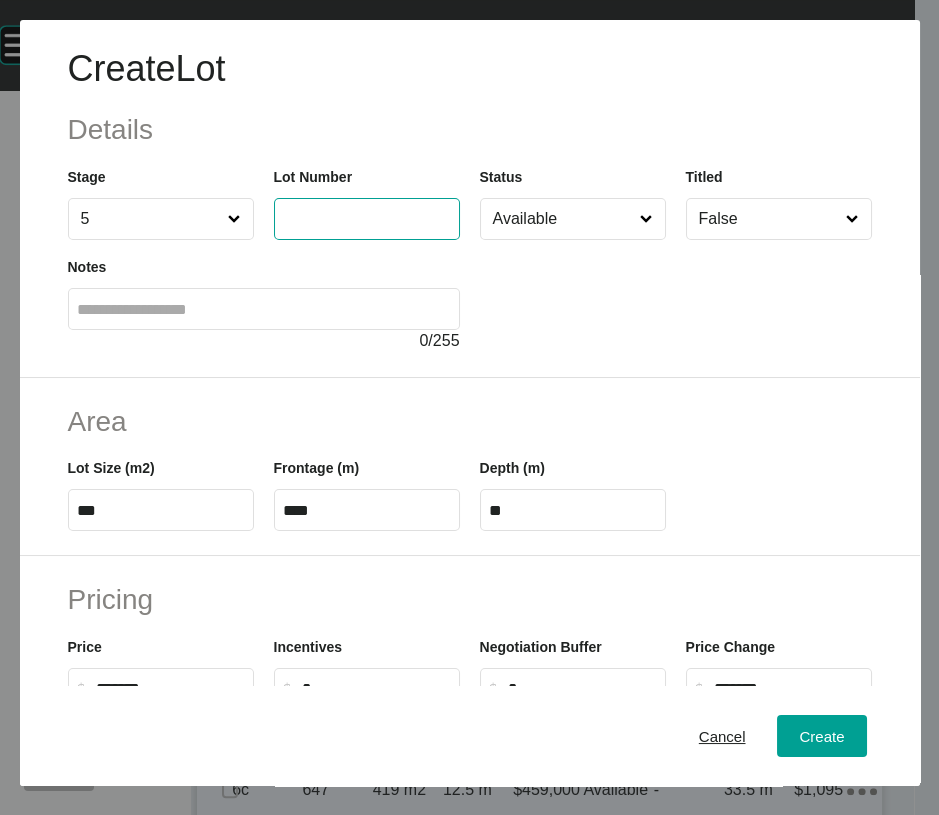 click at bounding box center (367, 218) 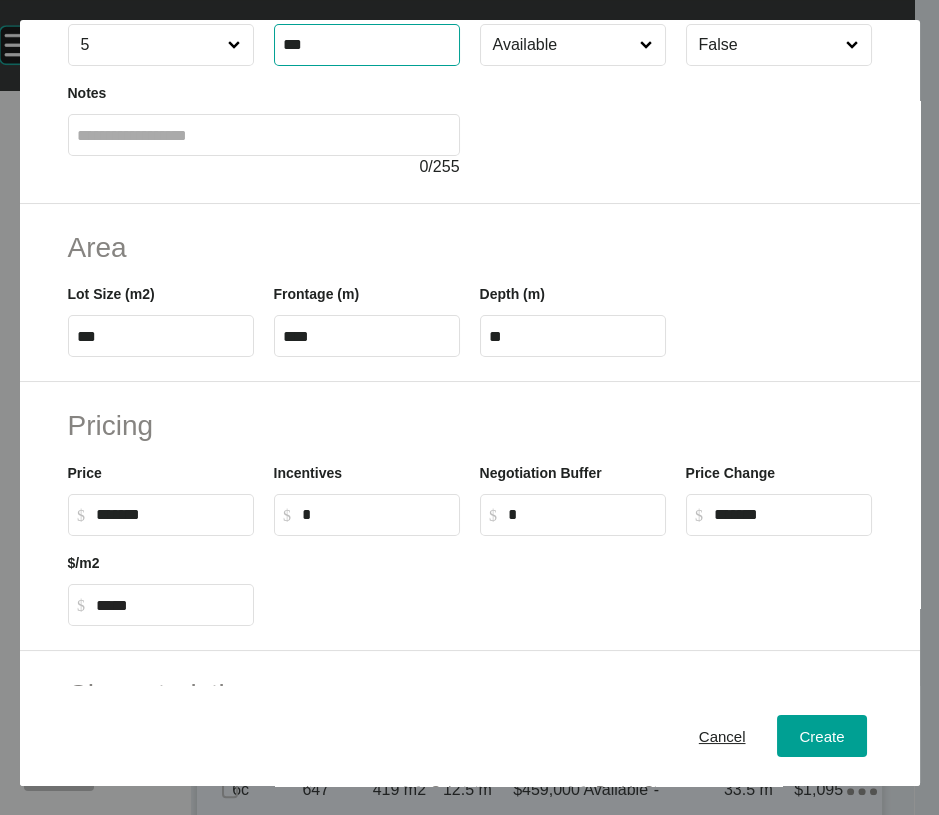 scroll, scrollTop: 188, scrollLeft: 0, axis: vertical 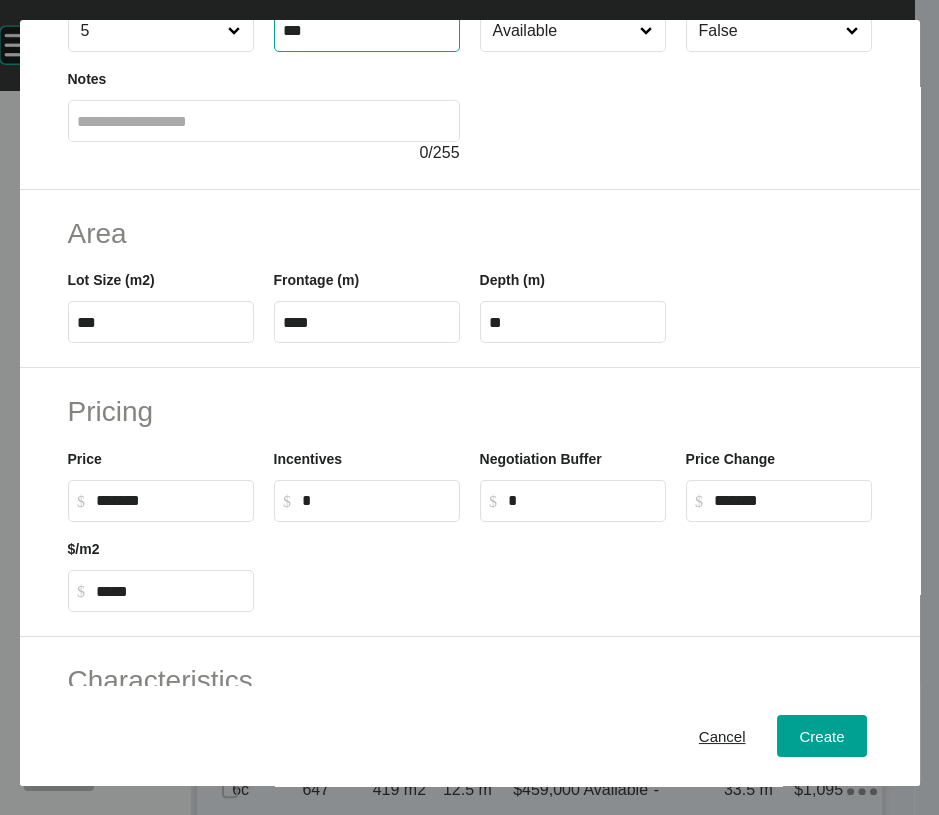type on "***" 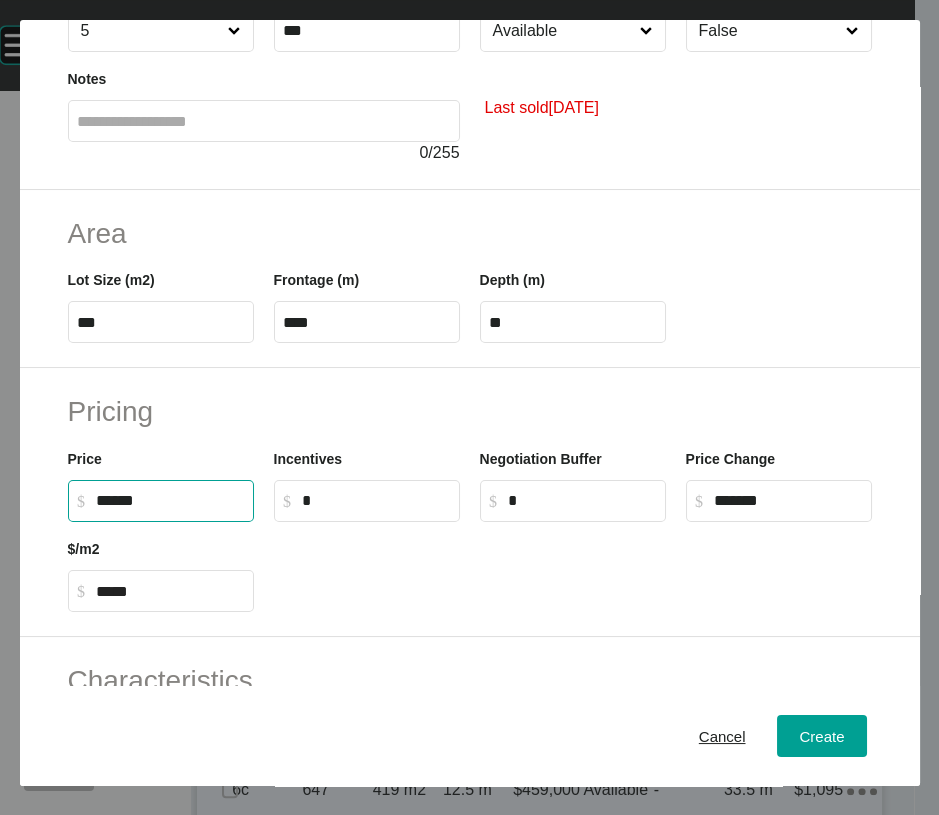 drag, startPoint x: 122, startPoint y: 666, endPoint x: 104, endPoint y: 676, distance: 20.59126 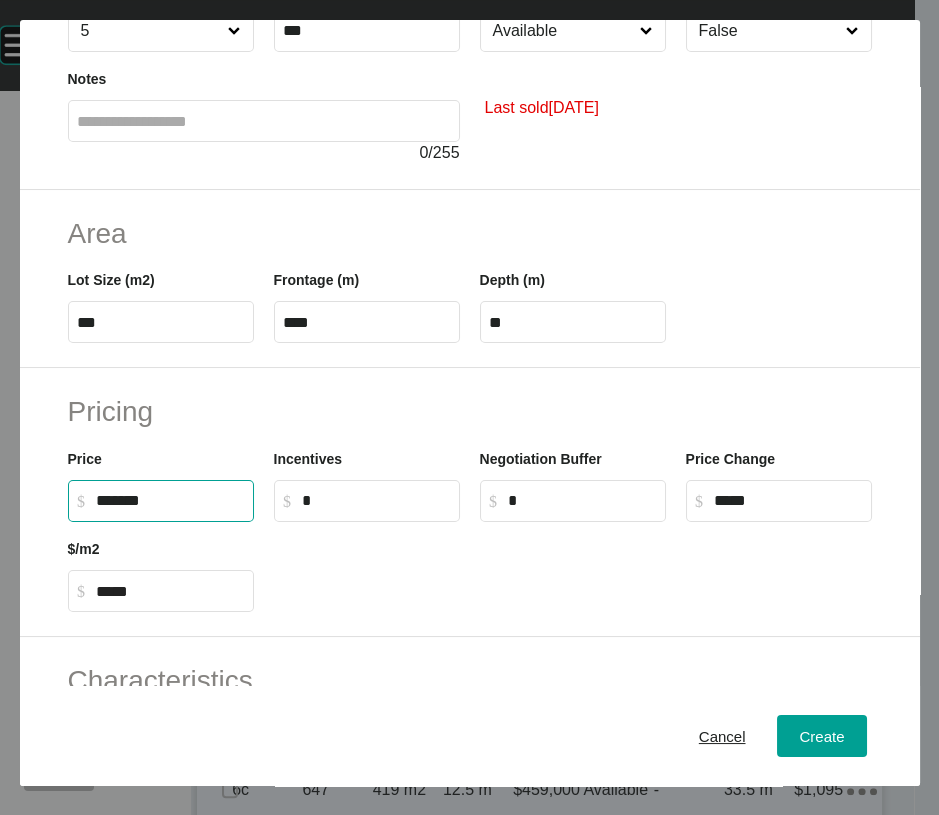 click on "Available" at bounding box center [563, 31] 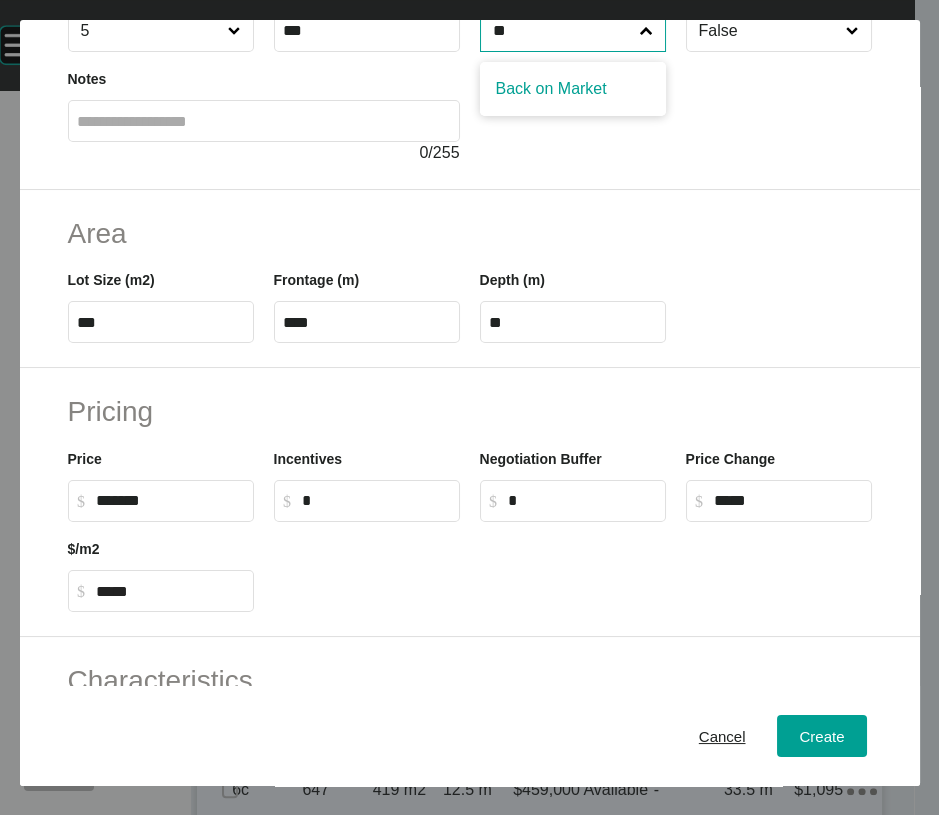 type on "**" 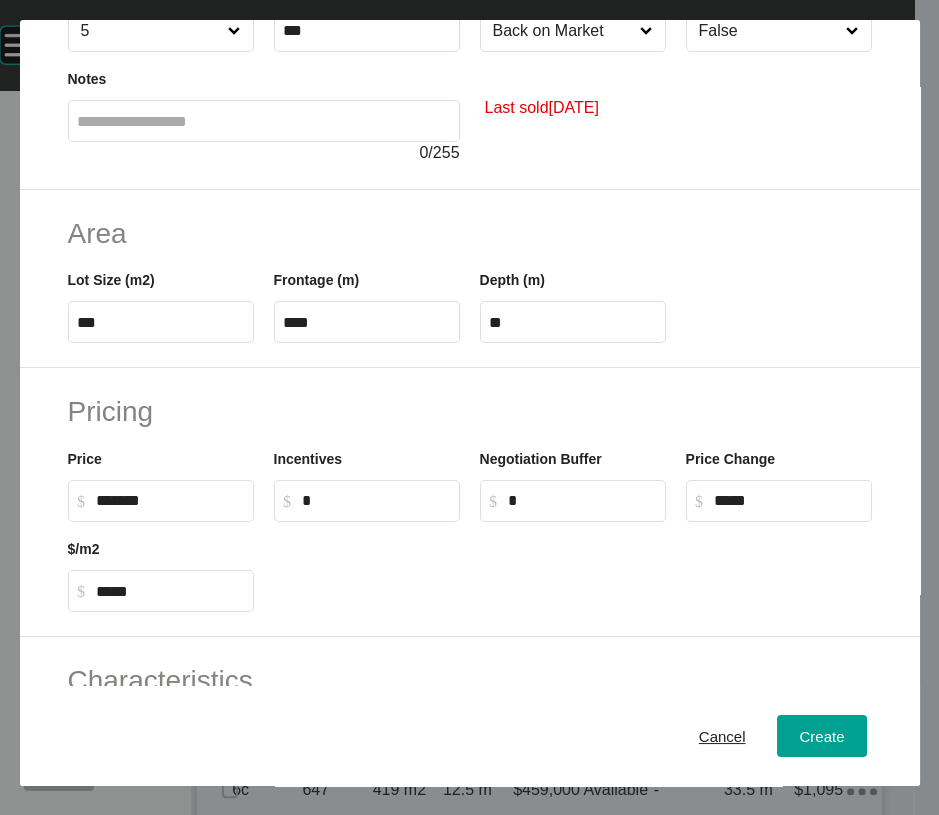 click on "False" at bounding box center (769, 31) 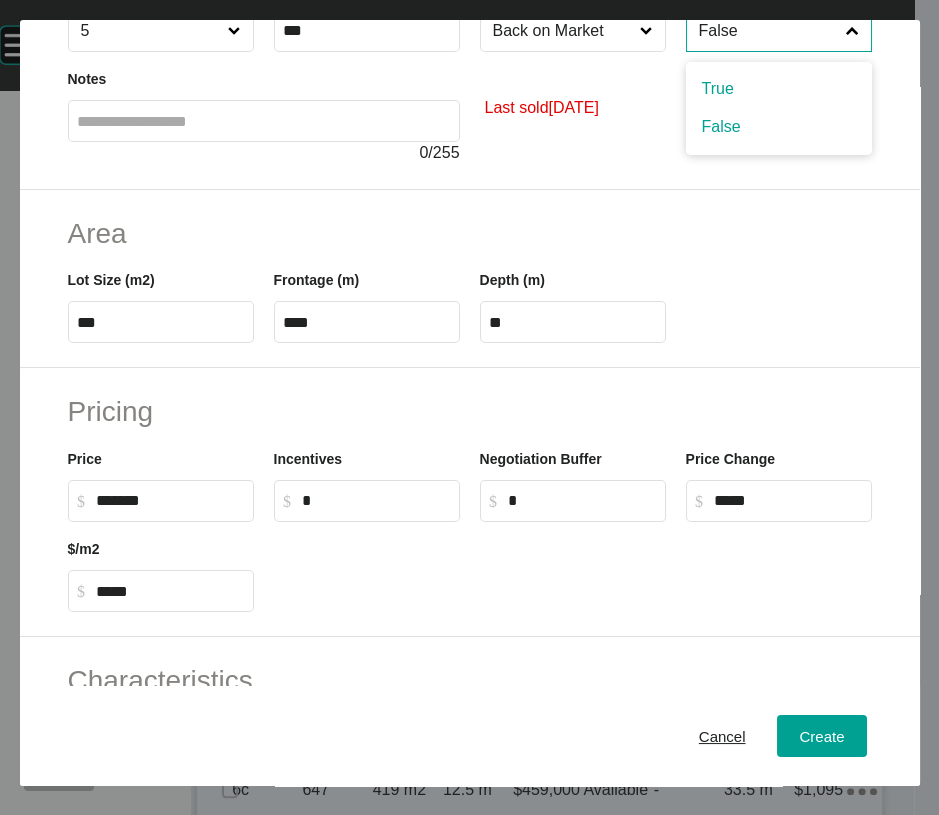 drag, startPoint x: 752, startPoint y: 154, endPoint x: 785, endPoint y: 265, distance: 115.80155 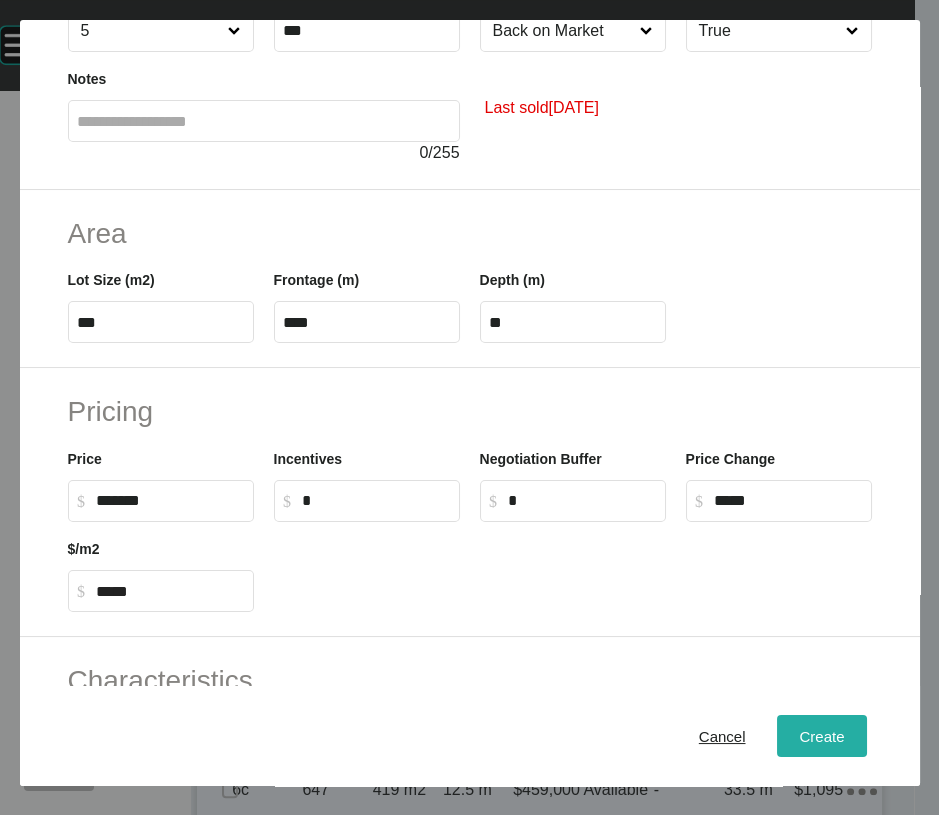 click on "Create" at bounding box center (821, 736) 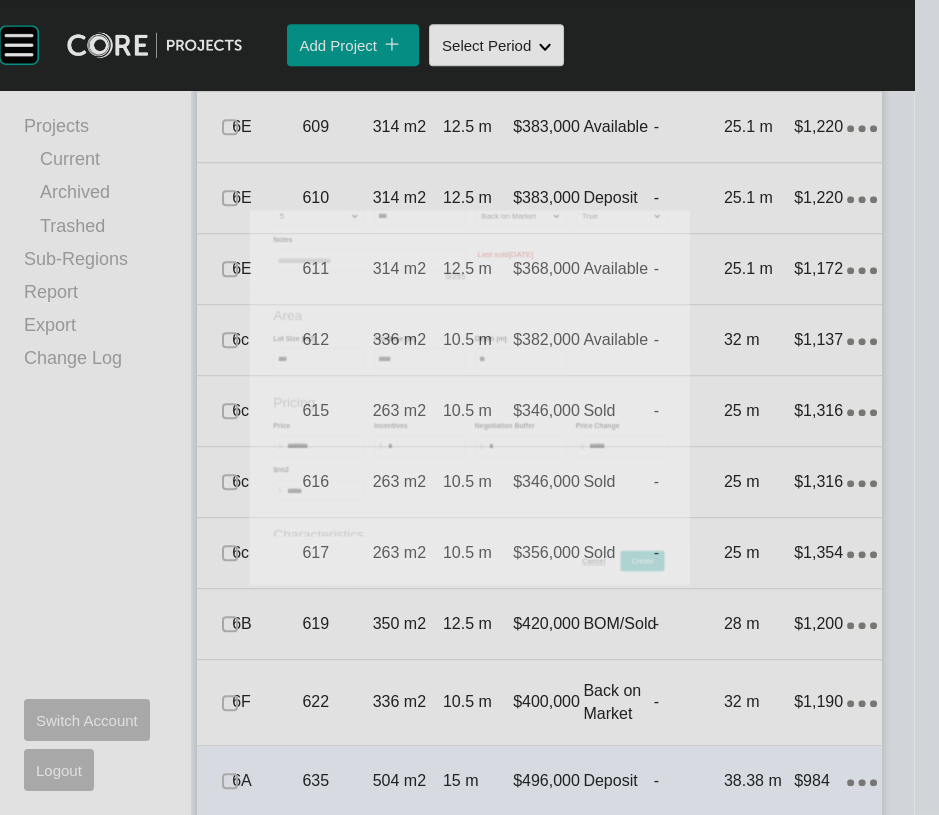 scroll, scrollTop: 2600, scrollLeft: 0, axis: vertical 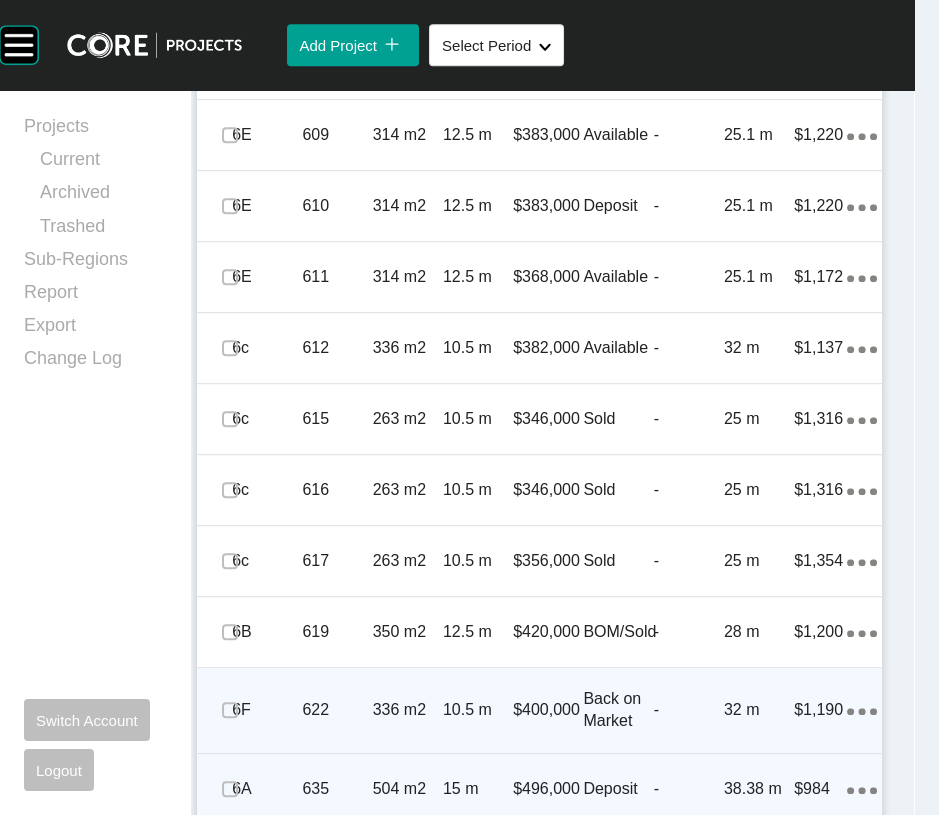 click on "32 m" at bounding box center [759, -377] 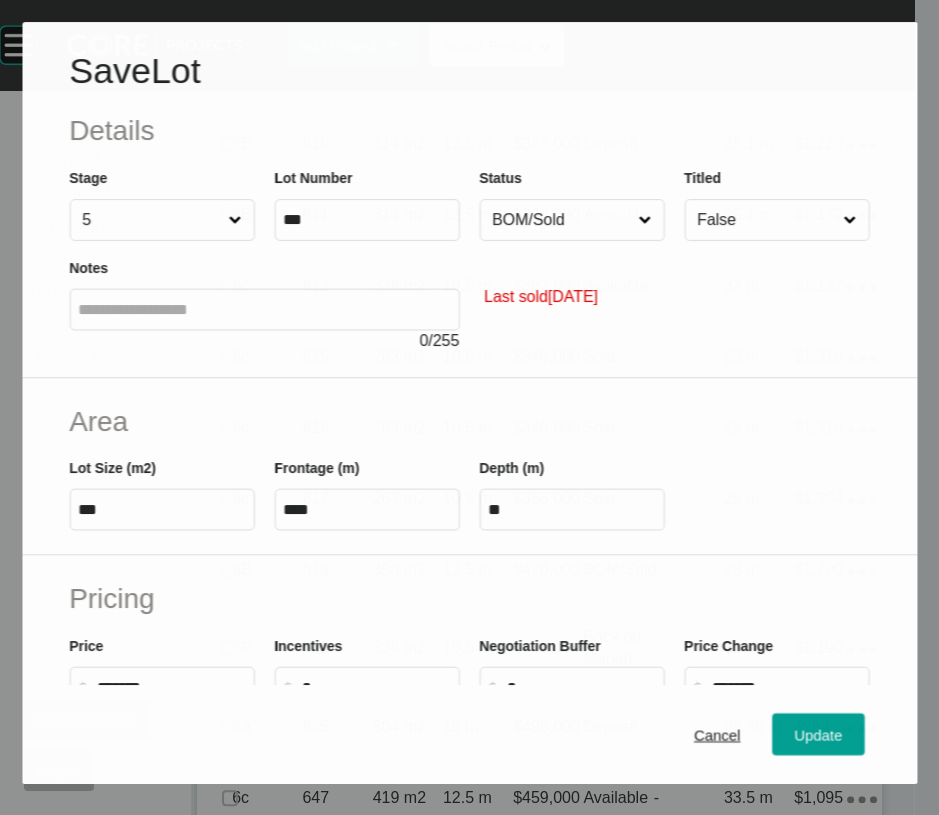 scroll, scrollTop: 2522, scrollLeft: 0, axis: vertical 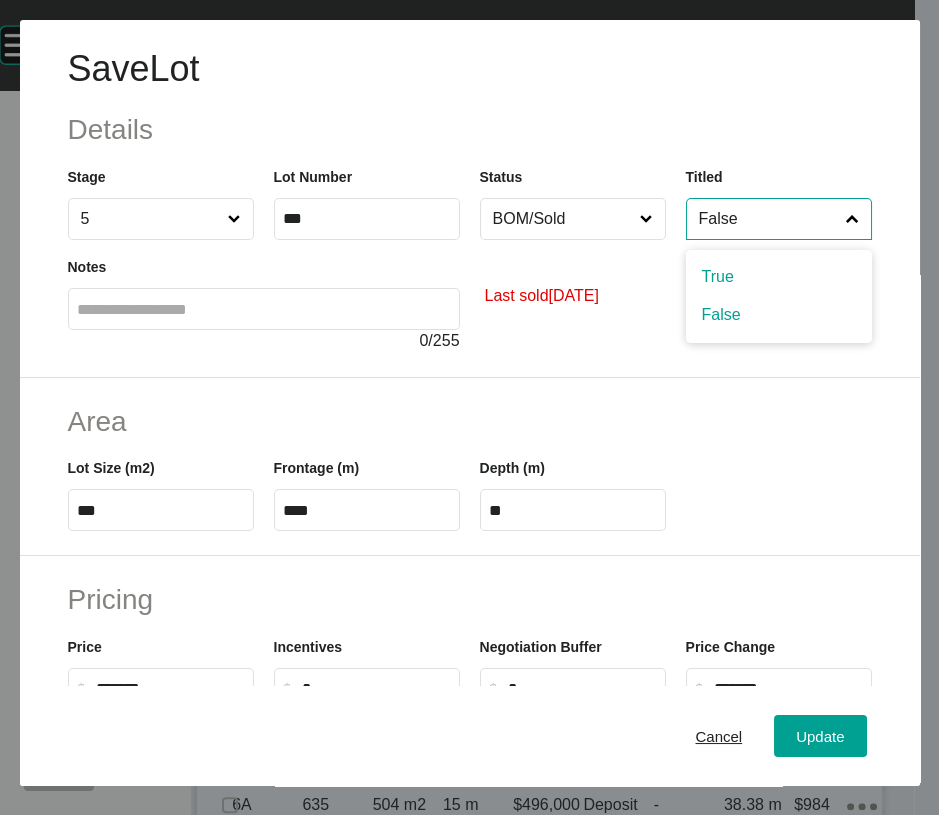 click on "False" at bounding box center [769, 219] 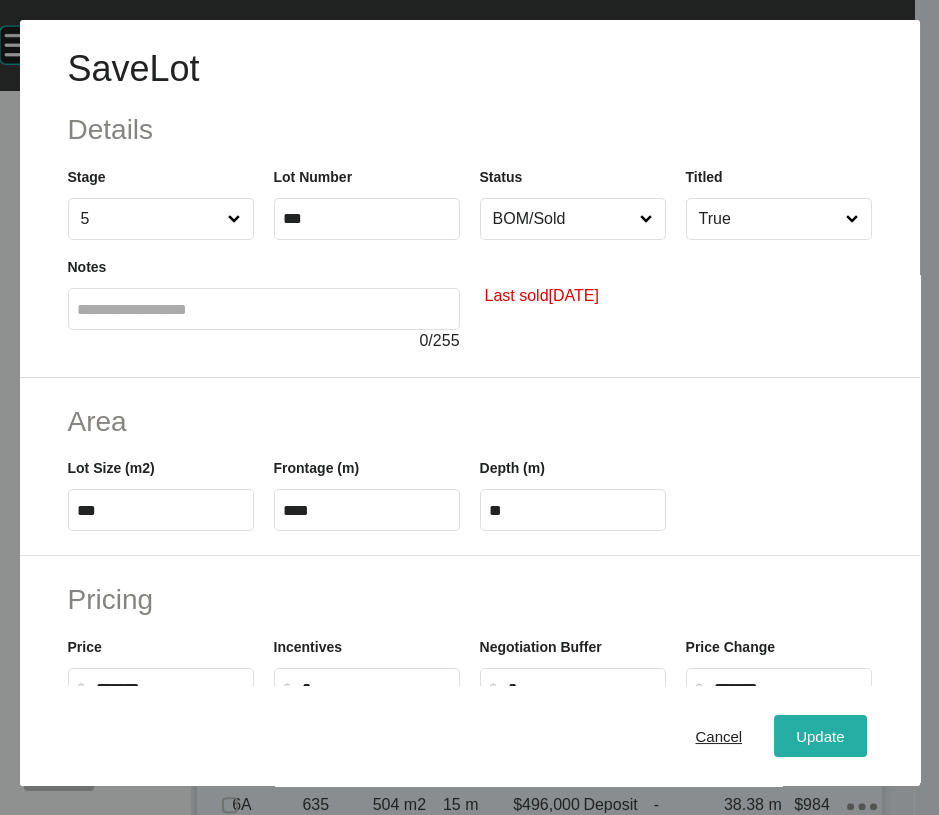 click on "Update" at bounding box center [820, 736] 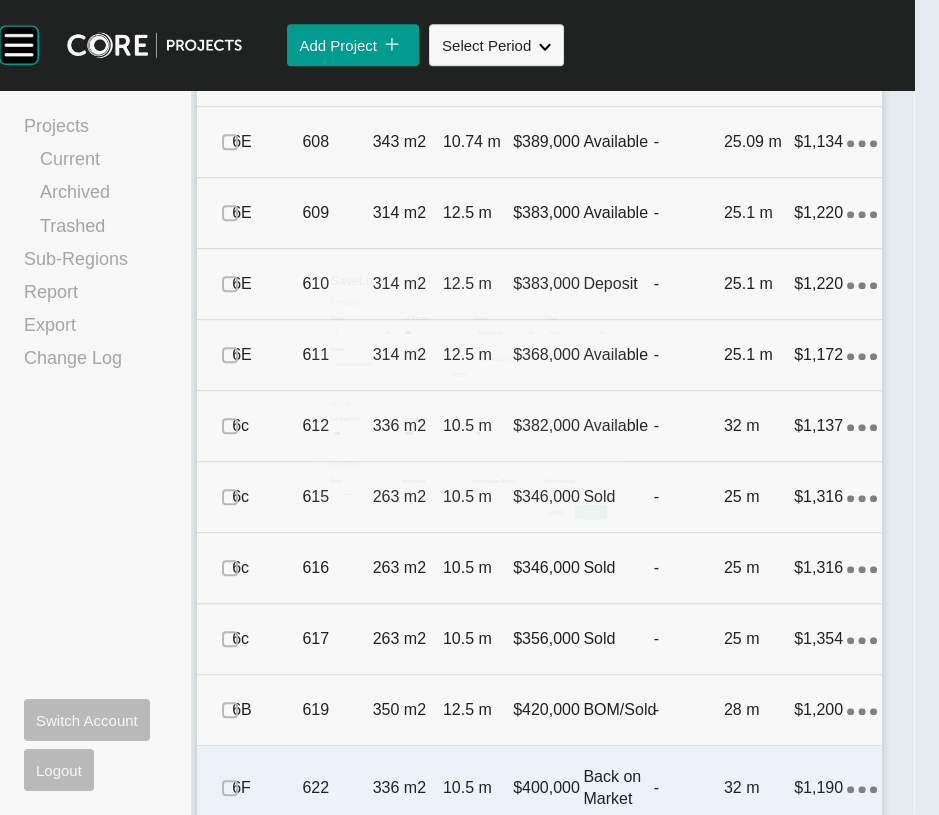scroll, scrollTop: 2600, scrollLeft: 0, axis: vertical 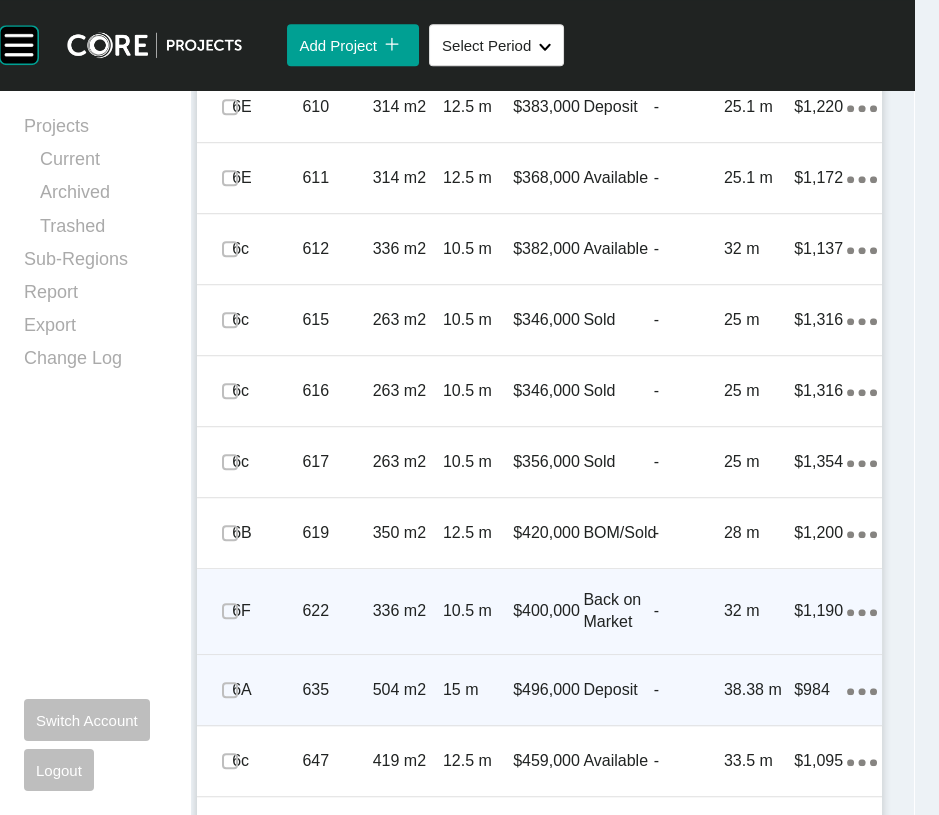 click on "Action Menu Dots Copy 6 Created with Sketch." 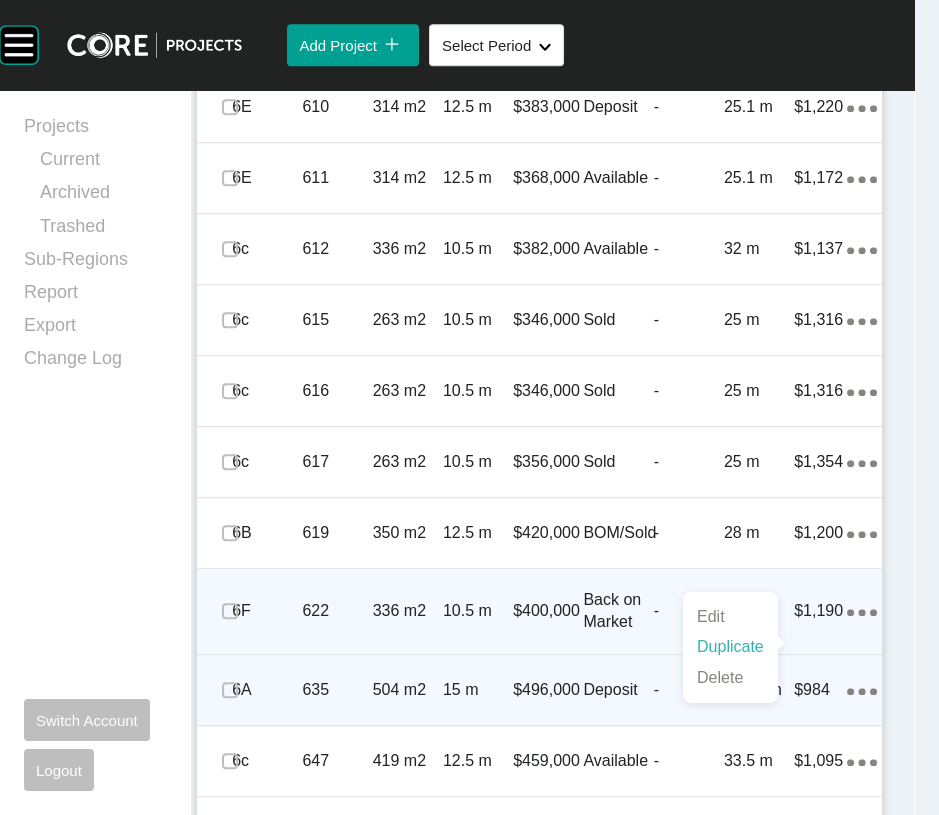 click on "Duplicate" at bounding box center [730, 647] 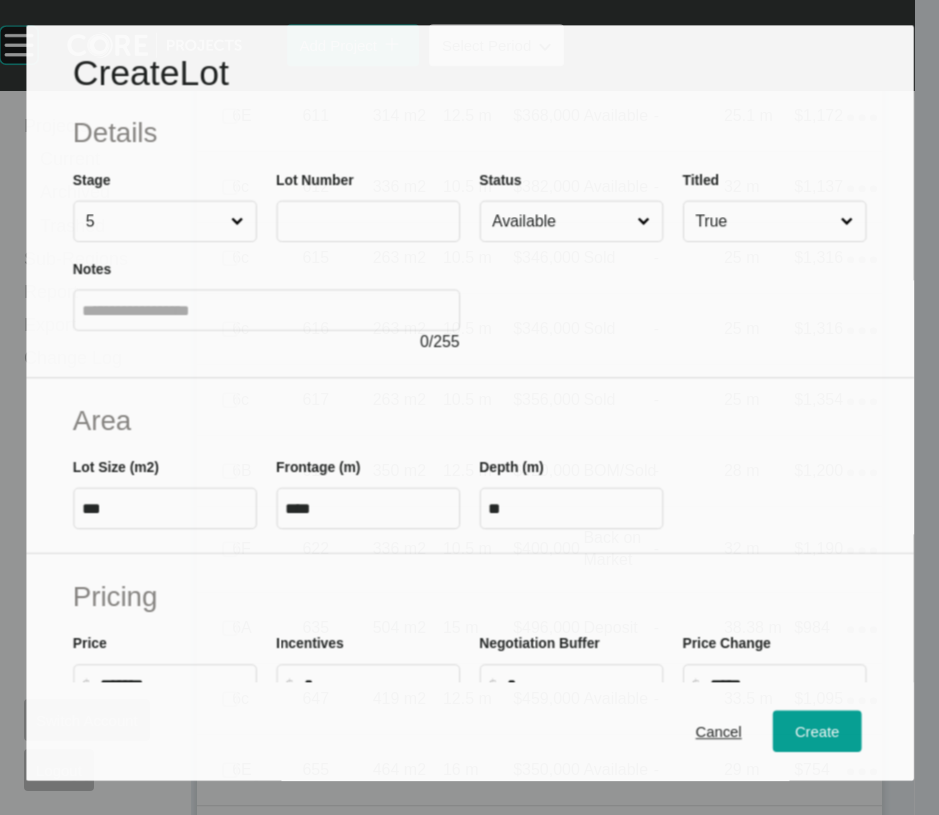 scroll, scrollTop: 2622, scrollLeft: 0, axis: vertical 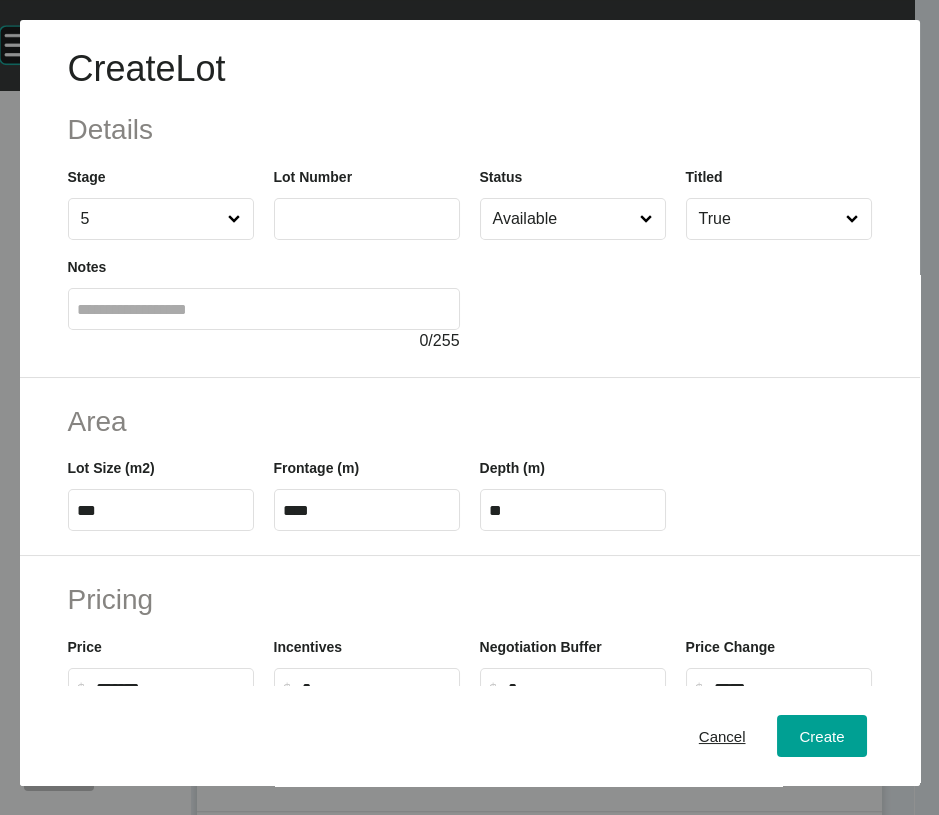 click at bounding box center [367, 218] 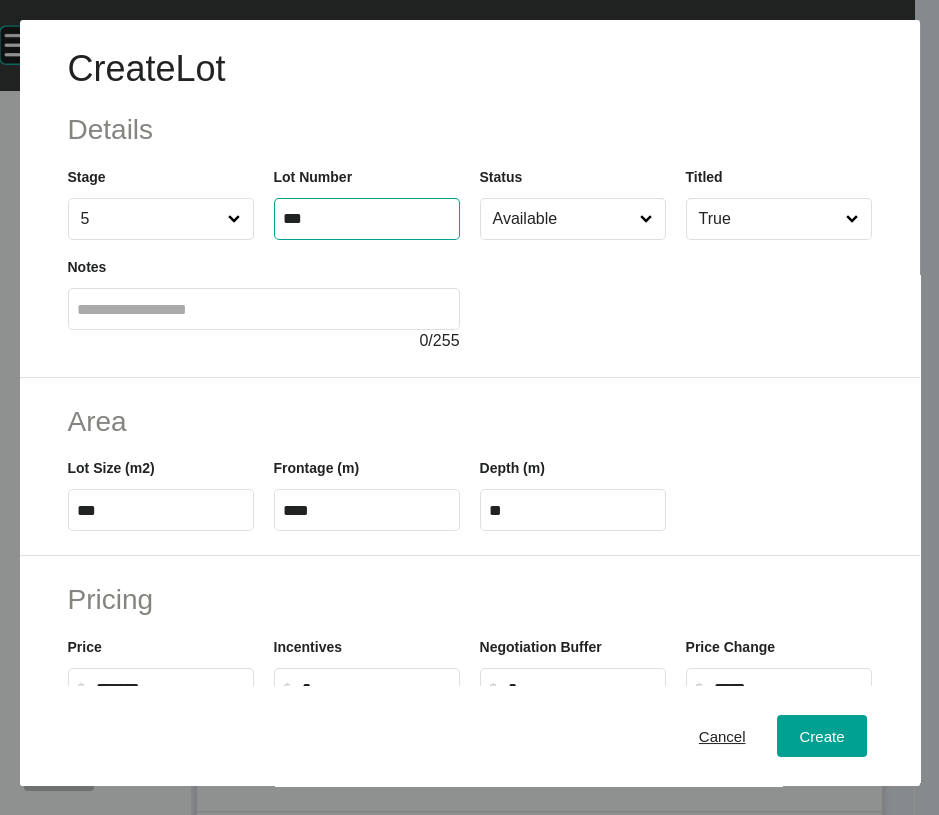 type on "***" 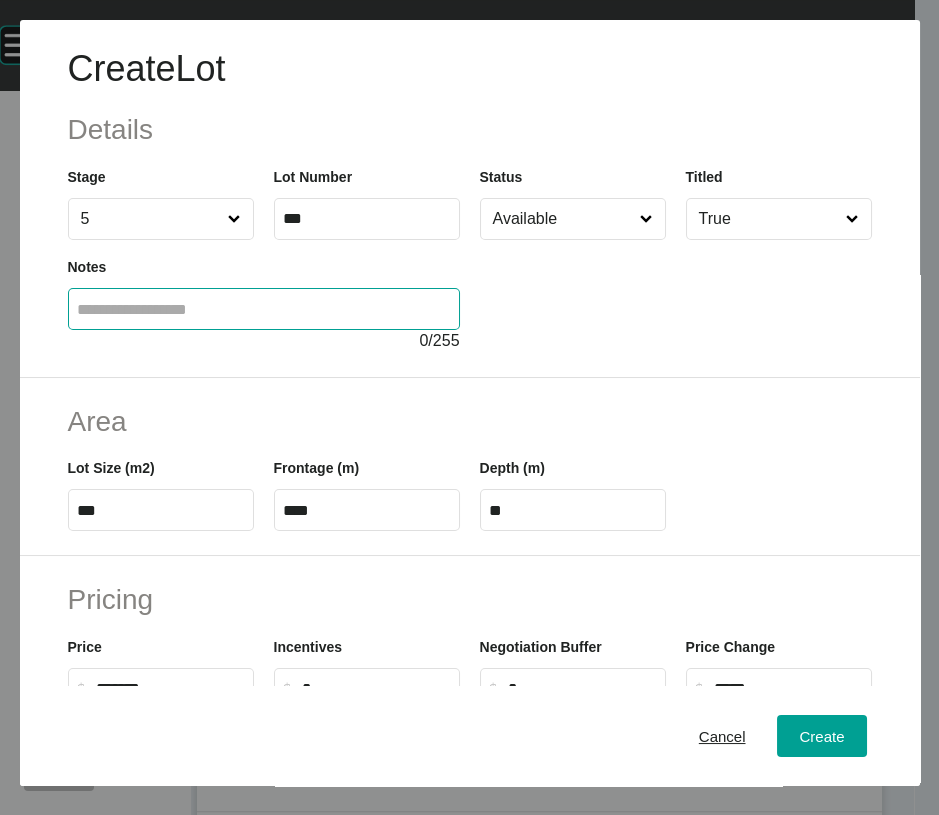 click at bounding box center (264, 309) 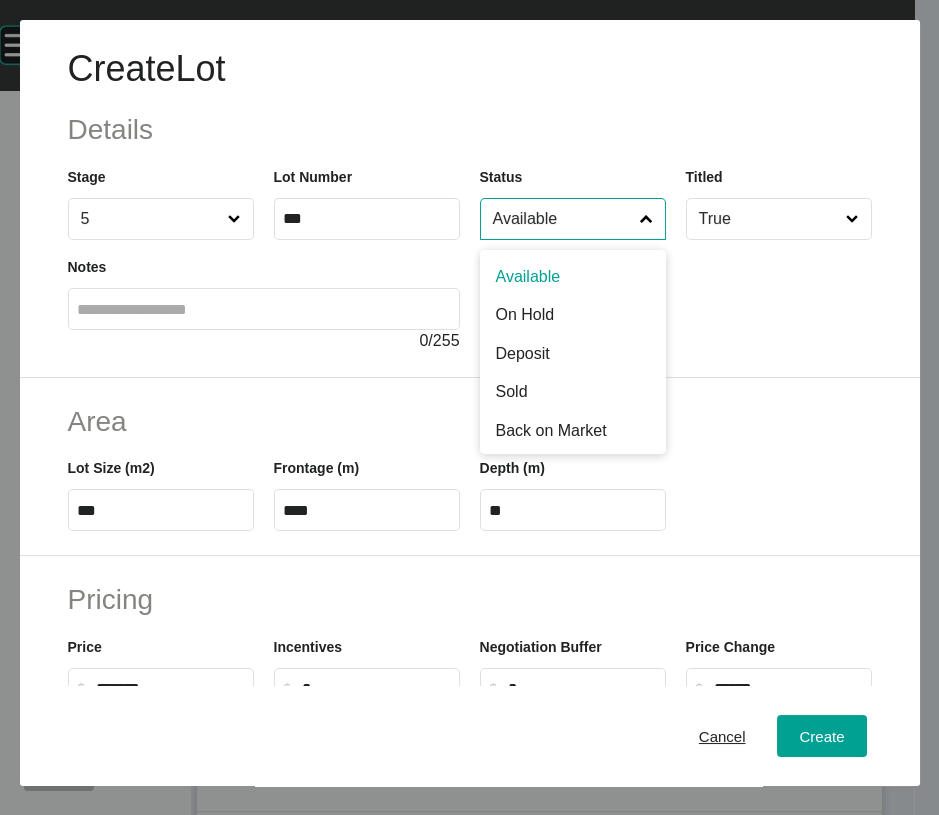click on "Available" at bounding box center [563, 219] 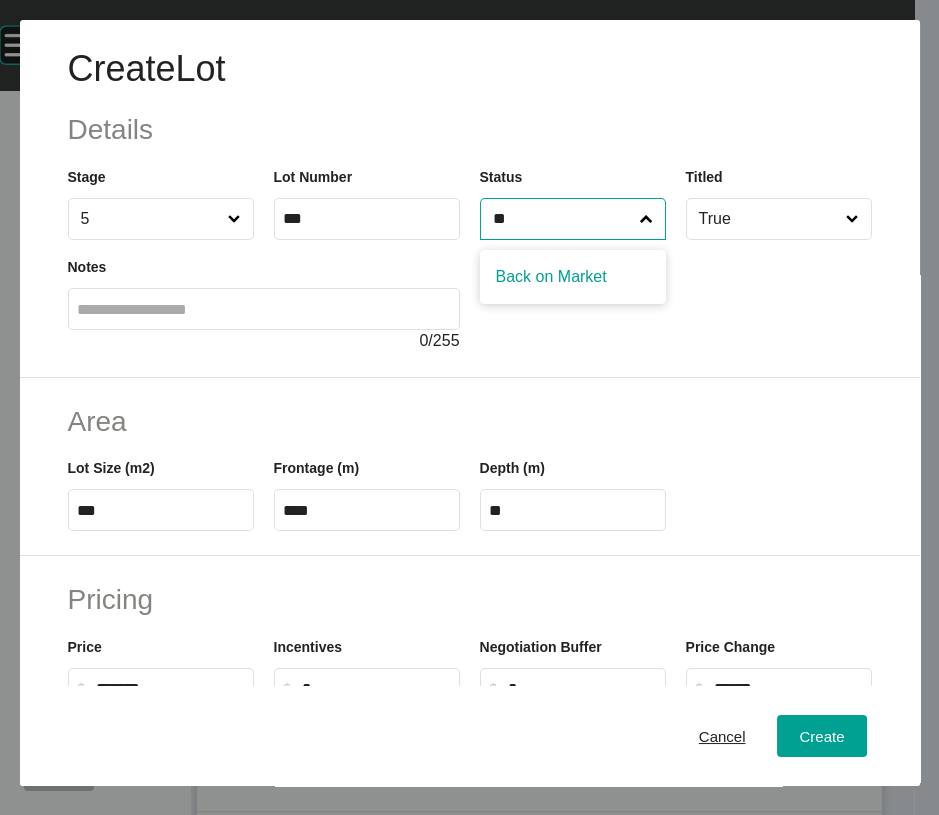 type on "**" 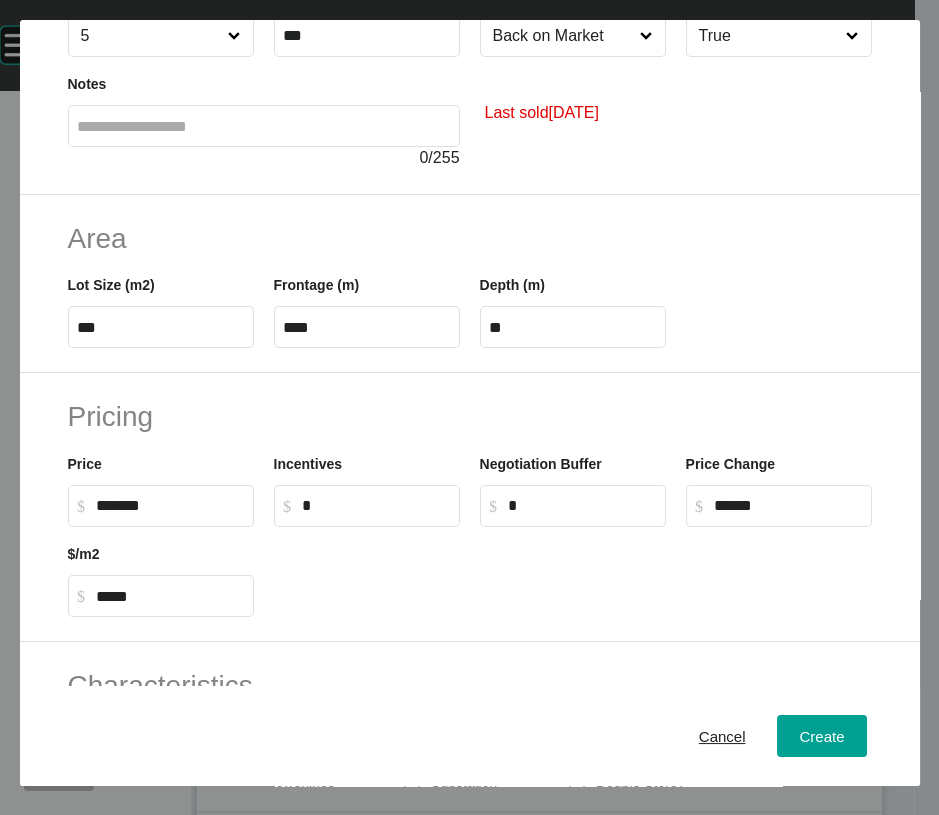 scroll, scrollTop: 185, scrollLeft: 0, axis: vertical 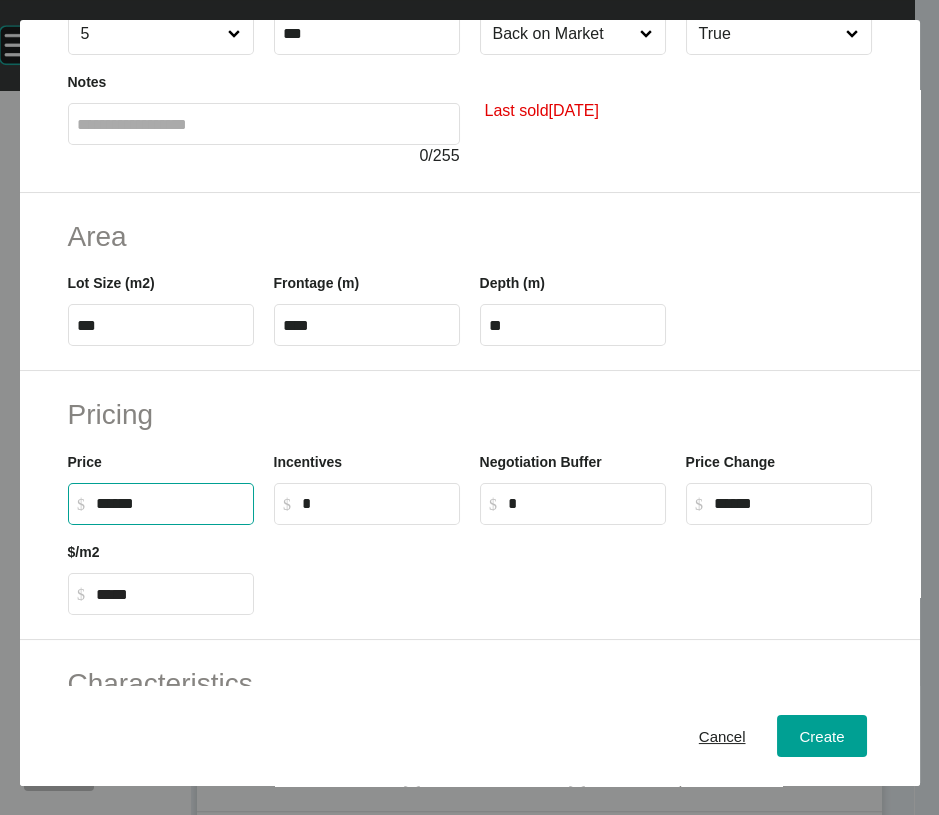 drag, startPoint x: 122, startPoint y: 670, endPoint x: 106, endPoint y: 668, distance: 16.124516 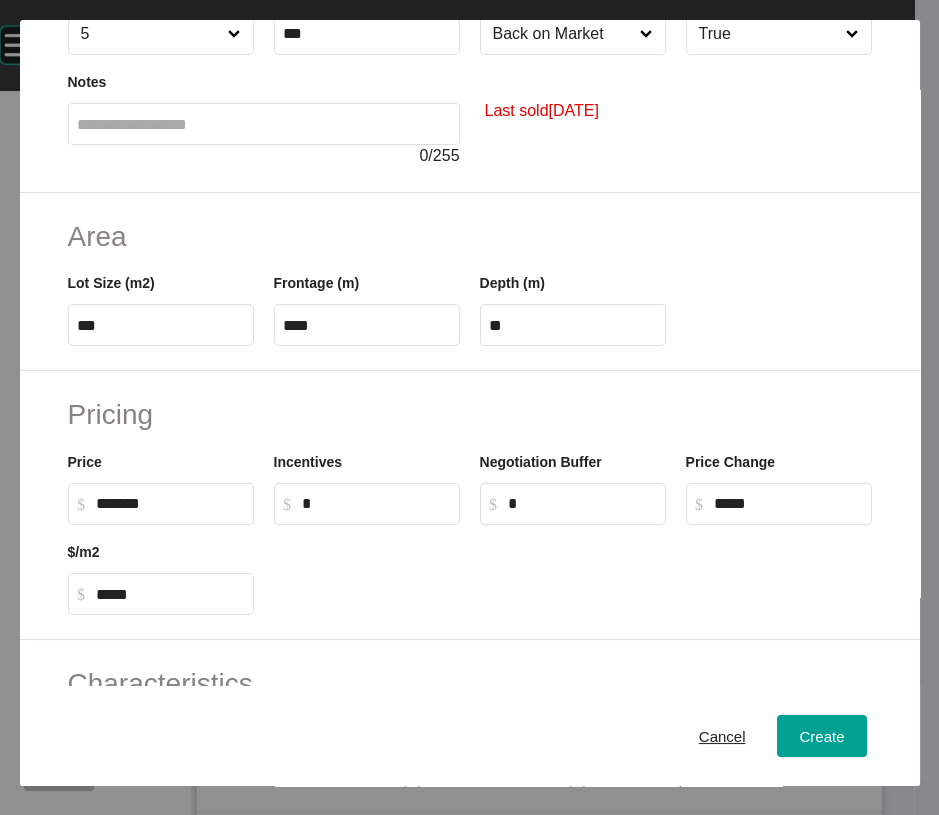 click on "$ Created with Sketch. $ *" at bounding box center (367, 504) 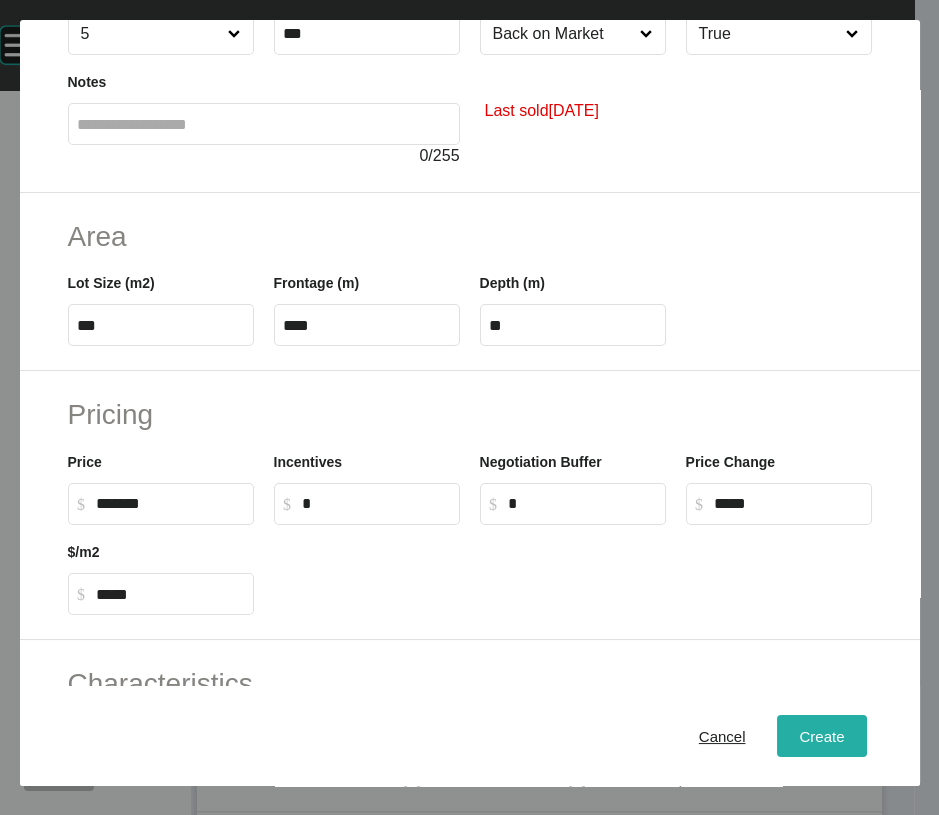 click on "Create" at bounding box center (821, 736) 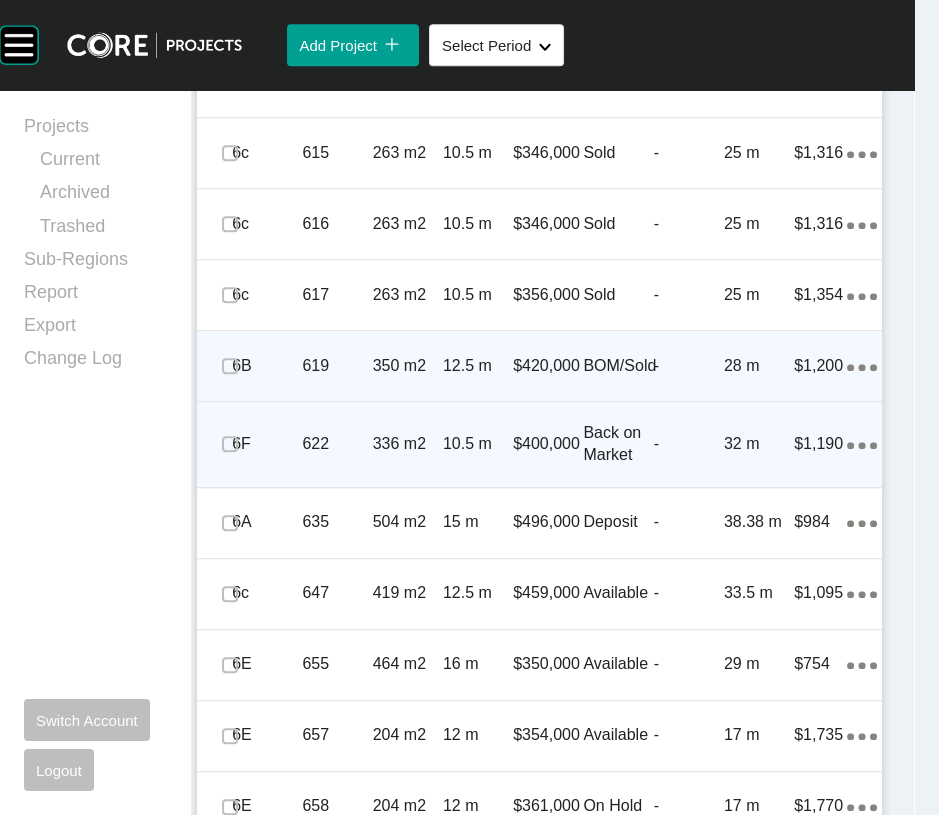 scroll, scrollTop: 2960, scrollLeft: 0, axis: vertical 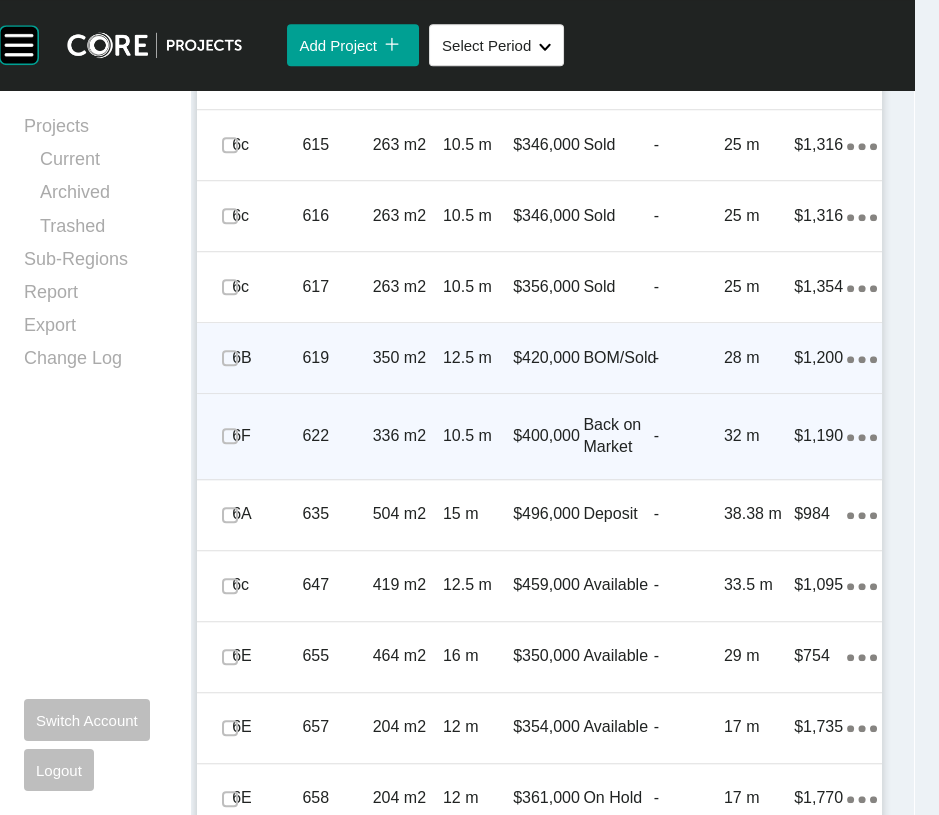 click on "Titled" at bounding box center (689, -494) 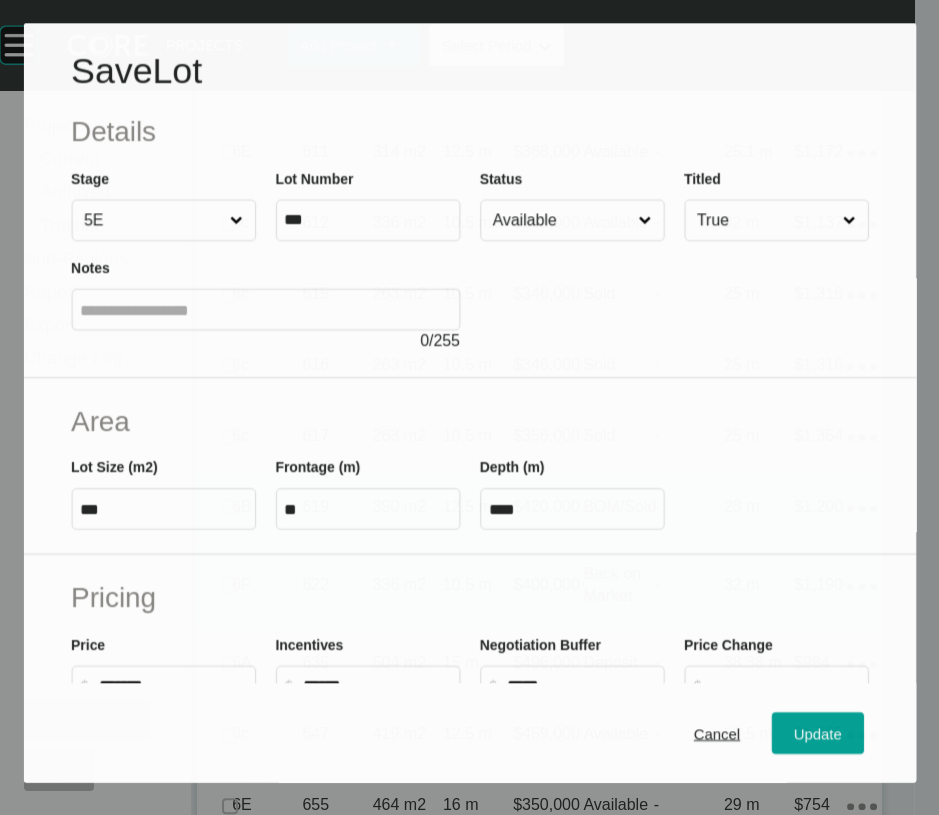 scroll, scrollTop: 2882, scrollLeft: 0, axis: vertical 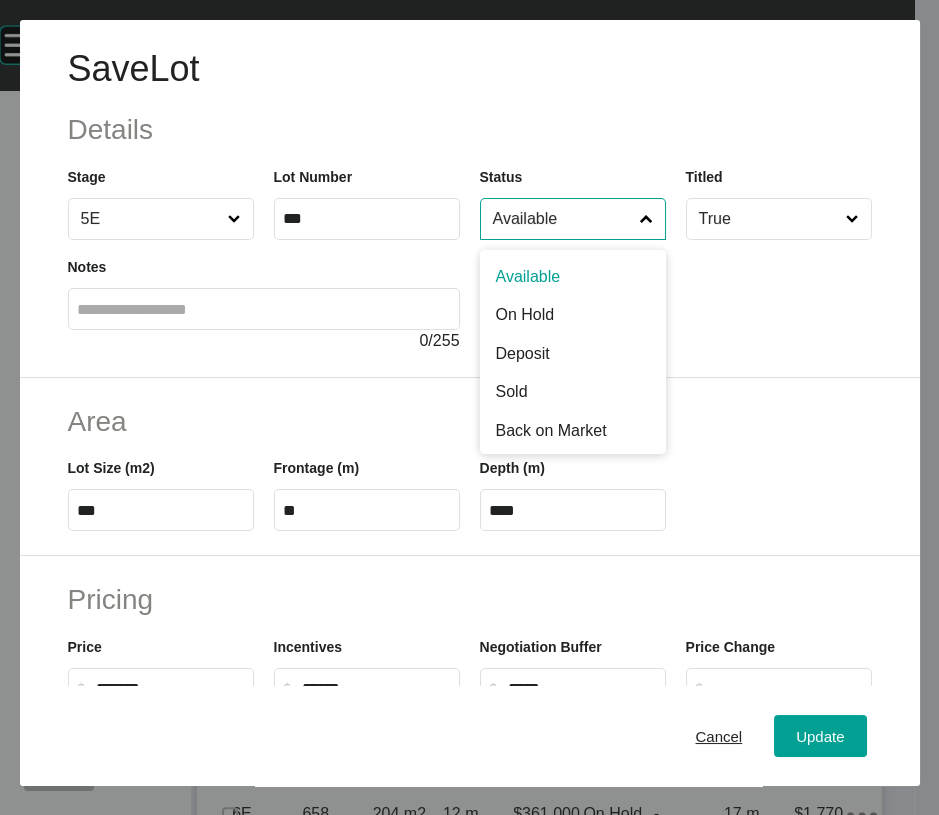 click on "Available" at bounding box center [563, 219] 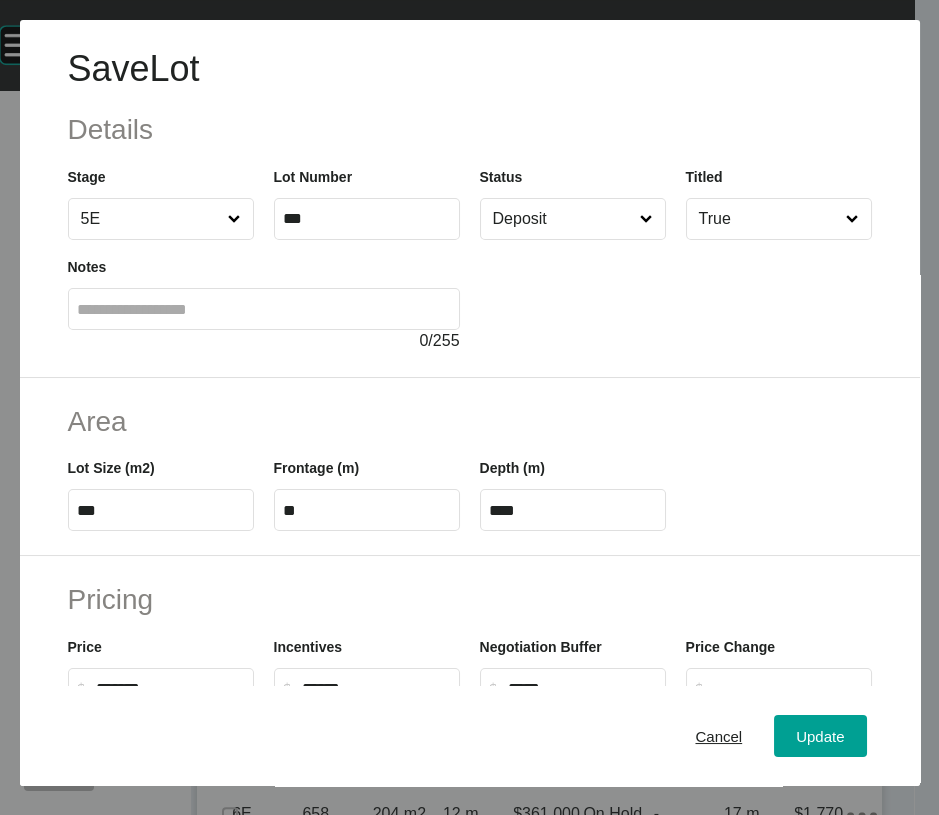 drag, startPoint x: 524, startPoint y: 419, endPoint x: 597, endPoint y: 466, distance: 86.821655 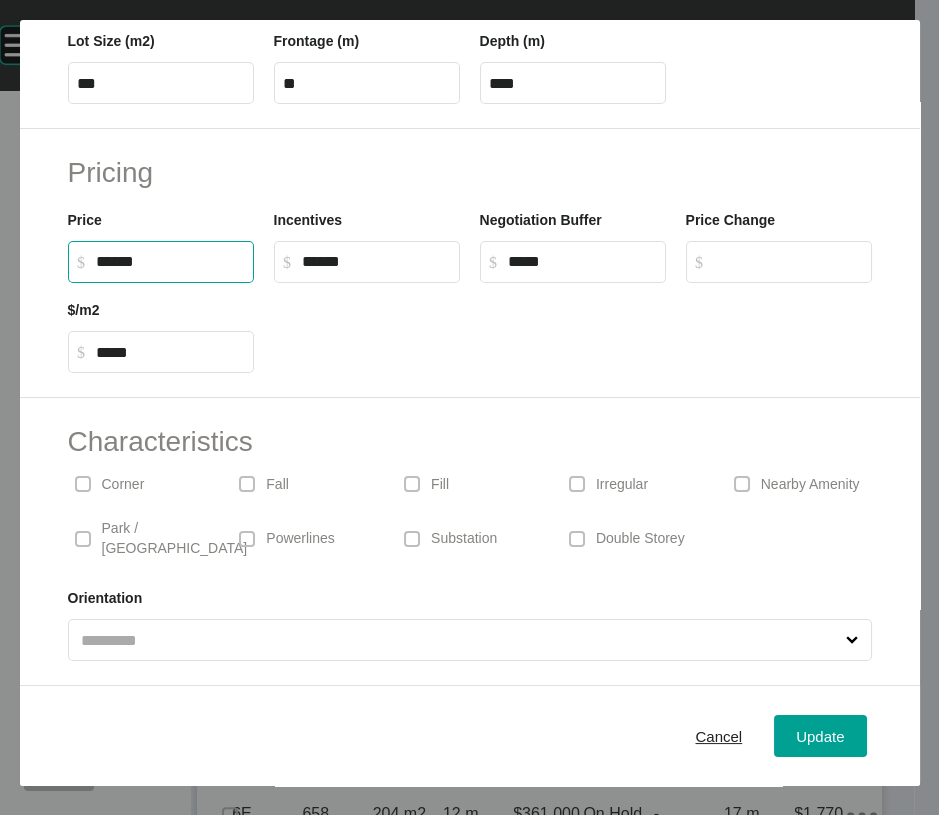drag, startPoint x: 125, startPoint y: 171, endPoint x: 105, endPoint y: 174, distance: 20.22375 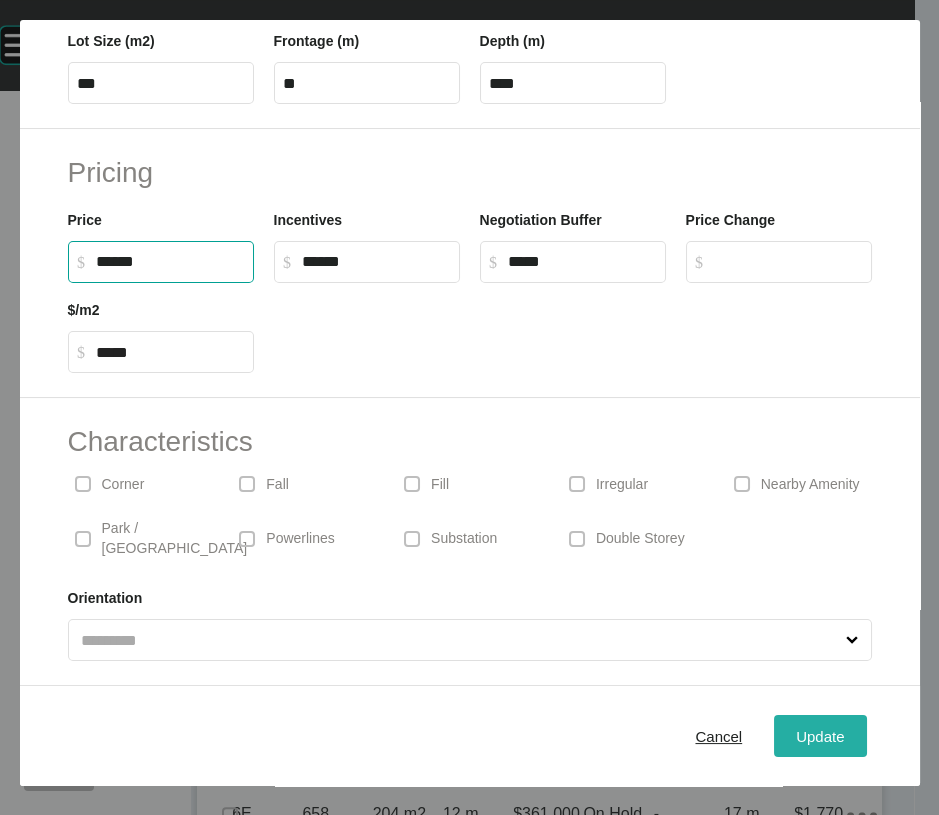 type on "*******" 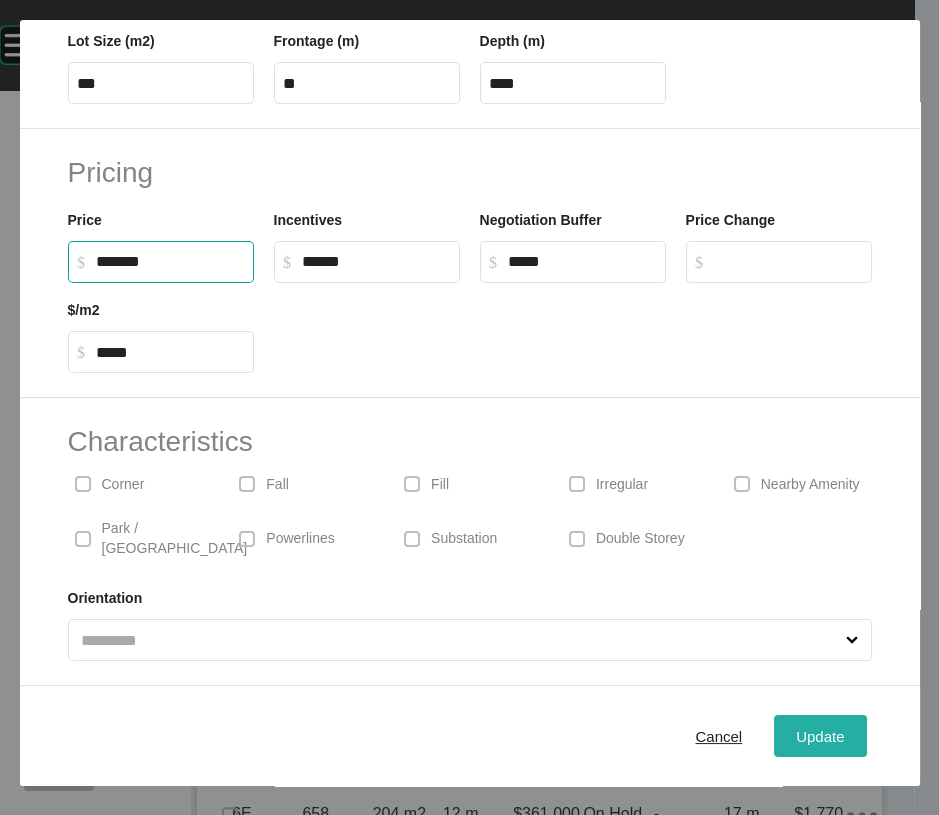 type on "******" 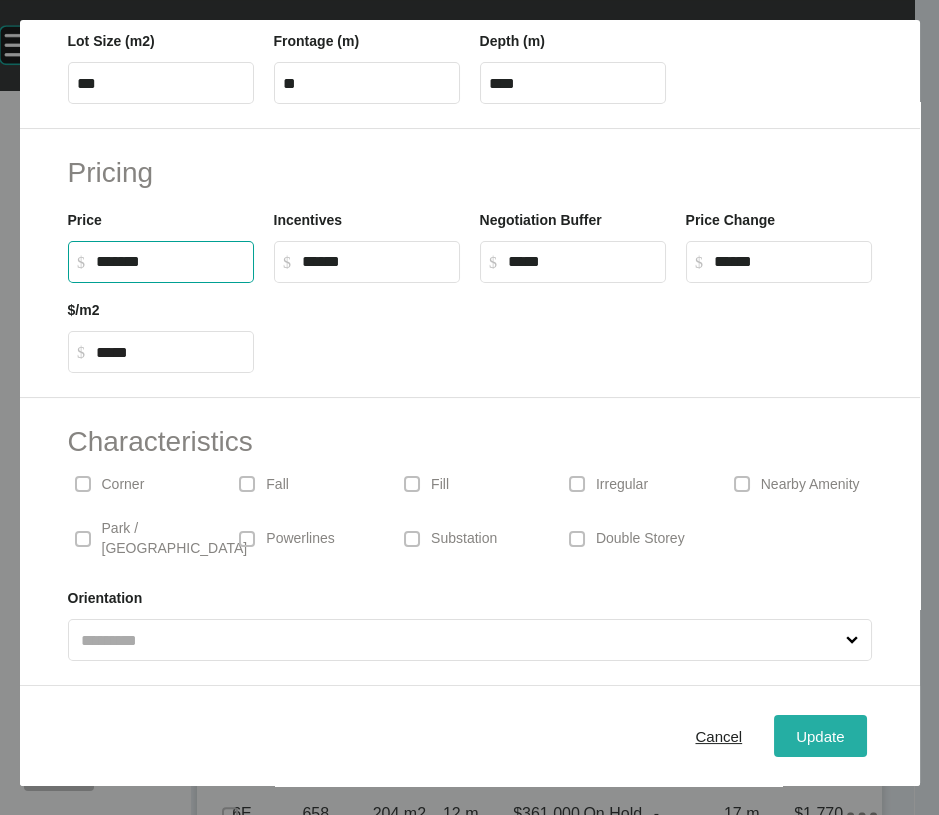 click on "Update" at bounding box center [820, 736] 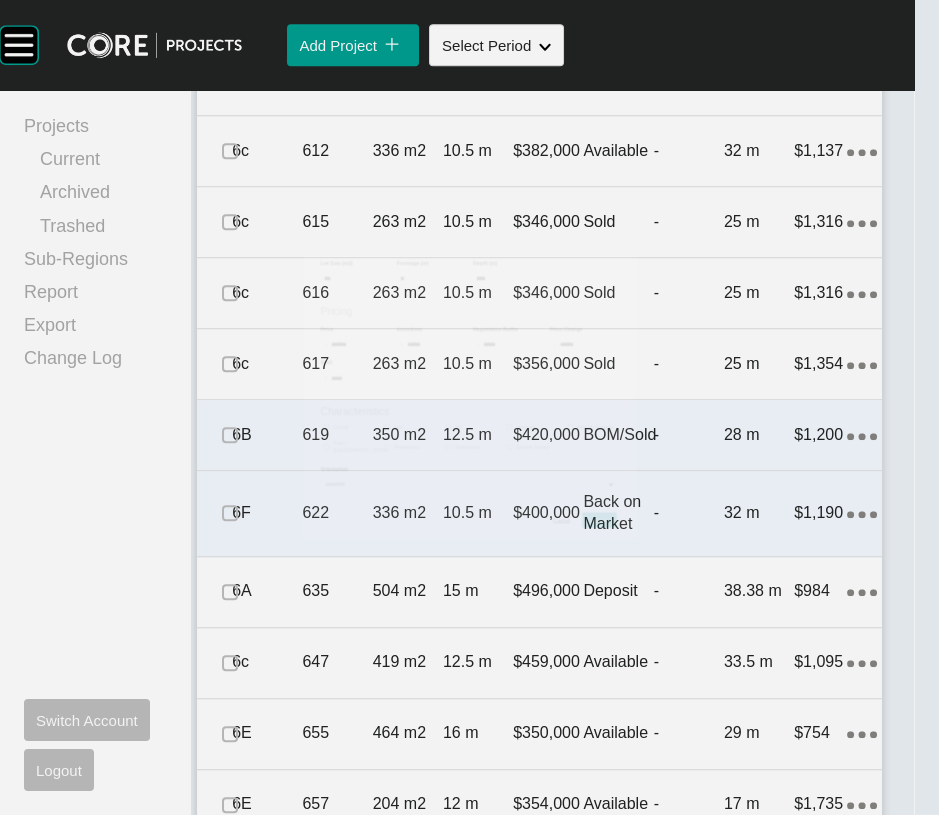 scroll, scrollTop: 2960, scrollLeft: 0, axis: vertical 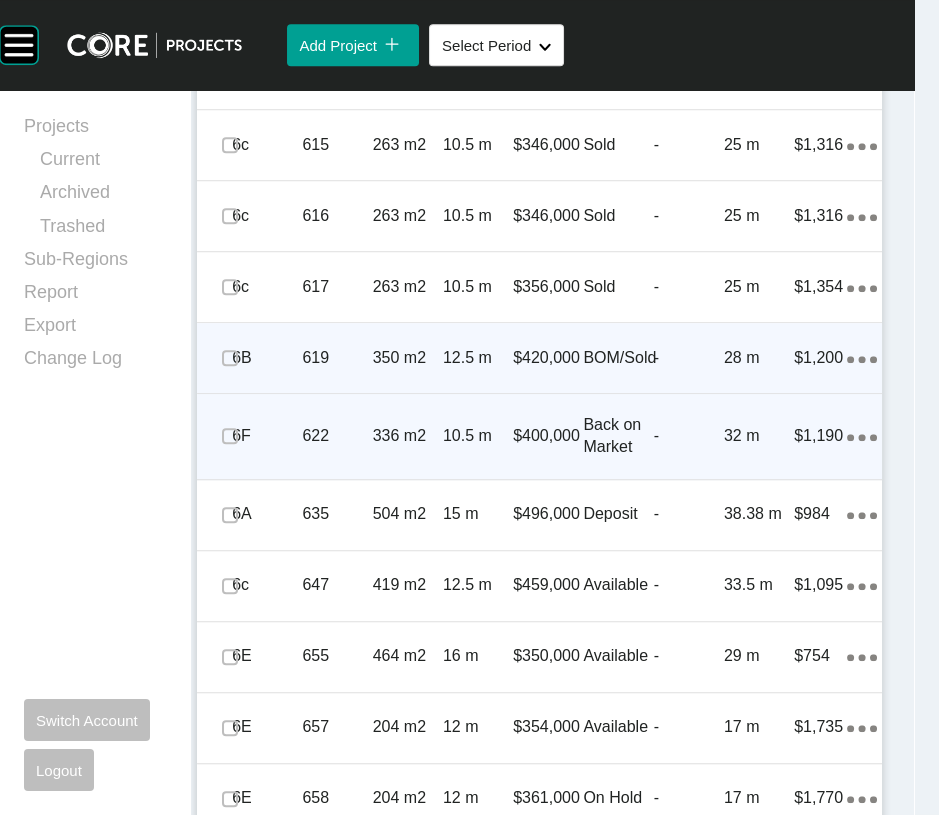 click on "Action Menu Dots Copy 6 Created with Sketch." 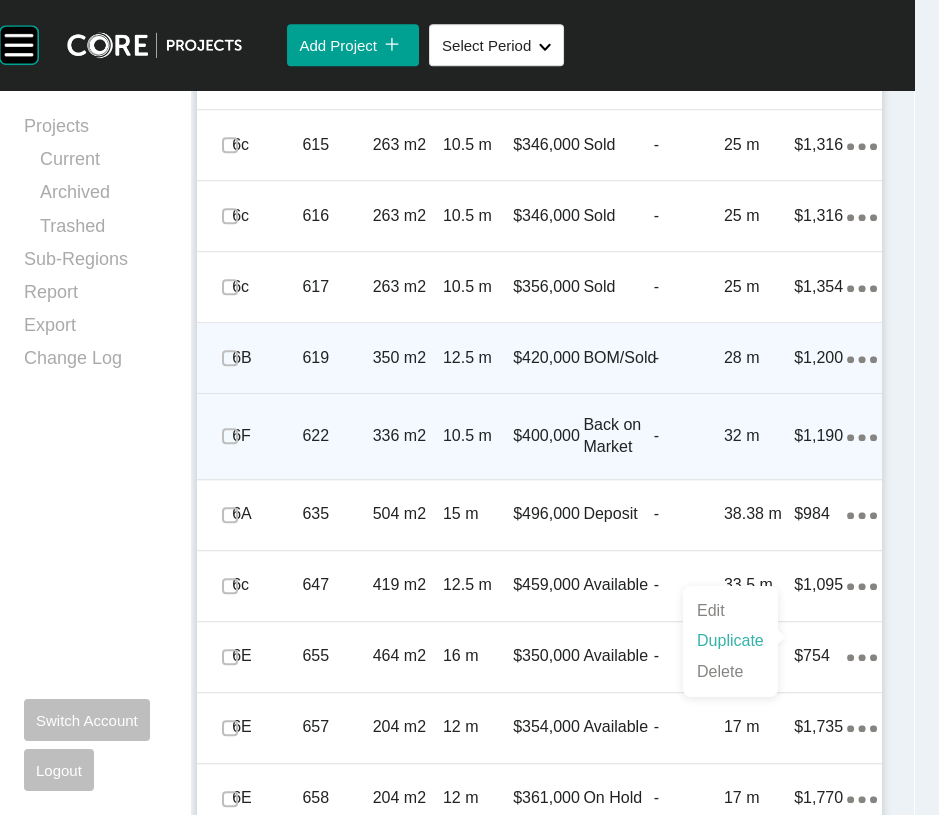 click on "Duplicate" at bounding box center (730, 641) 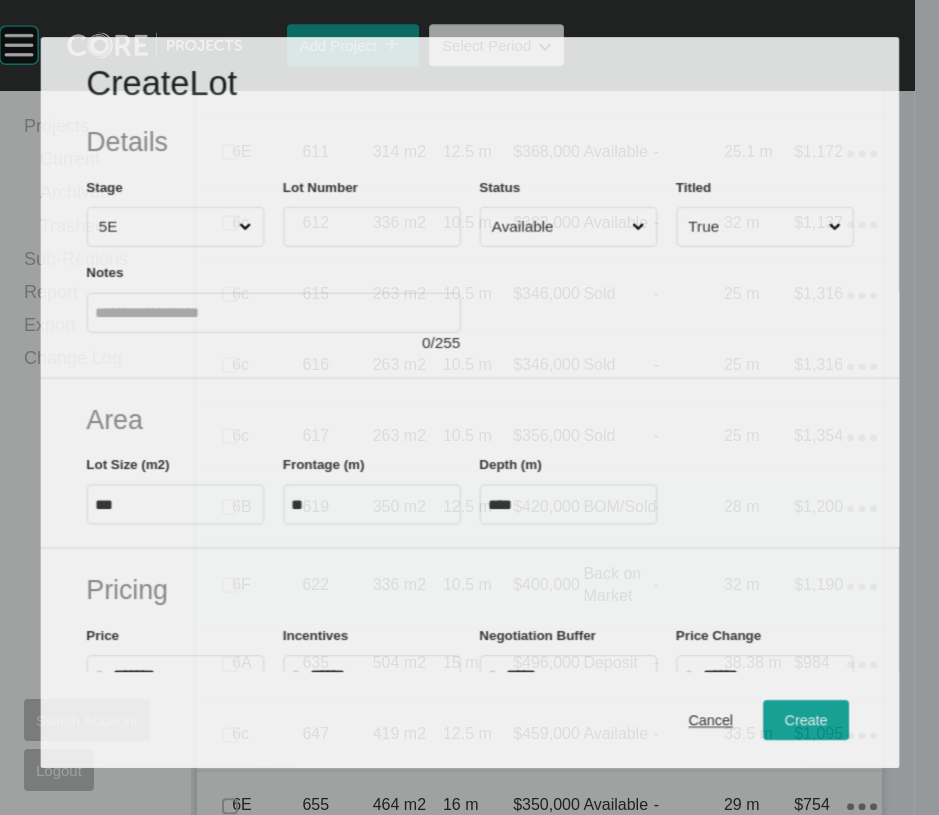 scroll, scrollTop: 2882, scrollLeft: 0, axis: vertical 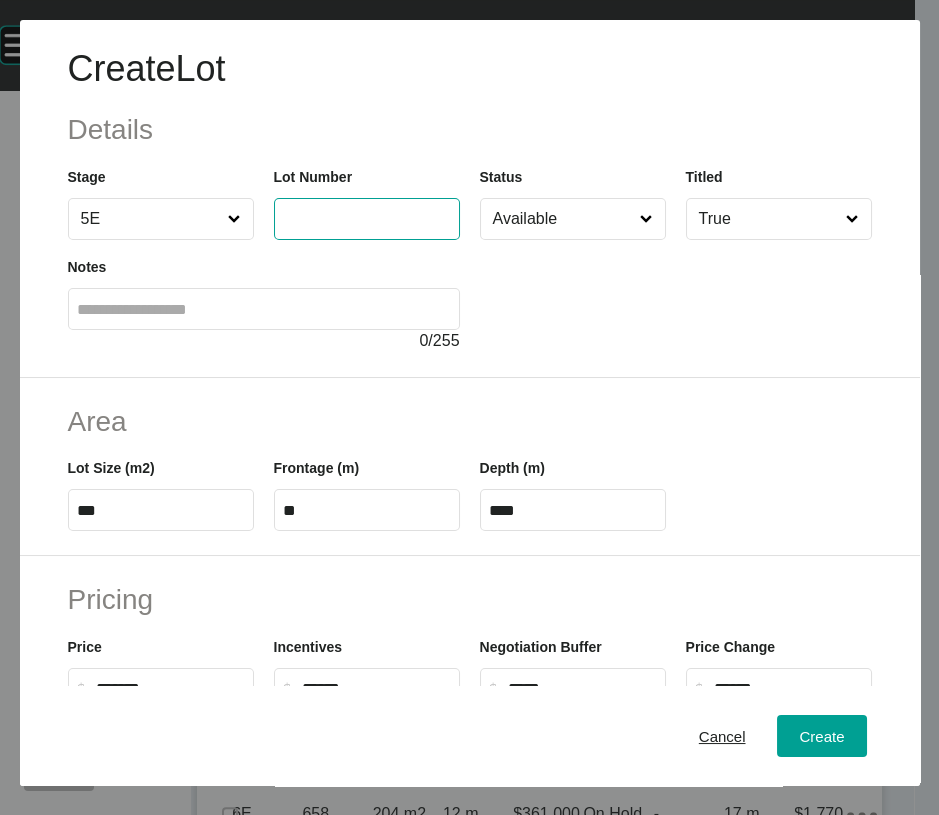 click at bounding box center (367, 218) 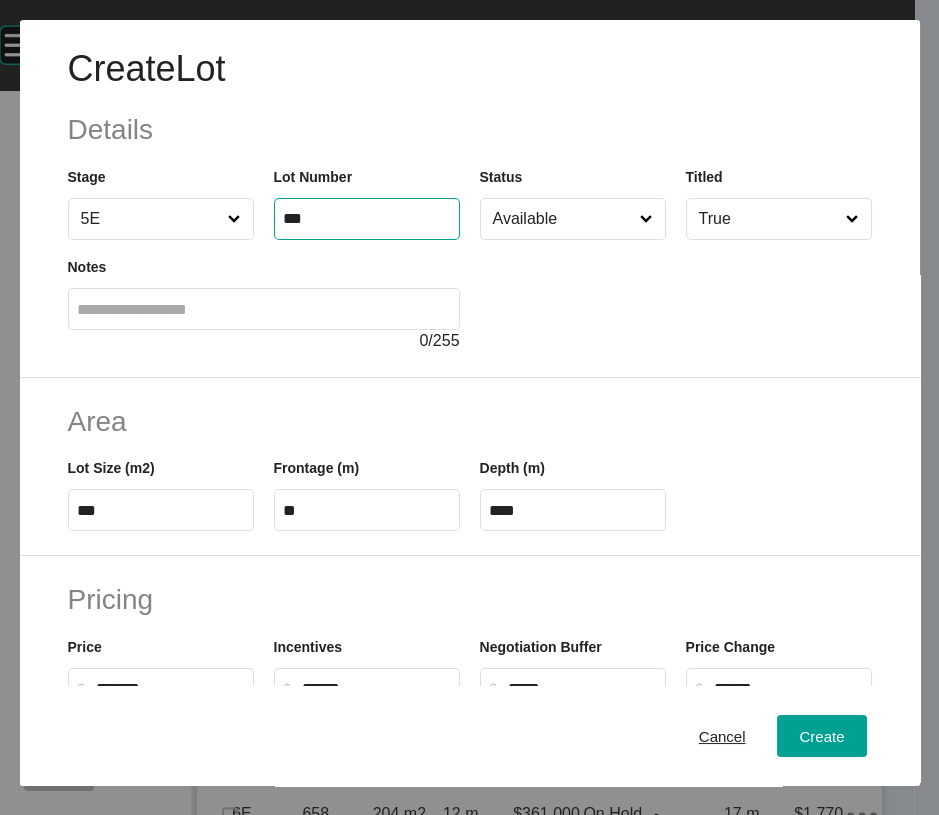 type on "***" 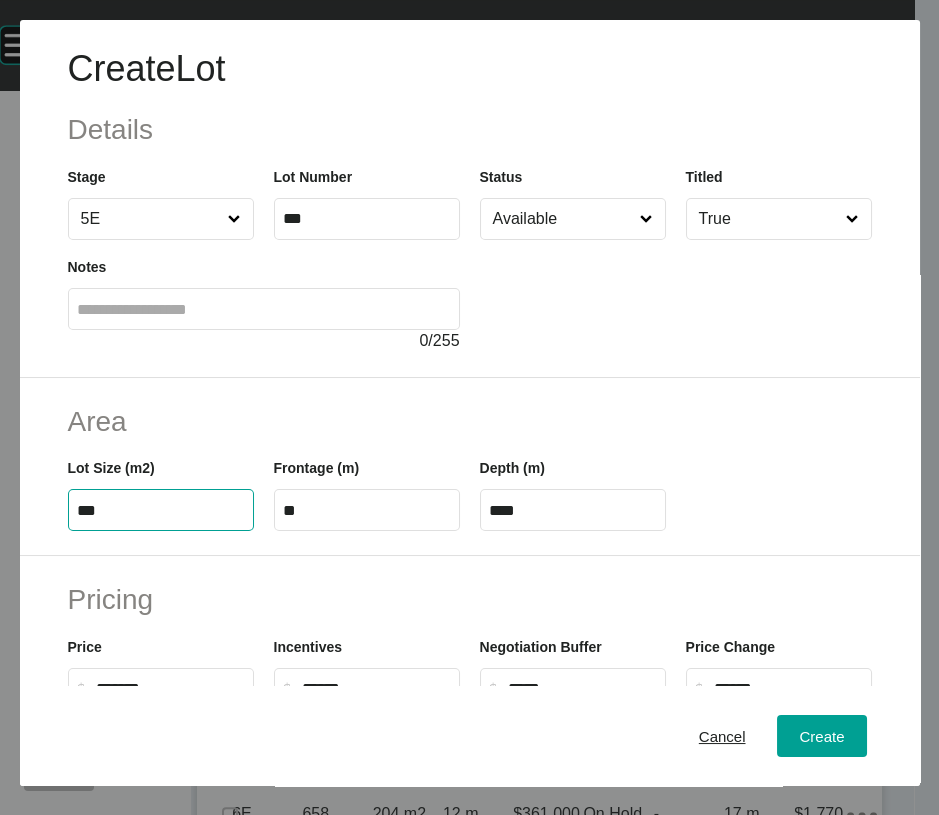type on "******" 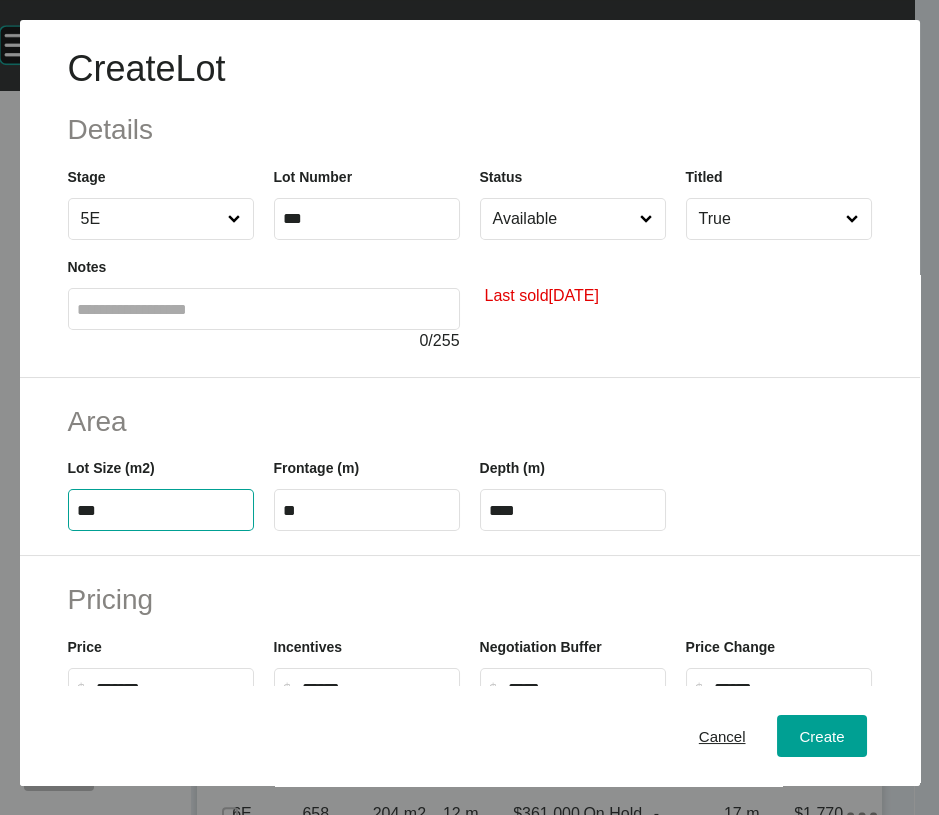 type on "***" 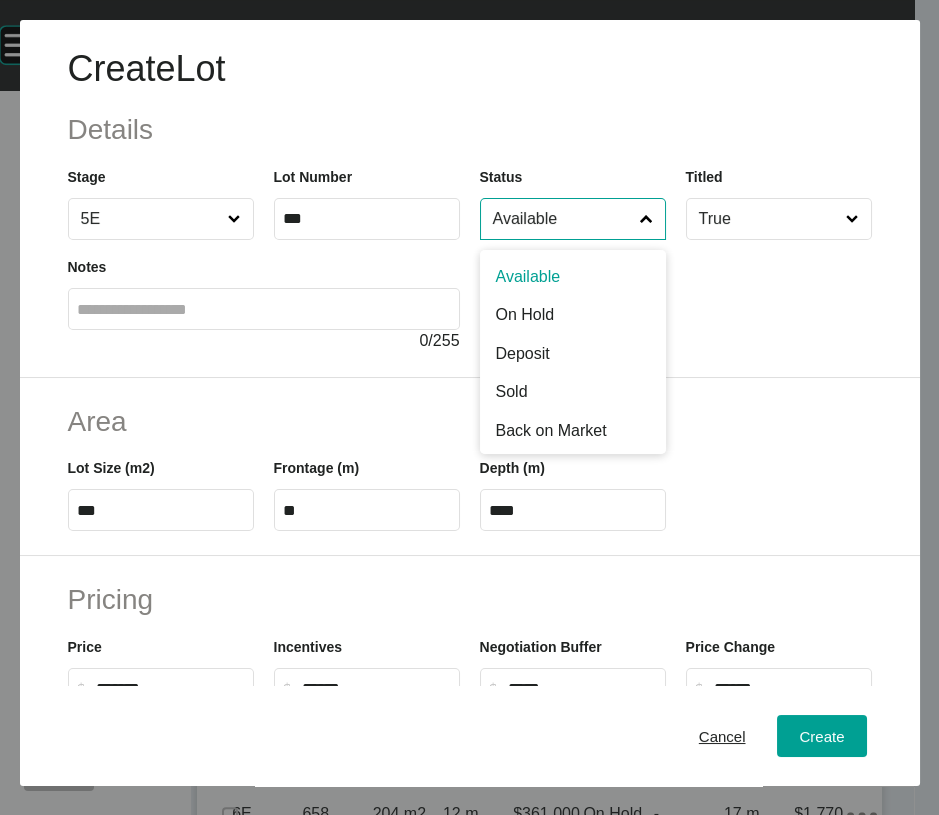 click on "Available" at bounding box center [563, 219] 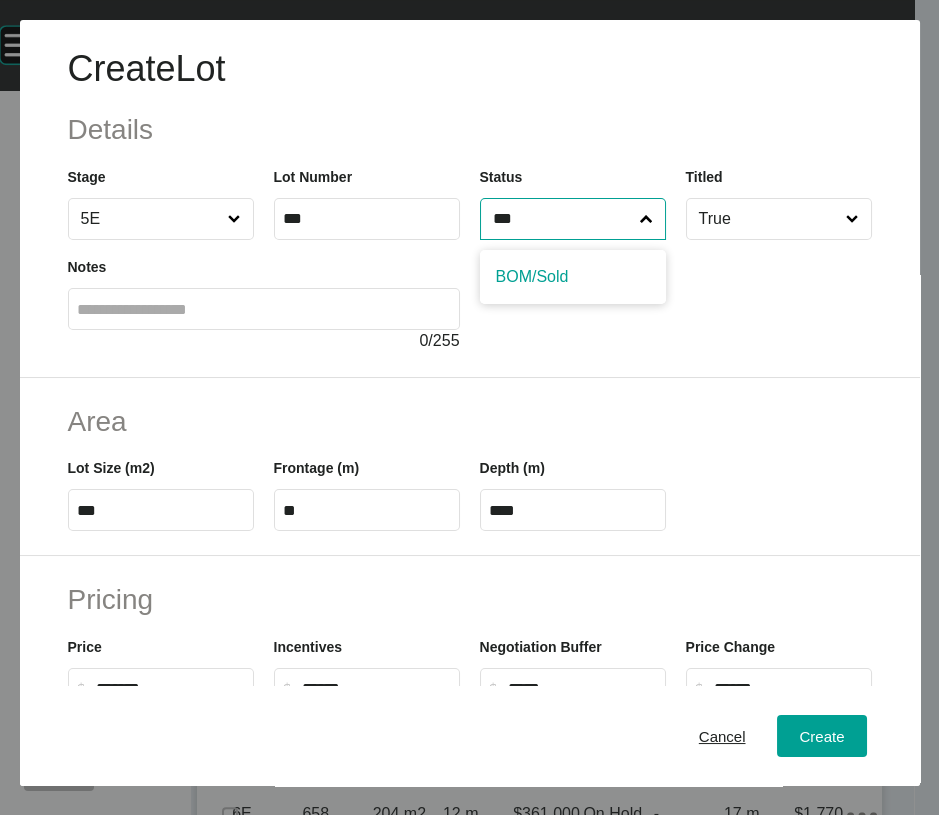 type on "***" 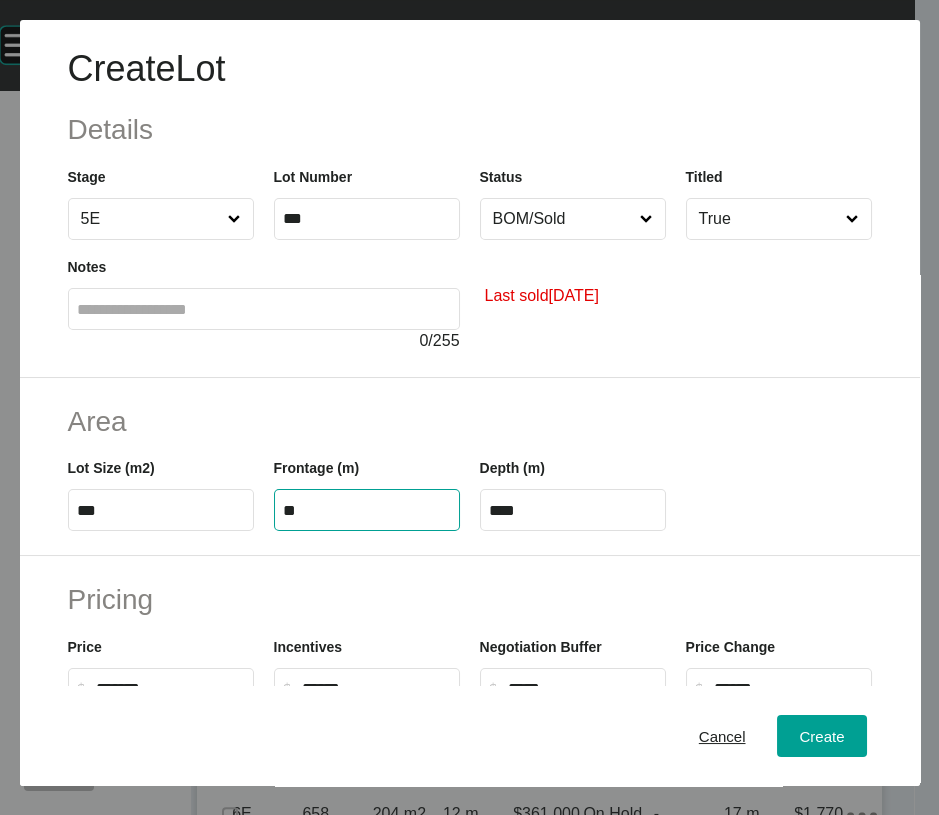 drag, startPoint x: 312, startPoint y: 631, endPoint x: 268, endPoint y: 630, distance: 44.011364 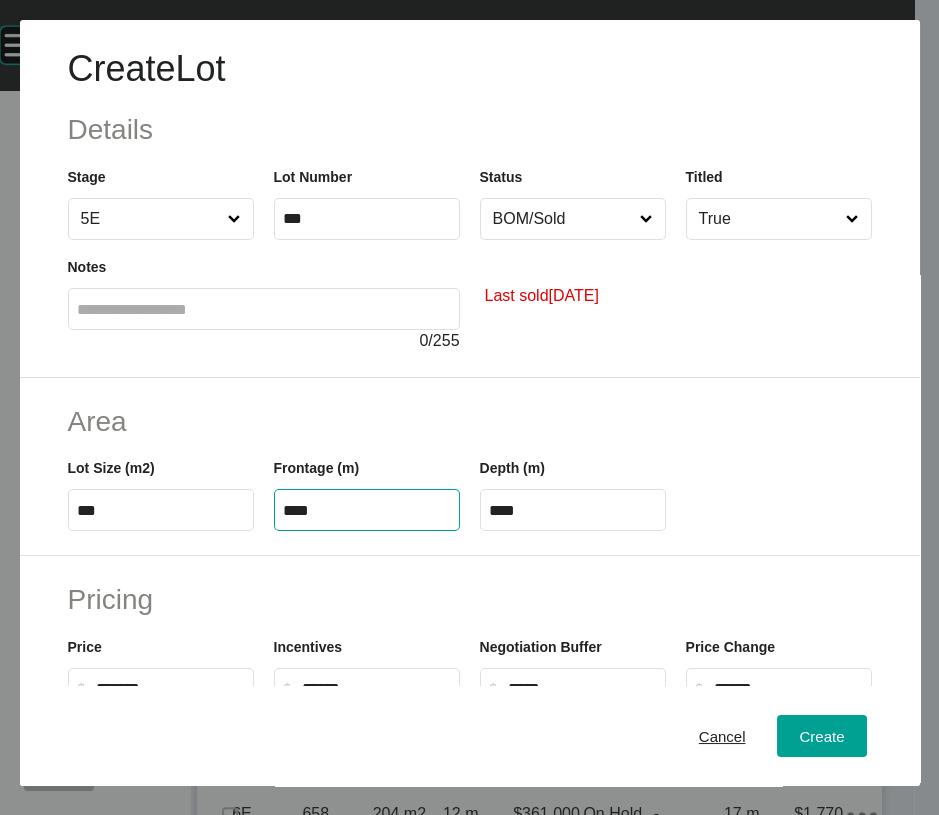 type on "****" 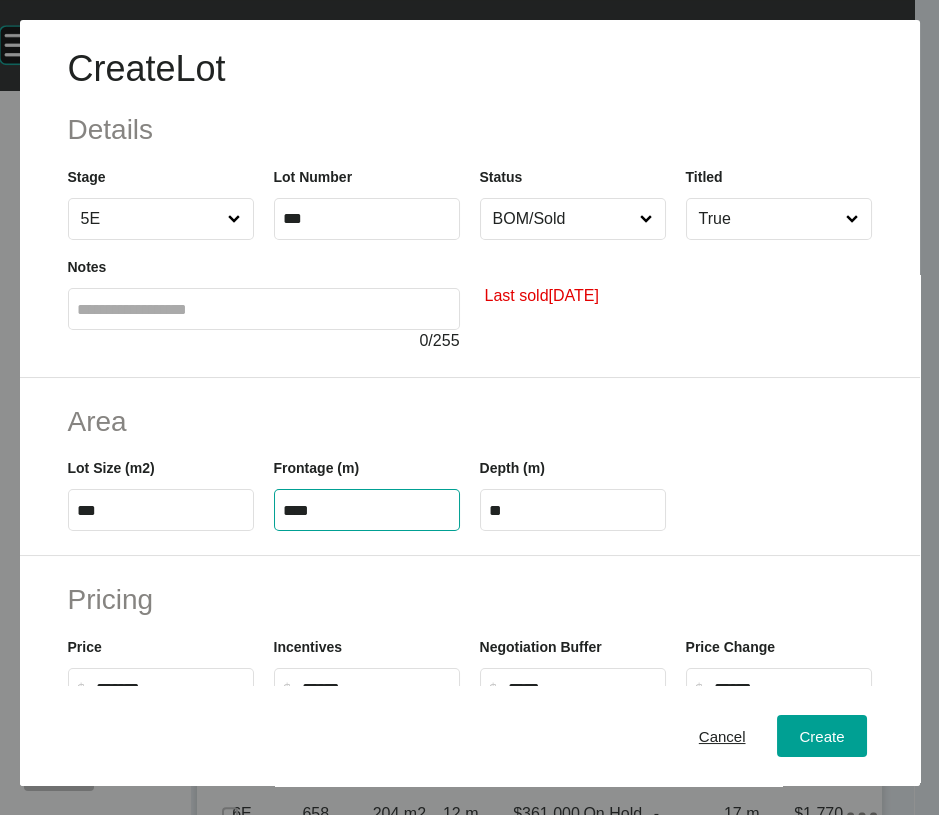 click on "**" at bounding box center (573, 510) 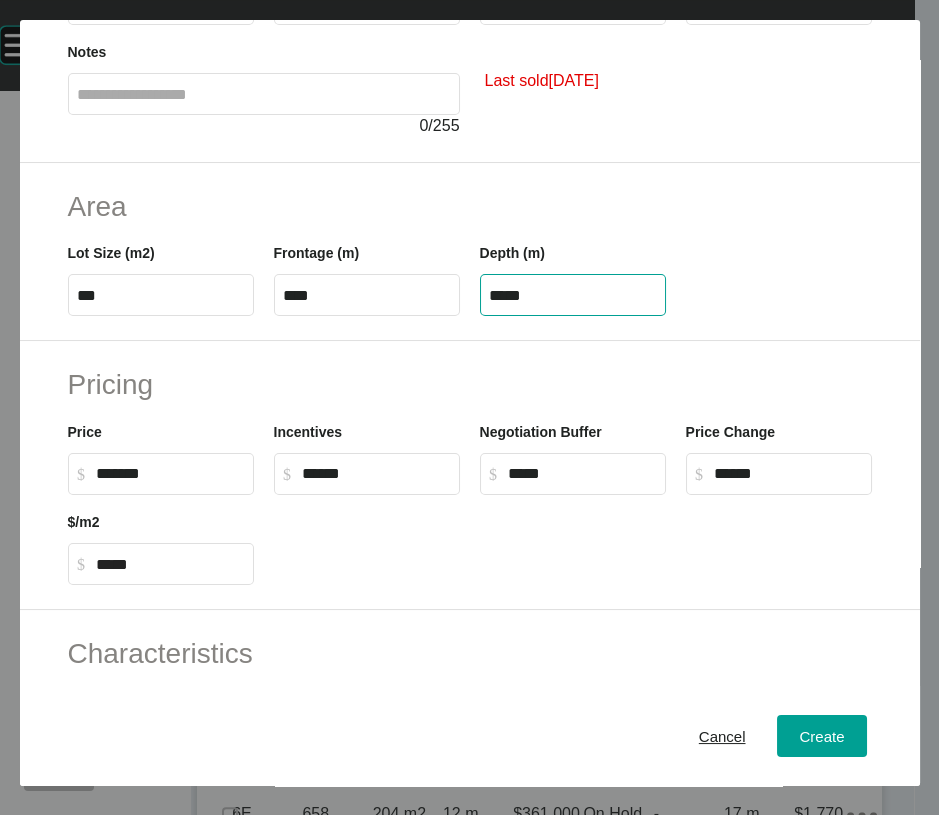scroll, scrollTop: 222, scrollLeft: 0, axis: vertical 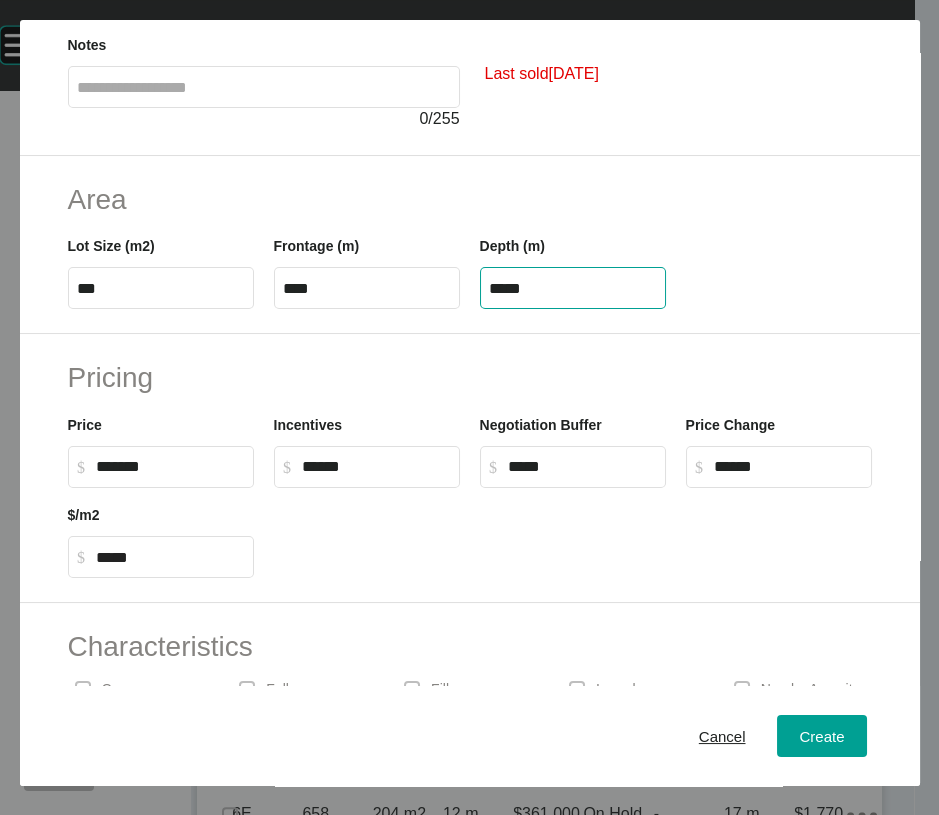 type on "*****" 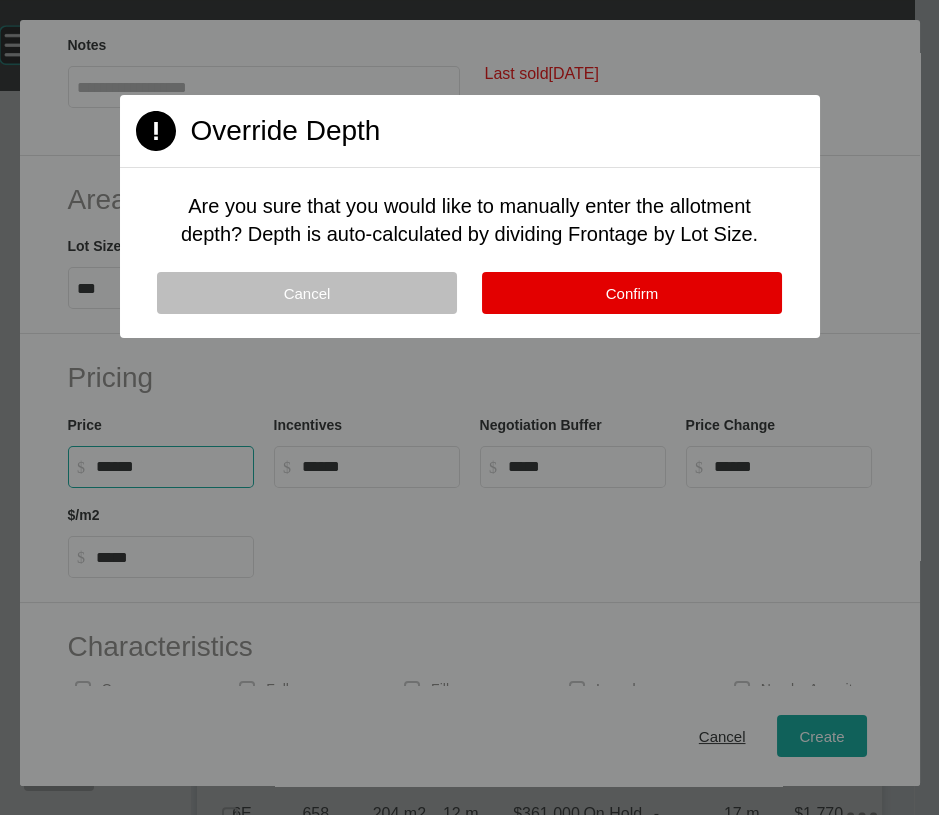 drag, startPoint x: 108, startPoint y: 633, endPoint x: 122, endPoint y: 632, distance: 14.035668 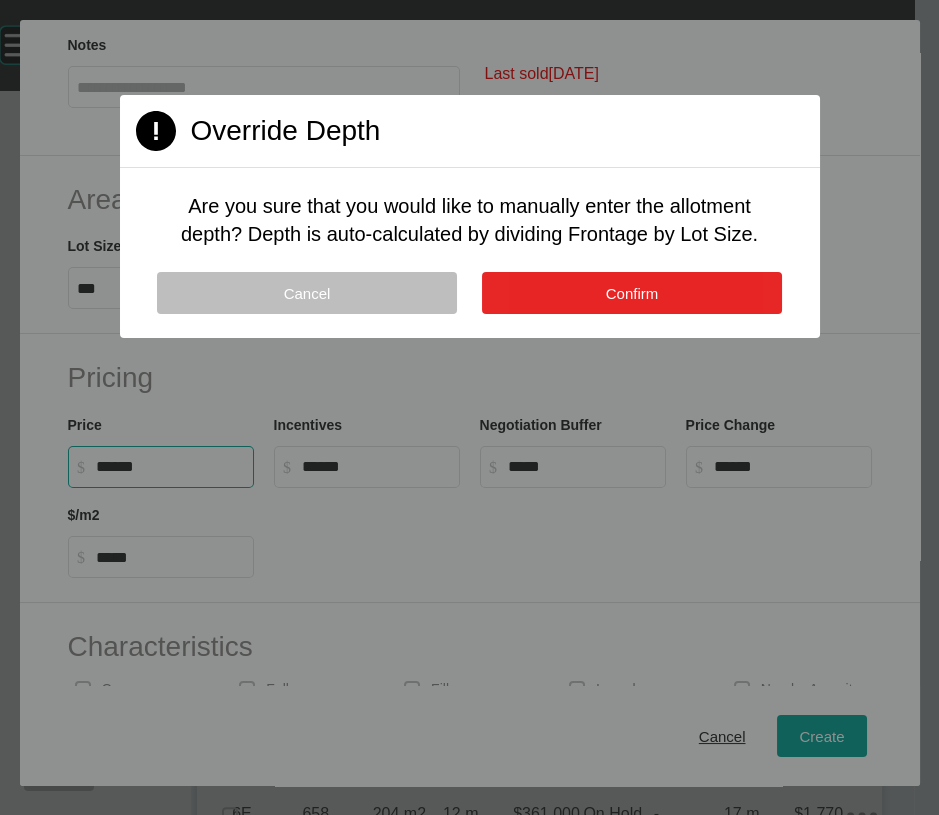 type on "*******" 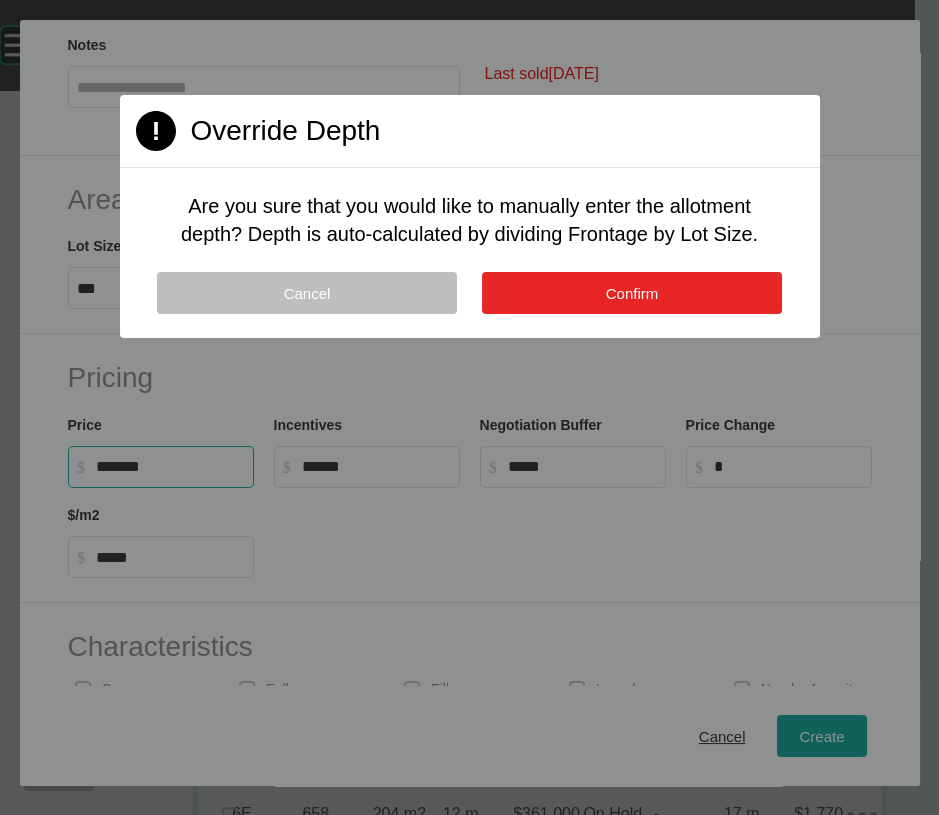 click on "Confirm" at bounding box center [632, 293] 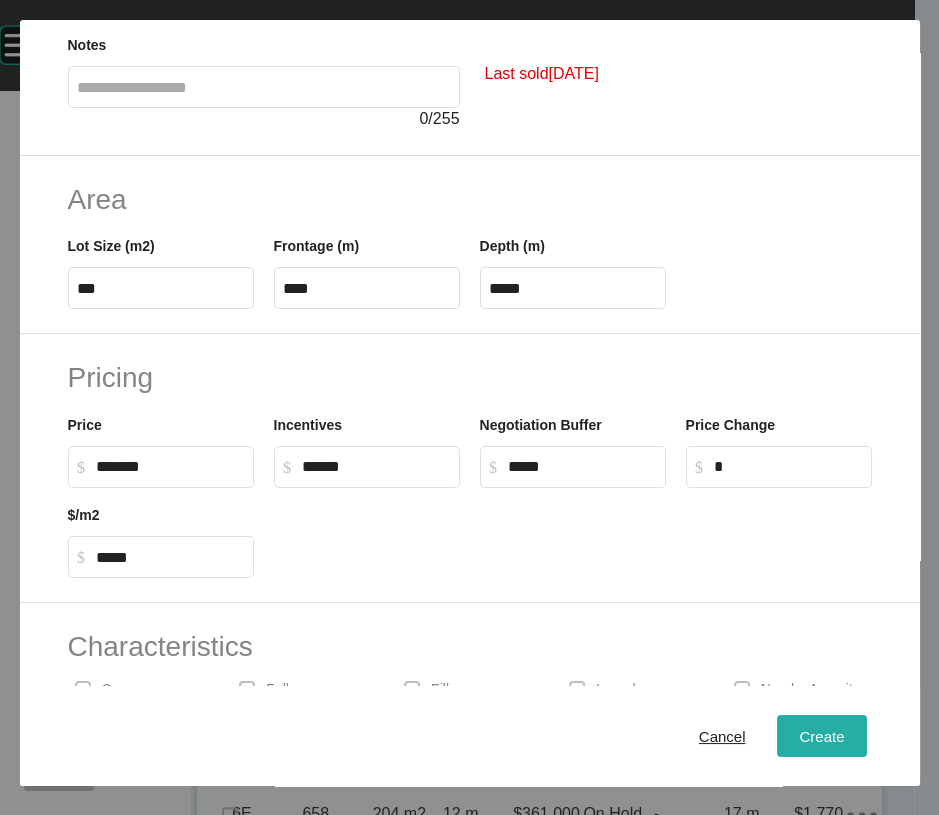 click on "Create" at bounding box center [821, 736] 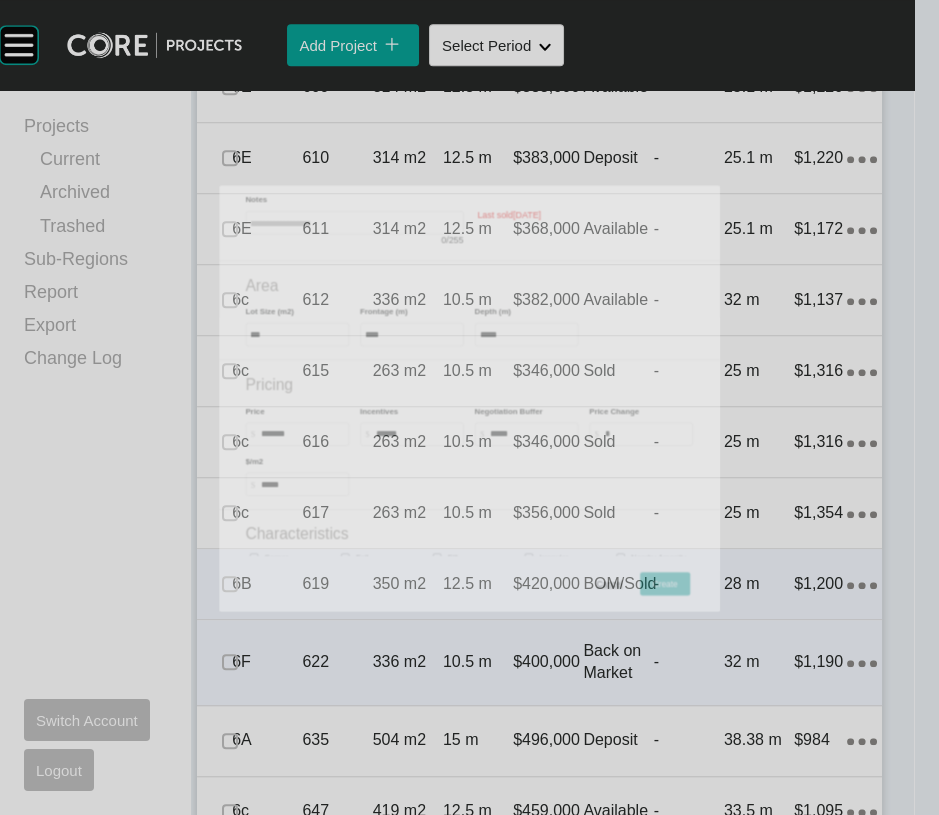 scroll, scrollTop: 2960, scrollLeft: 0, axis: vertical 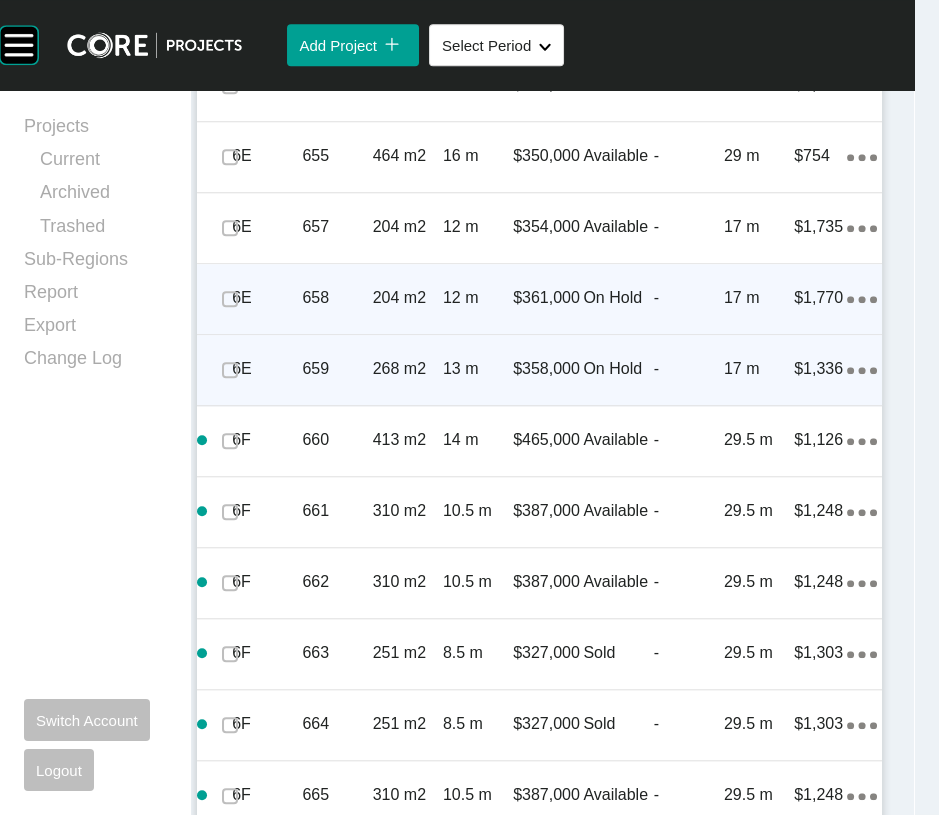 click on "$519,000" at bounding box center [548, -781] 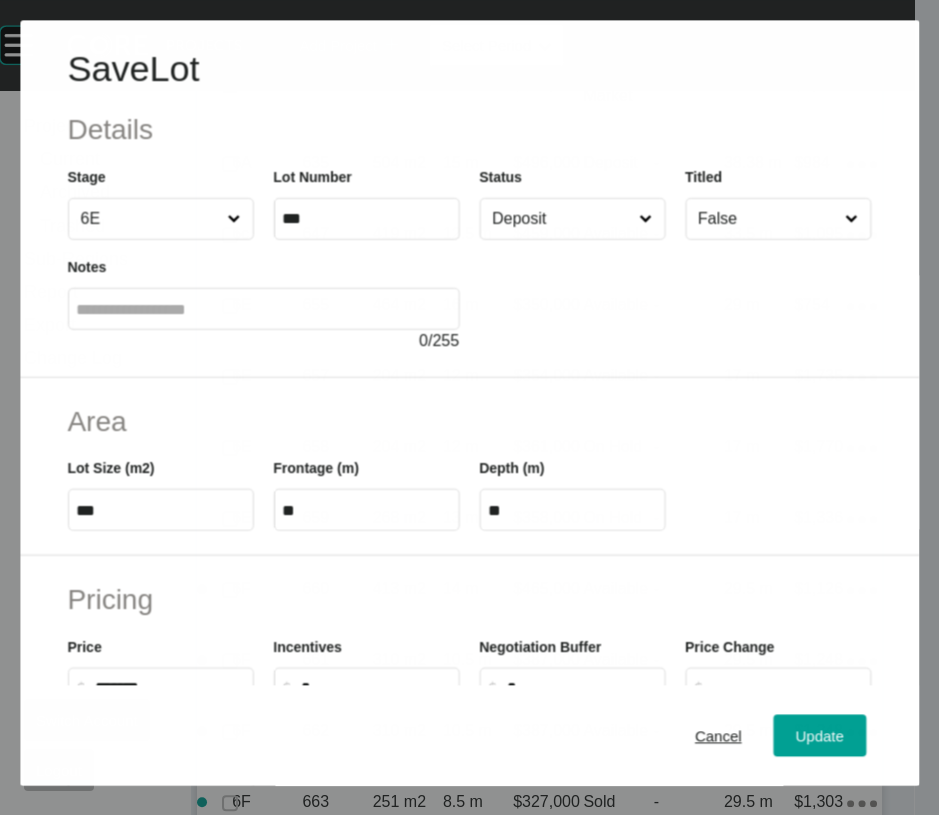scroll, scrollTop: 3454, scrollLeft: 0, axis: vertical 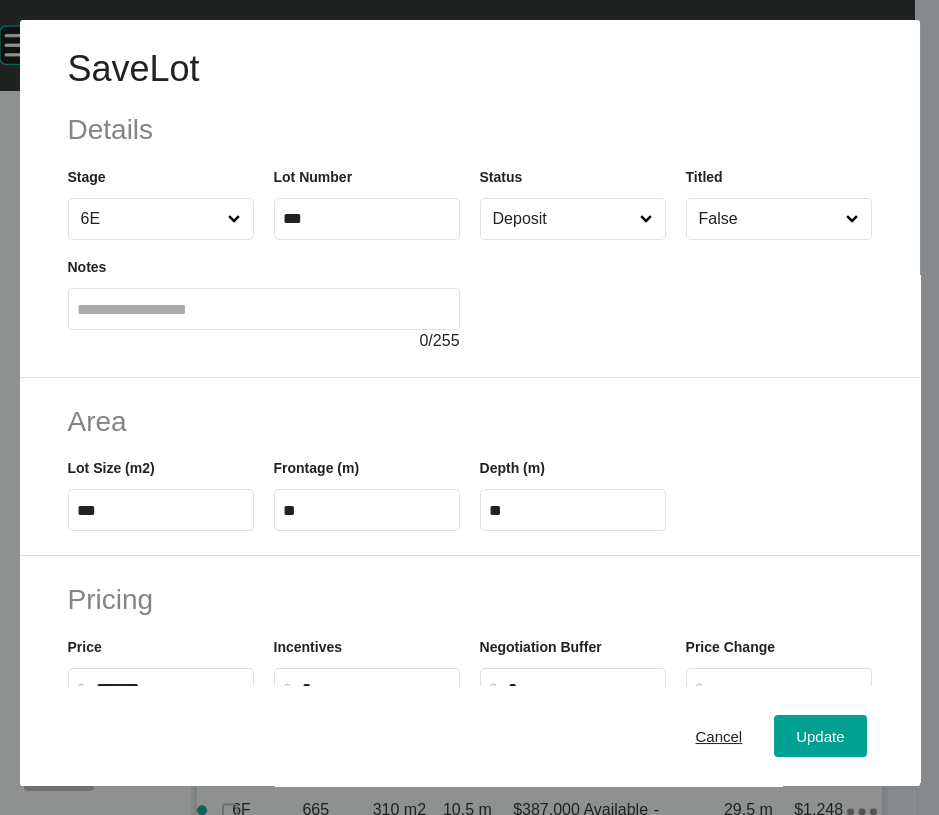 click on "Deposit" at bounding box center (563, 219) 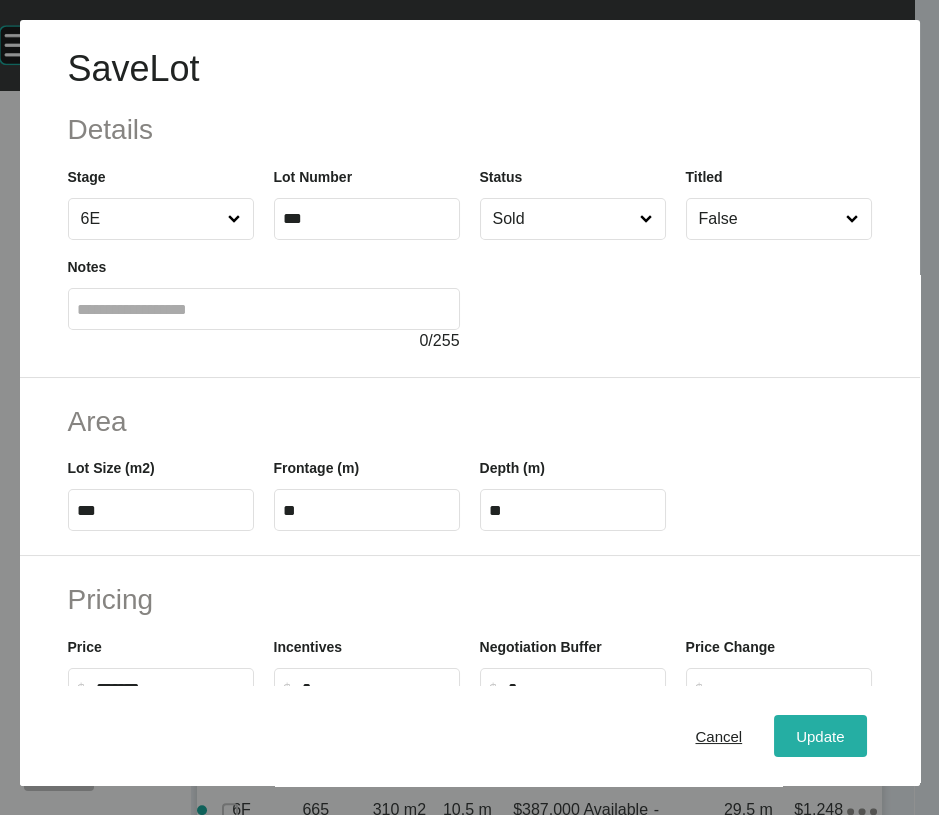 click on "Update" at bounding box center (820, 736) 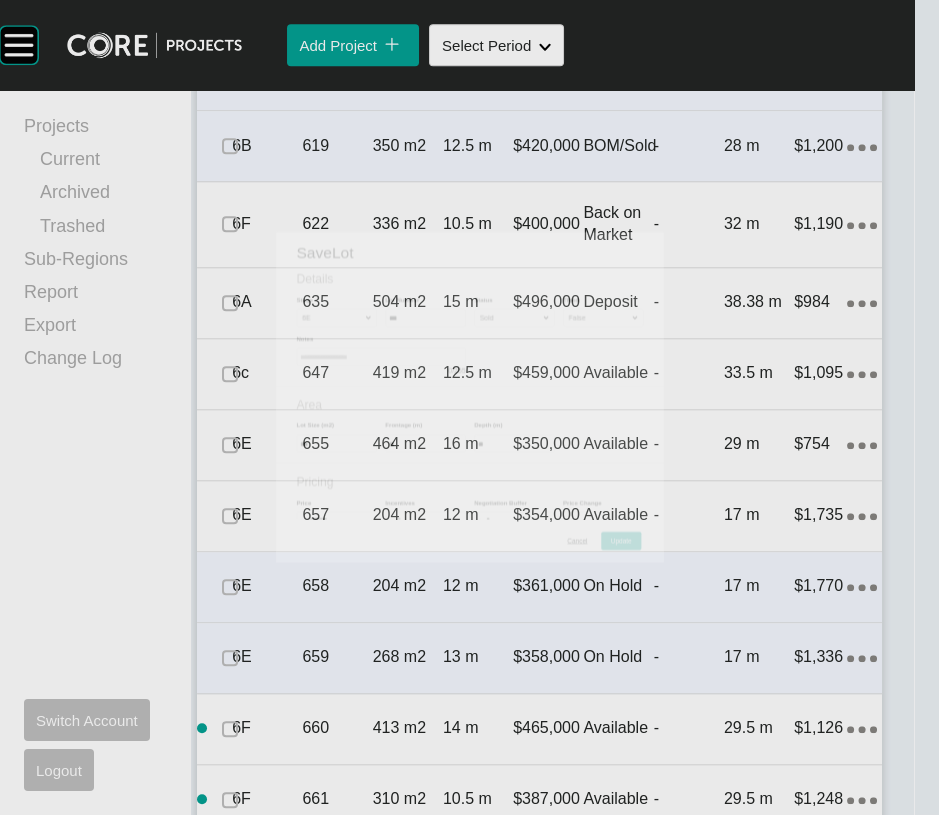 scroll, scrollTop: 3531, scrollLeft: 0, axis: vertical 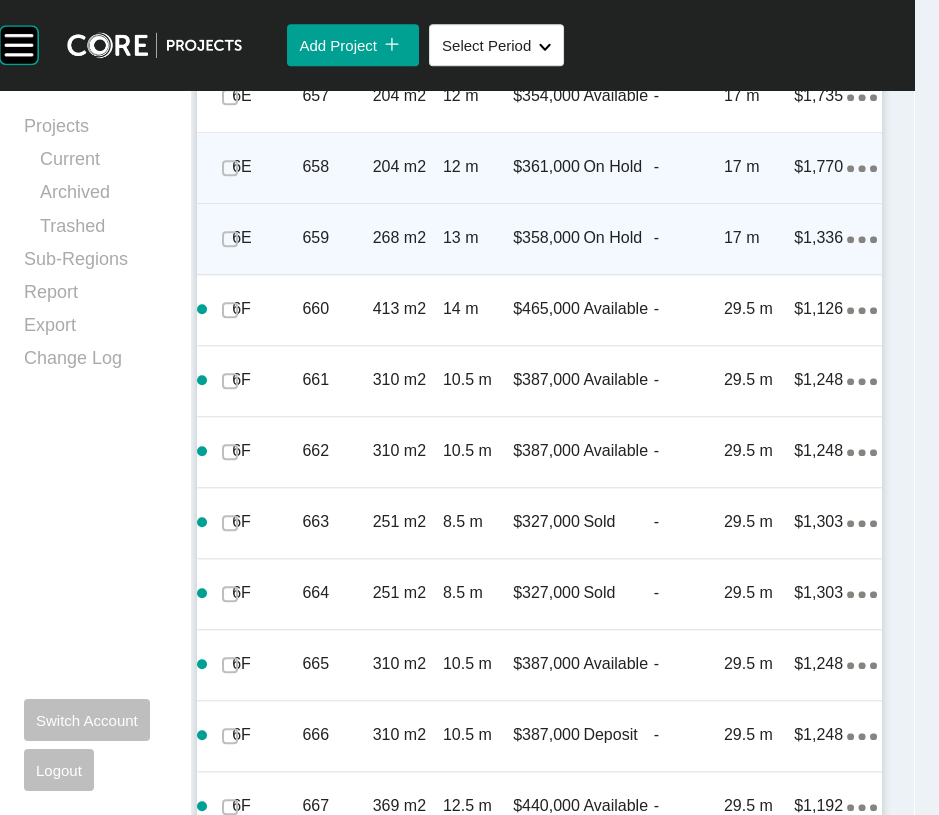 click on "Deposit" at bounding box center [618, -699] 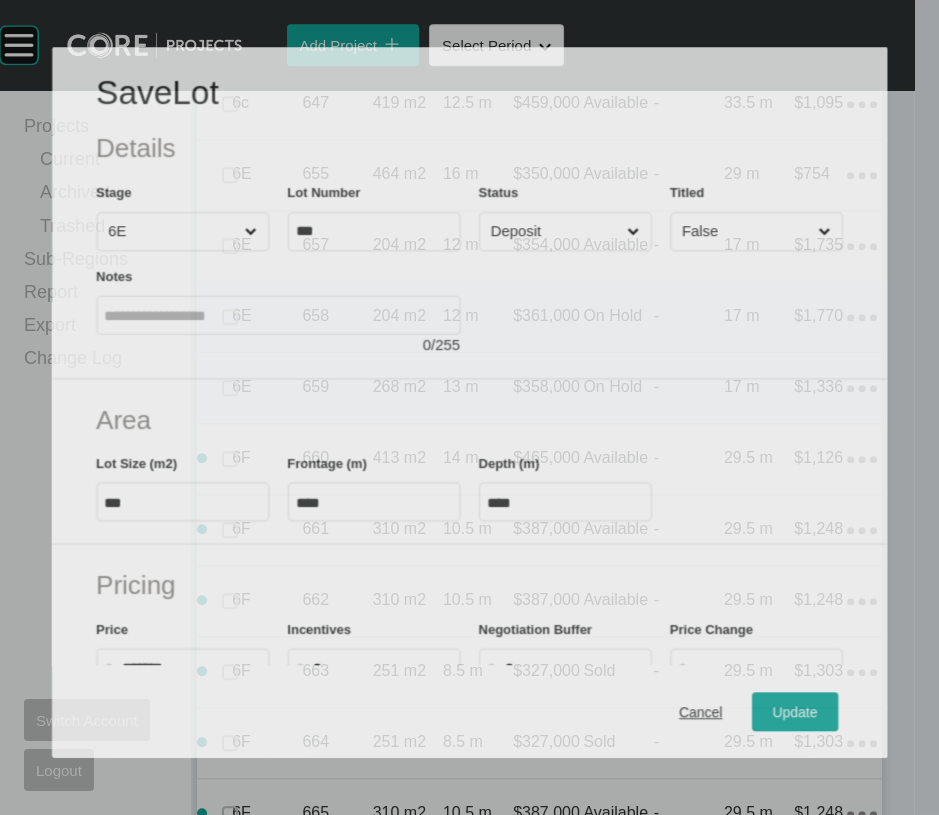 scroll, scrollTop: 3584, scrollLeft: 0, axis: vertical 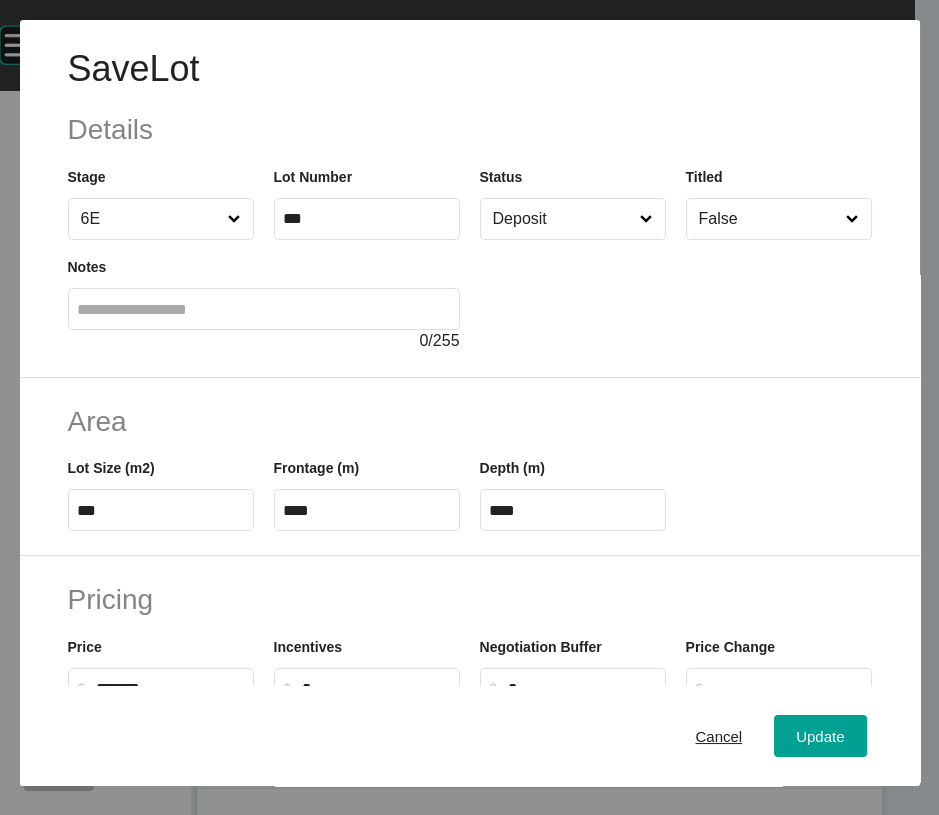click on "Deposit" at bounding box center (563, 219) 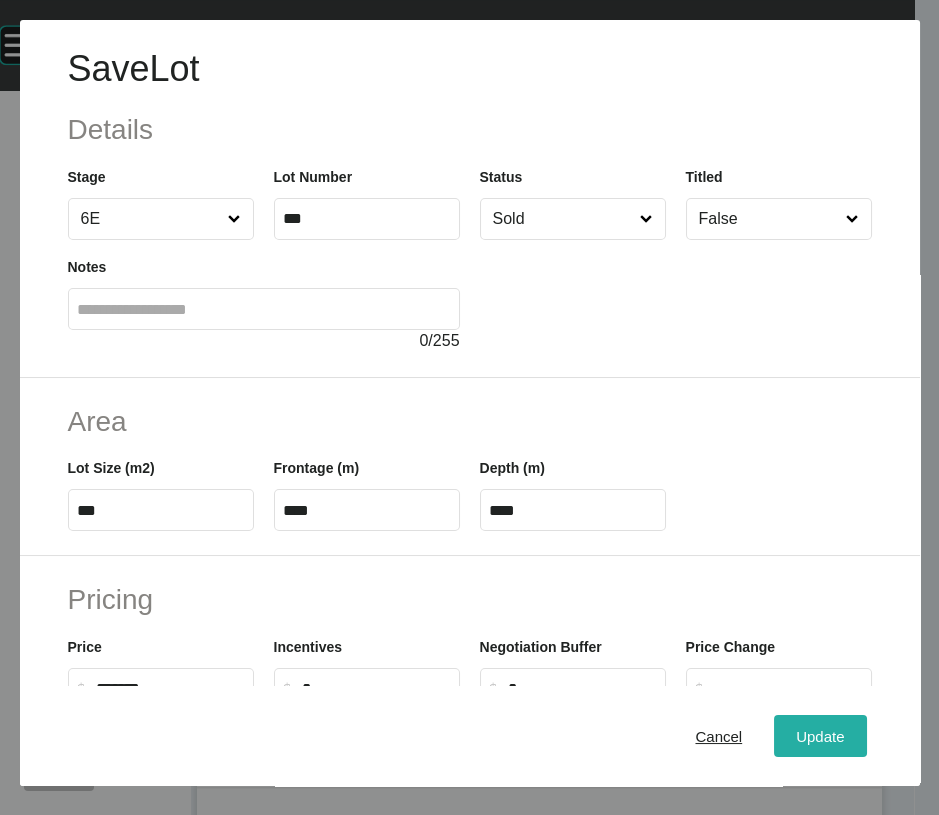 click on "Update" at bounding box center (820, 736) 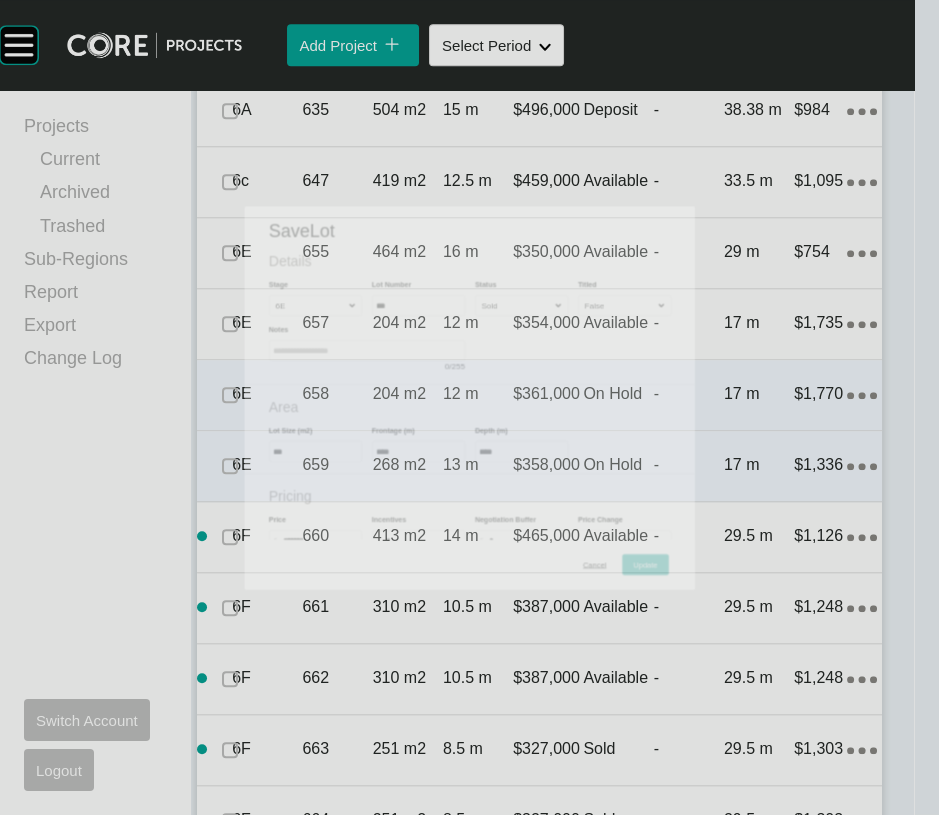 scroll, scrollTop: 3662, scrollLeft: 0, axis: vertical 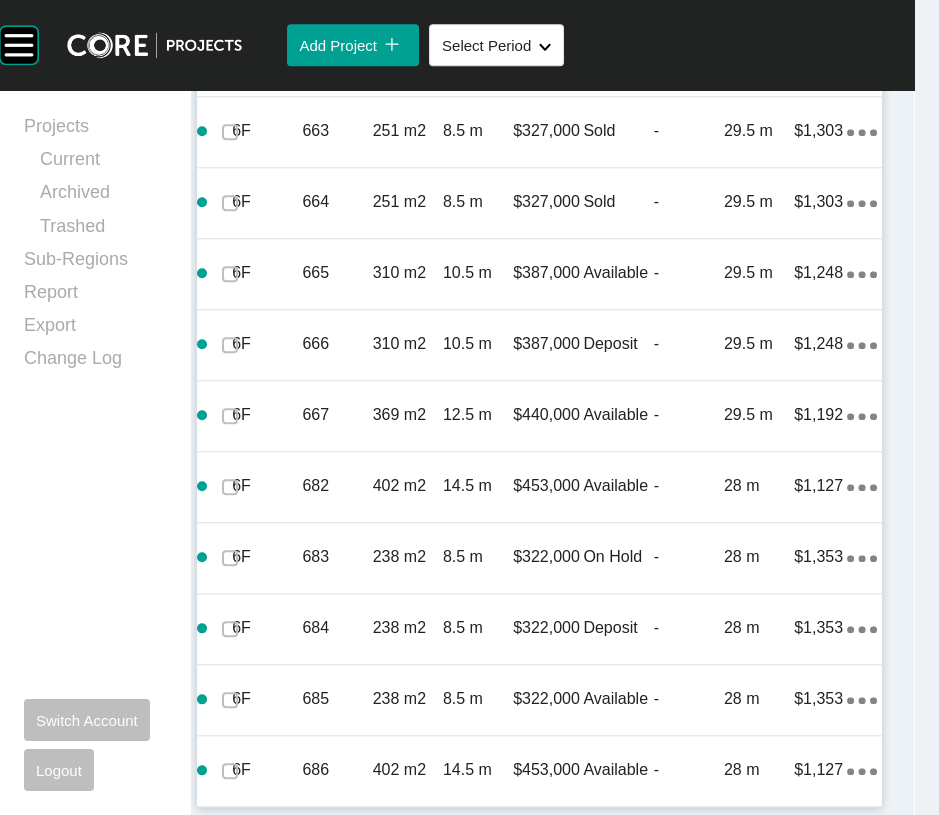 click on "38.38 m" at bounding box center (759, -508) 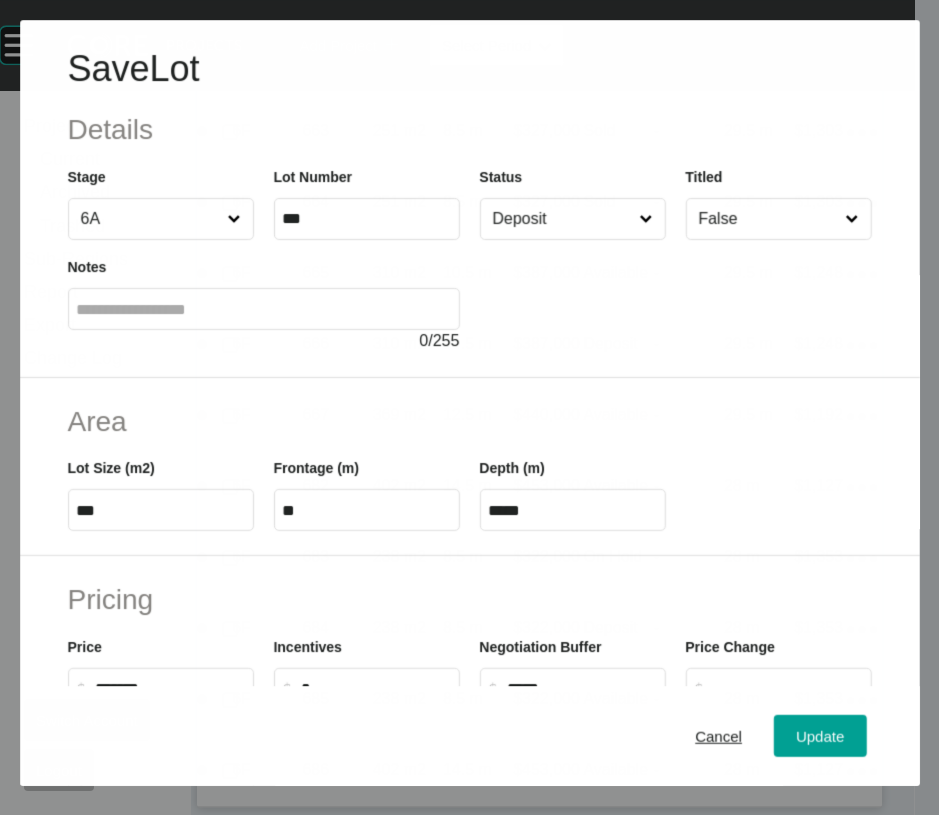scroll, scrollTop: 4500, scrollLeft: 0, axis: vertical 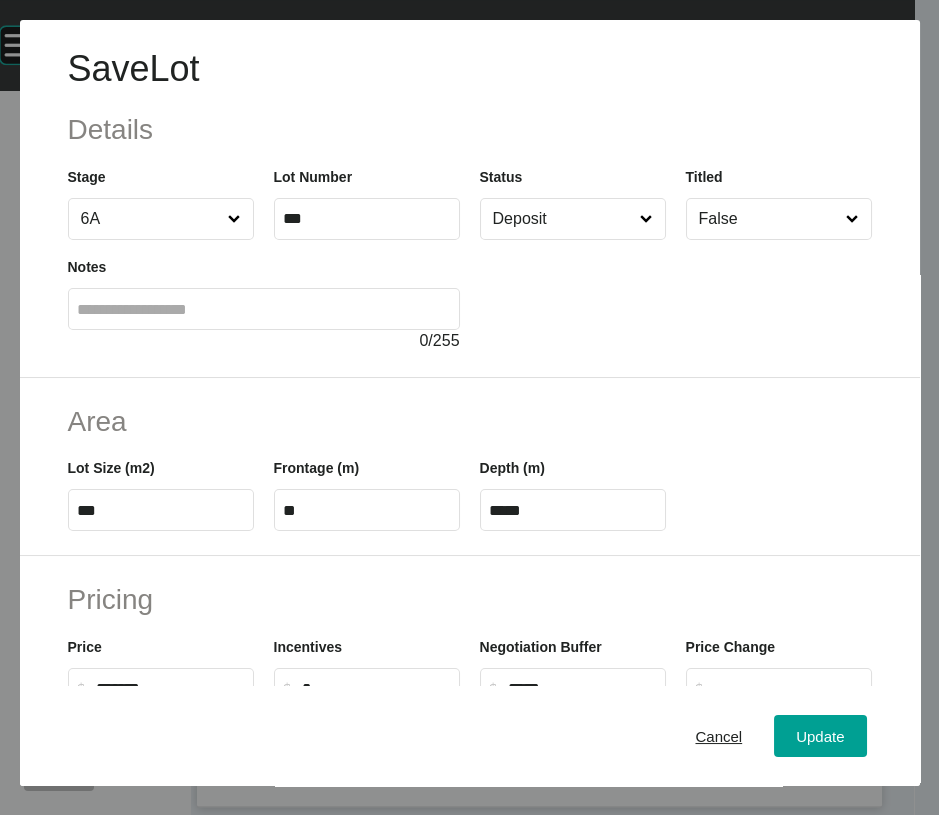 click on "Deposit" at bounding box center [563, 219] 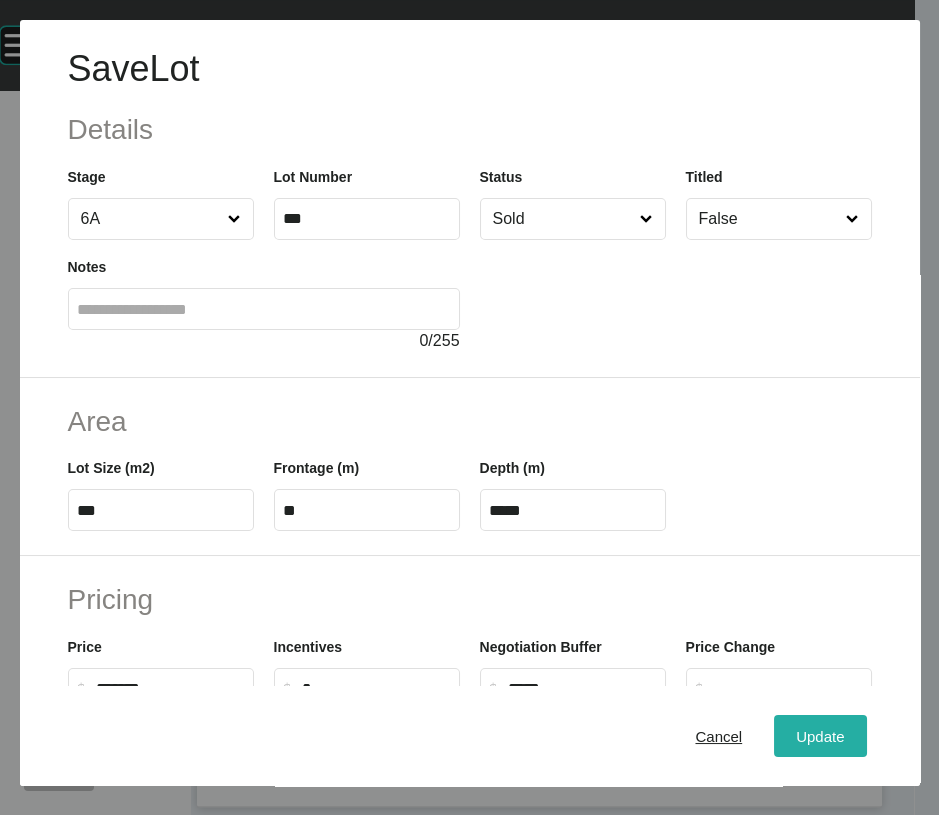 click on "Update" at bounding box center (820, 736) 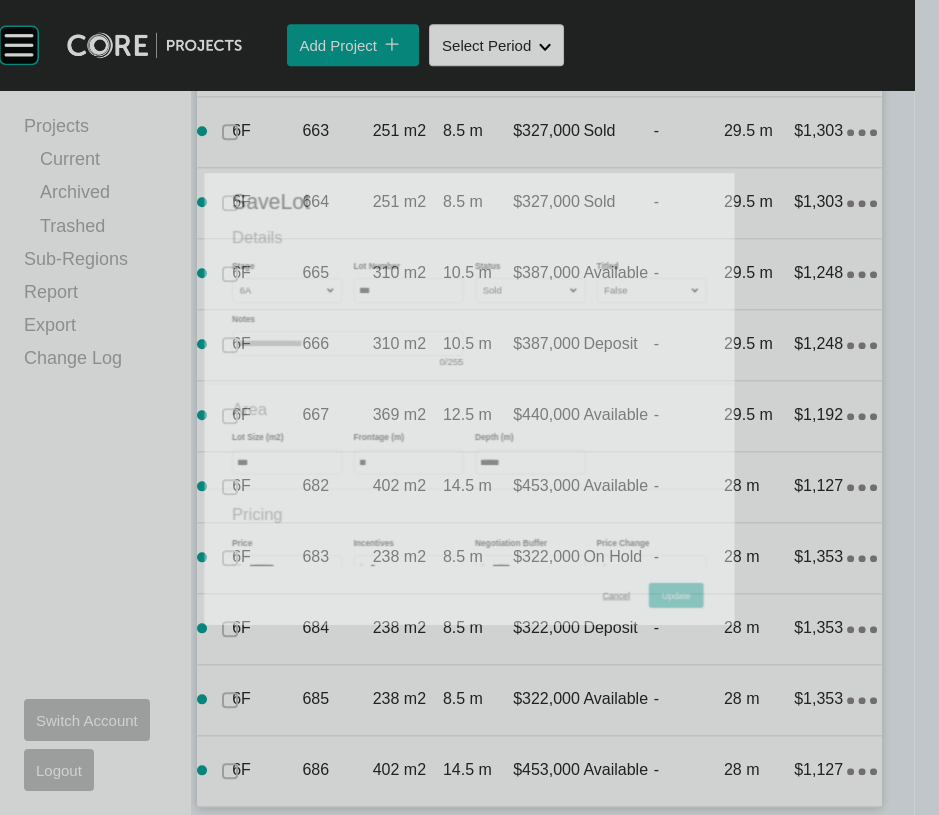scroll, scrollTop: 4579, scrollLeft: 0, axis: vertical 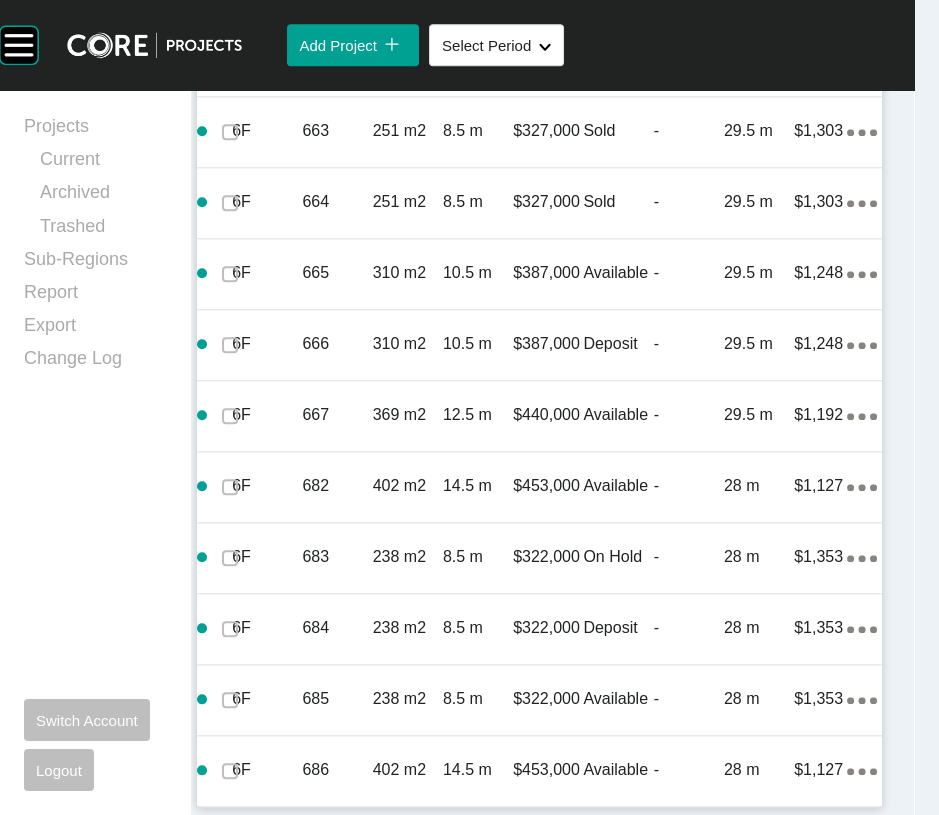 click on "Available" at bounding box center (618, -366) 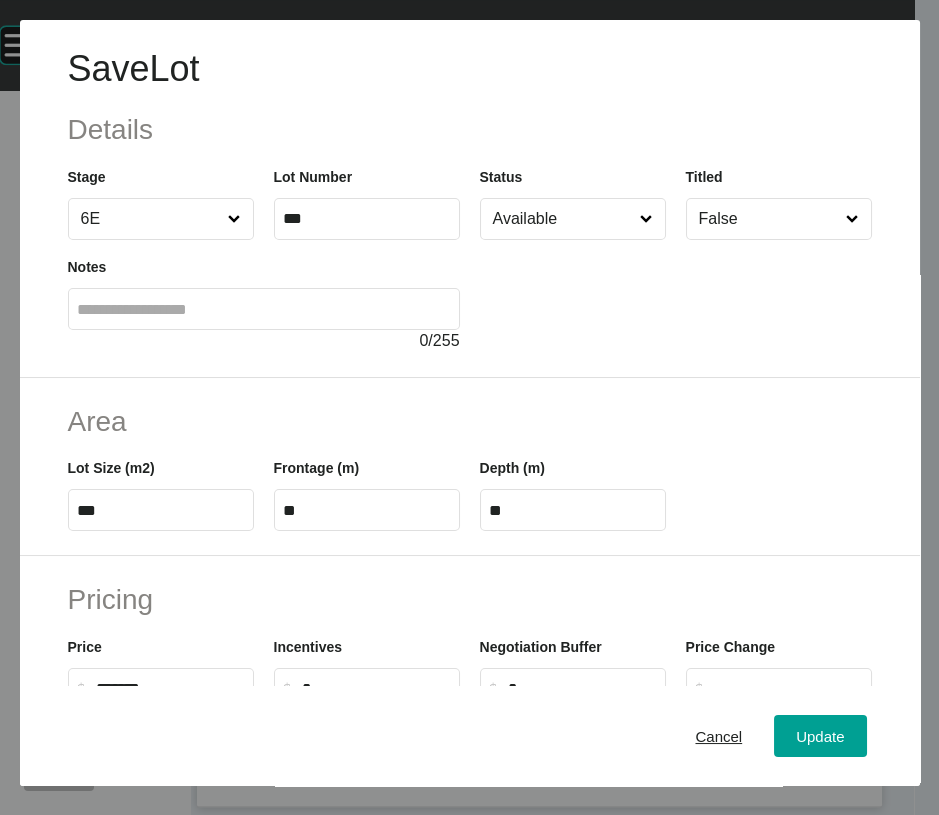 scroll, scrollTop: 4623, scrollLeft: 0, axis: vertical 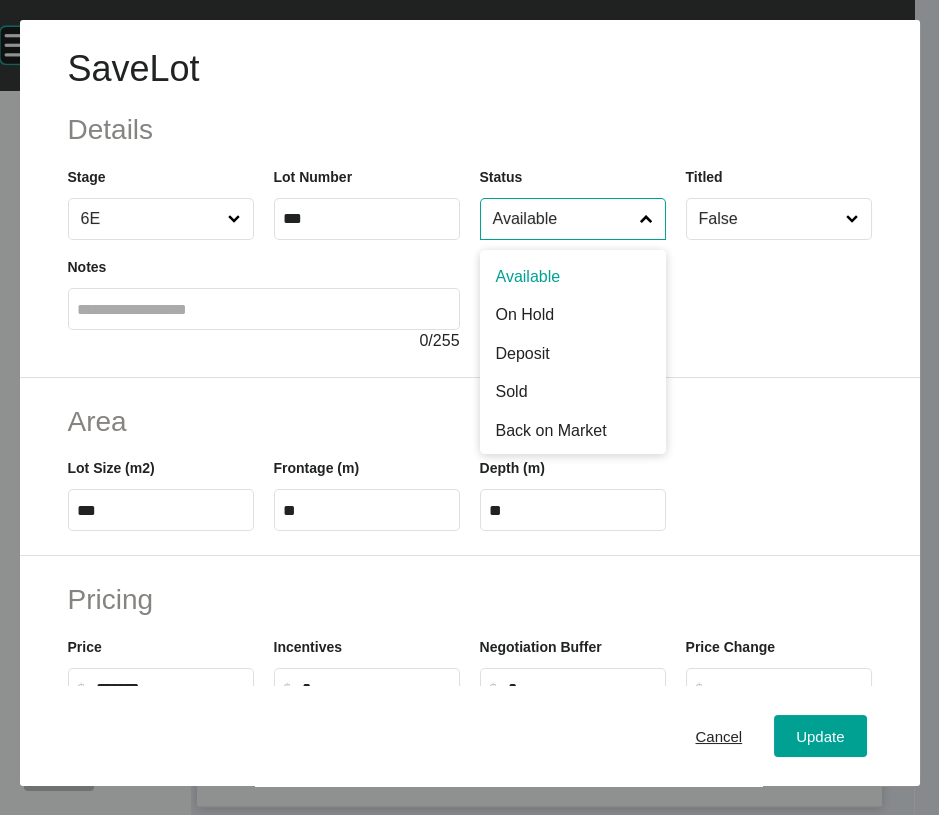 click on "Available" at bounding box center [563, 219] 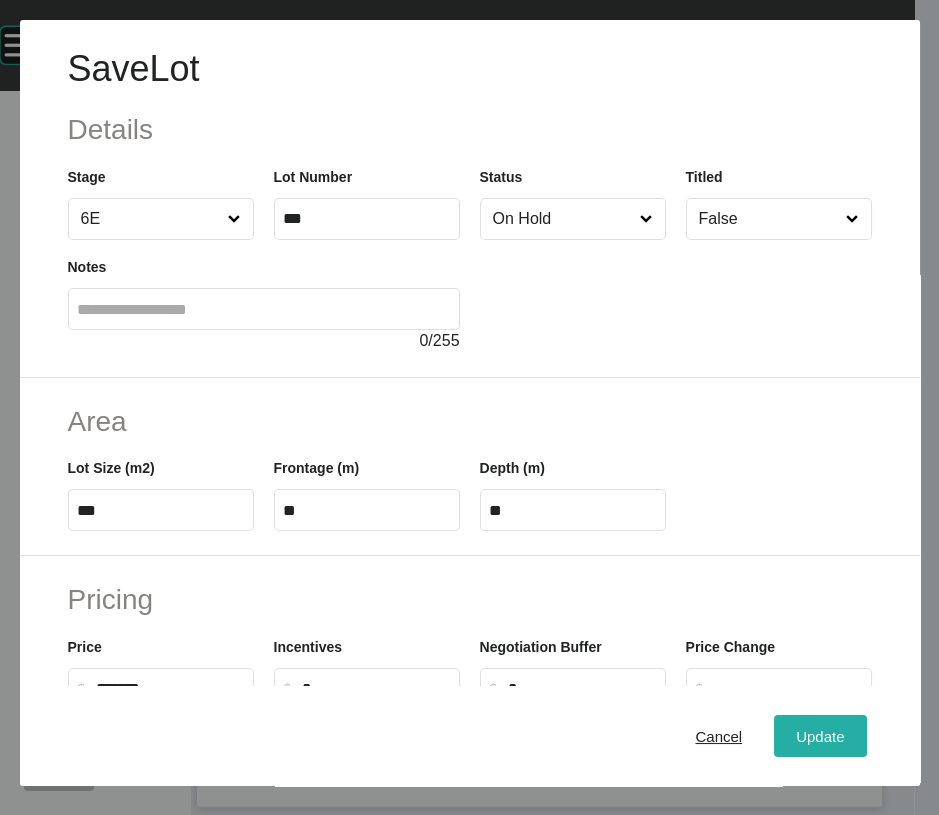 click on "Update" at bounding box center [820, 736] 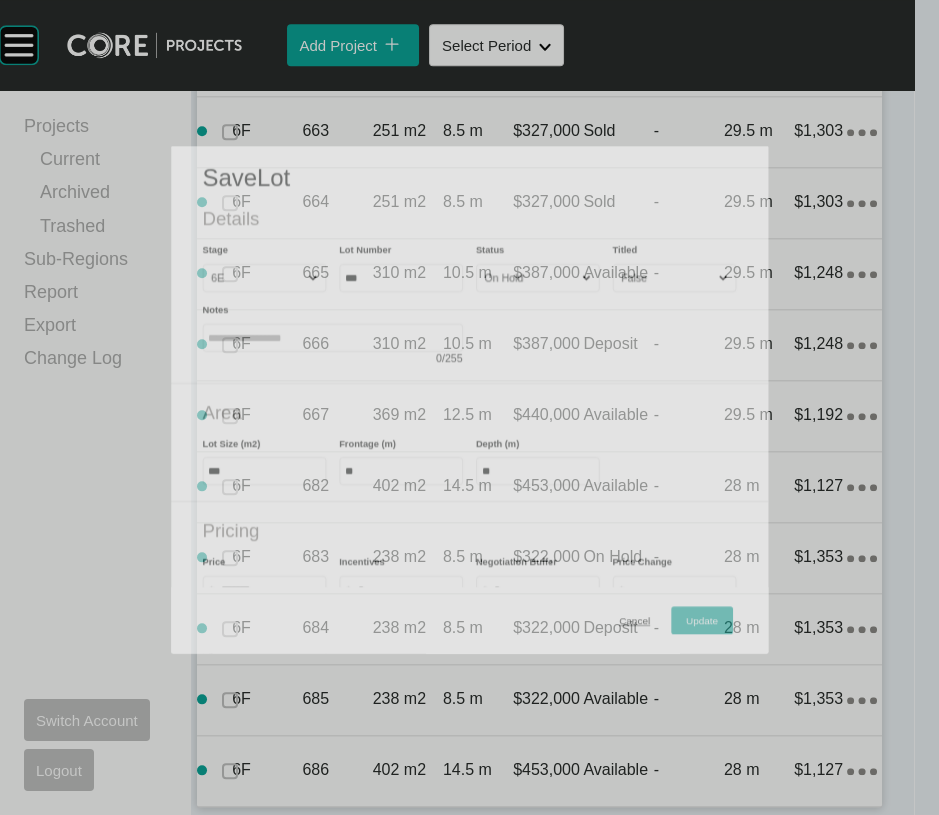 scroll, scrollTop: 4700, scrollLeft: 0, axis: vertical 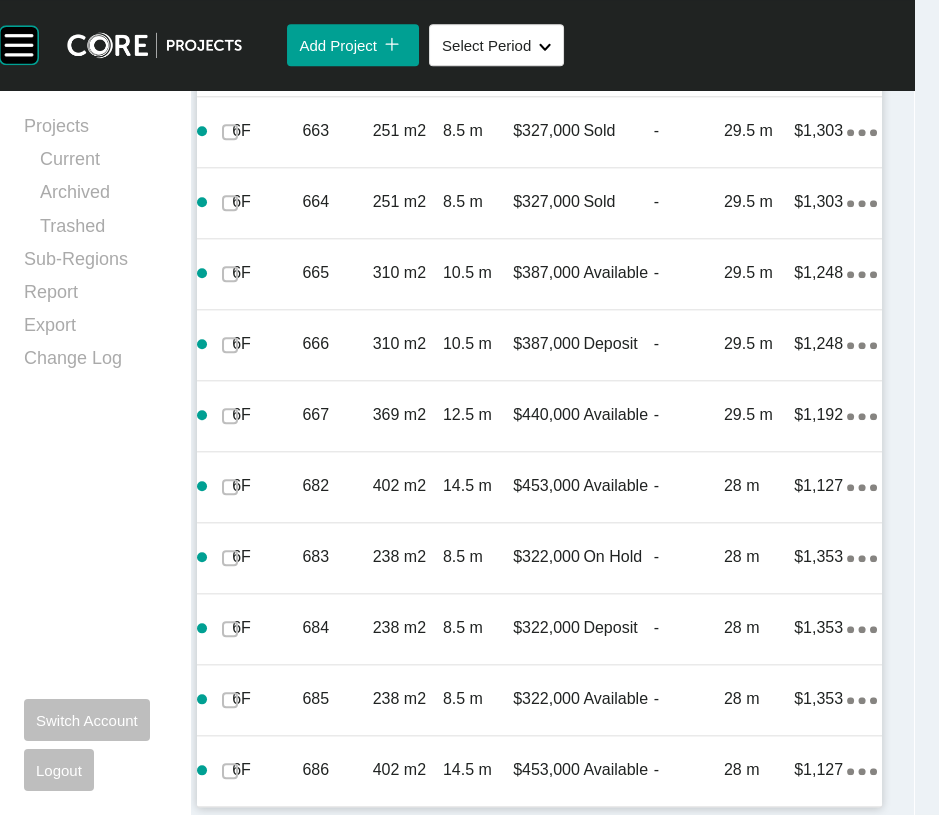 click on "Available" at bounding box center [618, -295] 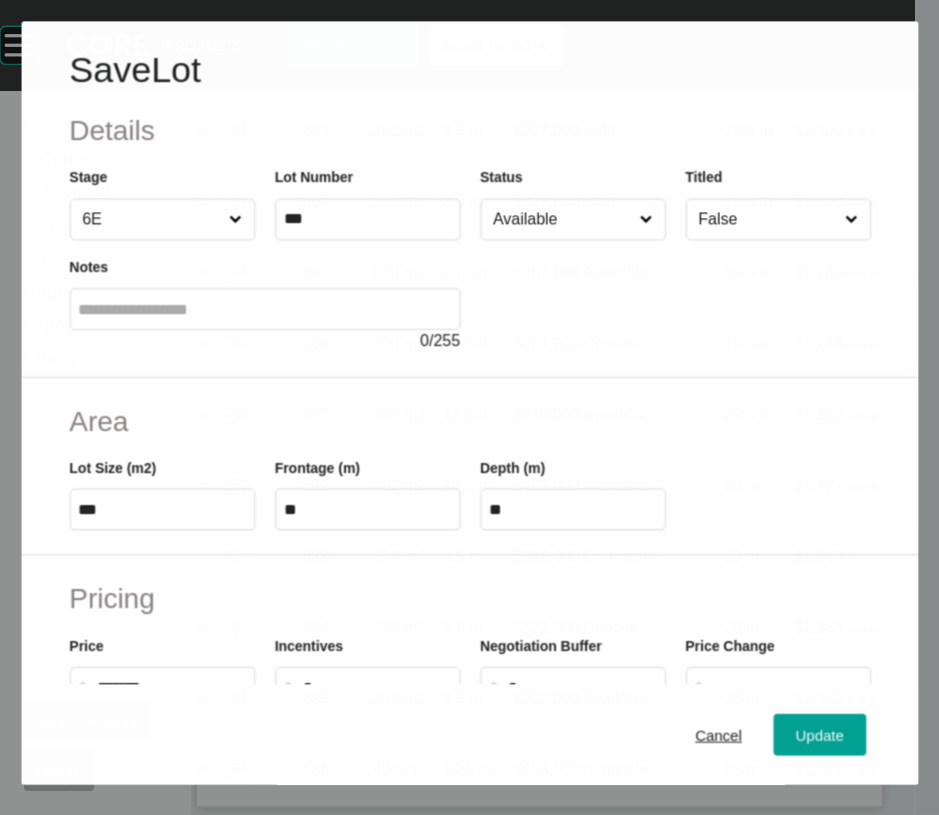 scroll, scrollTop: 4727, scrollLeft: 0, axis: vertical 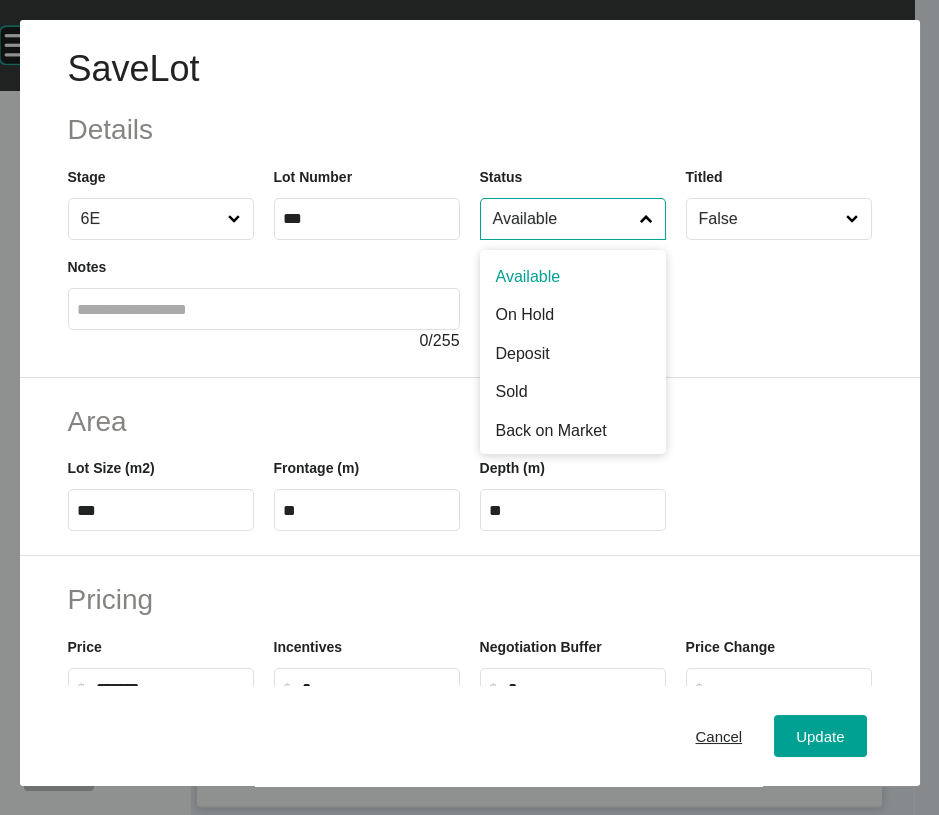 click on "Available" at bounding box center [563, 219] 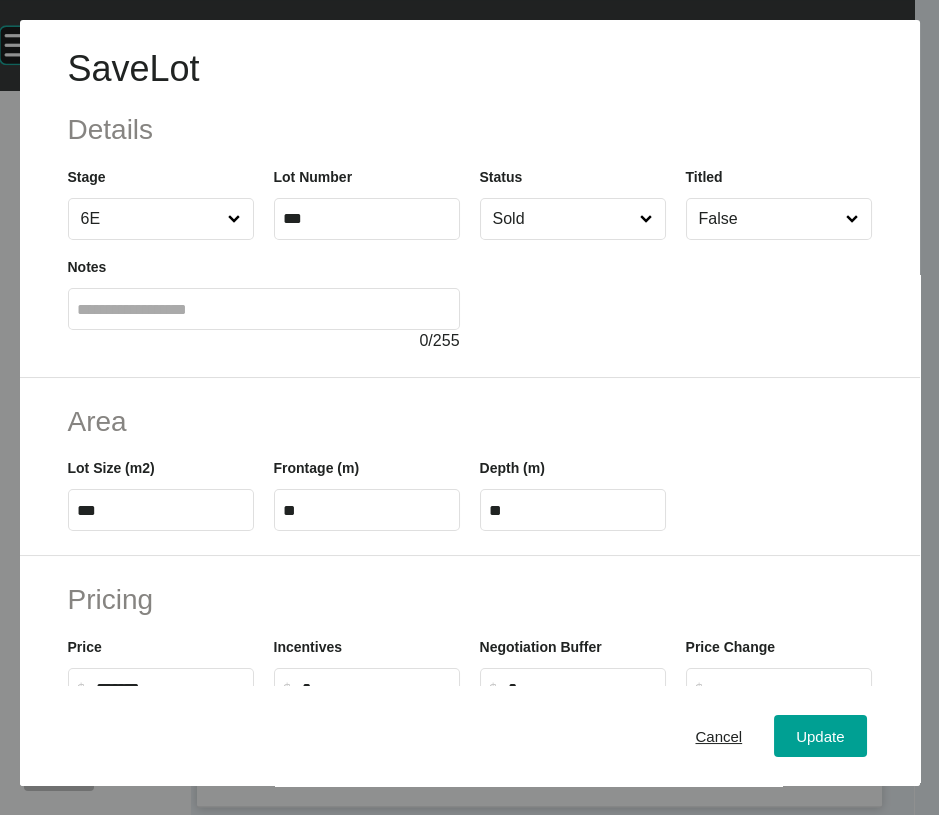 drag, startPoint x: 520, startPoint y: 480, endPoint x: 578, endPoint y: 572, distance: 108.75661 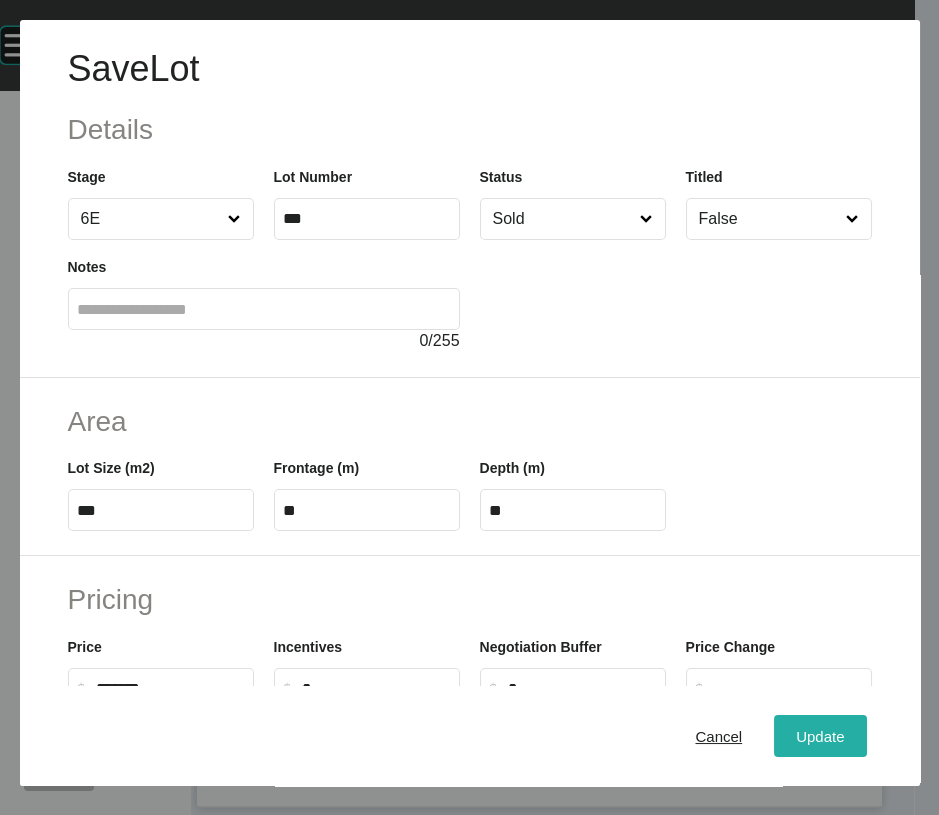 click on "Update" at bounding box center [820, 736] 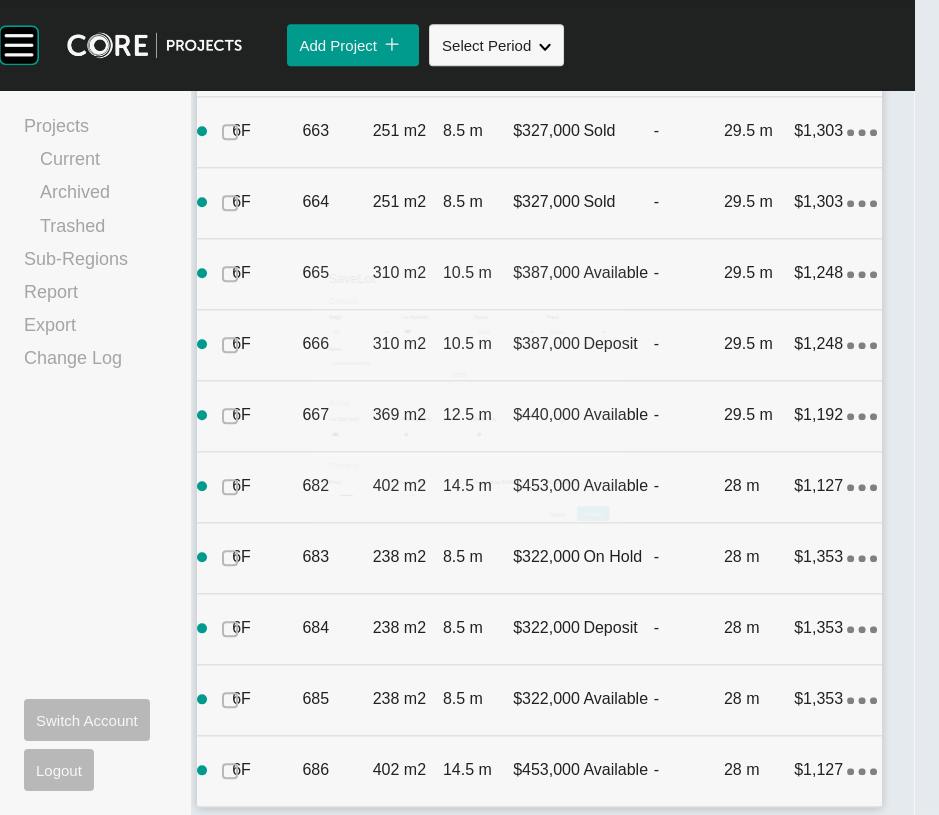 scroll, scrollTop: 4804, scrollLeft: 0, axis: vertical 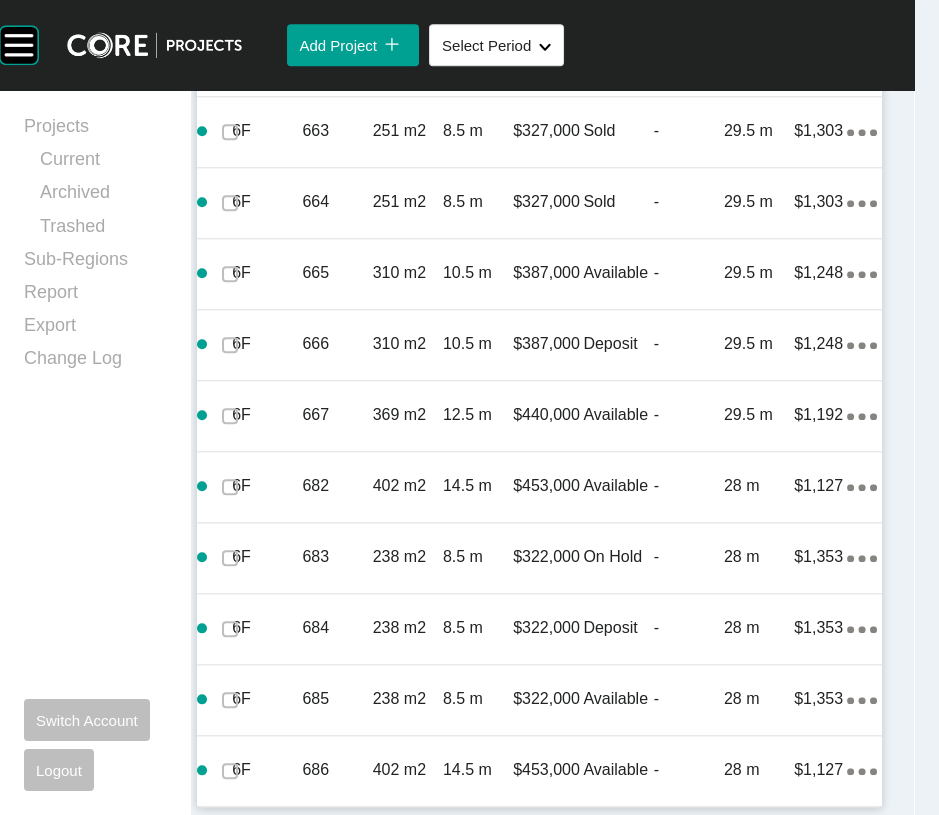 click on "6E 658 204 m2 12 m $361,000 On Hold - 17 m $1,770 Action Menu Dots Copy 6 Created with Sketch." at bounding box center (539, -223) 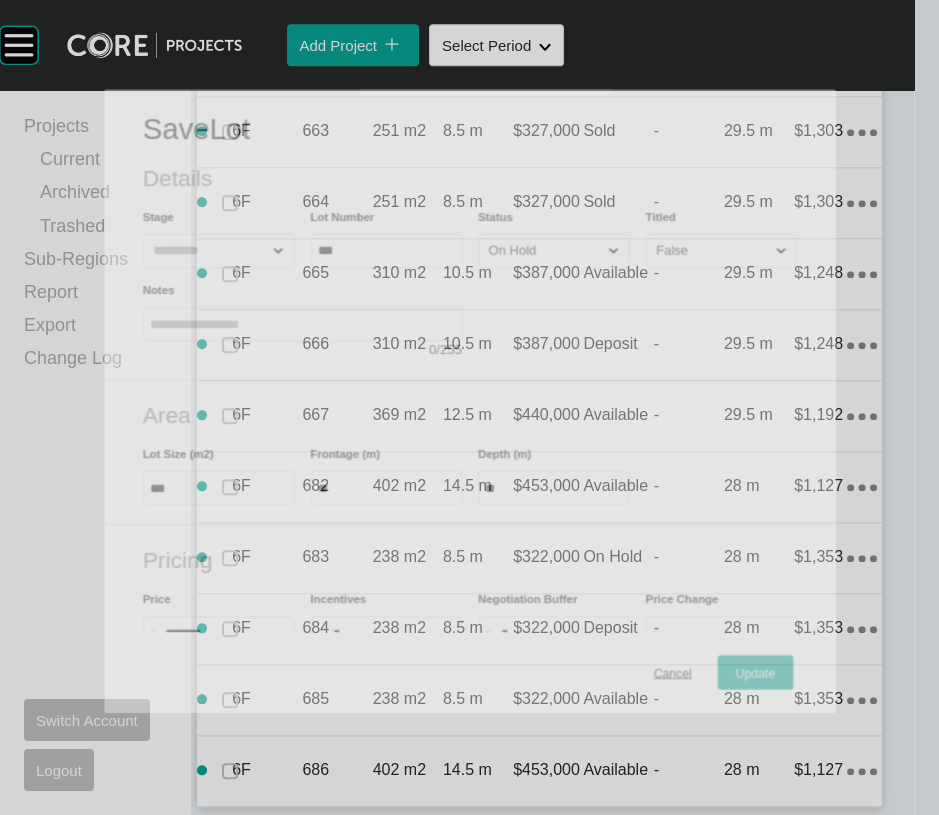 scroll, scrollTop: 5082, scrollLeft: 0, axis: vertical 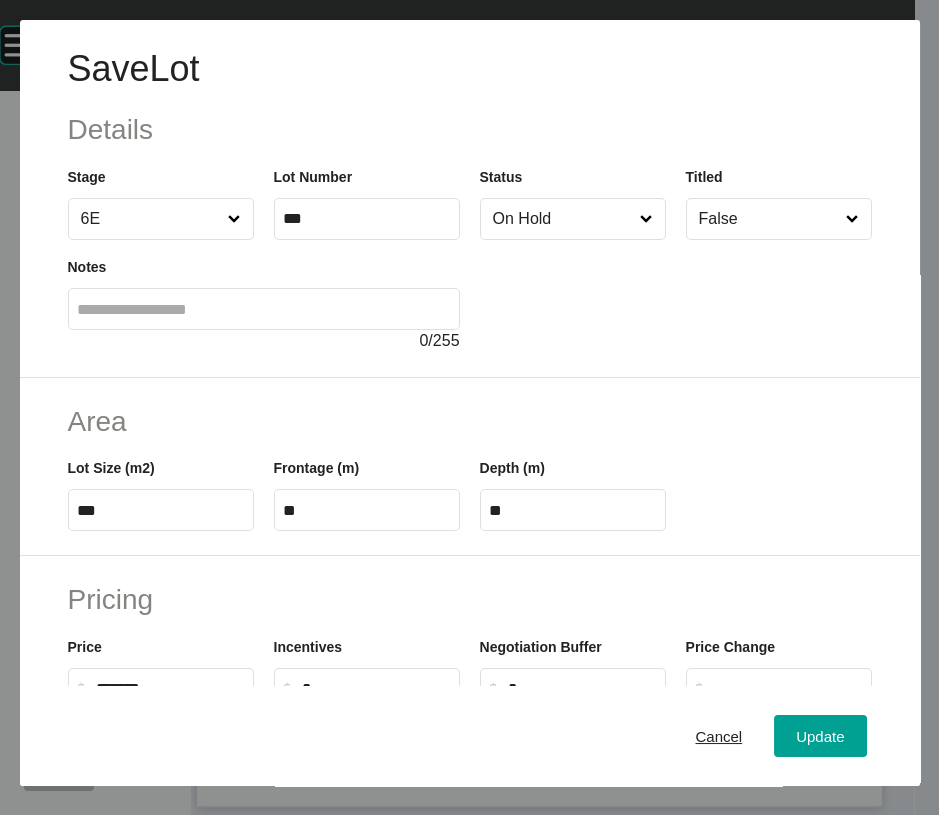 click on "On Hold" at bounding box center (563, 219) 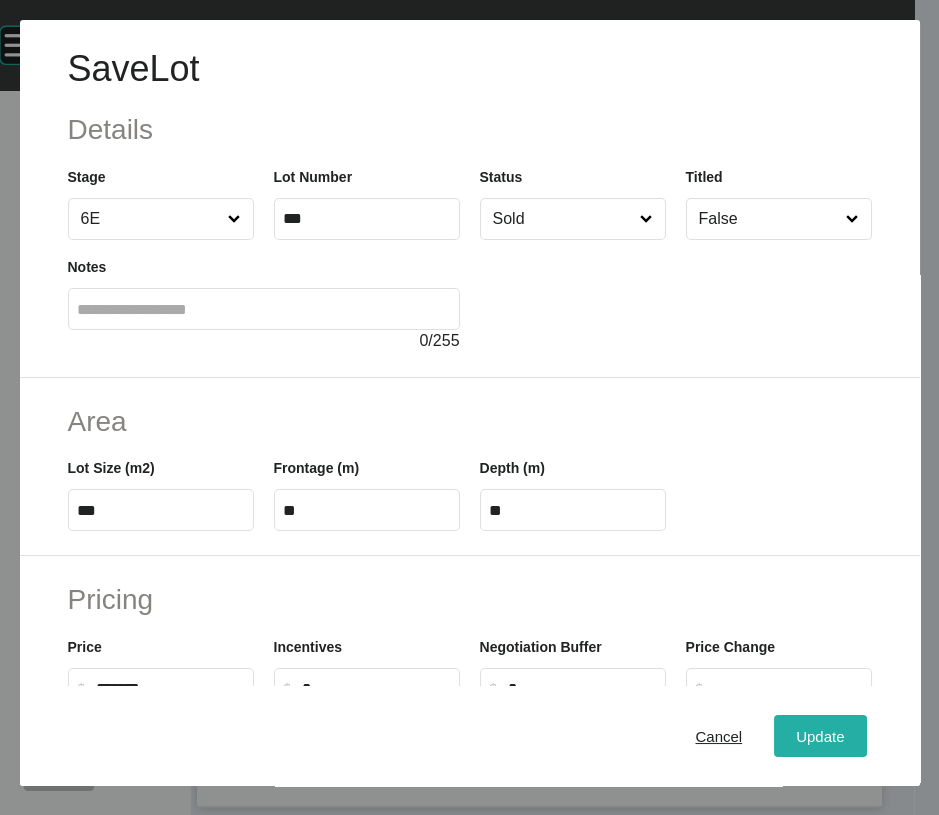 click on "Update" at bounding box center [820, 736] 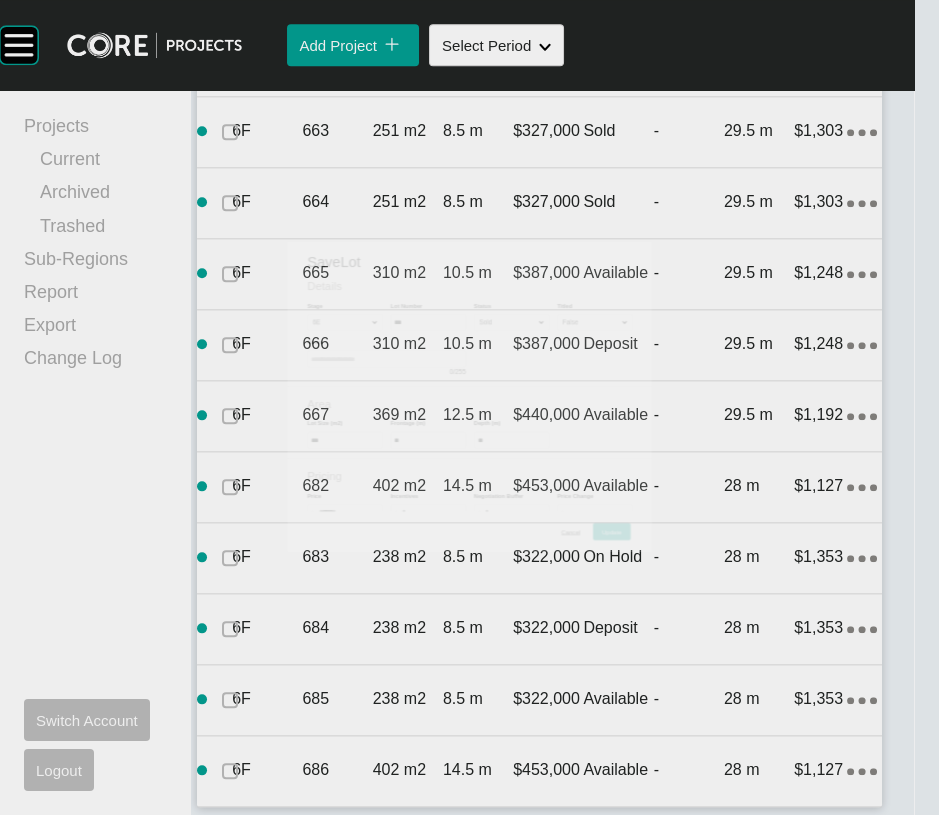 scroll, scrollTop: 5159, scrollLeft: 0, axis: vertical 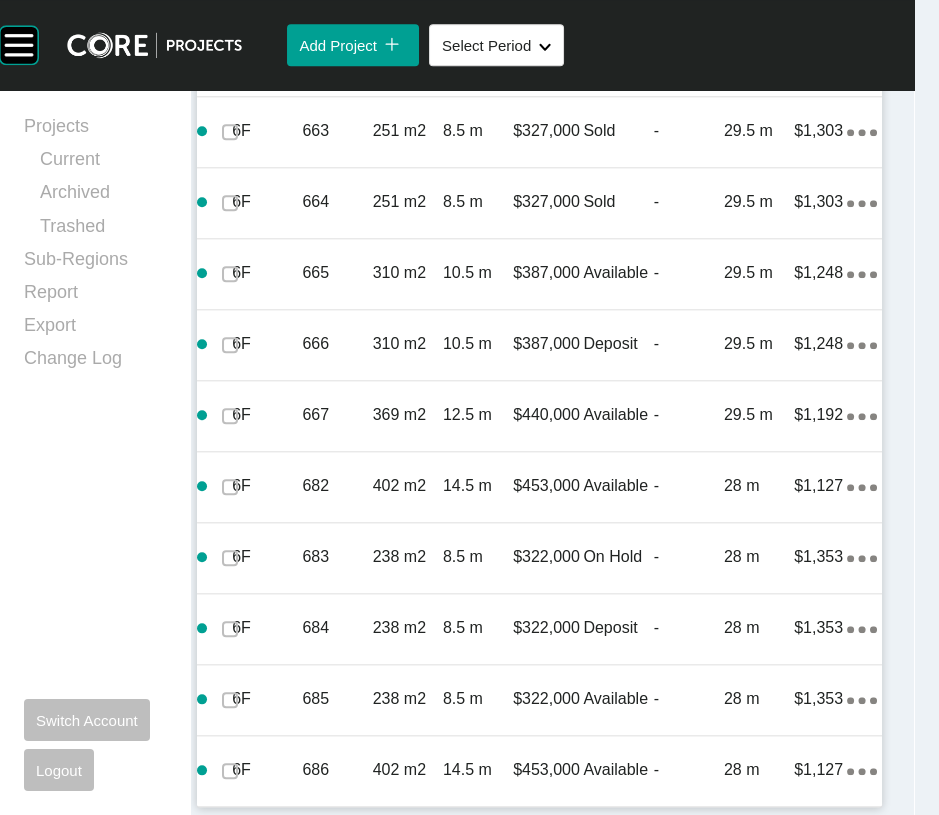 click on "17 m" at bounding box center [759, -153] 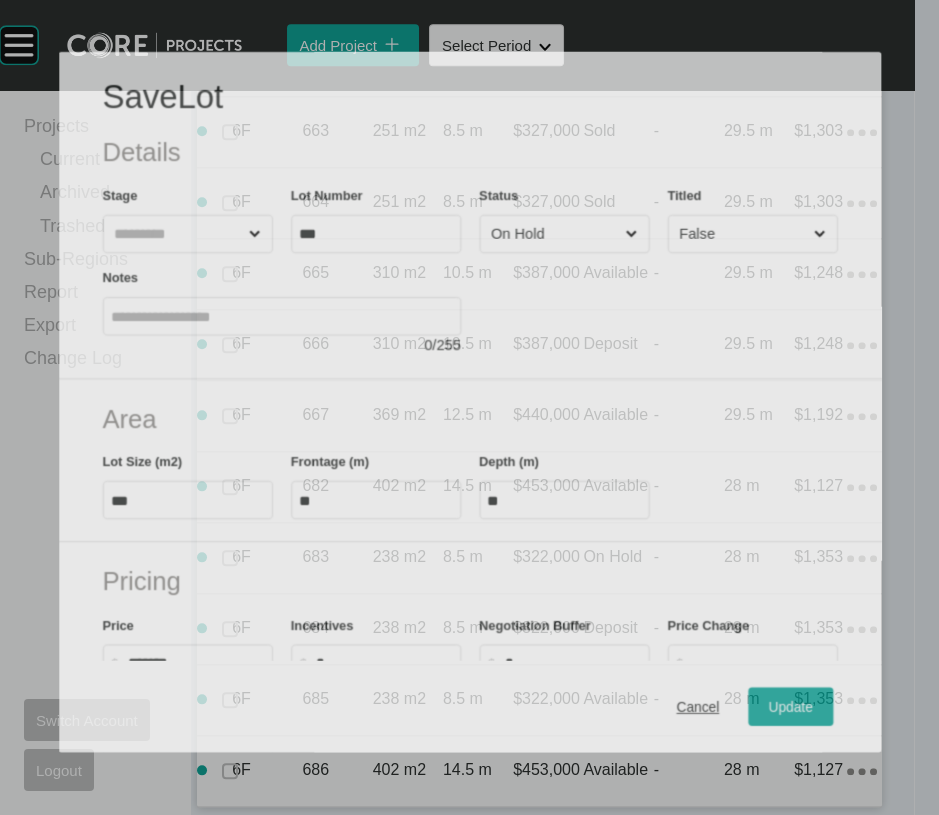 scroll, scrollTop: 5082, scrollLeft: 0, axis: vertical 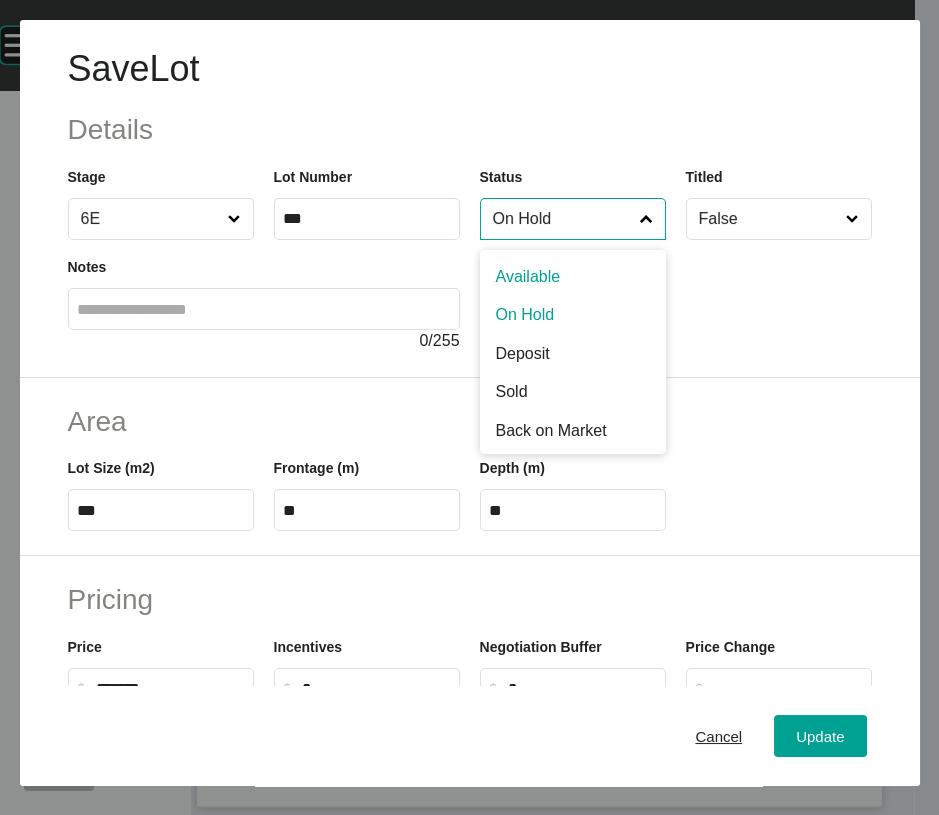 click on "On Hold" at bounding box center (563, 219) 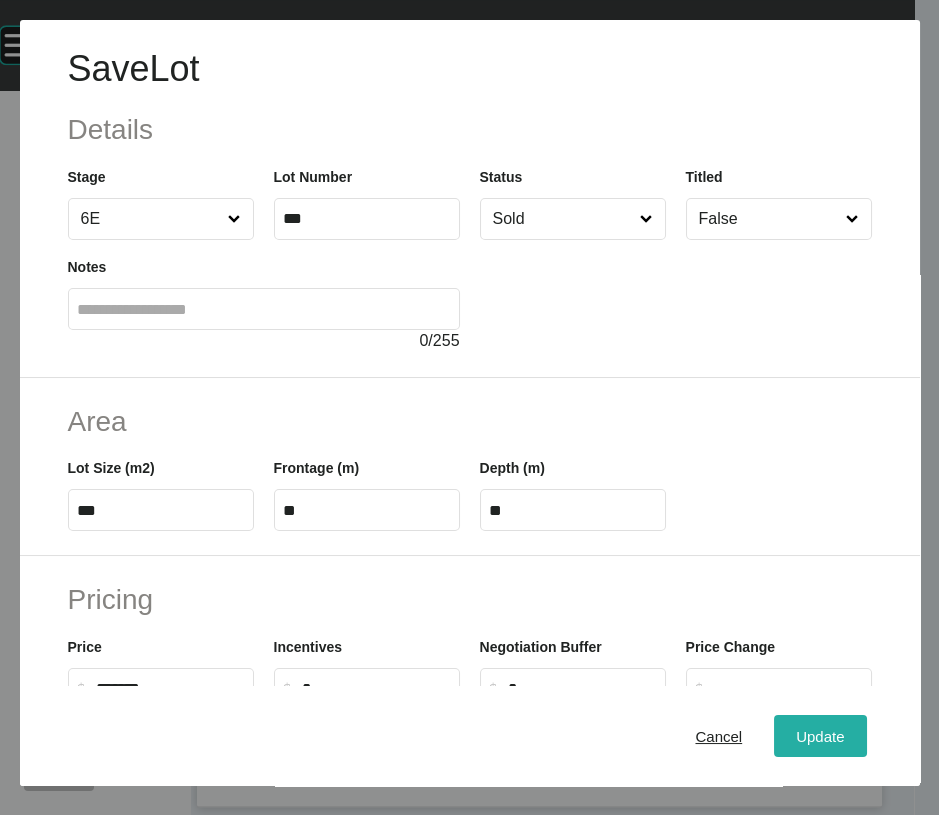 click on "Update" at bounding box center (820, 736) 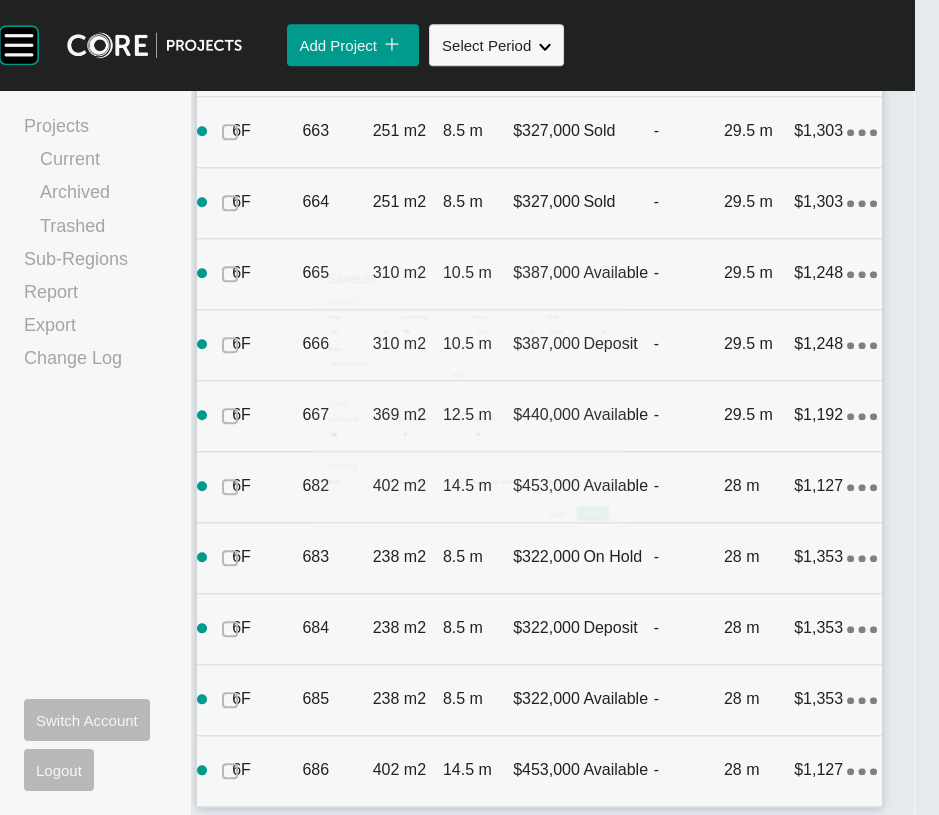 scroll, scrollTop: 5159, scrollLeft: 0, axis: vertical 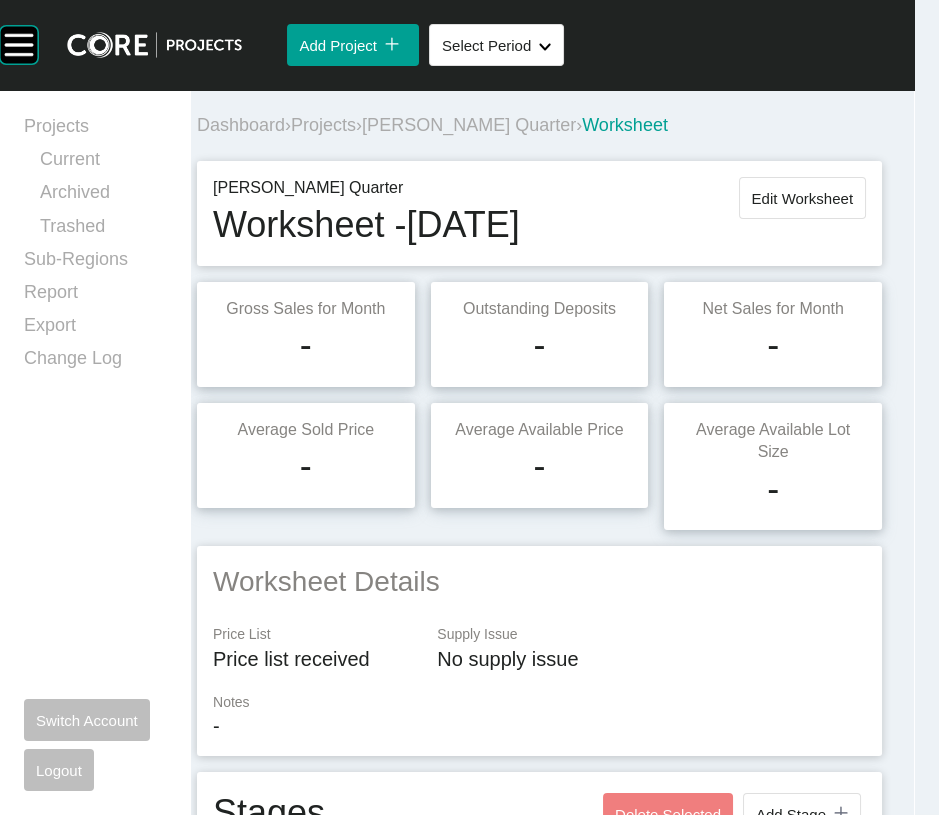 click on "Projects" at bounding box center [323, 125] 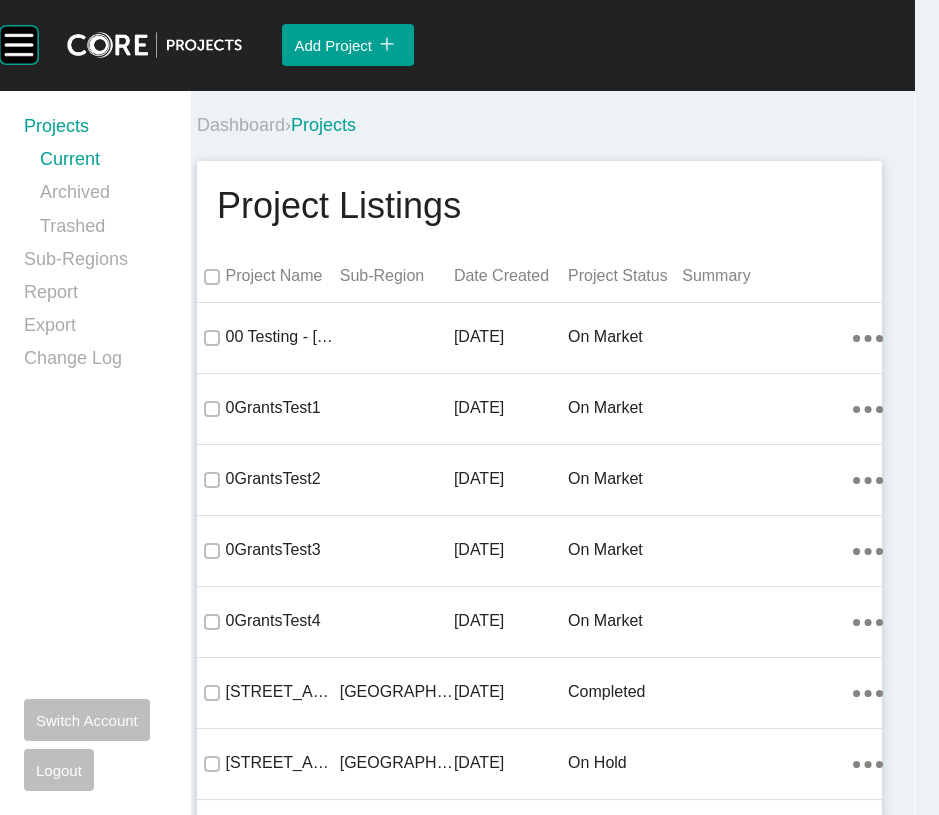 scroll, scrollTop: 51211, scrollLeft: 0, axis: vertical 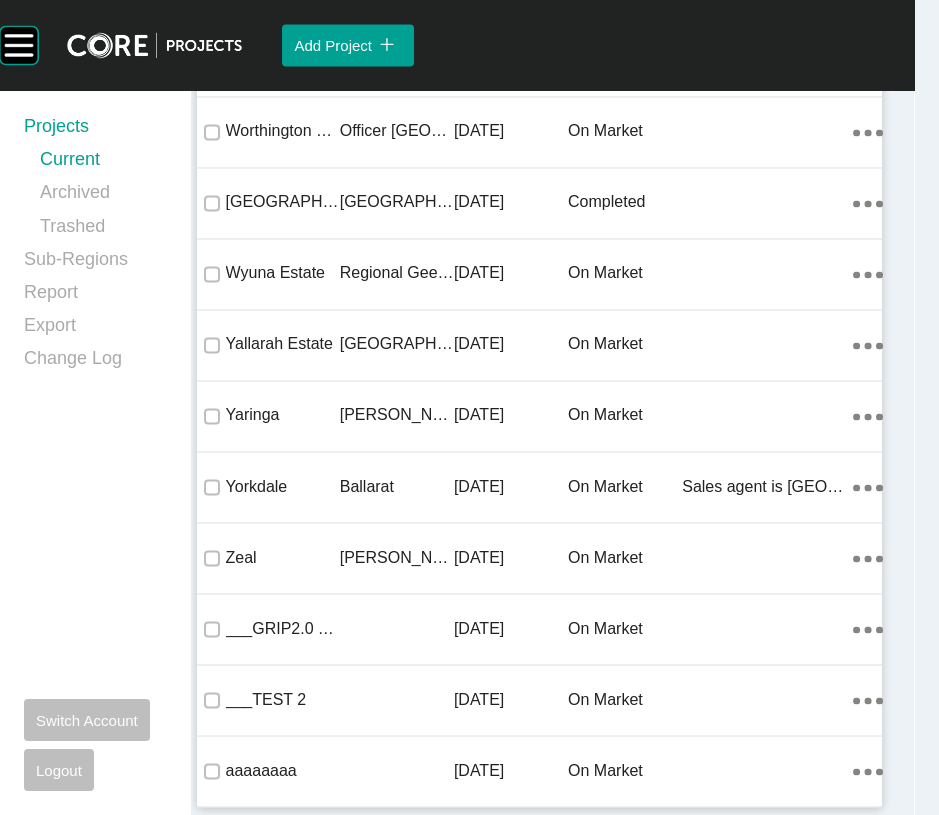 click on "on market" at bounding box center (625, -14069) 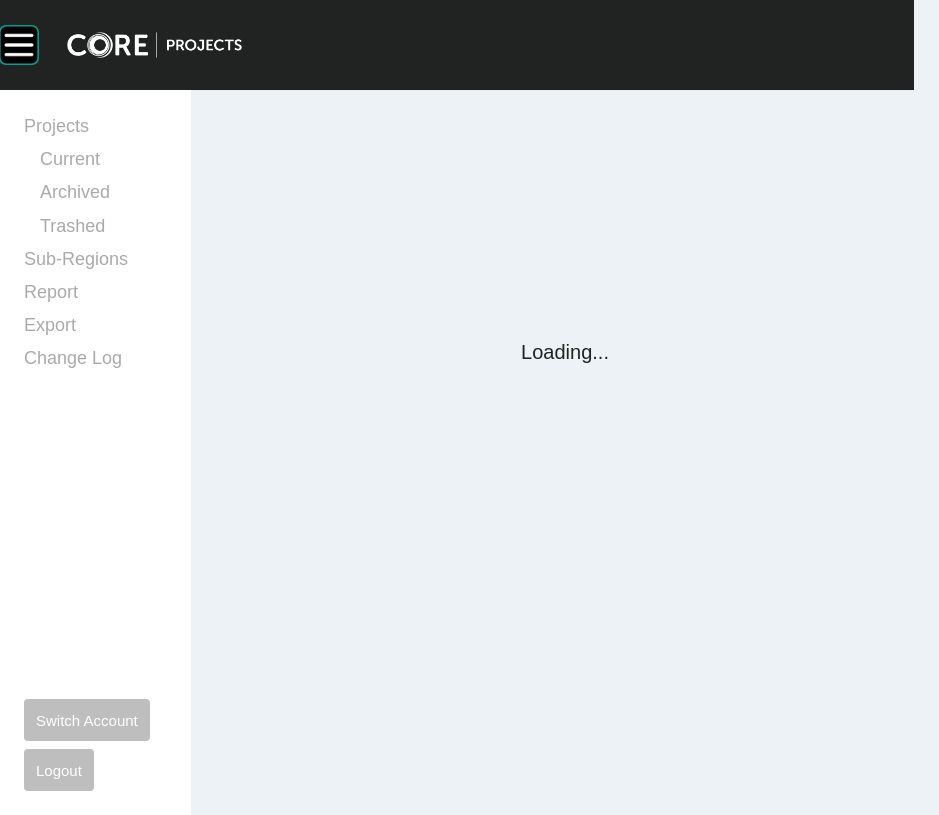 scroll, scrollTop: 0, scrollLeft: 0, axis: both 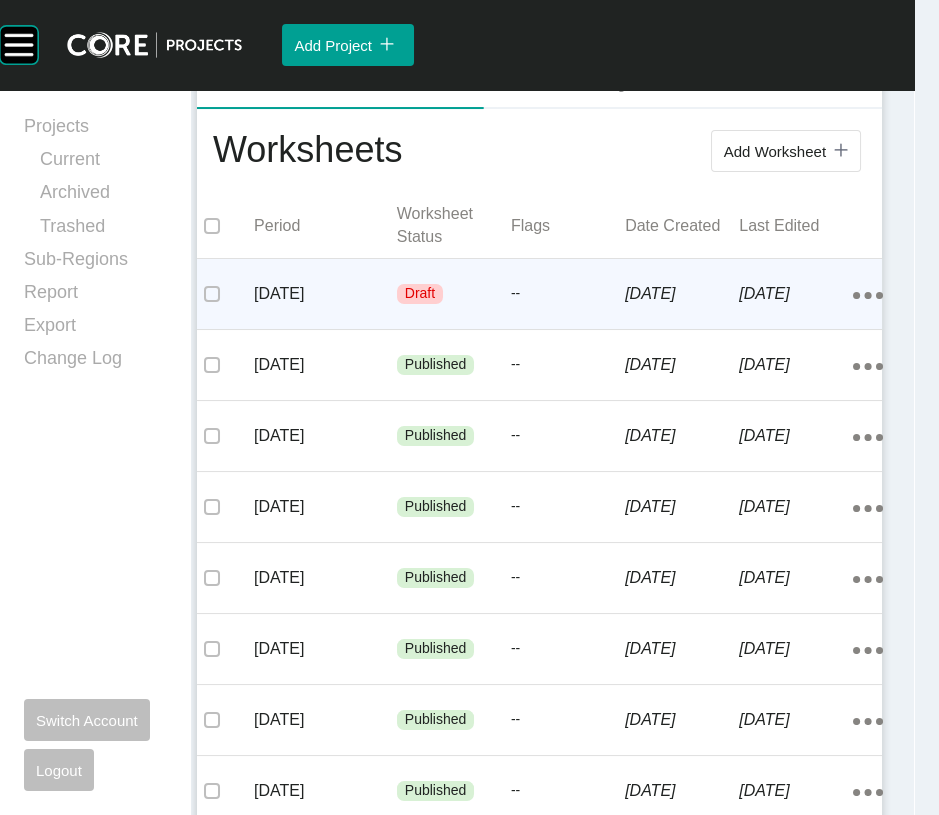 click on "Draft" at bounding box center (420, 294) 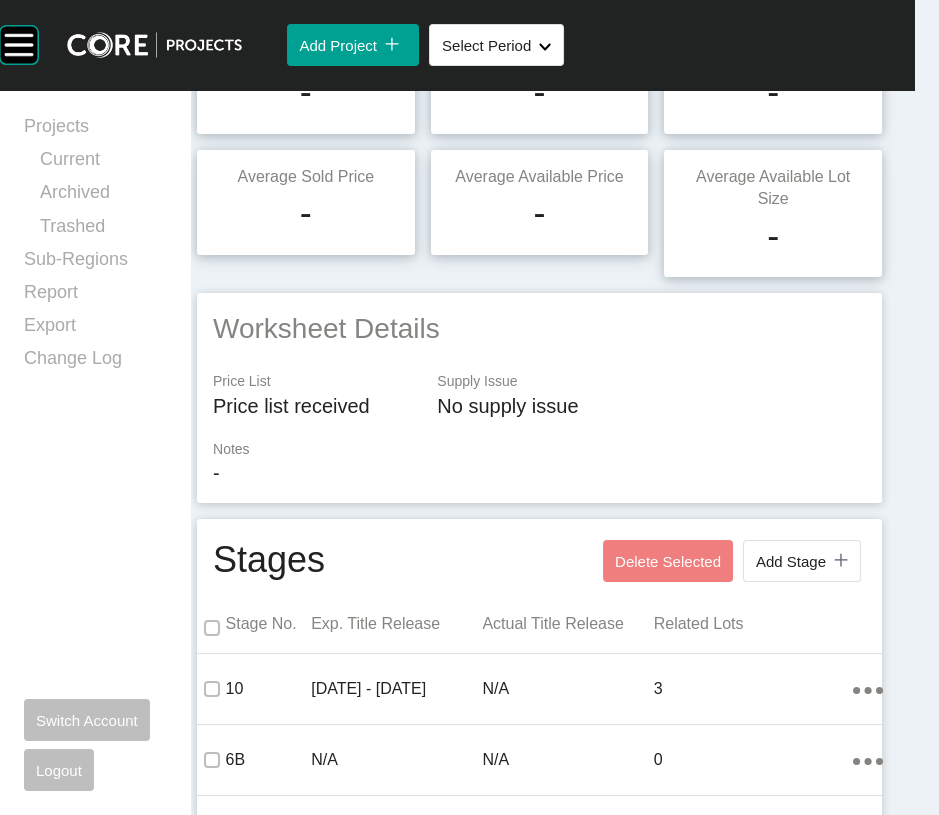 scroll, scrollTop: 0, scrollLeft: 0, axis: both 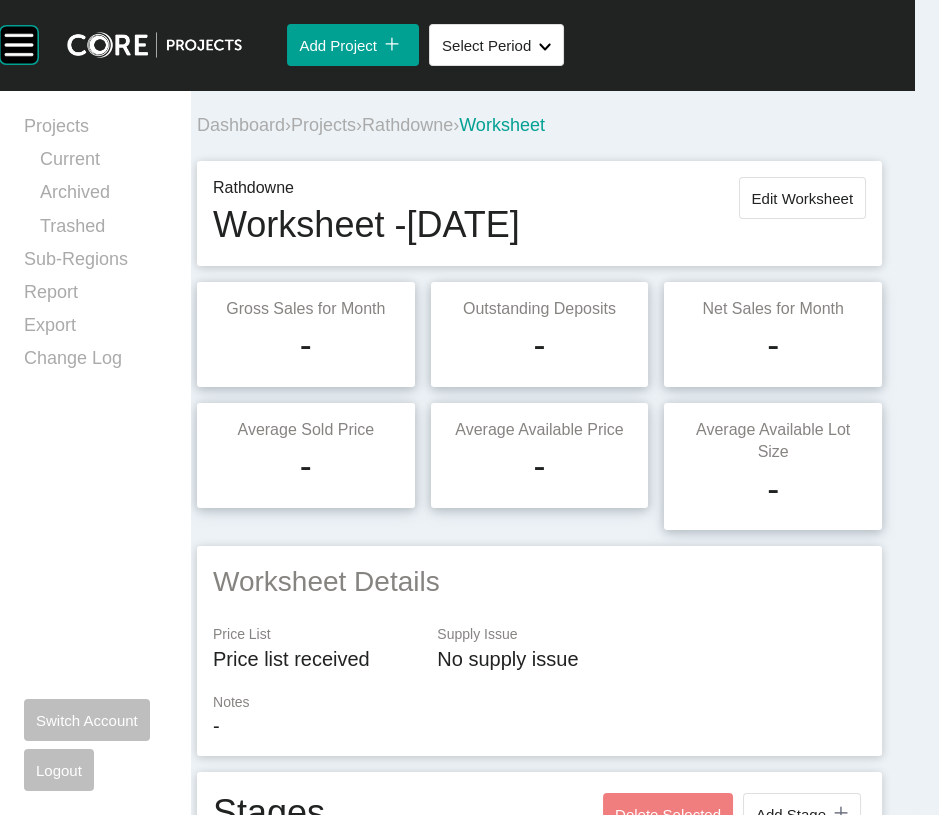 click on "Projects" at bounding box center (323, 125) 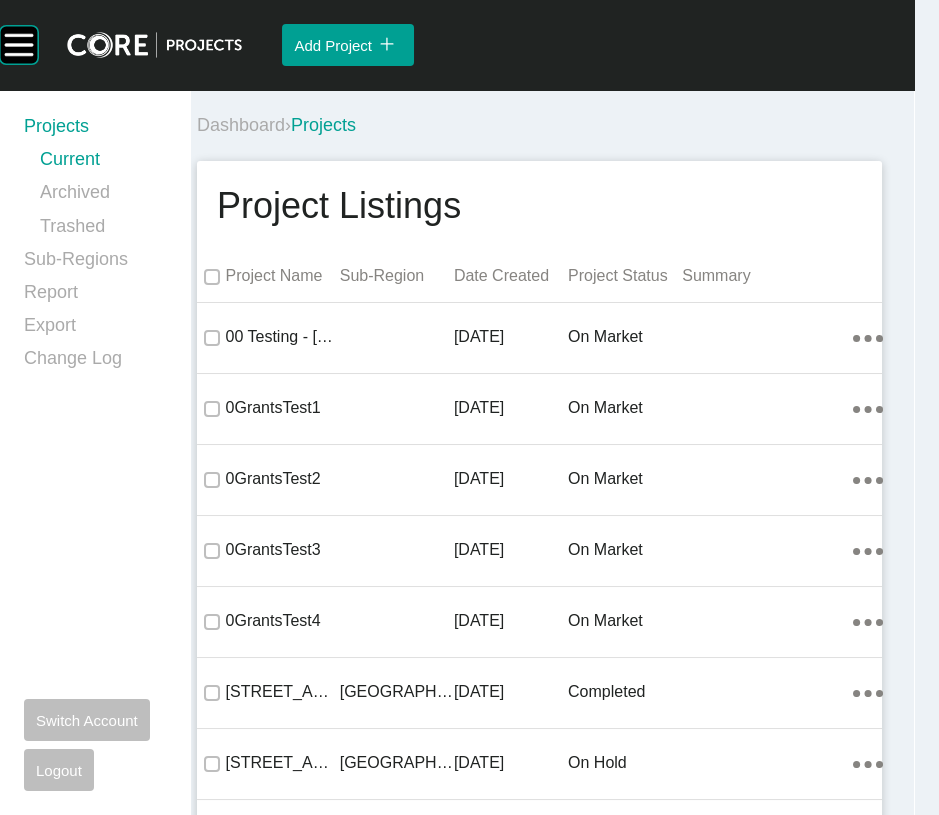 scroll, scrollTop: 12570, scrollLeft: 0, axis: vertical 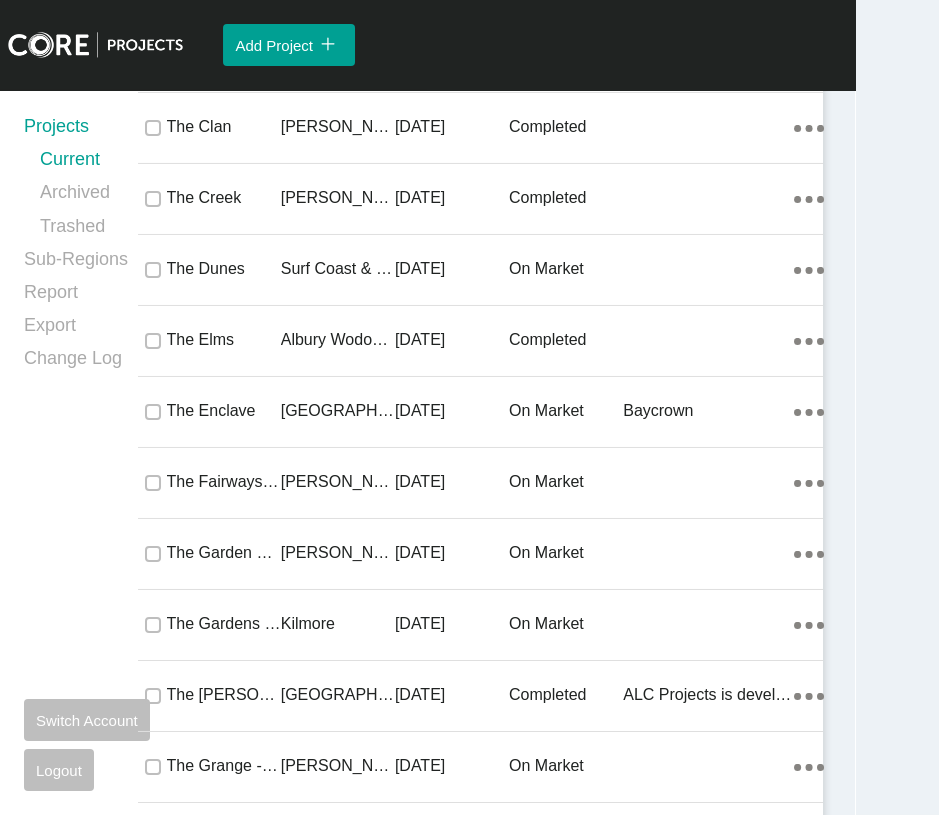 click on "[DATE]" at bounding box center [452, -13860] 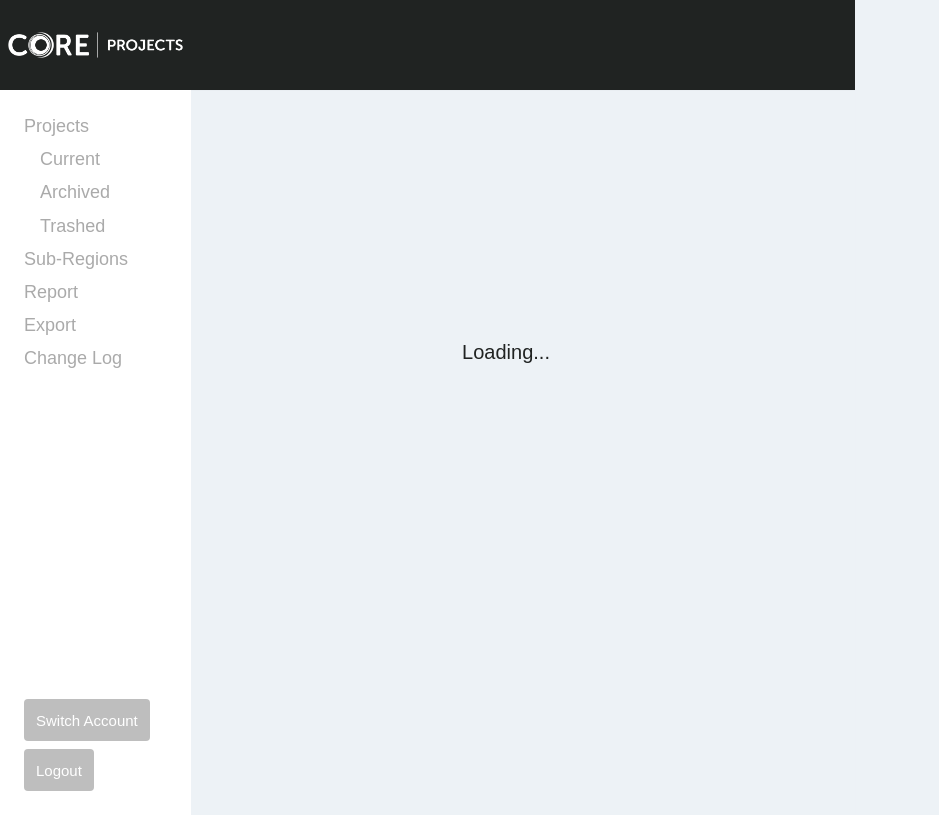 scroll, scrollTop: 0, scrollLeft: 0, axis: both 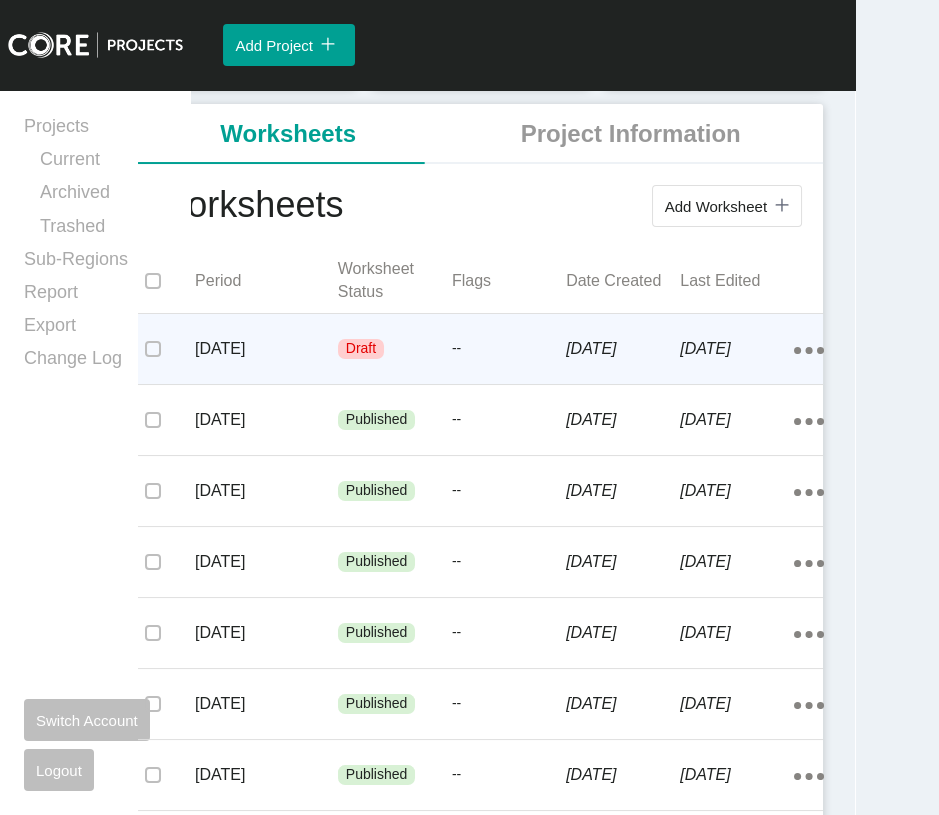 click on "[DATE]" at bounding box center (623, 349) 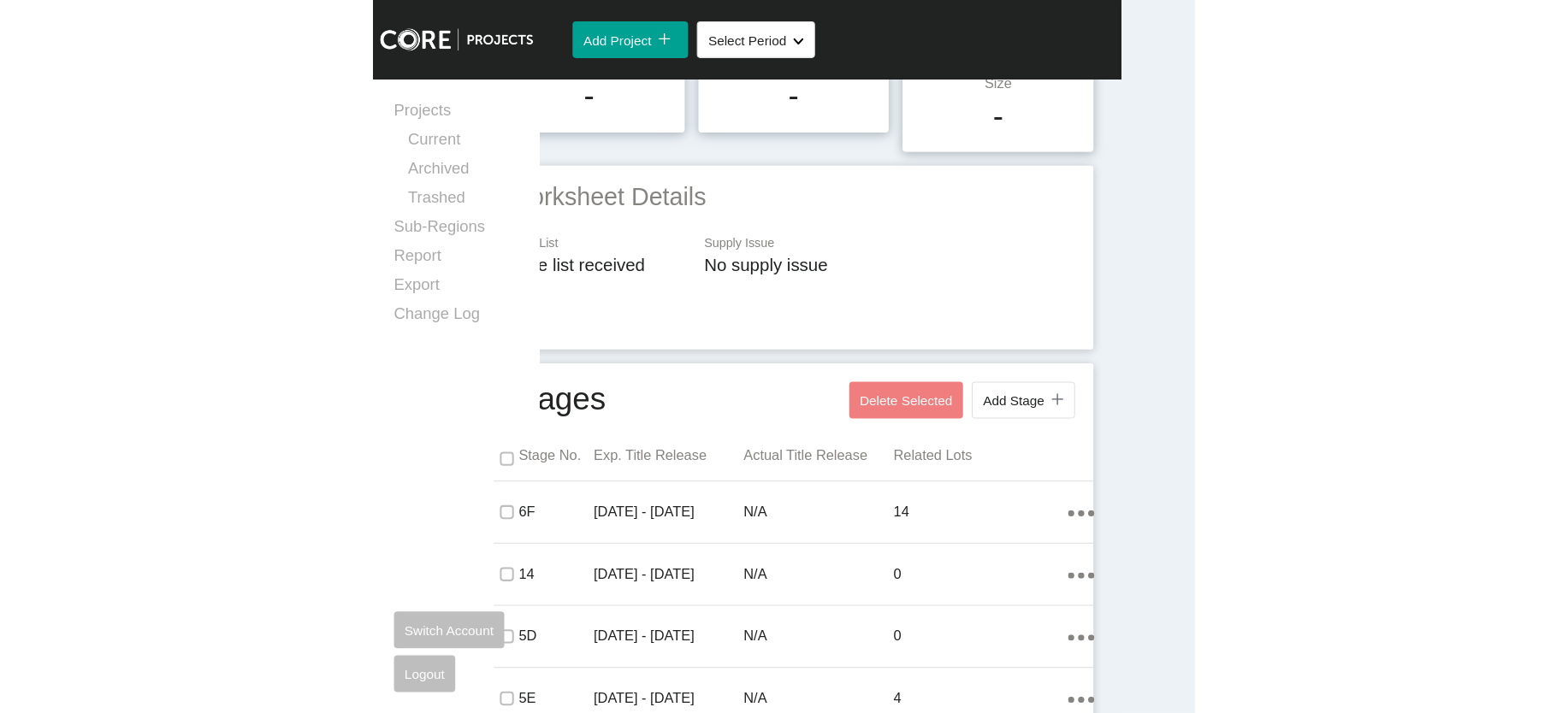 scroll, scrollTop: 0, scrollLeft: 0, axis: both 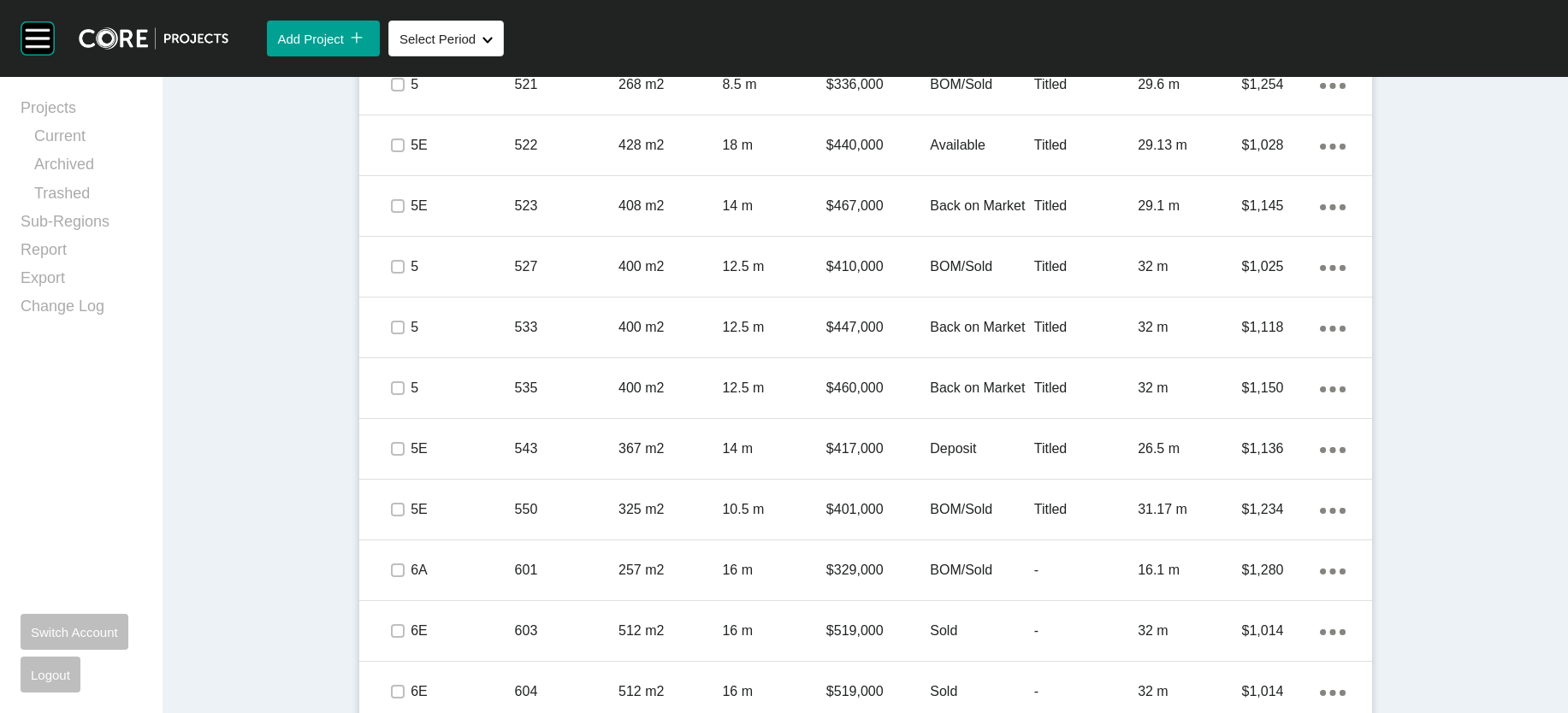 click at bounding box center (398, -37) 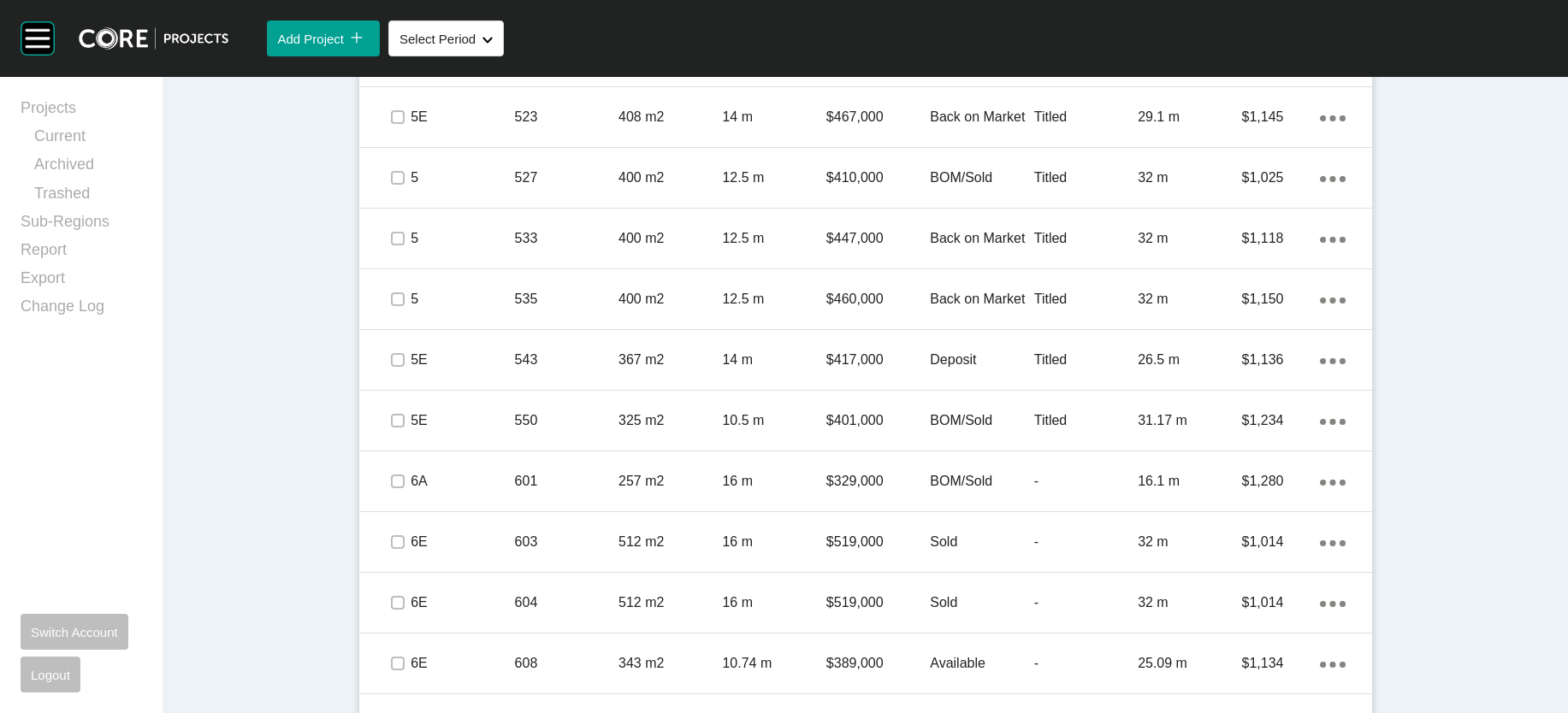 scroll, scrollTop: 1617, scrollLeft: 0, axis: vertical 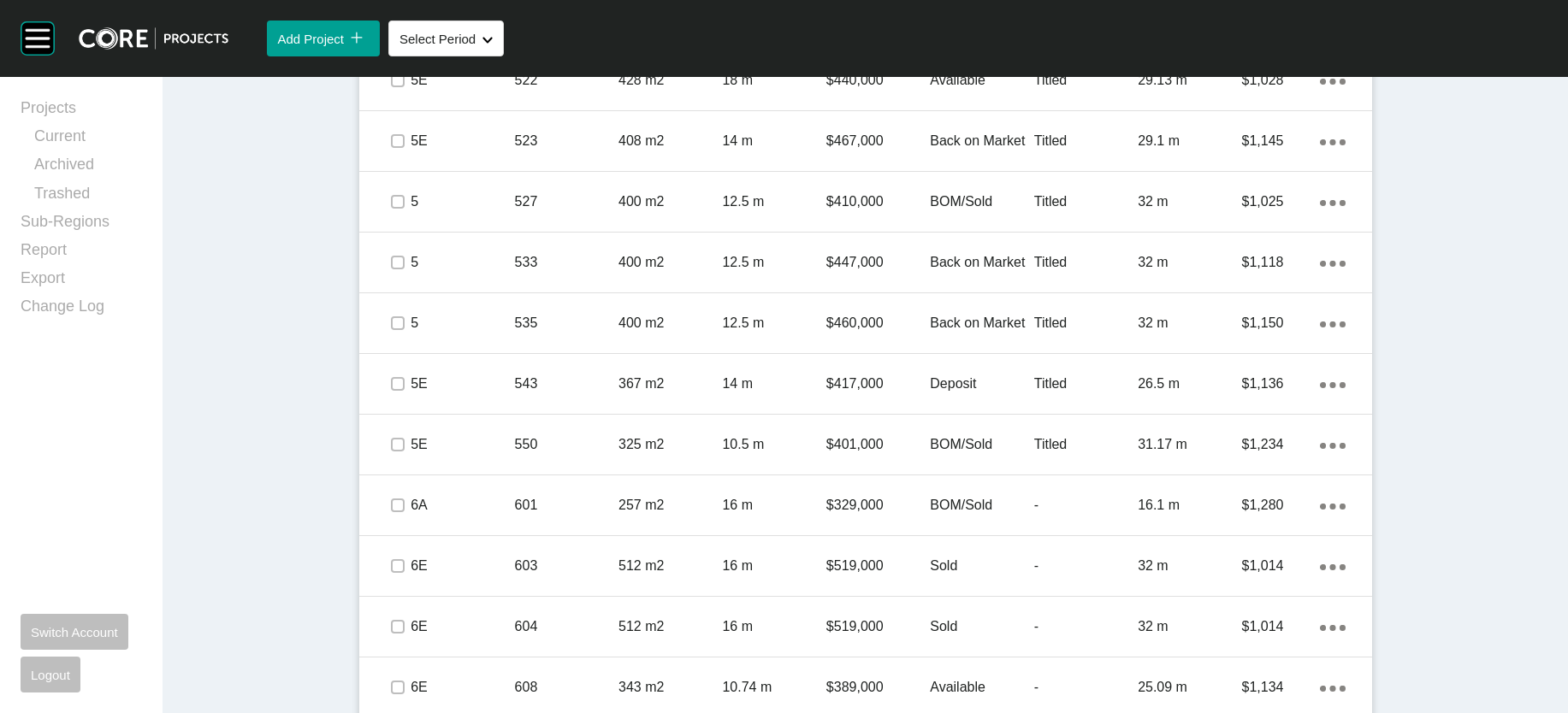 click on "-" at bounding box center [1086, -102] 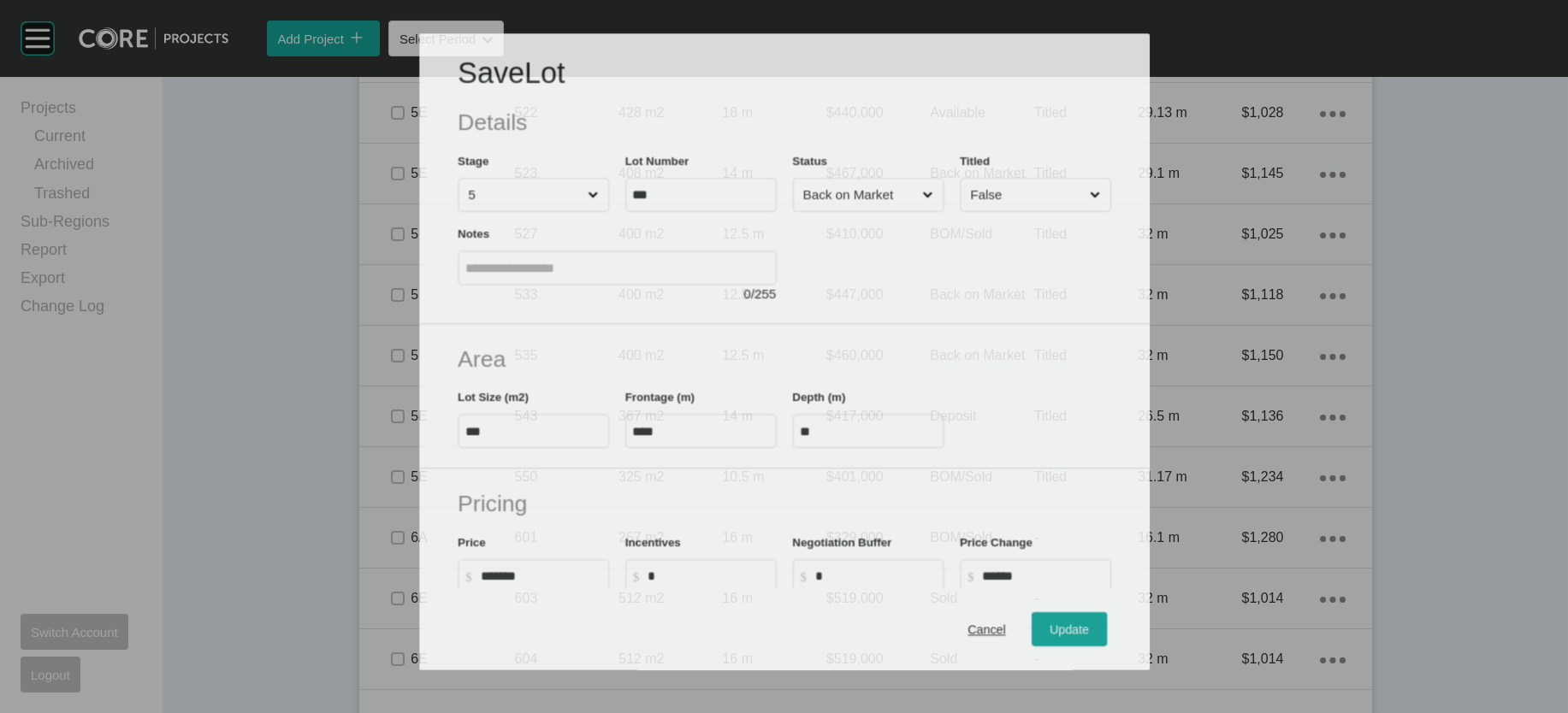 scroll, scrollTop: 1549, scrollLeft: 0, axis: vertical 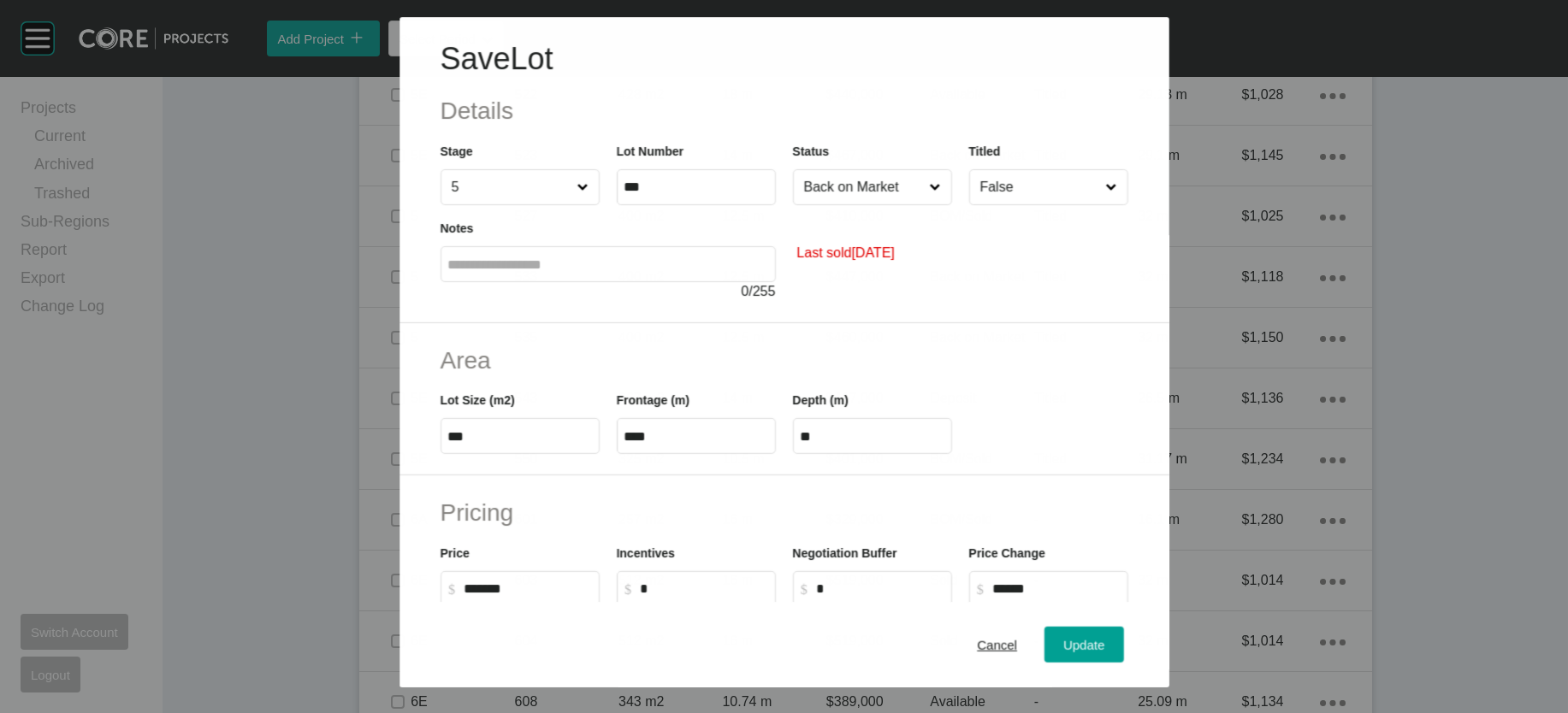 click on "False" at bounding box center [1038, 187] 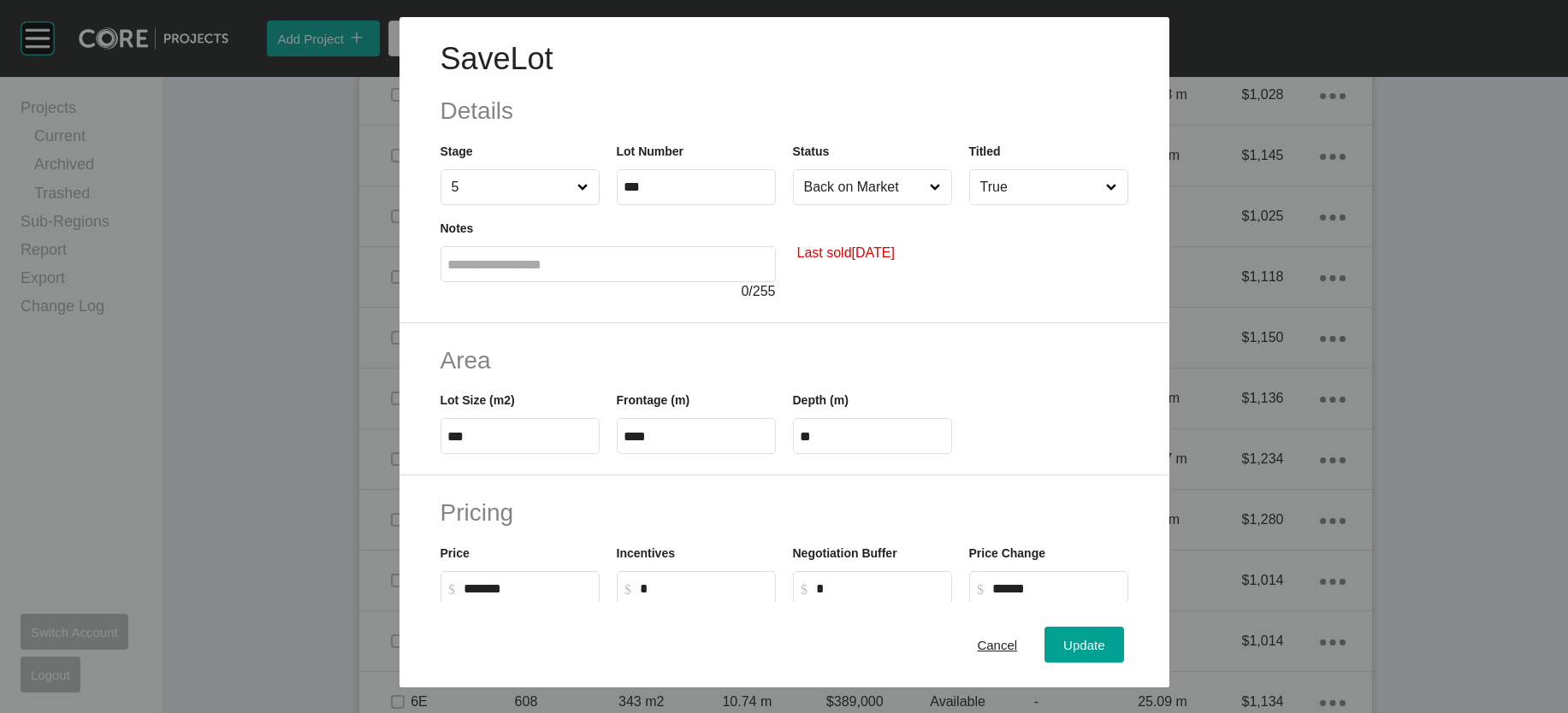drag, startPoint x: 1099, startPoint y: 282, endPoint x: 1101, endPoint y: 319, distance: 37.054015 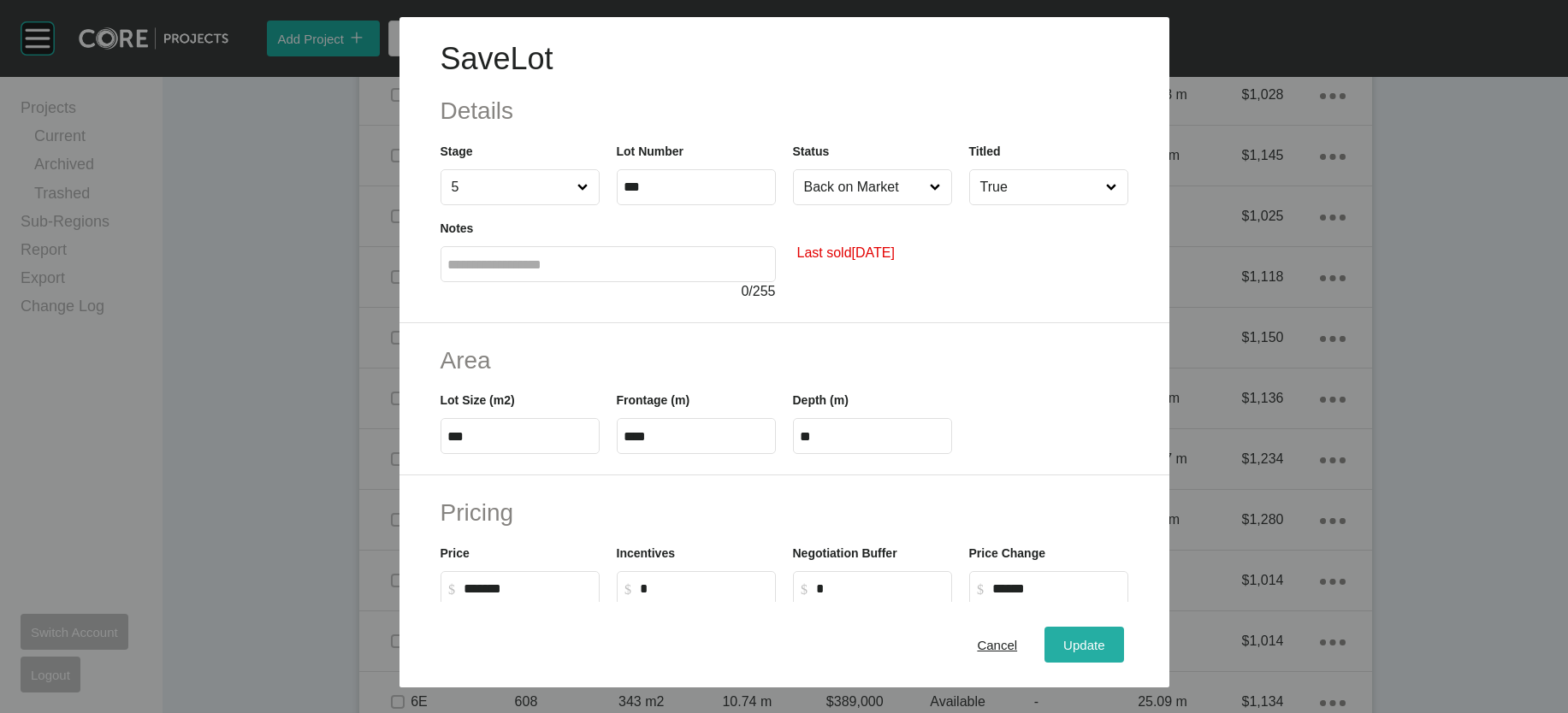 click on "Update" at bounding box center (1084, 644) 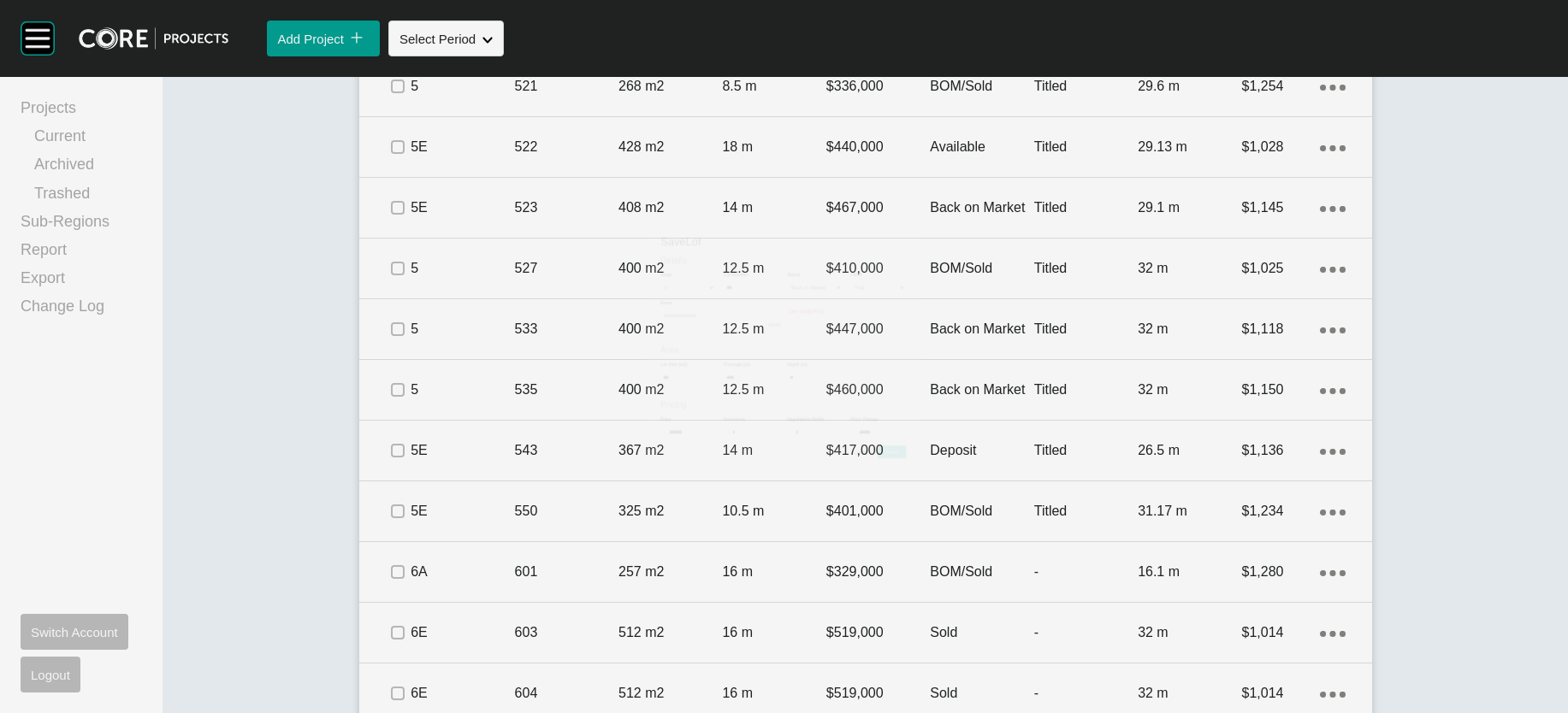 scroll, scrollTop: 1617, scrollLeft: 0, axis: vertical 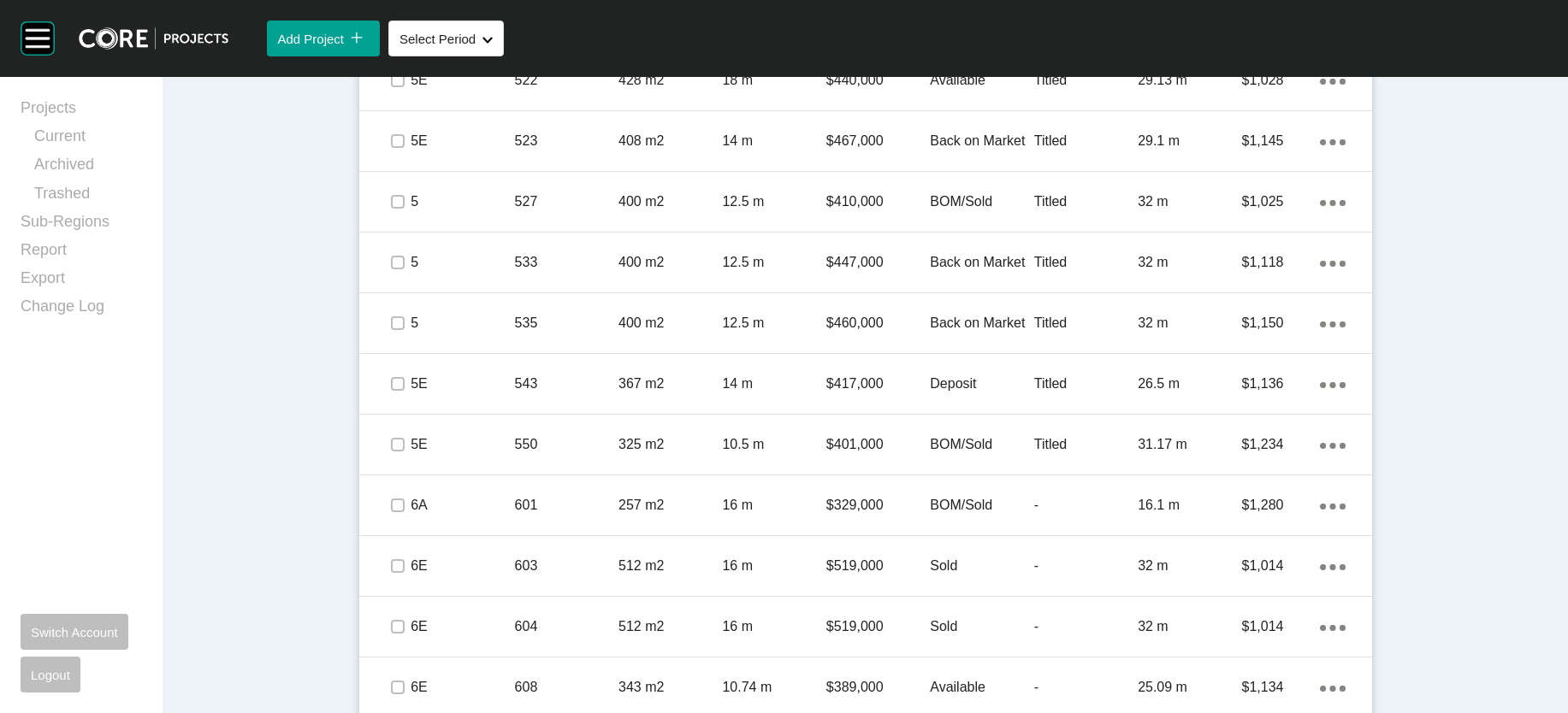 click at bounding box center (398, -102) 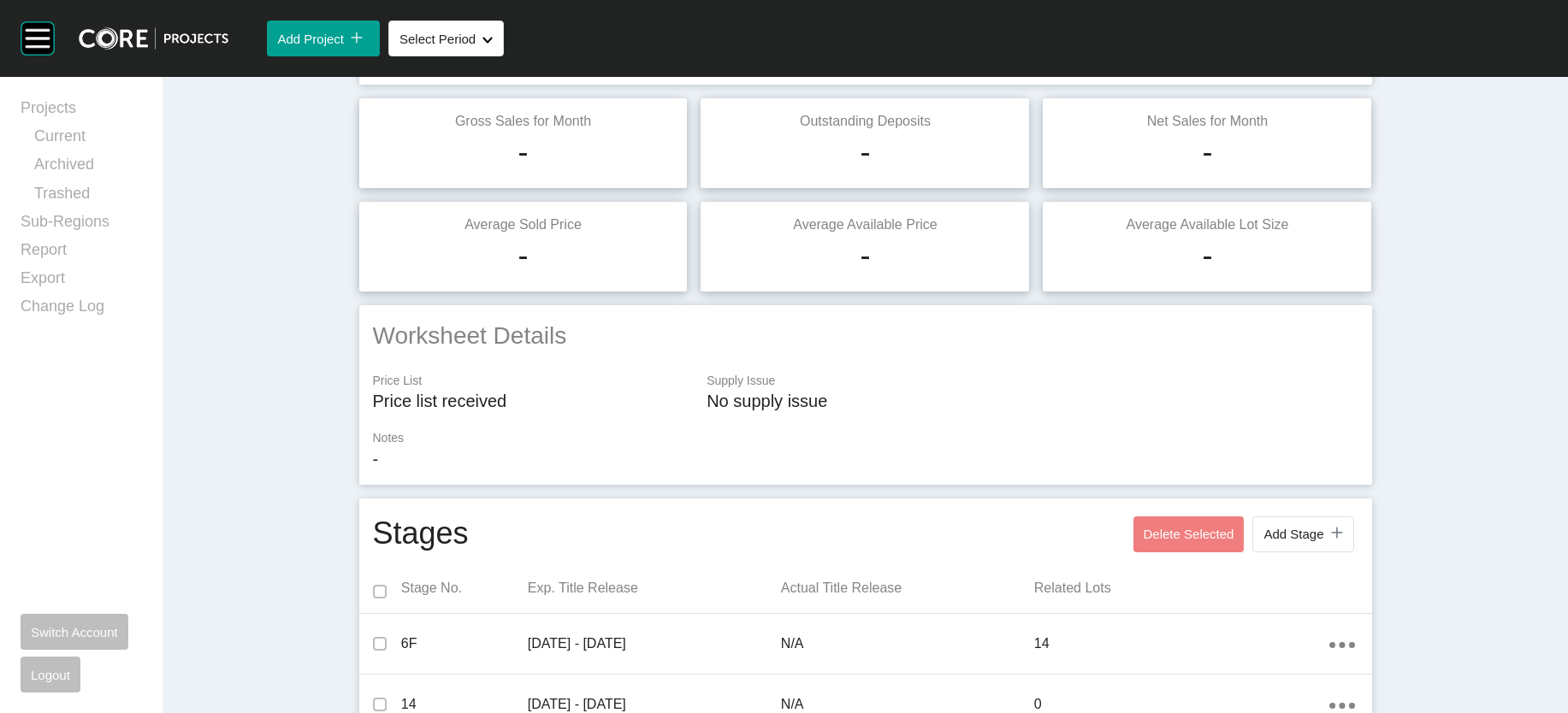 scroll, scrollTop: 0, scrollLeft: 0, axis: both 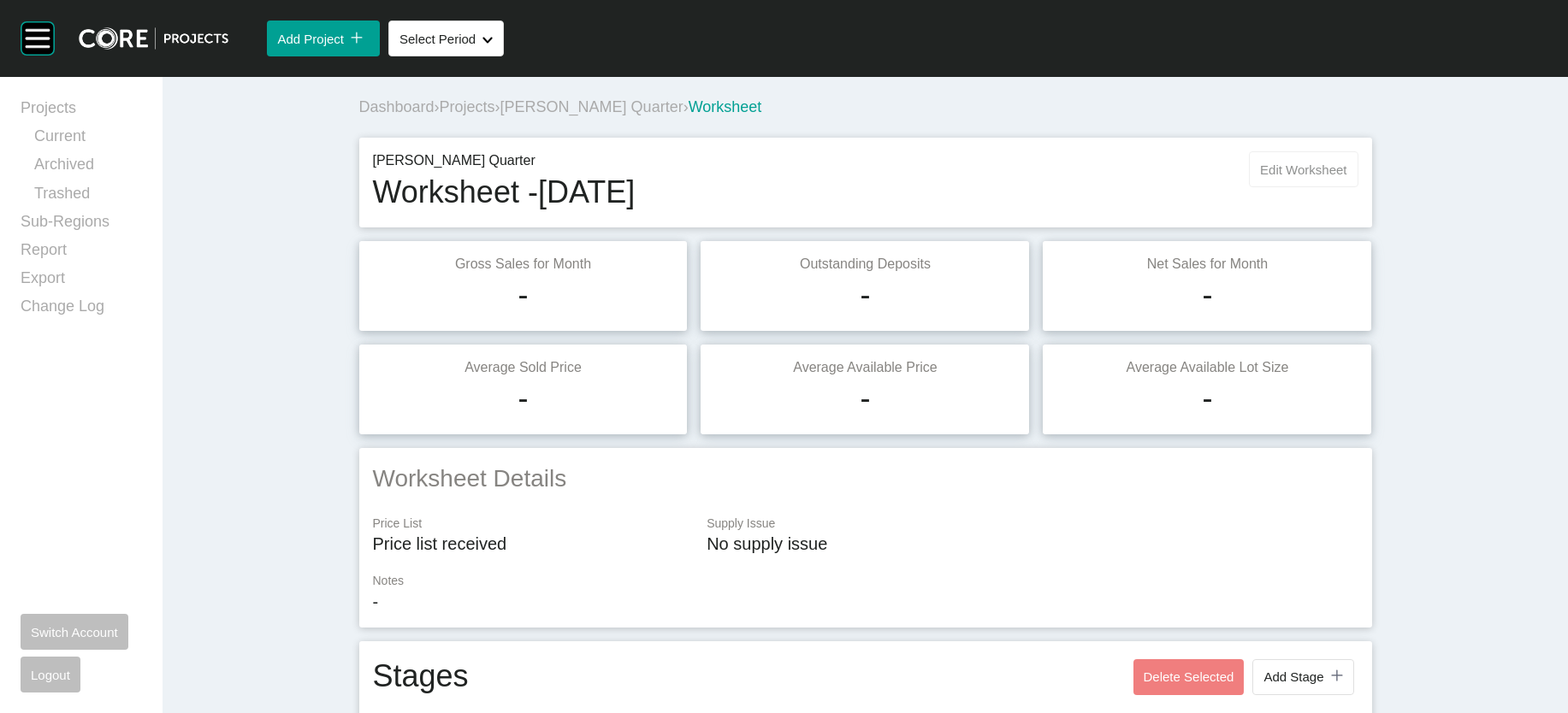 click on "Edit Worksheet" at bounding box center (1303, 169) 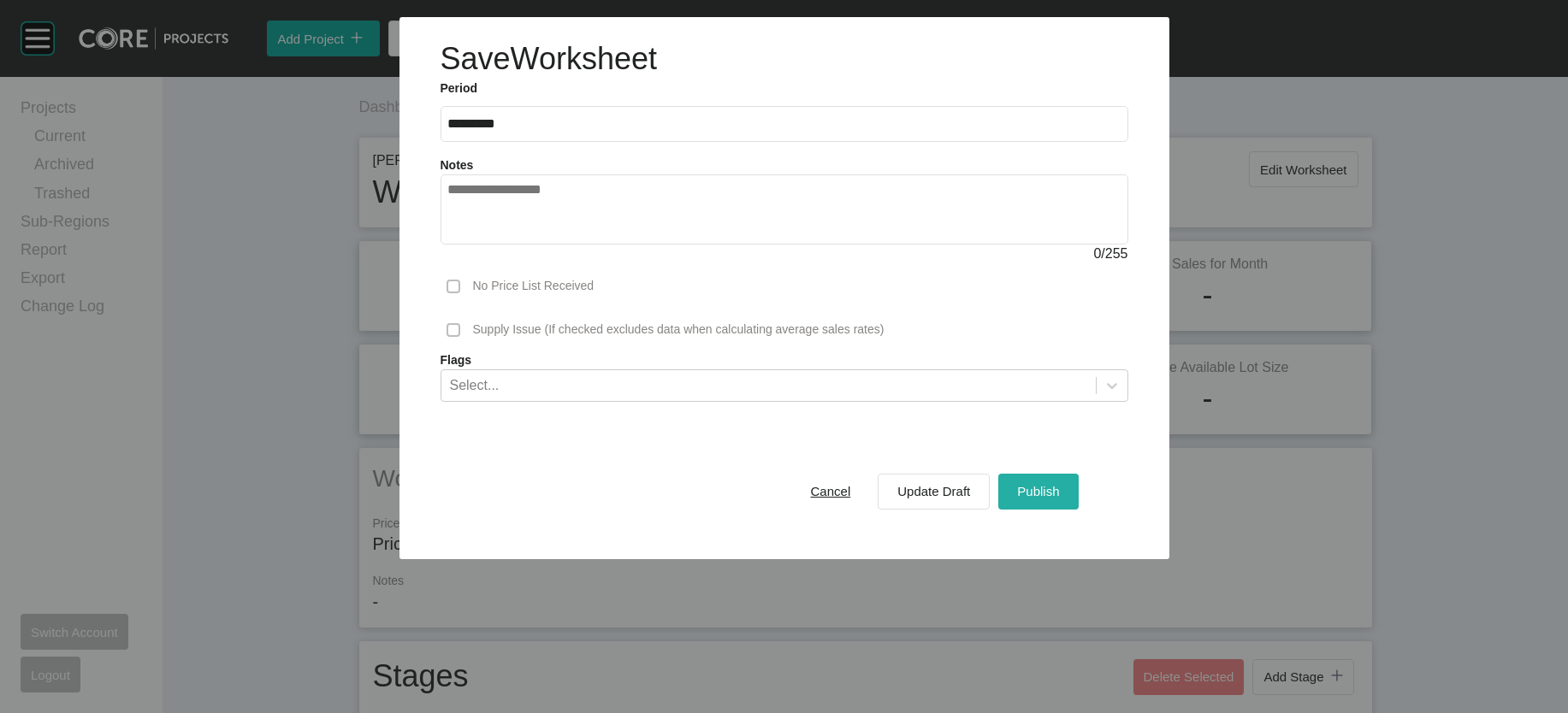 click on "Publish" at bounding box center (1038, 491) 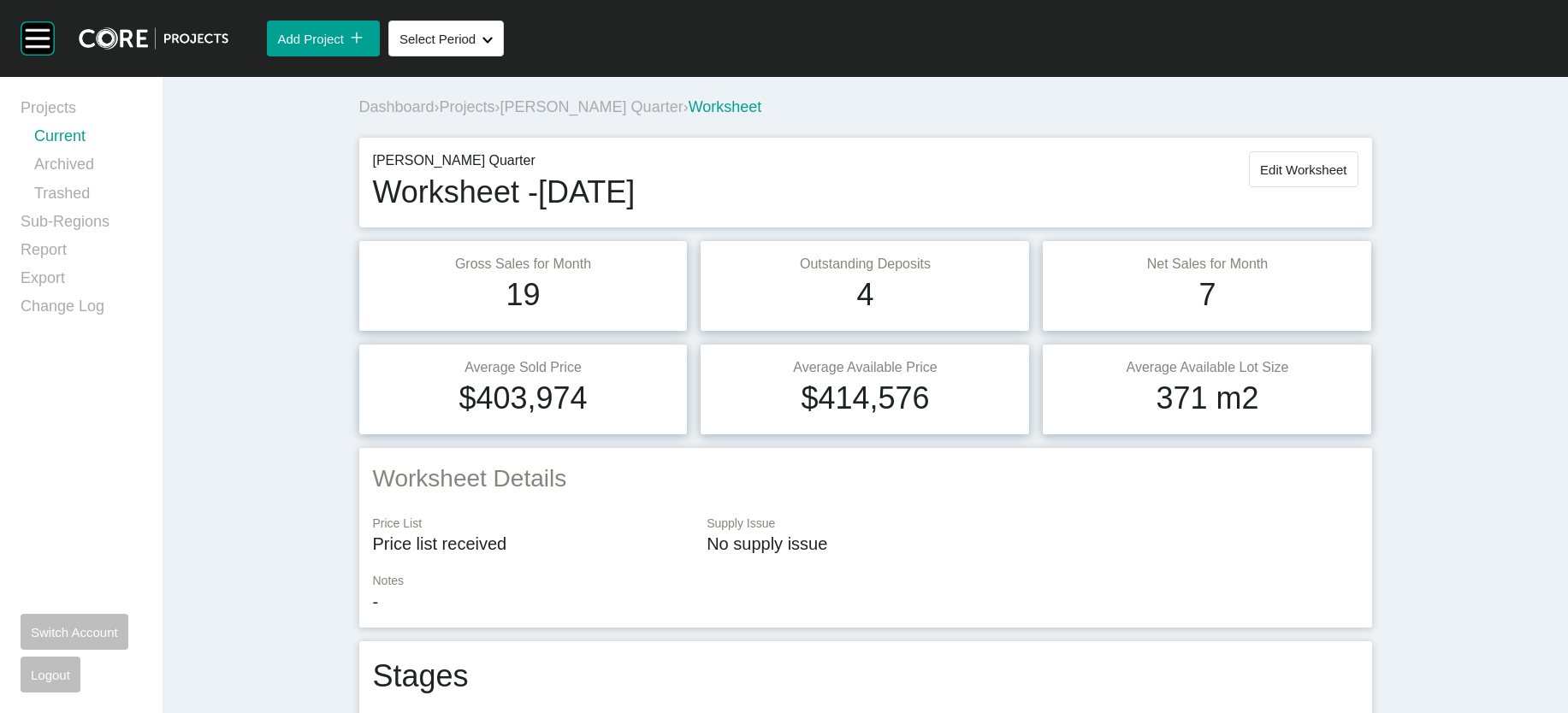 click on "Current" at bounding box center [88, 139] 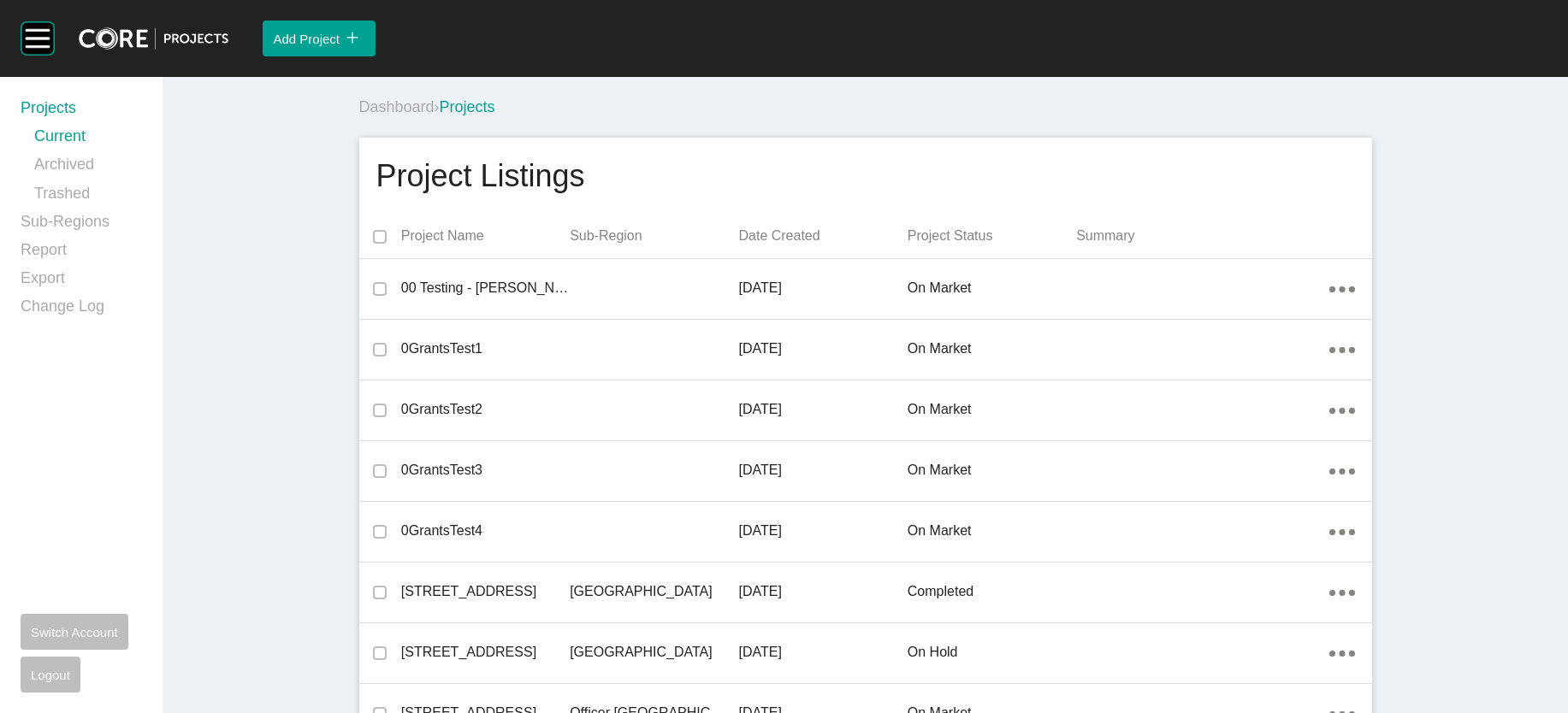 scroll, scrollTop: 10739, scrollLeft: 0, axis: vertical 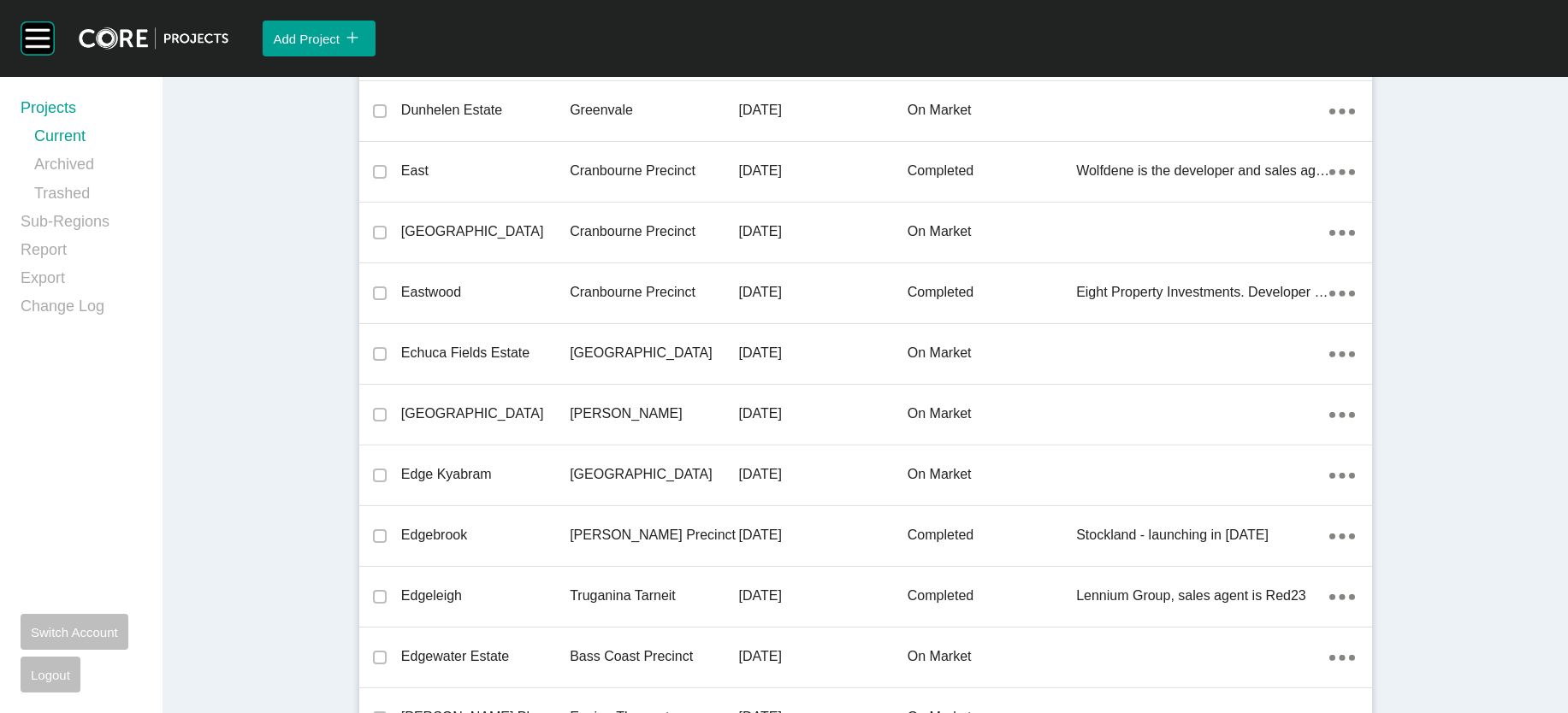 click on "[DATE]" at bounding box center (822, -1832) 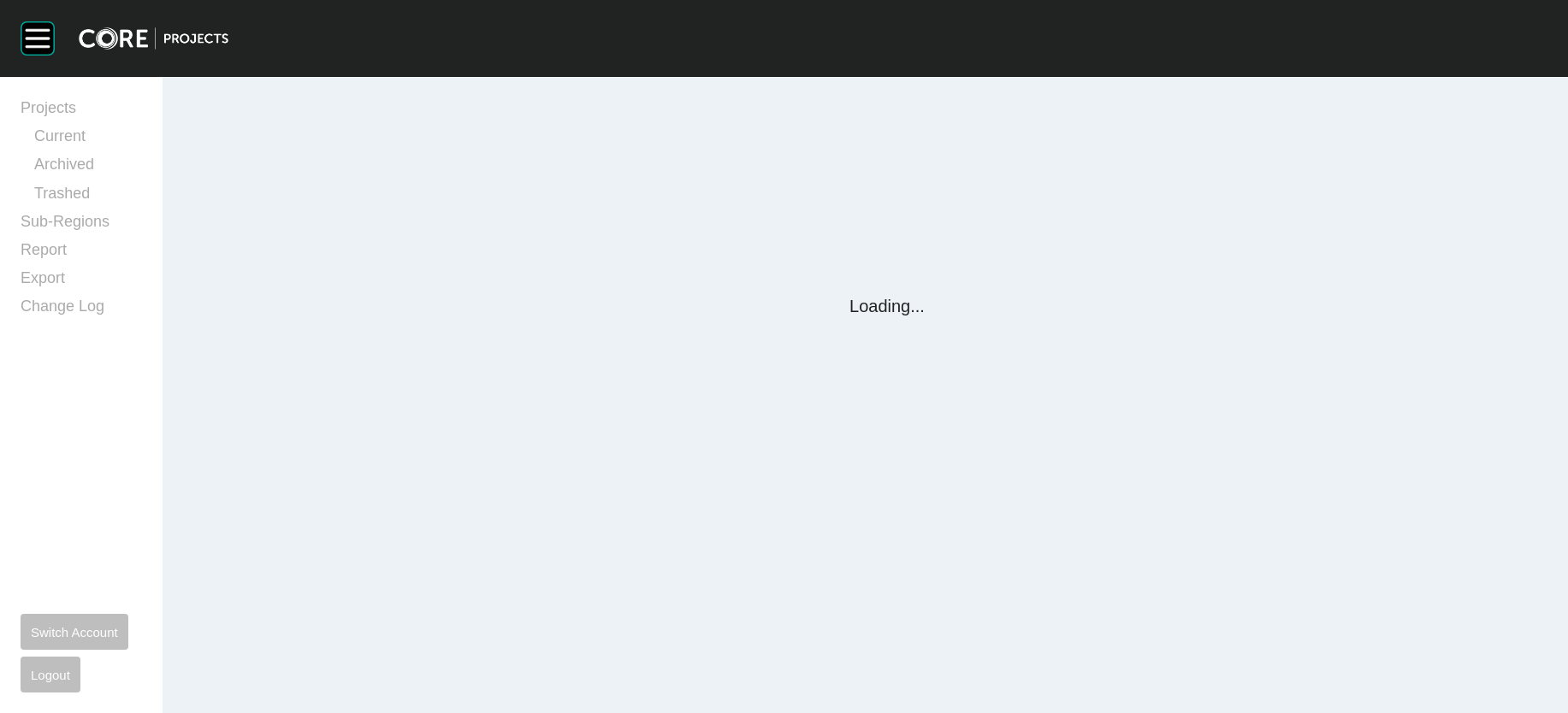 scroll, scrollTop: 0, scrollLeft: 0, axis: both 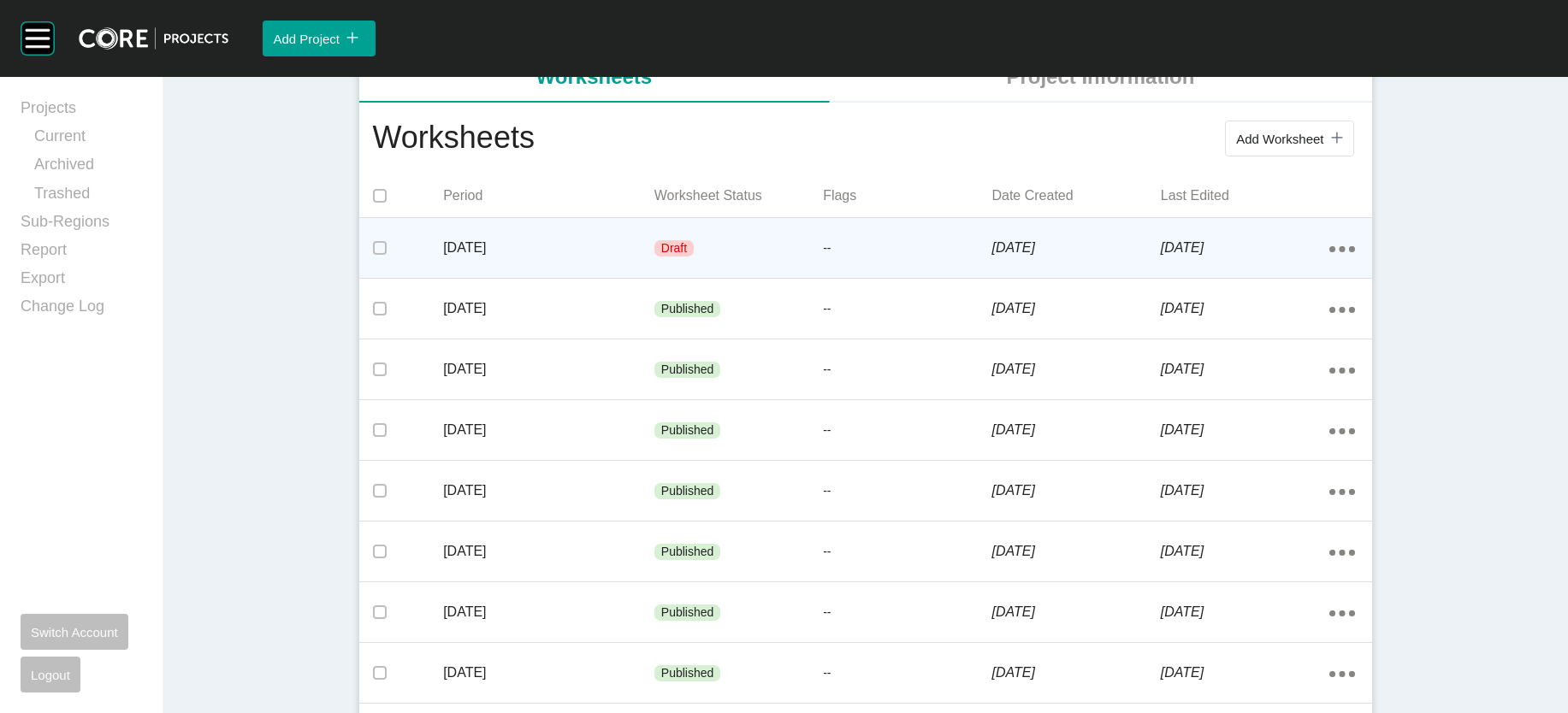 click on "[DATE]" at bounding box center [548, 248] 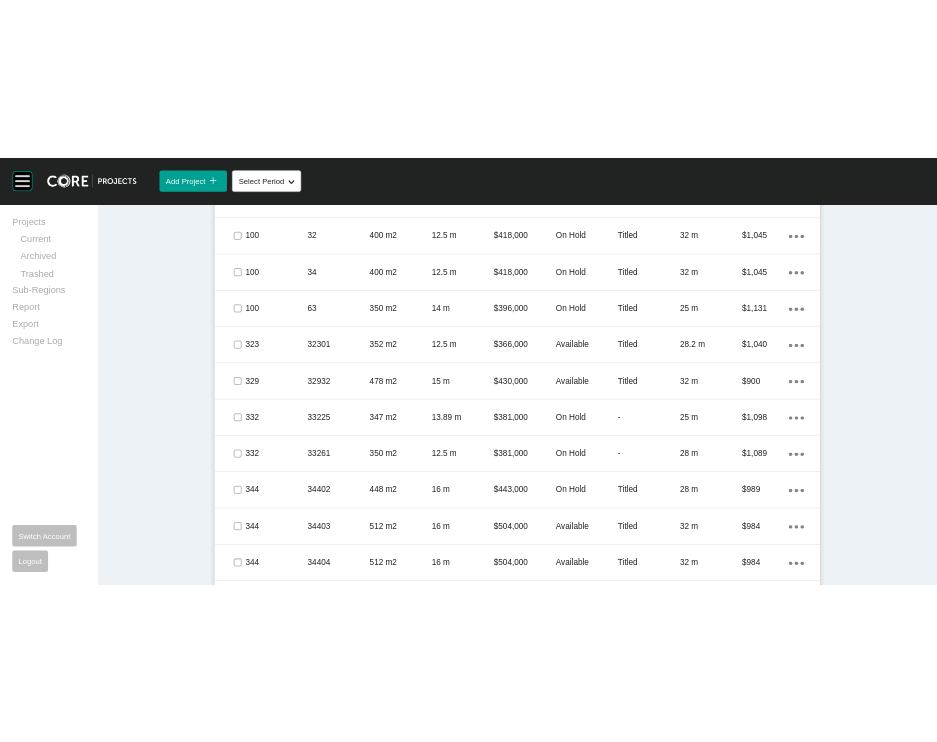 scroll, scrollTop: 1599, scrollLeft: 0, axis: vertical 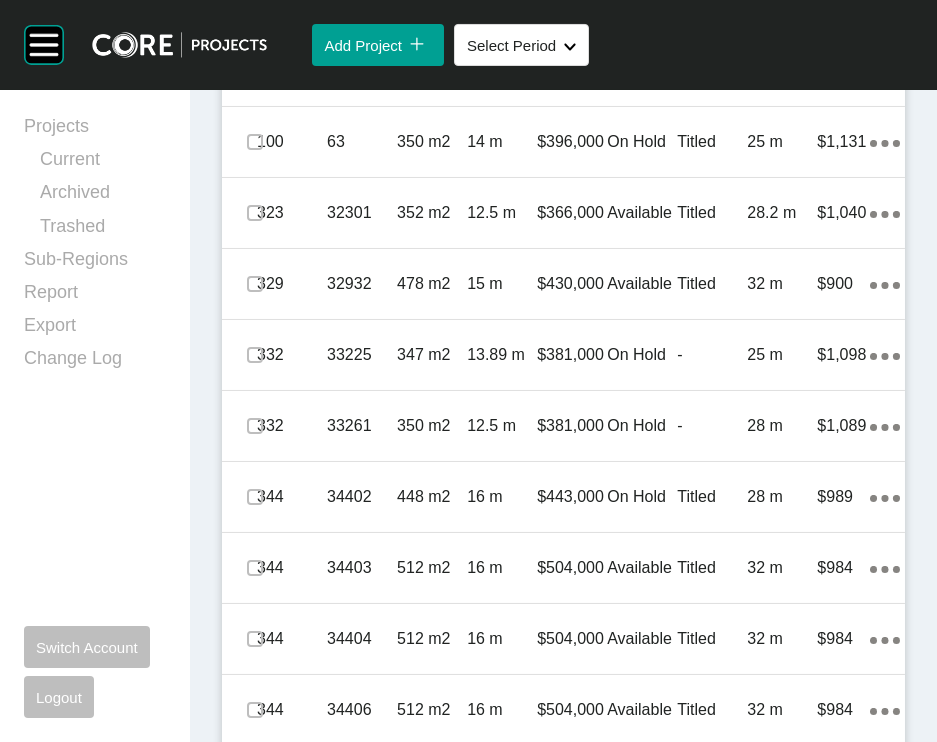 click at bounding box center [255, -352] 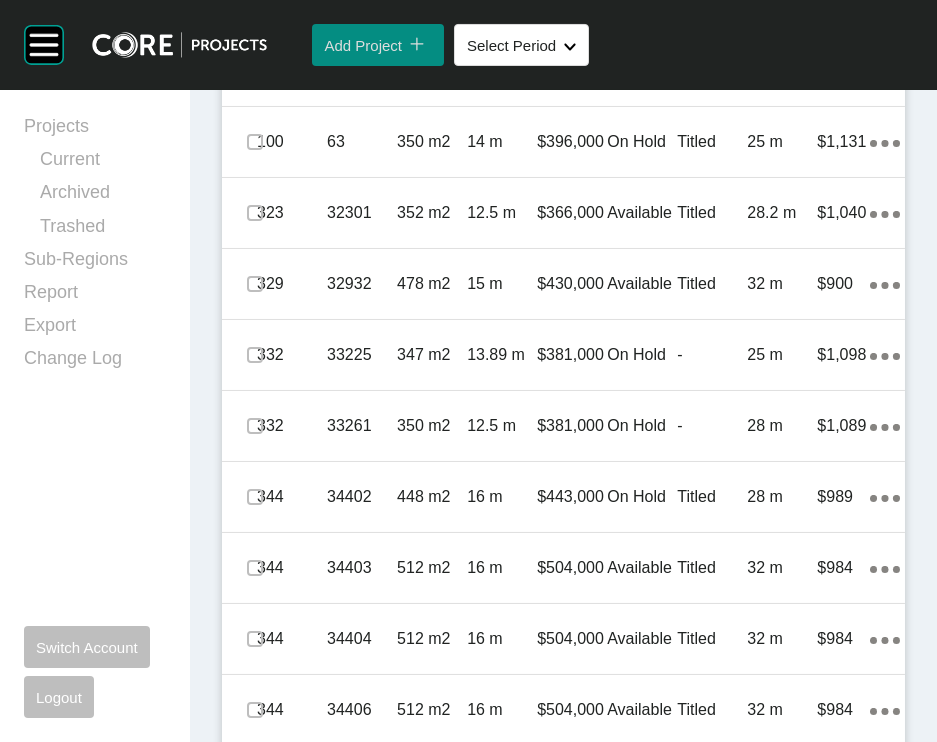 scroll, scrollTop: 3969, scrollLeft: 0, axis: vertical 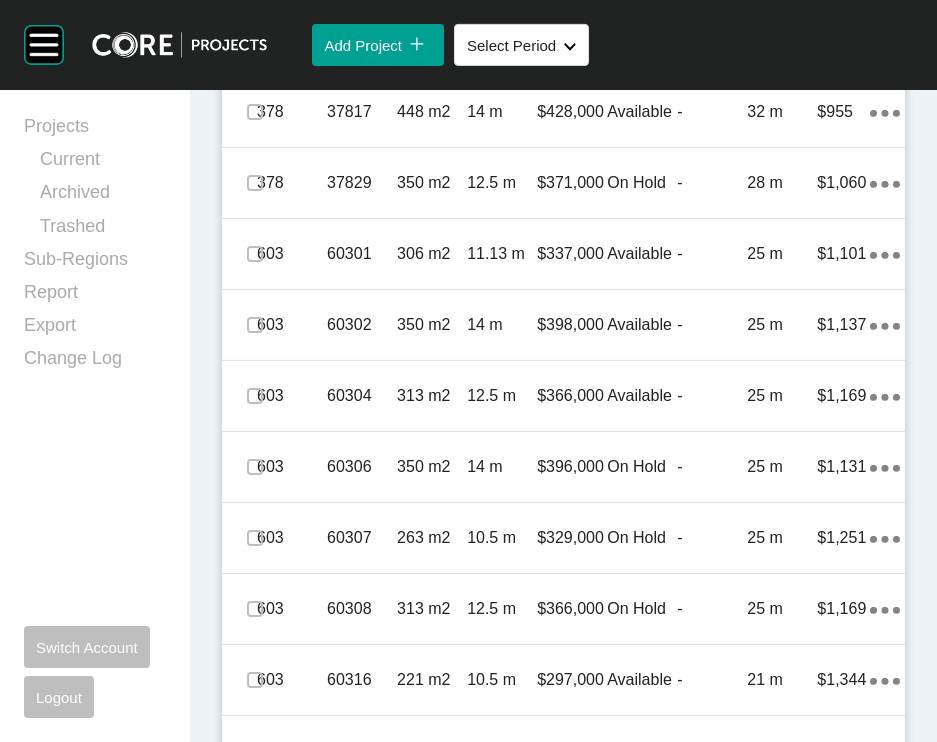 click at bounding box center (255, -953) 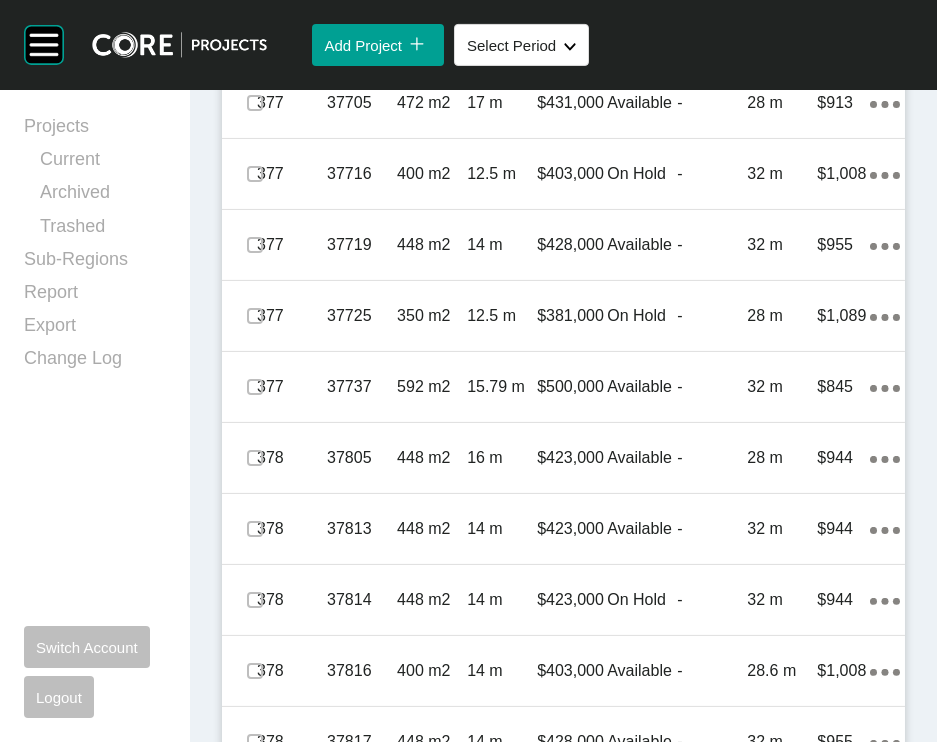 scroll, scrollTop: 3245, scrollLeft: 0, axis: vertical 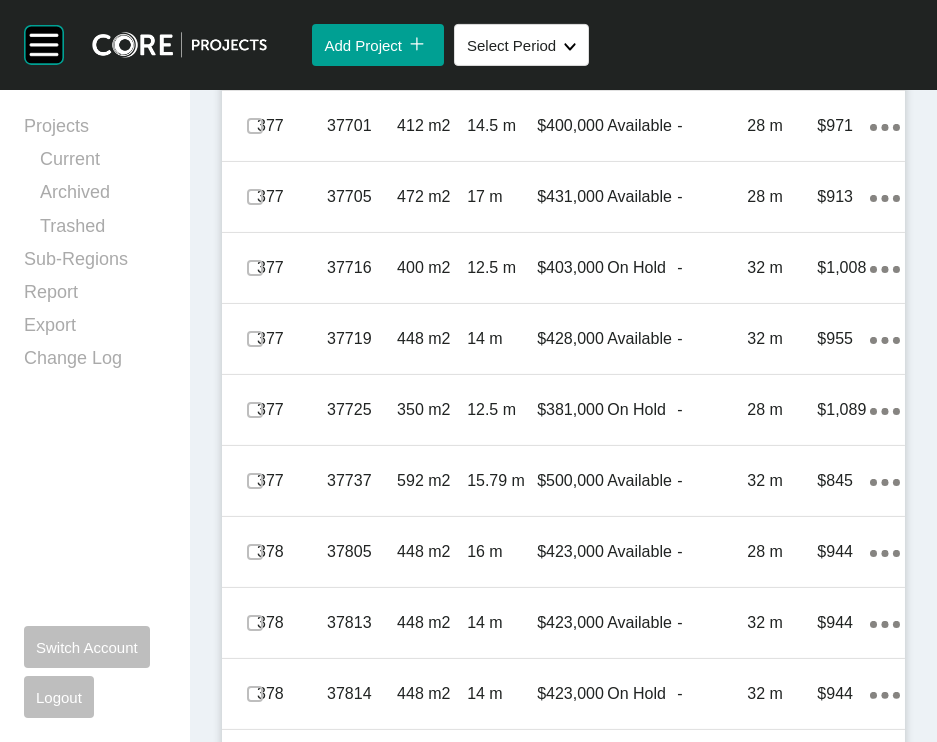 click at bounding box center (255, -868) 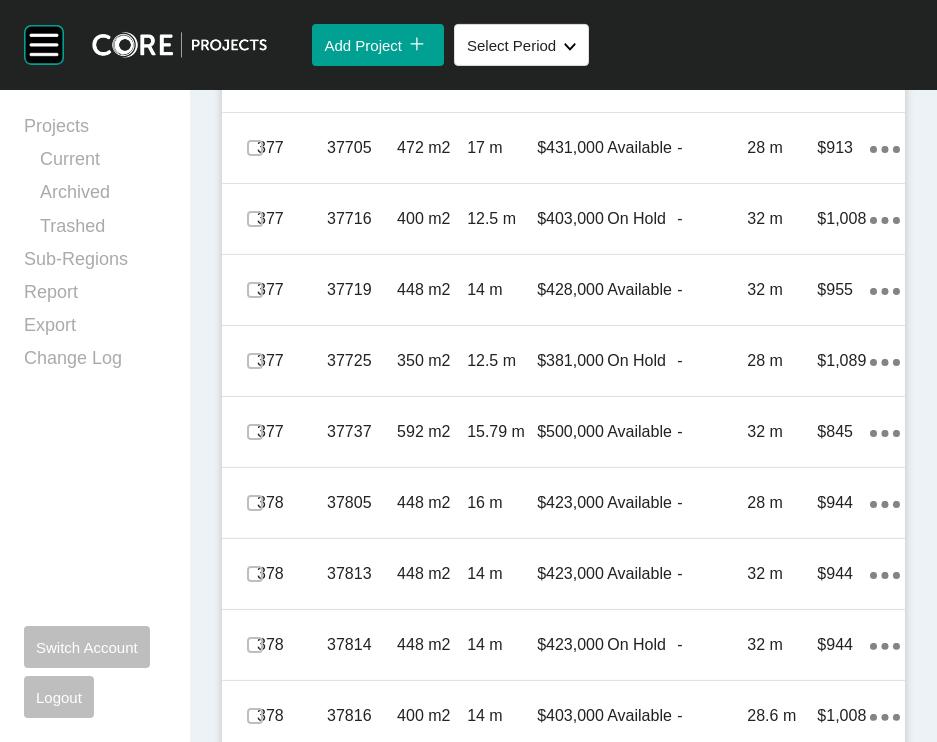 scroll, scrollTop: 3345, scrollLeft: 0, axis: vertical 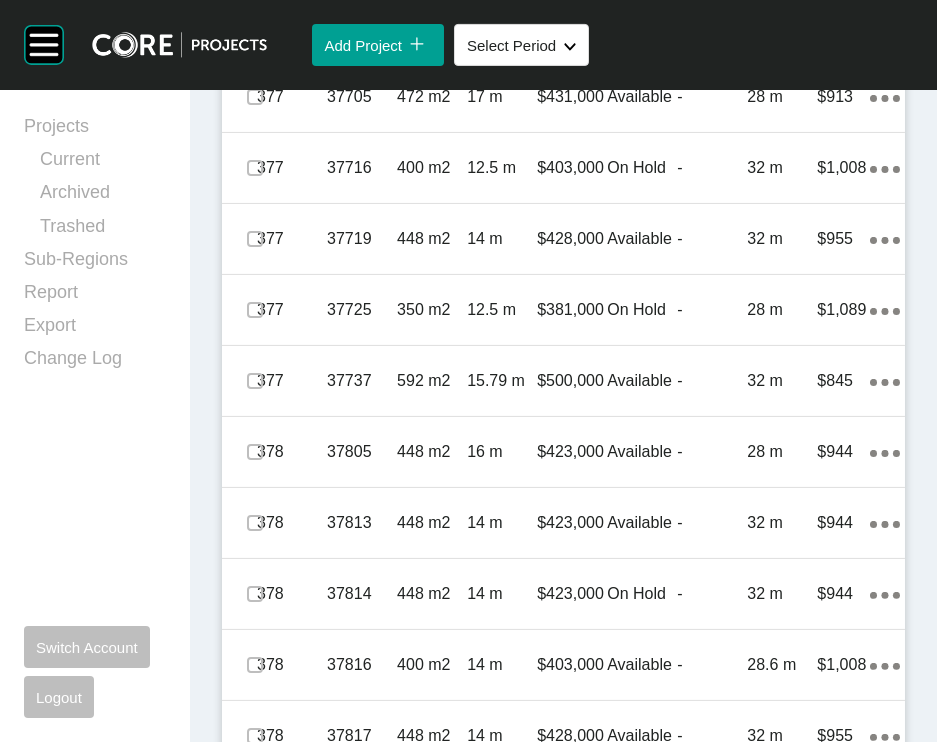 click on "32 m" at bounding box center [782, -542] 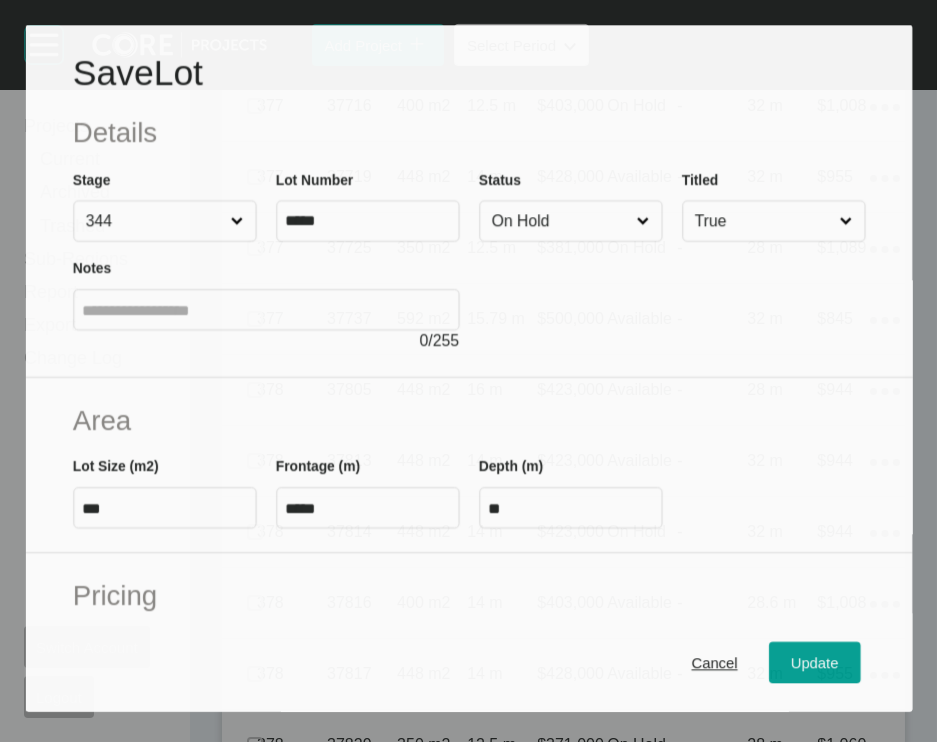 scroll, scrollTop: 3268, scrollLeft: 0, axis: vertical 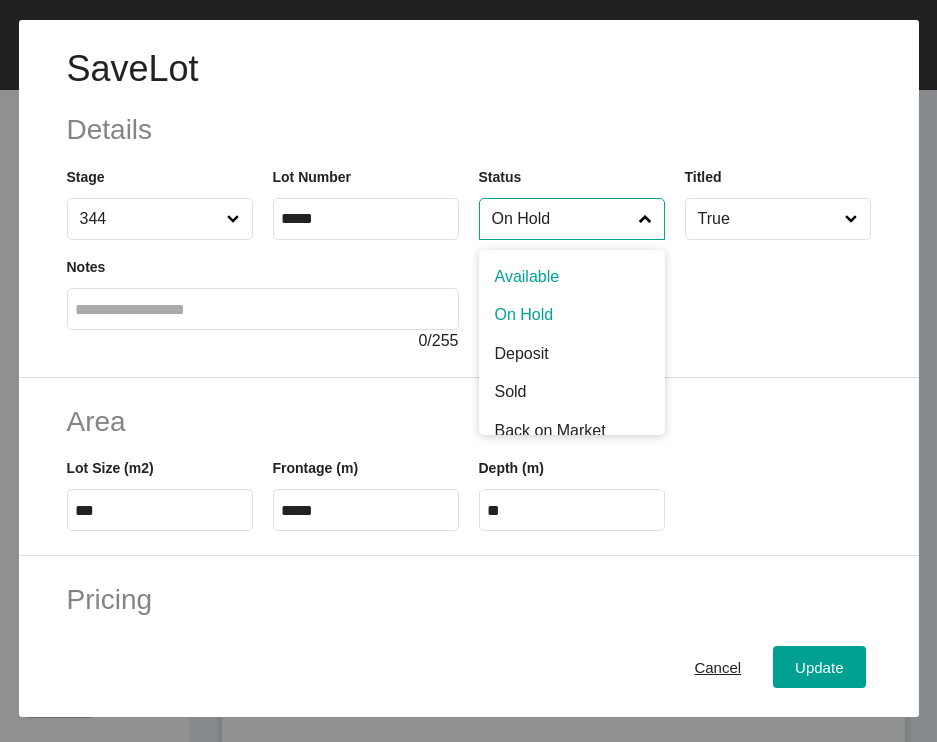 click on "On Hold" at bounding box center [562, 219] 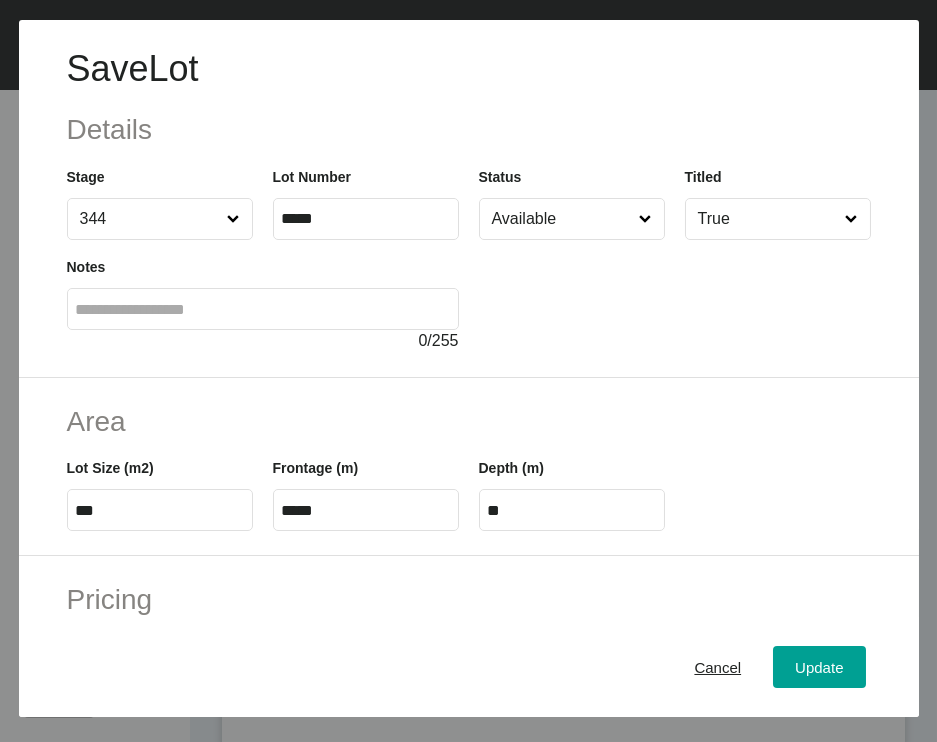 drag, startPoint x: 557, startPoint y: 323, endPoint x: 656, endPoint y: 451, distance: 161.8178 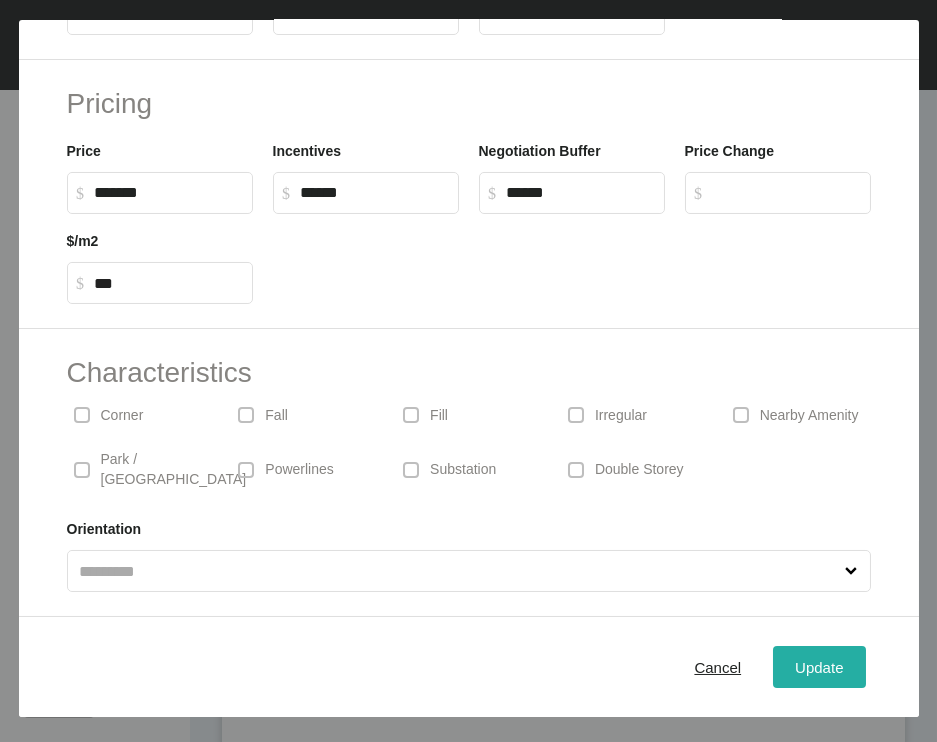 click on "Update" at bounding box center (819, 667) 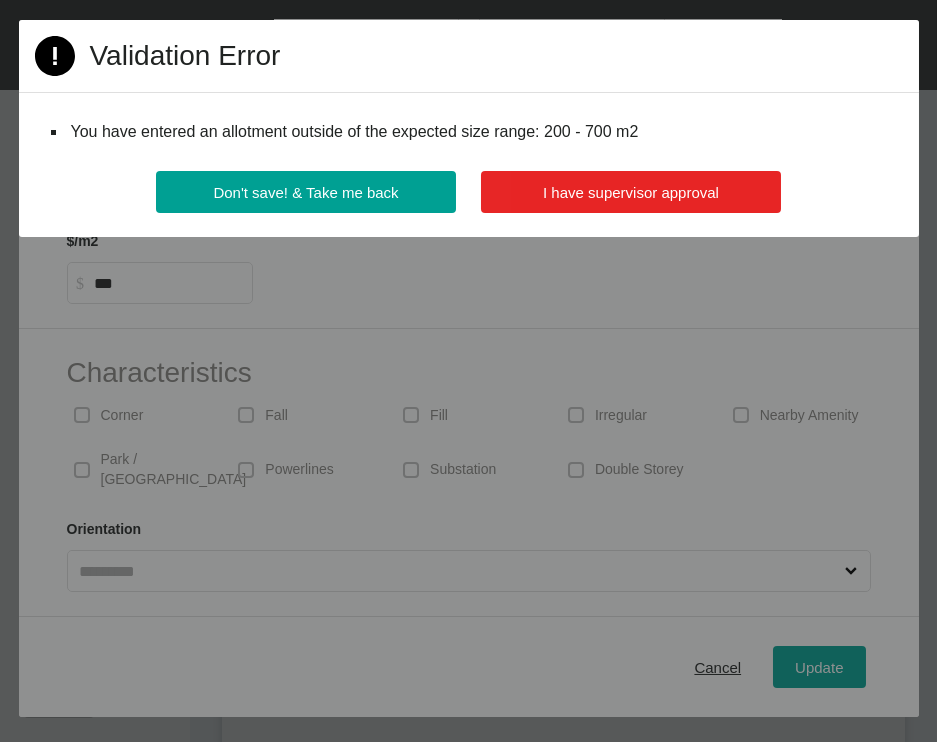 click on "I have supervisor approval" at bounding box center [631, 192] 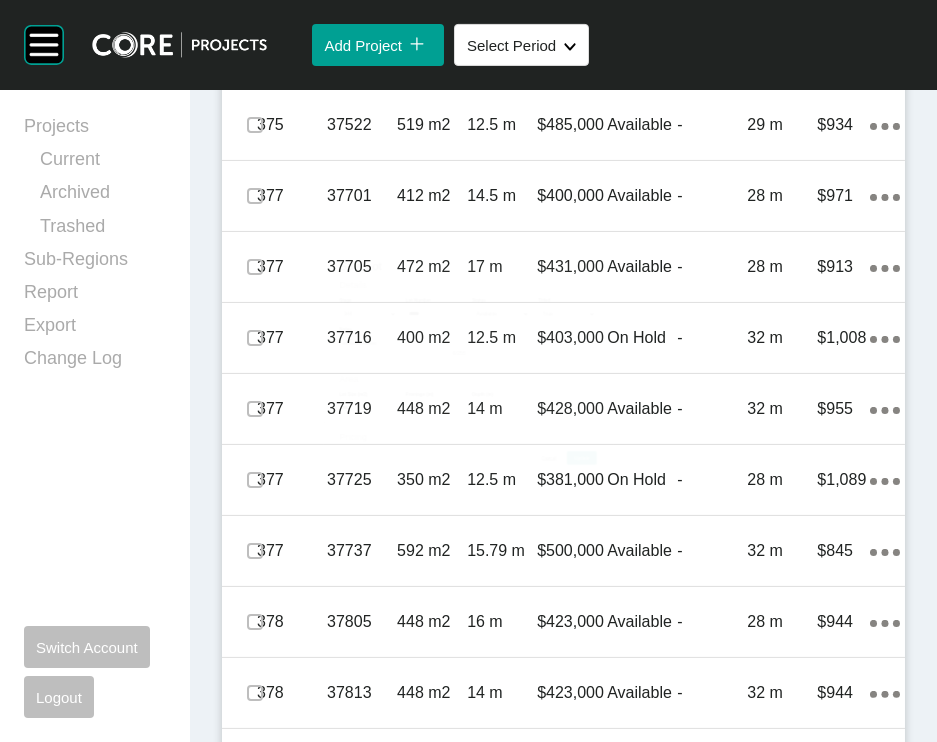 scroll, scrollTop: 3345, scrollLeft: 0, axis: vertical 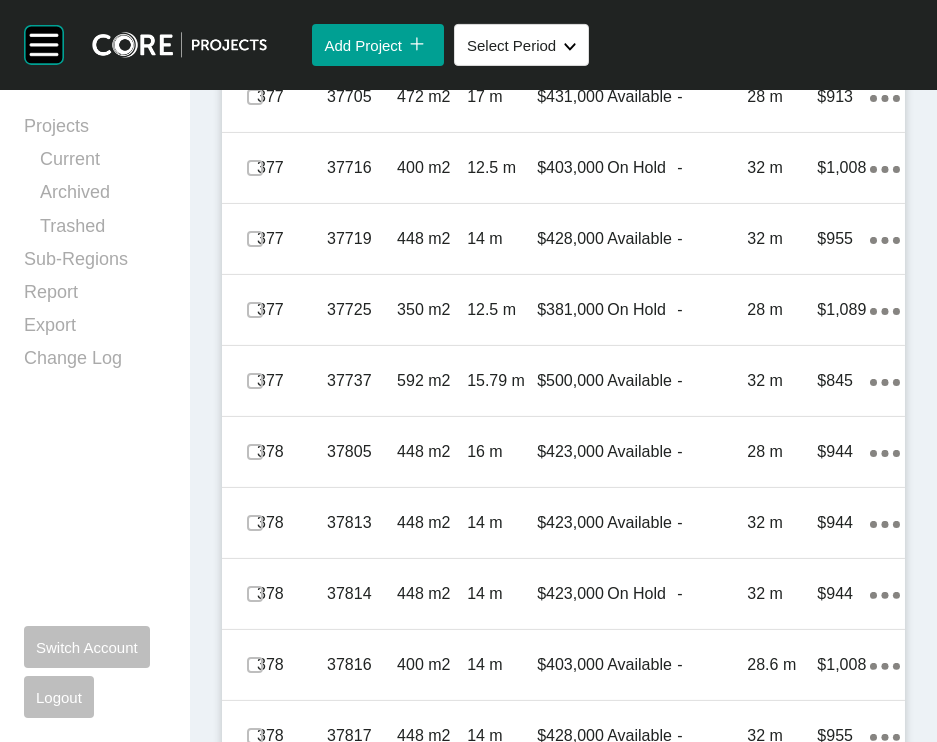 click at bounding box center [255, -542] 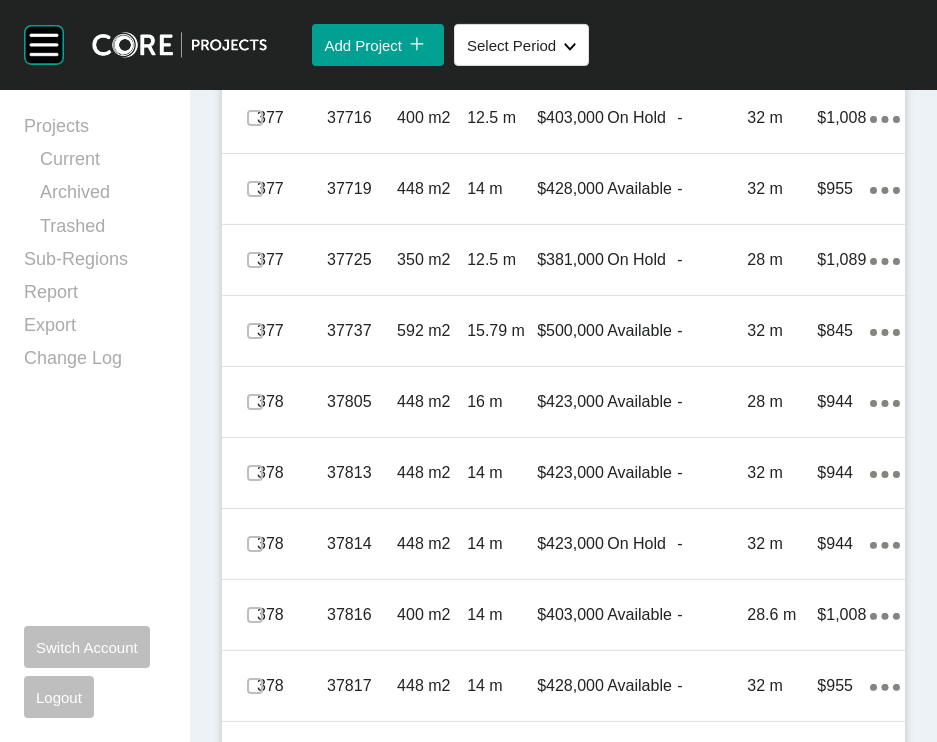 scroll, scrollTop: 3445, scrollLeft: 0, axis: vertical 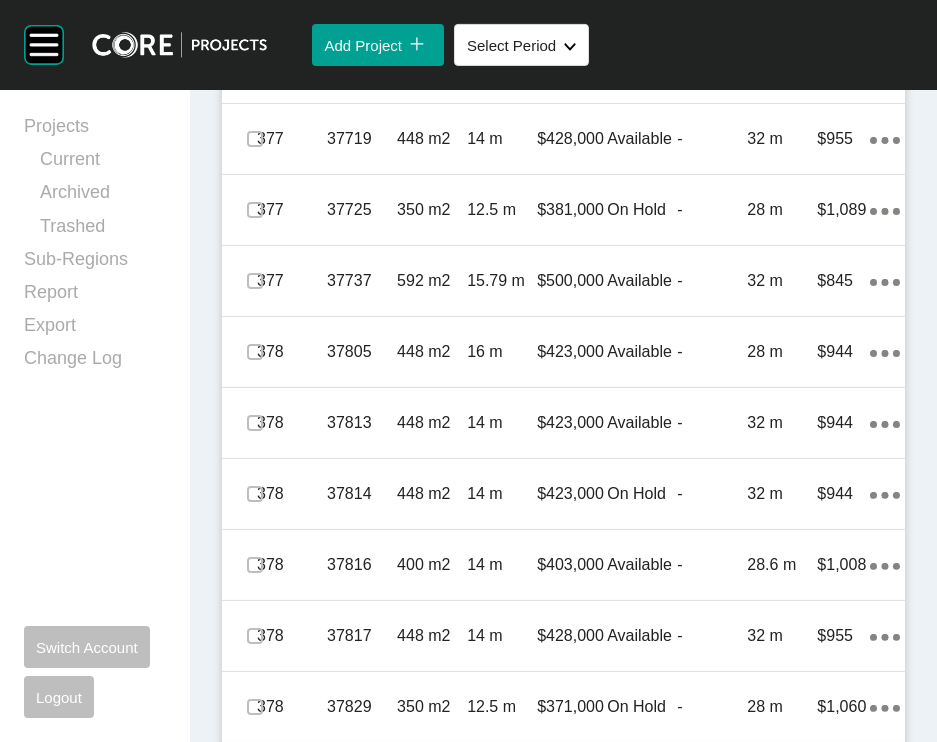 click on "Action Menu Dots Copy 6 Created with Sketch." 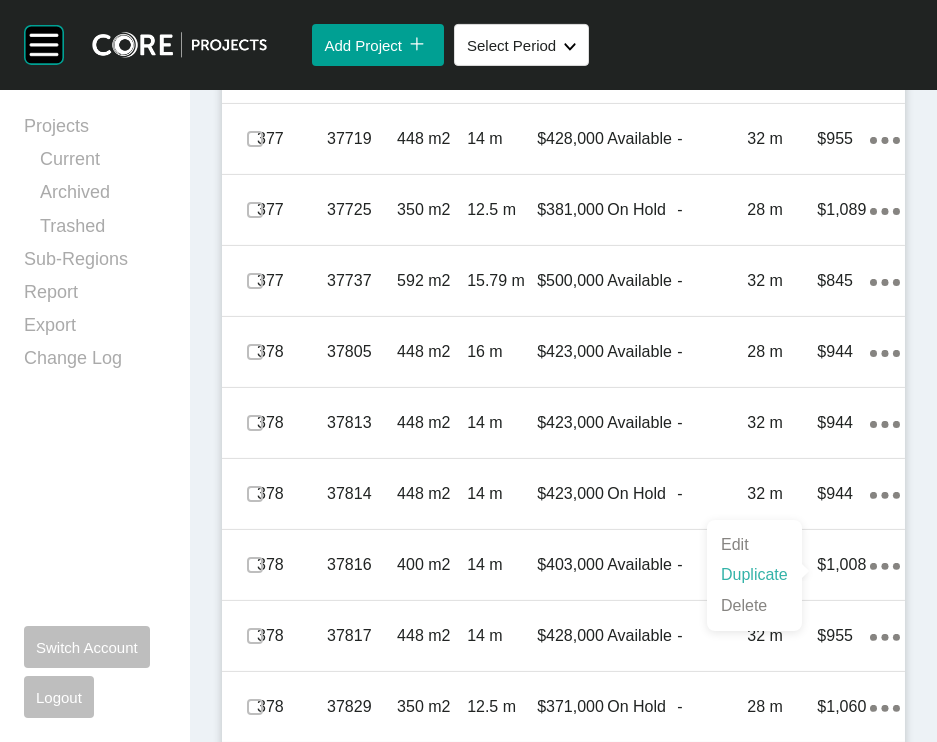 click on "Duplicate" at bounding box center [754, 575] 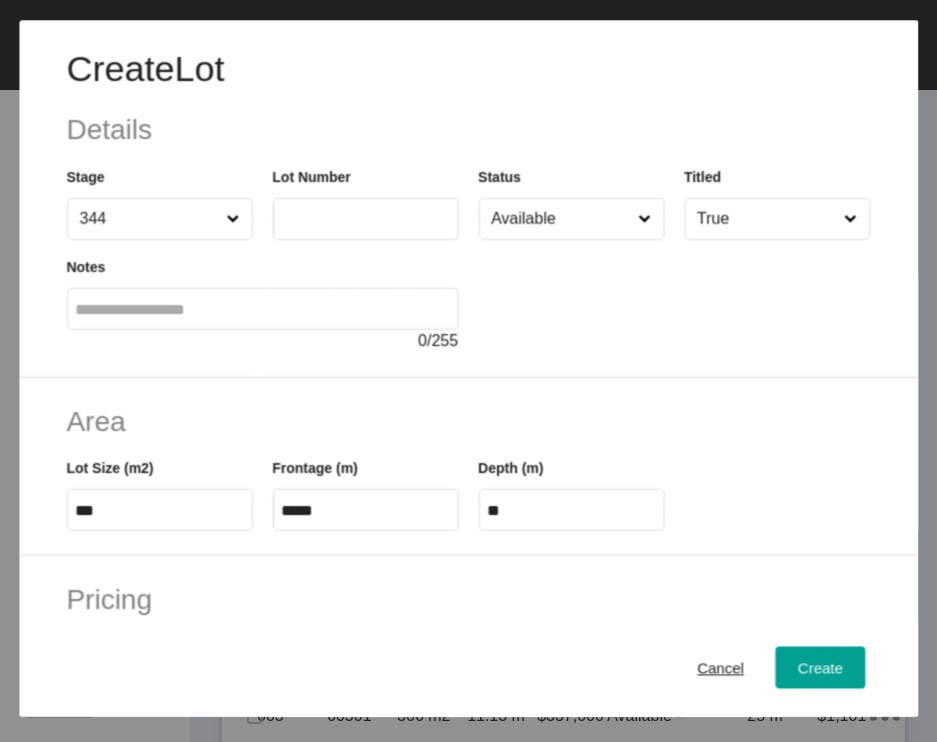scroll, scrollTop: 3368, scrollLeft: 0, axis: vertical 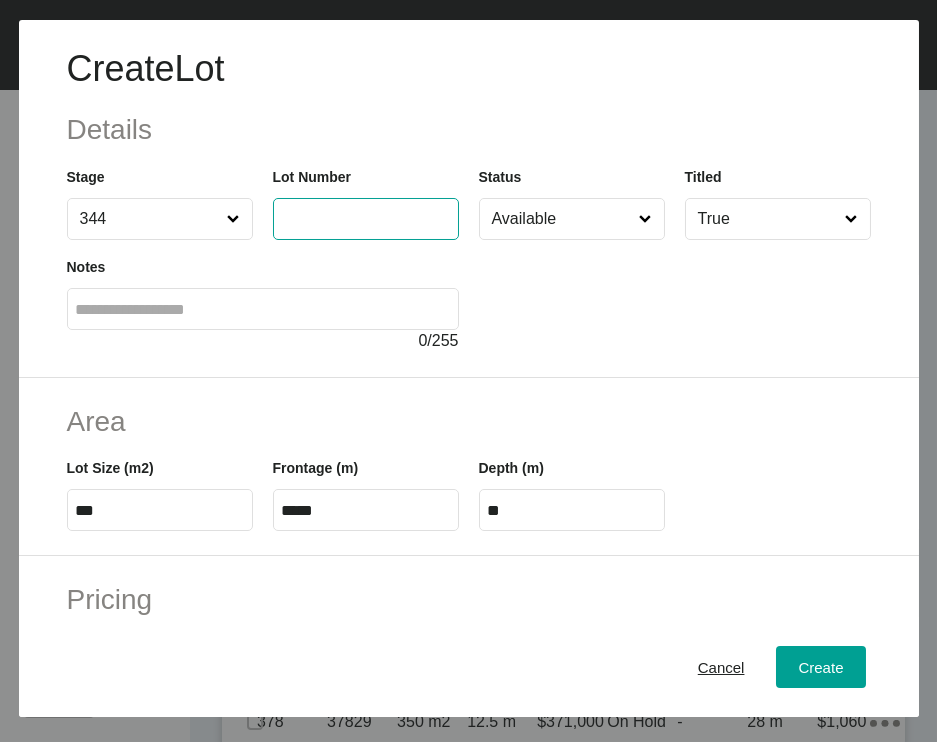 click at bounding box center [366, 218] 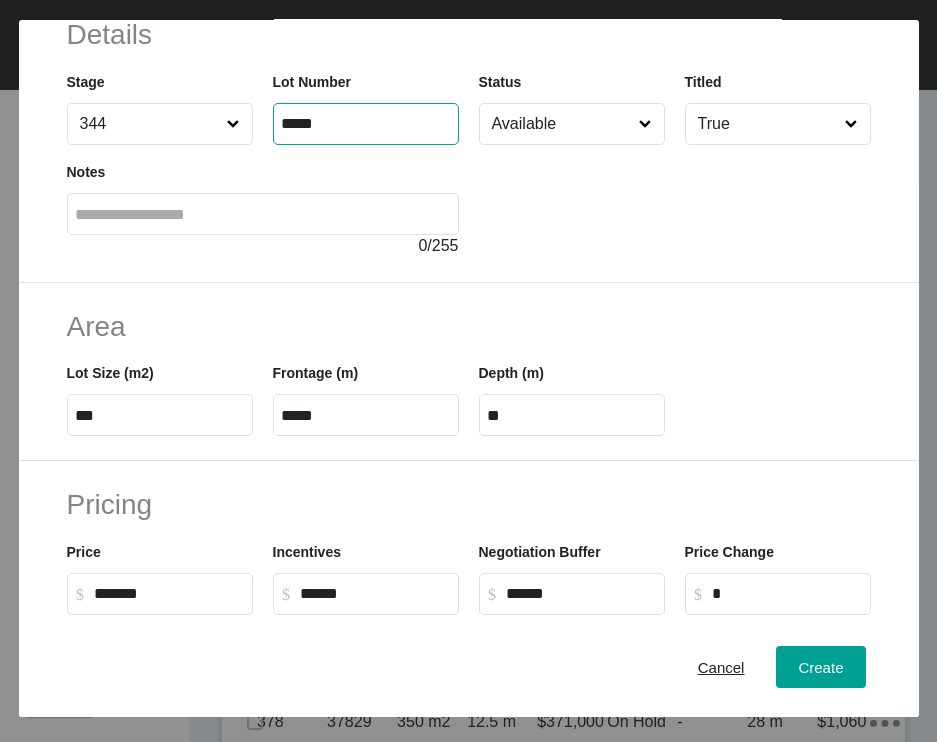 scroll, scrollTop: 98, scrollLeft: 0, axis: vertical 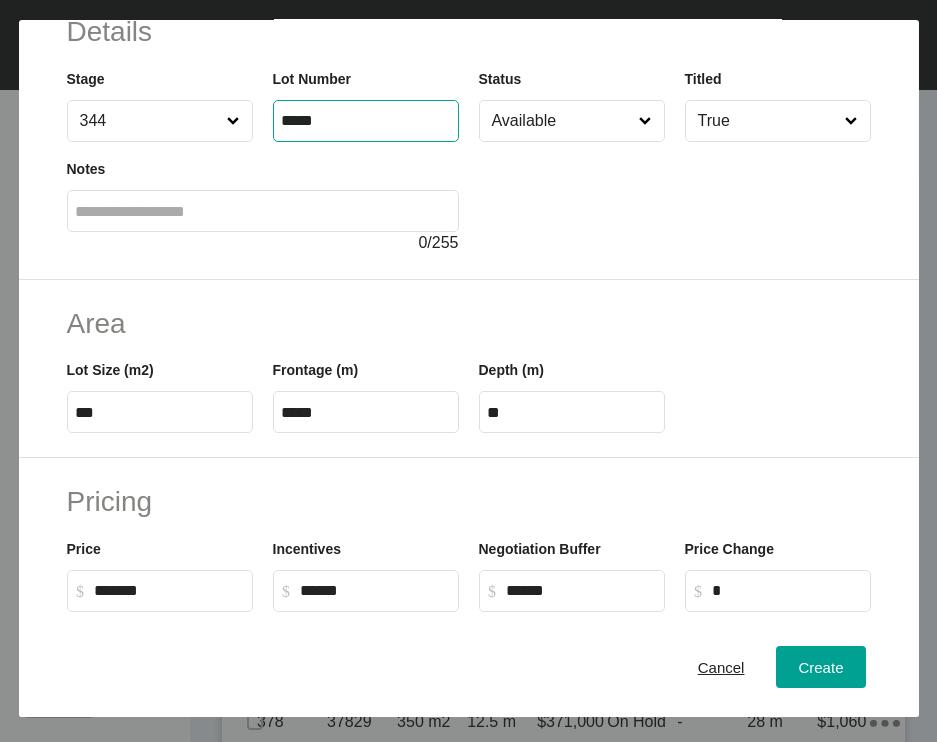 type on "*****" 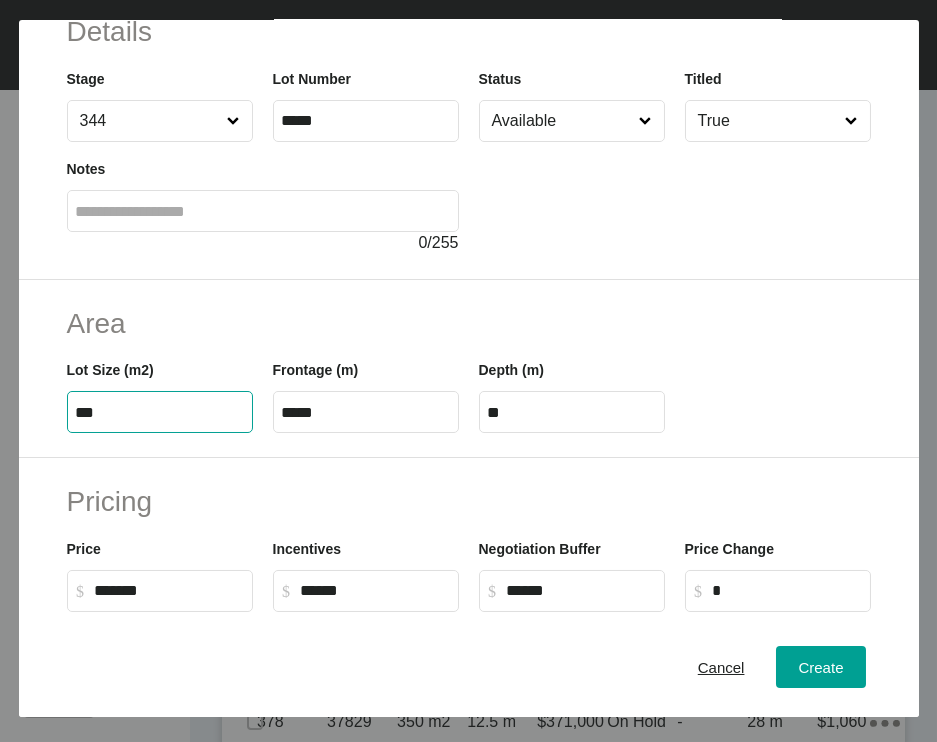 drag, startPoint x: 169, startPoint y: 524, endPoint x: 301, endPoint y: 375, distance: 199.06029 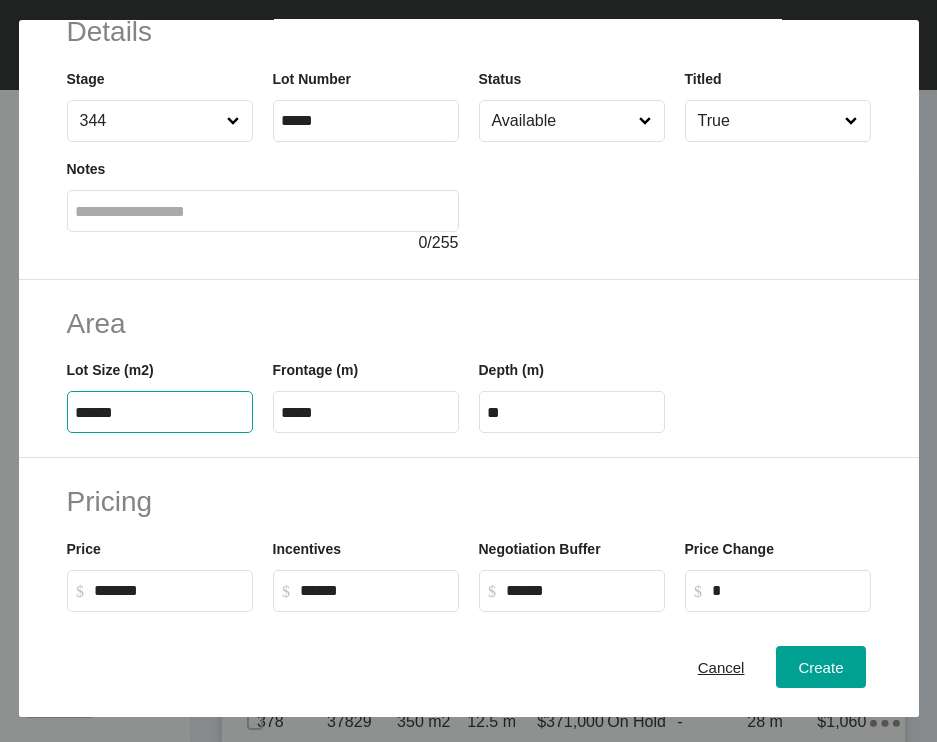 type on "******" 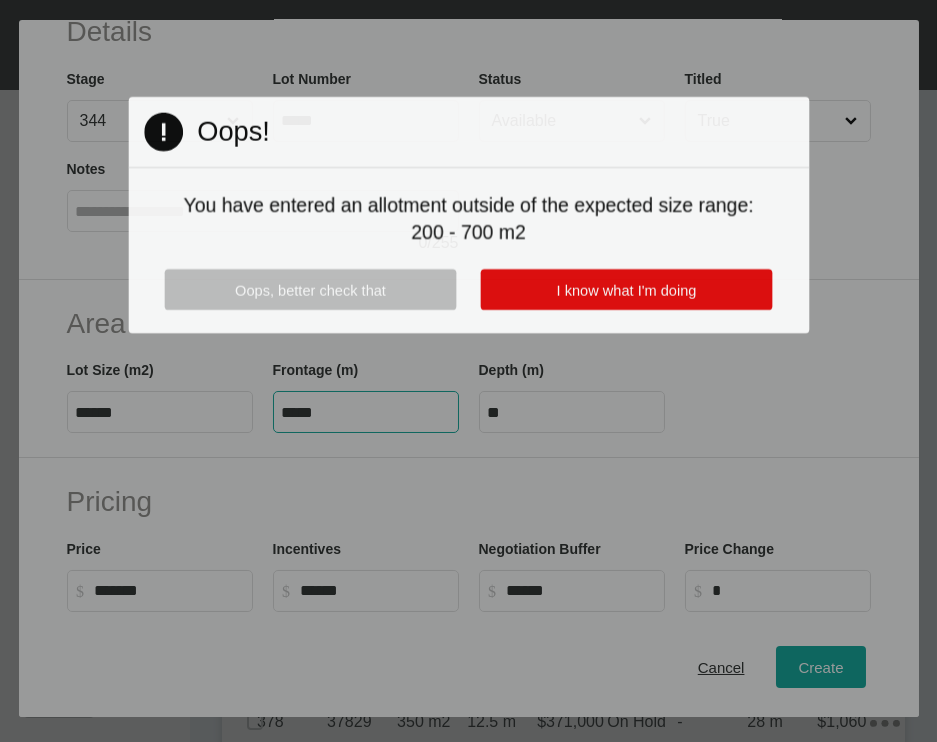 drag, startPoint x: 338, startPoint y: 533, endPoint x: 229, endPoint y: 517, distance: 110.16805 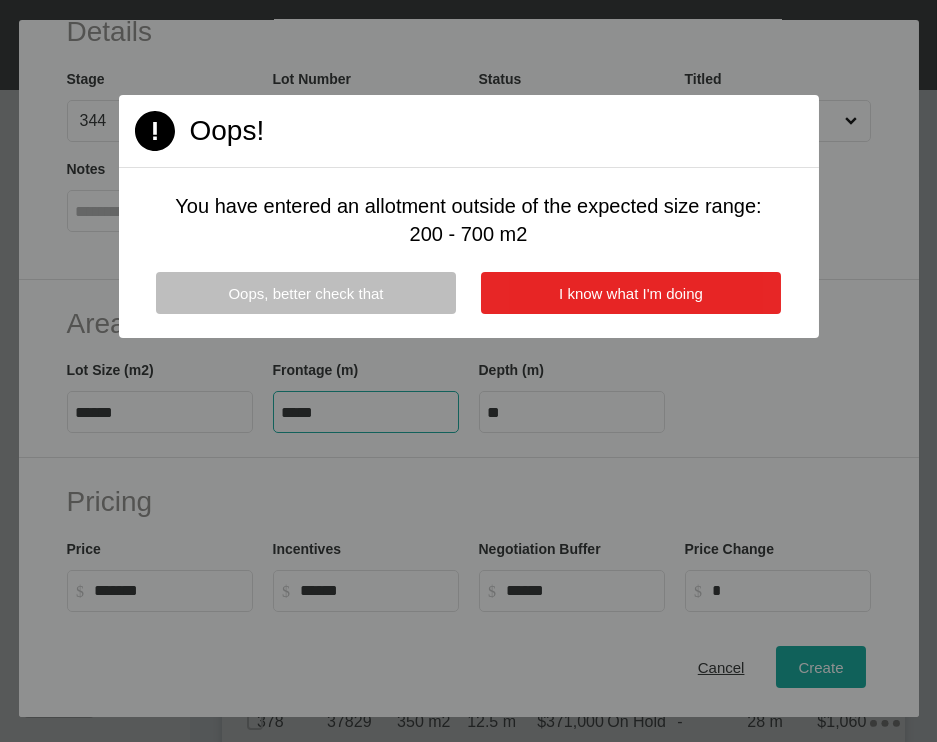 type on "********" 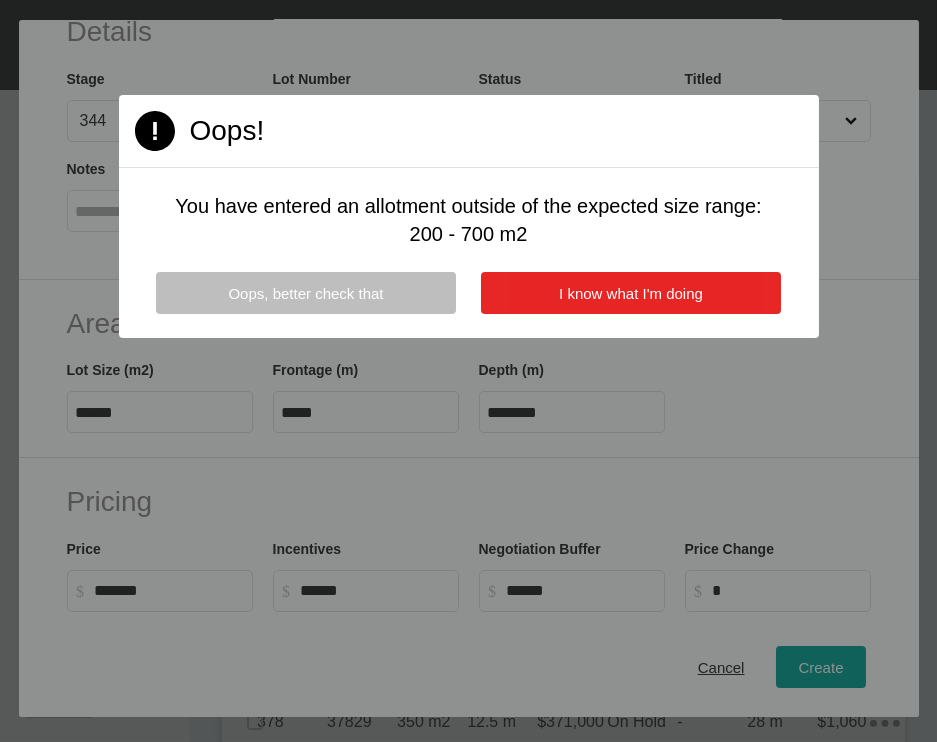 click on "I know what I'm doing" at bounding box center [631, 293] 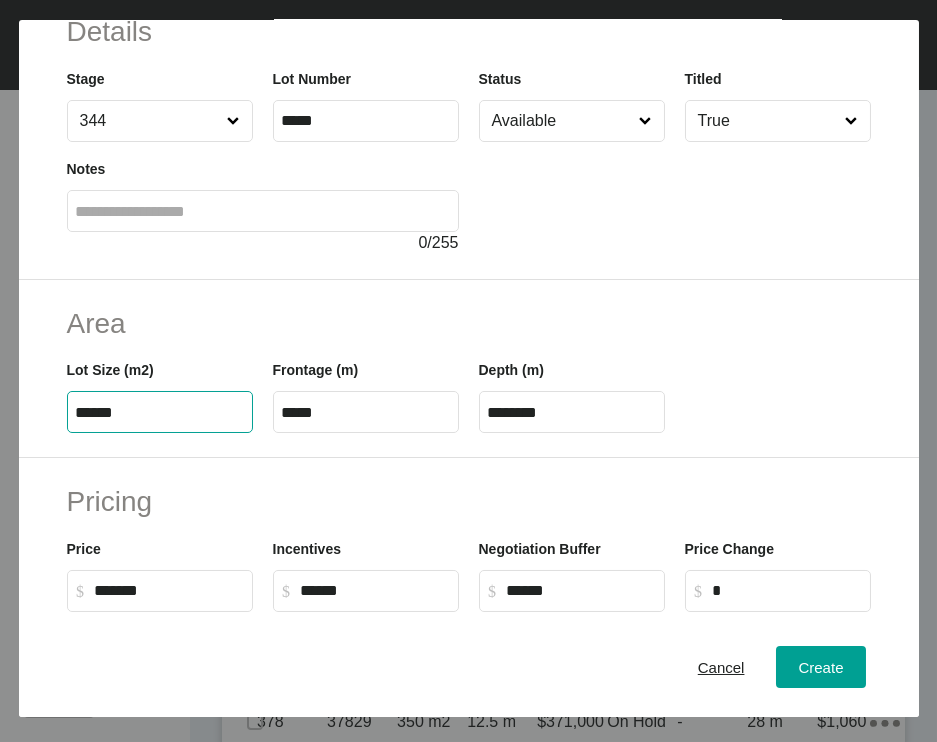 drag, startPoint x: 105, startPoint y: 538, endPoint x: 157, endPoint y: 537, distance: 52.009613 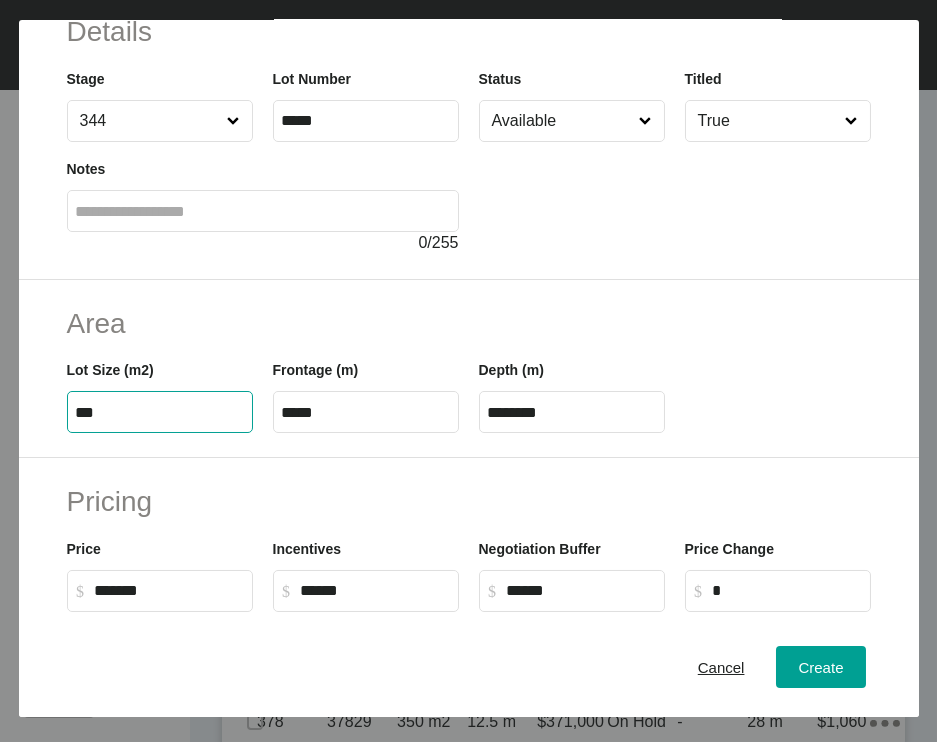 type on "***" 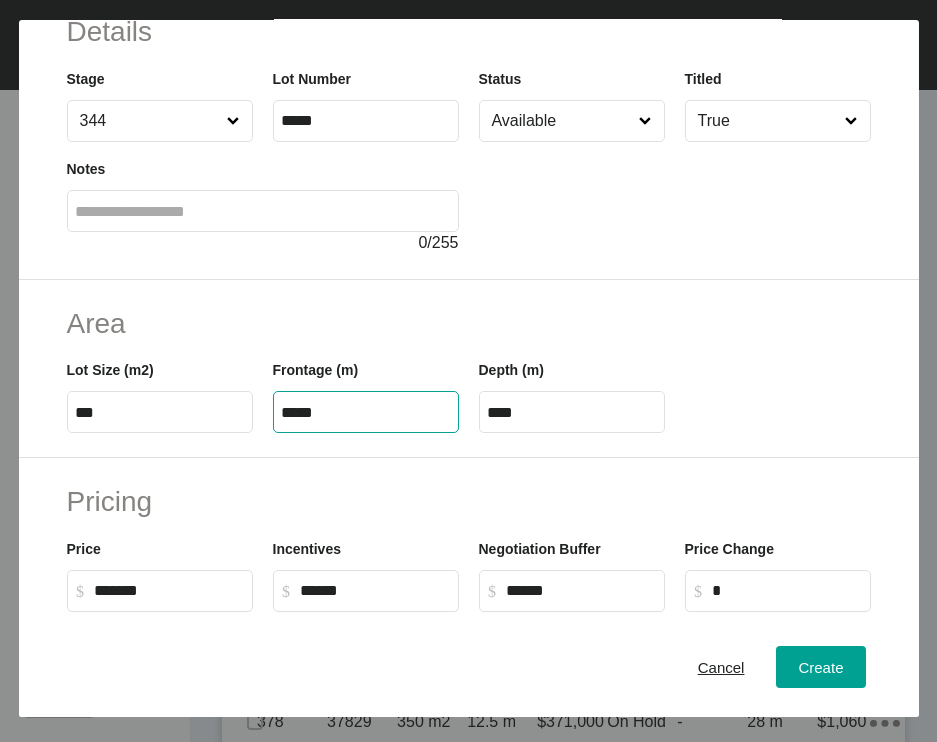 click on "*****" at bounding box center (366, 412) 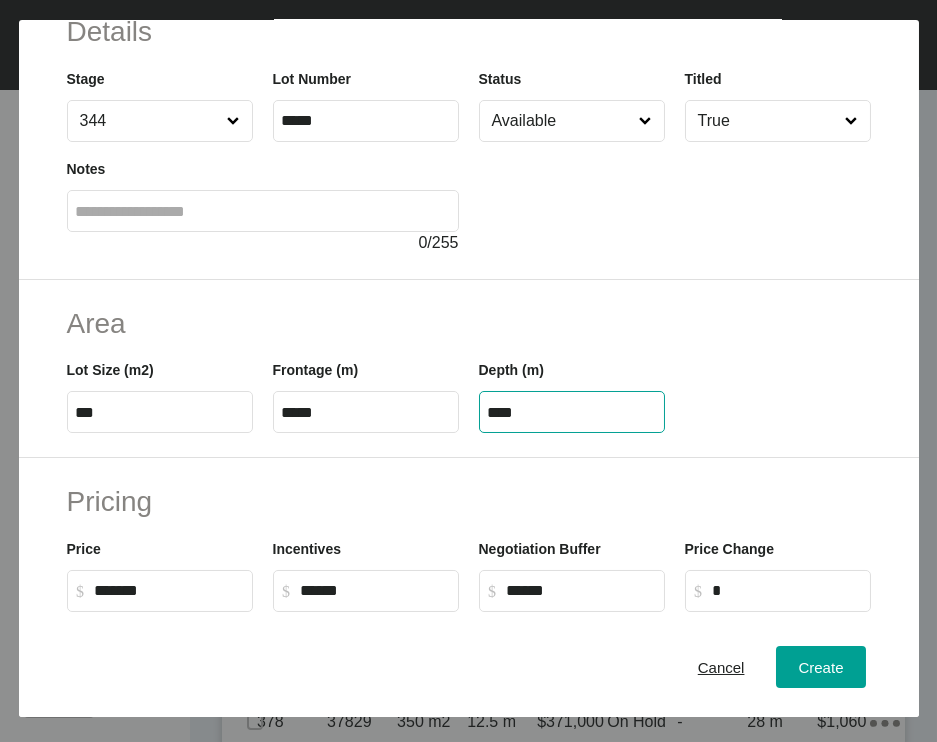 drag, startPoint x: 519, startPoint y: 531, endPoint x: 368, endPoint y: 534, distance: 151.0298 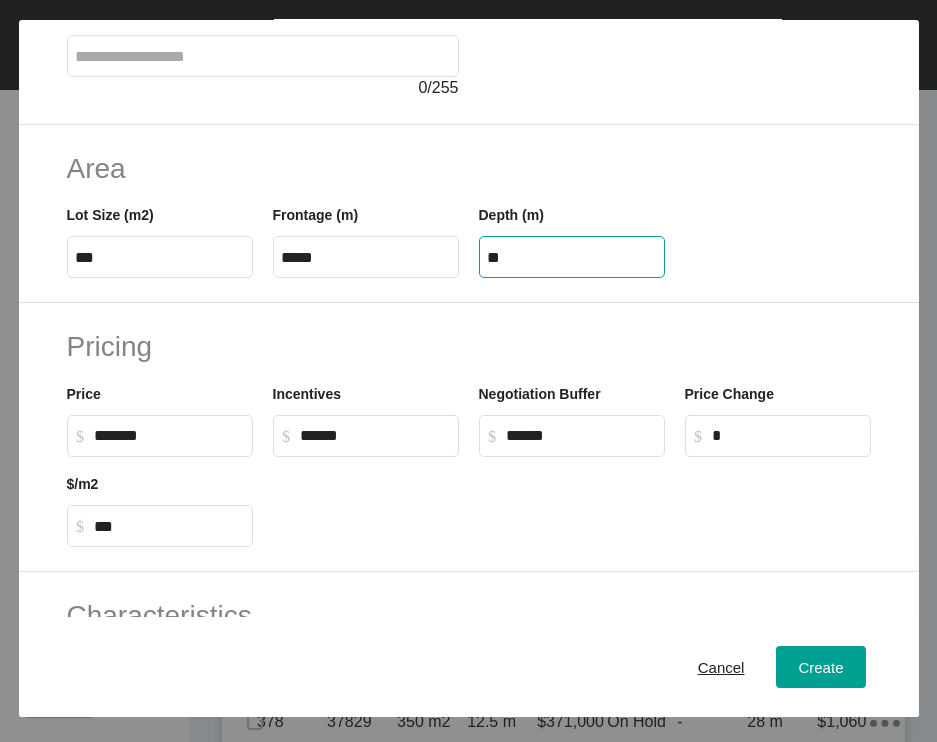 scroll, scrollTop: 275, scrollLeft: 0, axis: vertical 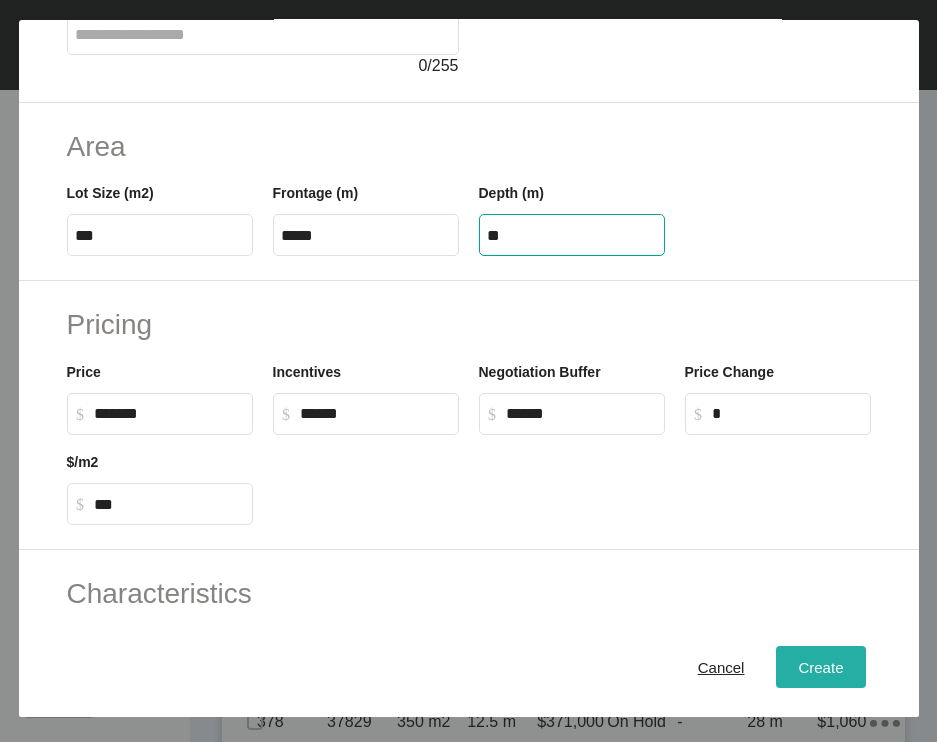 type on "**" 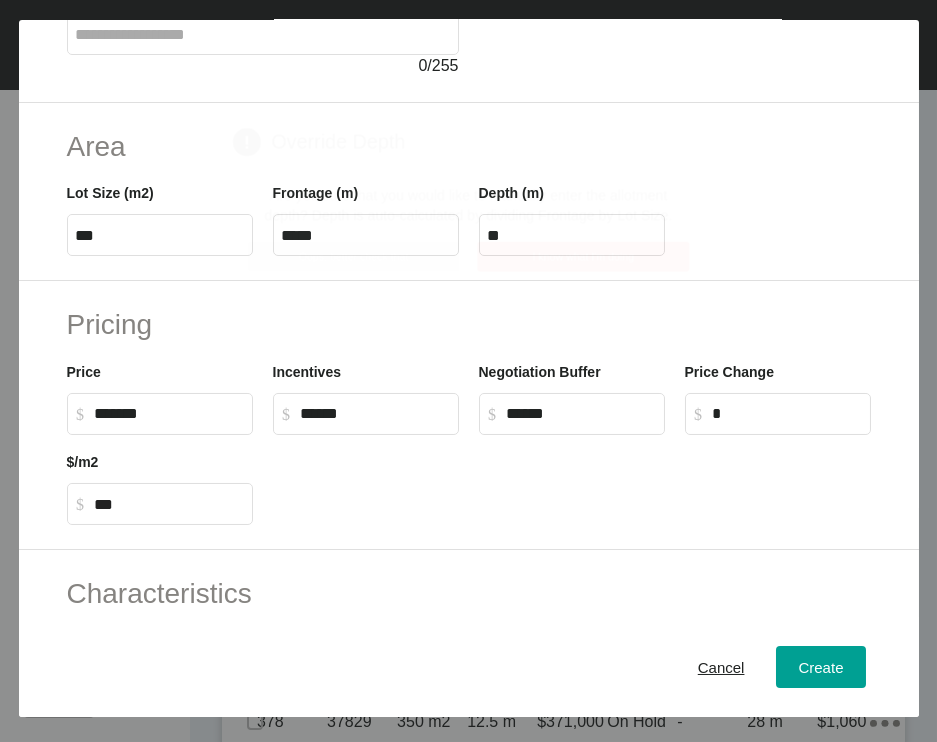 click on "Create  Lot Details Stage 344 Lot Number ***** Status Available Titled True Notes 0 / 255 Area Lot Size (m2) *** Frontage (m) ***** Depth (m) ** Pricing Price $ Created with Sketch. $ ******* Incentives $ Created with Sketch. $ ****** Negotiation Buffer $ Created with Sketch. $ ****** Price Change $ Created with Sketch. $ * $/m2 $ Created with Sketch. $ *** Characteristics Corner Fall Fill Irregular Nearby [GEOGRAPHIC_DATA] / Wetlands Powerlines Substation Double Storey Orientation Cancel Create Page 1 Created with Sketch.   Override Depth Are you sure that you would like to manually enter the allotment depth? Depth is auto-calculated by dividing Frontage by Lot Size. Oops, better check that I know what I'm doing" at bounding box center (468, 371) 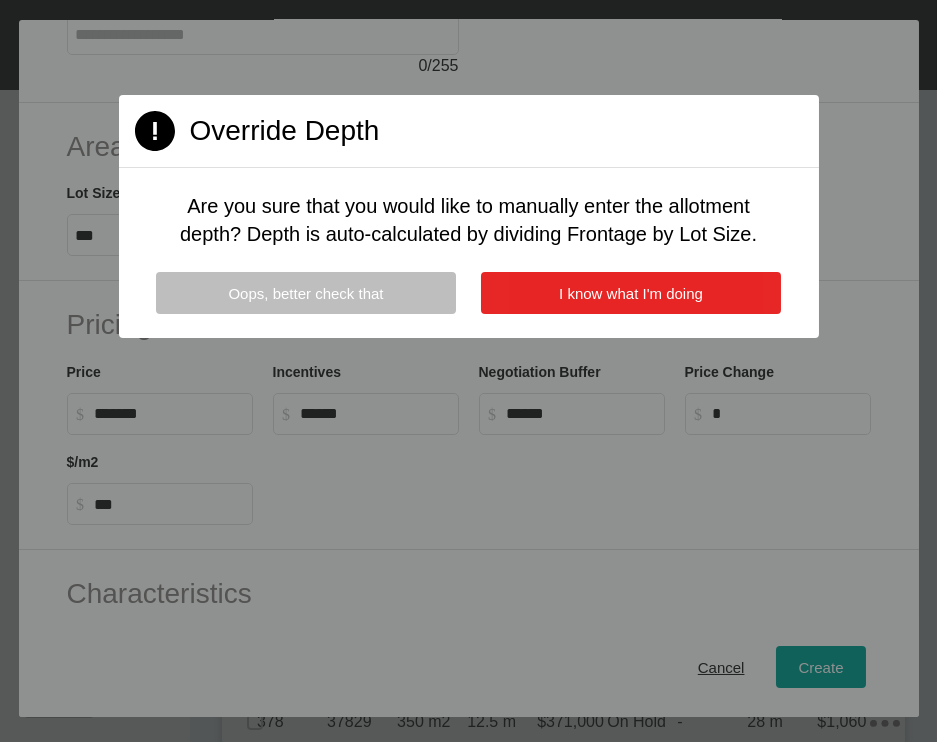 click on "I know what I'm doing" at bounding box center (631, 293) 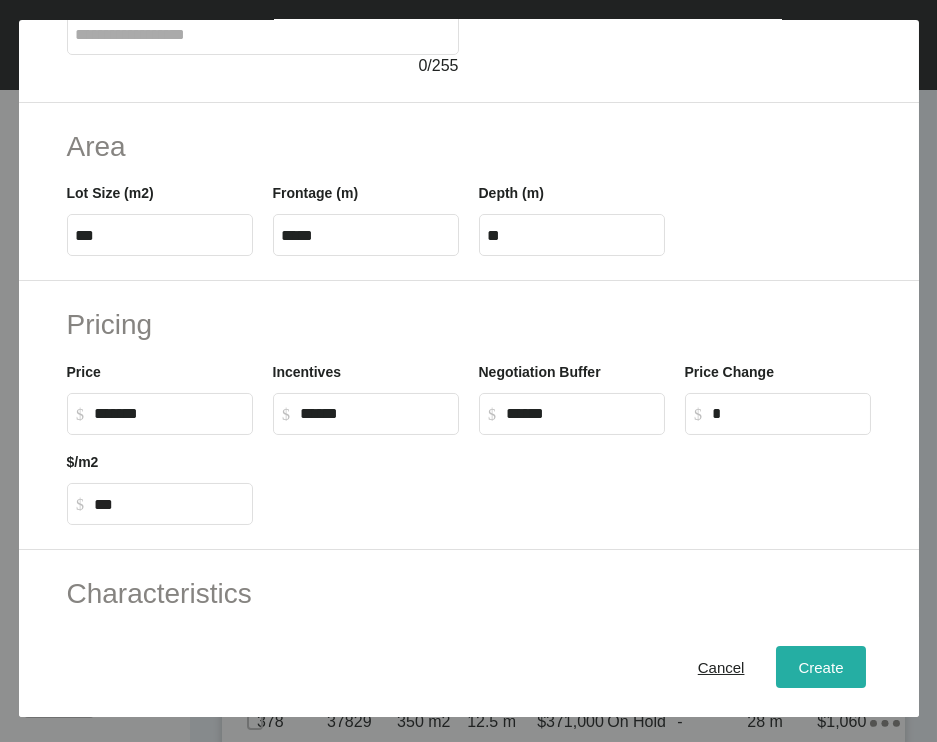 click on "Create" at bounding box center [820, 667] 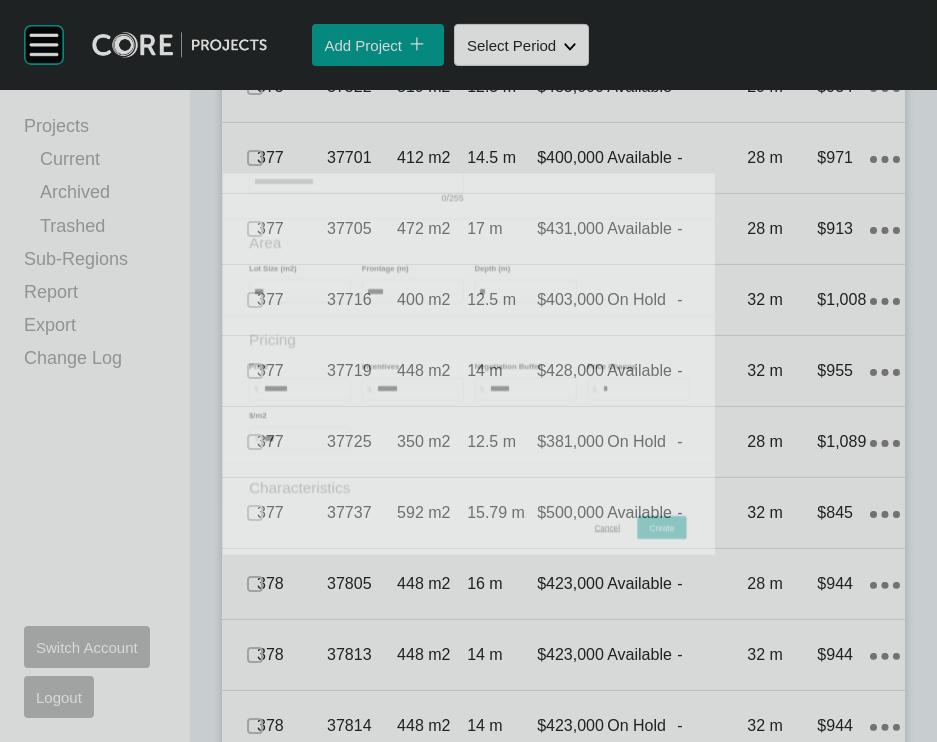 scroll, scrollTop: 3445, scrollLeft: 0, axis: vertical 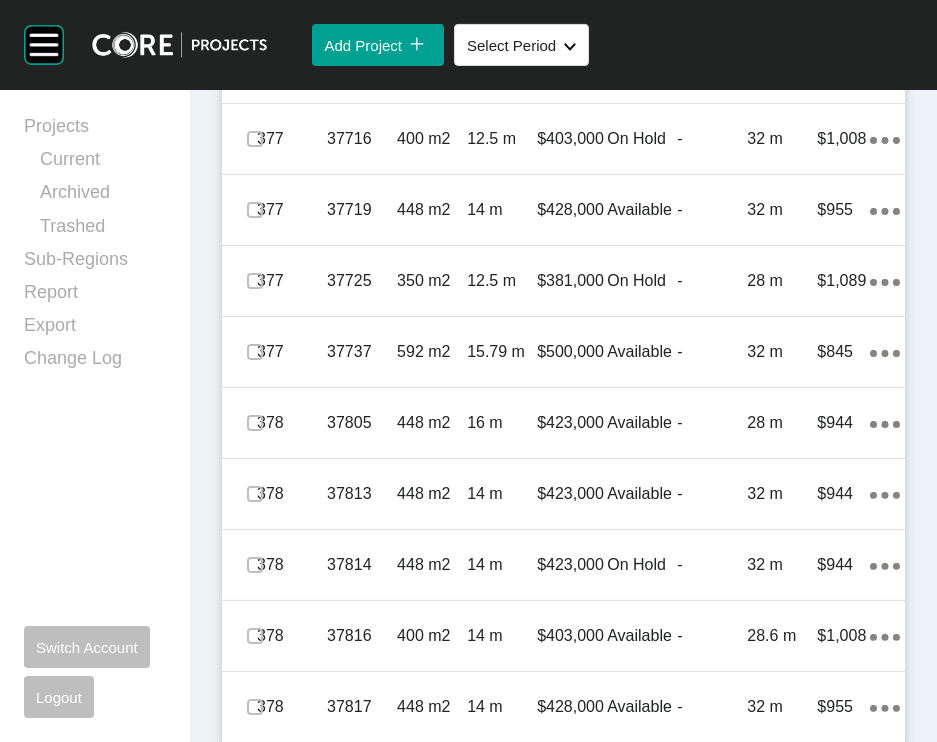 click on "Titled" at bounding box center [712, -571] 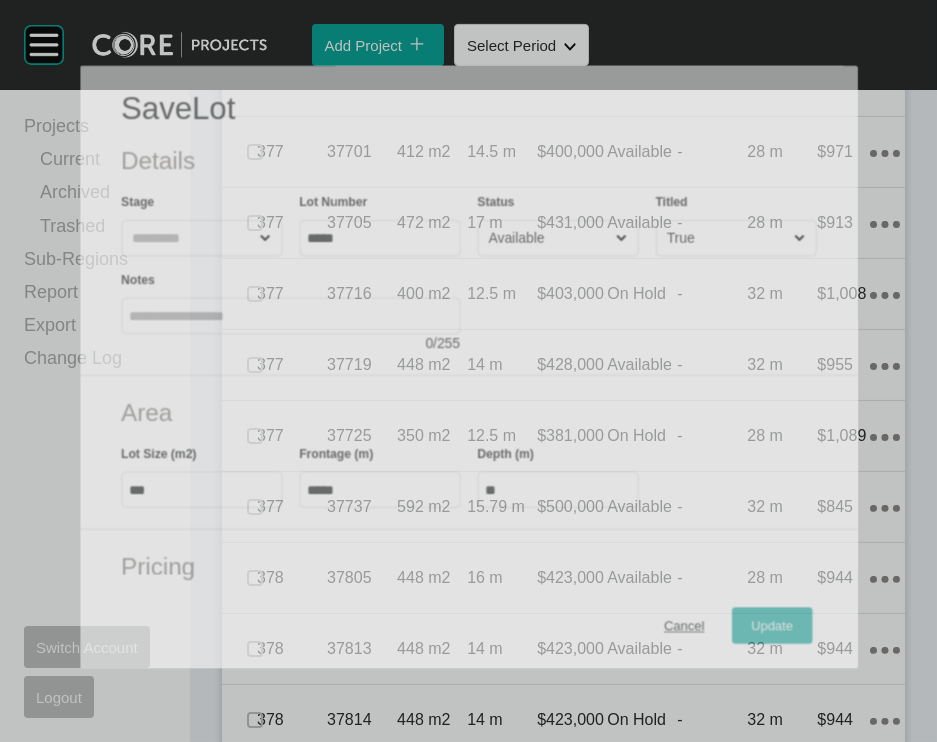 scroll, scrollTop: 3368, scrollLeft: 0, axis: vertical 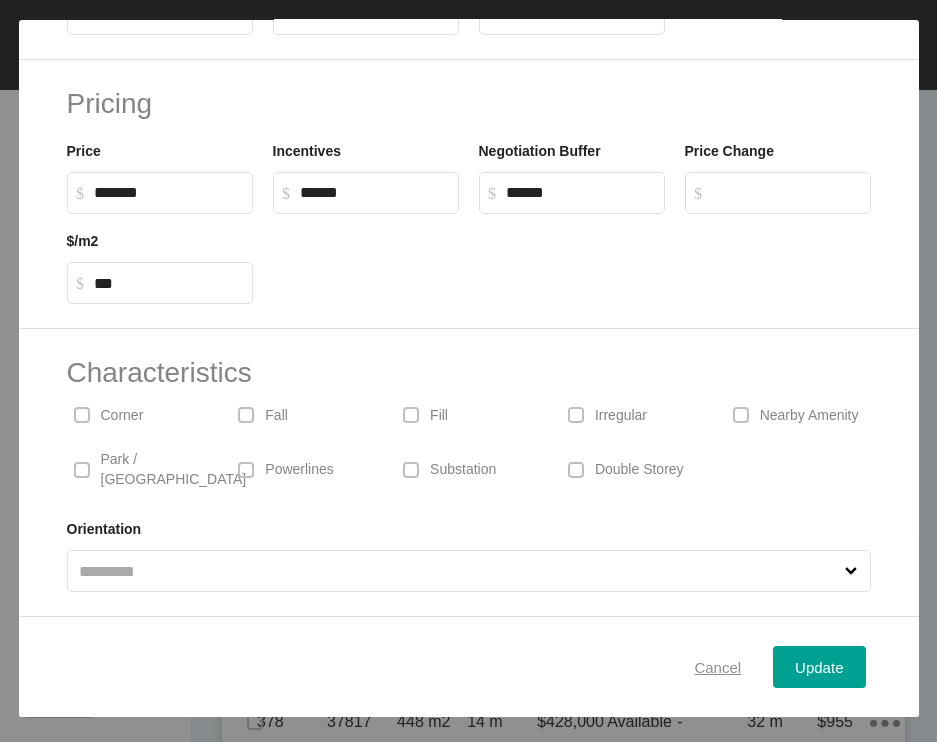 click on "Cancel" at bounding box center (717, 667) 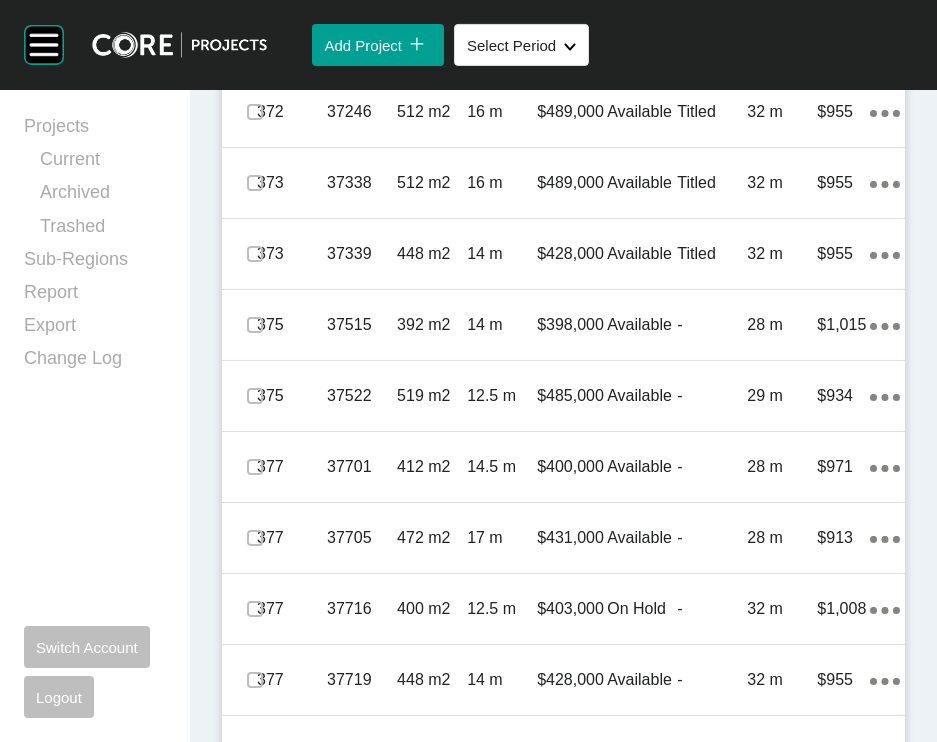 scroll, scrollTop: 2926, scrollLeft: 0, axis: vertical 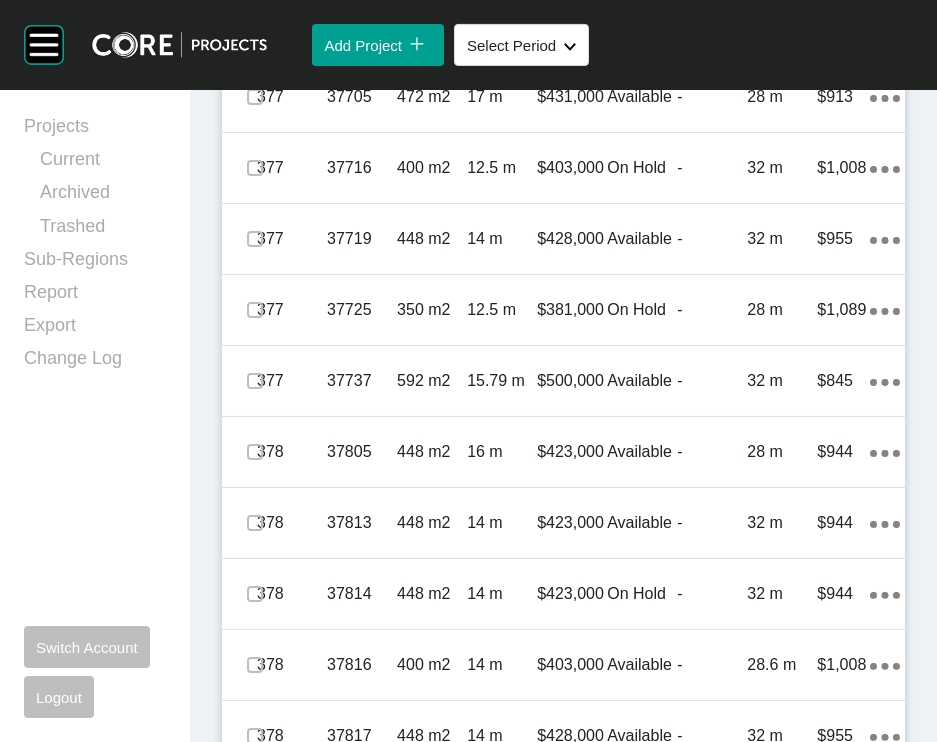click on "Available" at bounding box center (642, -542) 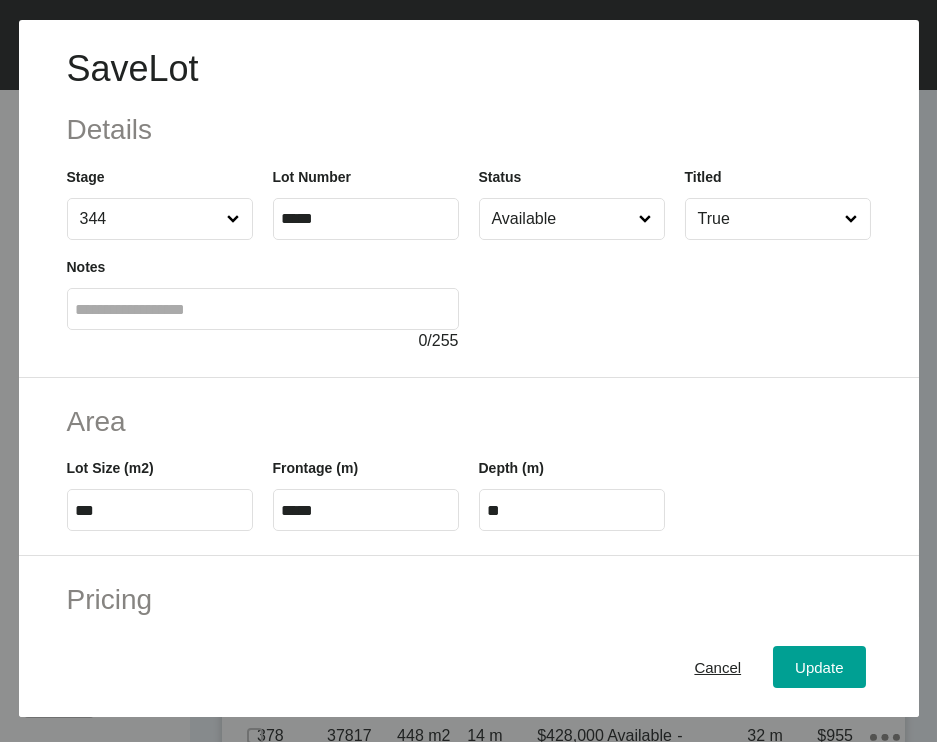 scroll, scrollTop: 625, scrollLeft: 0, axis: vertical 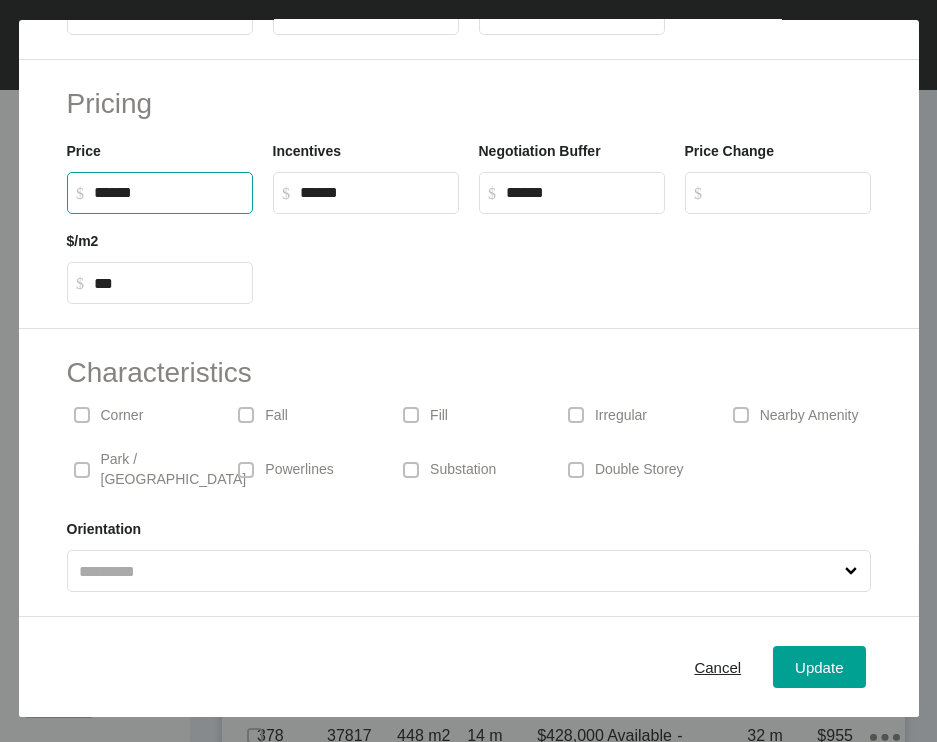 drag, startPoint x: 118, startPoint y: 238, endPoint x: 104, endPoint y: 252, distance: 19.79899 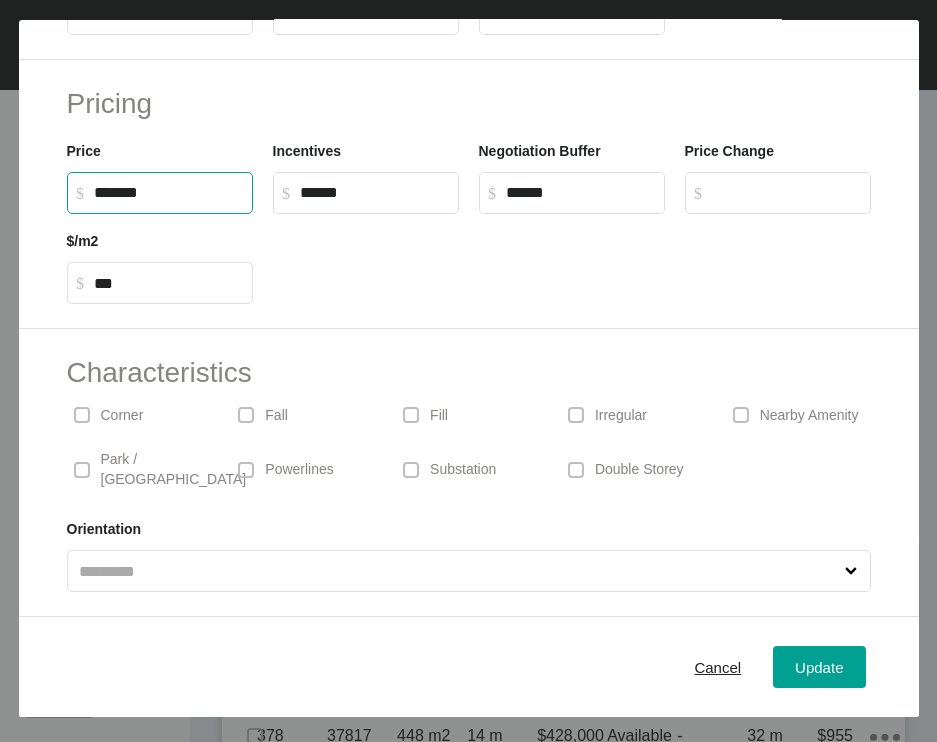 click on "$ Created with Sketch. $ ******" at bounding box center [572, 193] 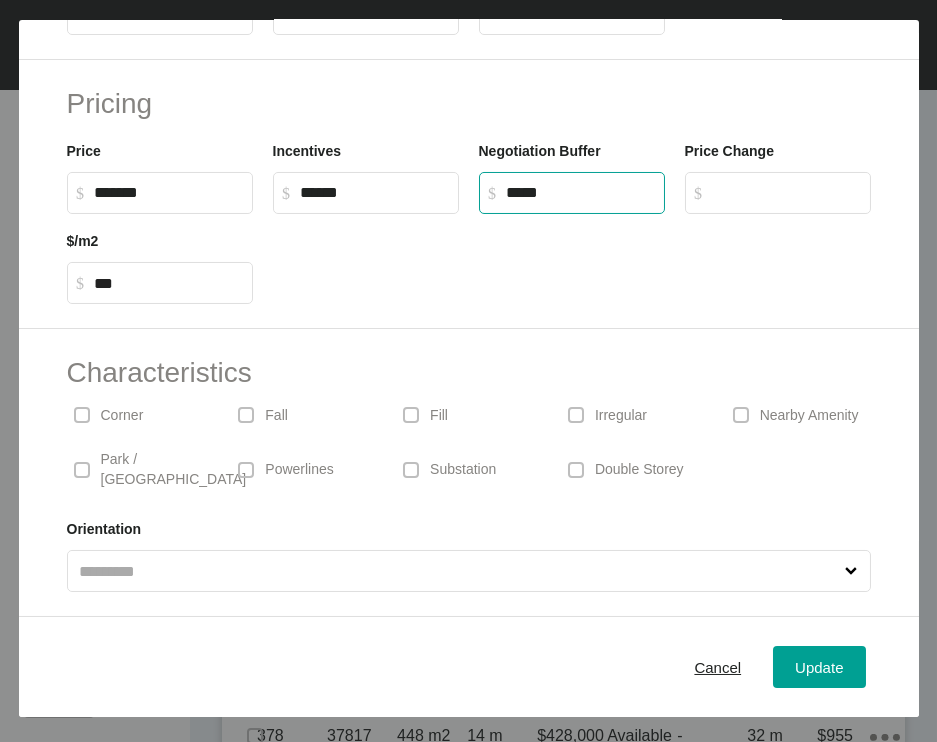 type on "******" 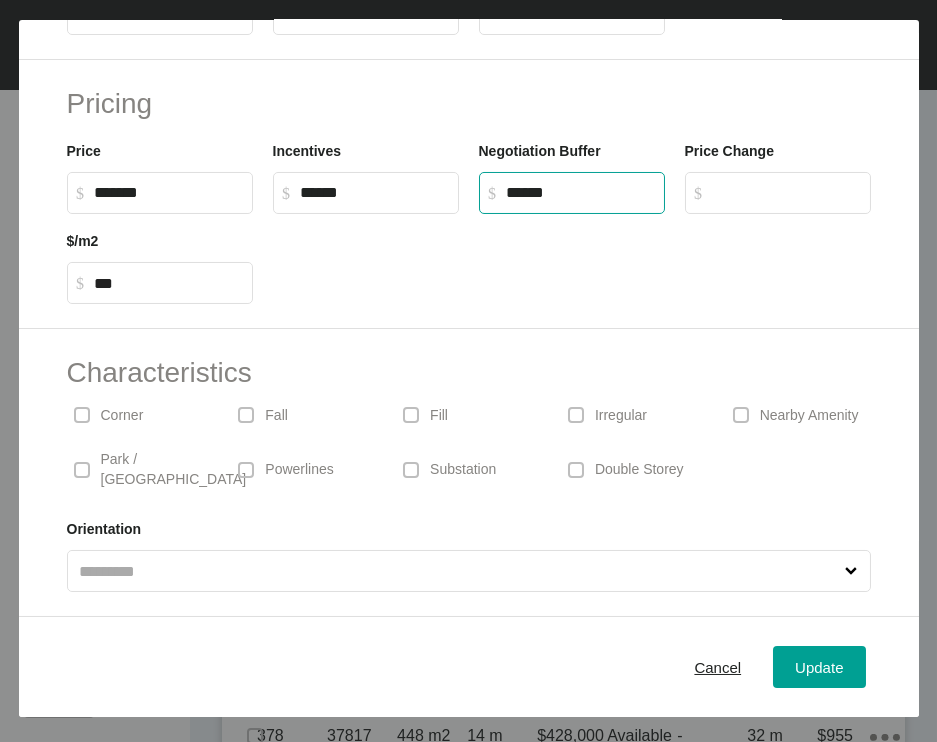 click on "$ Created with Sketch. $" at bounding box center (787, 192) 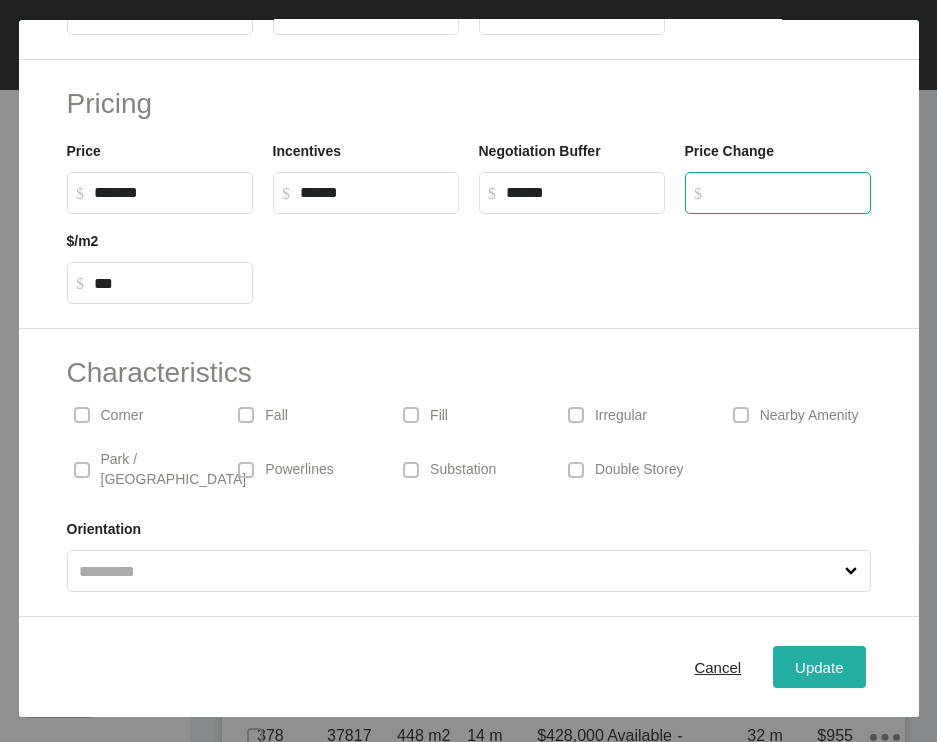 click on "Update" at bounding box center [819, 667] 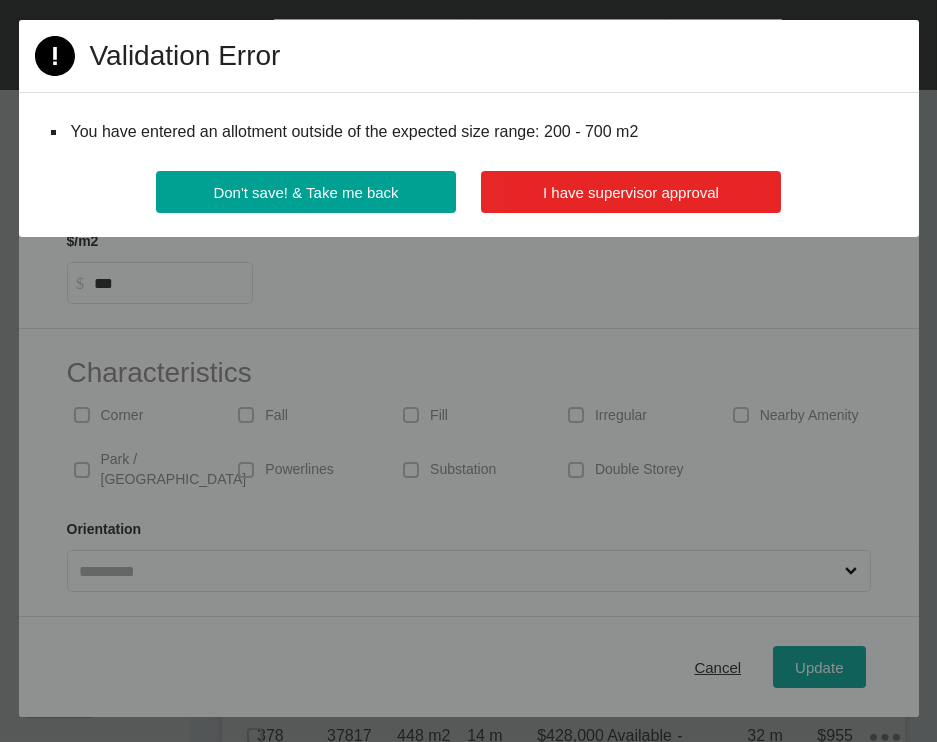 click on "I have supervisor approval" at bounding box center [631, 192] 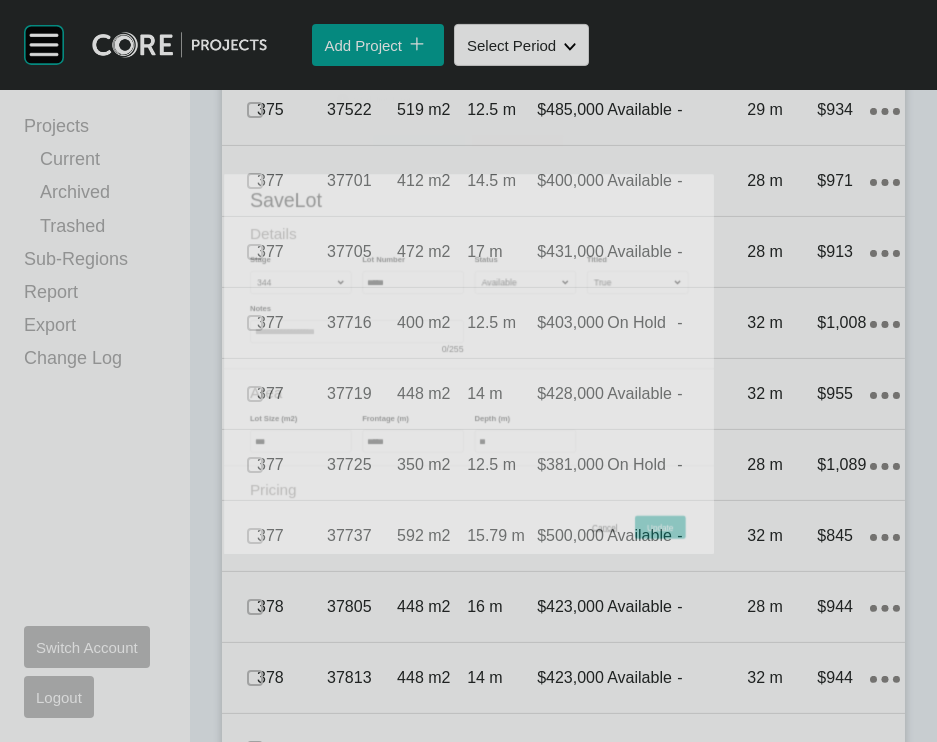 scroll, scrollTop: 3432, scrollLeft: 0, axis: vertical 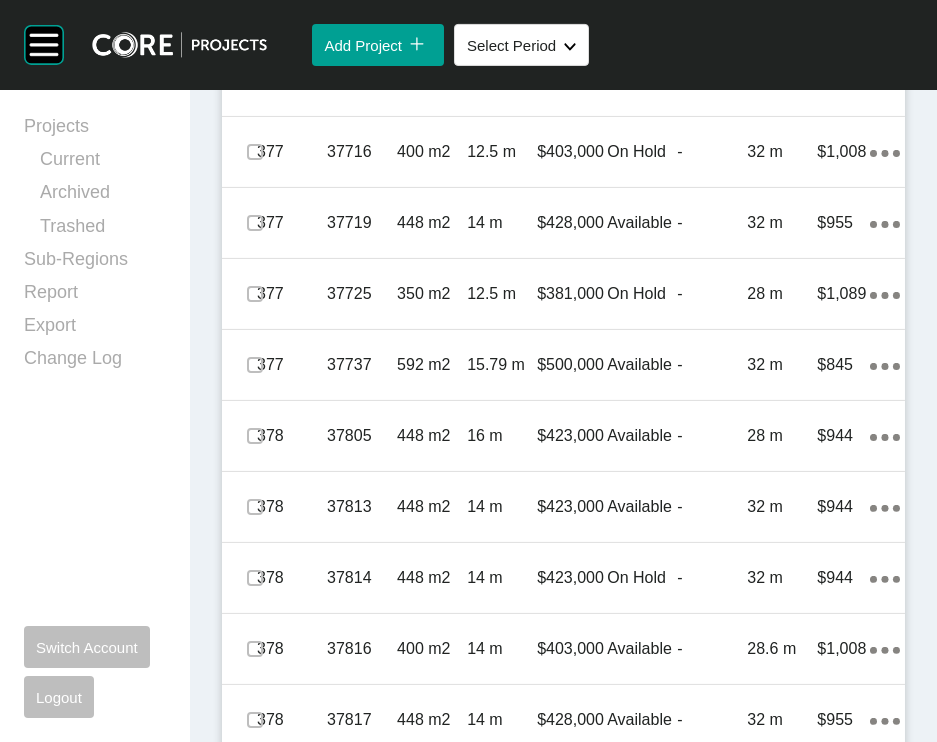 click on "$575" at bounding box center [843, -558] 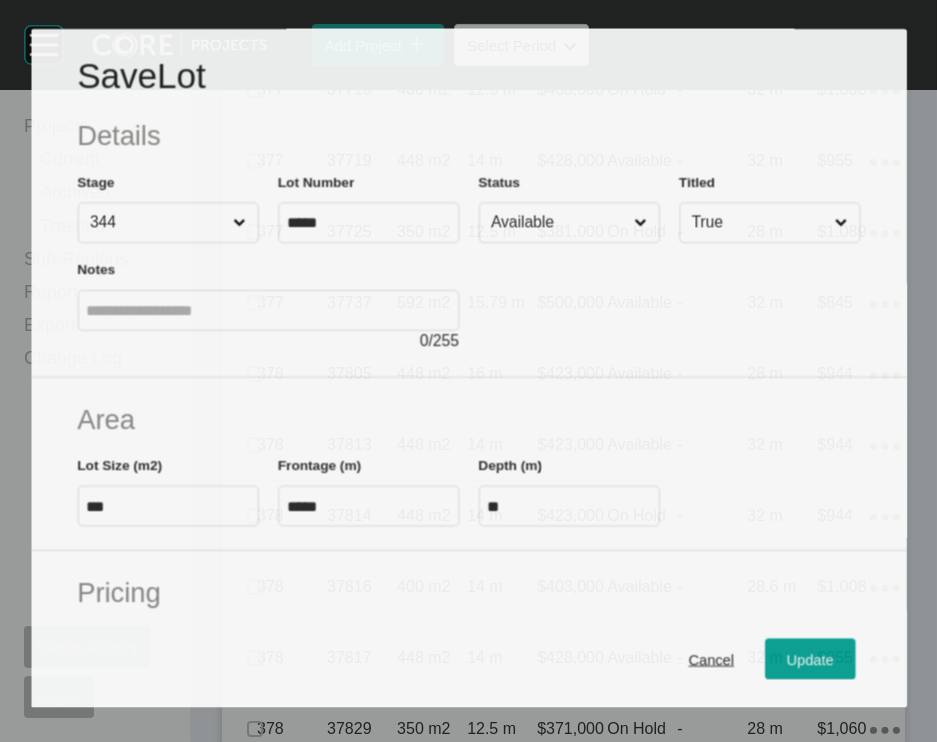 scroll, scrollTop: 3354, scrollLeft: 0, axis: vertical 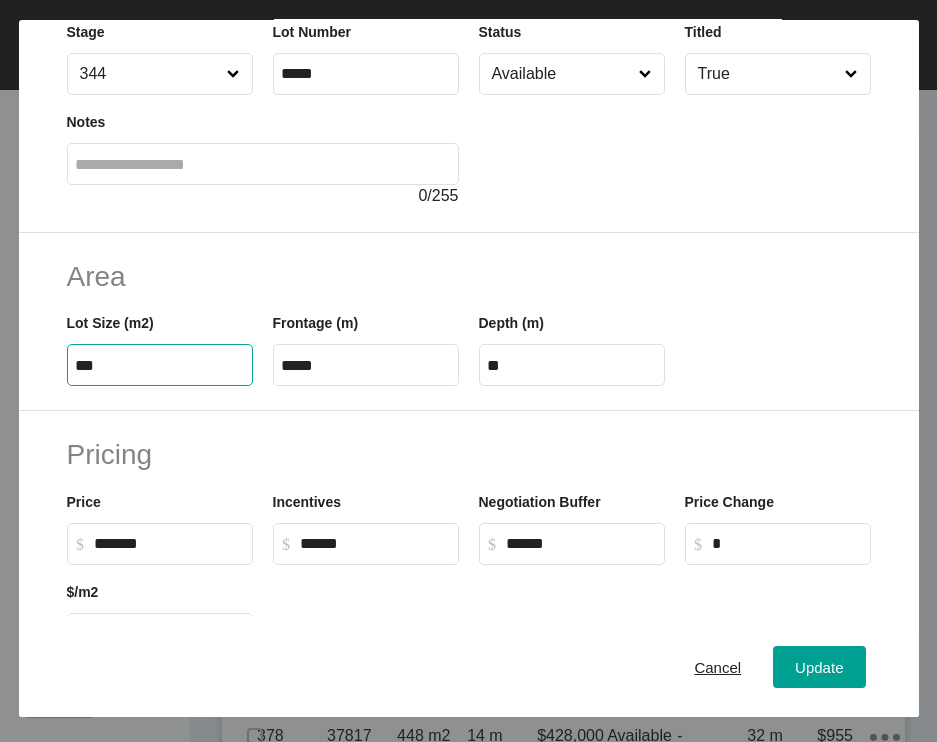 drag, startPoint x: 124, startPoint y: 491, endPoint x: -74, endPoint y: 463, distance: 199.97 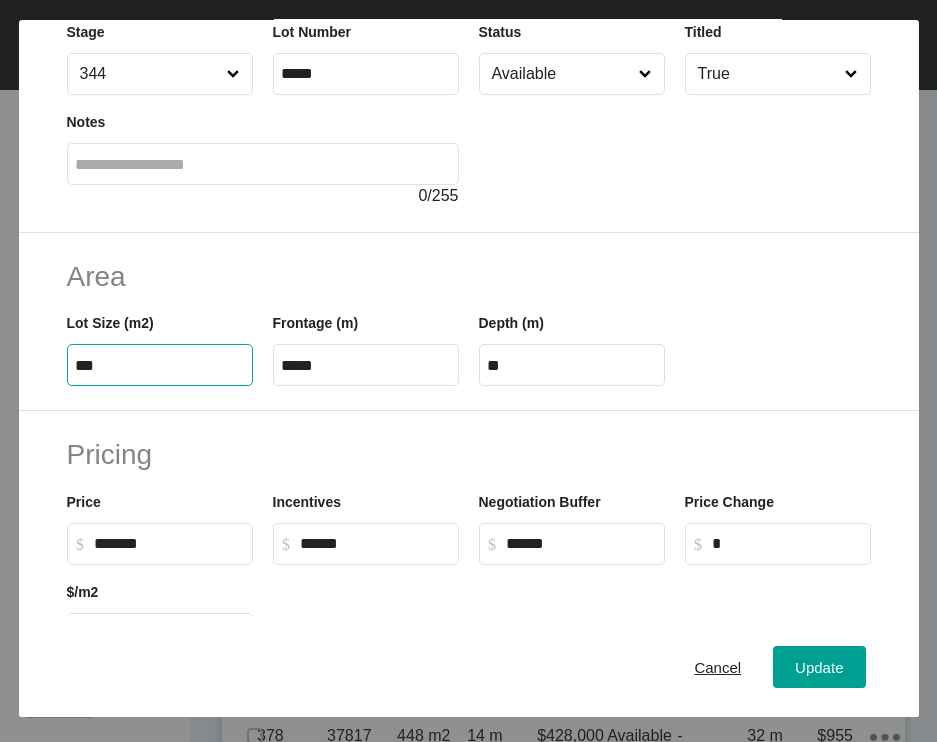 type on "***" 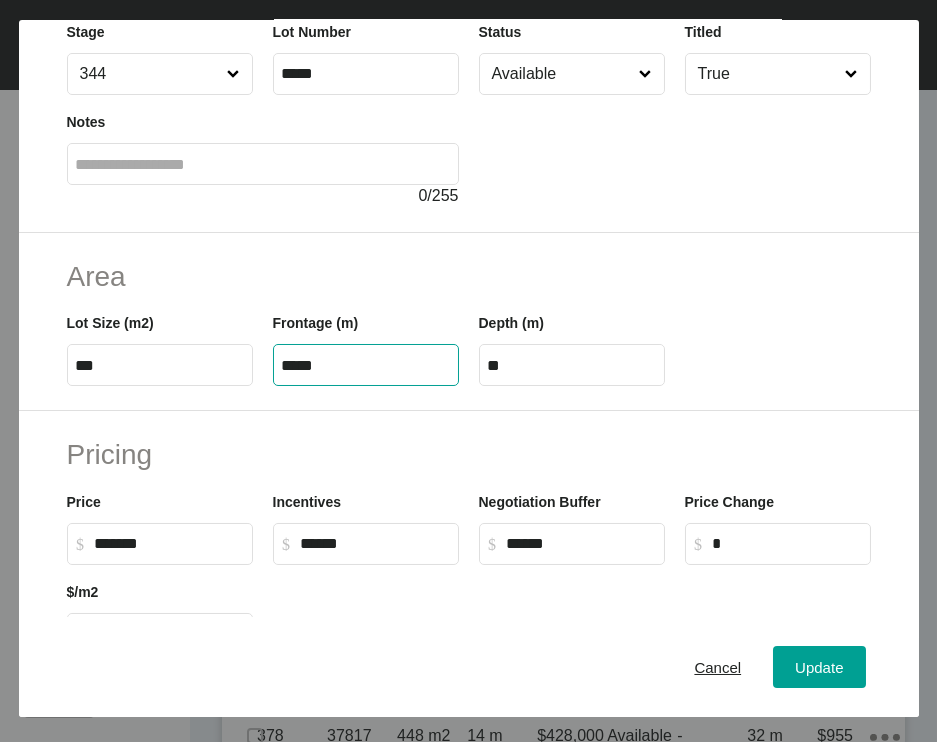 drag, startPoint x: 320, startPoint y: 490, endPoint x: 162, endPoint y: 491, distance: 158.00316 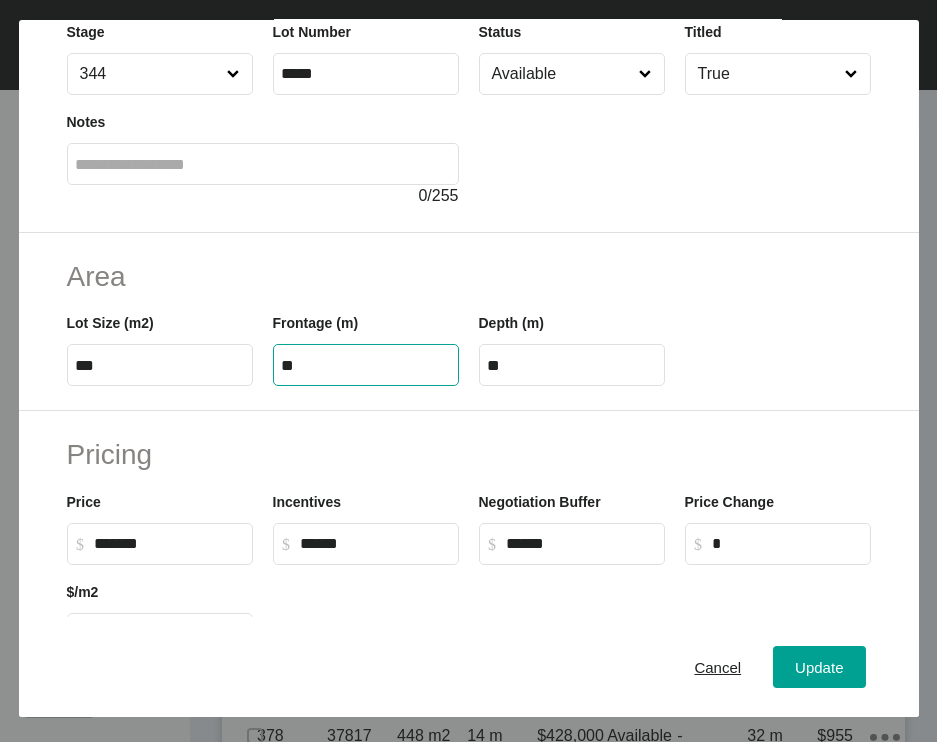 type on "**" 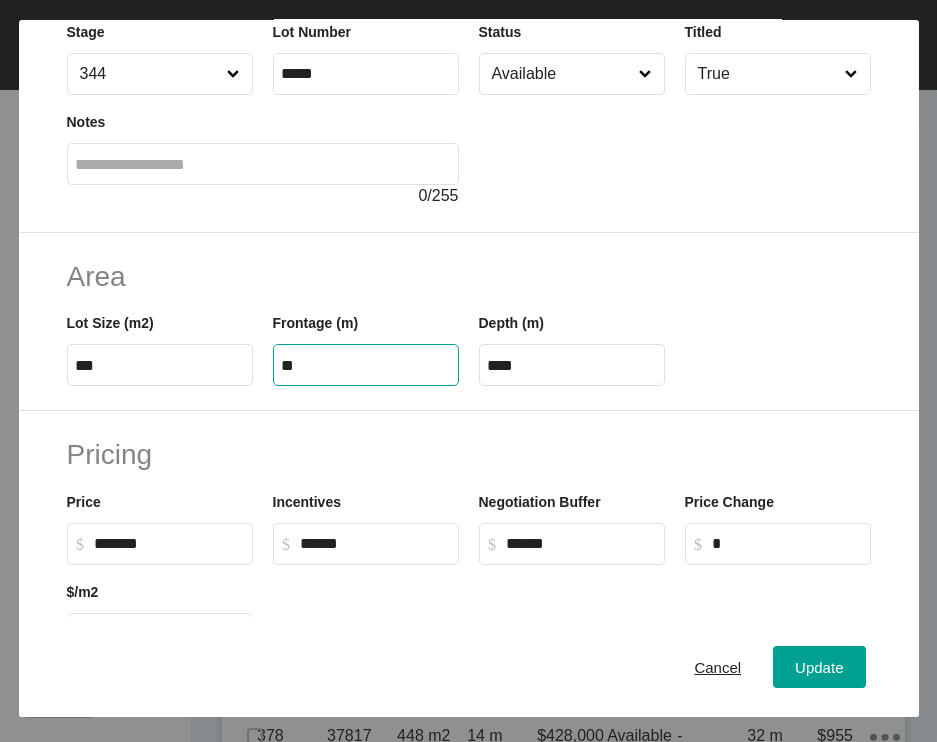 click on "****" at bounding box center (572, 365) 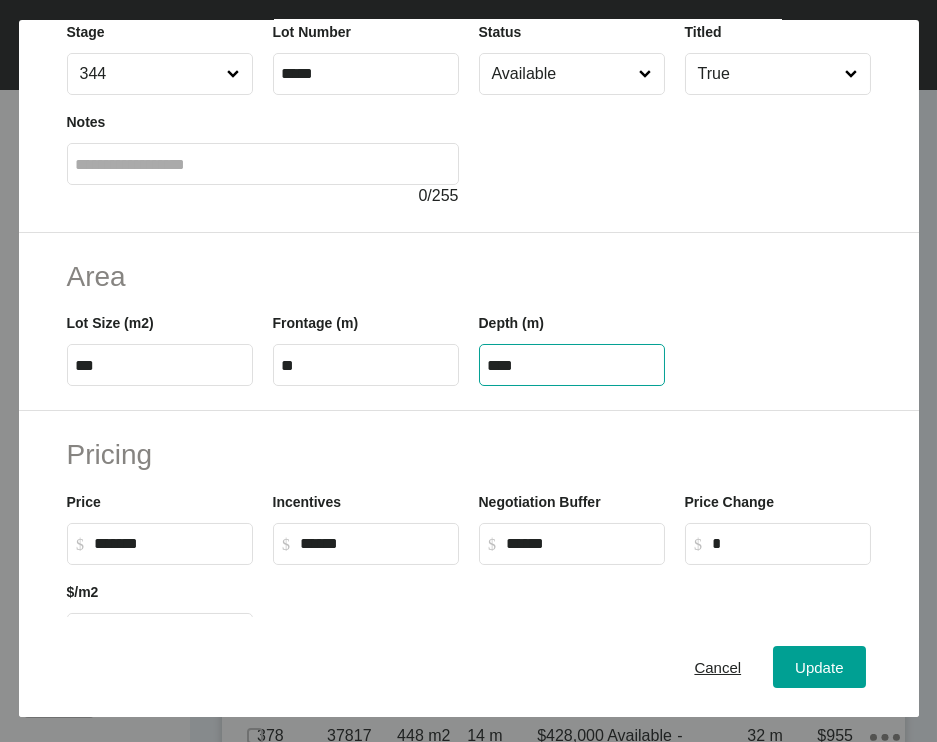 drag, startPoint x: 500, startPoint y: 491, endPoint x: 589, endPoint y: 495, distance: 89.08984 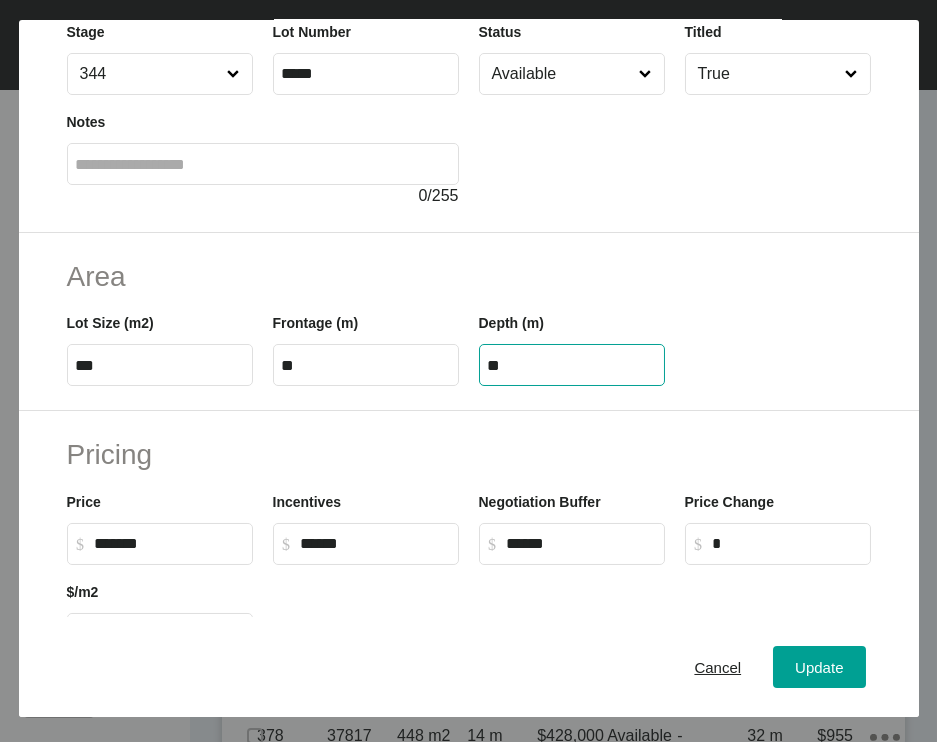 scroll, scrollTop: 770, scrollLeft: 0, axis: vertical 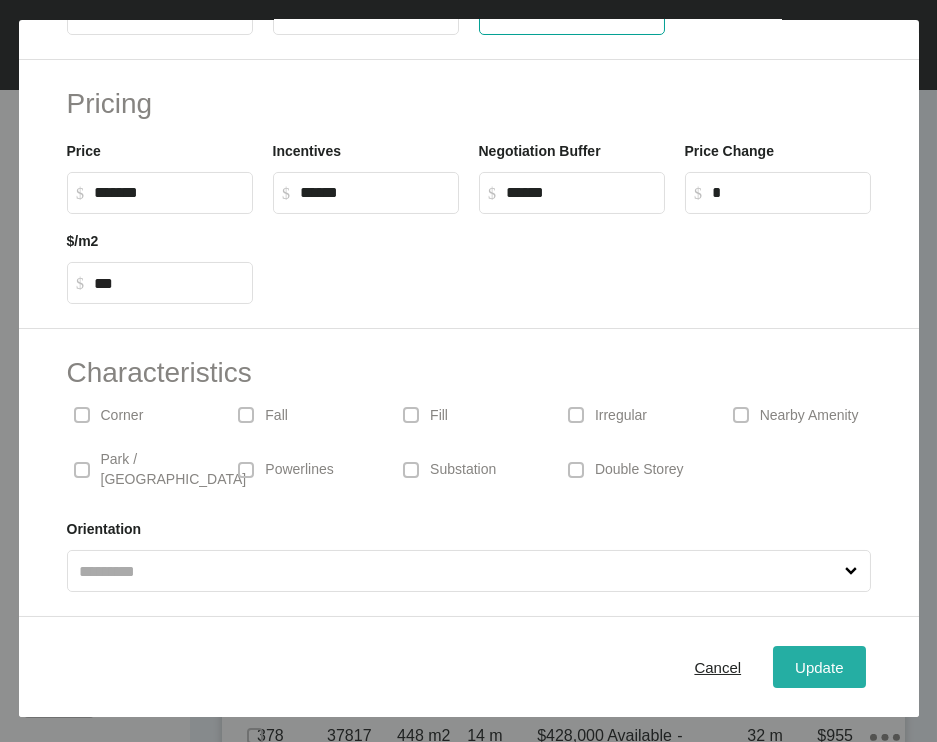 type on "**" 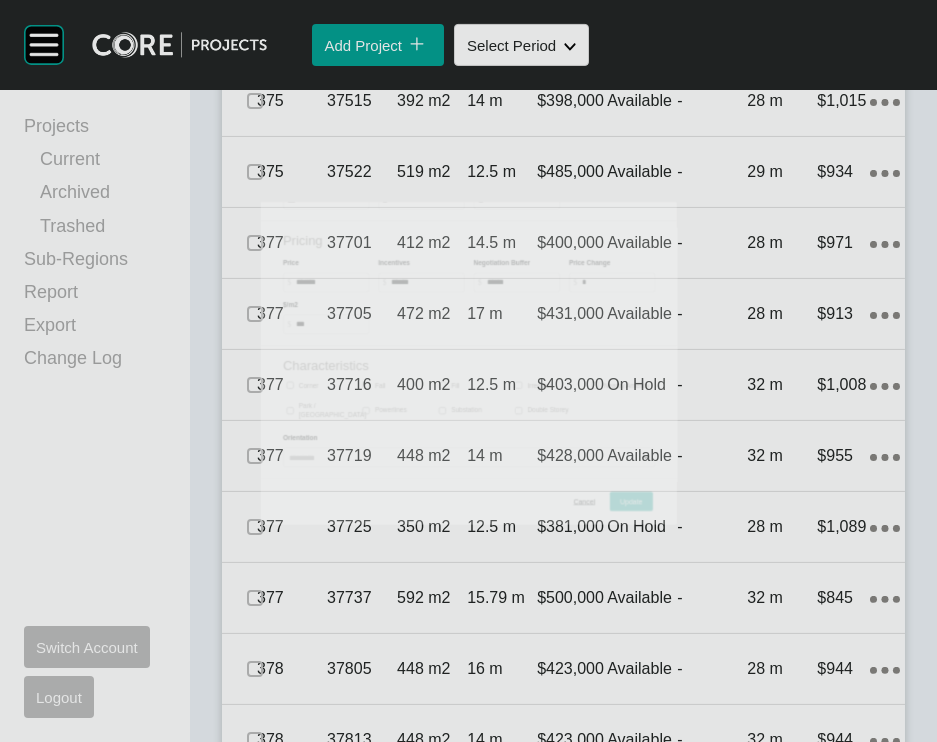 scroll, scrollTop: 3432, scrollLeft: 0, axis: vertical 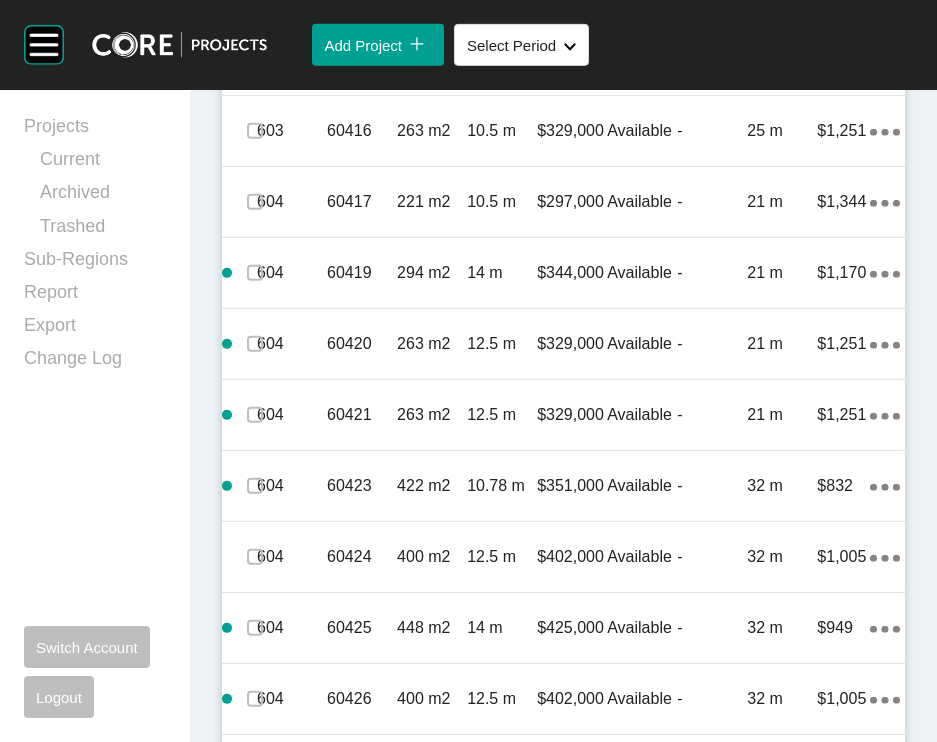 click on "Action Menu Dots Copy 6 Created with Sketch." 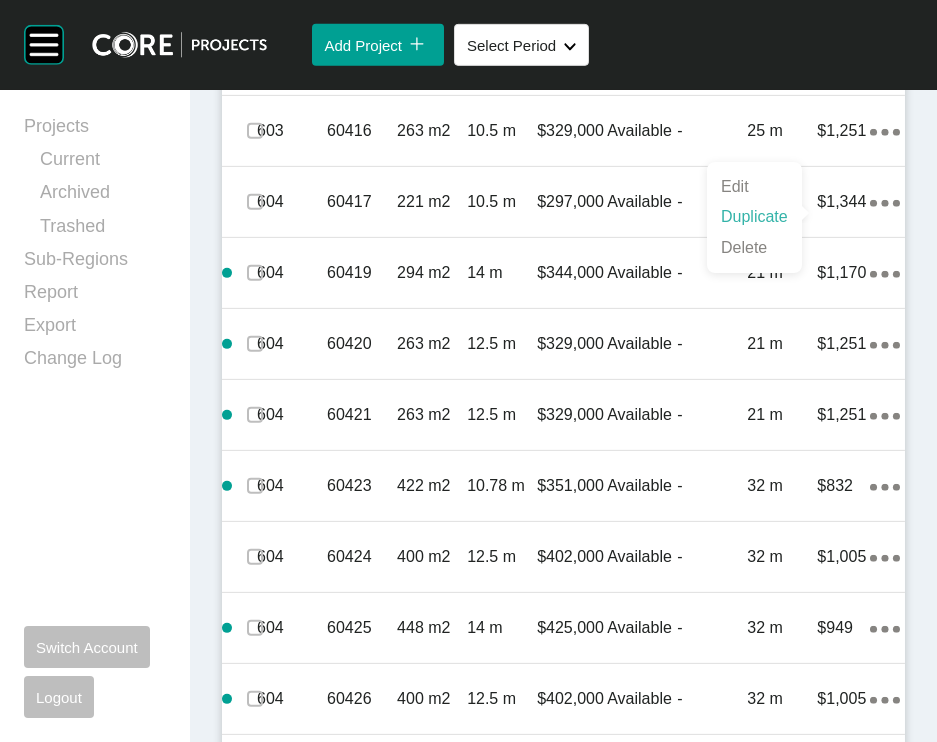 click on "Duplicate" at bounding box center [754, 217] 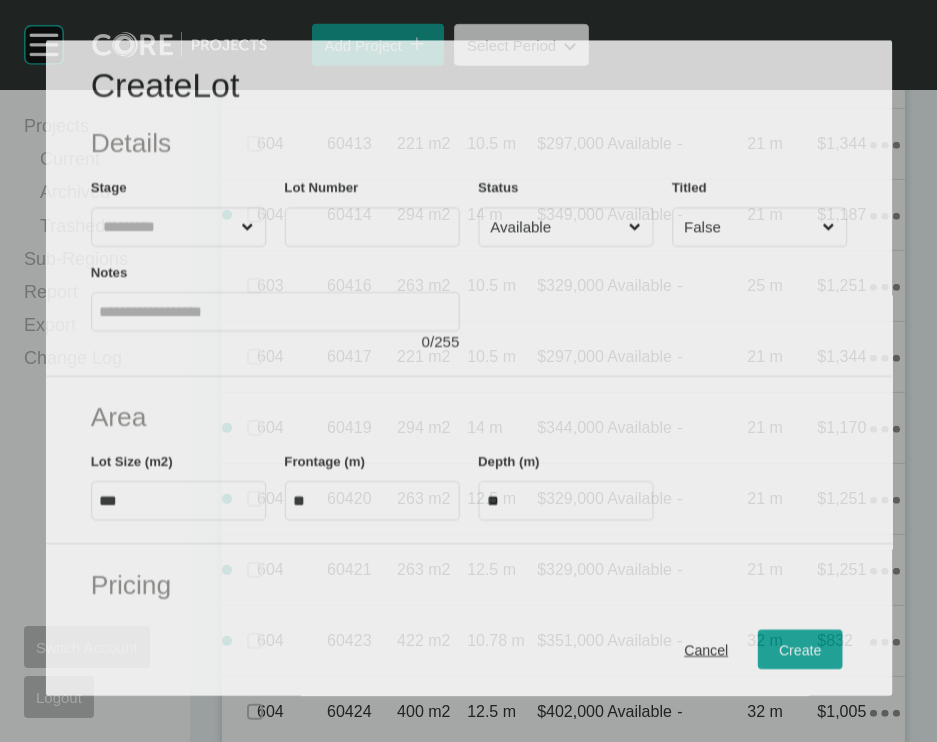 scroll, scrollTop: 5009, scrollLeft: 0, axis: vertical 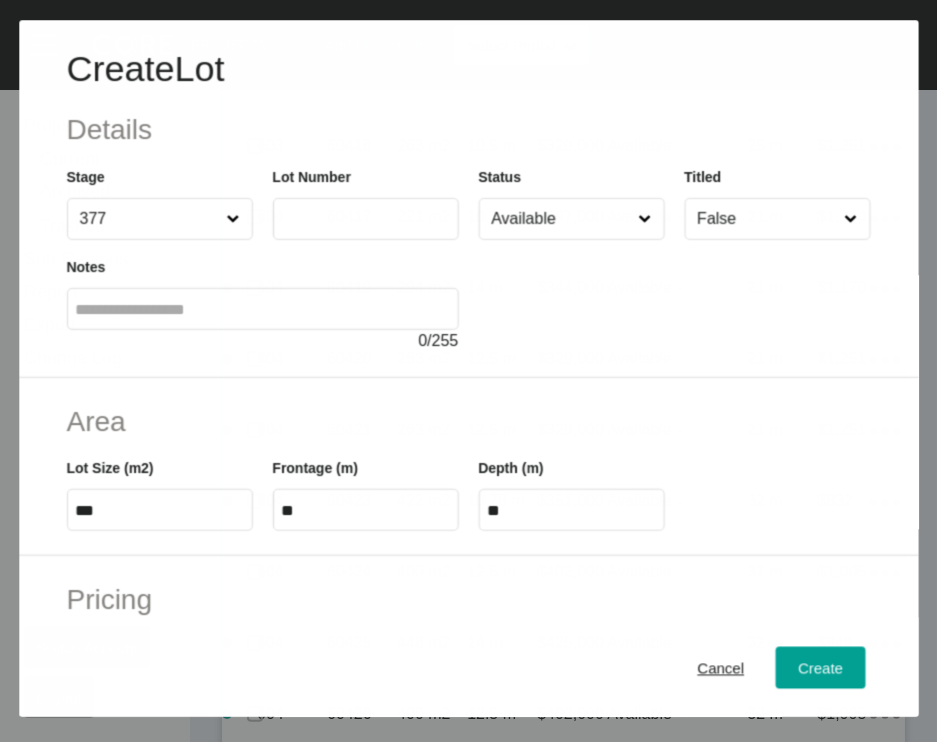 click at bounding box center (366, 219) 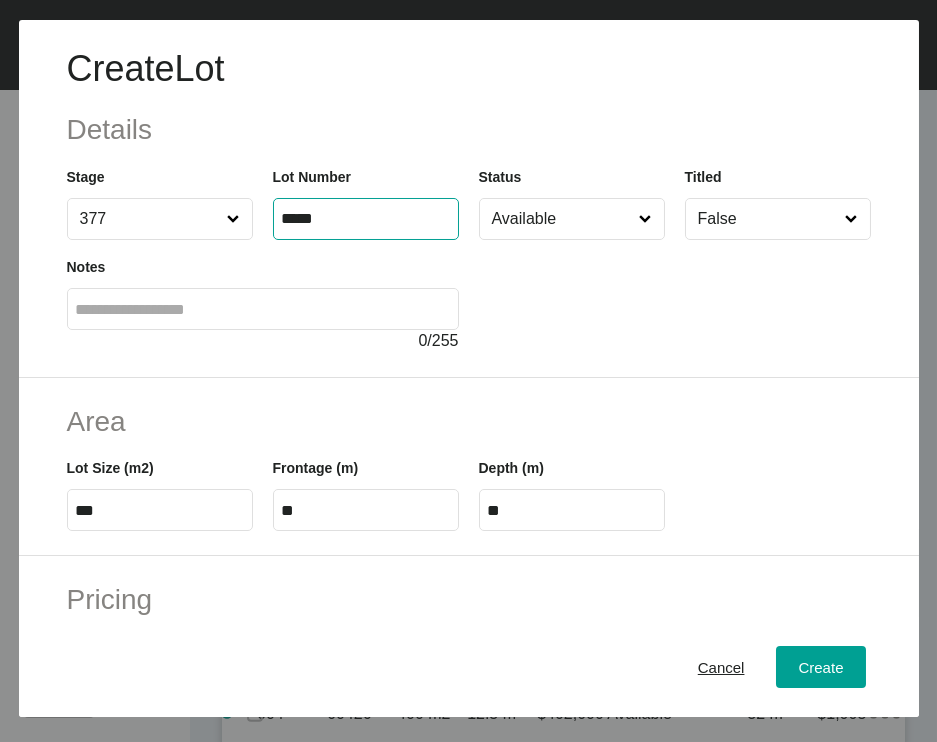 type on "*****" 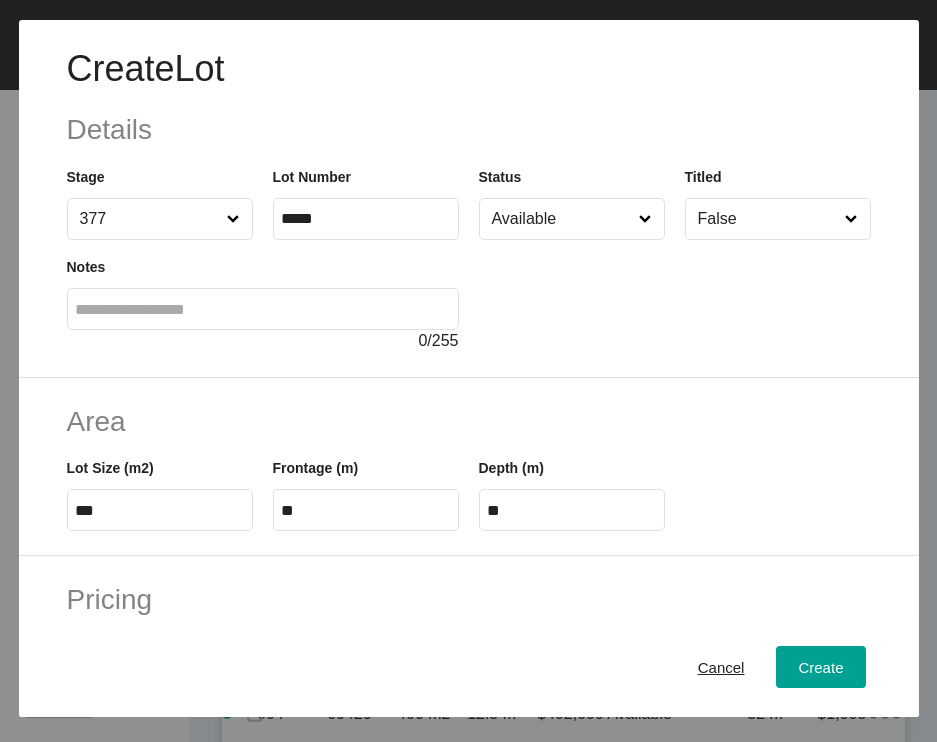 type on "*" 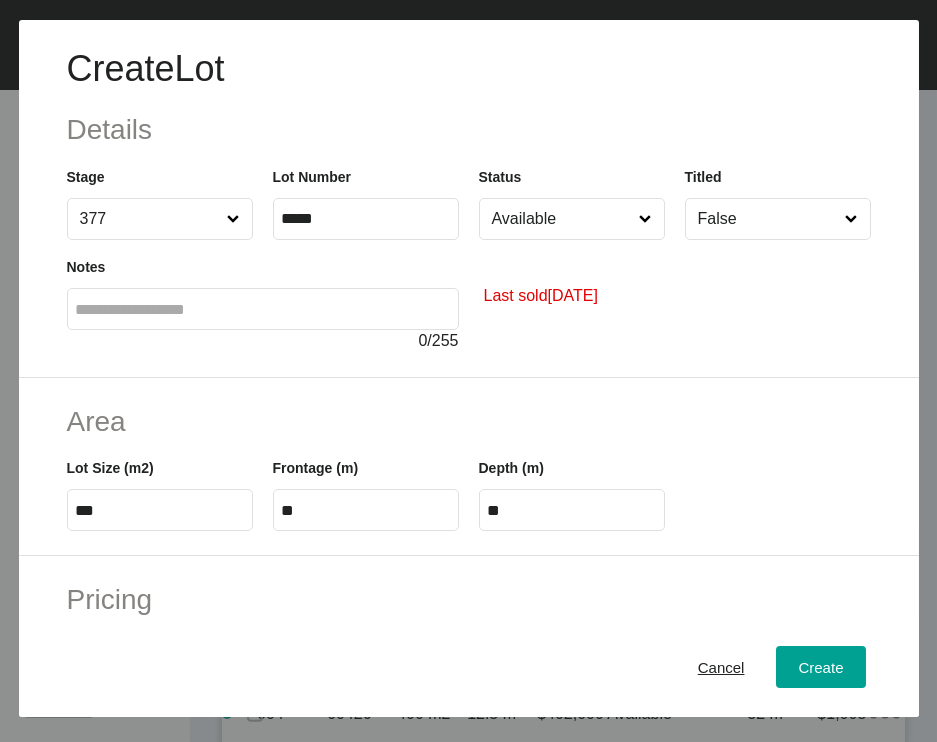 drag, startPoint x: 915, startPoint y: 322, endPoint x: 915, endPoint y: 343, distance: 21 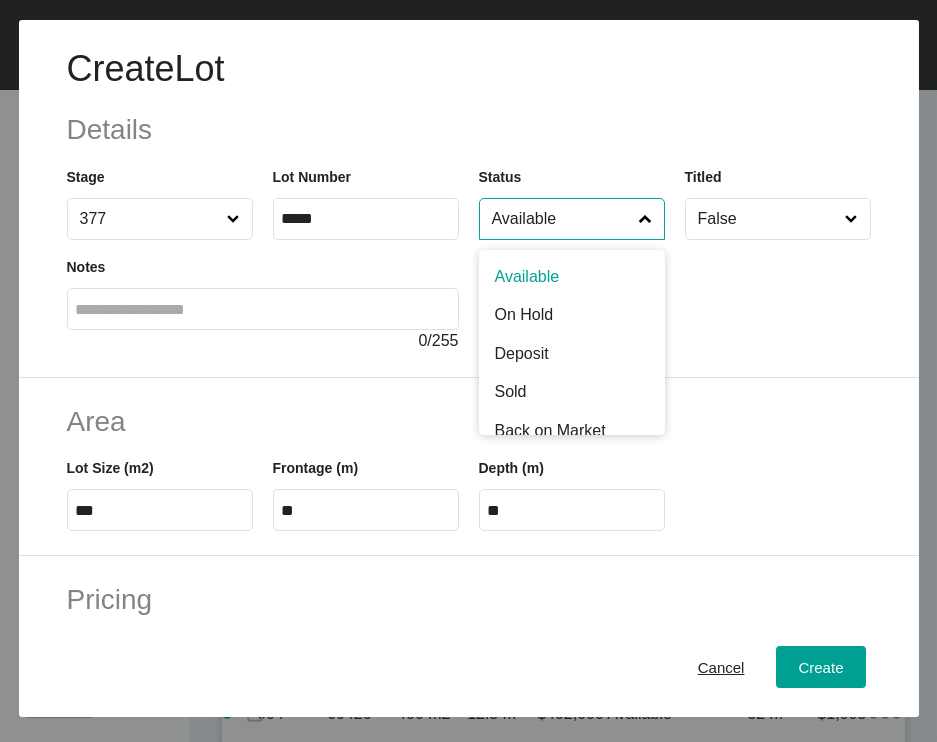 click on "Available" at bounding box center [562, 219] 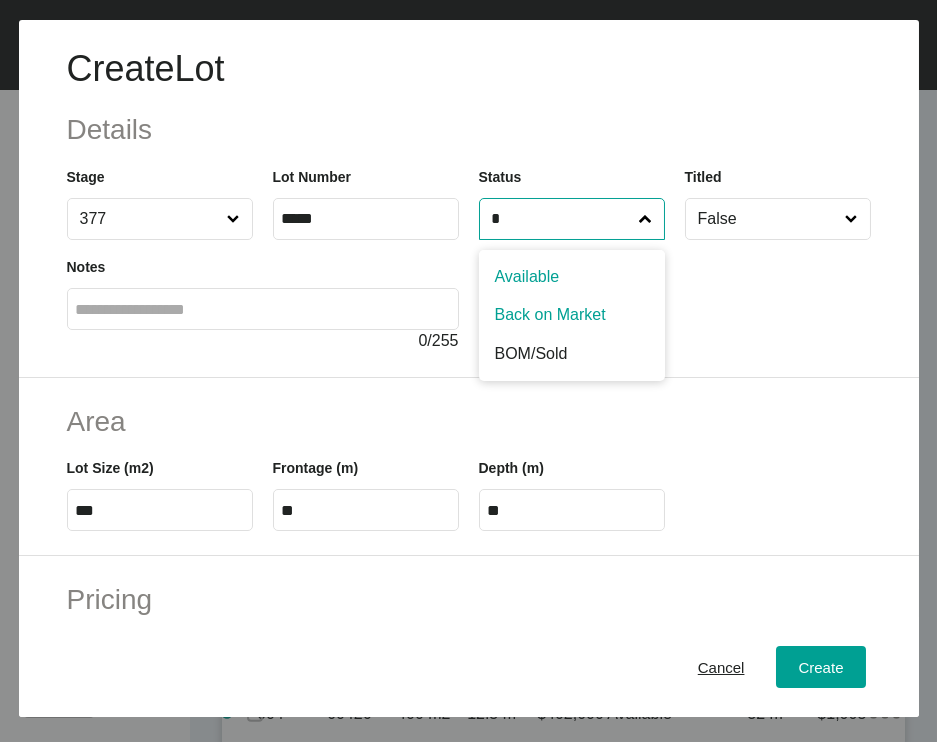 type on "*" 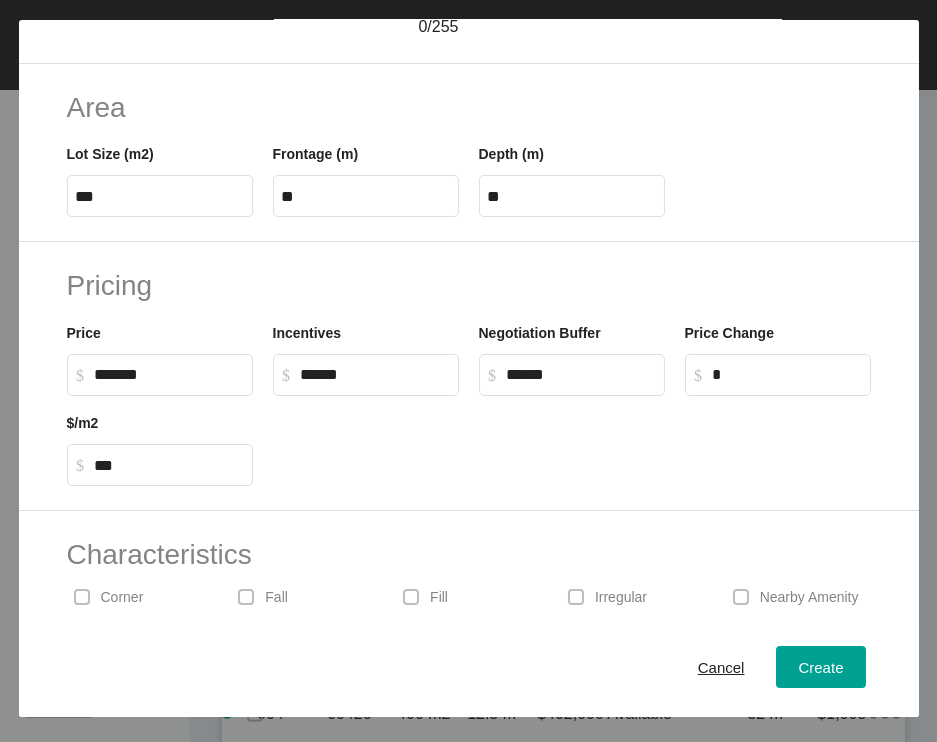 scroll, scrollTop: 316, scrollLeft: 0, axis: vertical 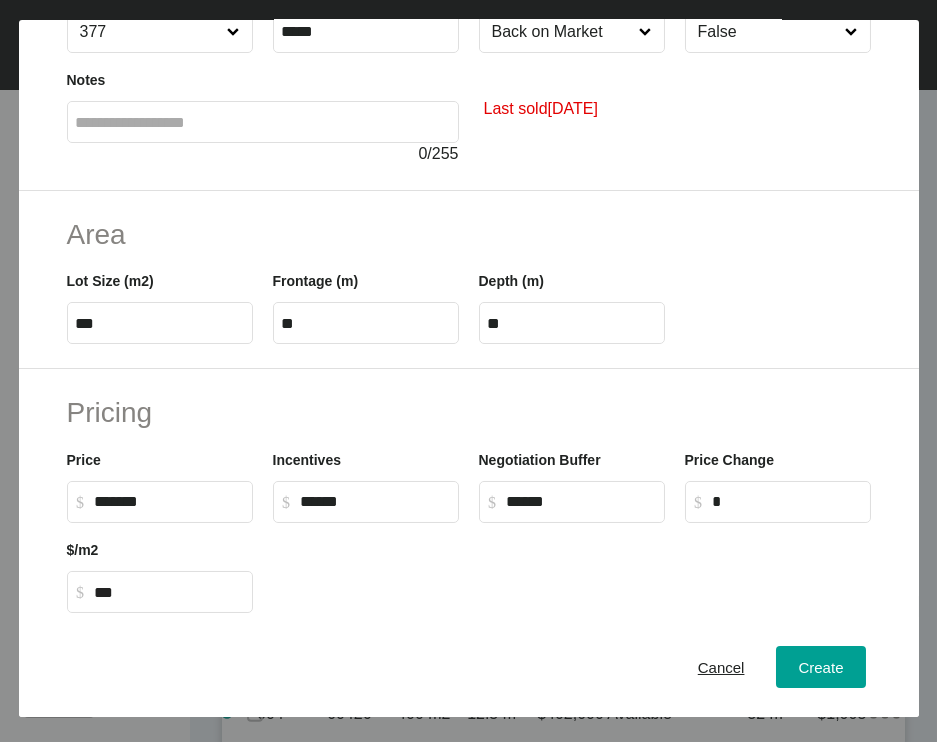 click on "False" at bounding box center (768, 32) 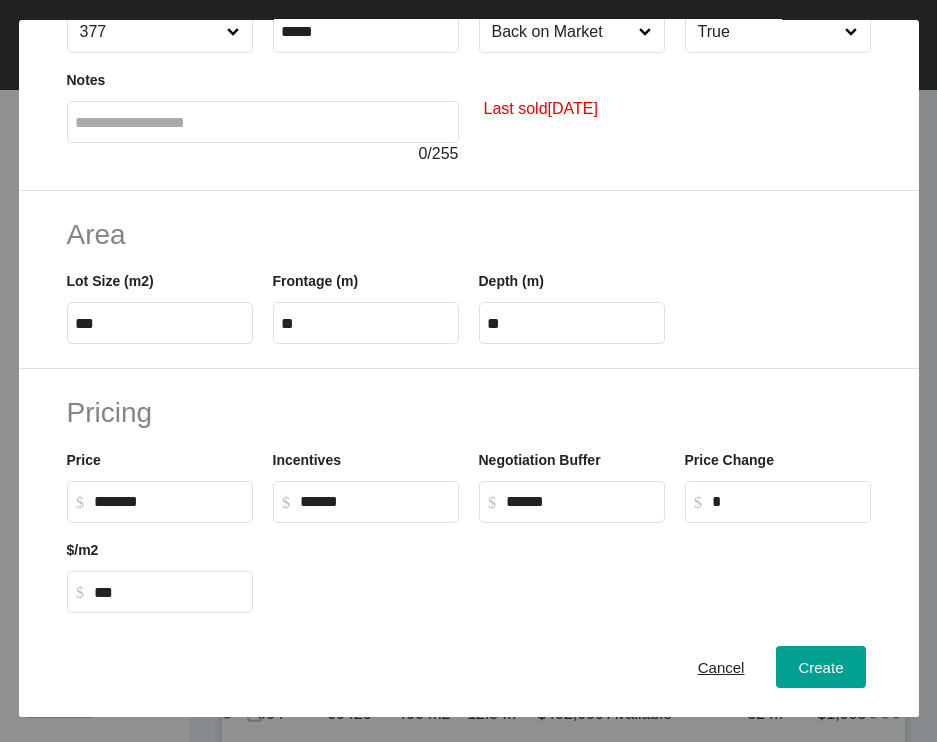 drag, startPoint x: 747, startPoint y: 141, endPoint x: 776, endPoint y: 225, distance: 88.86507 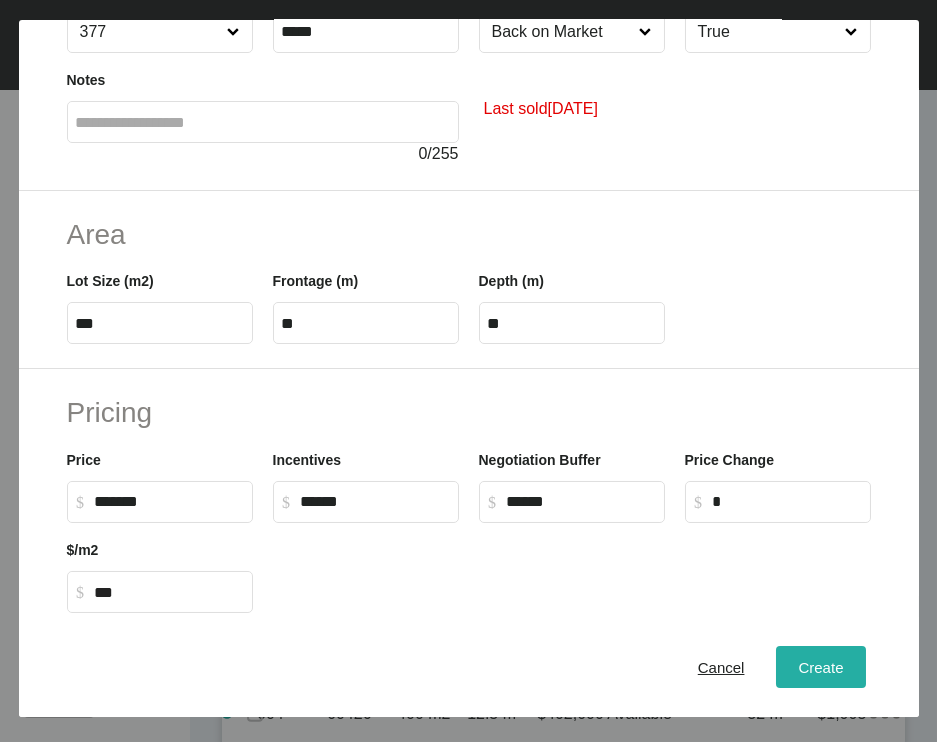 click on "Create" at bounding box center (820, 667) 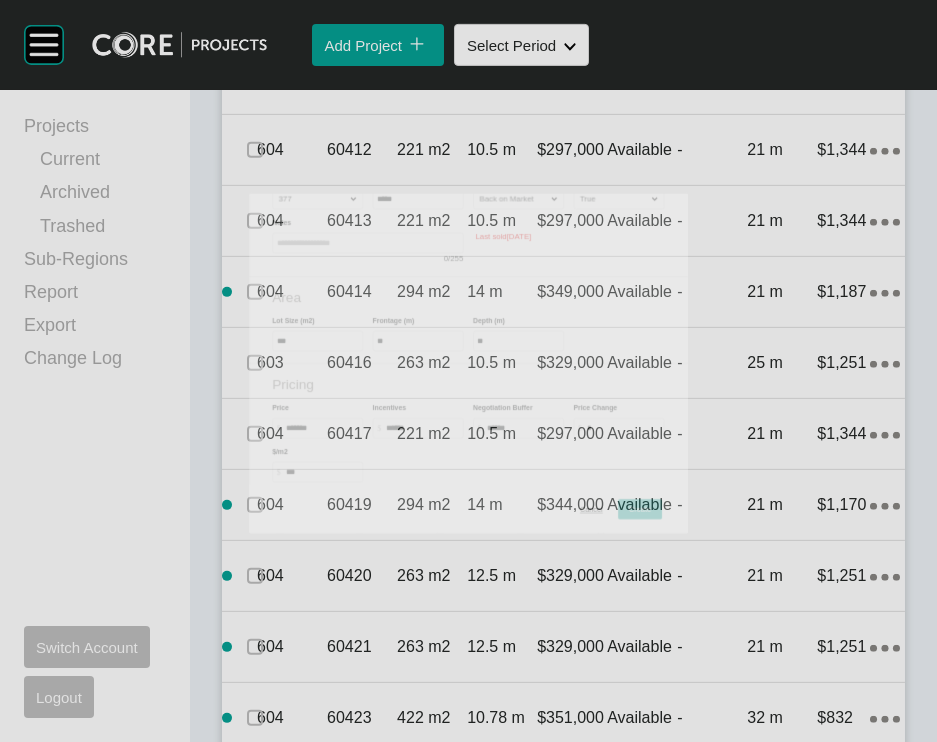 scroll, scrollTop: 5086, scrollLeft: 0, axis: vertical 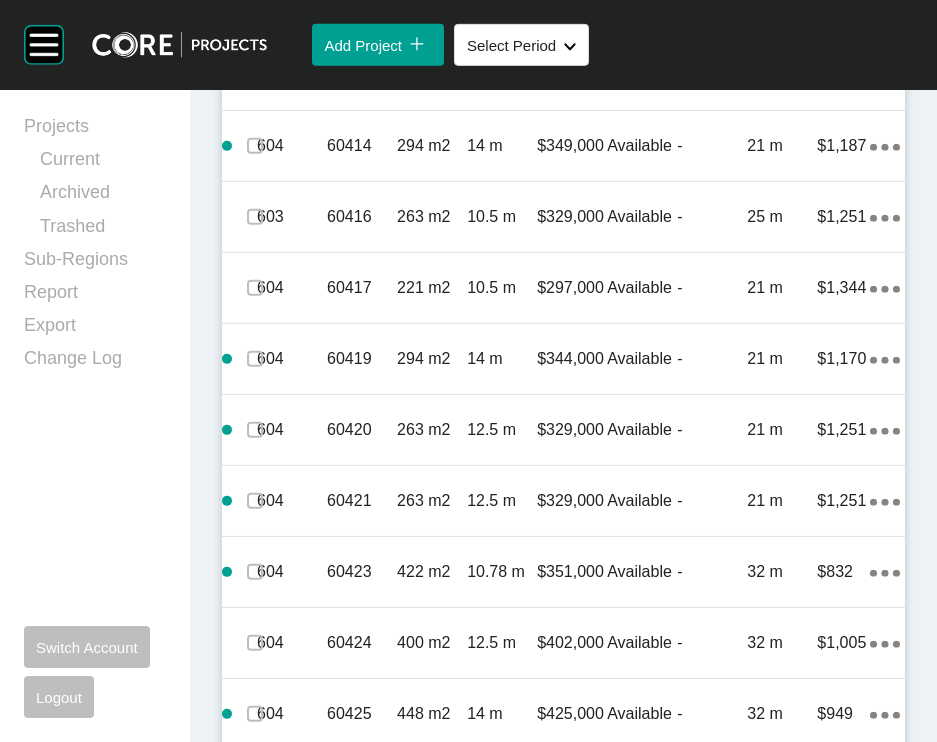 click 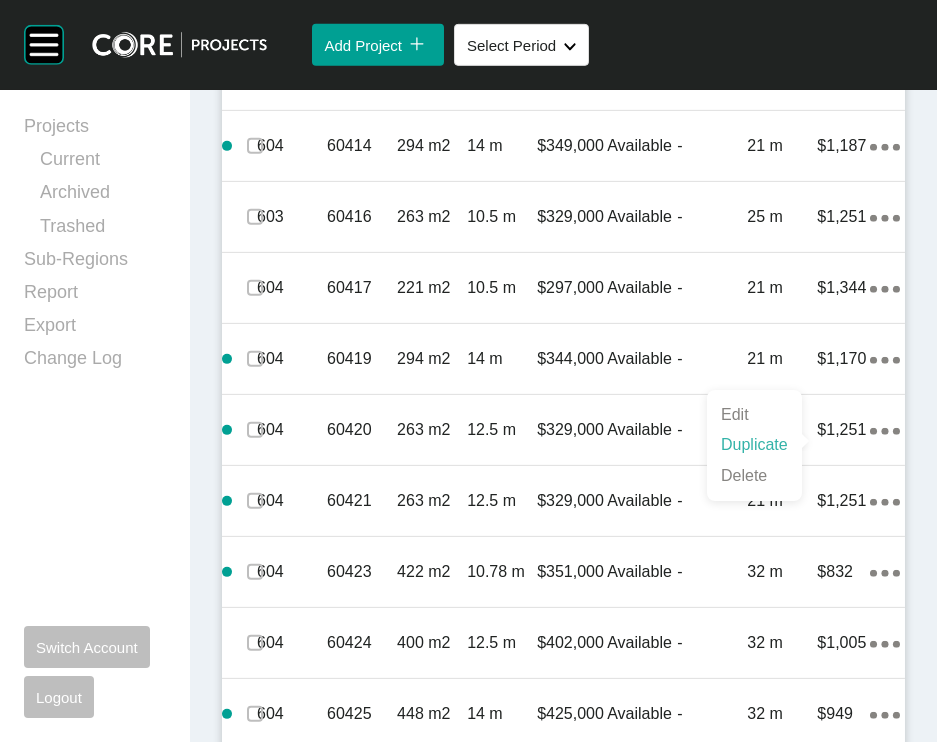 click on "Duplicate" at bounding box center (754, 445) 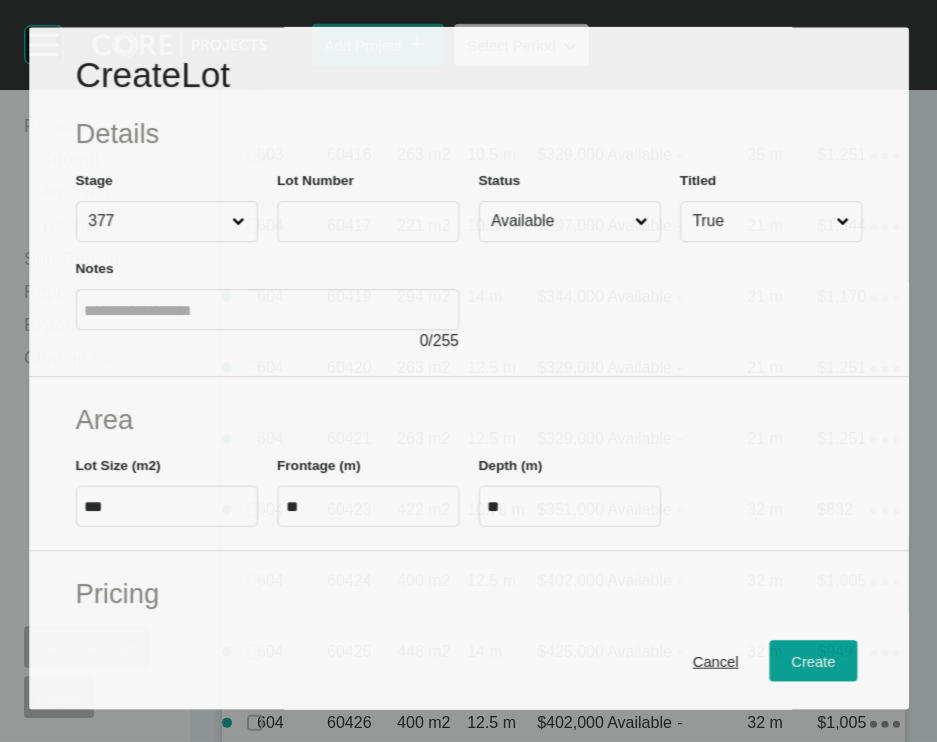 scroll, scrollTop: 5009, scrollLeft: 0, axis: vertical 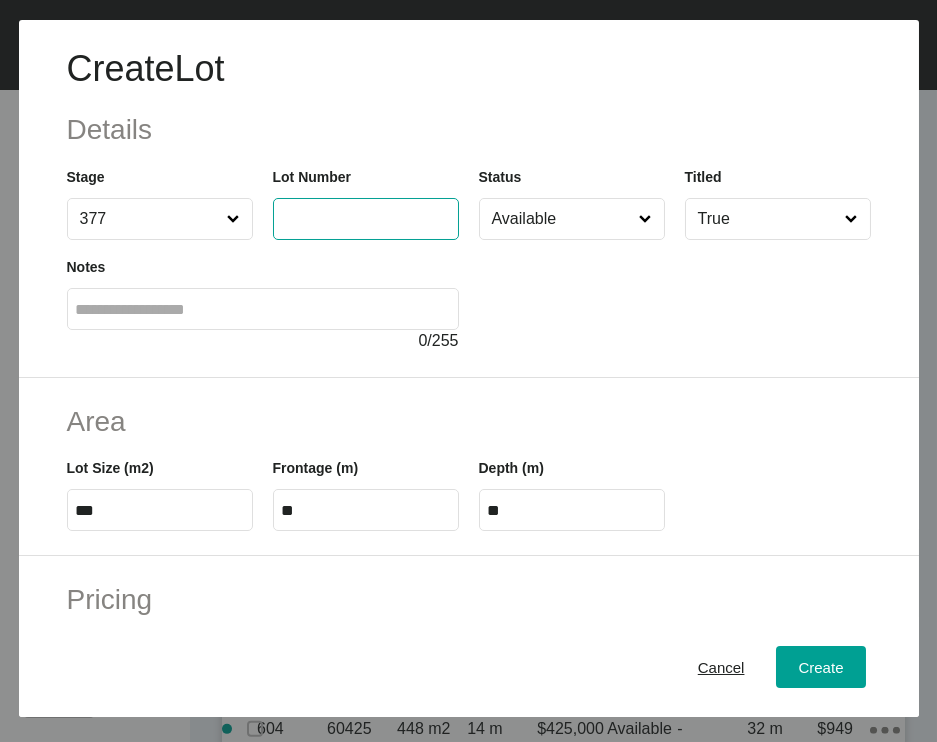 click at bounding box center [366, 218] 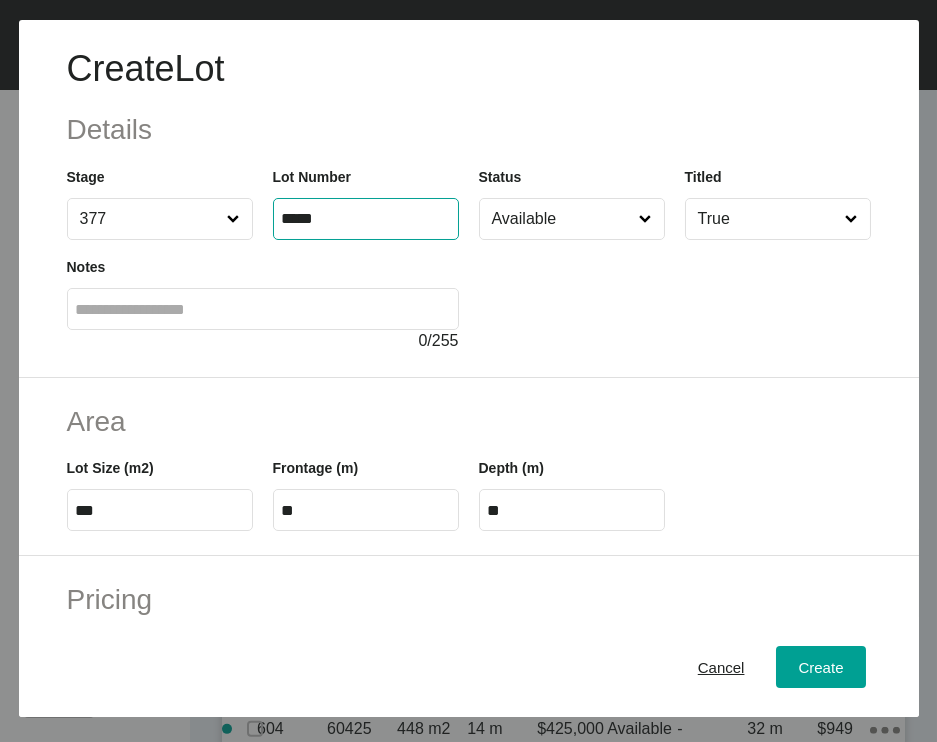 type on "*****" 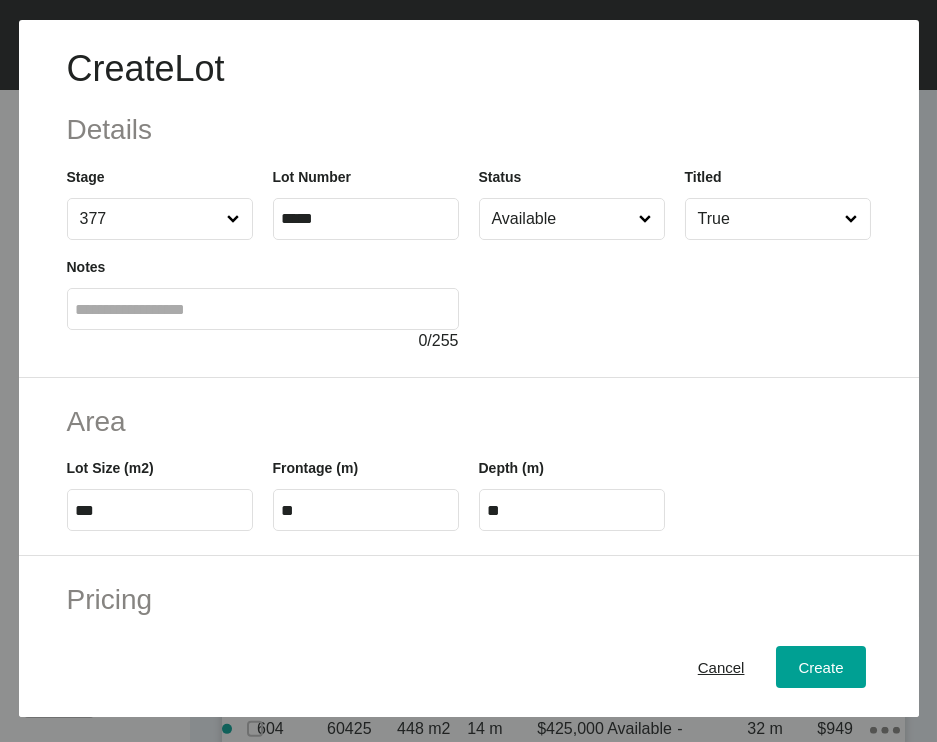 drag, startPoint x: 413, startPoint y: 400, endPoint x: 591, endPoint y: 300, distance: 204.1666 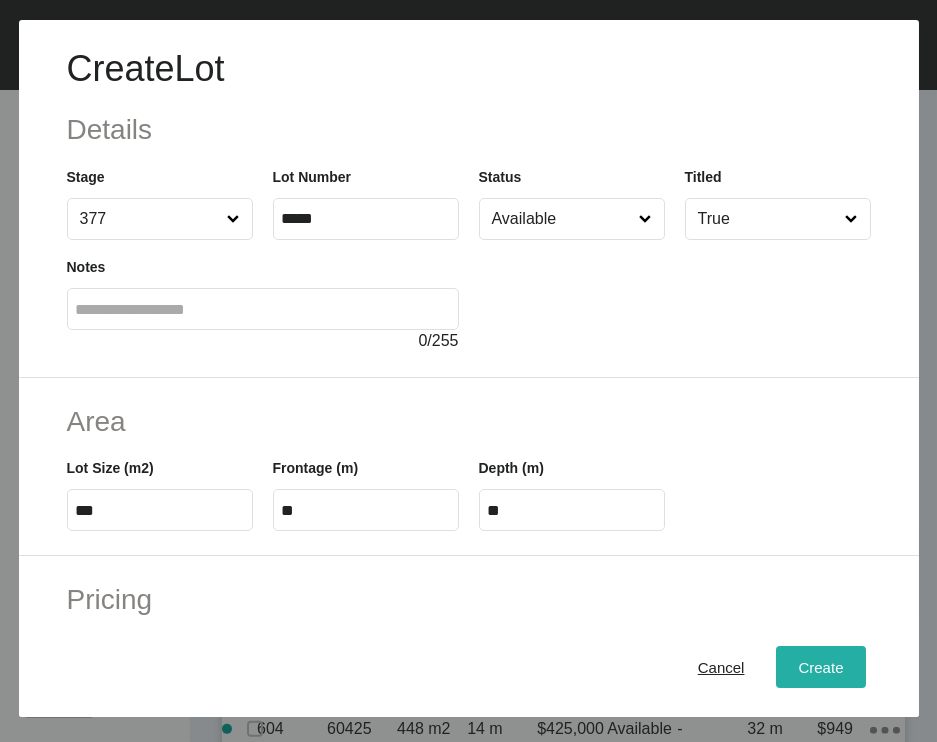 drag, startPoint x: 789, startPoint y: 694, endPoint x: 789, endPoint y: 680, distance: 14 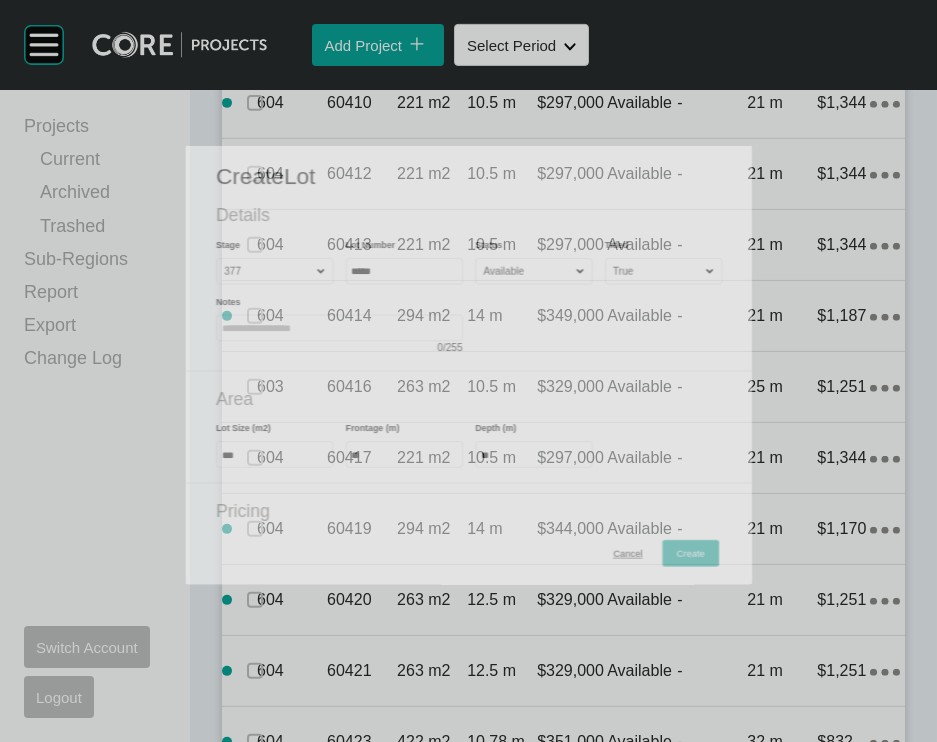 scroll, scrollTop: 5086, scrollLeft: 0, axis: vertical 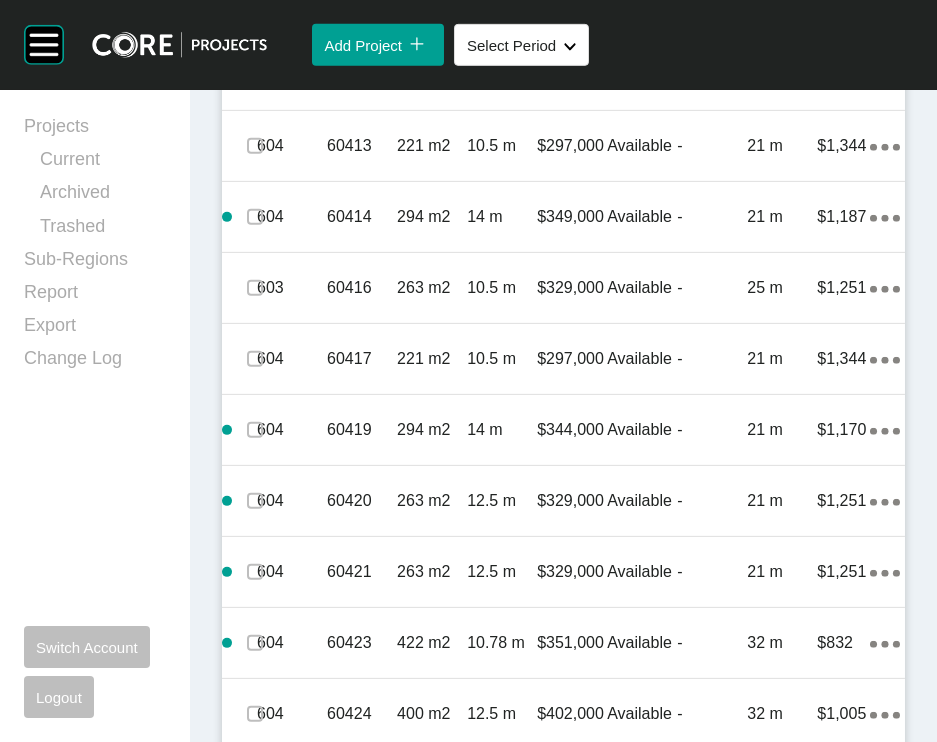 click at bounding box center (255, -1132) 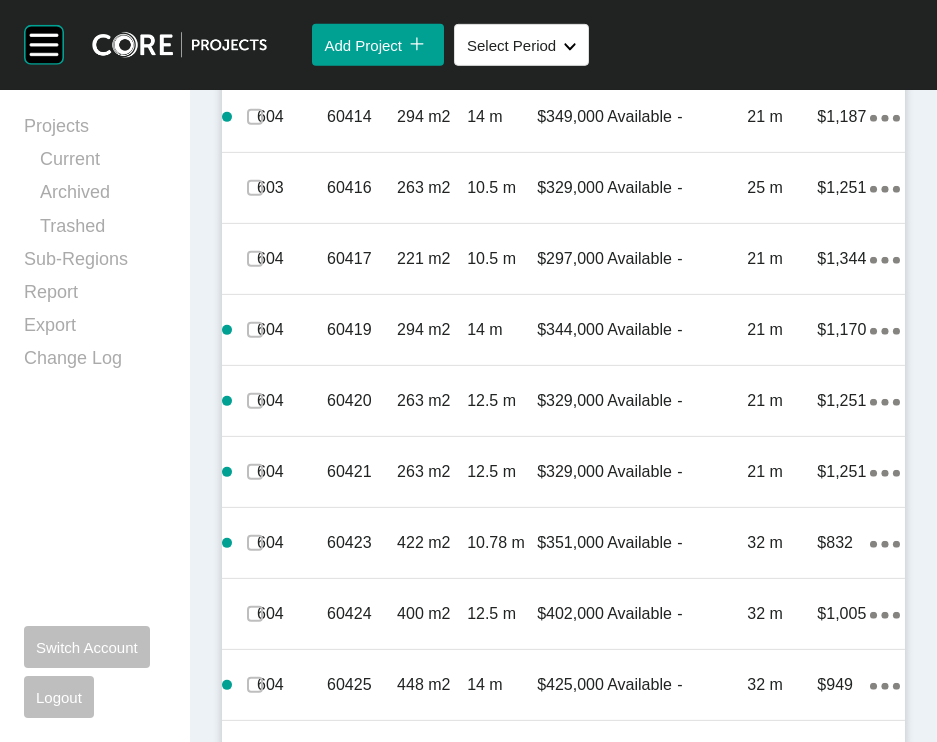 scroll, scrollTop: 5219, scrollLeft: 0, axis: vertical 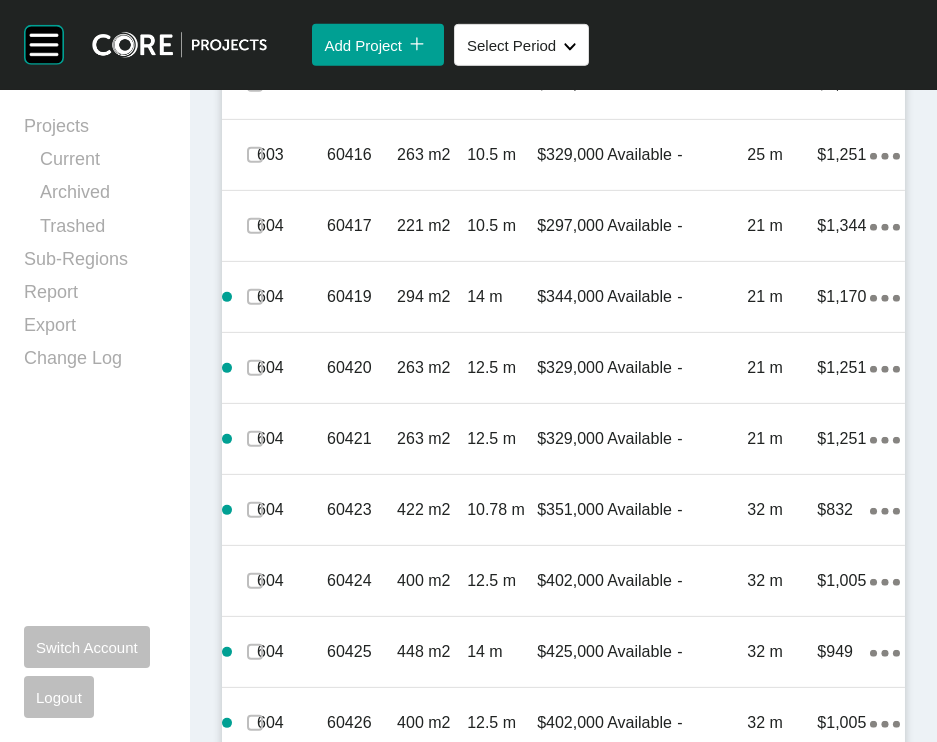 click 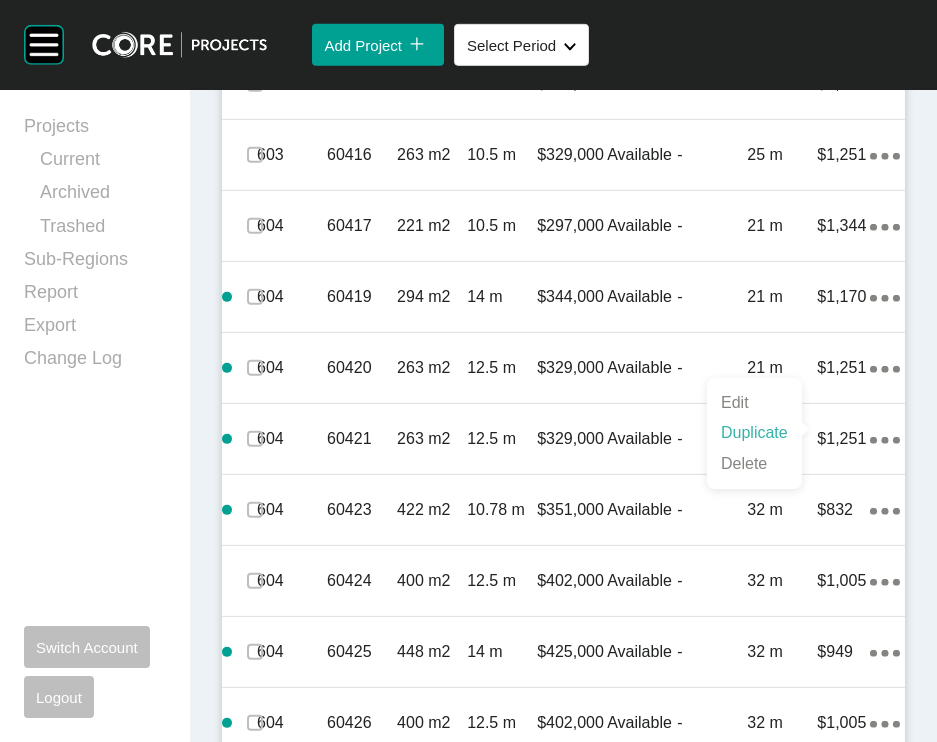 click on "Duplicate" at bounding box center (754, 433) 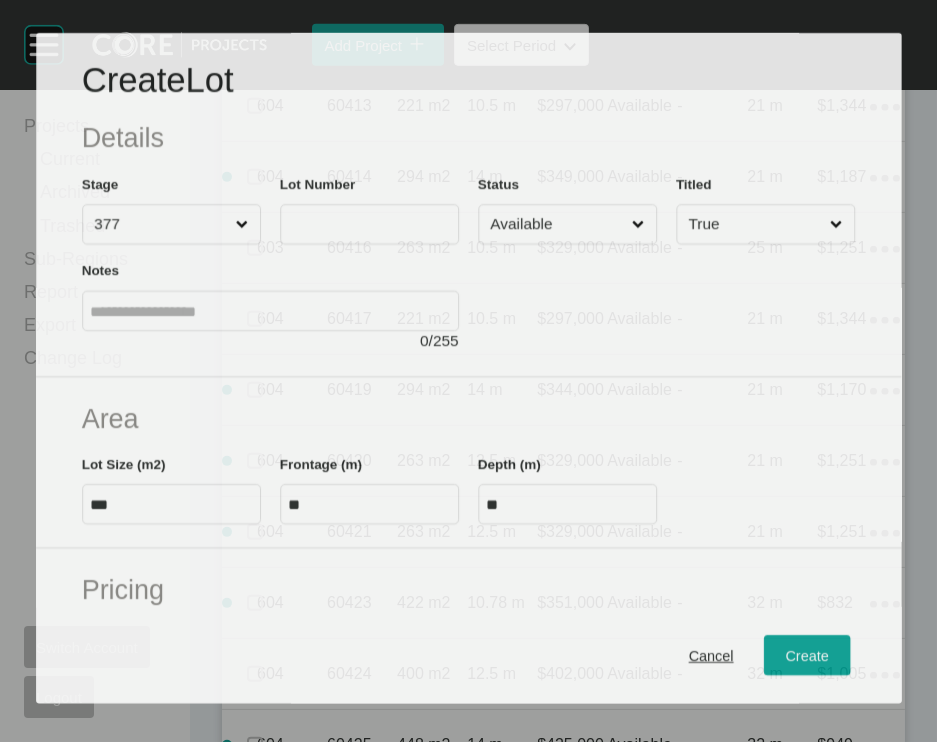 scroll, scrollTop: 5142, scrollLeft: 0, axis: vertical 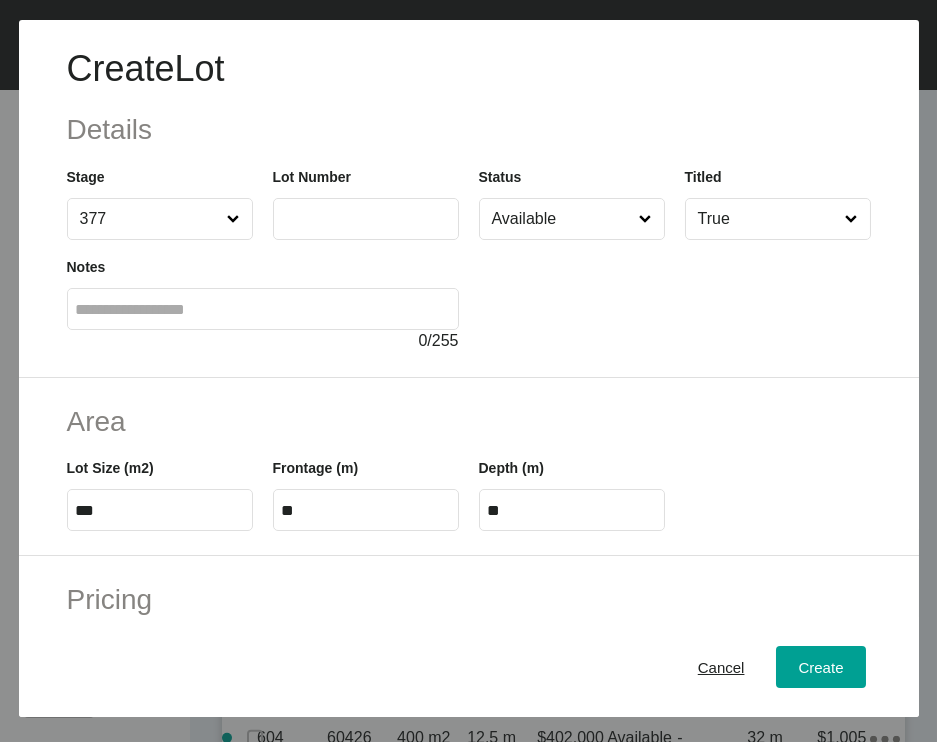 click at bounding box center (366, 219) 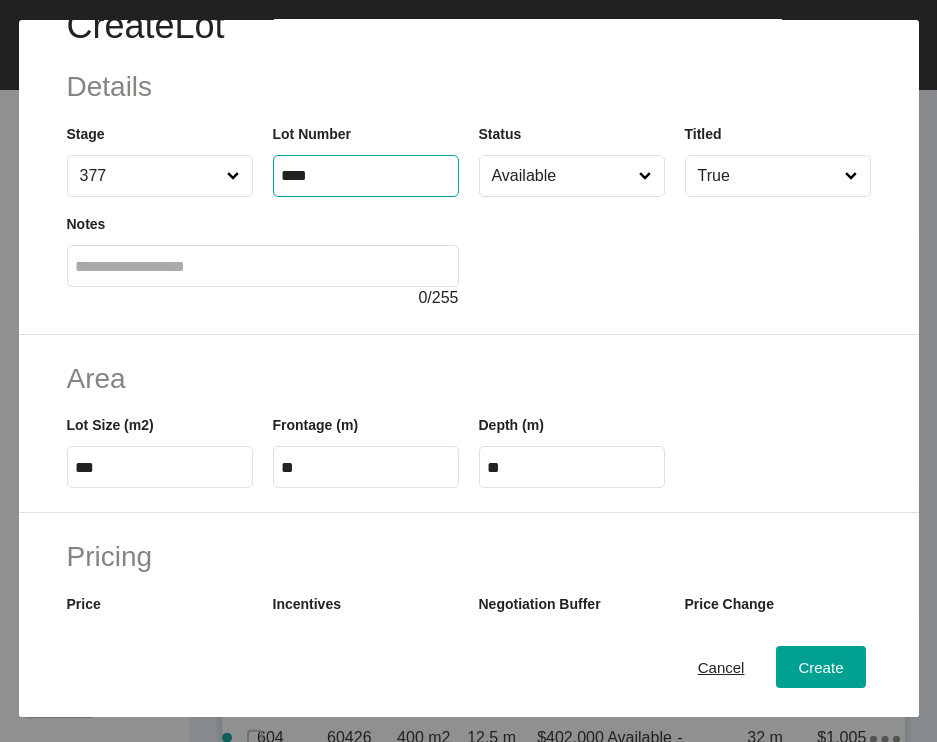scroll, scrollTop: 26, scrollLeft: 0, axis: vertical 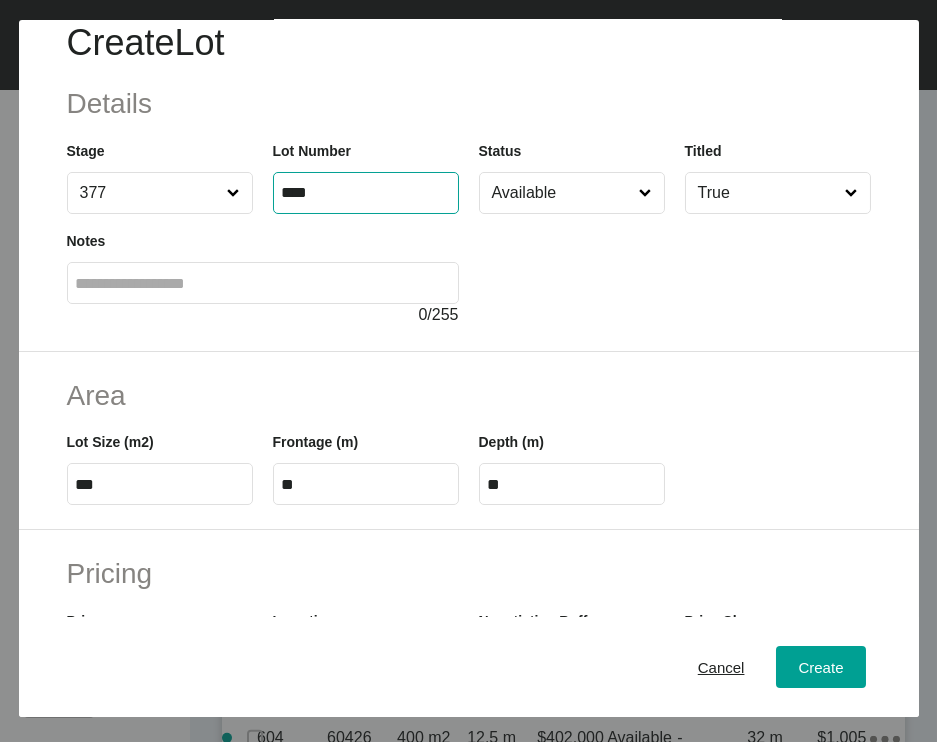click on "****" at bounding box center [366, 193] 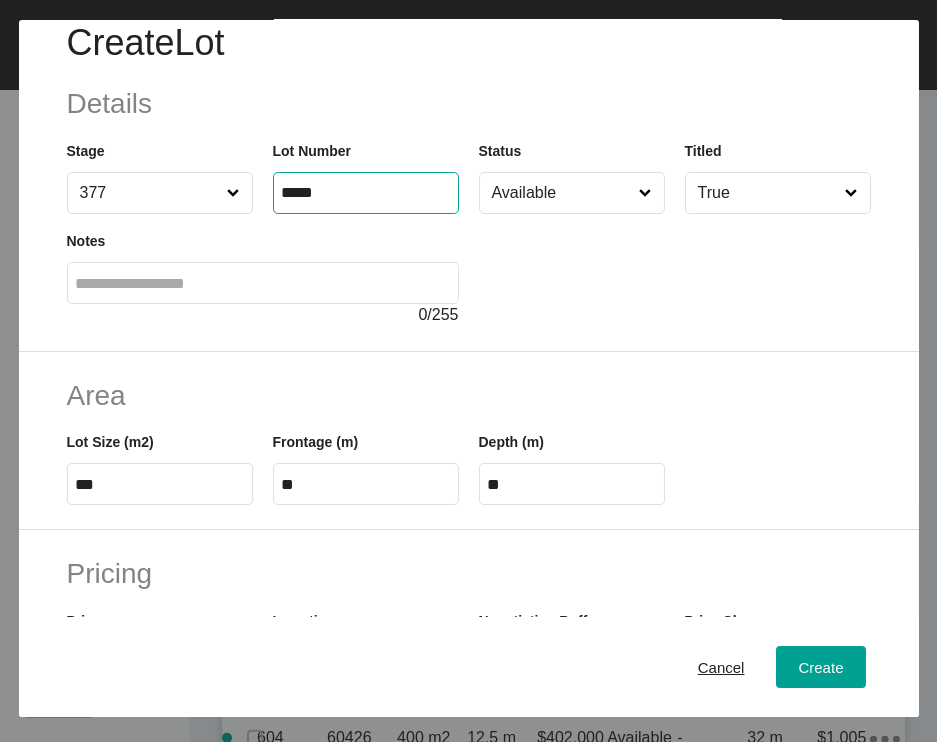 type on "*****" 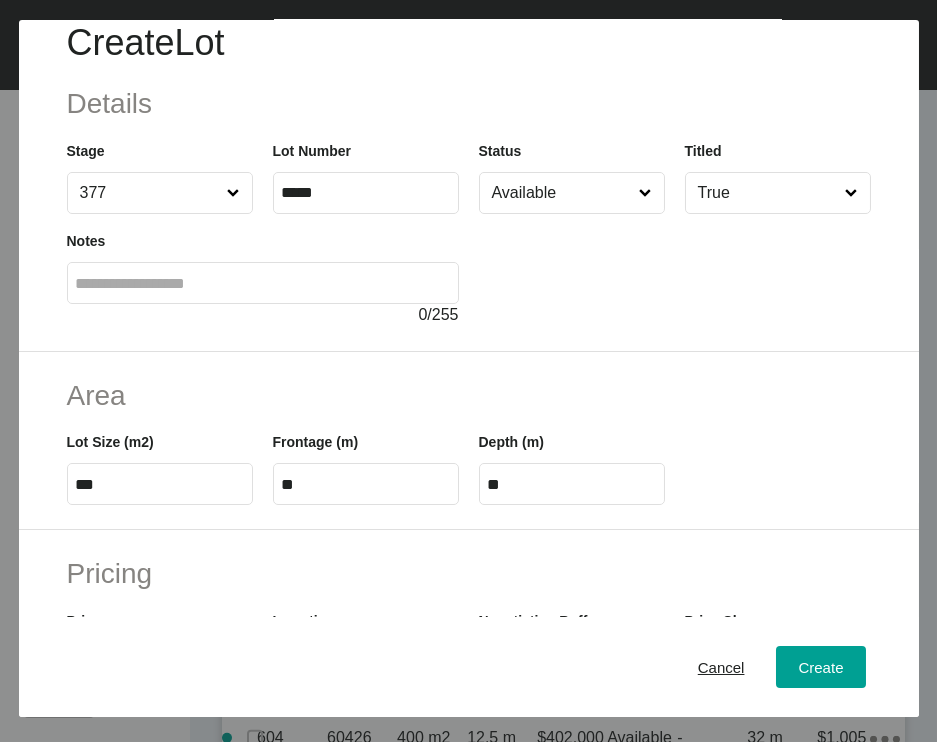click on "Create  Lot Details Stage 377 Lot Number ***** Status Available Titled True Notes 0 / 255" at bounding box center [469, 173] 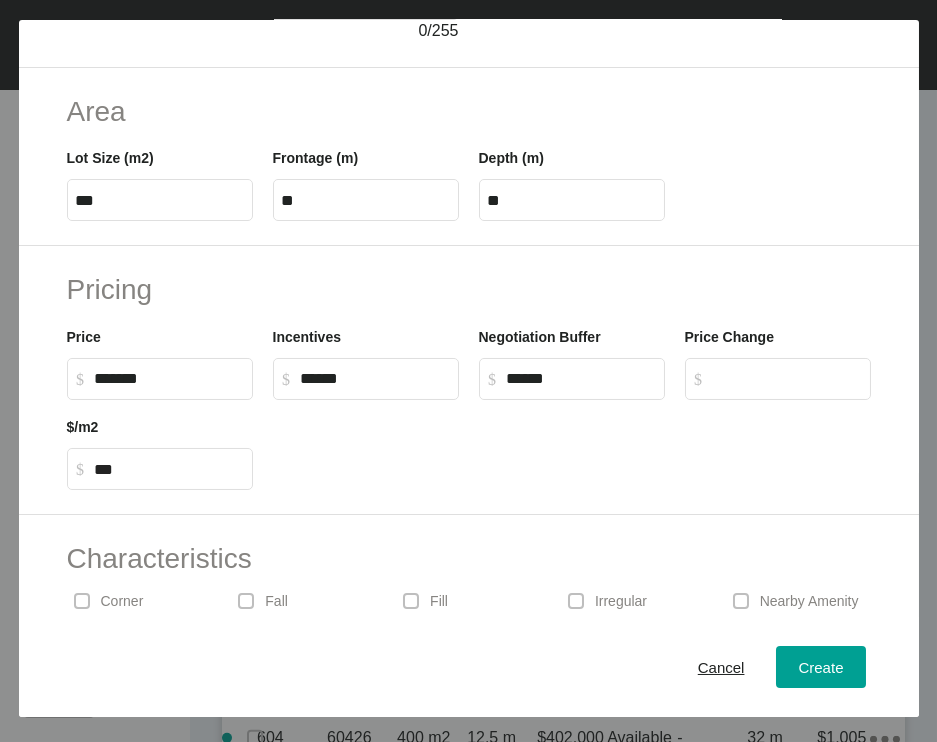 scroll, scrollTop: 312, scrollLeft: 0, axis: vertical 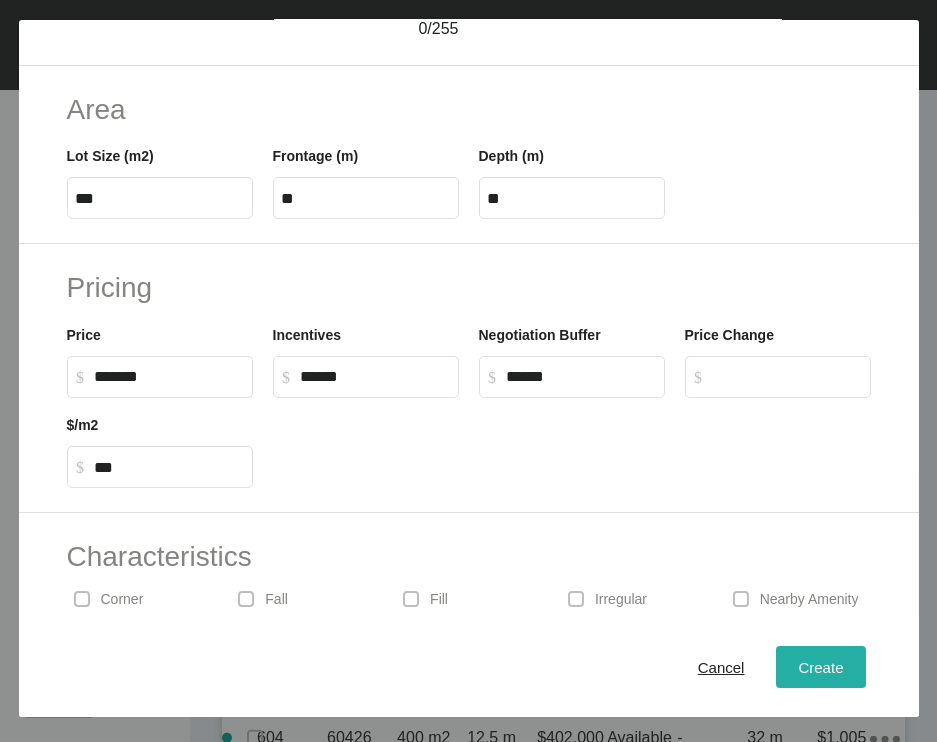 click on "Create" at bounding box center [820, 667] 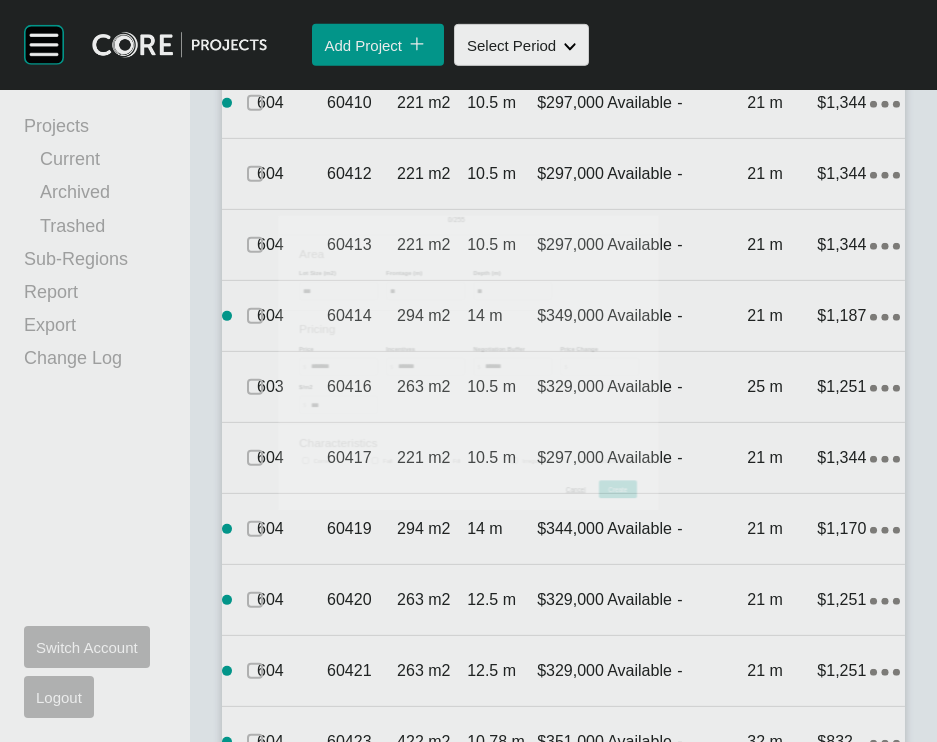 scroll, scrollTop: 5219, scrollLeft: 0, axis: vertical 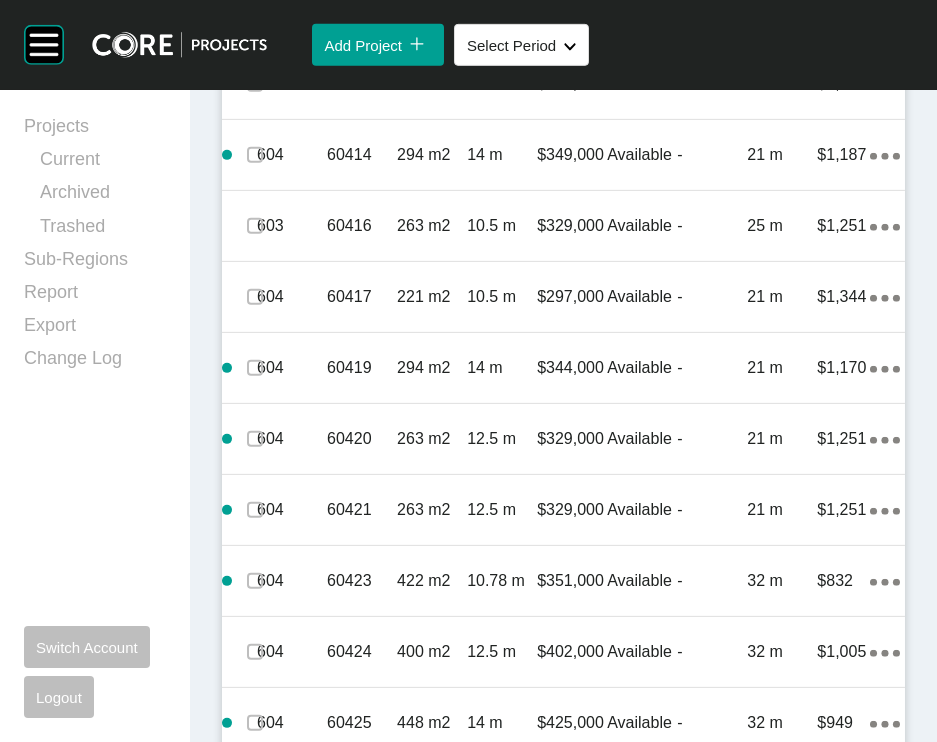 click on "Action Menu Dots Copy 6 Created with Sketch." 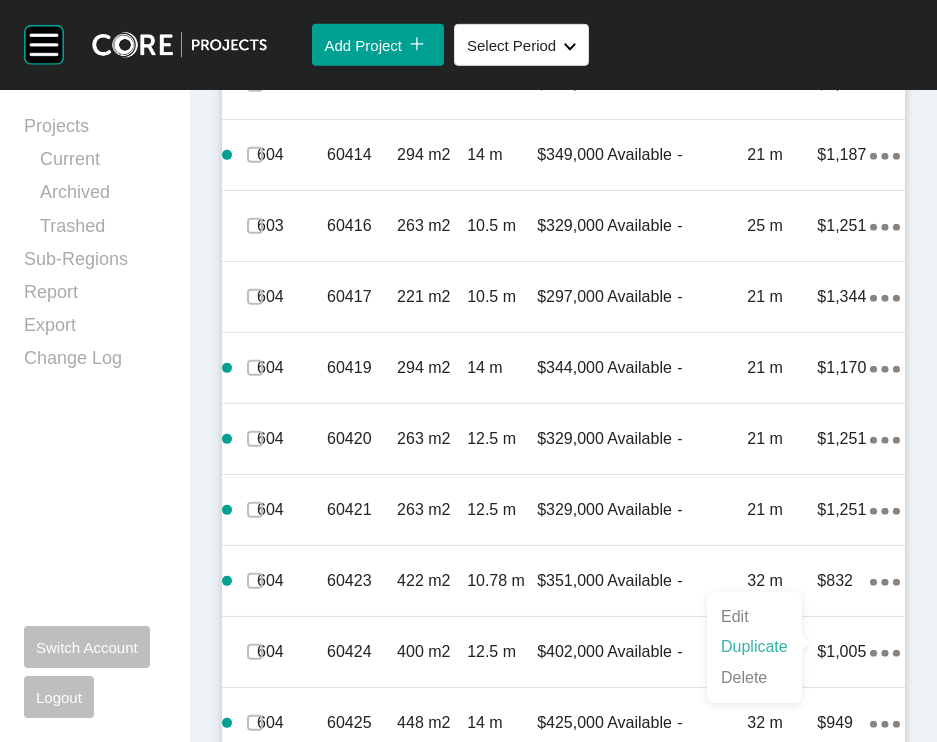 click on "Duplicate" at bounding box center (754, 647) 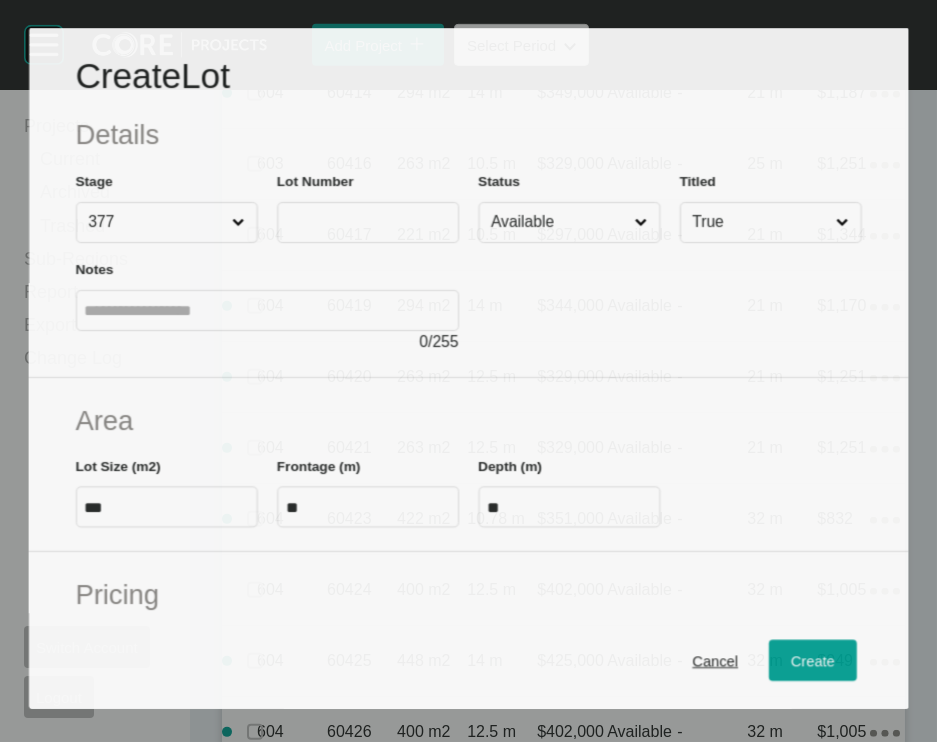 scroll, scrollTop: 5142, scrollLeft: 0, axis: vertical 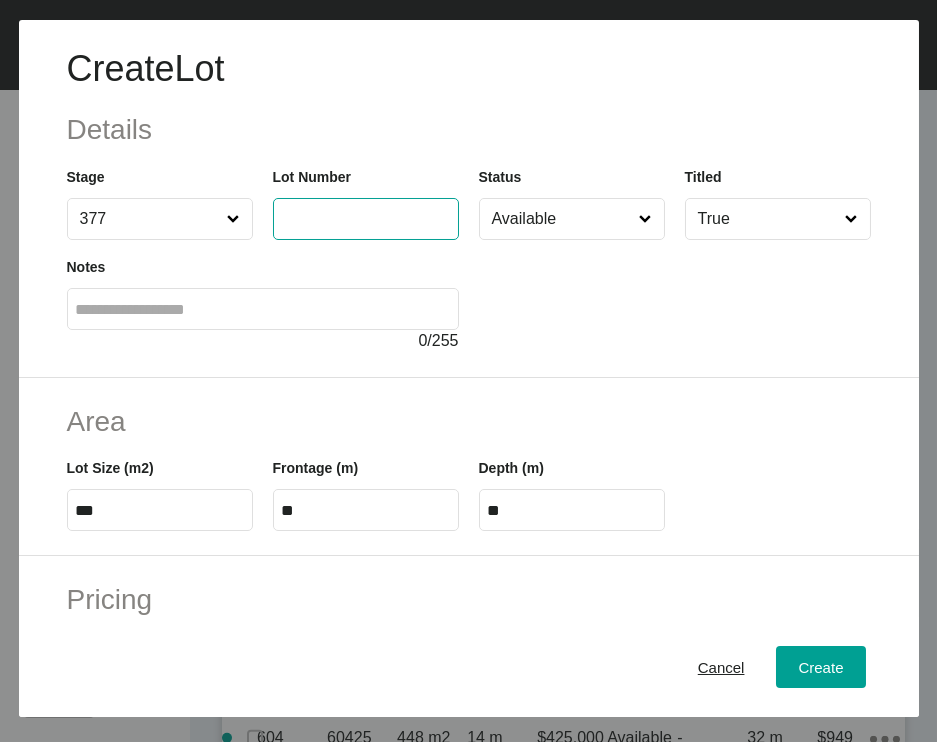click at bounding box center (366, 218) 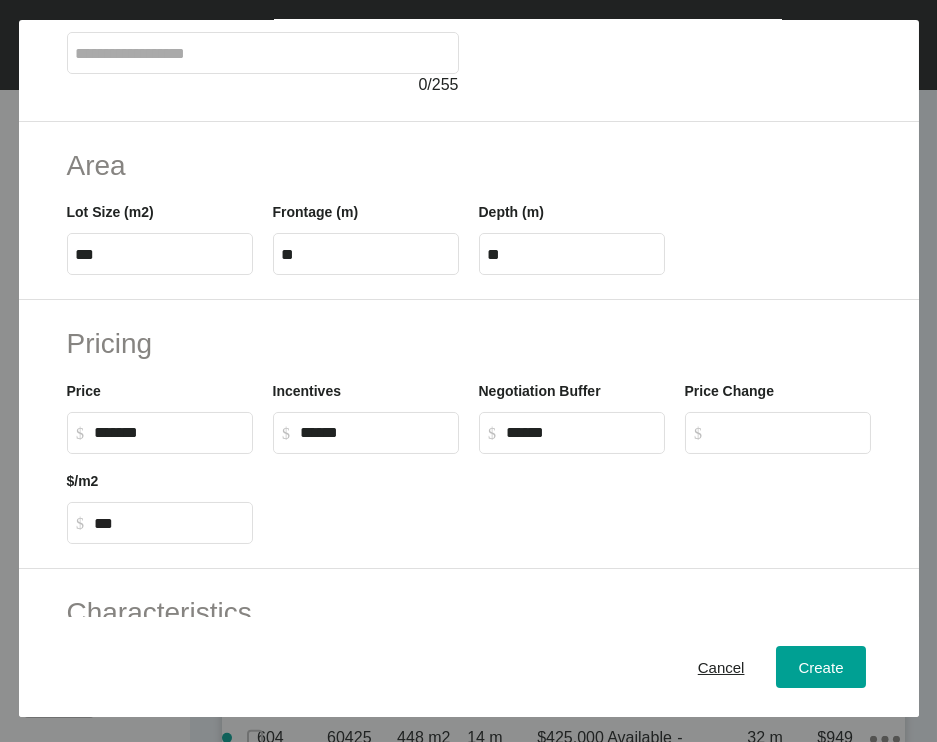 scroll, scrollTop: 289, scrollLeft: 0, axis: vertical 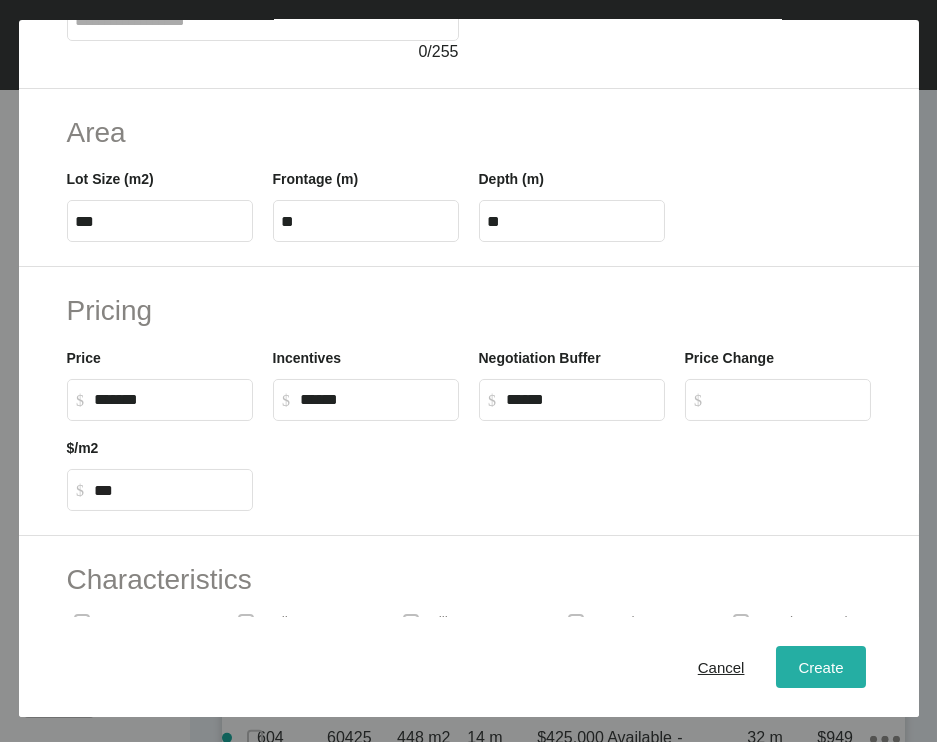 type on "*****" 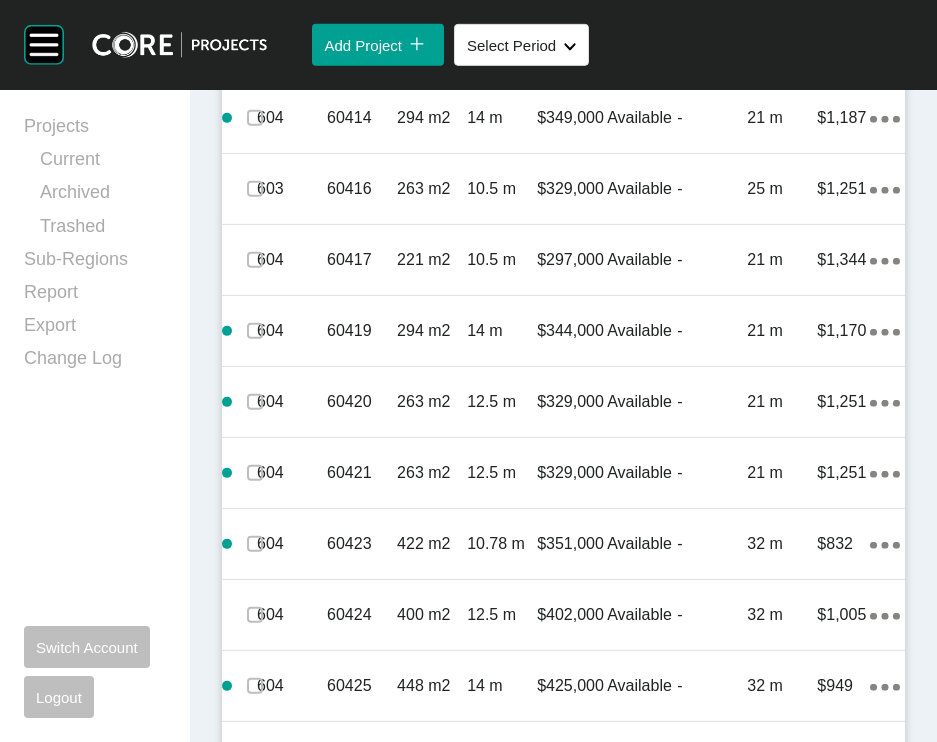 scroll, scrollTop: 5456, scrollLeft: 0, axis: vertical 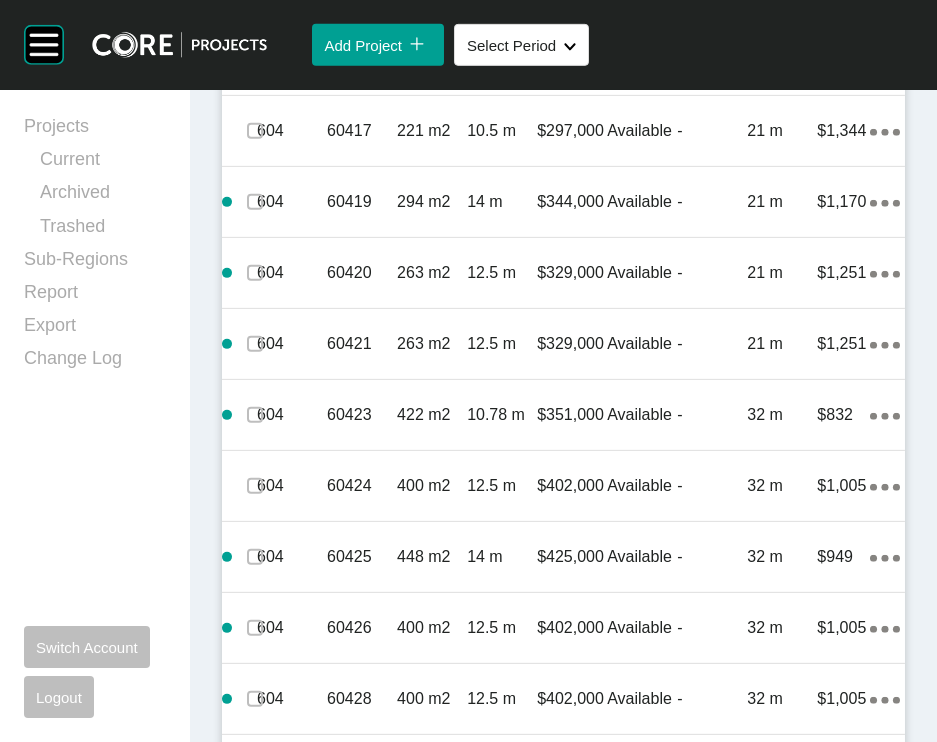 click at bounding box center (255, -1289) 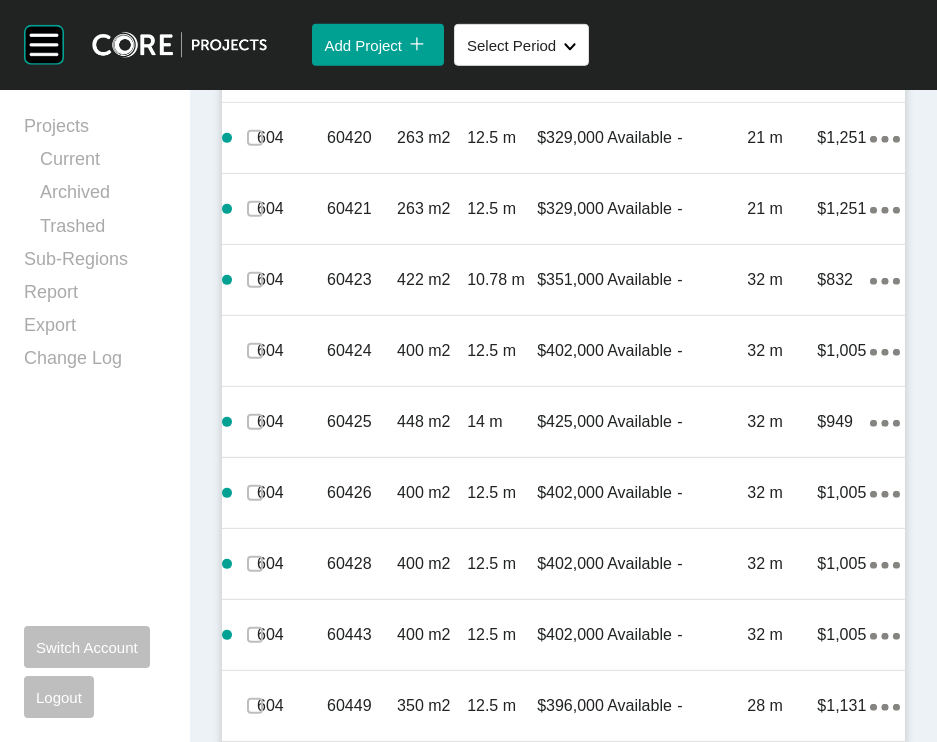 scroll, scrollTop: 5605, scrollLeft: 0, axis: vertical 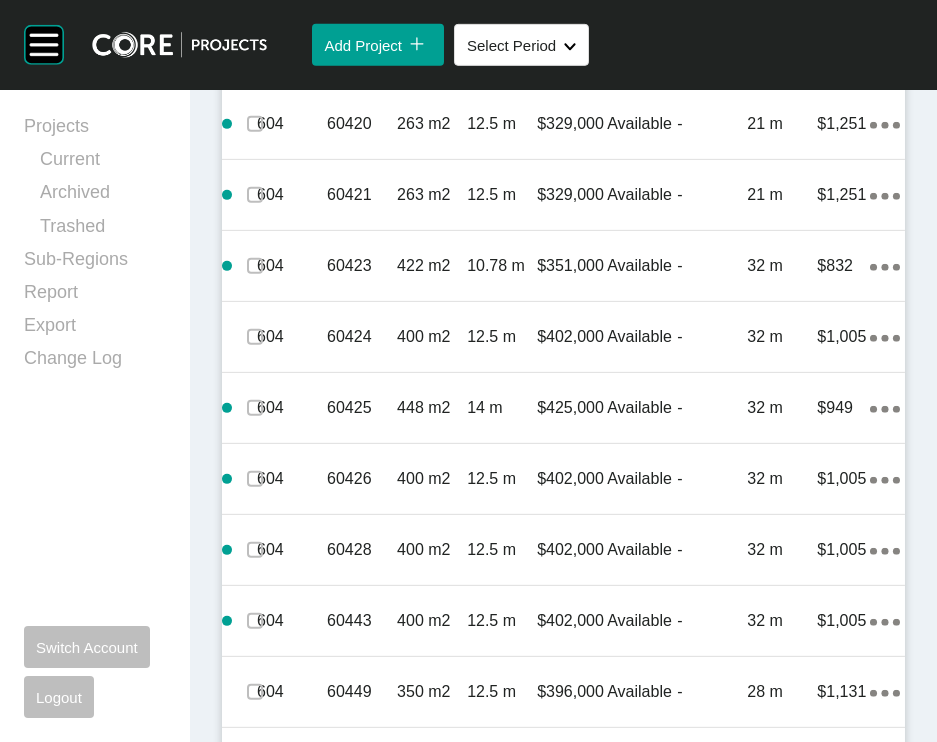 click on "32 m" at bounding box center (782, -1296) 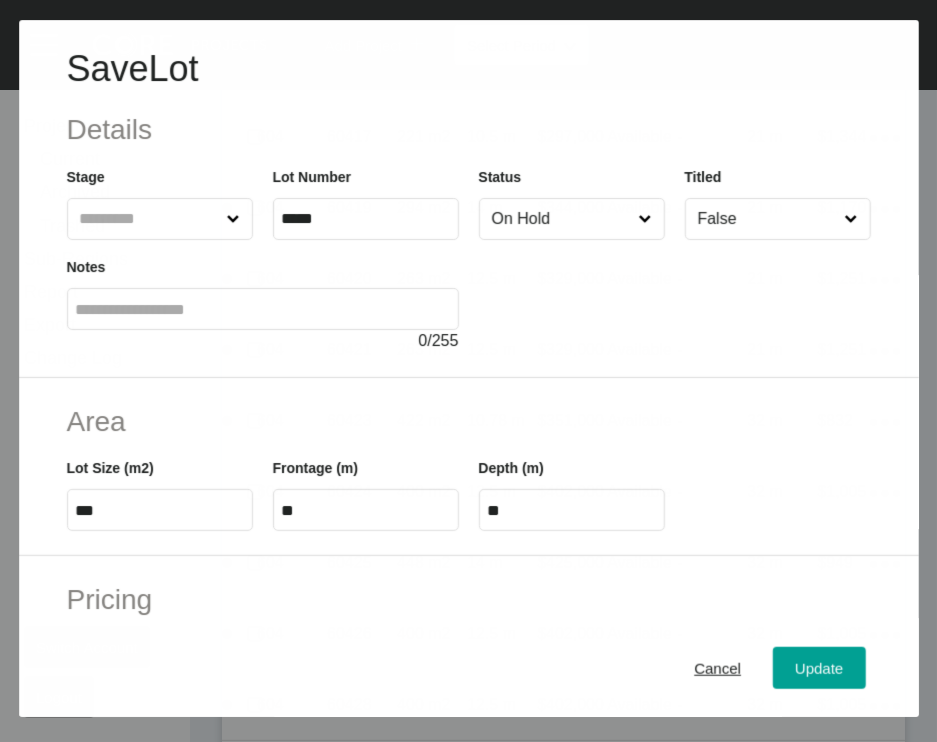click on "Status On Hold" at bounding box center [571, 203] 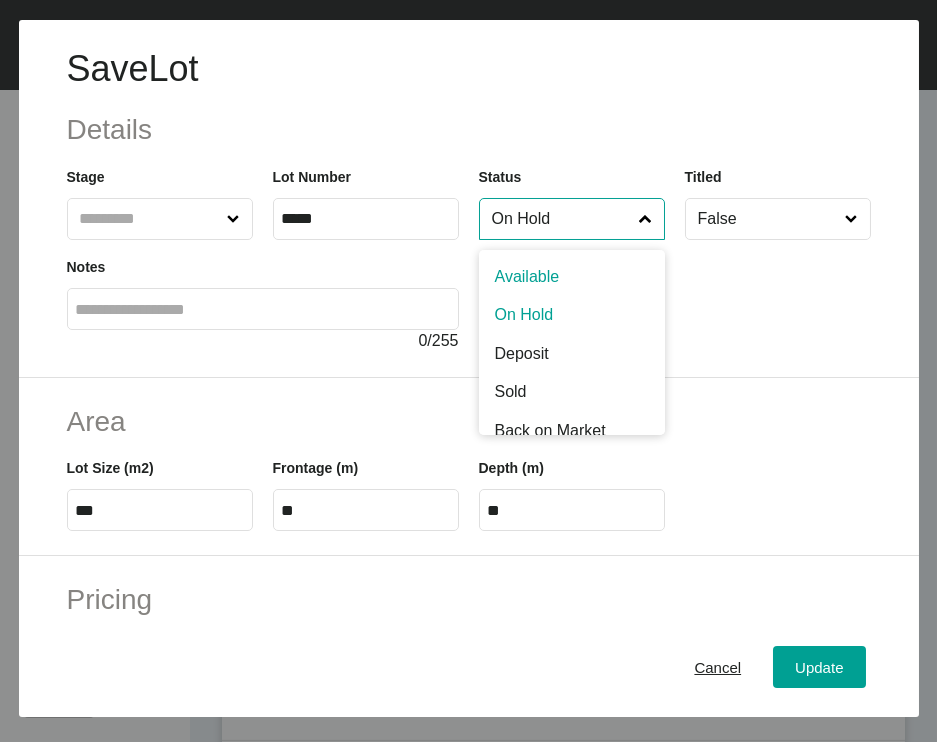 click on "On Hold" at bounding box center (562, 219) 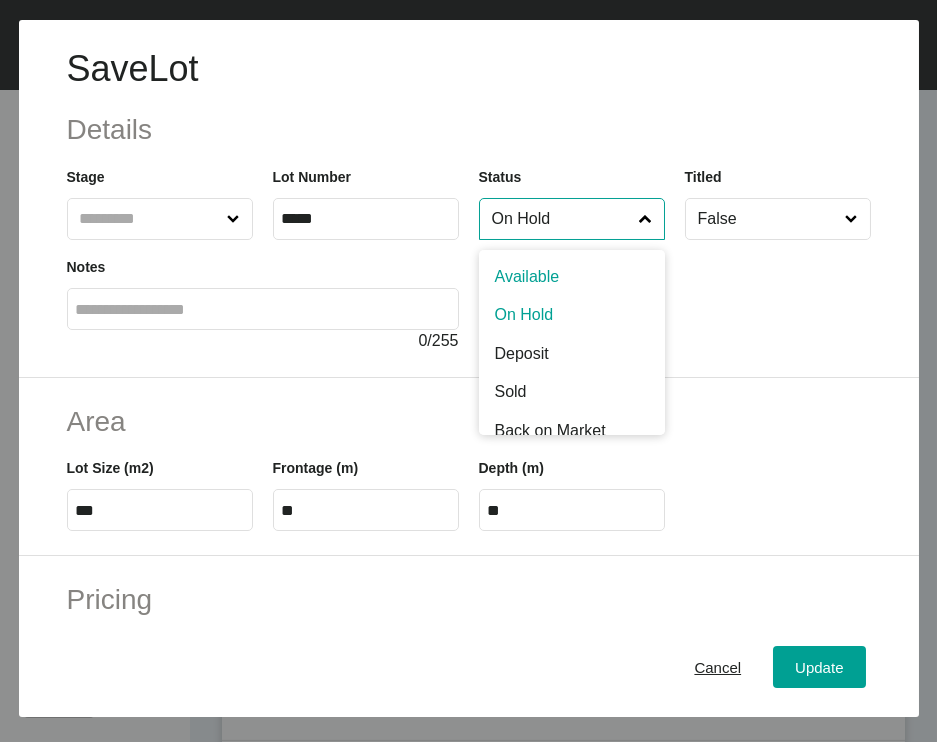 scroll, scrollTop: 5528, scrollLeft: 0, axis: vertical 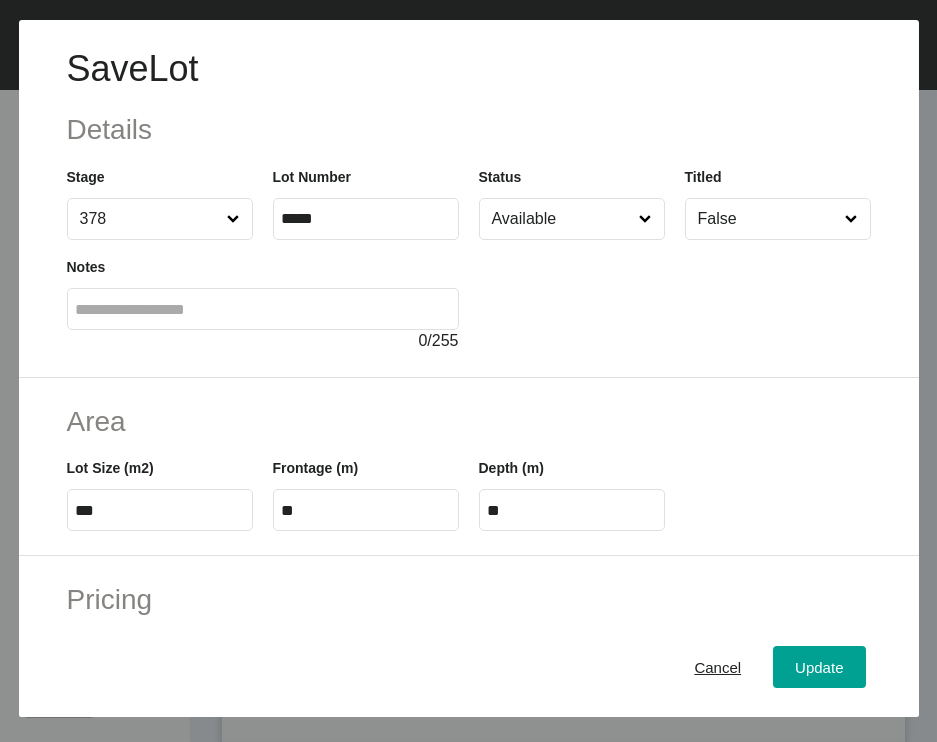 drag, startPoint x: 512, startPoint y: 322, endPoint x: 610, endPoint y: 433, distance: 148.07092 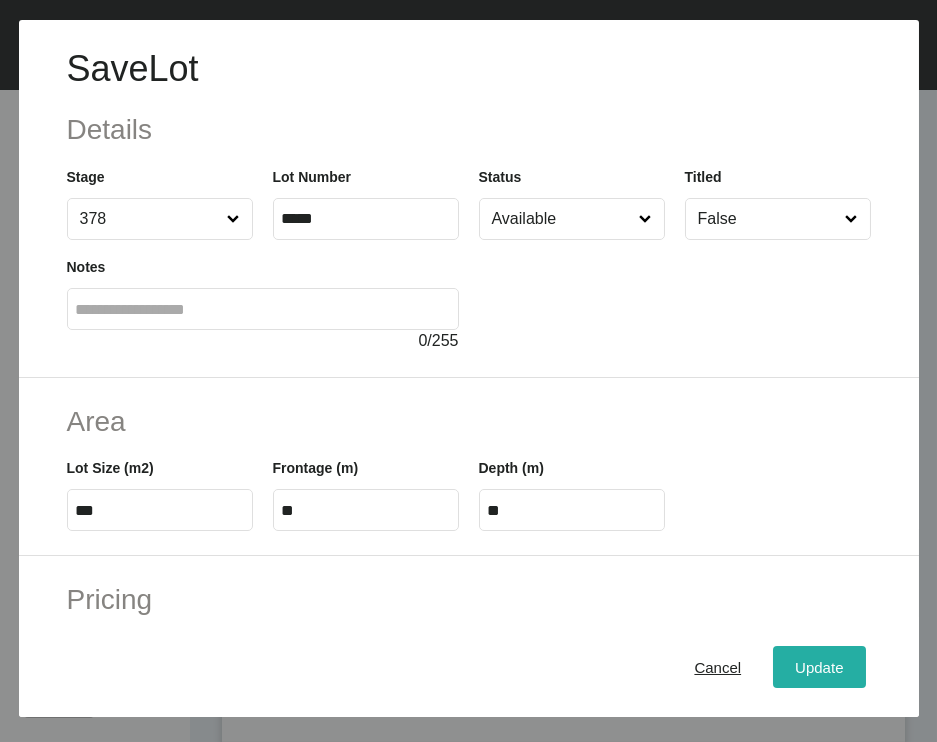 click on "Update" at bounding box center (819, 667) 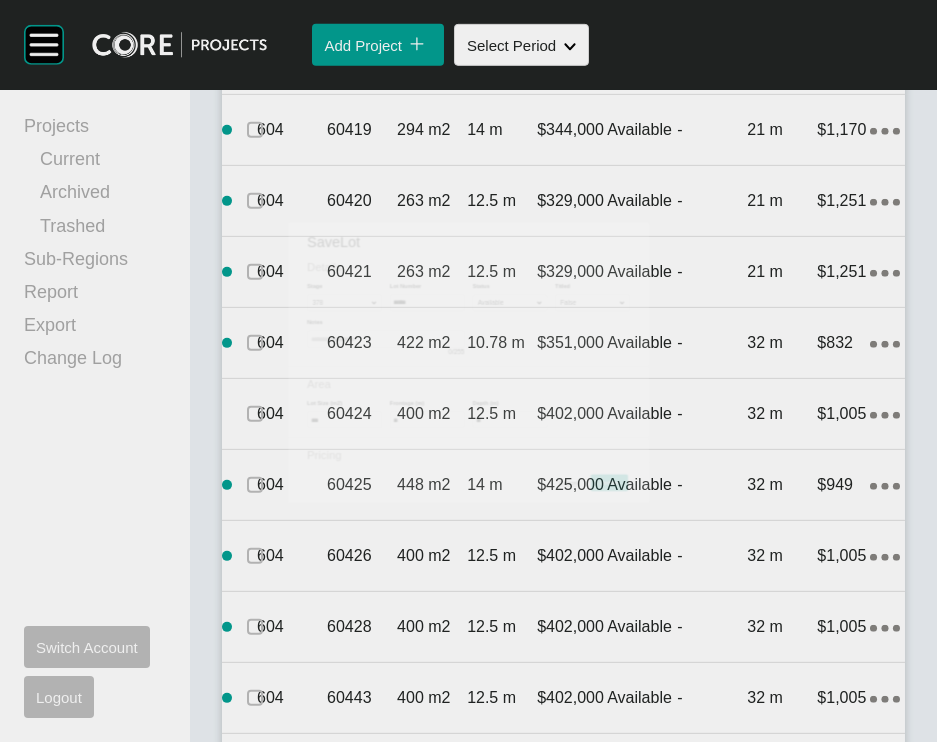 scroll, scrollTop: 5605, scrollLeft: 0, axis: vertical 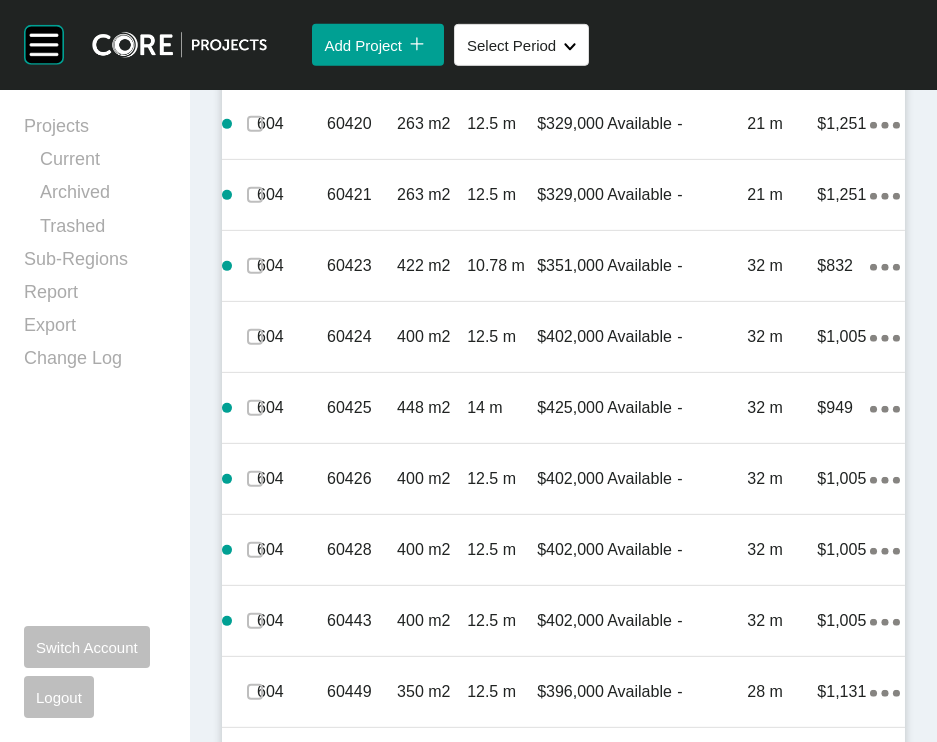 click at bounding box center (255, -1296) 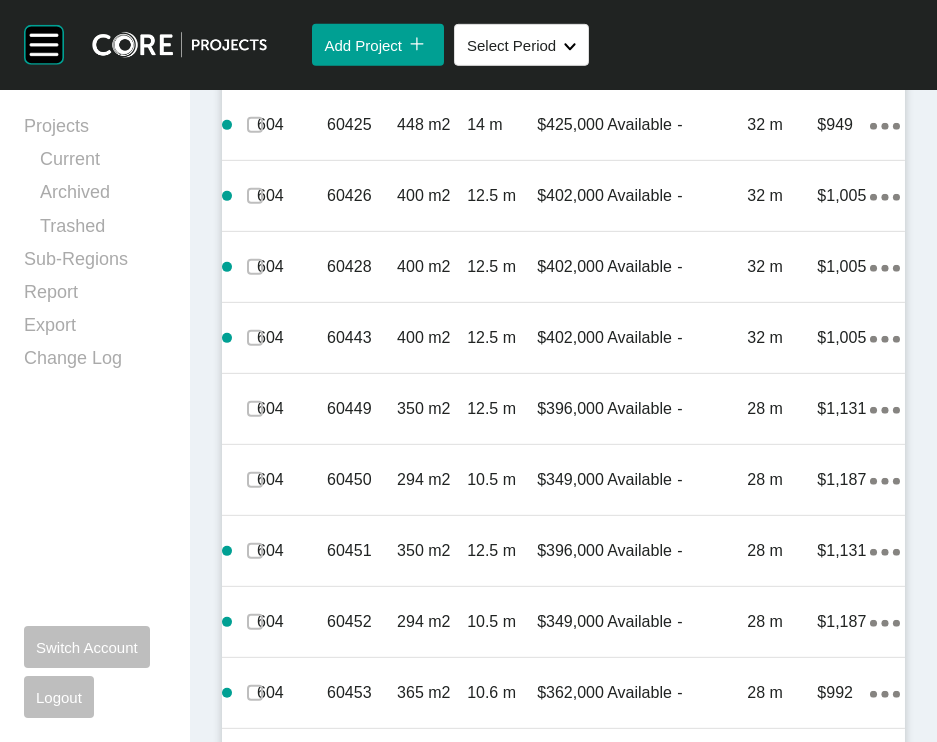 scroll, scrollTop: 5972, scrollLeft: 0, axis: vertical 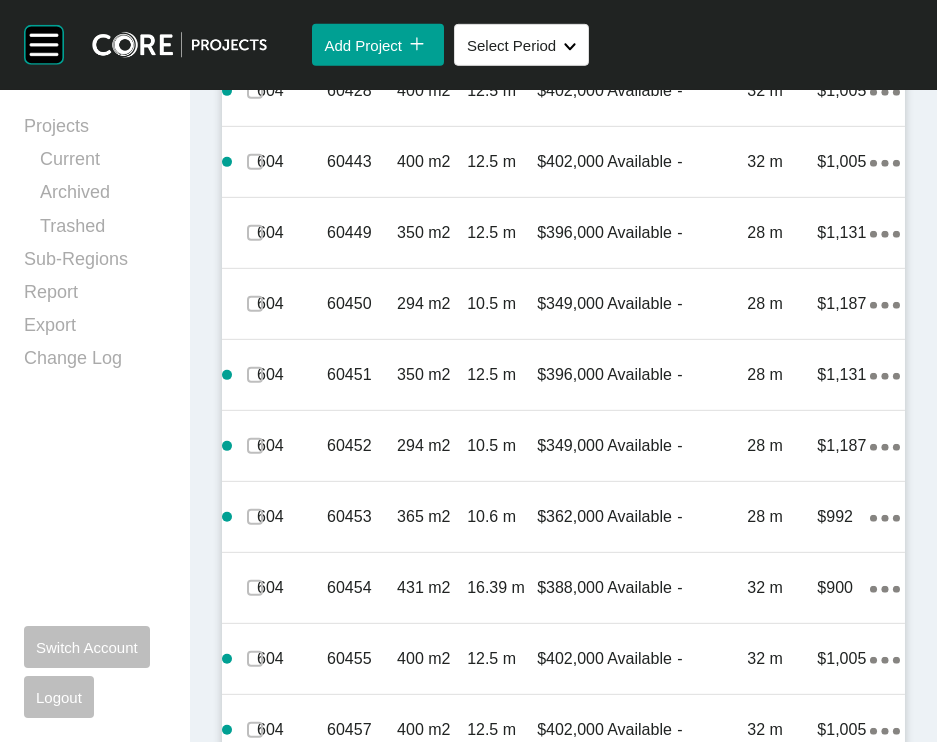 click at bounding box center [255, -1471] 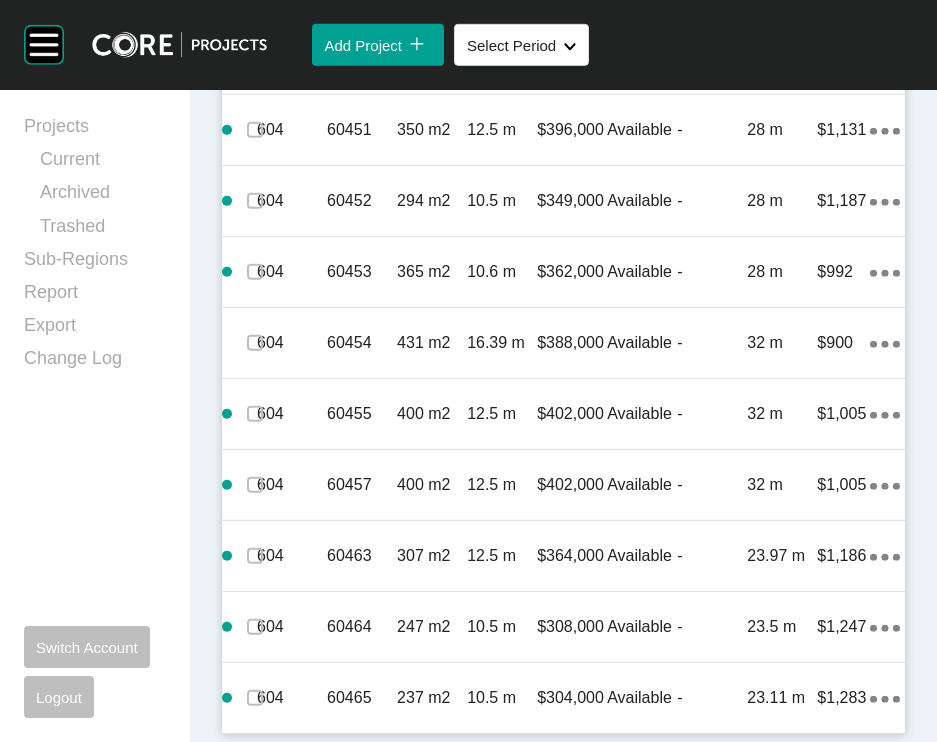 scroll, scrollTop: 6631, scrollLeft: 0, axis: vertical 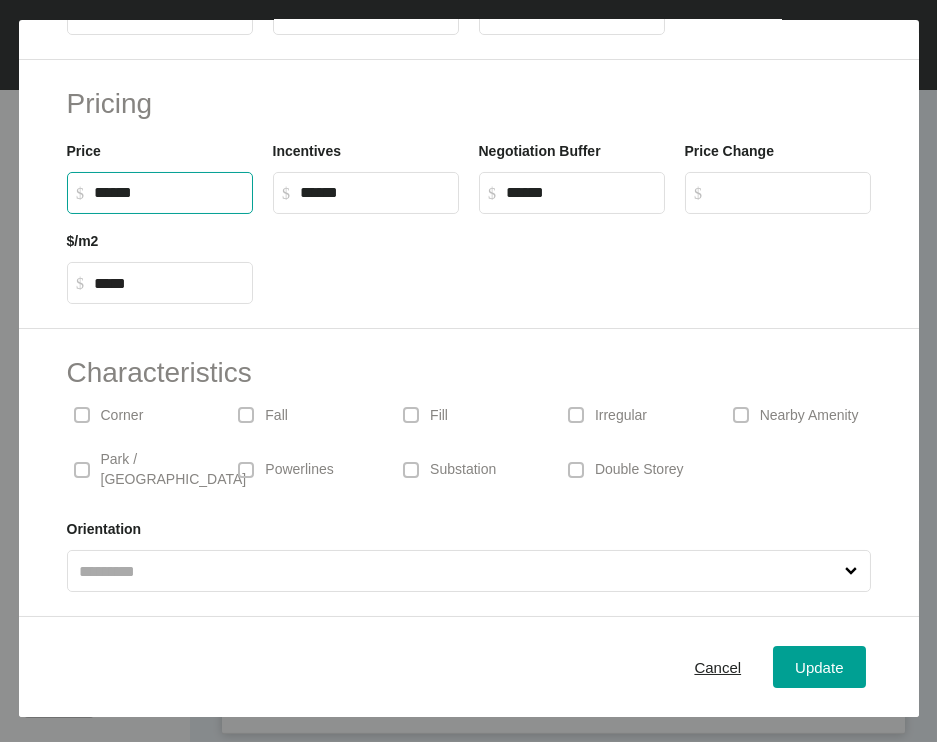 drag, startPoint x: 117, startPoint y: 228, endPoint x: 123, endPoint y: 218, distance: 11.661903 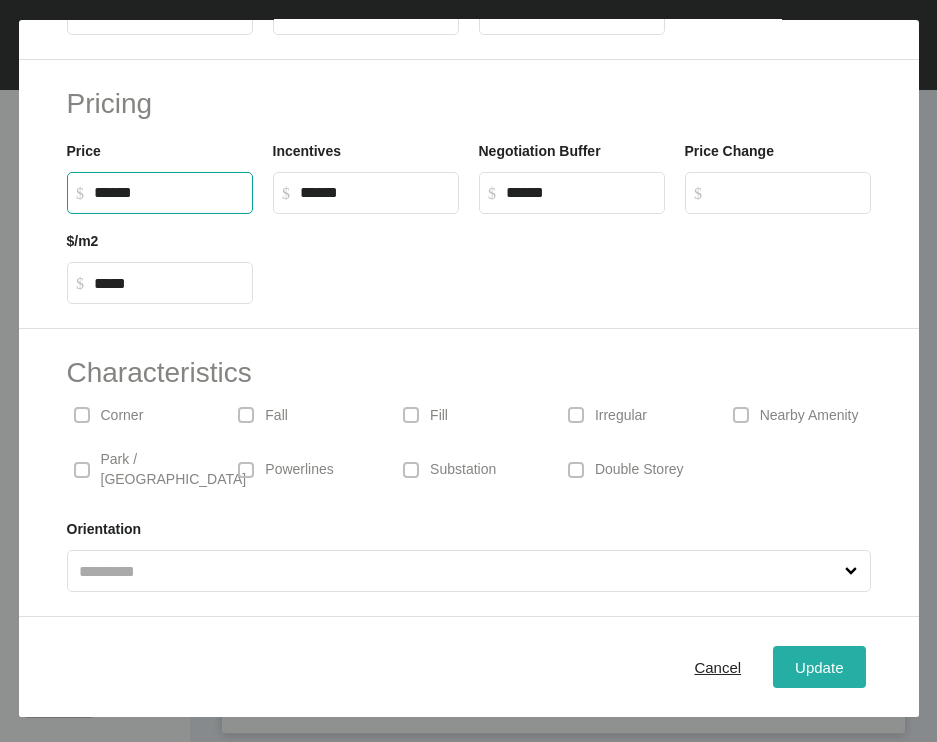 type on "*******" 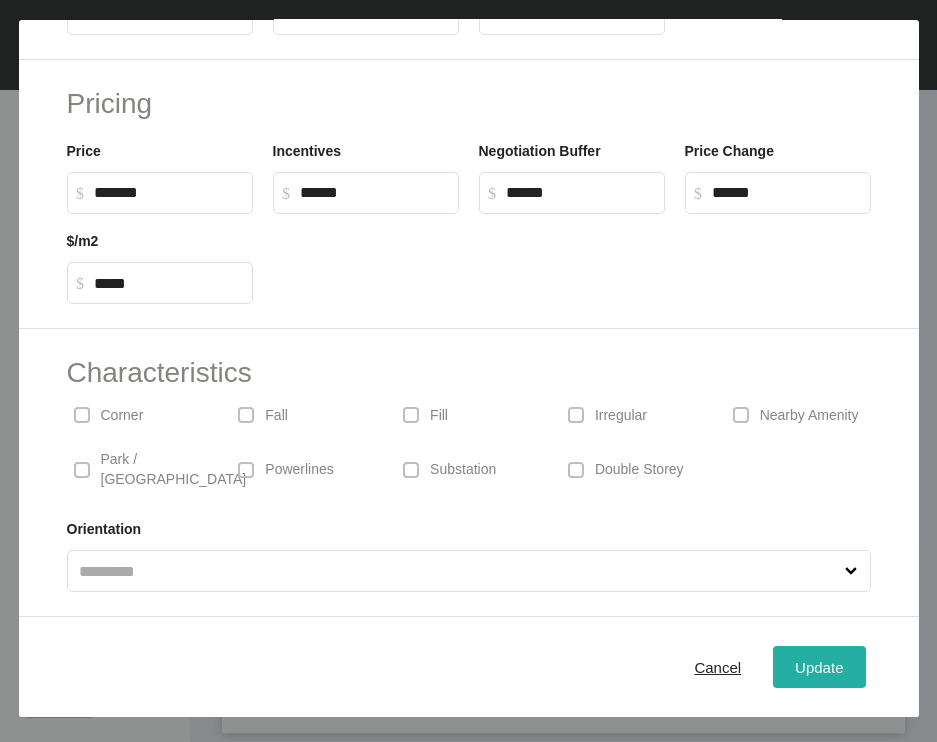 click on "Update" at bounding box center (819, 667) 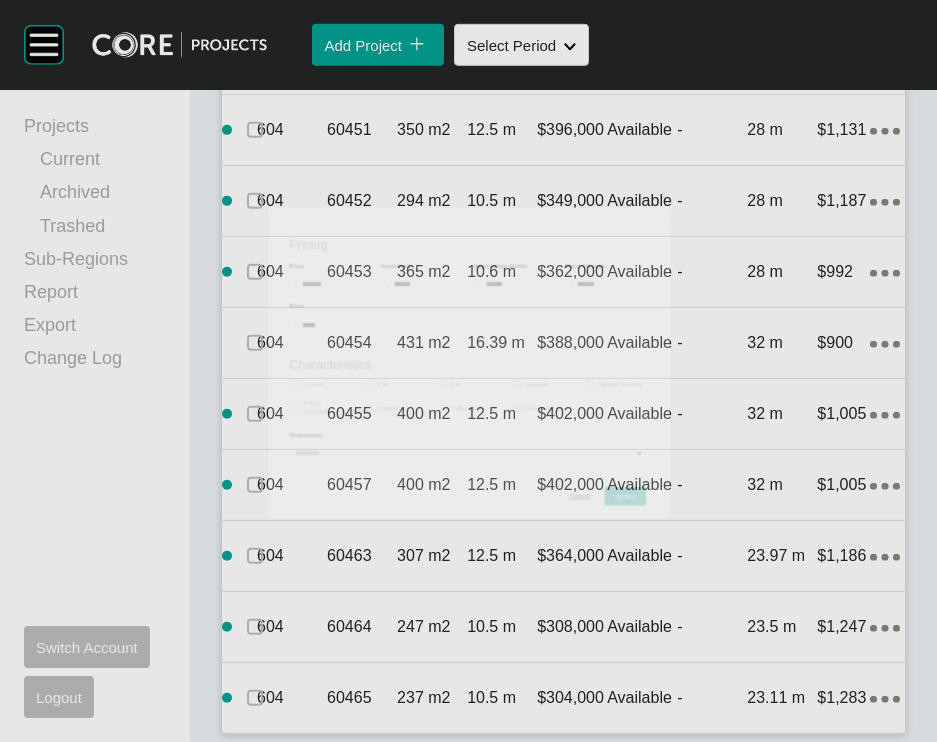 scroll, scrollTop: 6631, scrollLeft: 0, axis: vertical 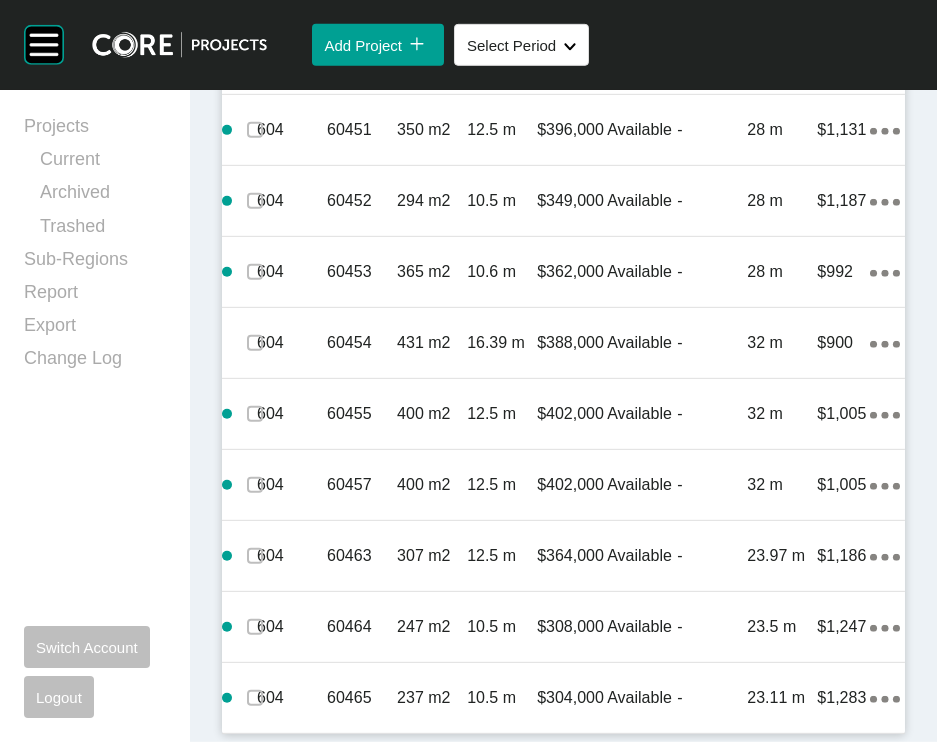 click on "350 m2" at bounding box center [432, -1503] 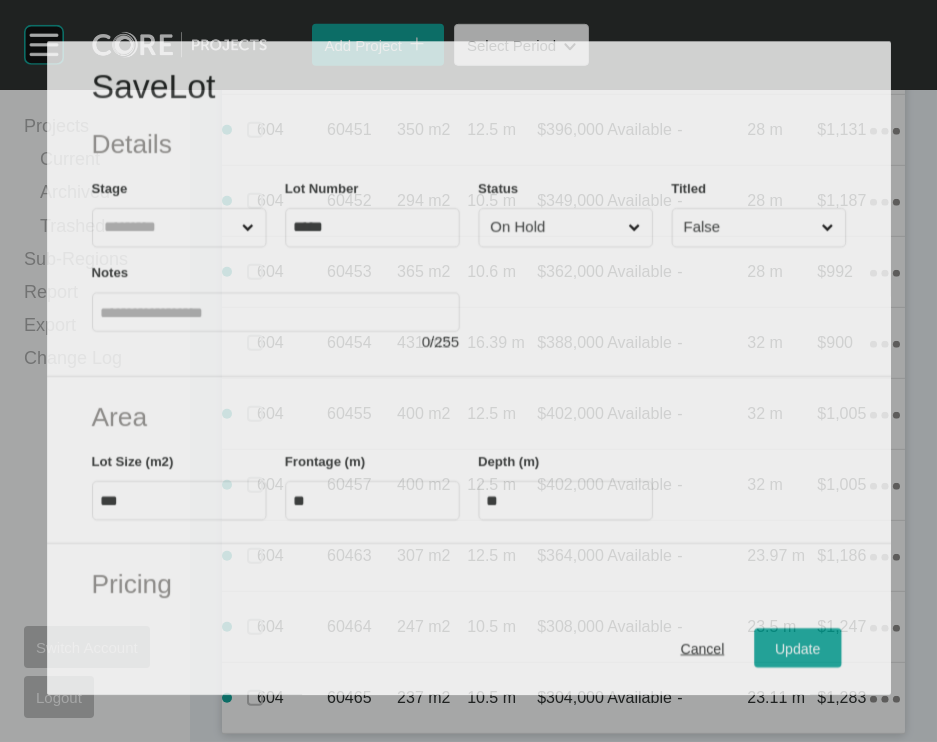 scroll, scrollTop: 6553, scrollLeft: 0, axis: vertical 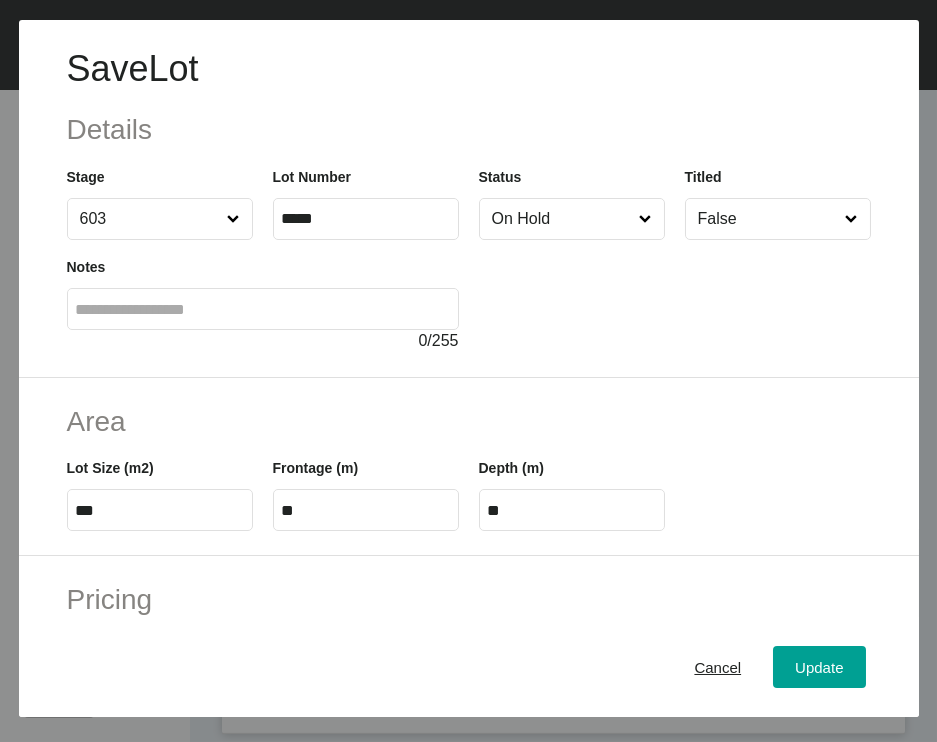 click on "On Hold" at bounding box center (562, 219) 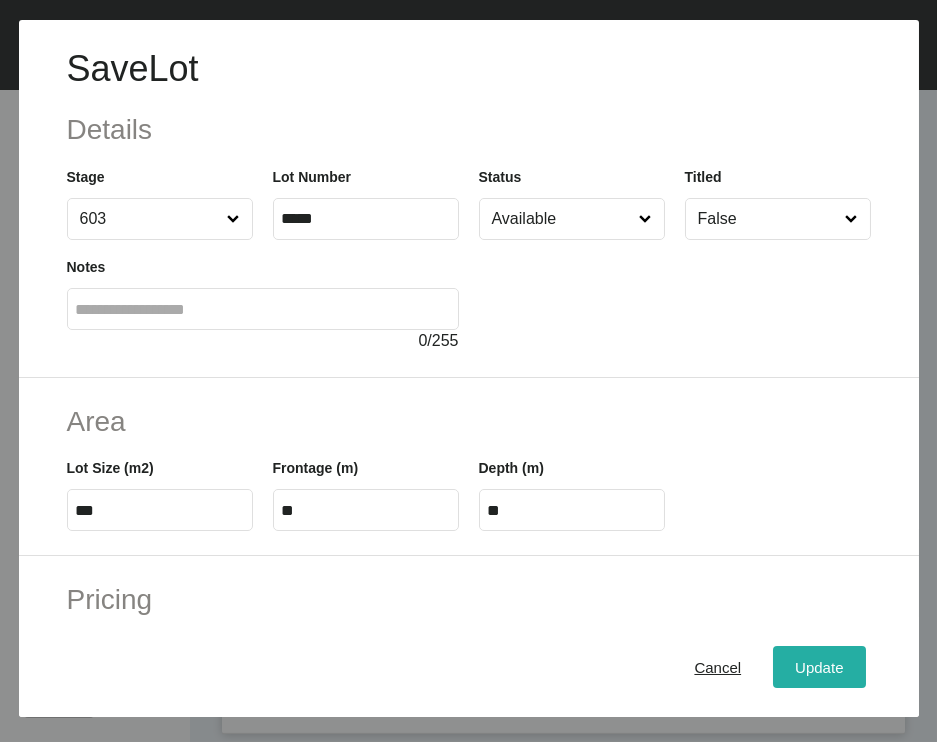 click on "Update" at bounding box center [819, 667] 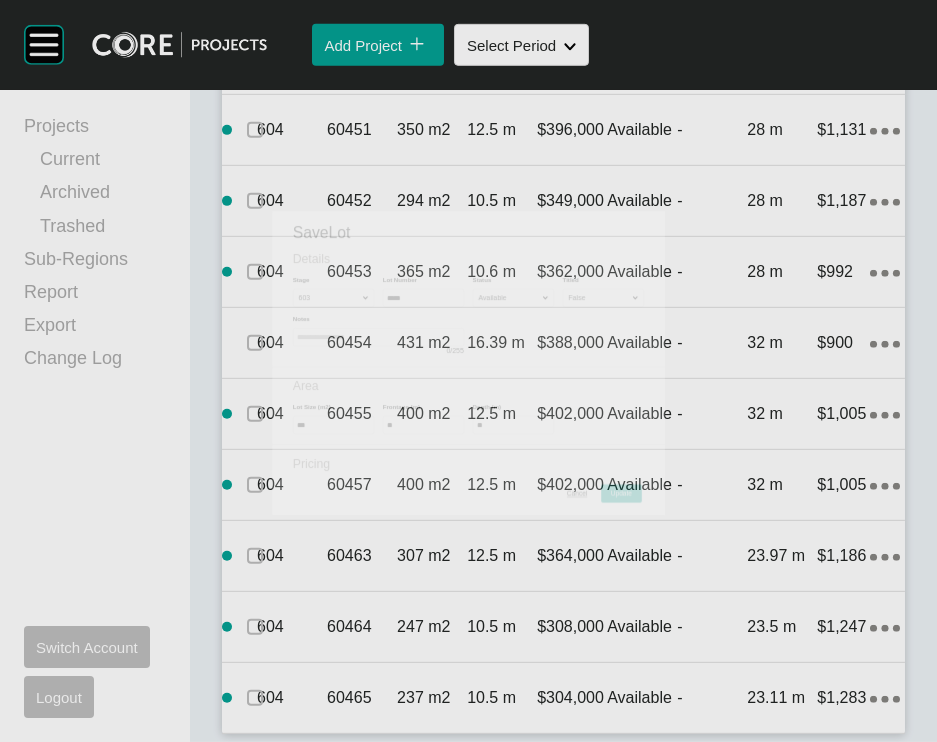 scroll, scrollTop: 6631, scrollLeft: 0, axis: vertical 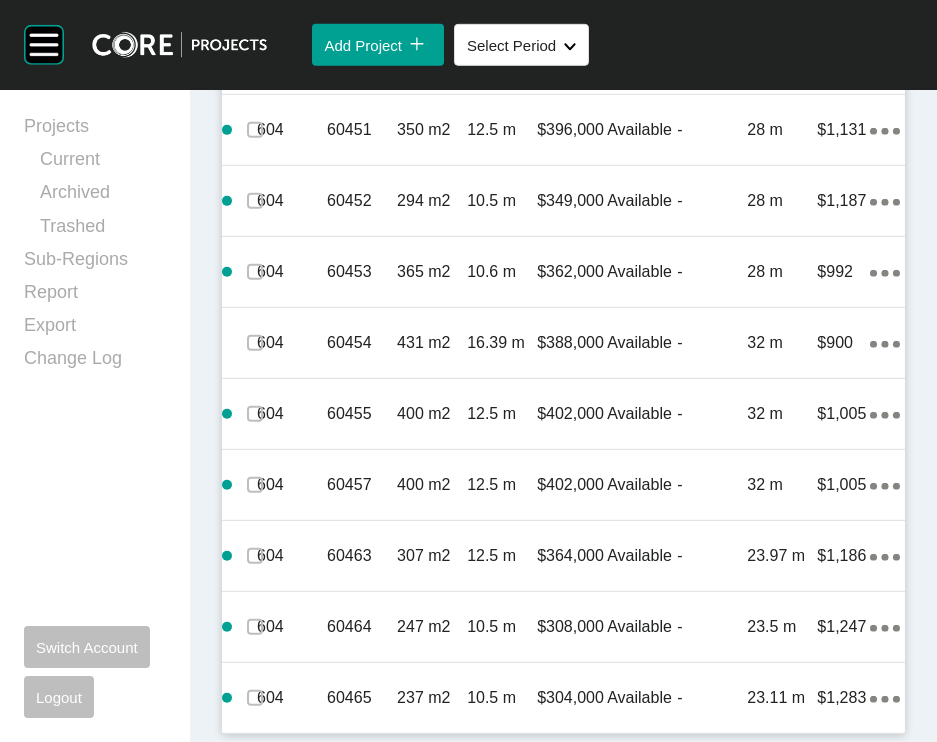 click at bounding box center [255, -1503] 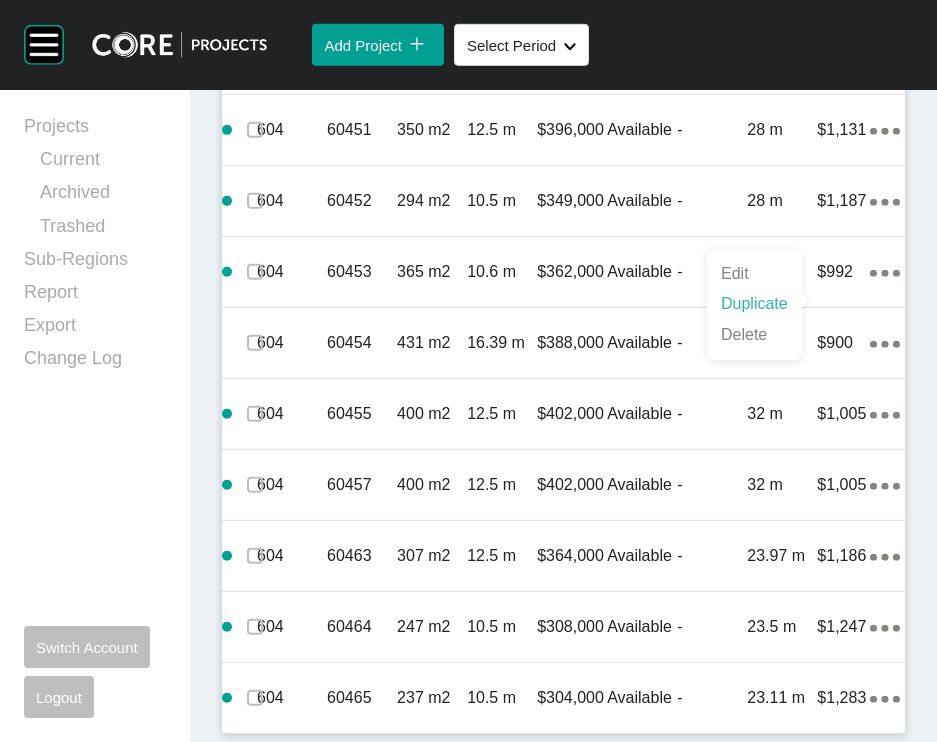 click on "Duplicate" at bounding box center (754, 304) 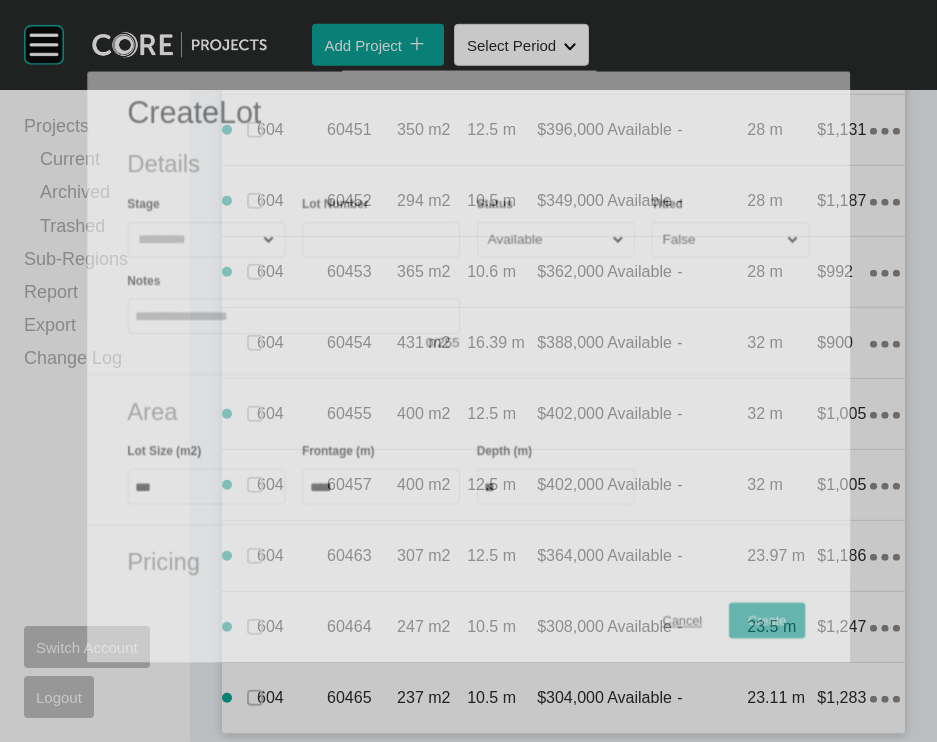 scroll, scrollTop: 6553, scrollLeft: 0, axis: vertical 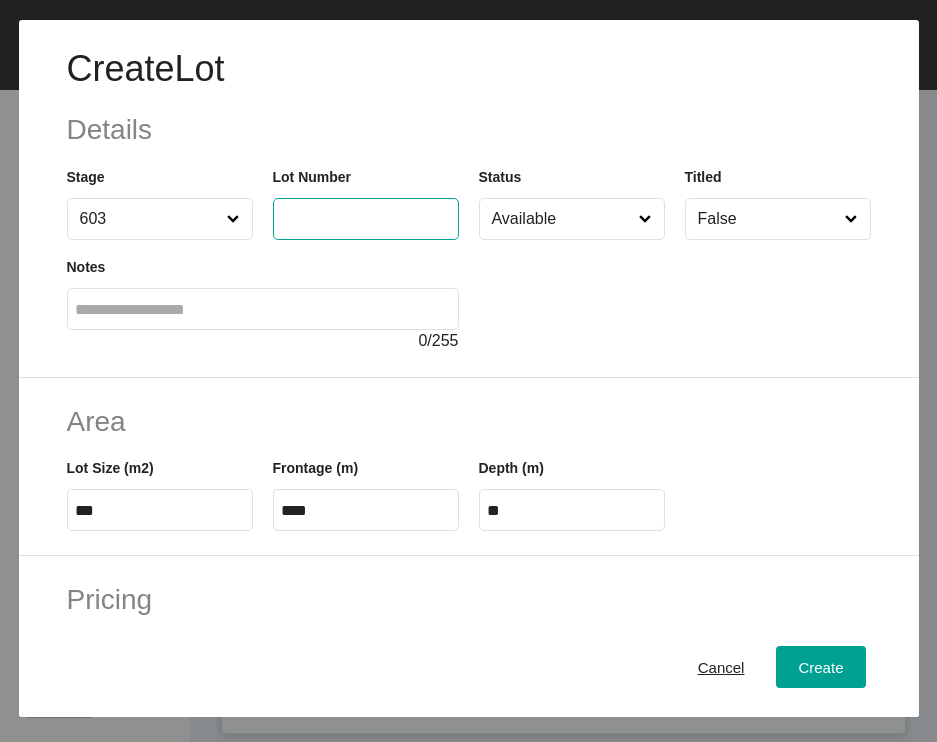 click at bounding box center [366, 218] 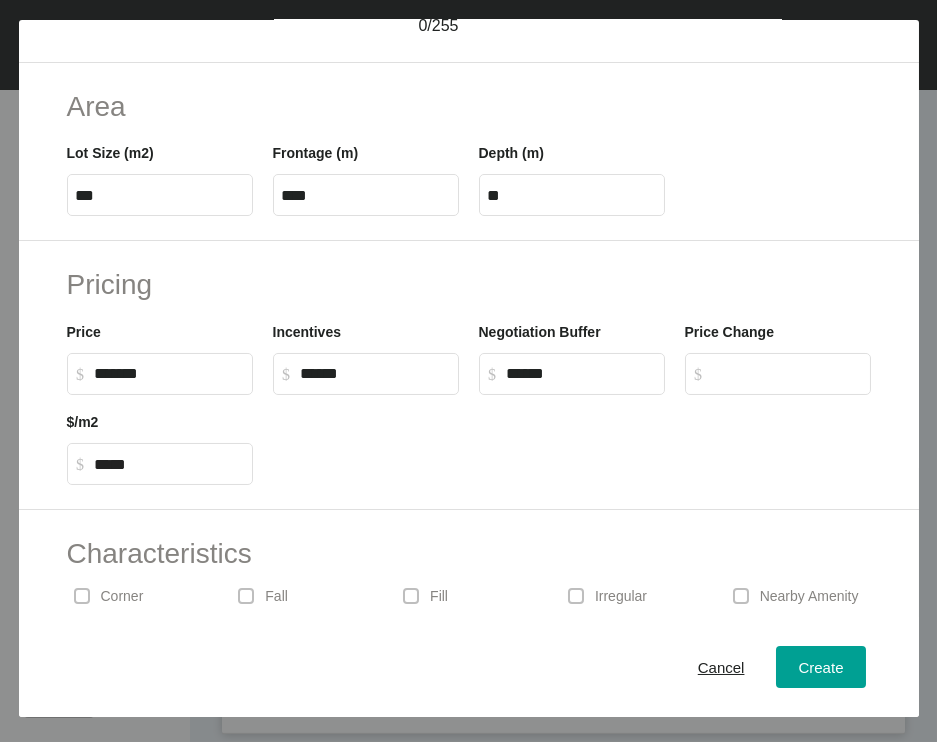 scroll, scrollTop: 322, scrollLeft: 0, axis: vertical 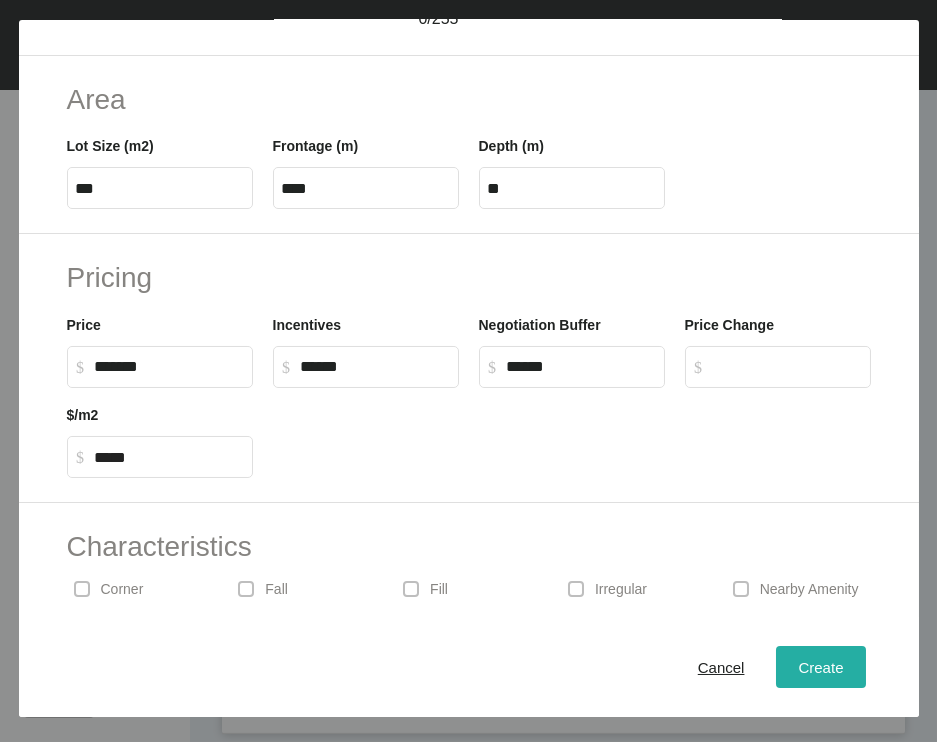 type on "*****" 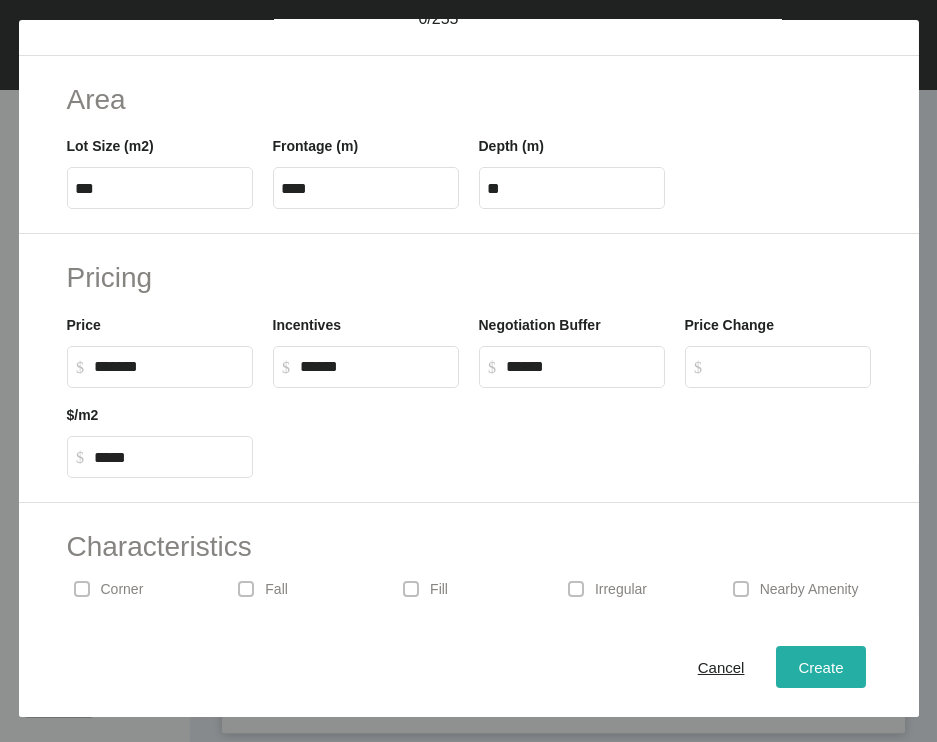 click on "Create" at bounding box center (820, 667) 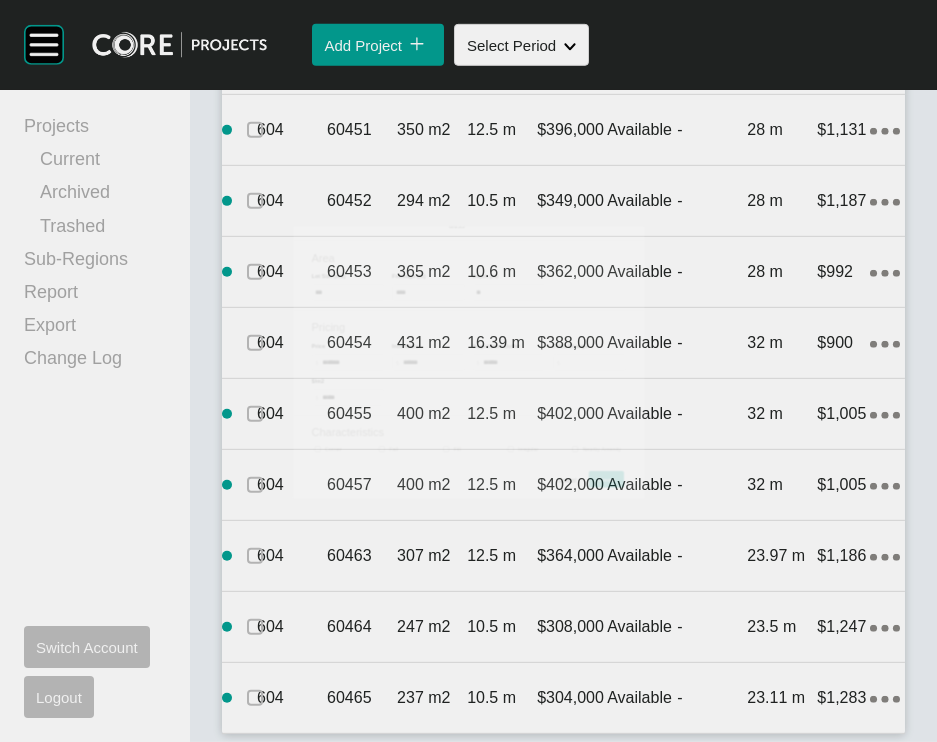 scroll, scrollTop: 6631, scrollLeft: 0, axis: vertical 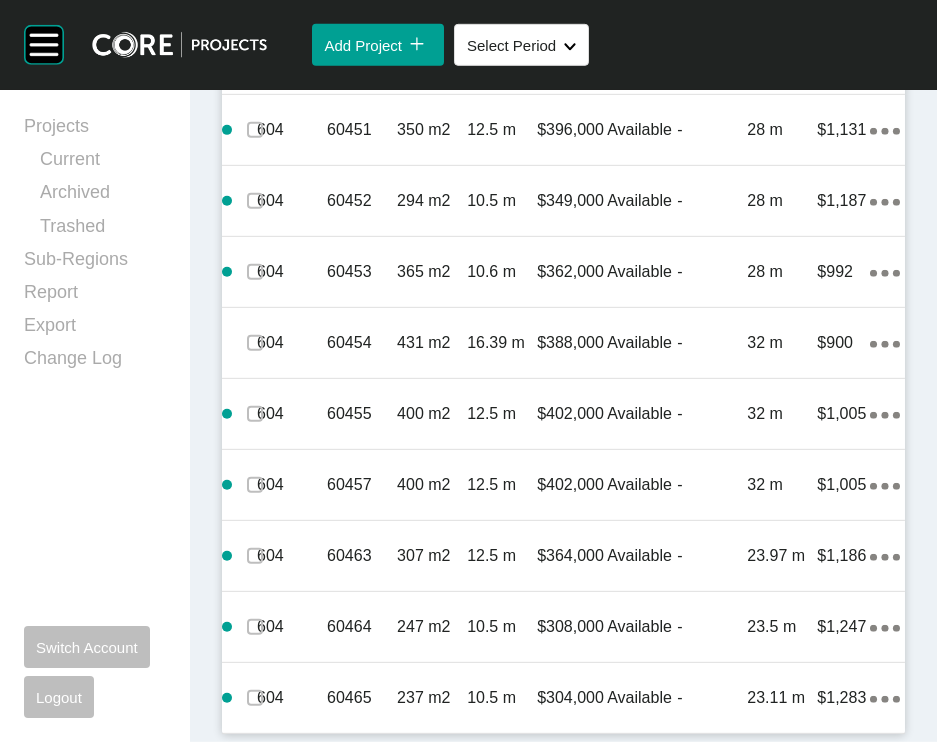 click at bounding box center [255, -1432] 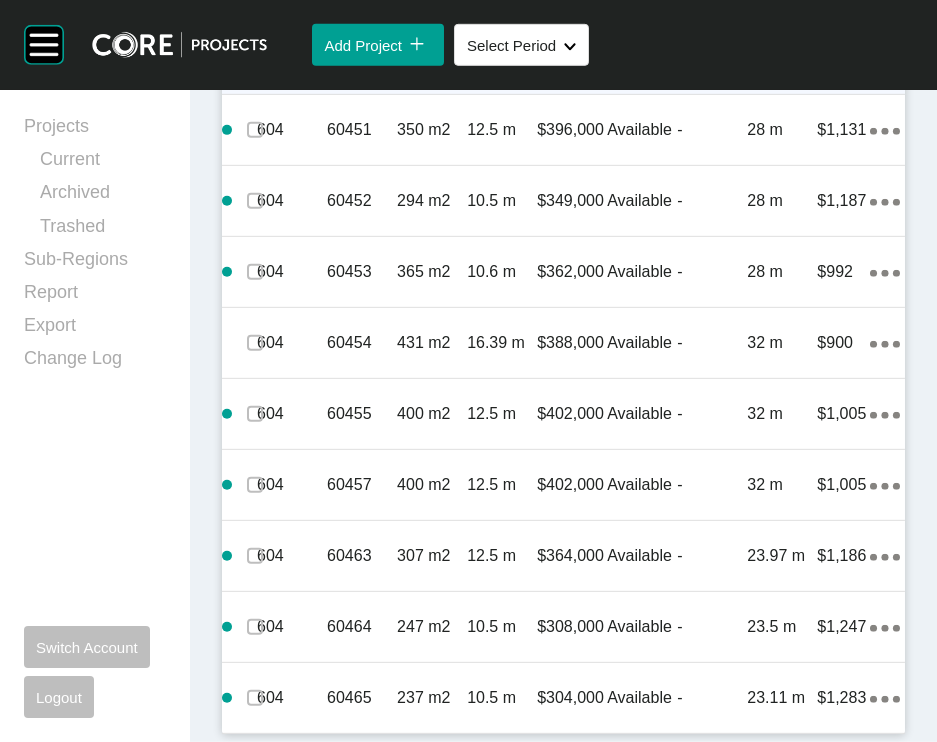click at bounding box center (255, 59) 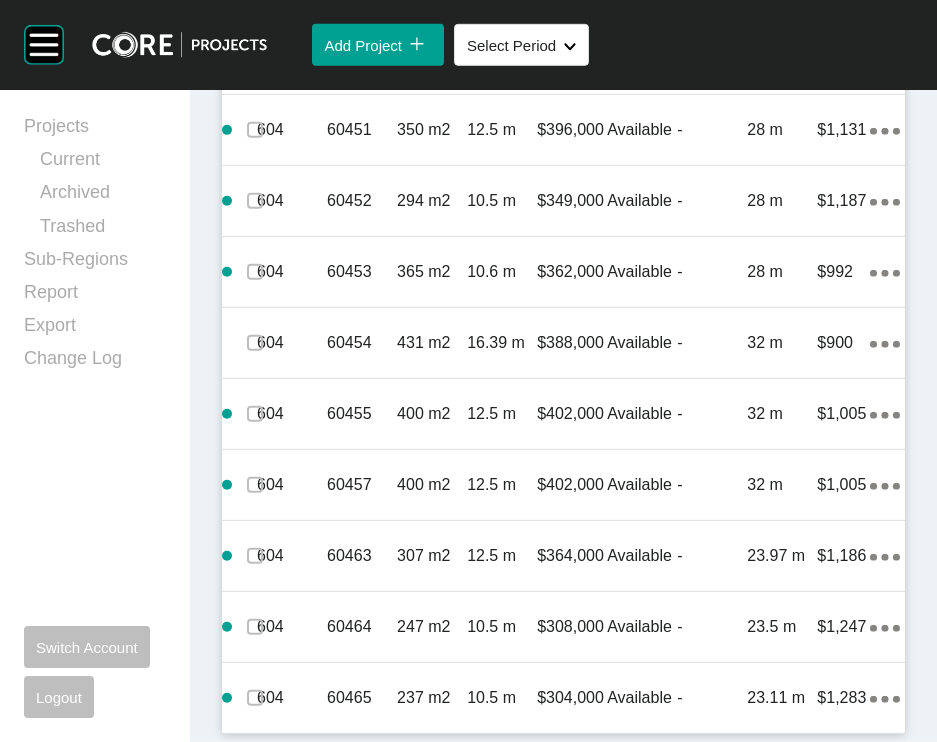 scroll, scrollTop: 9804, scrollLeft: 0, axis: vertical 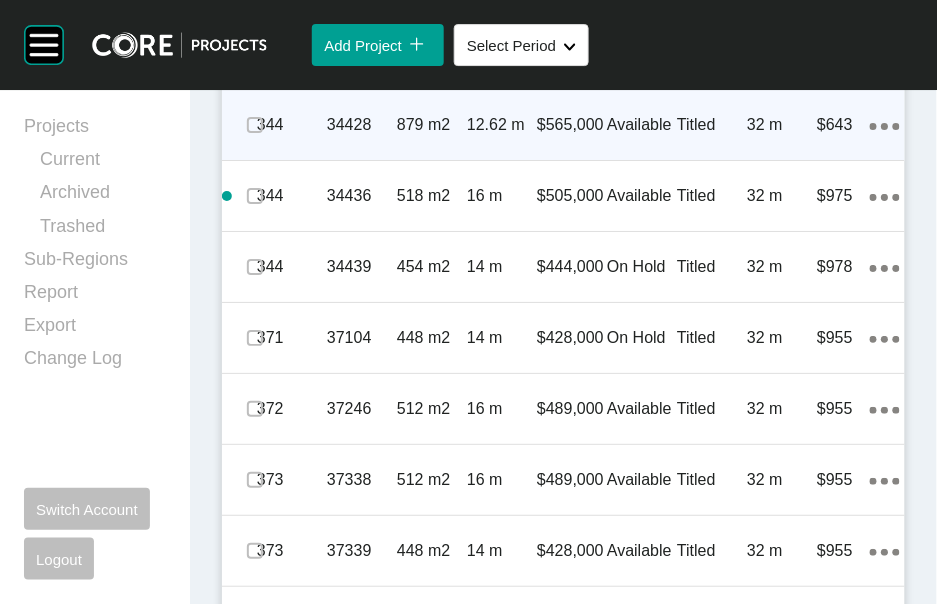 click on "478 m2" at bounding box center (432, -585) 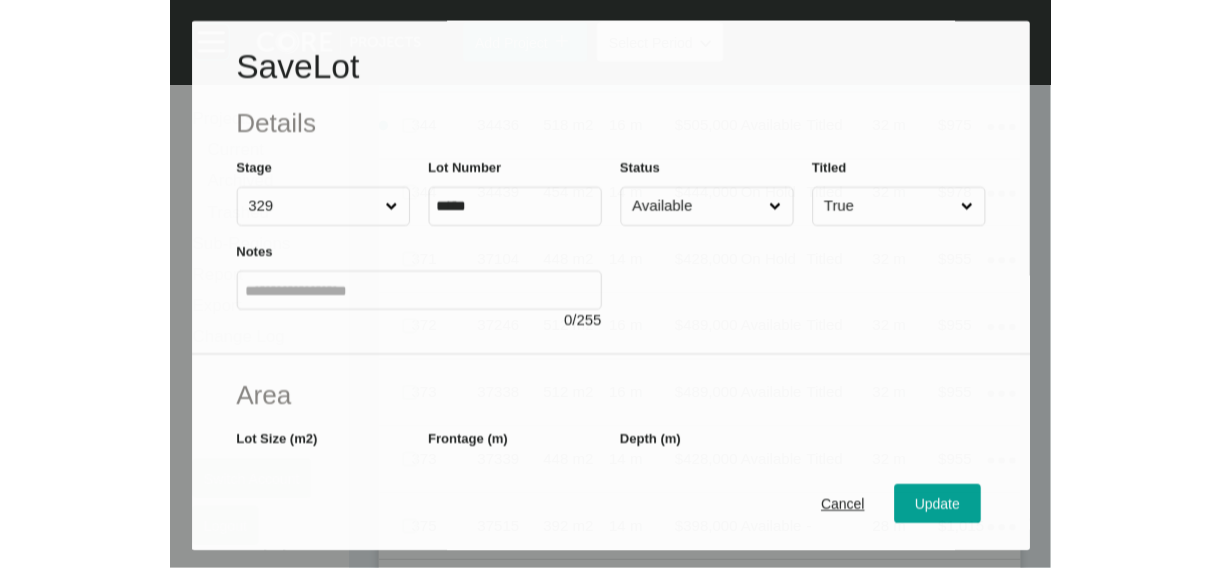 scroll, scrollTop: 2600, scrollLeft: 0, axis: vertical 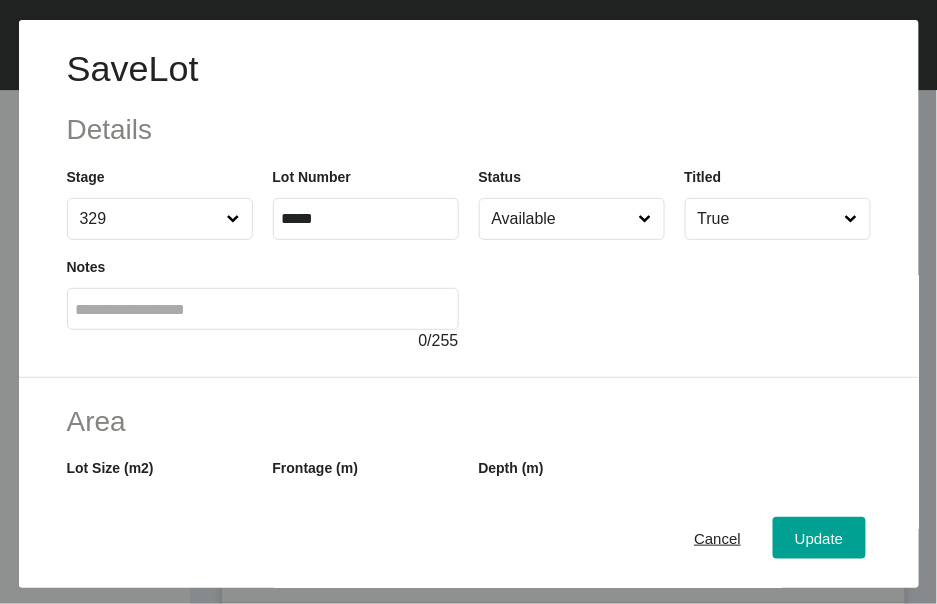 click on "Available" at bounding box center (562, 219) 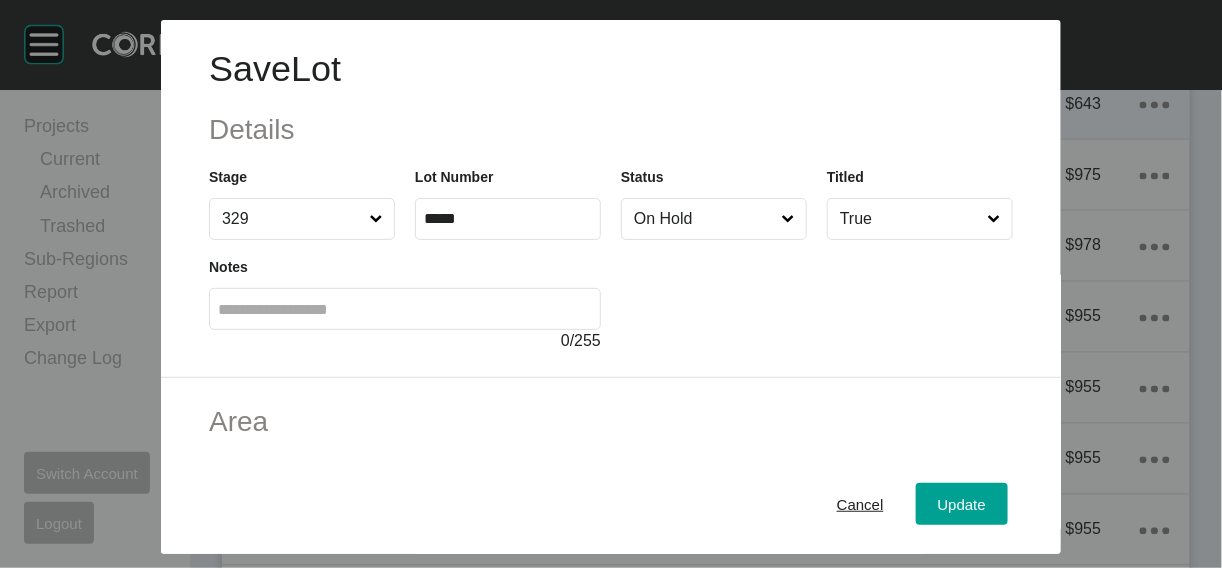 scroll, scrollTop: 2284, scrollLeft: 0, axis: vertical 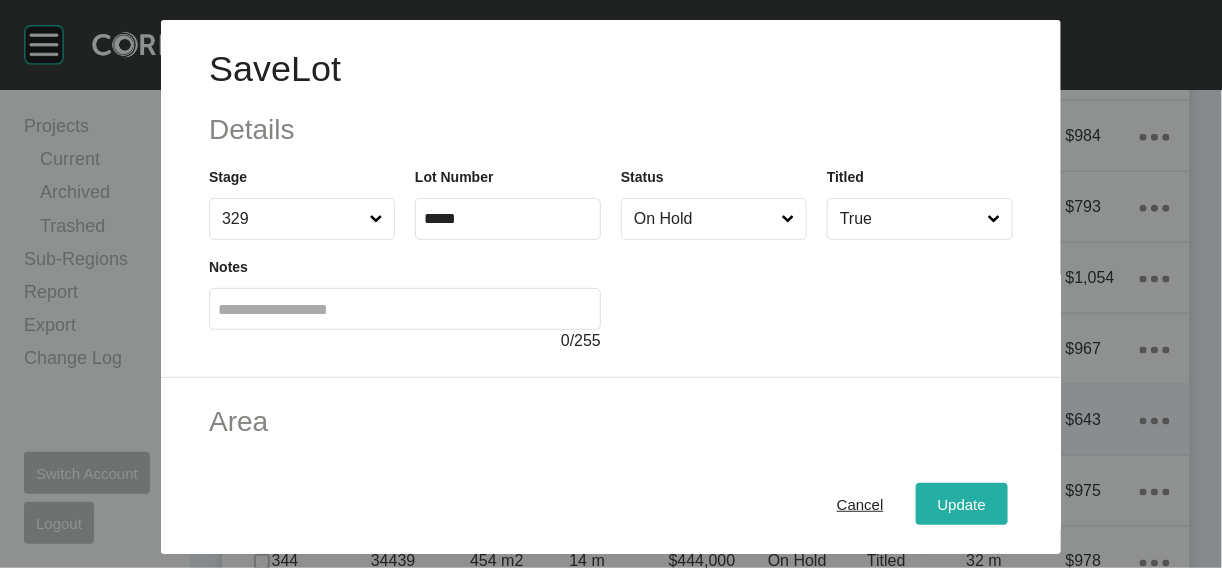 click on "Update" at bounding box center [962, 503] 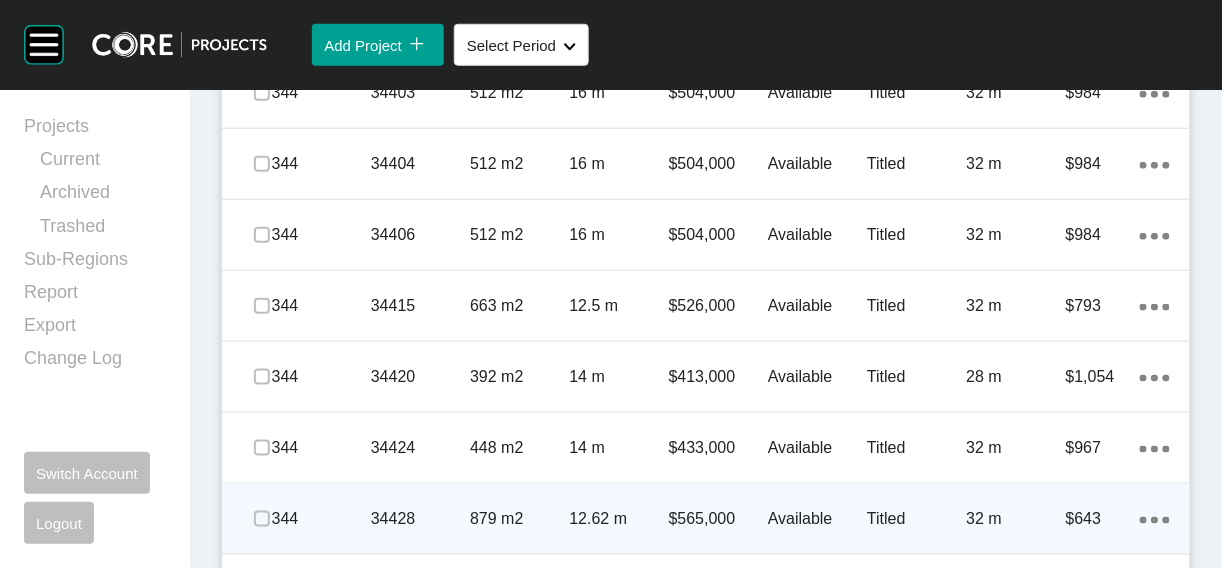scroll, scrollTop: 2362, scrollLeft: 0, axis: vertical 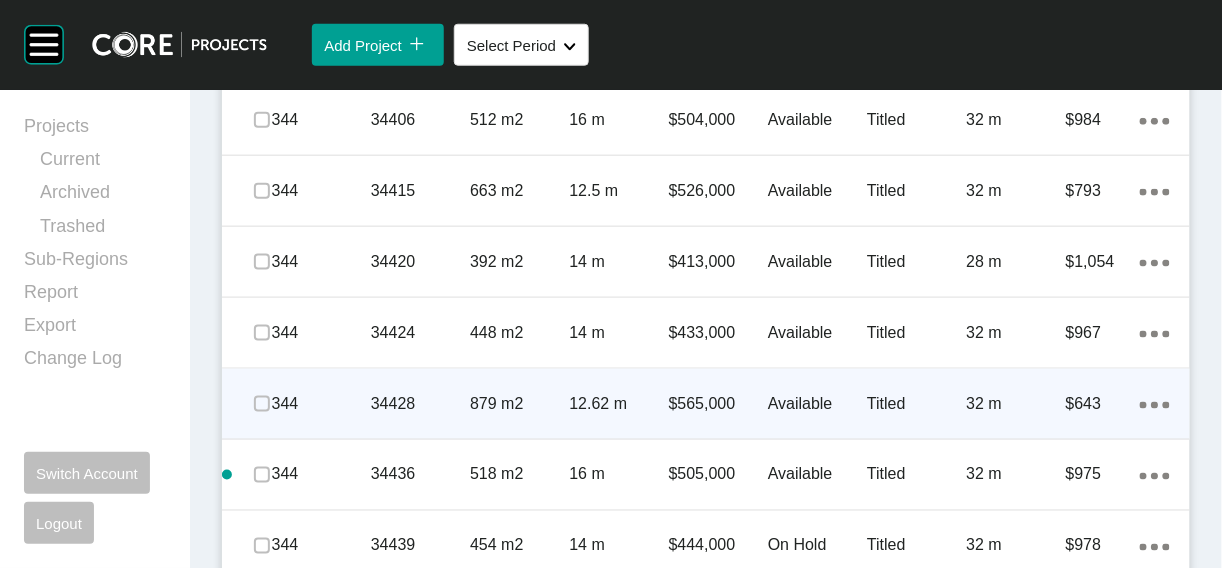click at bounding box center (262, -306) 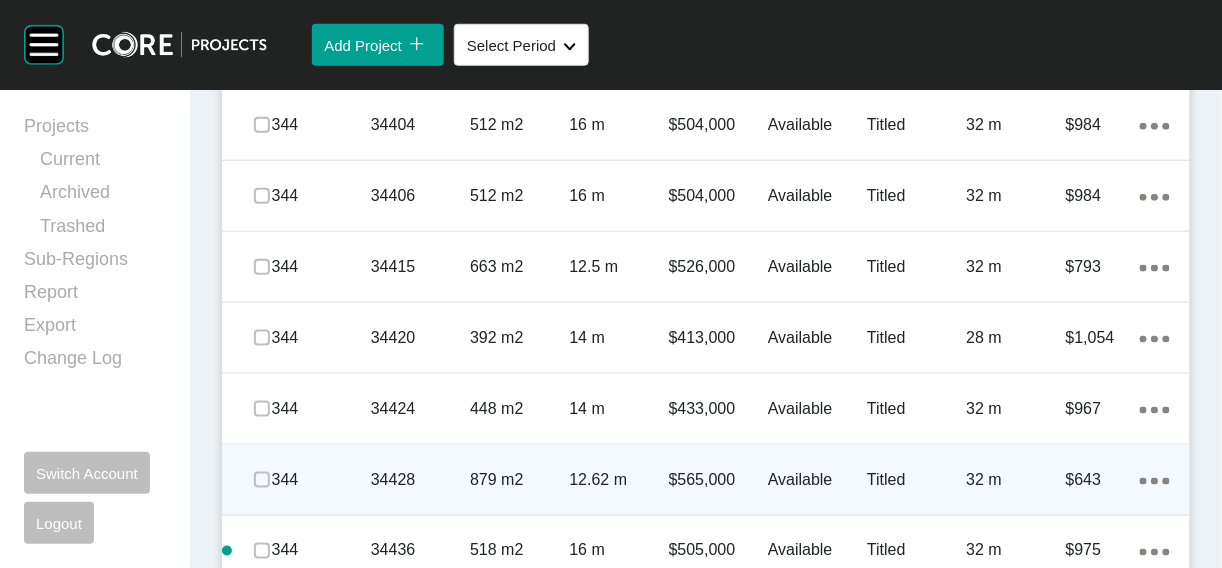 scroll, scrollTop: 2262, scrollLeft: 0, axis: vertical 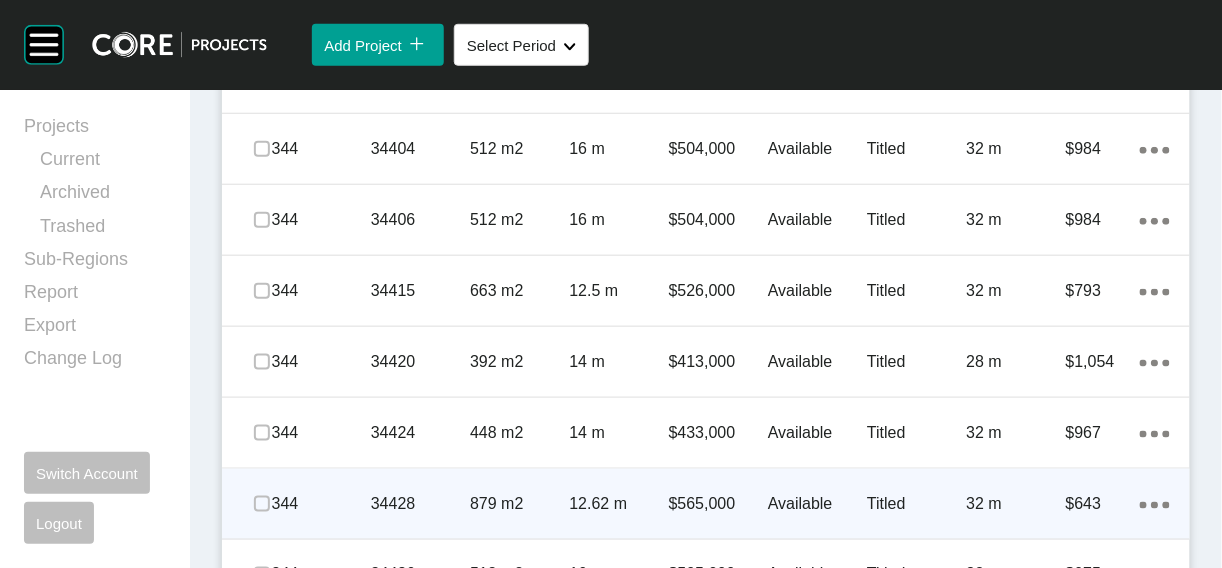 click on "28.2 m" at bounding box center (1016, -277) 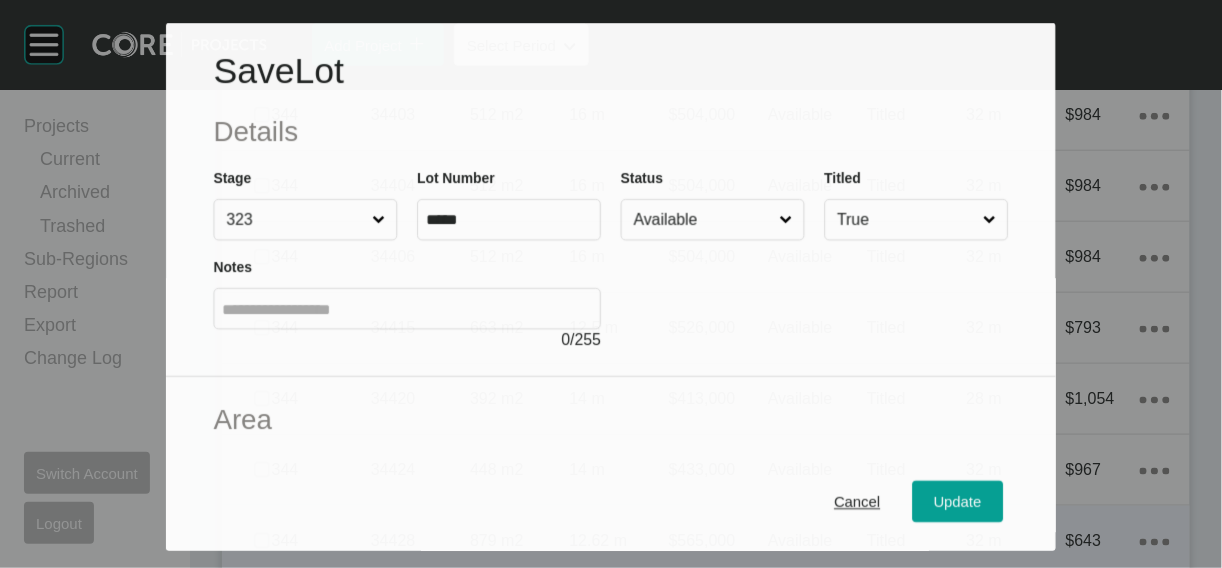 scroll, scrollTop: 2184, scrollLeft: 0, axis: vertical 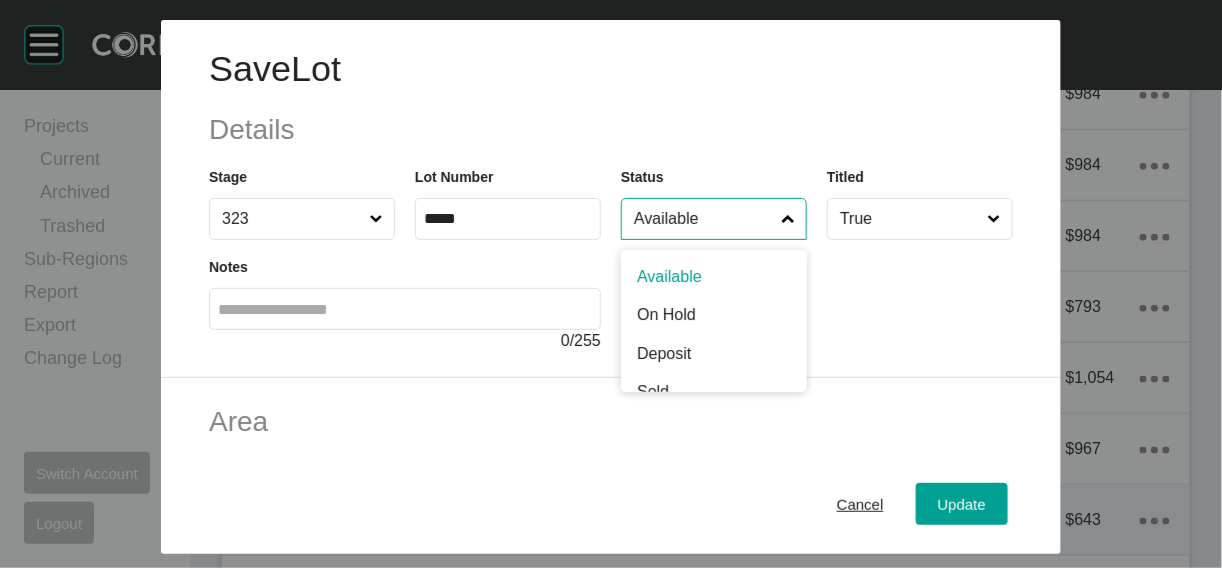 click on "Available" at bounding box center [704, 219] 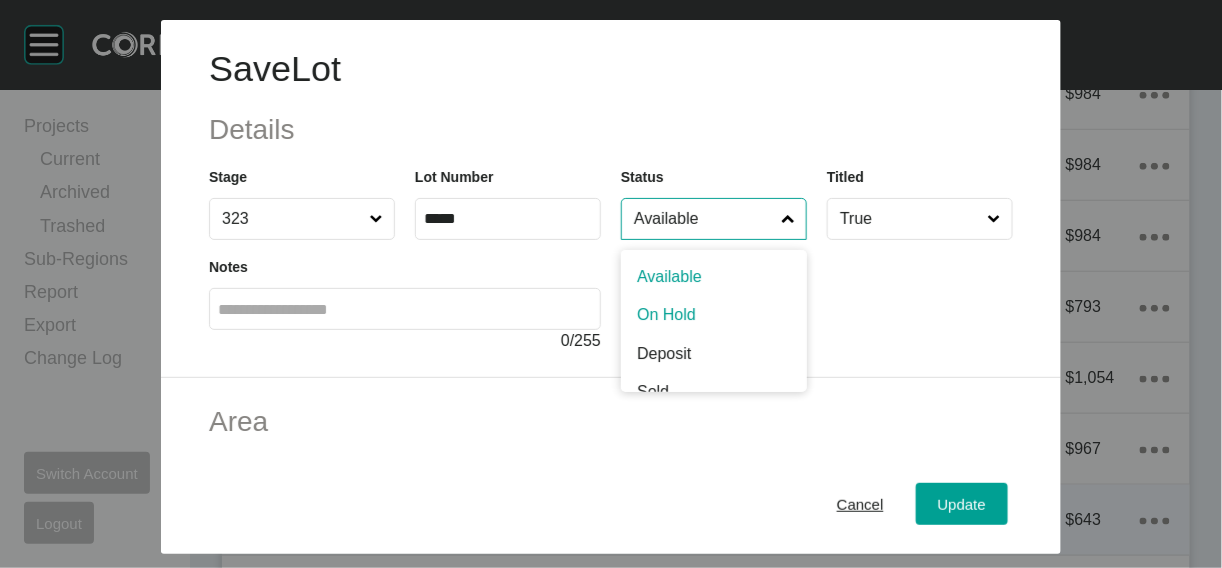 scroll, scrollTop: 12, scrollLeft: 0, axis: vertical 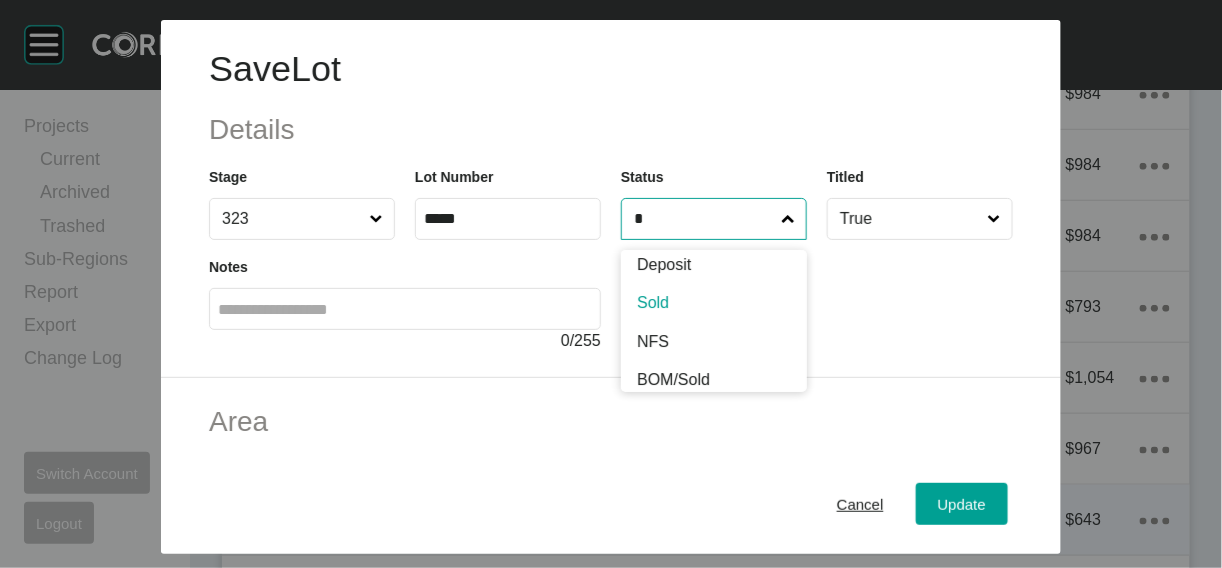 type on "*" 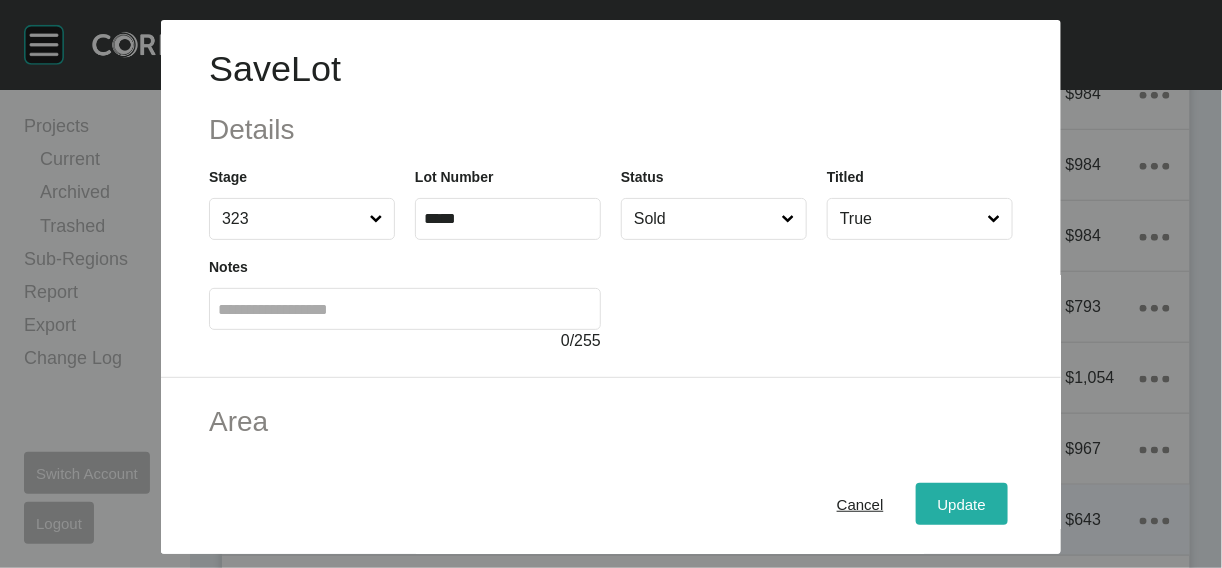 click on "Update" at bounding box center [962, 503] 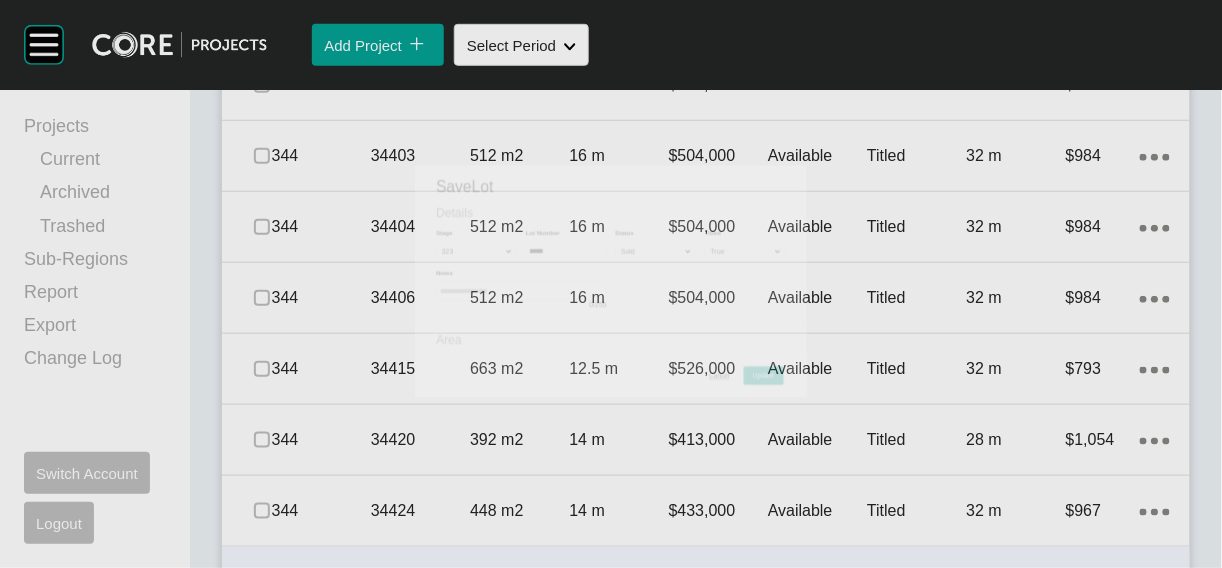 scroll, scrollTop: 2262, scrollLeft: 0, axis: vertical 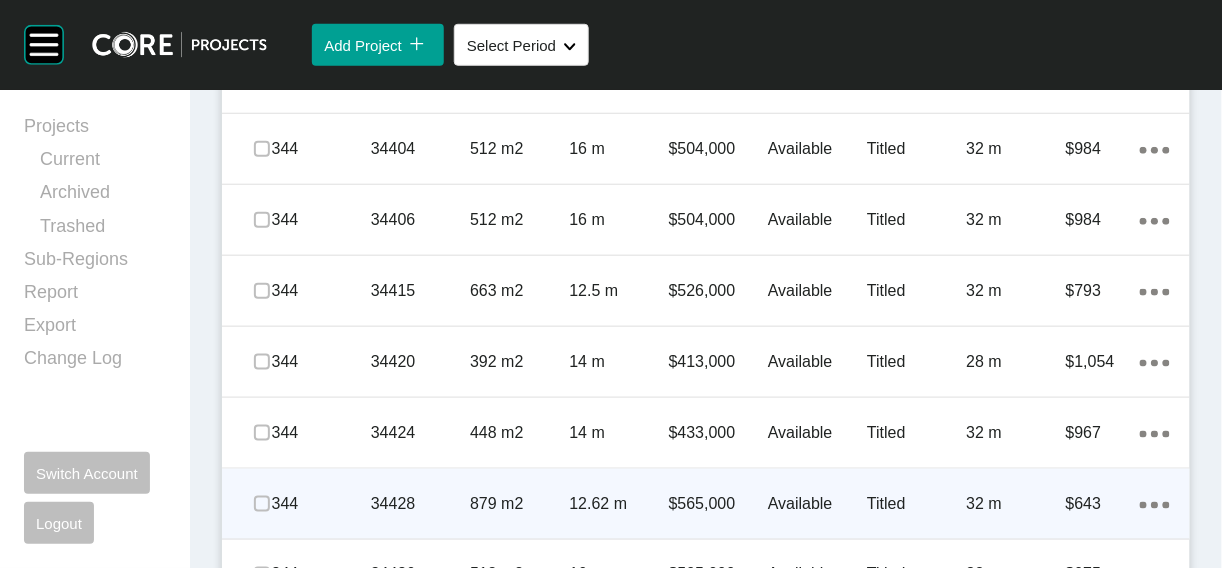 click at bounding box center (262, -277) 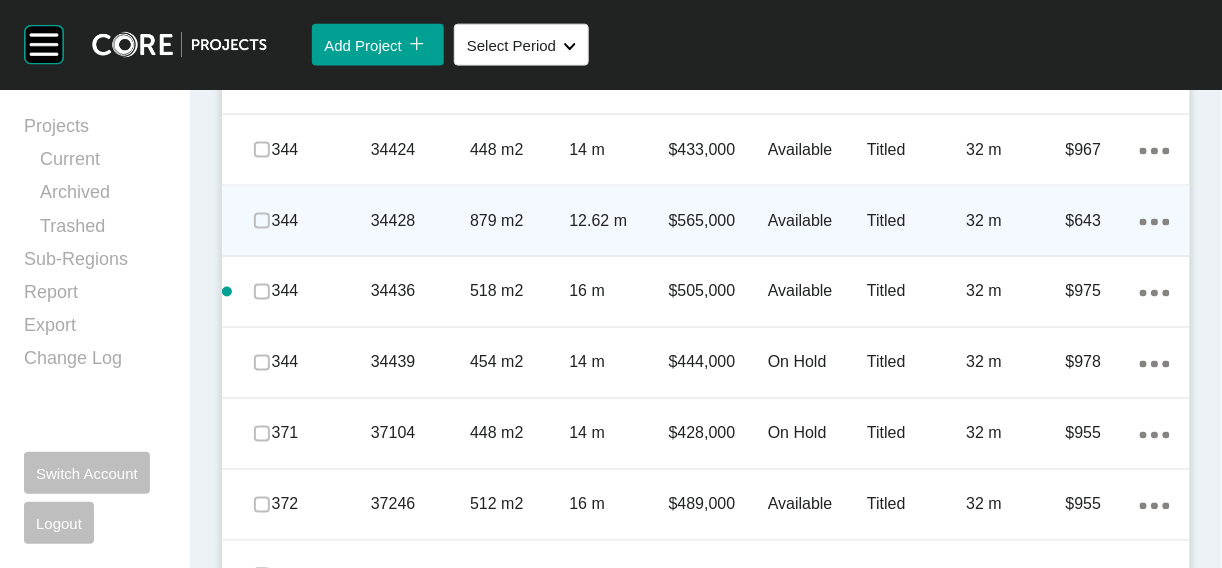 scroll, scrollTop: 2612, scrollLeft: 0, axis: vertical 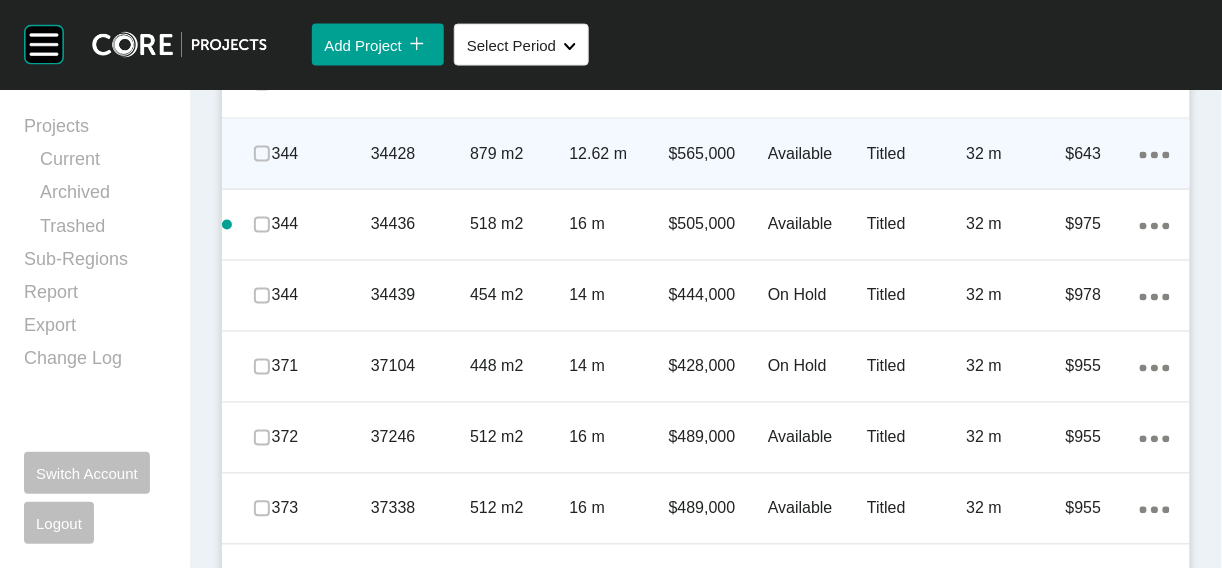 click at bounding box center [262, -343] 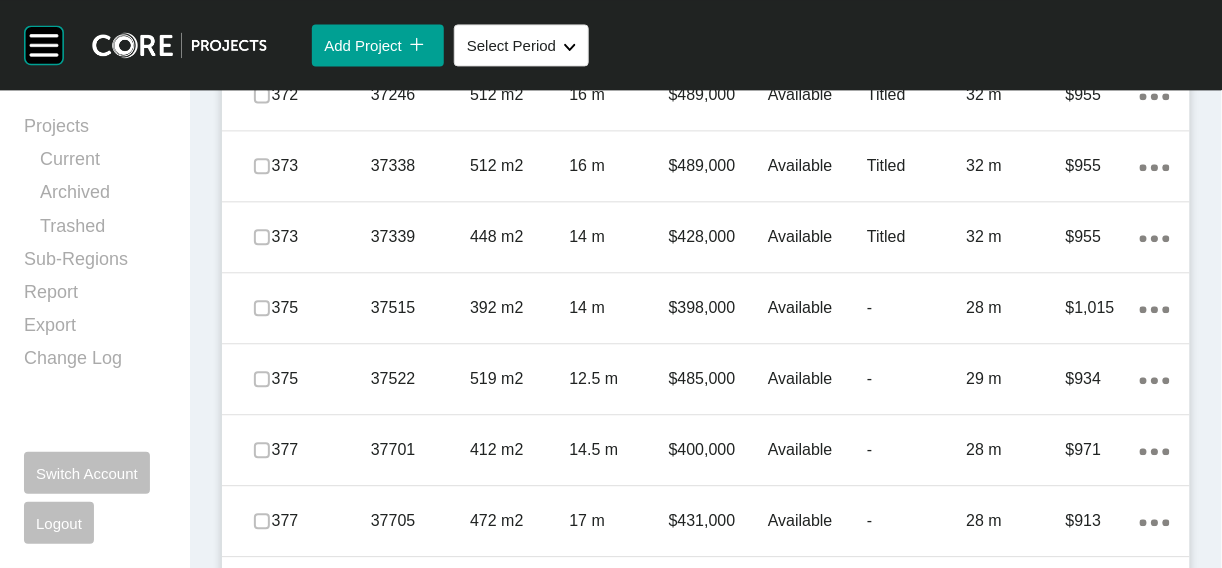 scroll, scrollTop: 2979, scrollLeft: 0, axis: vertical 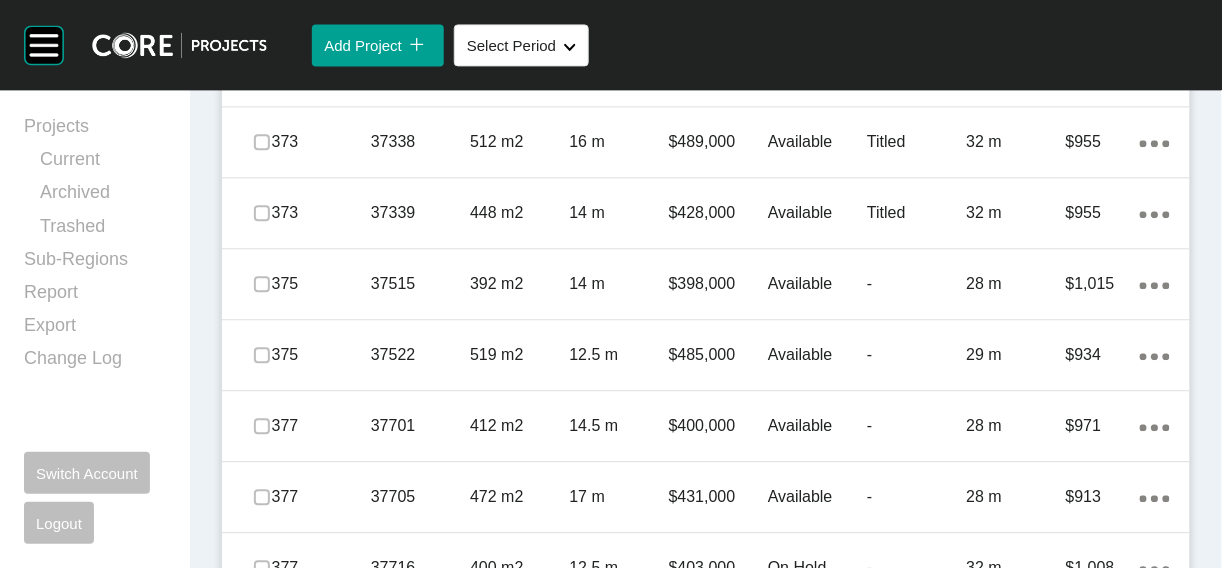 click at bounding box center (262, -426) 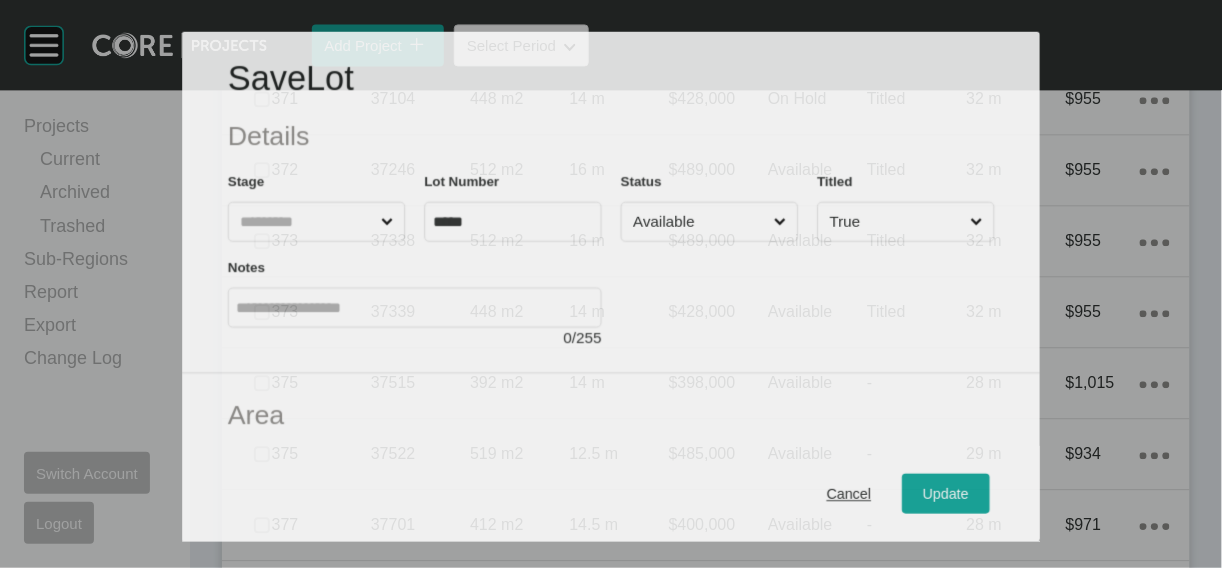 scroll, scrollTop: 2902, scrollLeft: 0, axis: vertical 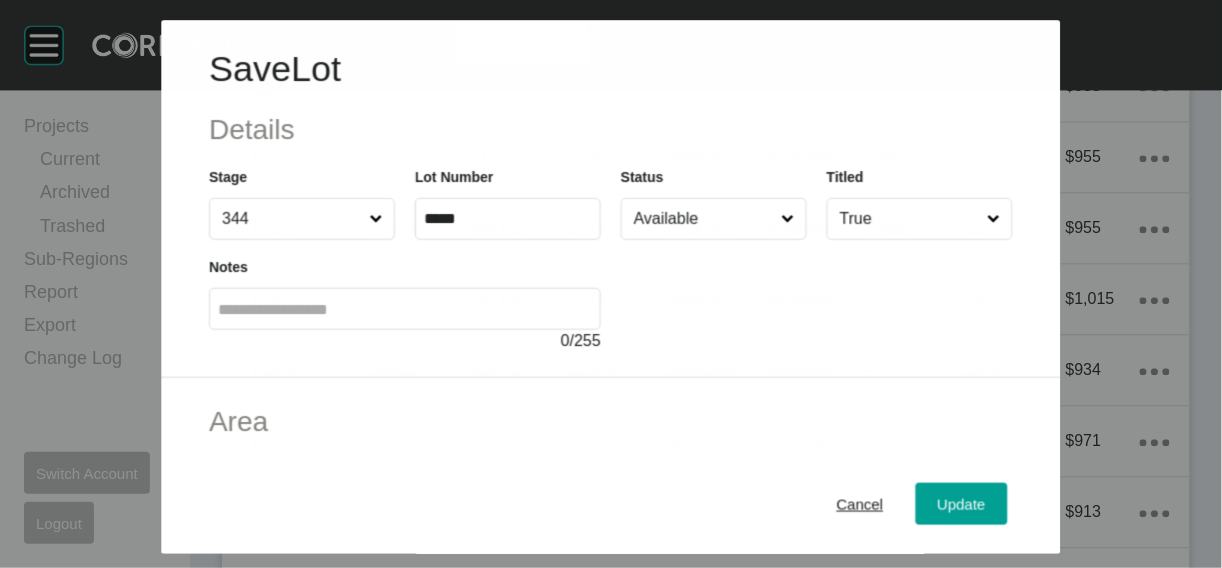 click on "Available" at bounding box center [703, 219] 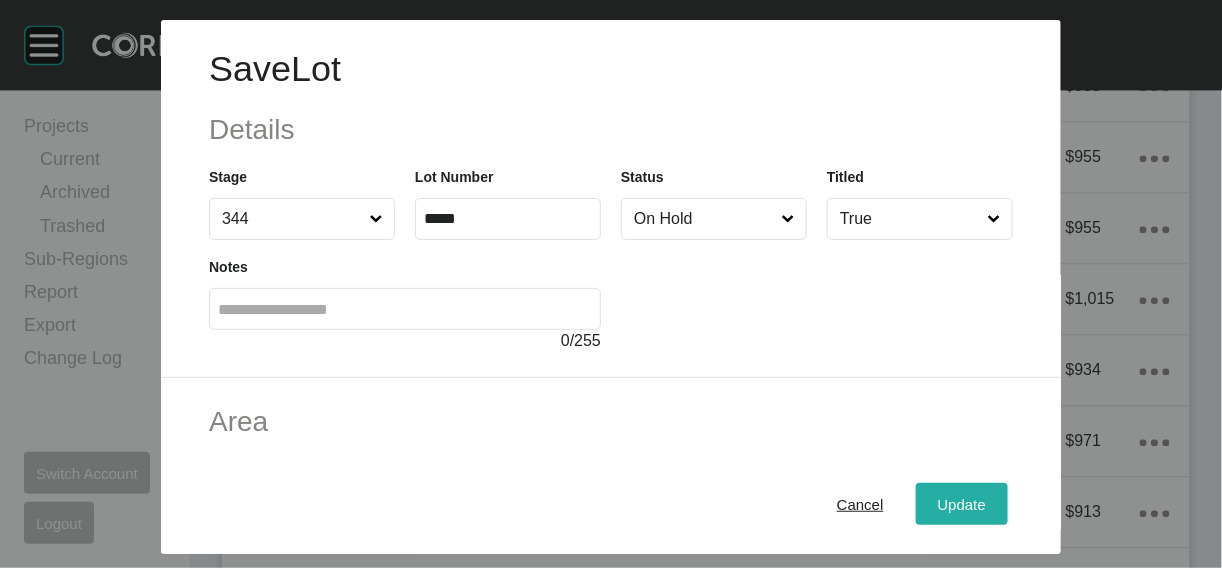 click on "Update" at bounding box center [962, 504] 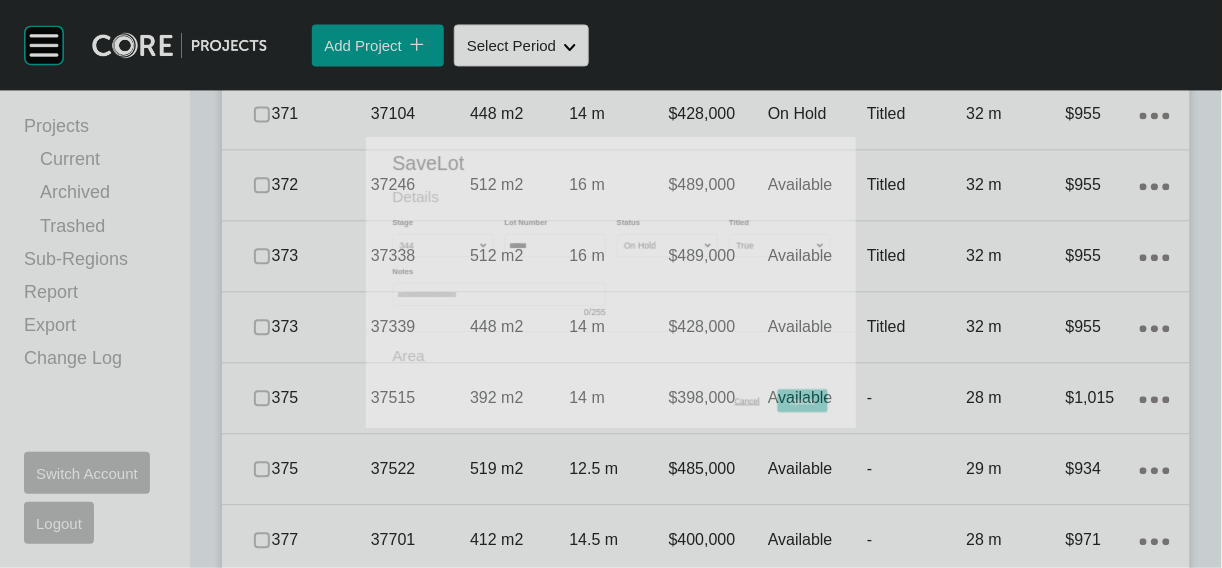 scroll, scrollTop: 2979, scrollLeft: 0, axis: vertical 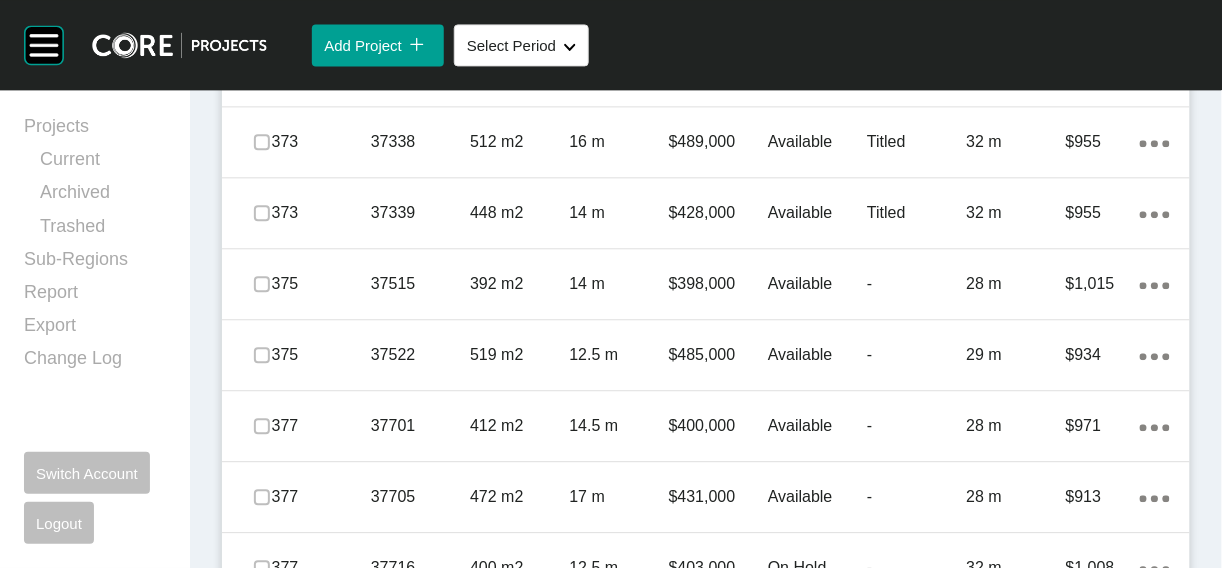 click at bounding box center [262, -355] 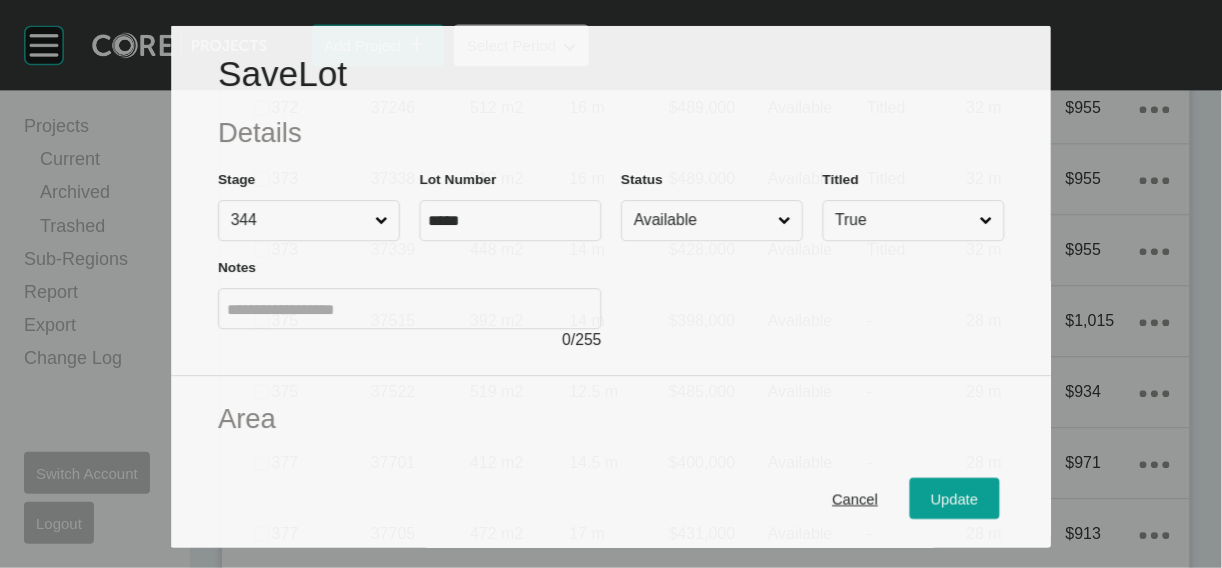 scroll, scrollTop: 2902, scrollLeft: 0, axis: vertical 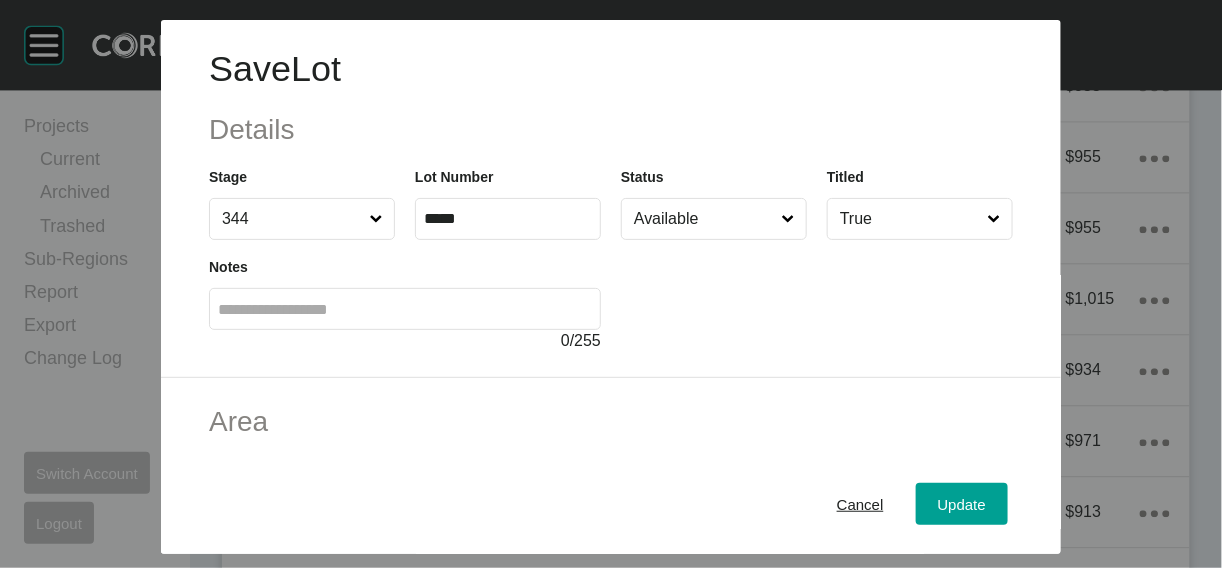 click on "Available" at bounding box center (704, 219) 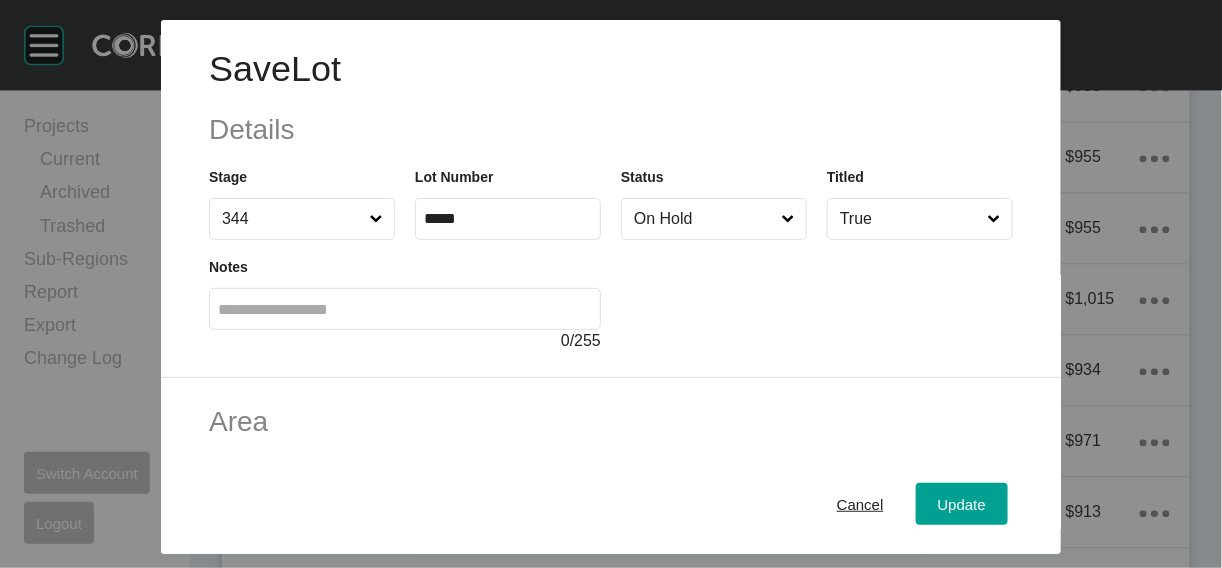 click on "On Hold" at bounding box center (704, 219) 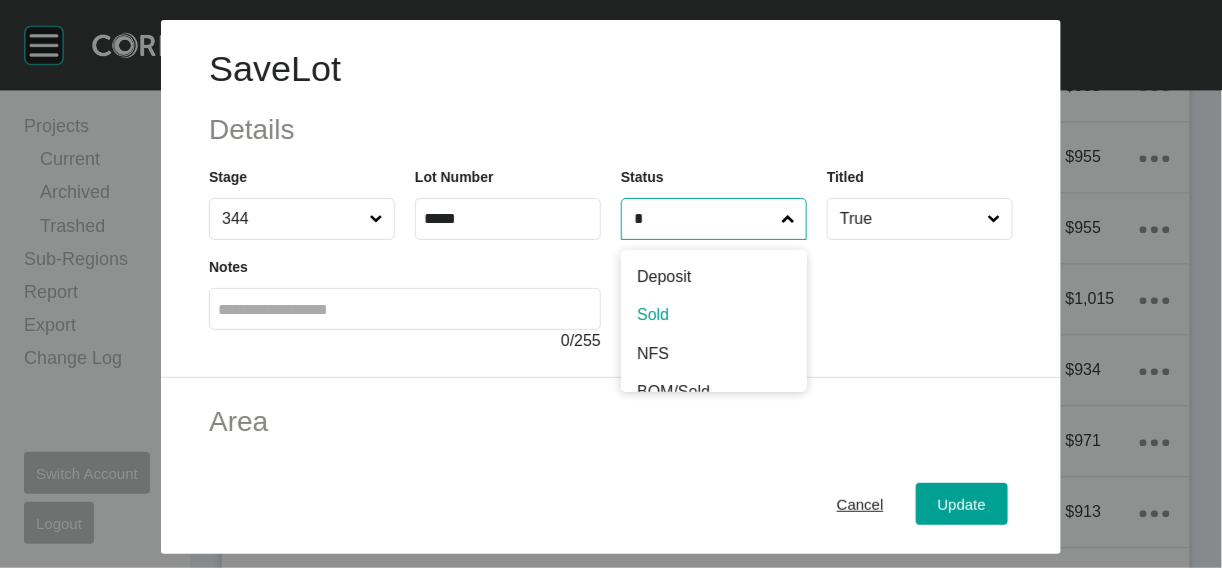 type on "*" 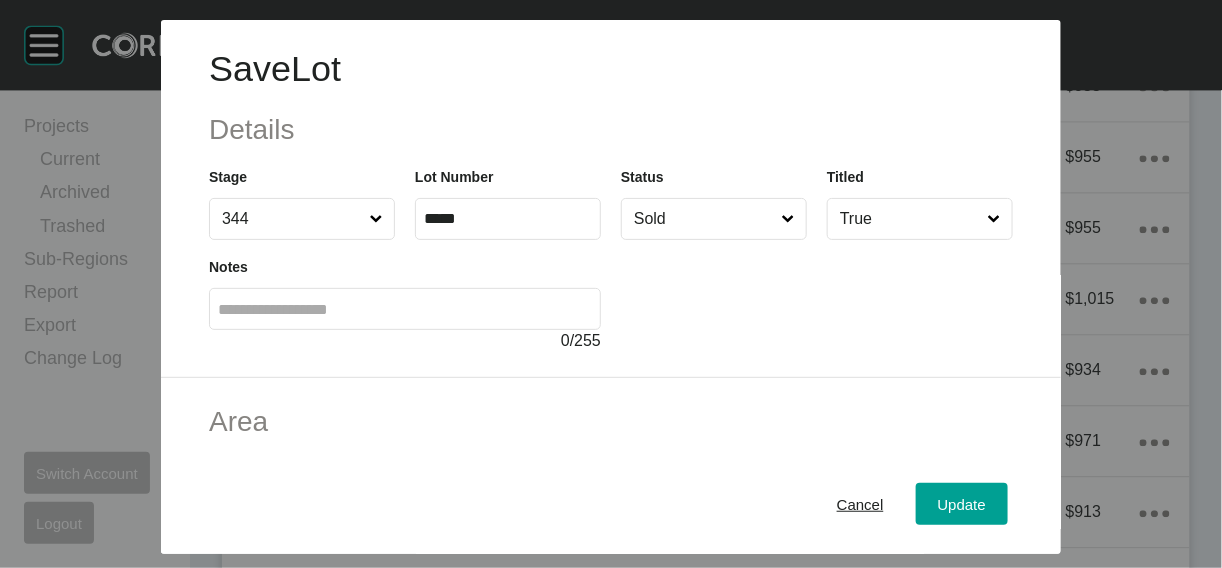 drag, startPoint x: 686, startPoint y: 390, endPoint x: 698, endPoint y: 378, distance: 16.970562 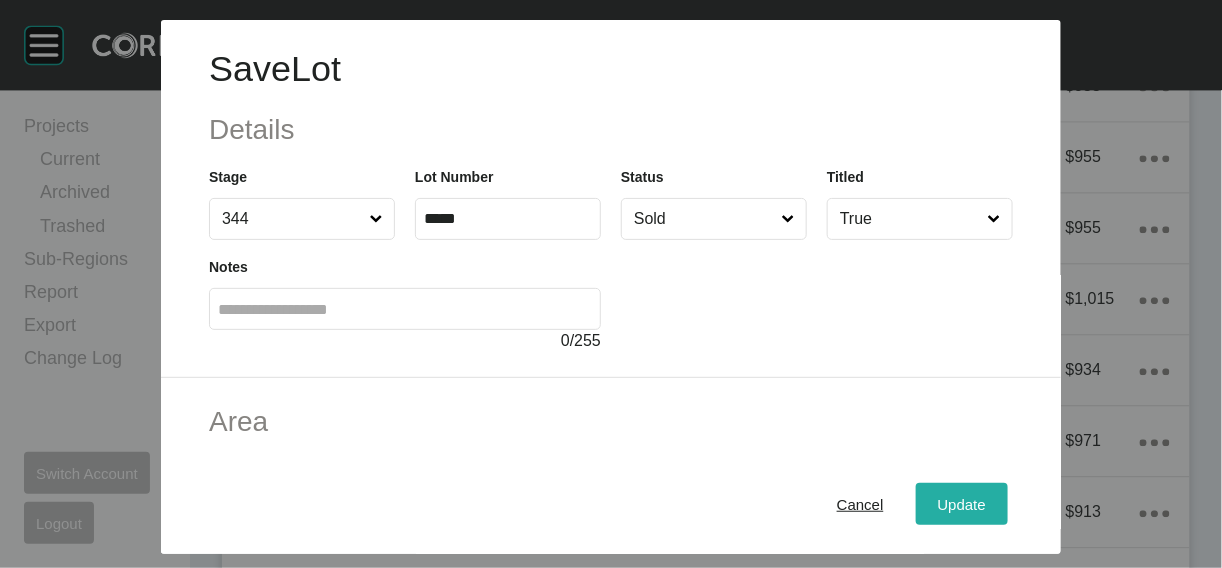 click on "Update" at bounding box center (962, 503) 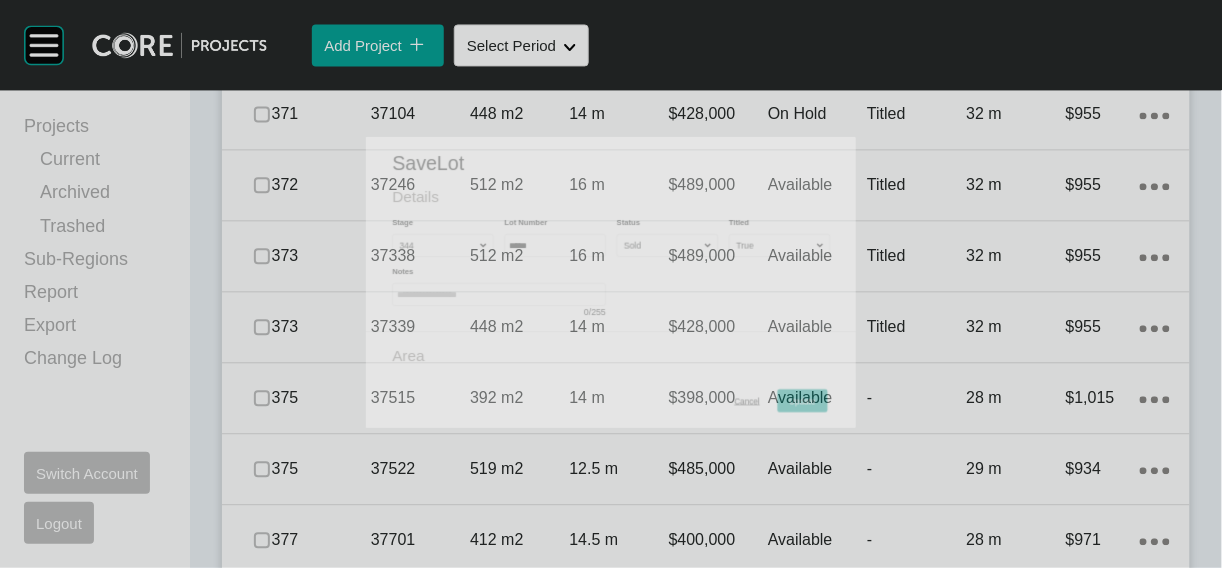 scroll, scrollTop: 2979, scrollLeft: 0, axis: vertical 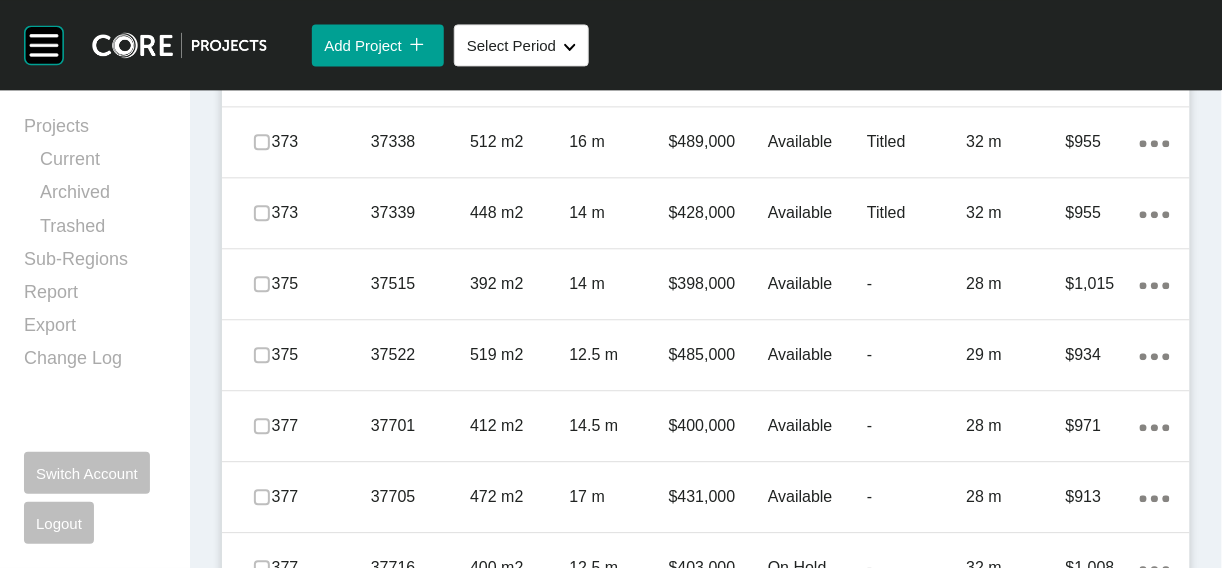 click at bounding box center (262, -284) 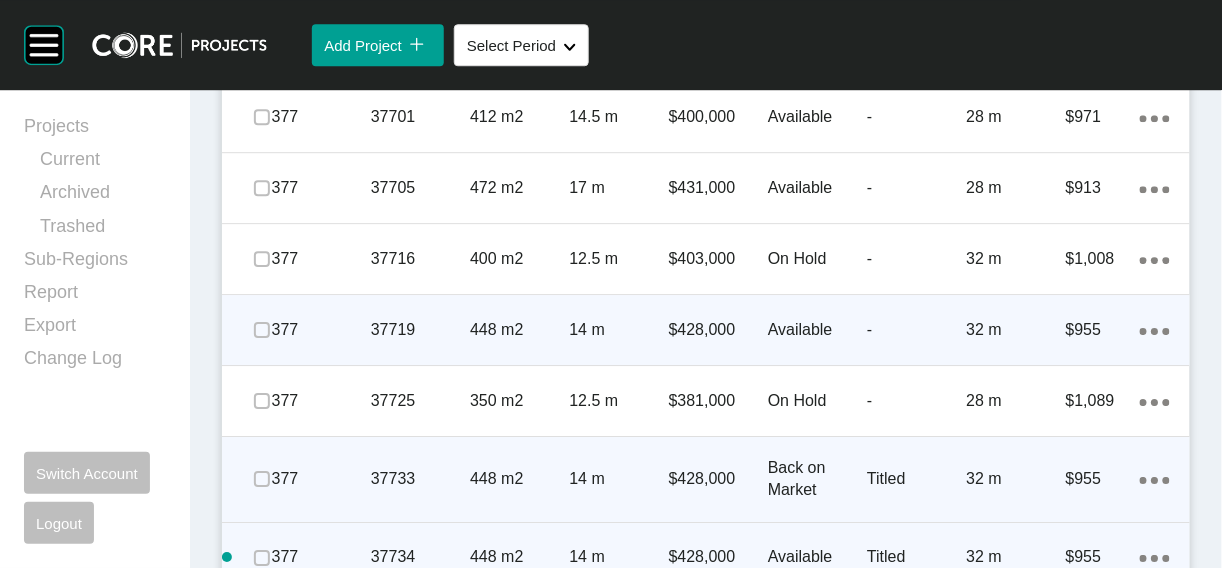 scroll, scrollTop: 3363, scrollLeft: 0, axis: vertical 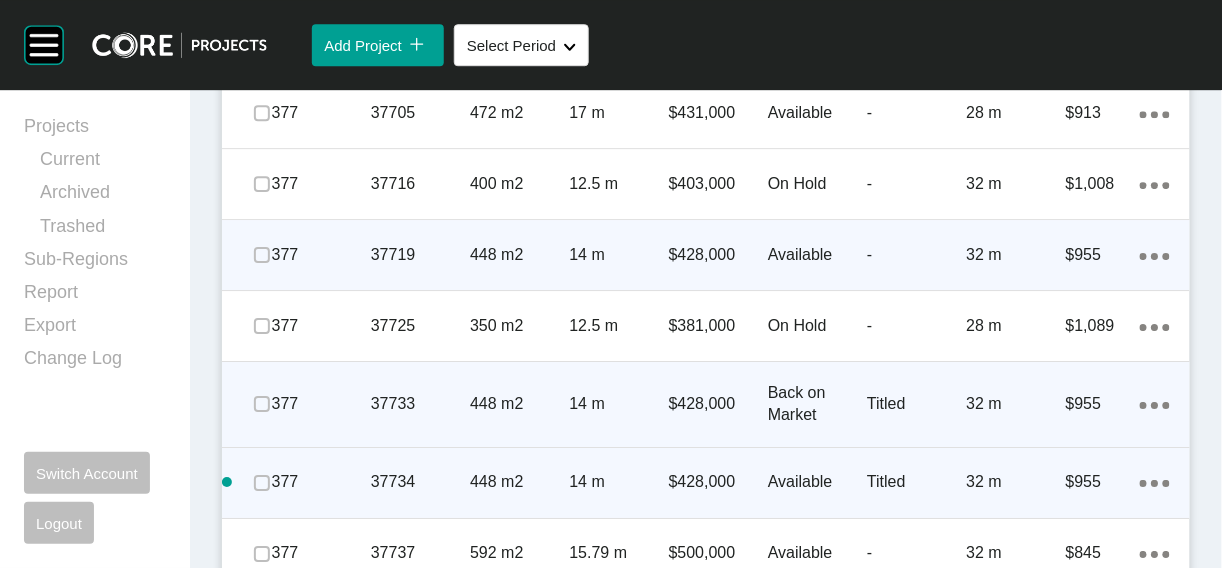 click on "On Hold" at bounding box center (817, -455) 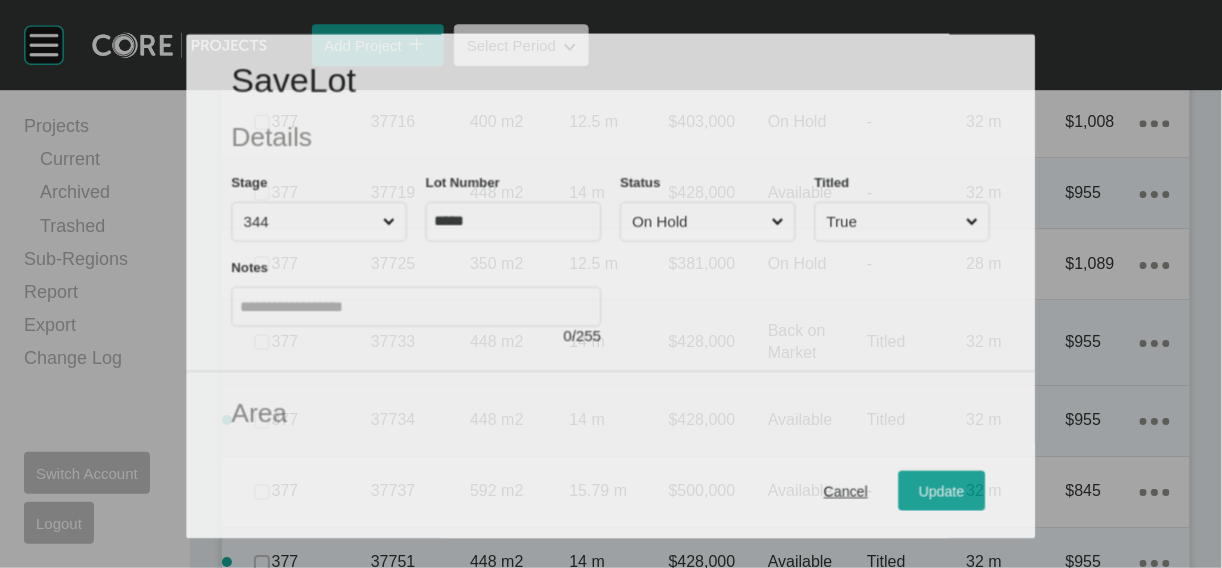 scroll, scrollTop: 3285, scrollLeft: 0, axis: vertical 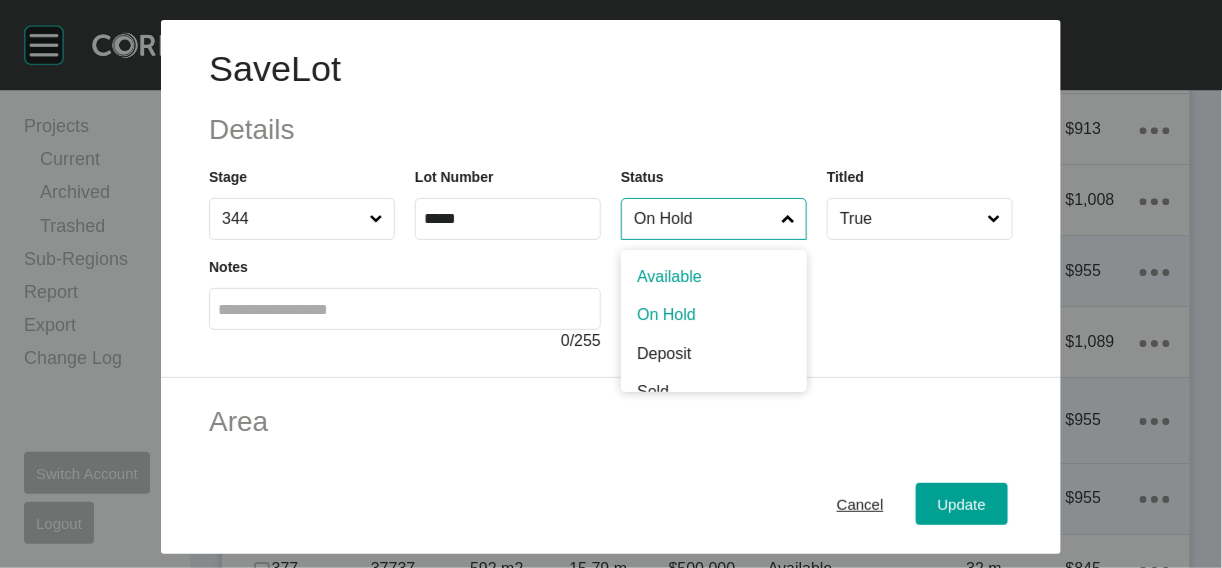 click on "On Hold" at bounding box center [704, 219] 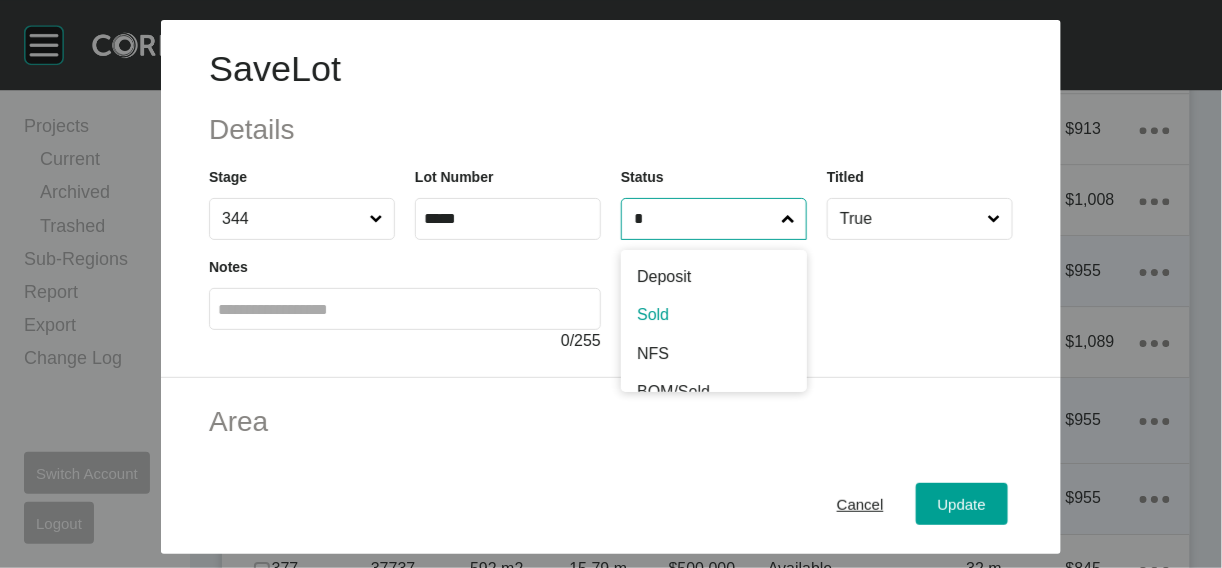 type on "*" 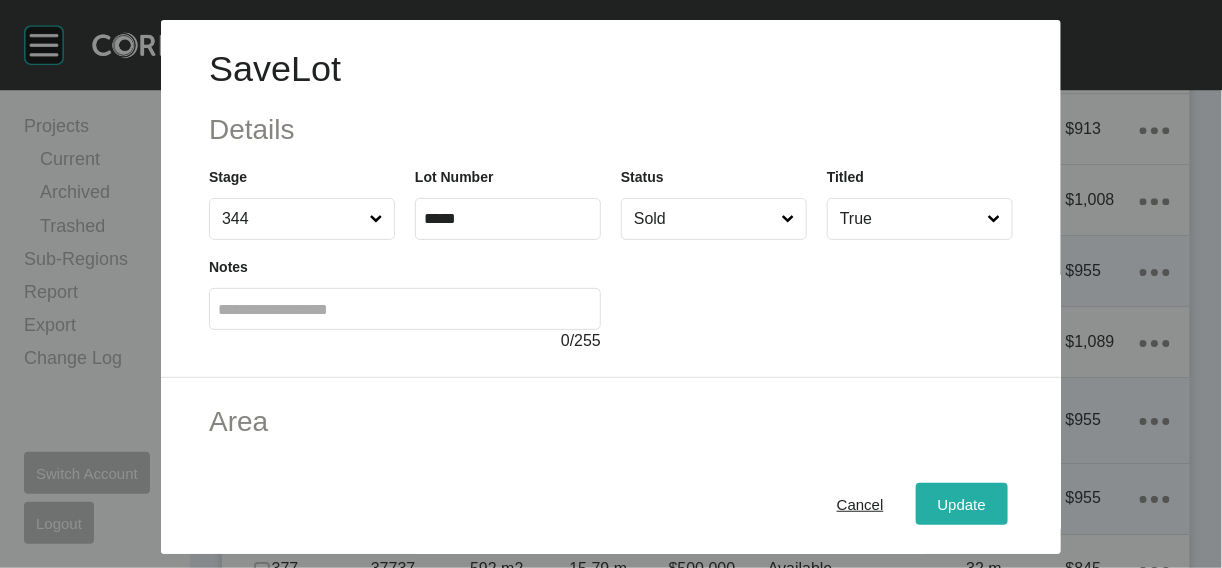 click on "Update" at bounding box center [962, 504] 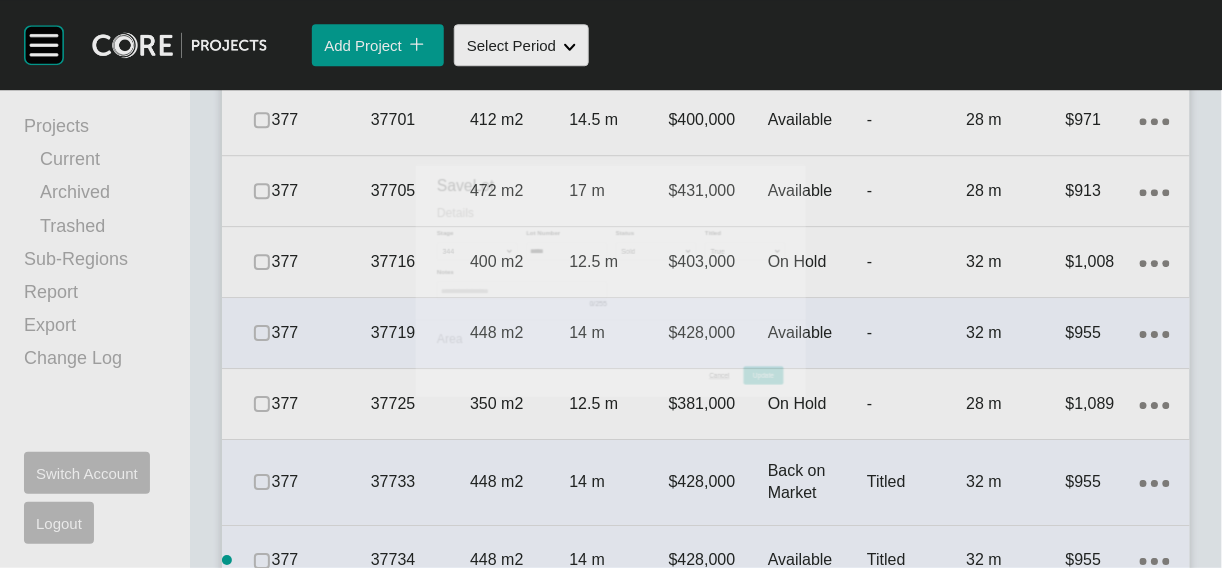 scroll, scrollTop: 3363, scrollLeft: 0, axis: vertical 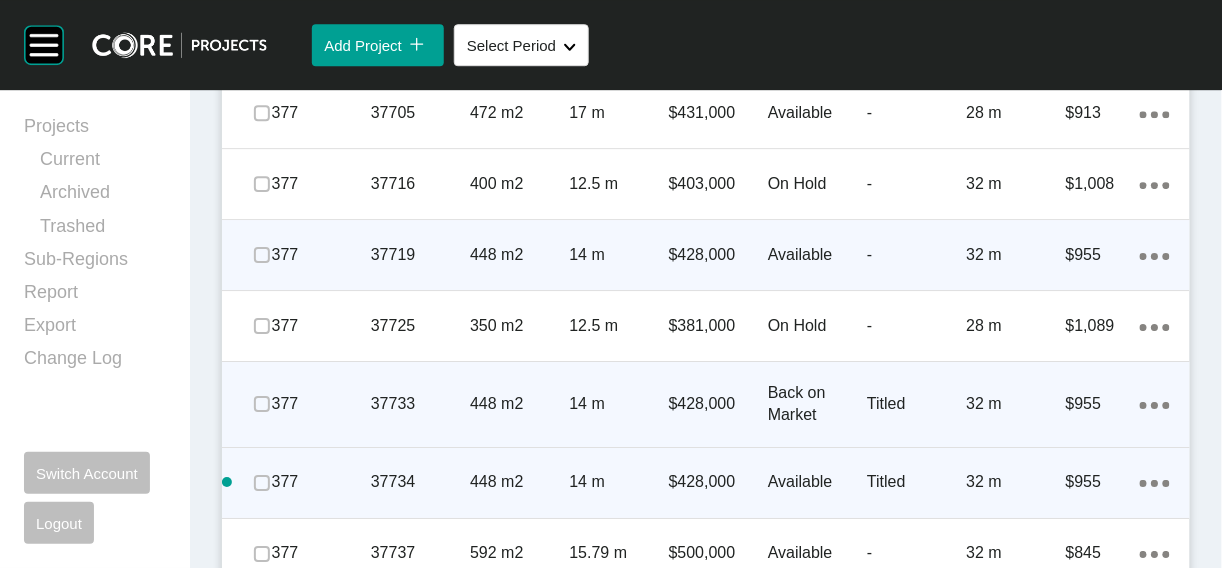 click at bounding box center [262, -455] 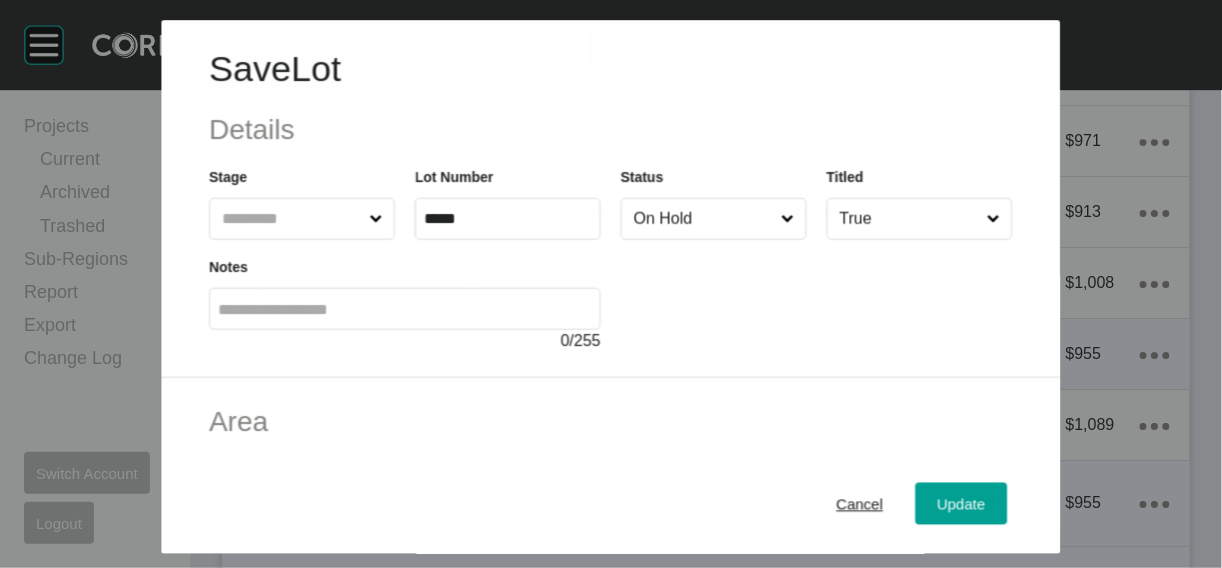 scroll, scrollTop: 3285, scrollLeft: 0, axis: vertical 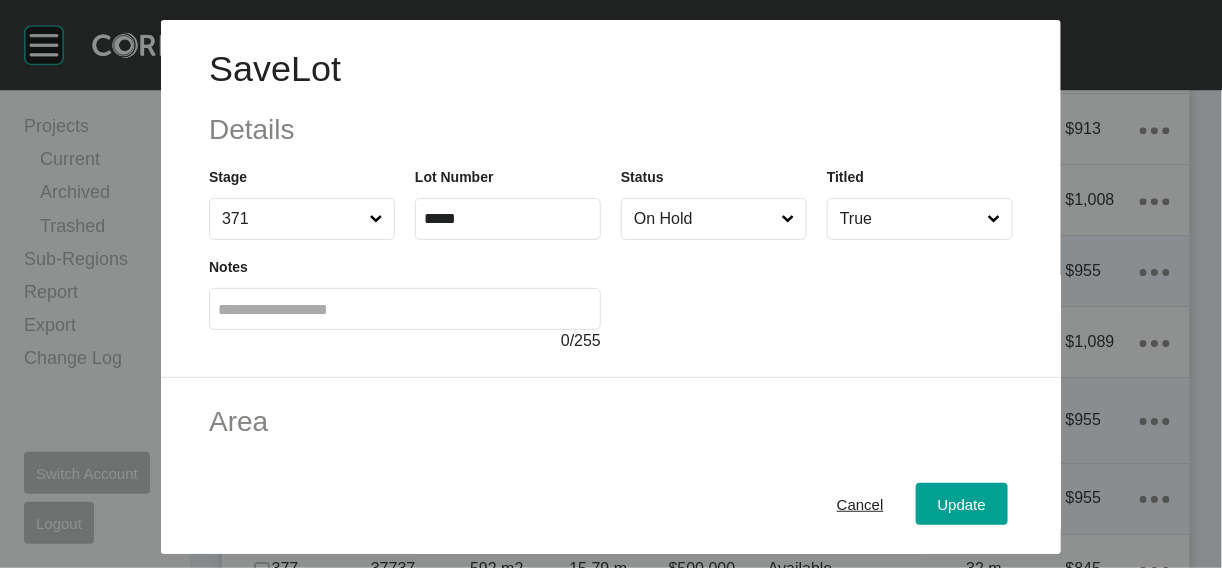 click on "On Hold" at bounding box center [704, 219] 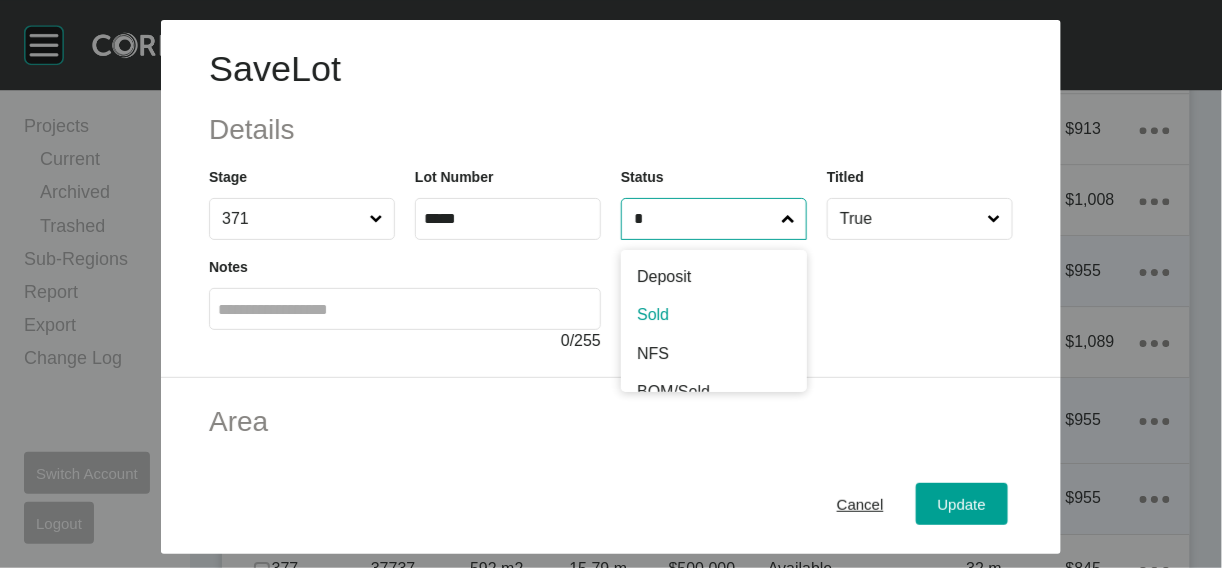type on "*" 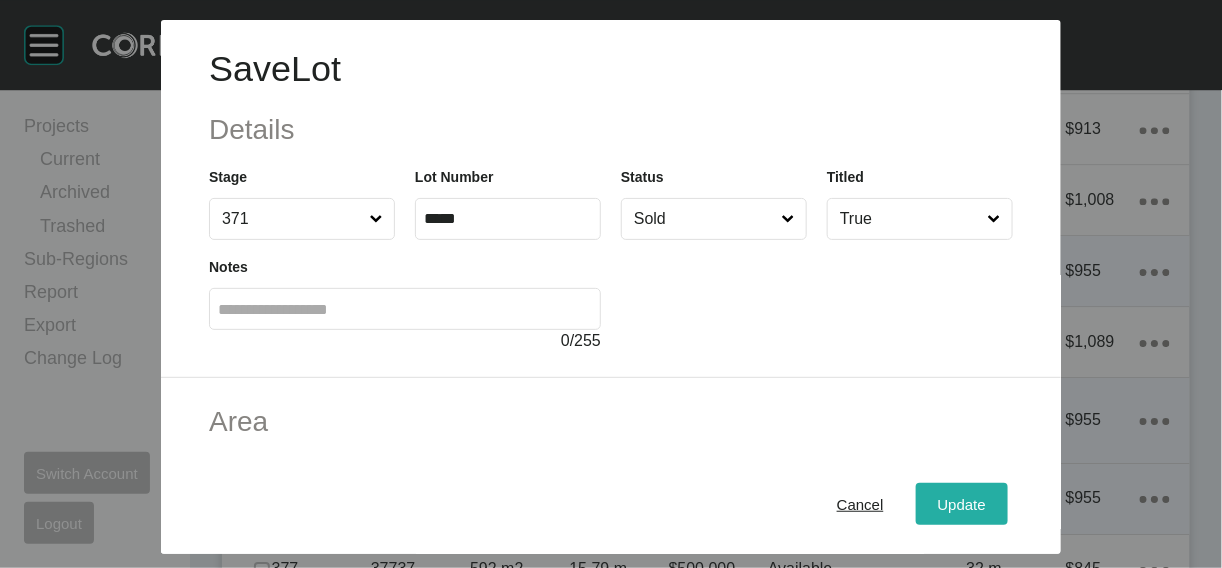 click on "Update" at bounding box center (962, 503) 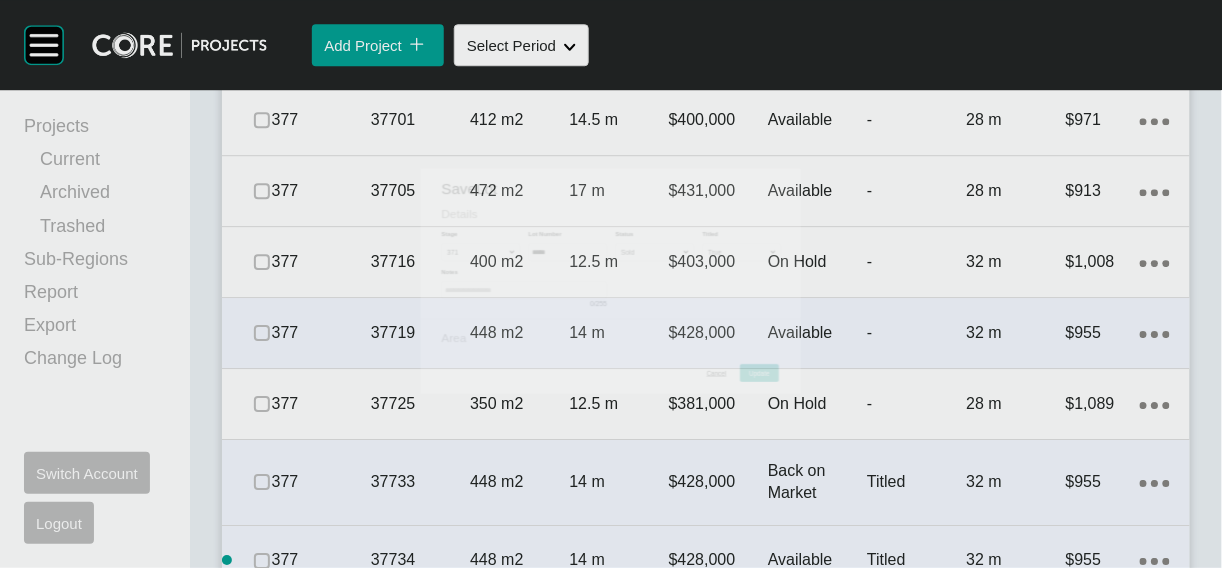 scroll, scrollTop: 3363, scrollLeft: 0, axis: vertical 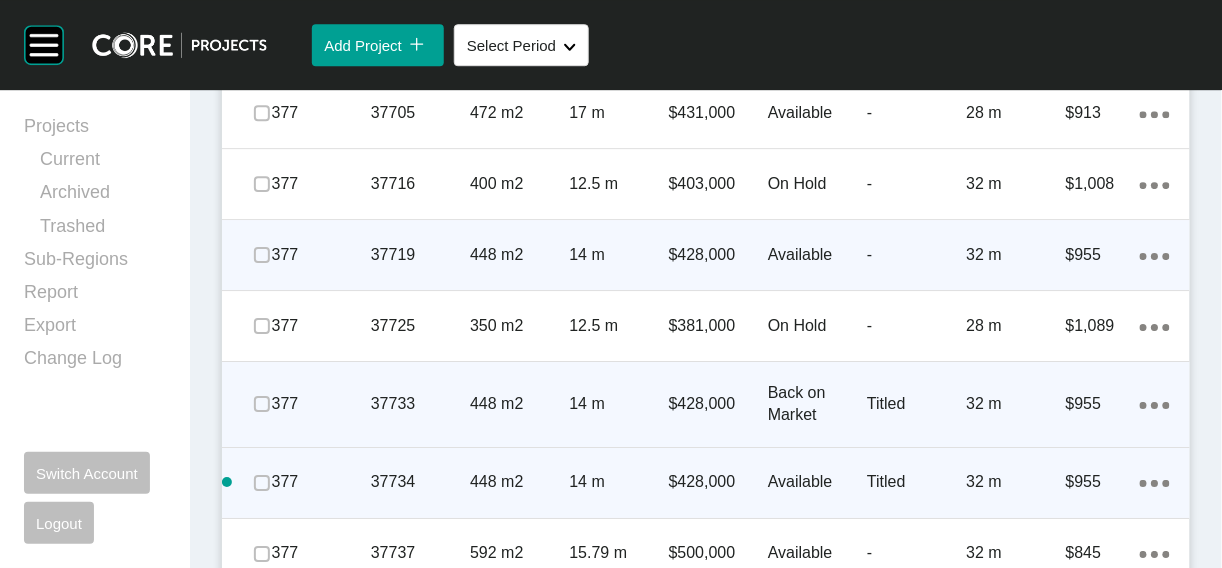 click at bounding box center [262, -384] 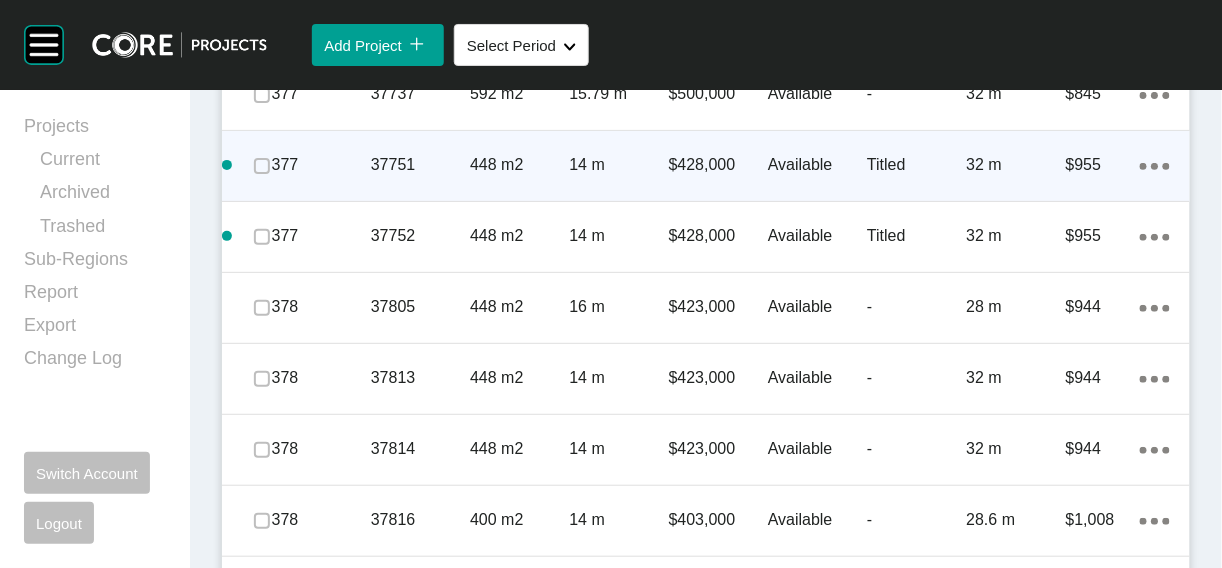scroll, scrollTop: 3875, scrollLeft: 0, axis: vertical 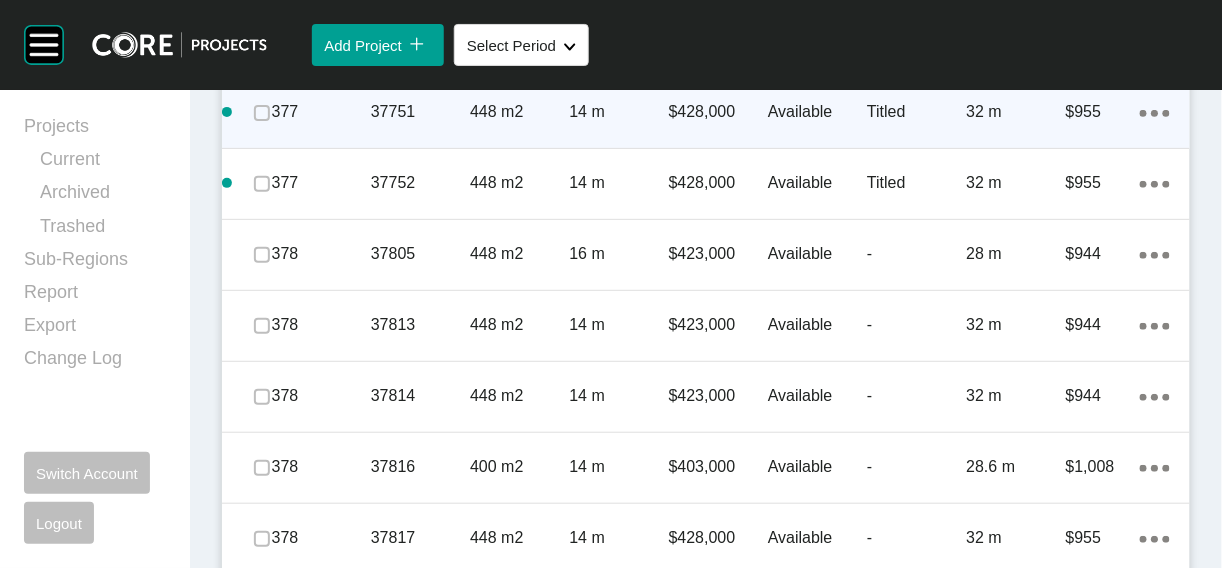 click at bounding box center (262, -541) 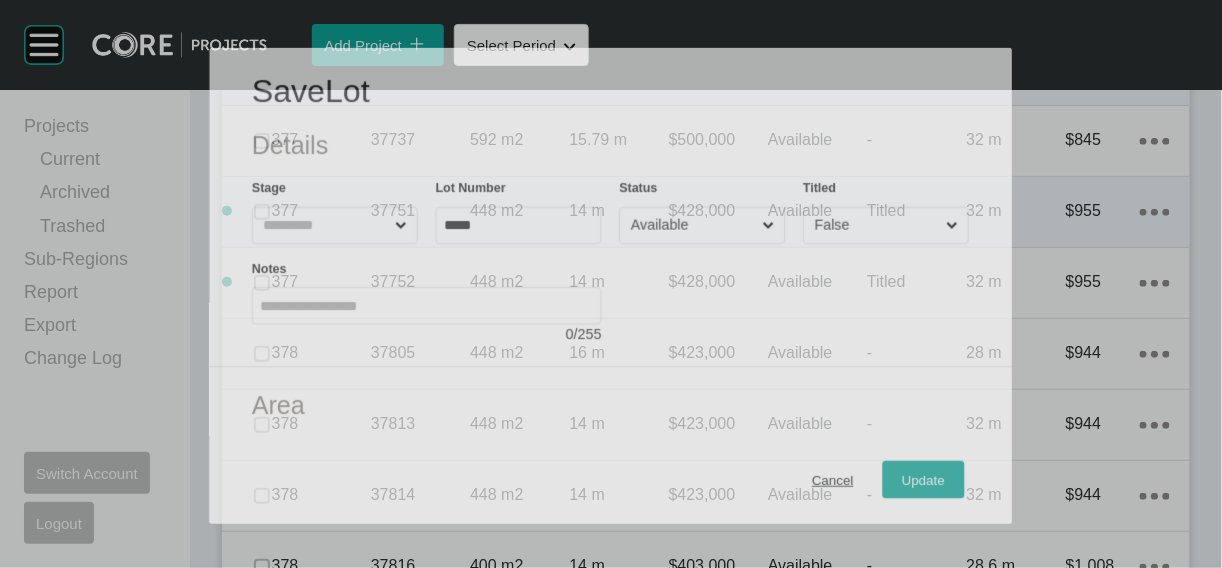 scroll, scrollTop: 3798, scrollLeft: 0, axis: vertical 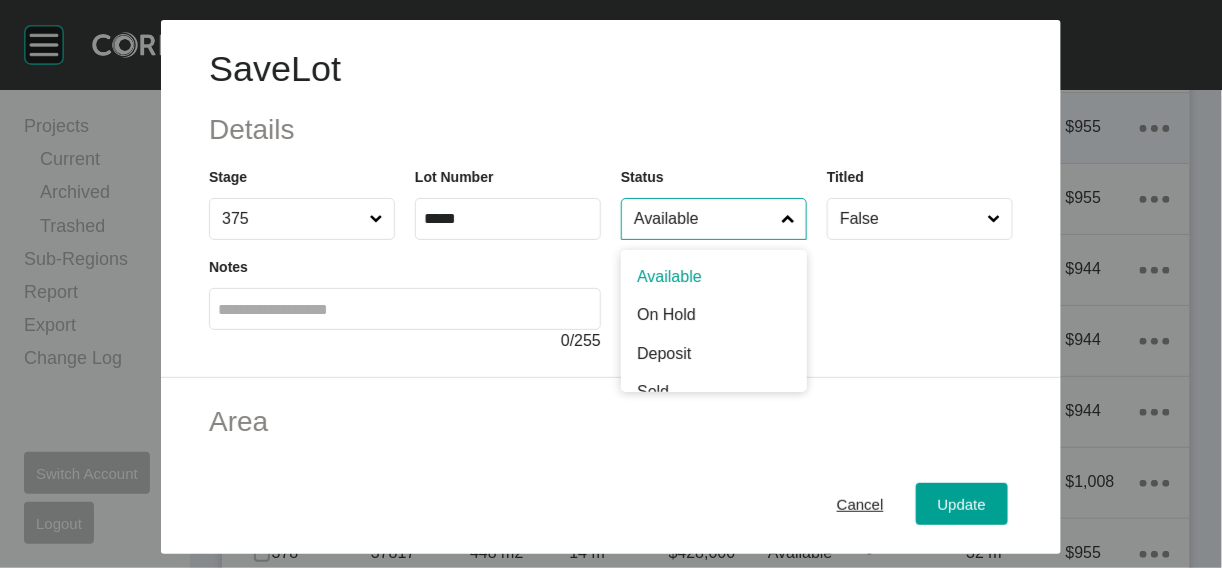 click on "Available" at bounding box center (704, 219) 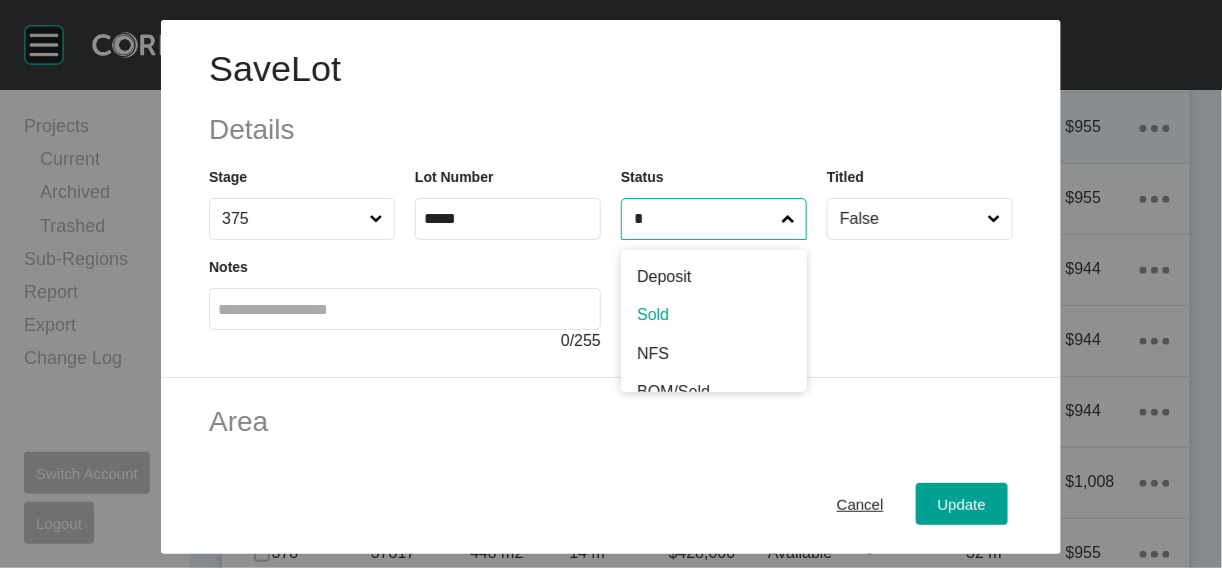 type on "*" 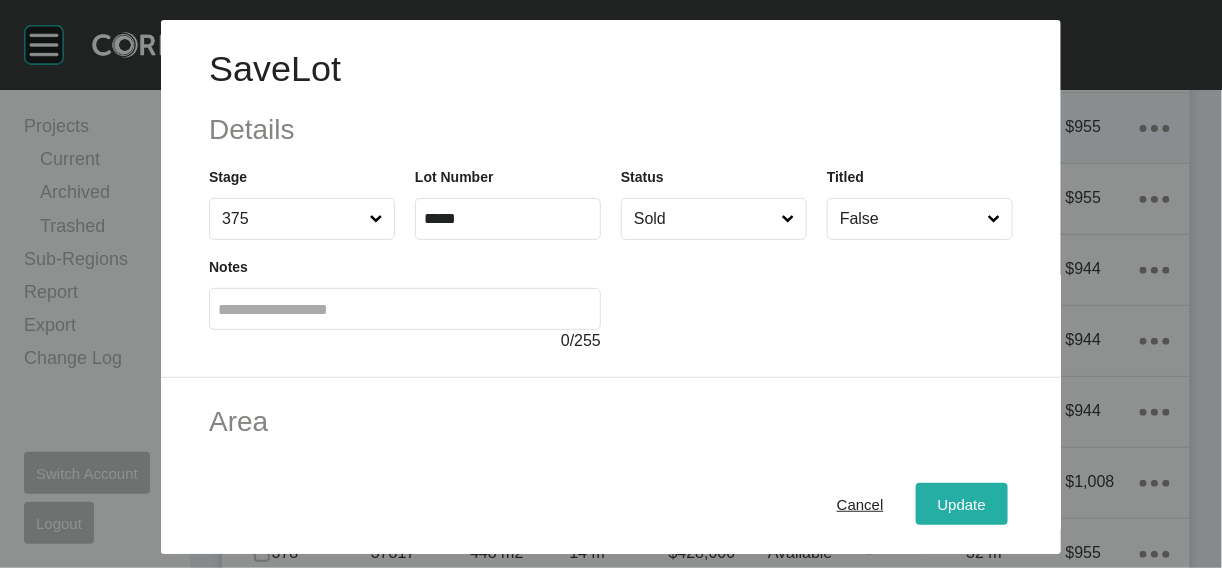 click on "Update" at bounding box center [962, 503] 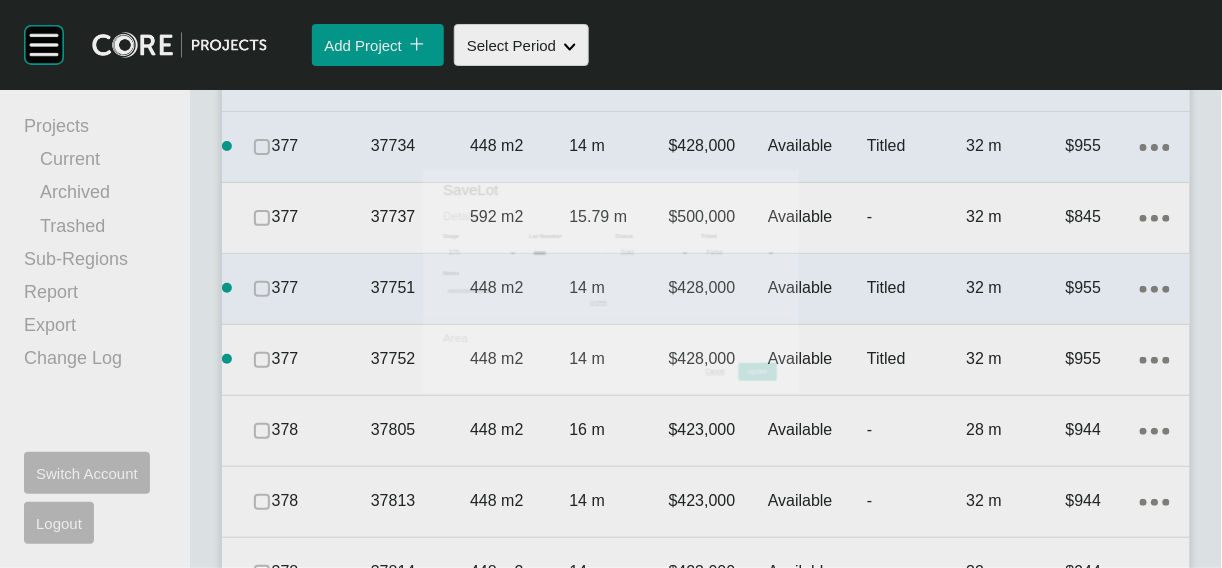 scroll, scrollTop: 3875, scrollLeft: 0, axis: vertical 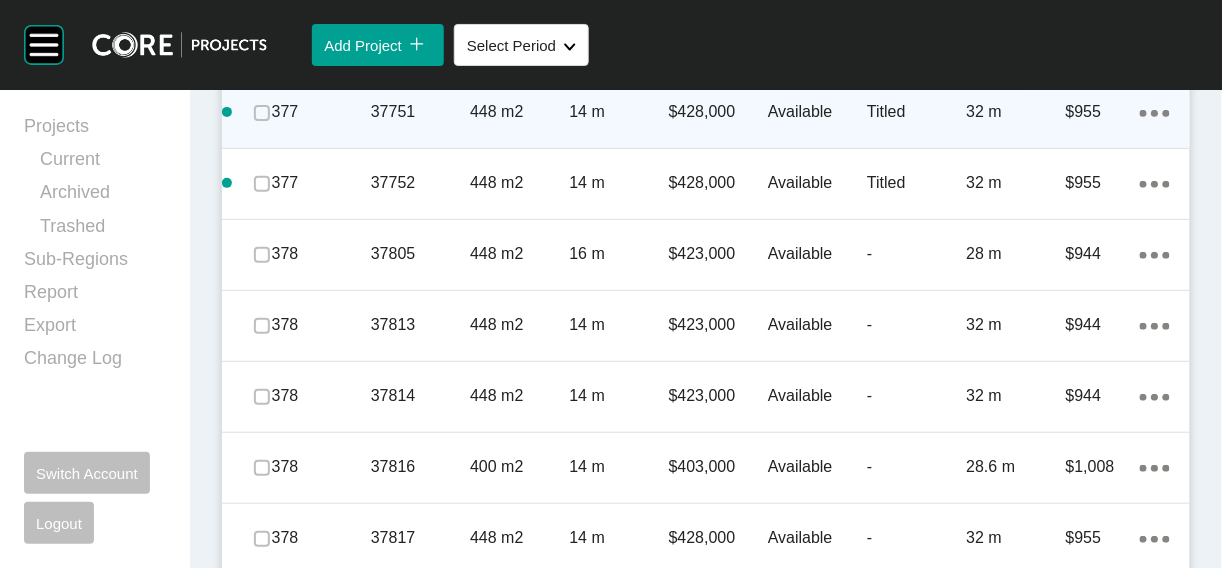 click at bounding box center [262, -612] 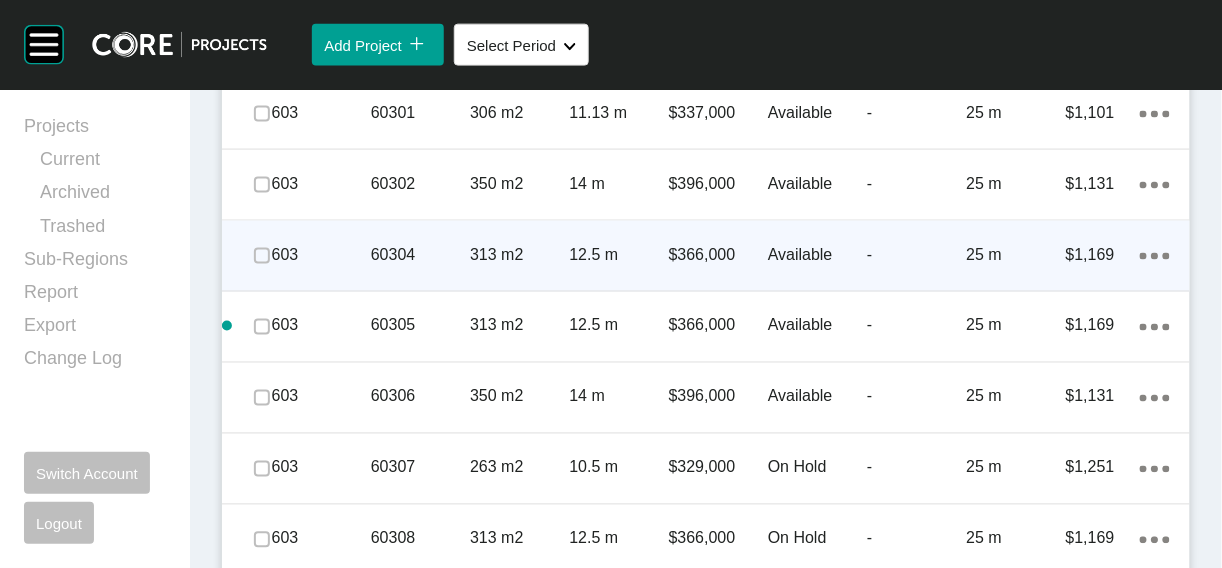 scroll, scrollTop: 4493, scrollLeft: 0, axis: vertical 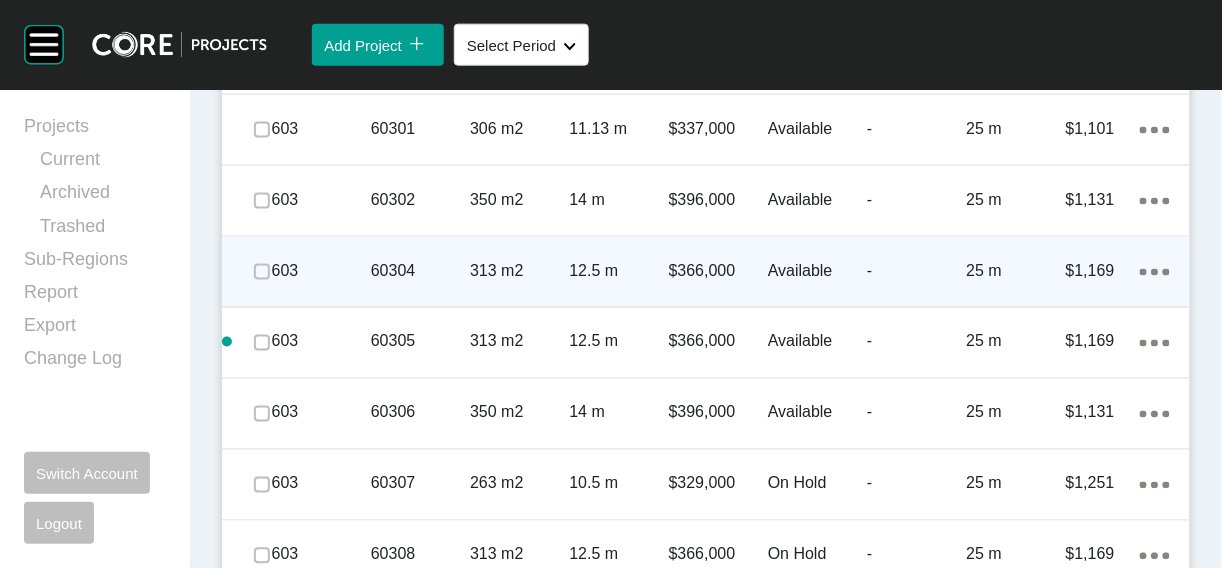 click on "350 m2" at bounding box center [519, -737] 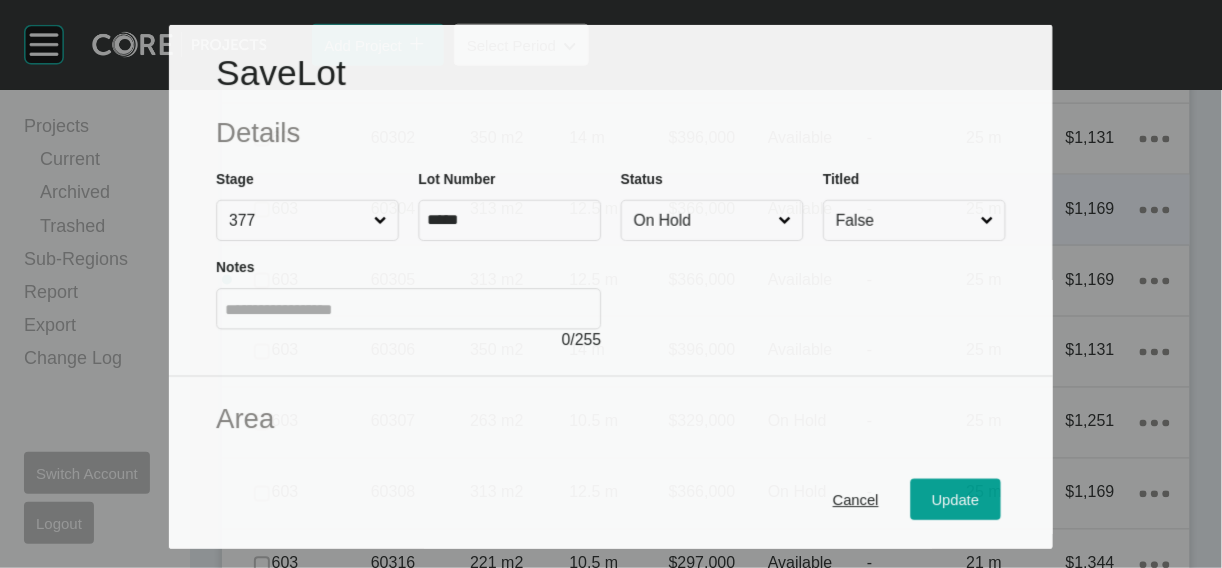 scroll, scrollTop: 4349, scrollLeft: 0, axis: vertical 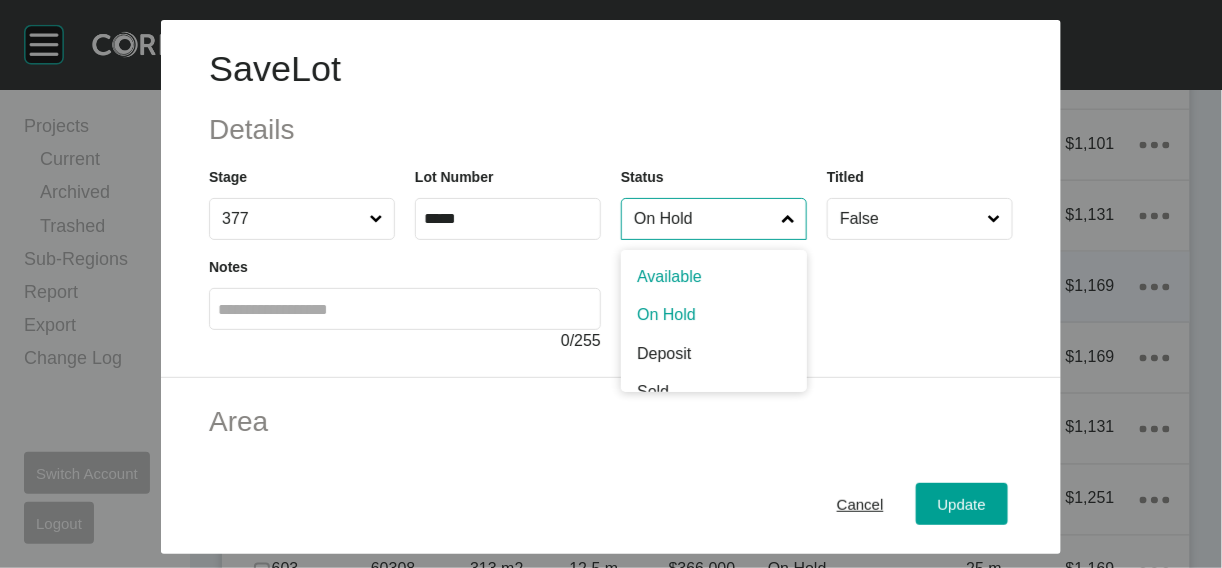 click on "On Hold" at bounding box center (704, 219) 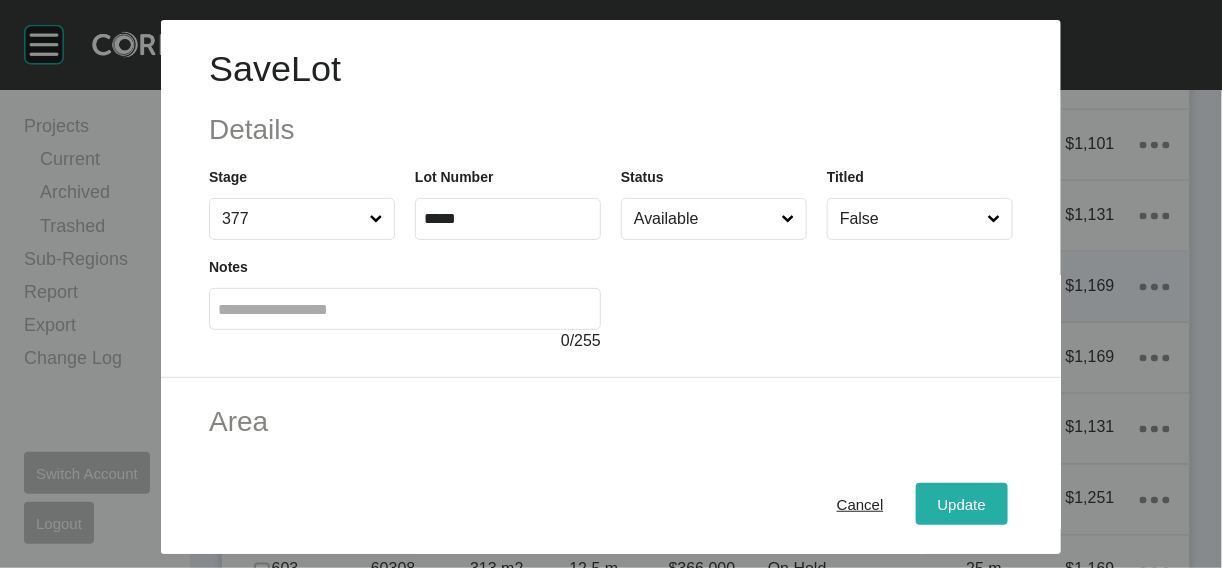 click on "Update" at bounding box center (962, 503) 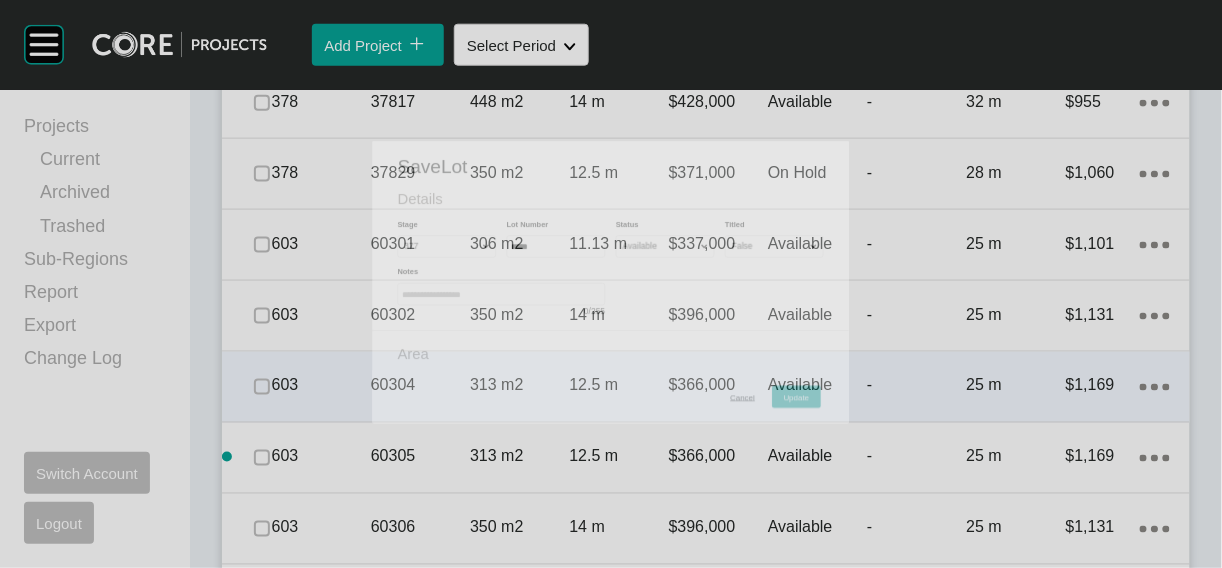 scroll, scrollTop: 4426, scrollLeft: 0, axis: vertical 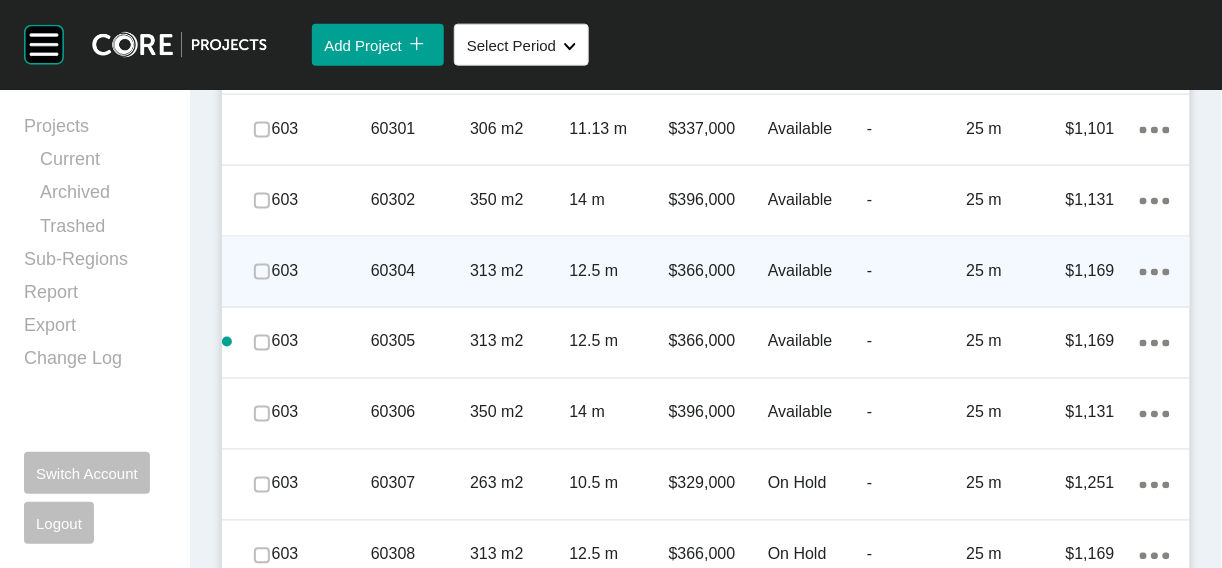 click at bounding box center (262, -737) 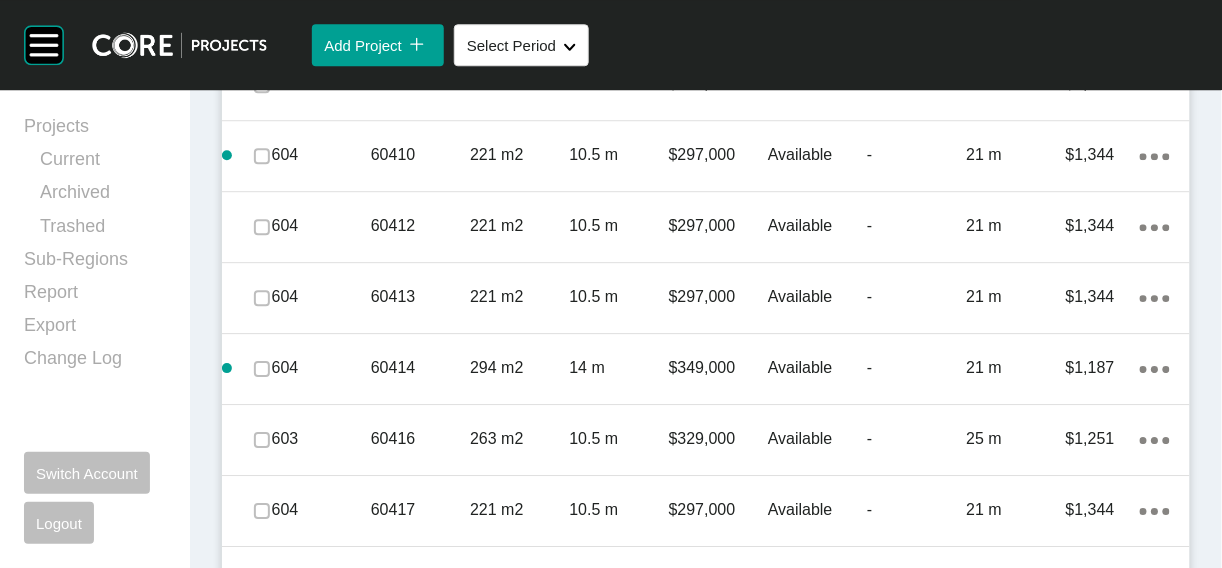scroll, scrollTop: 5153, scrollLeft: 0, axis: vertical 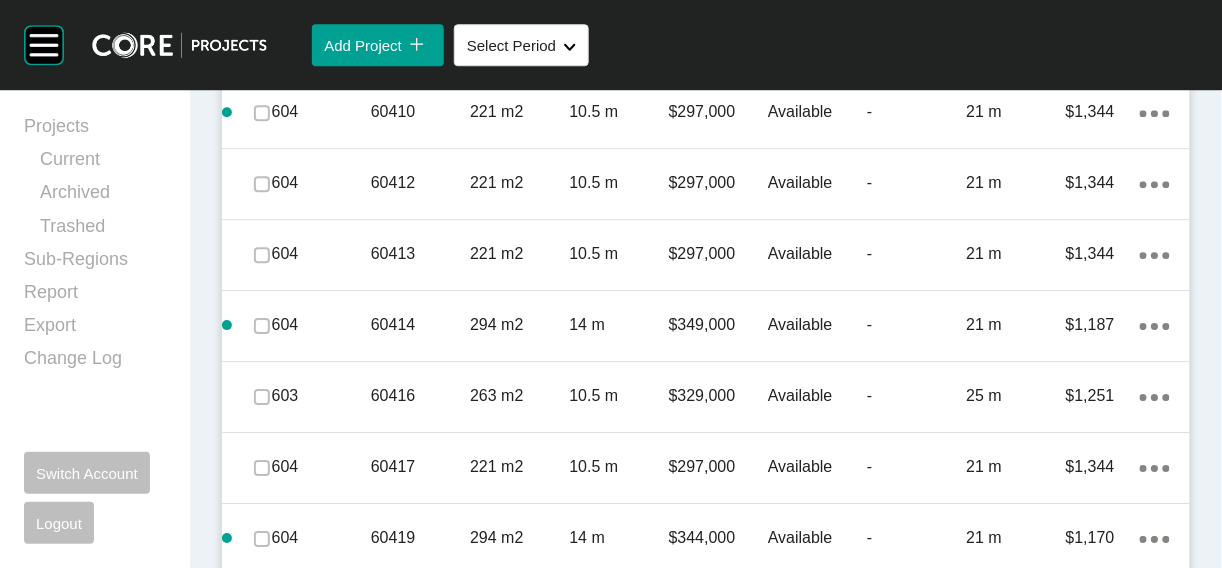 drag, startPoint x: 935, startPoint y: 259, endPoint x: 841, endPoint y: 242, distance: 95.524864 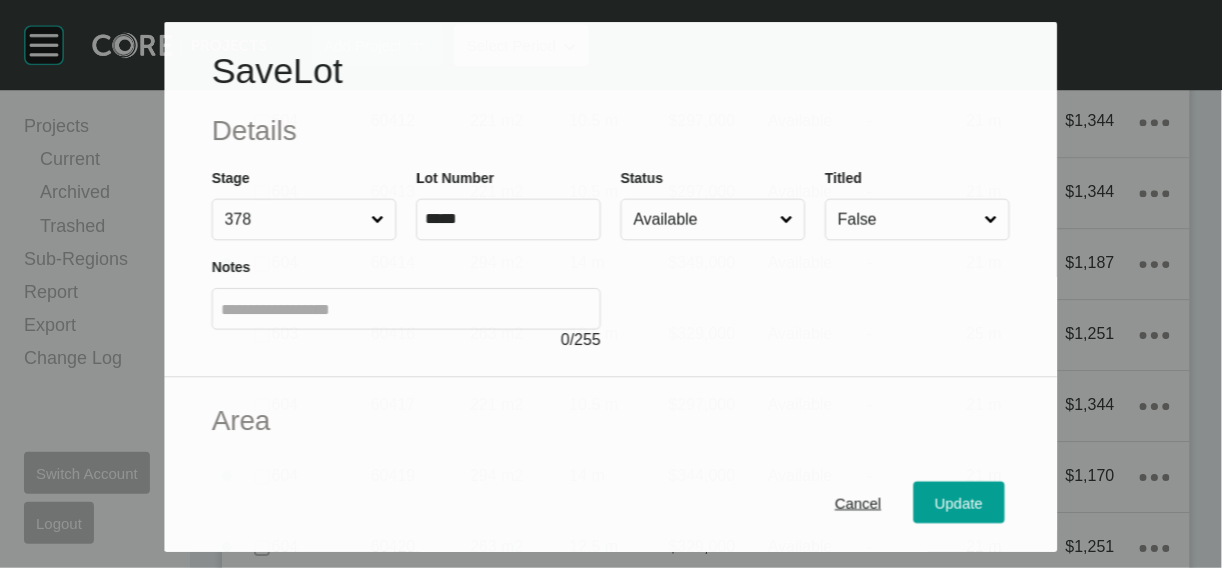 scroll, scrollTop: 5075, scrollLeft: 0, axis: vertical 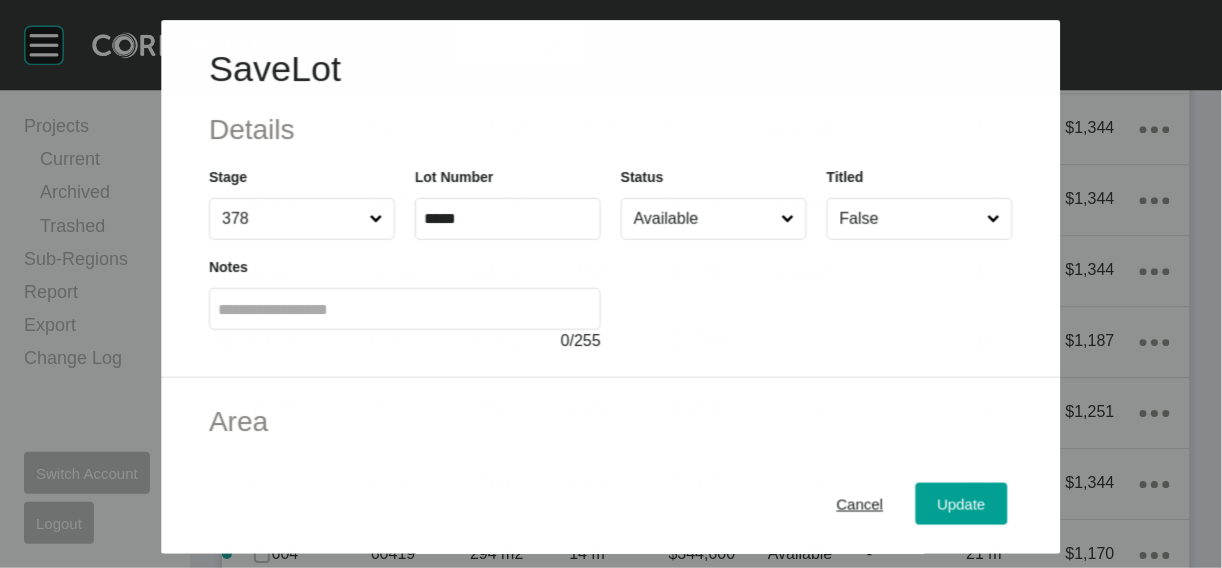 click on "Available" at bounding box center (703, 219) 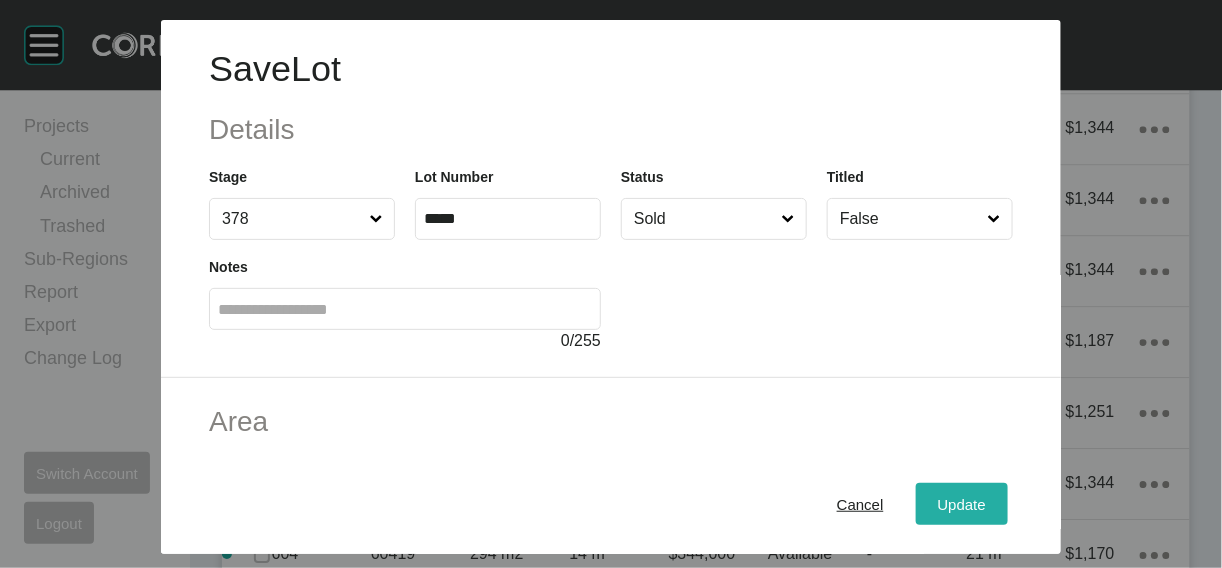 click on "Update" at bounding box center [962, 503] 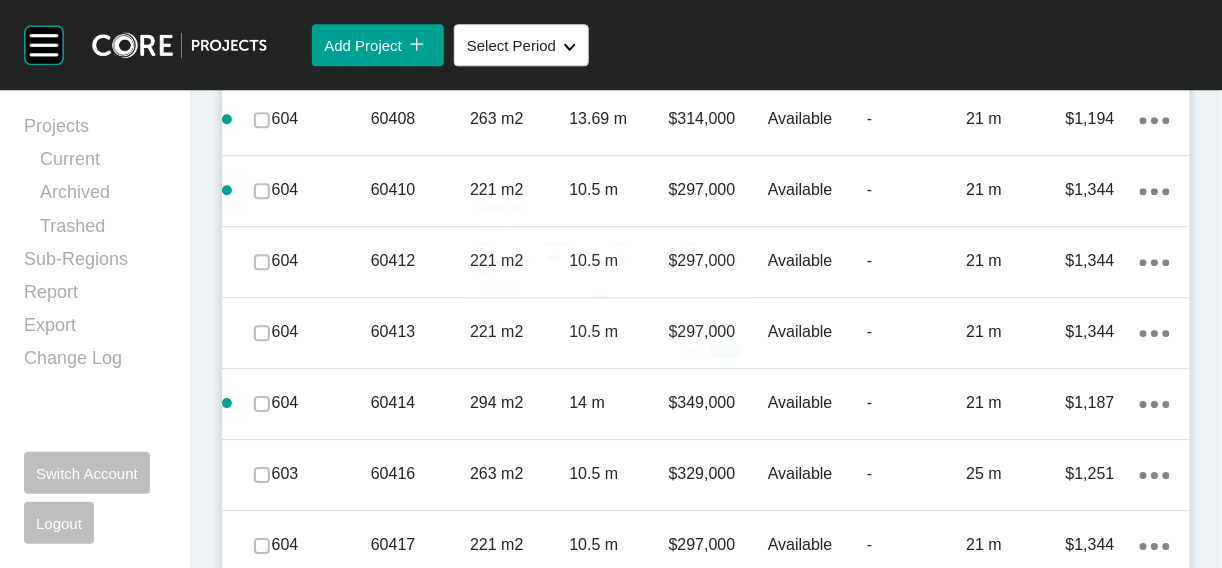 scroll, scrollTop: 5153, scrollLeft: 0, axis: vertical 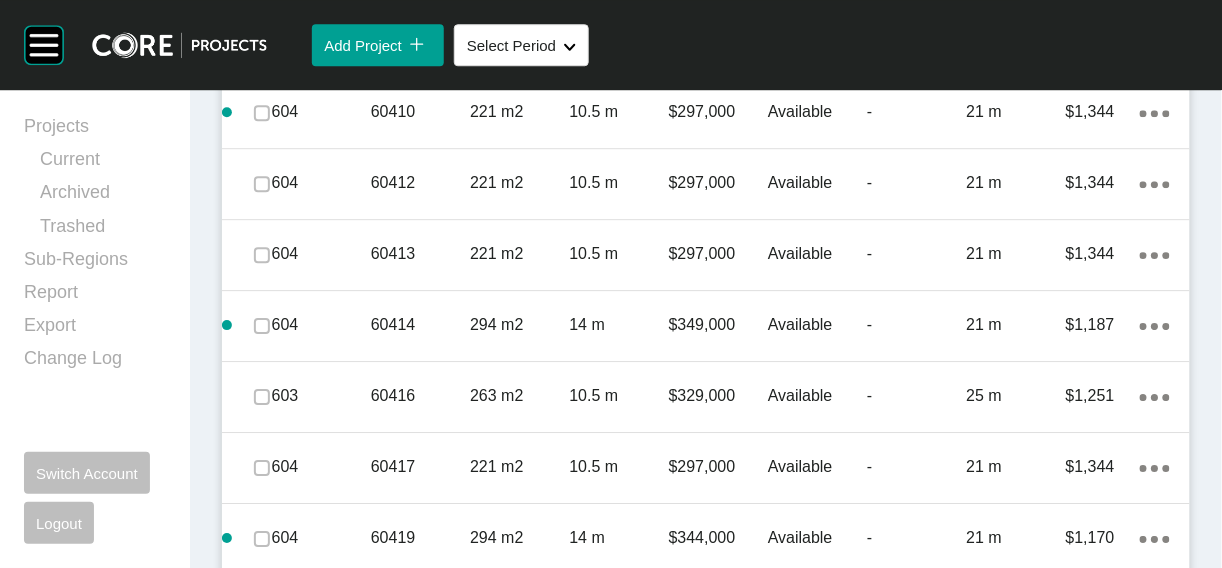 click at bounding box center [262, -810] 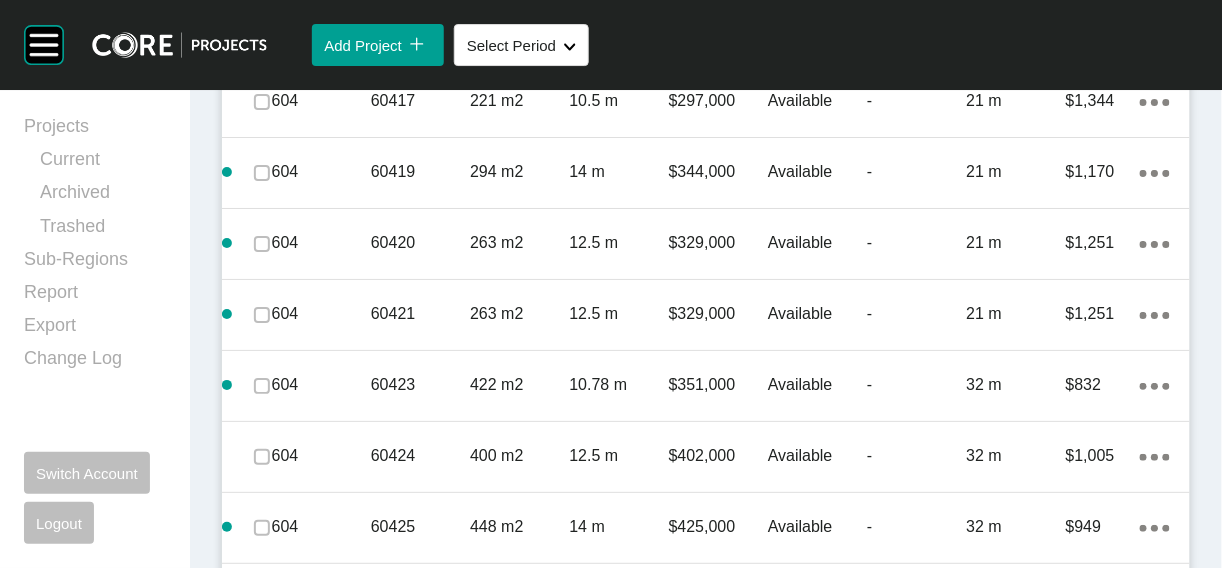 scroll, scrollTop: 5536, scrollLeft: 0, axis: vertical 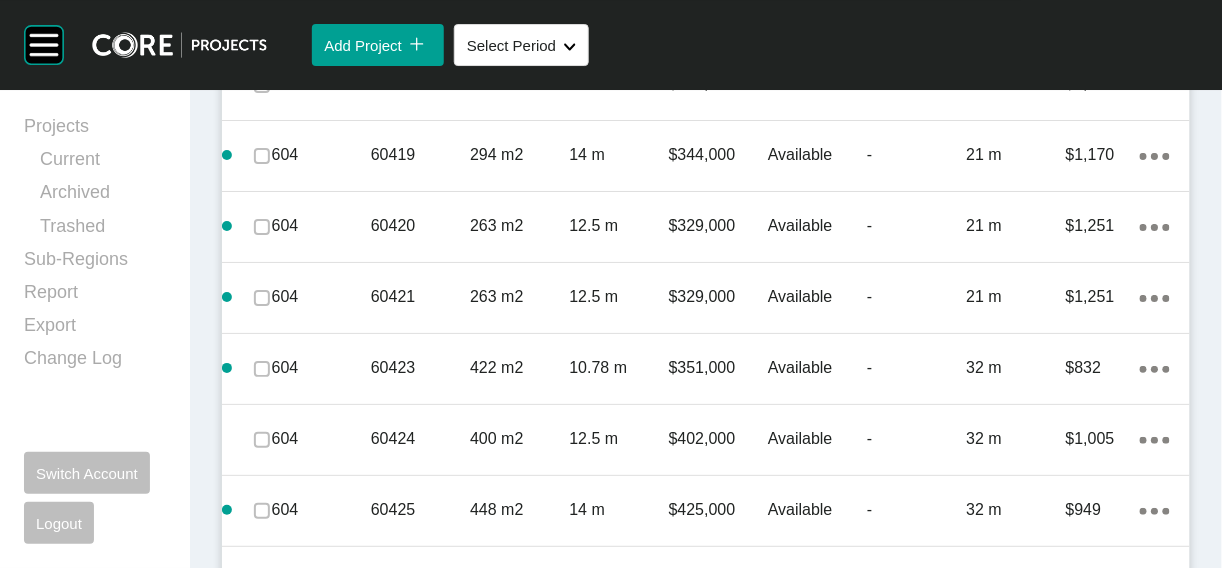 click at bounding box center (262, -838) 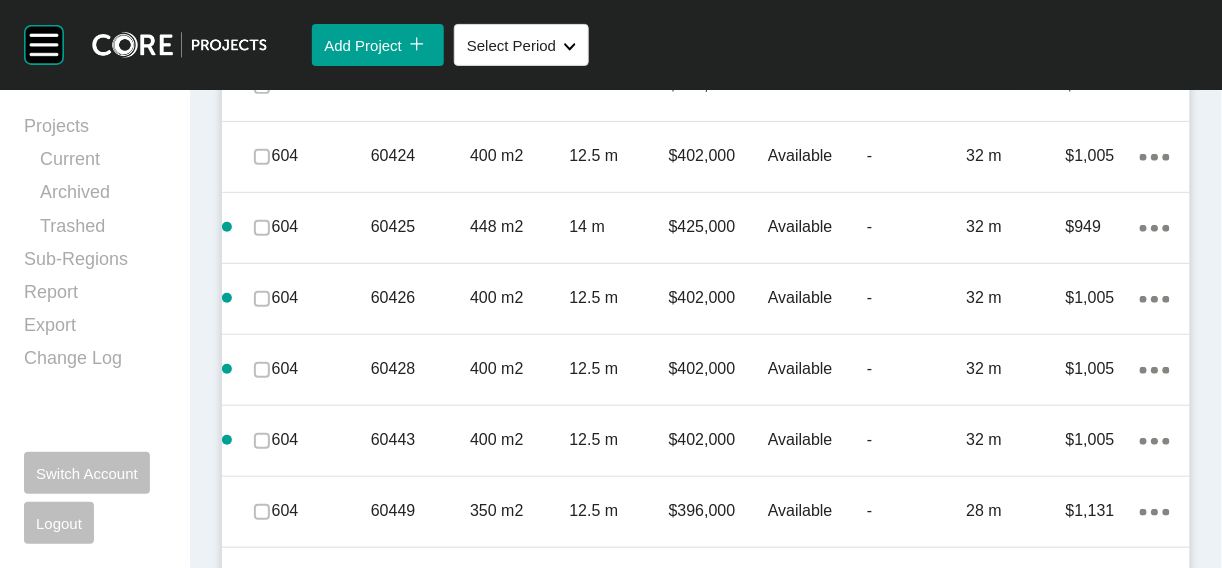 scroll, scrollTop: 5903, scrollLeft: 0, axis: vertical 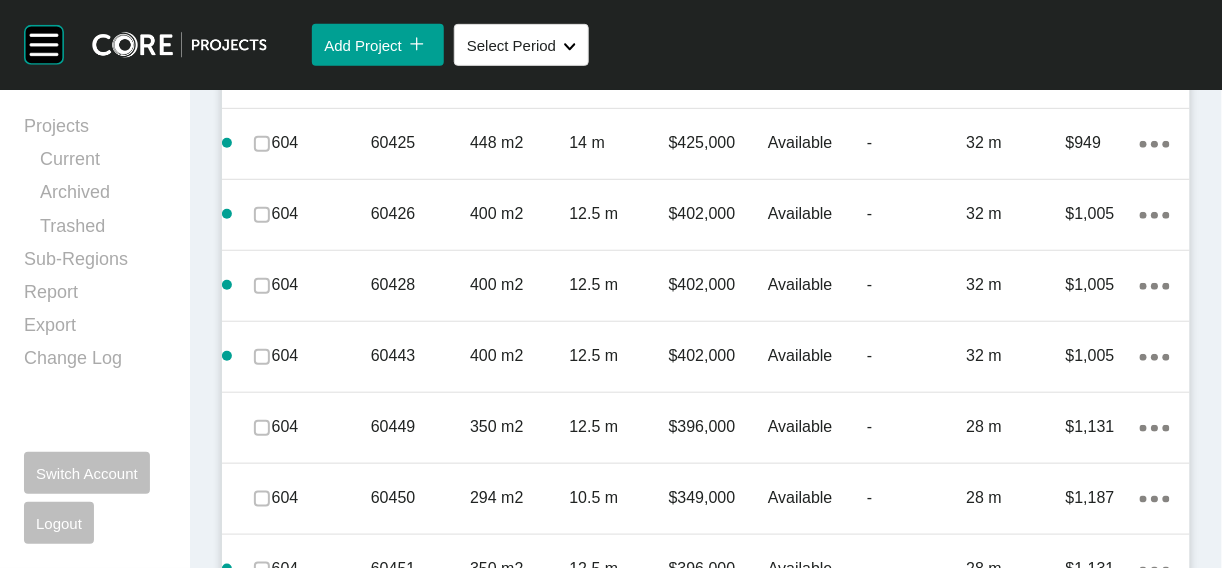click at bounding box center [262, -992] 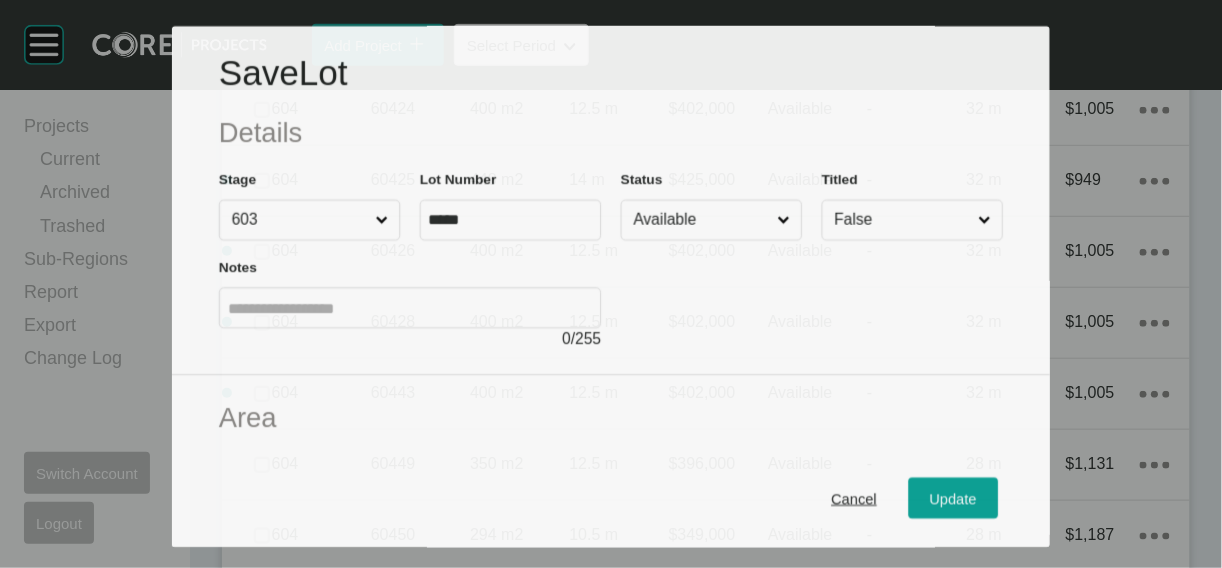 scroll, scrollTop: 5825, scrollLeft: 0, axis: vertical 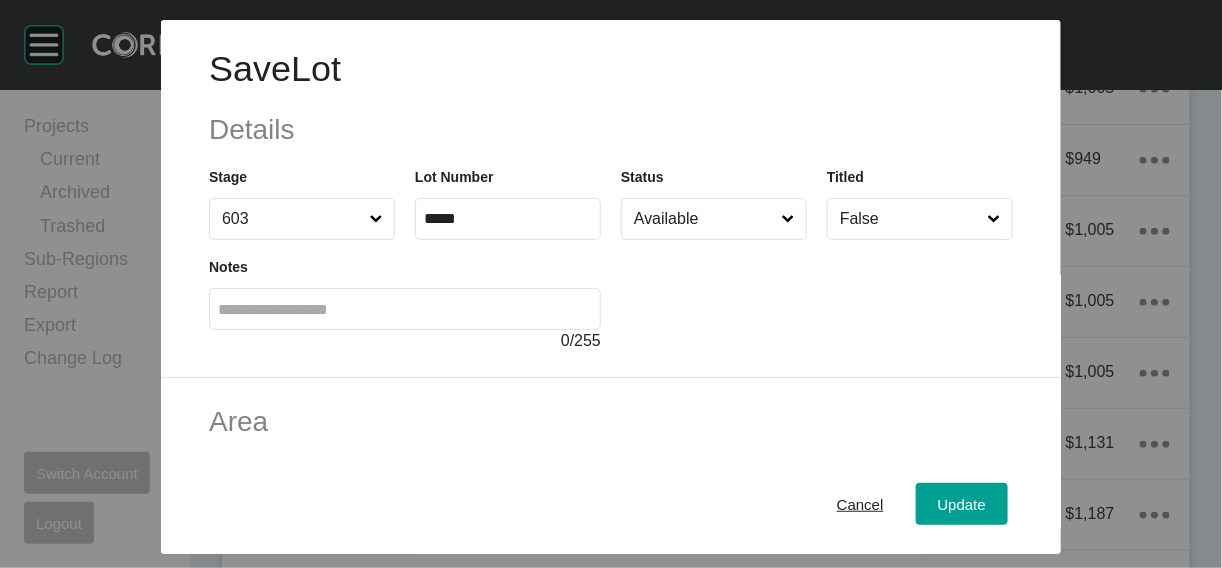 click on "Available" at bounding box center [704, 219] 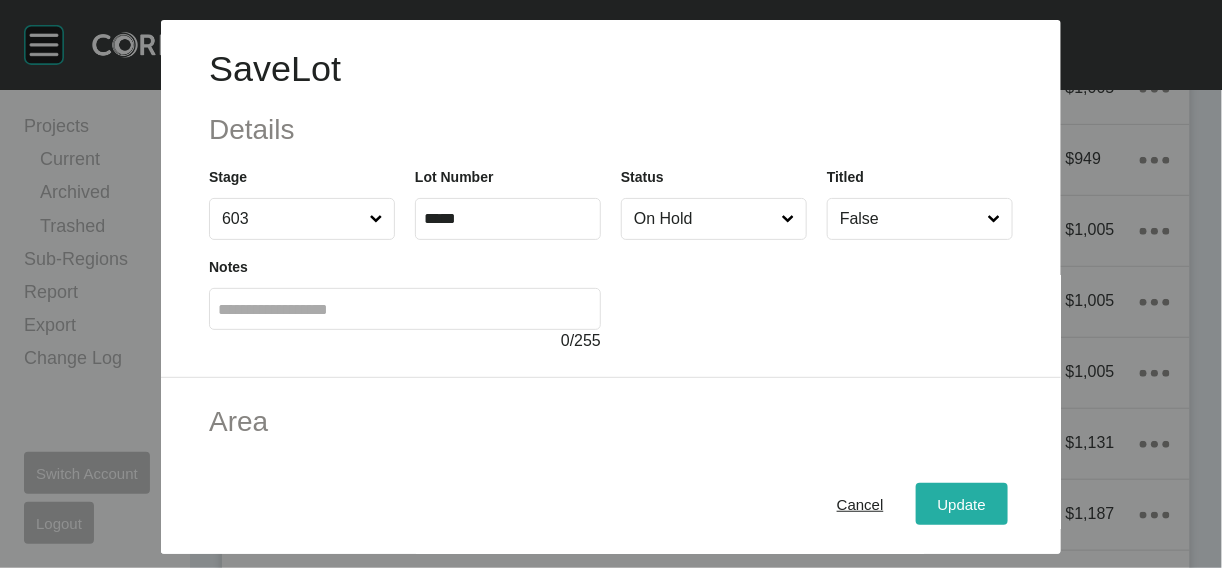 click on "Update" at bounding box center (962, 503) 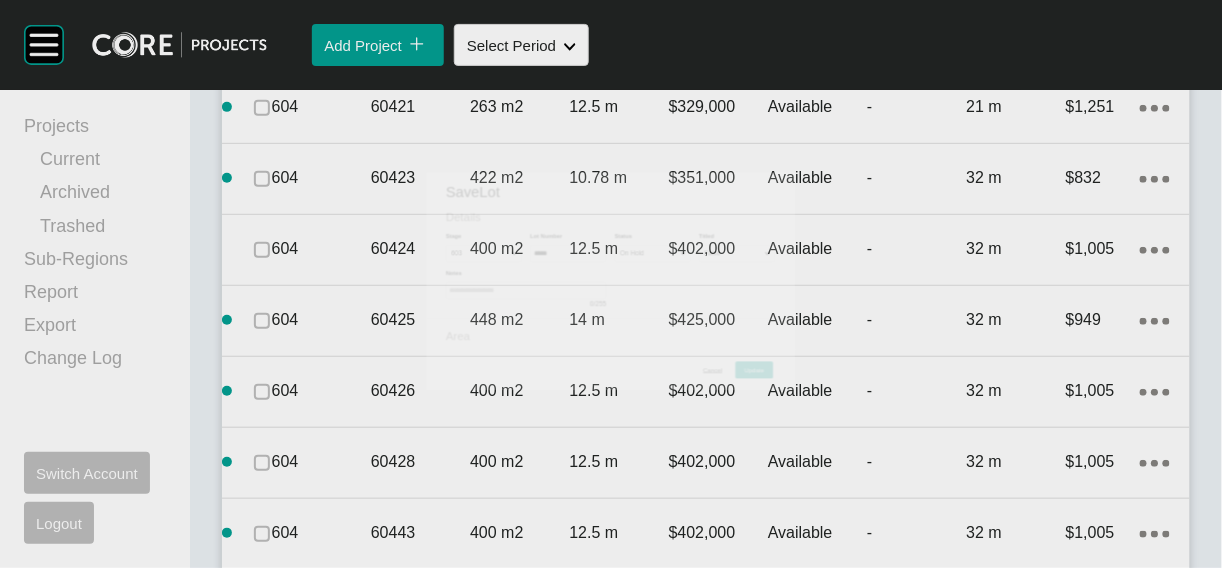 scroll, scrollTop: 5903, scrollLeft: 0, axis: vertical 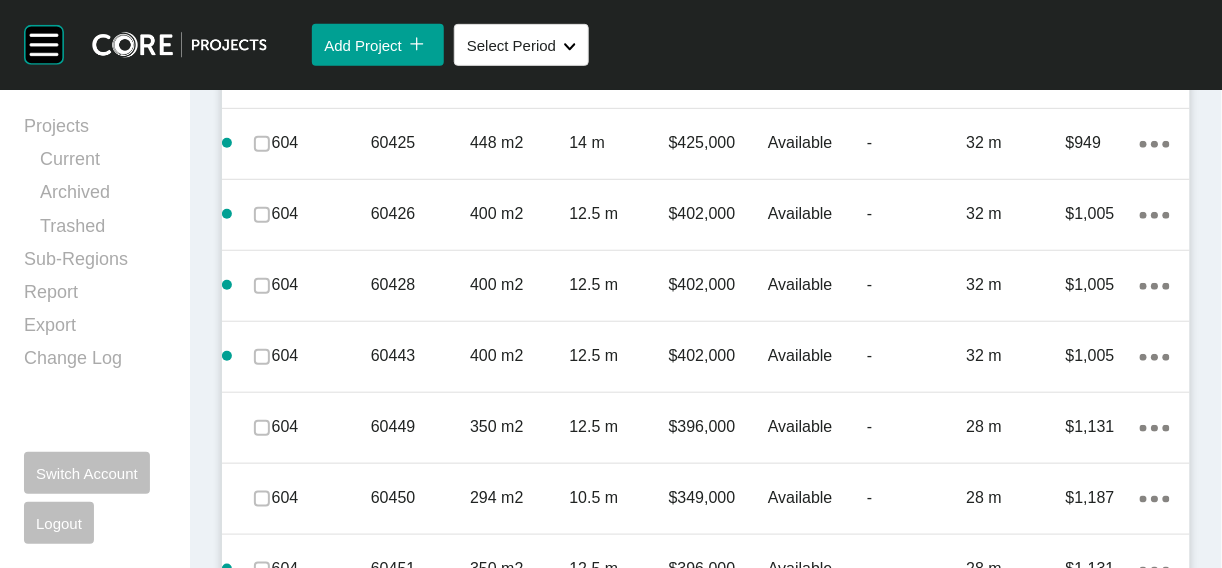 click on "-" at bounding box center [916, -922] 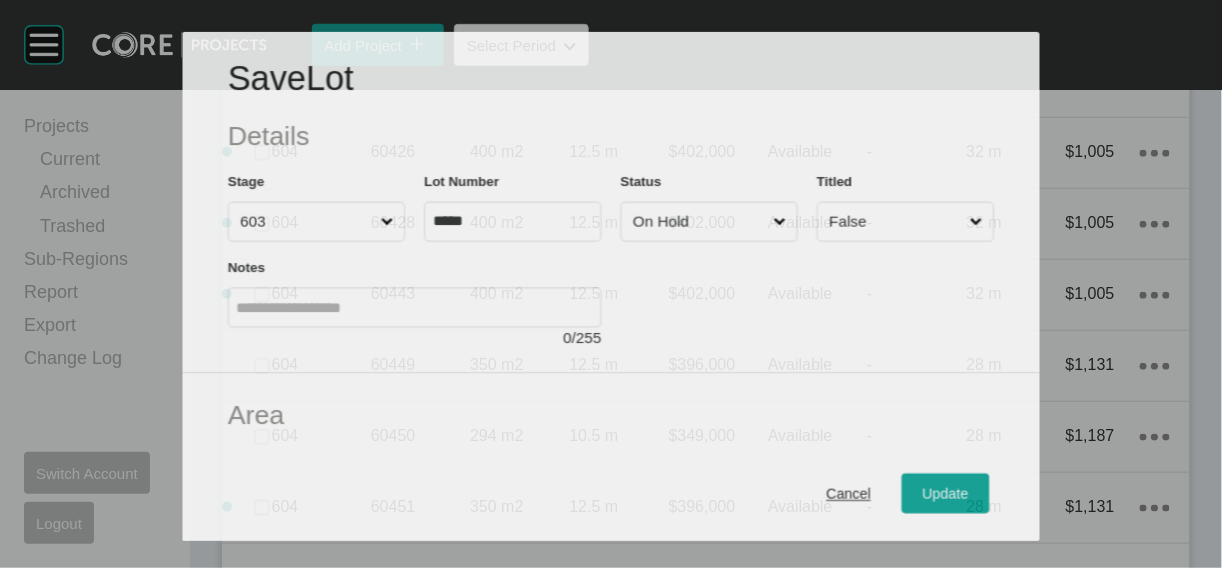 scroll, scrollTop: 5825, scrollLeft: 0, axis: vertical 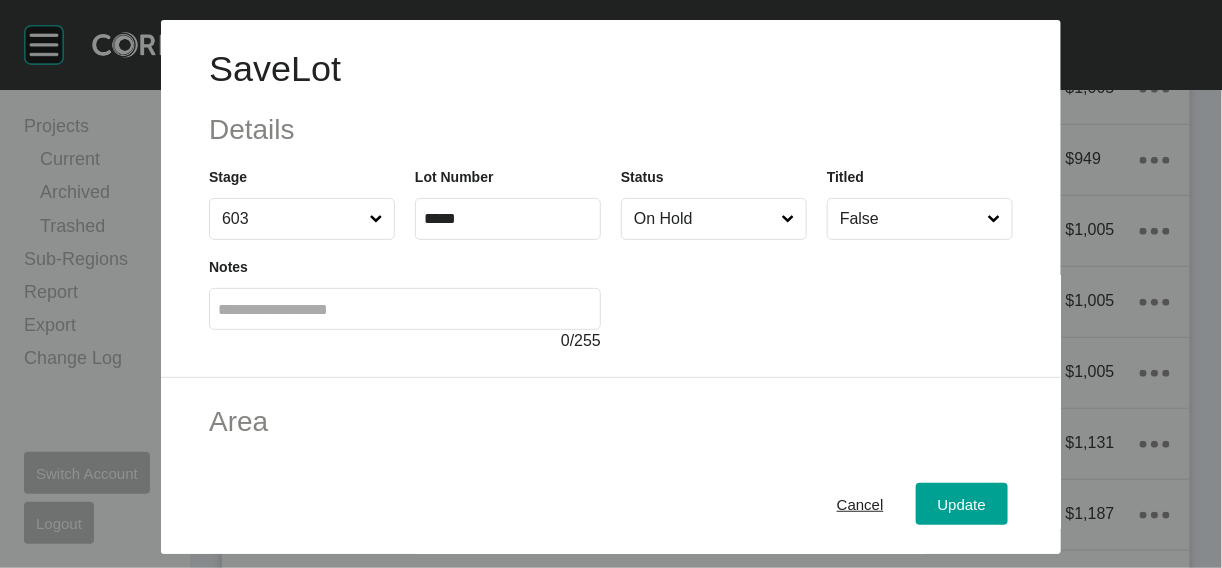 click on "On Hold" at bounding box center (704, 219) 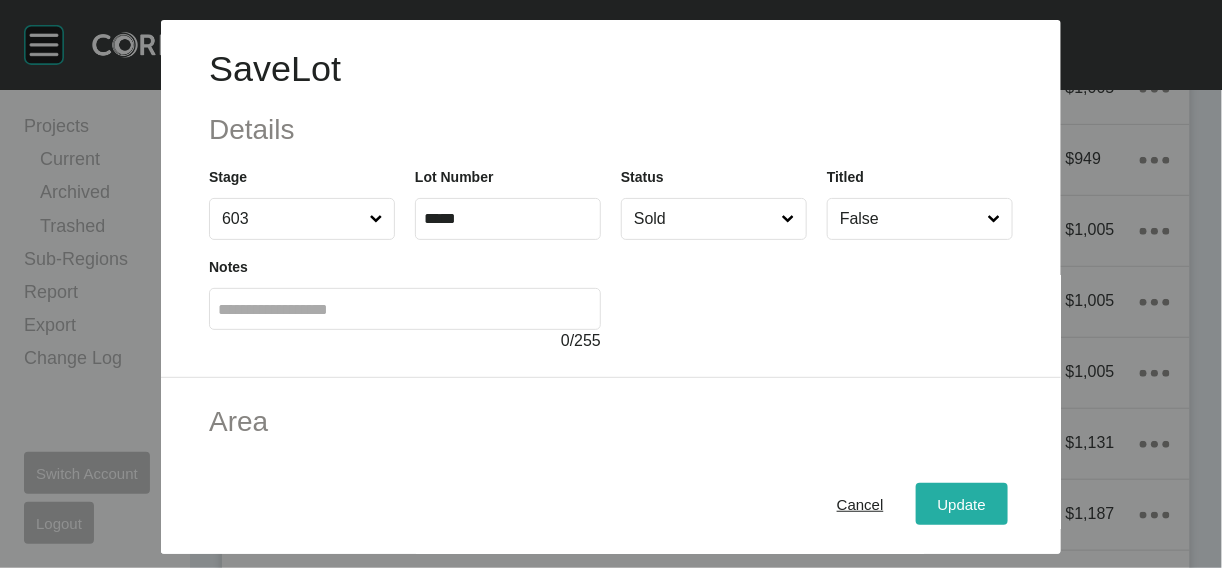 click on "Update" at bounding box center [962, 504] 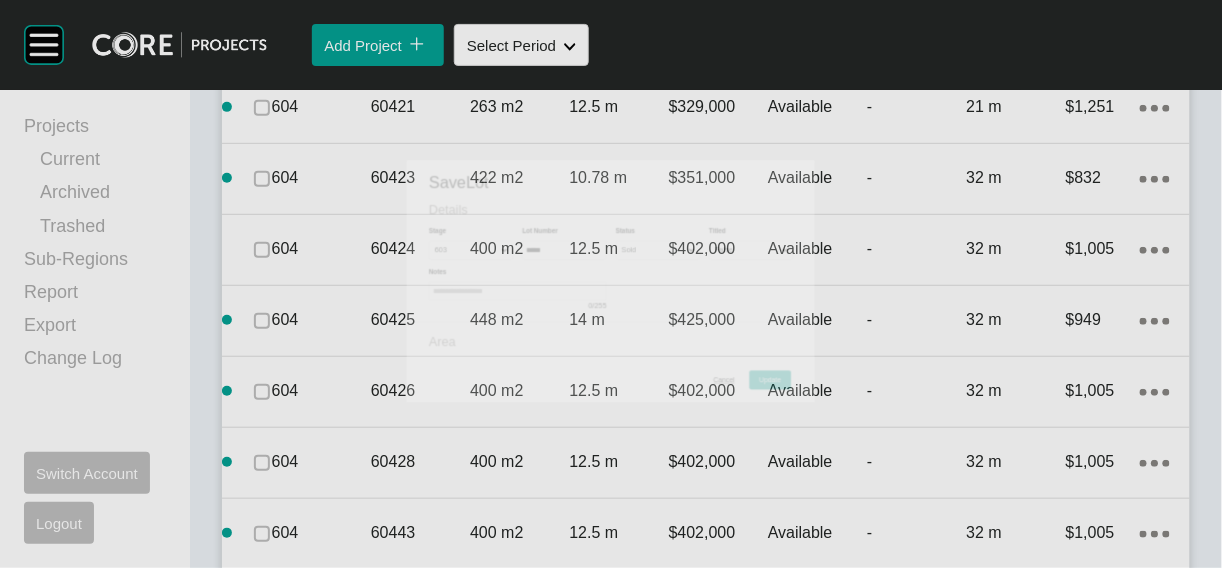 scroll, scrollTop: 5903, scrollLeft: 0, axis: vertical 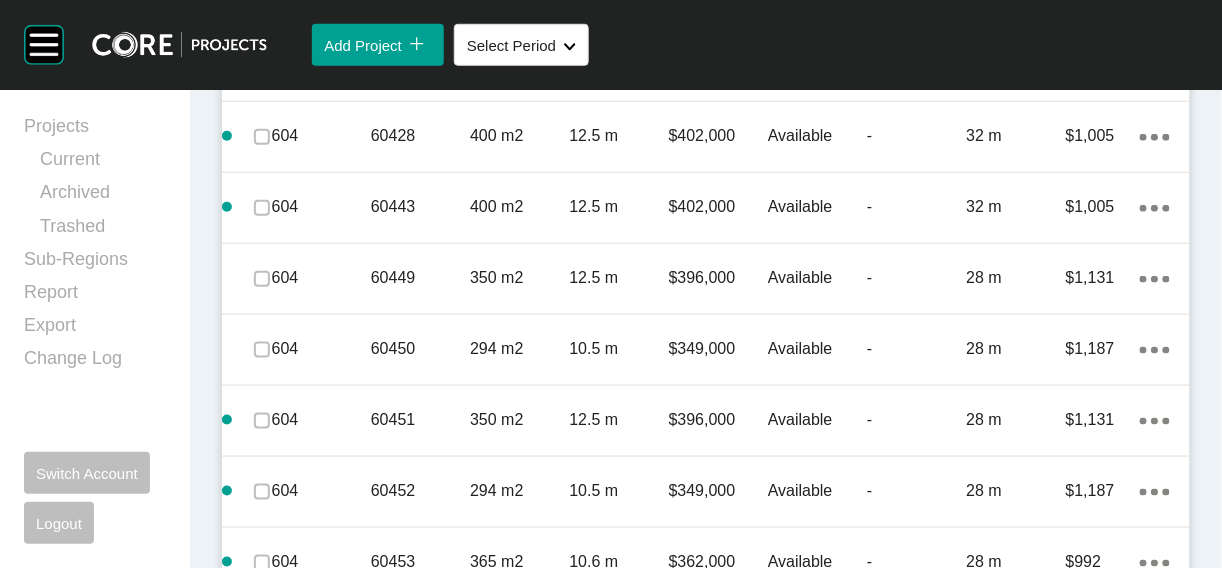 click on "-" at bounding box center [916, -787] 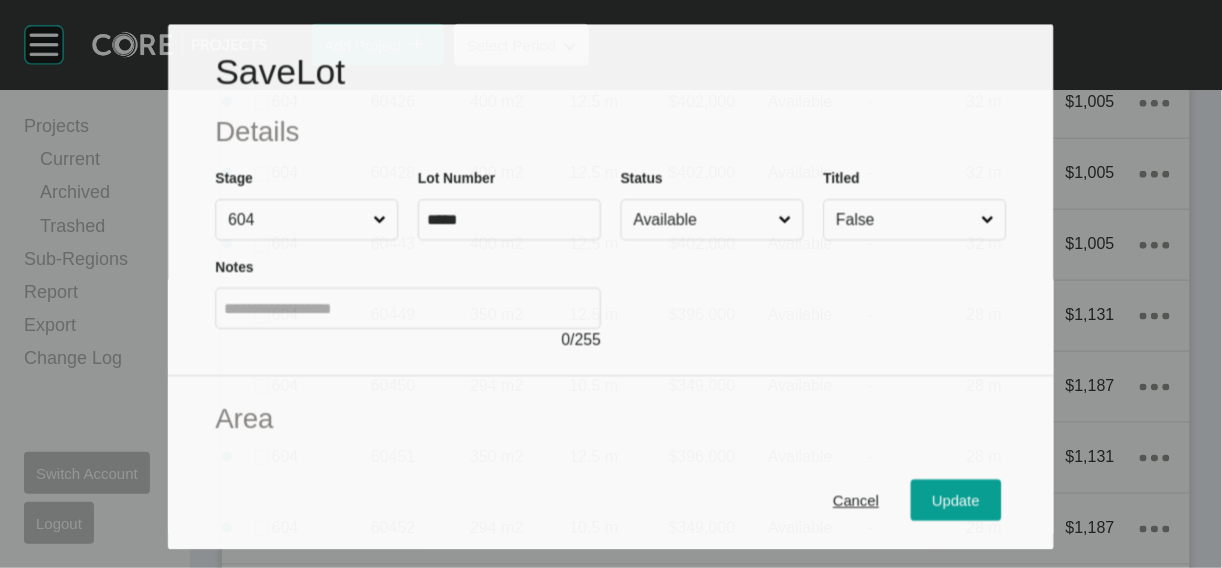scroll, scrollTop: 5975, scrollLeft: 0, axis: vertical 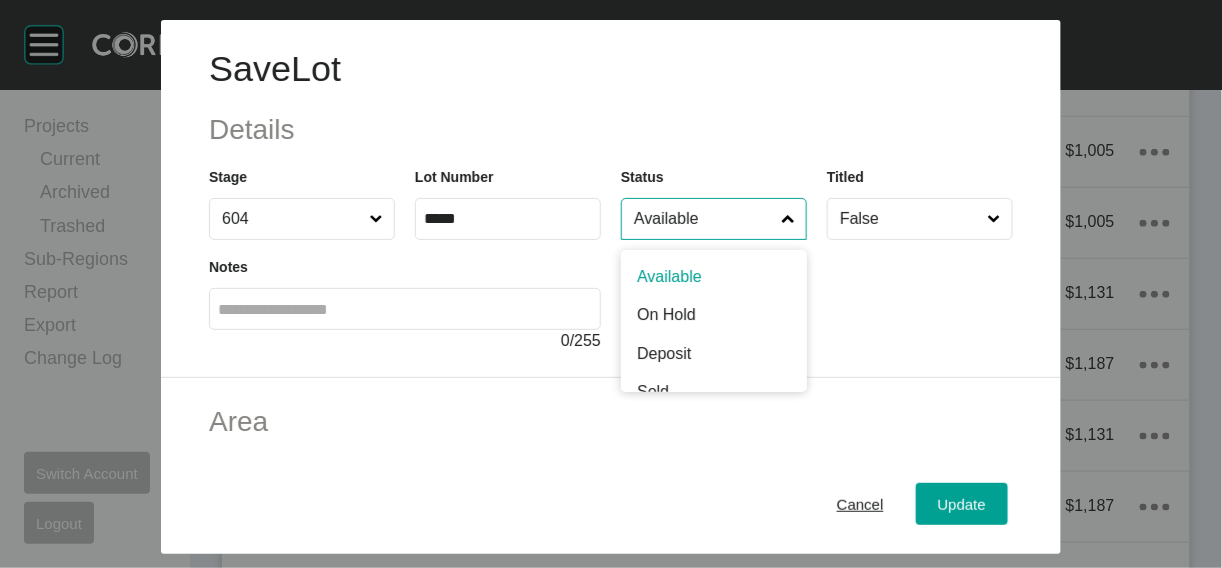 click on "Available" at bounding box center [704, 219] 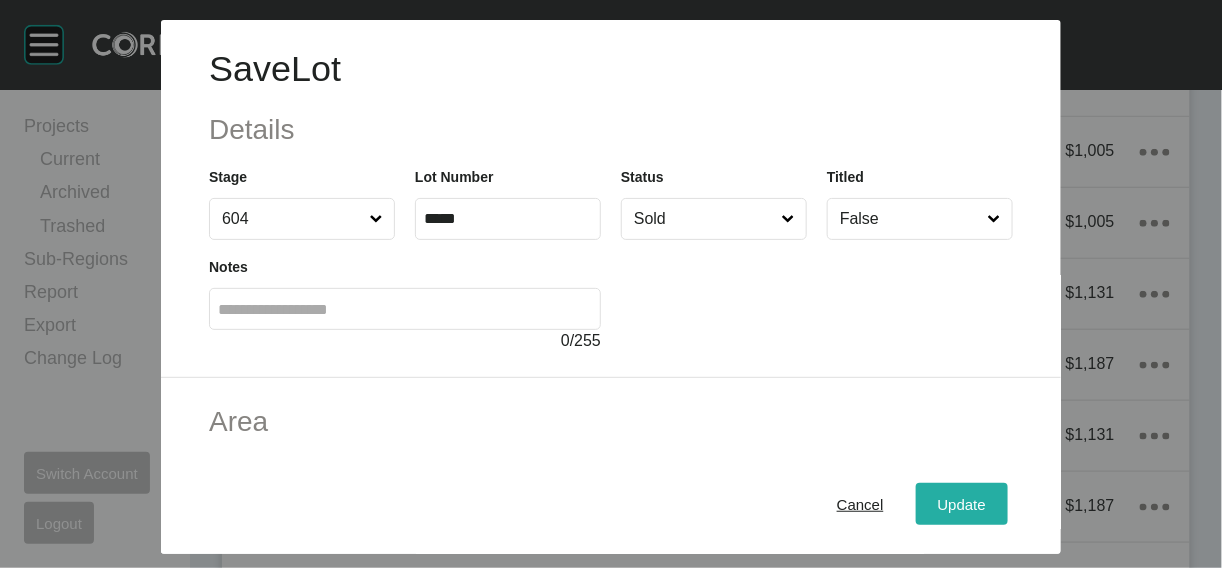 click on "Update" at bounding box center (962, 503) 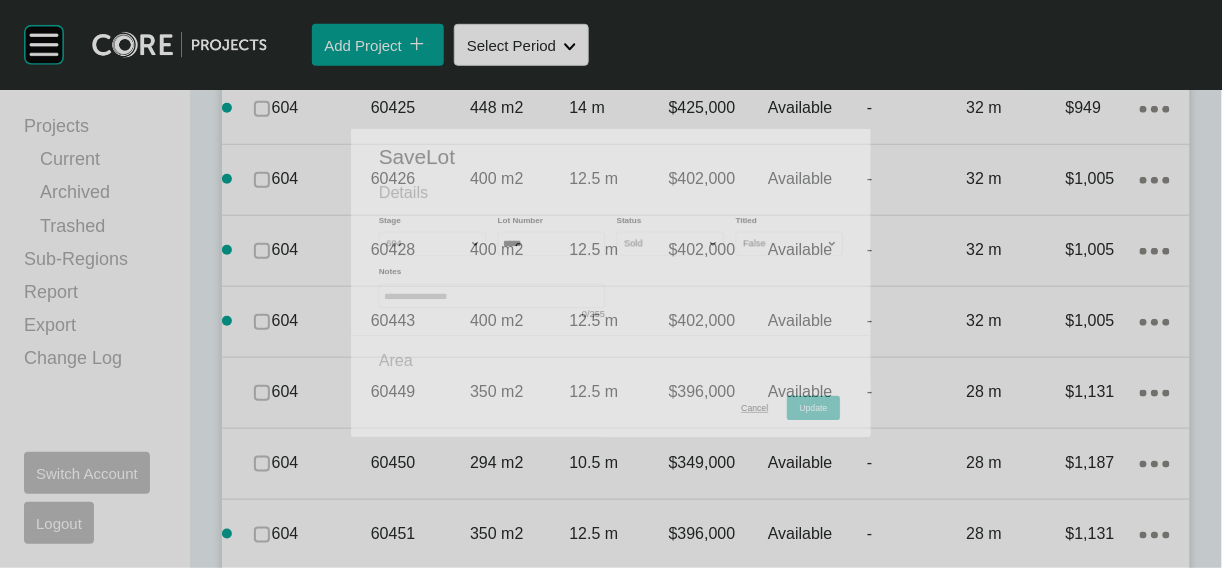 scroll, scrollTop: 6052, scrollLeft: 0, axis: vertical 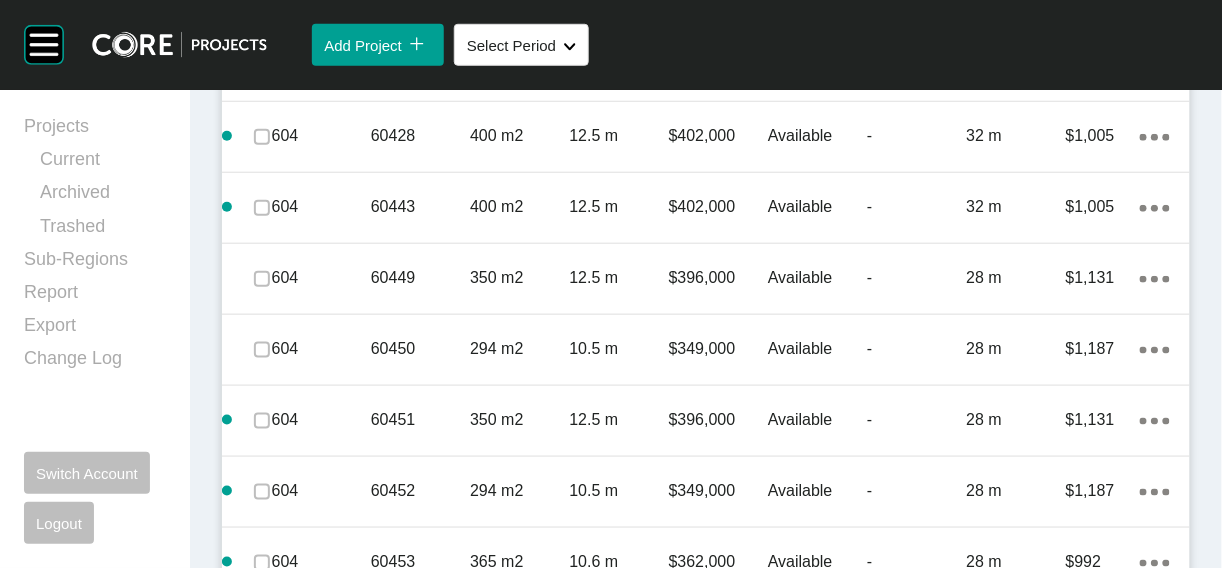 click at bounding box center [262, -786] 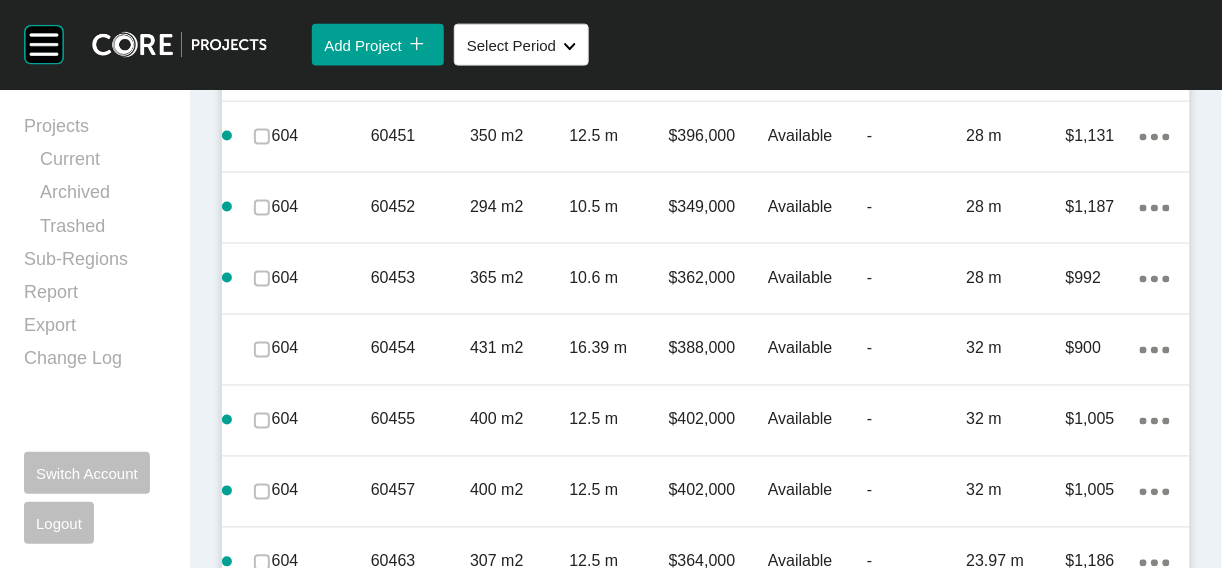 scroll, scrollTop: 6386, scrollLeft: 0, axis: vertical 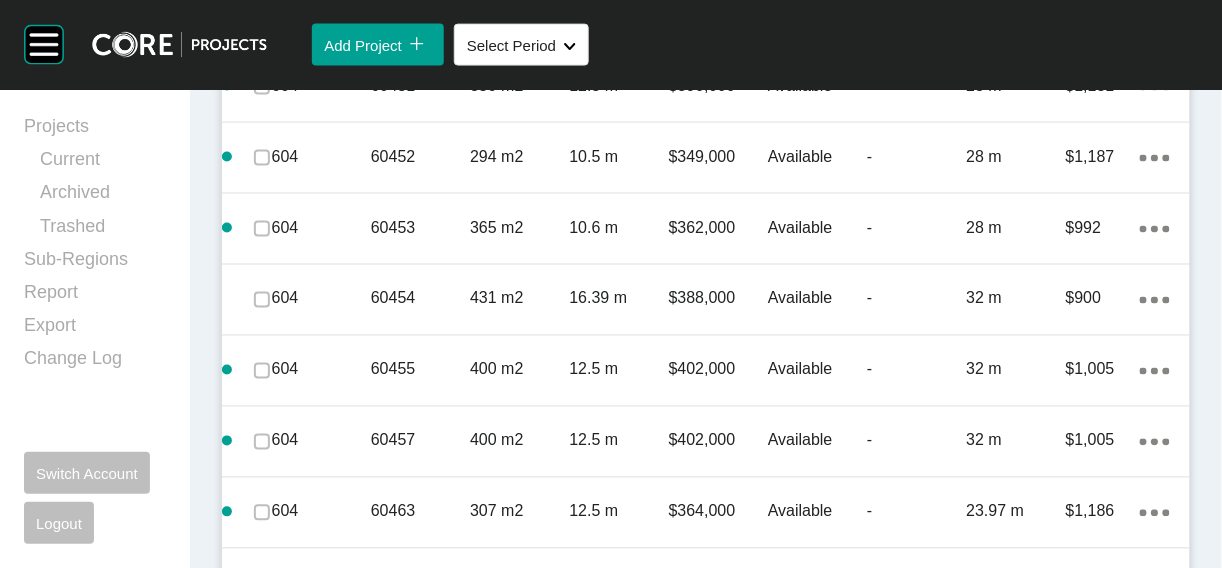 click on "$297,000" at bounding box center (718, -1050) 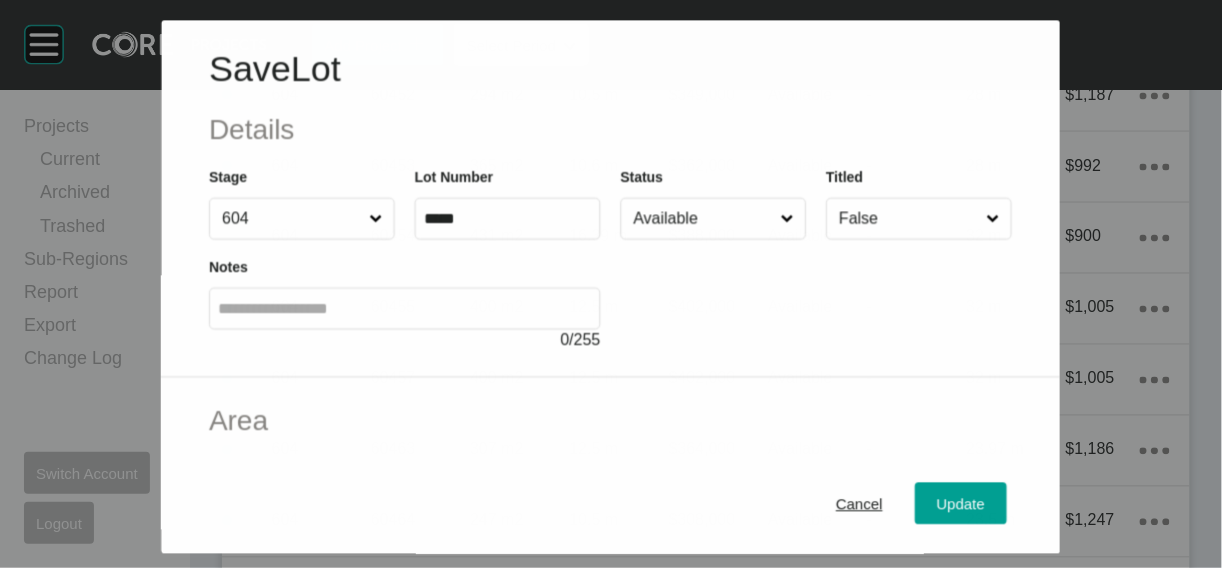 scroll, scrollTop: 6308, scrollLeft: 0, axis: vertical 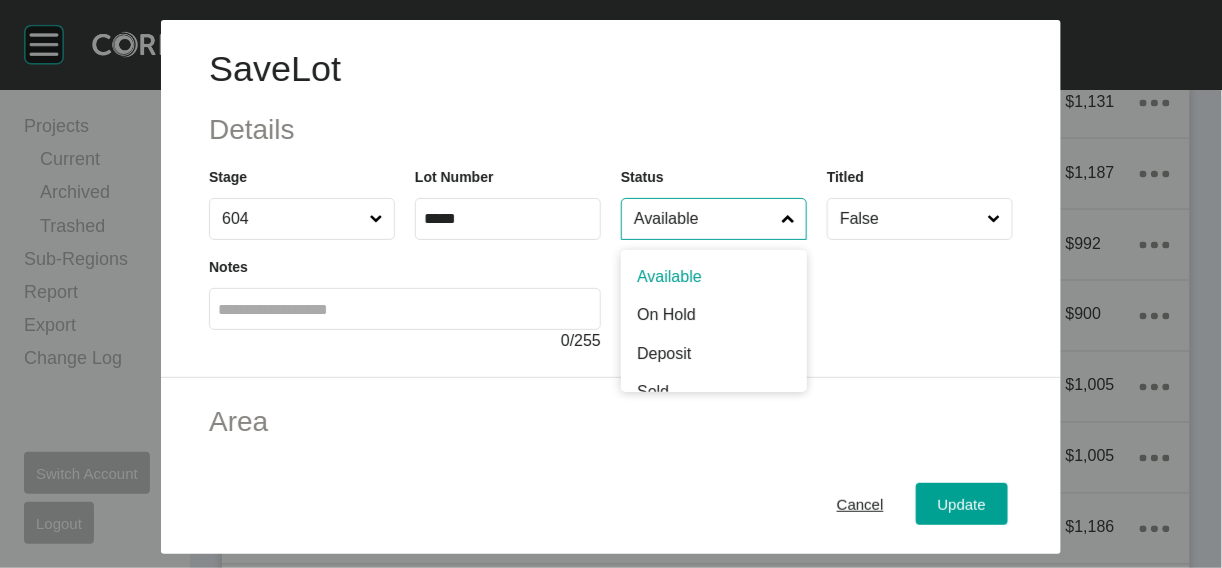 click on "Available" at bounding box center [704, 219] 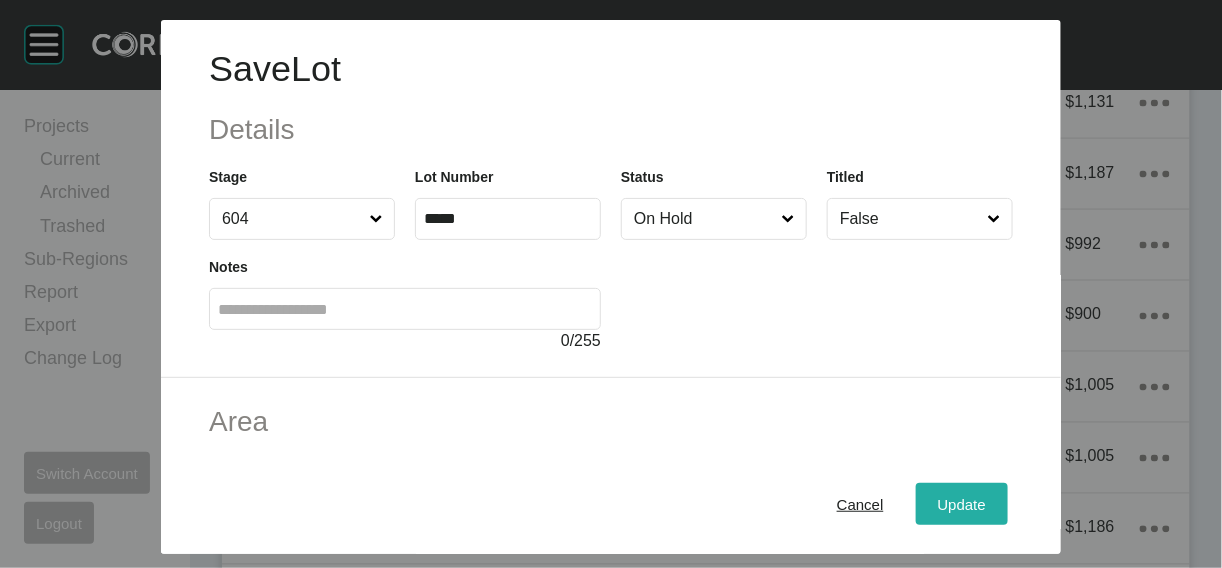 click on "Update" at bounding box center [962, 504] 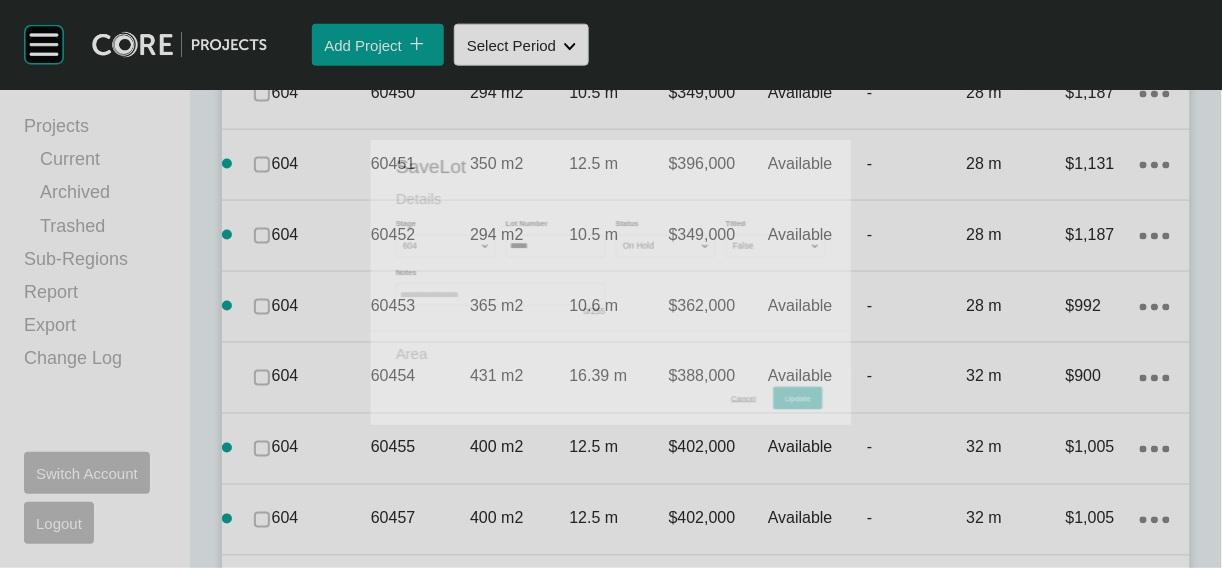 scroll, scrollTop: 6386, scrollLeft: 0, axis: vertical 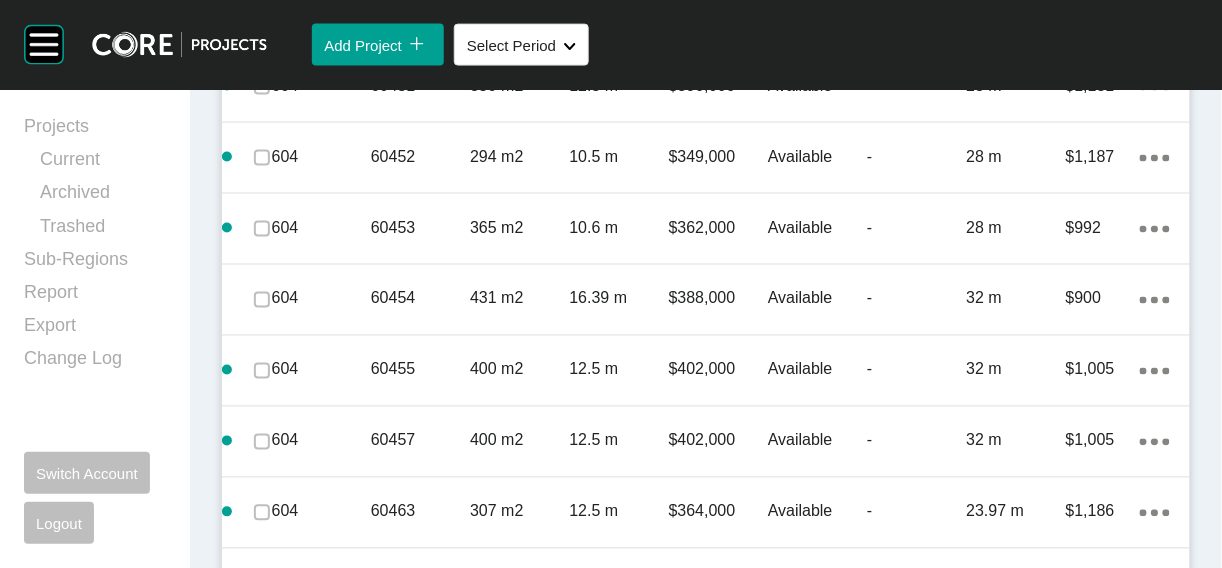 click at bounding box center [262, -1049] 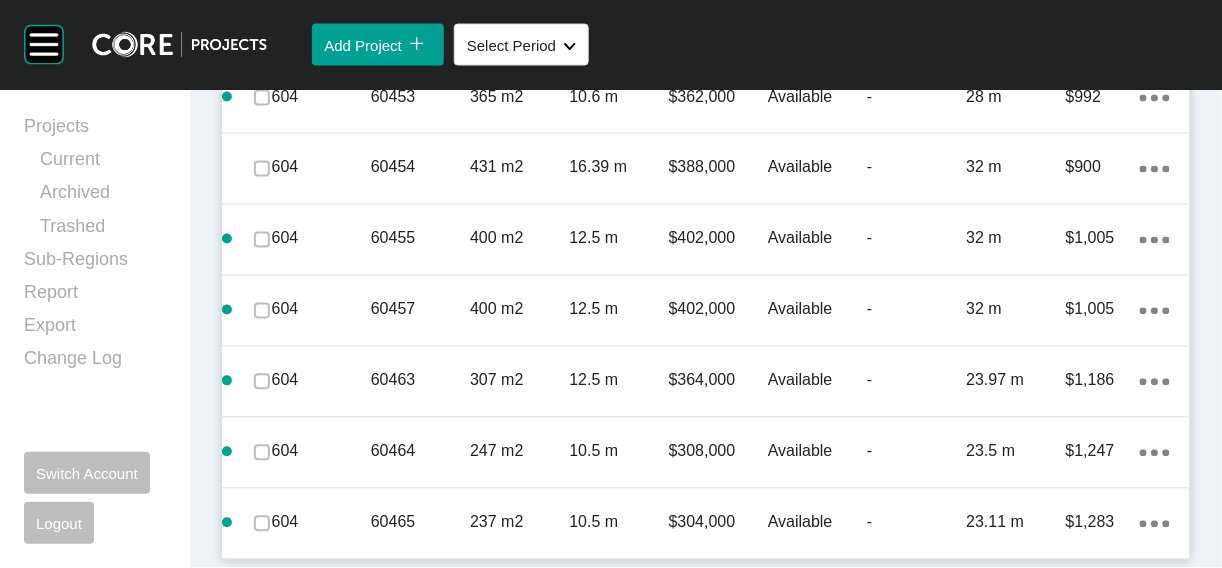 scroll, scrollTop: 6780, scrollLeft: 0, axis: vertical 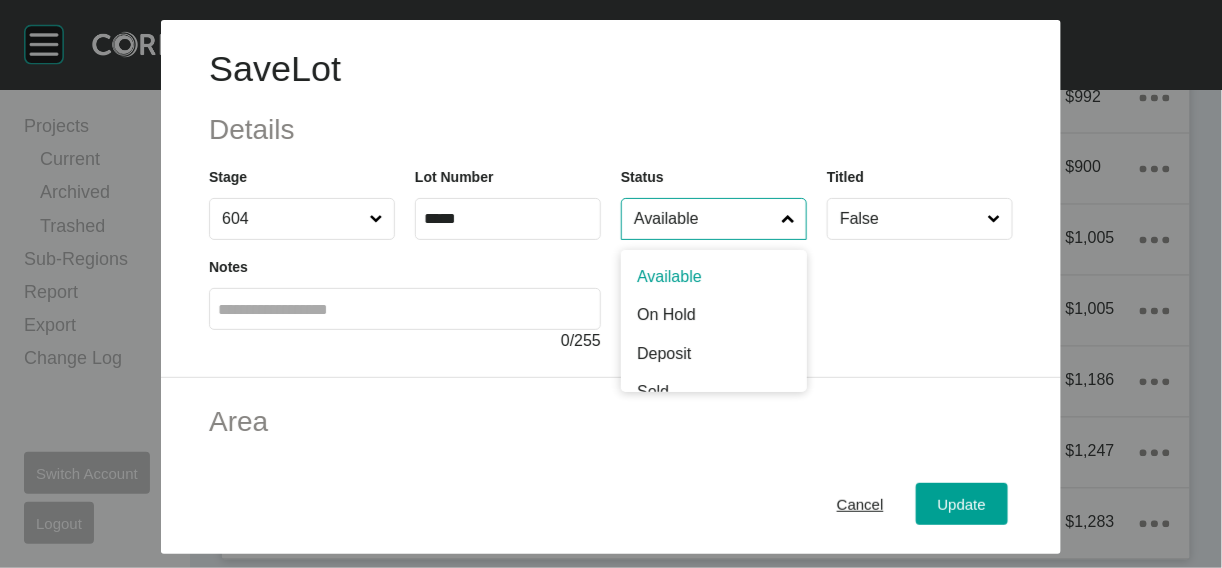 click on "Available" at bounding box center [704, 219] 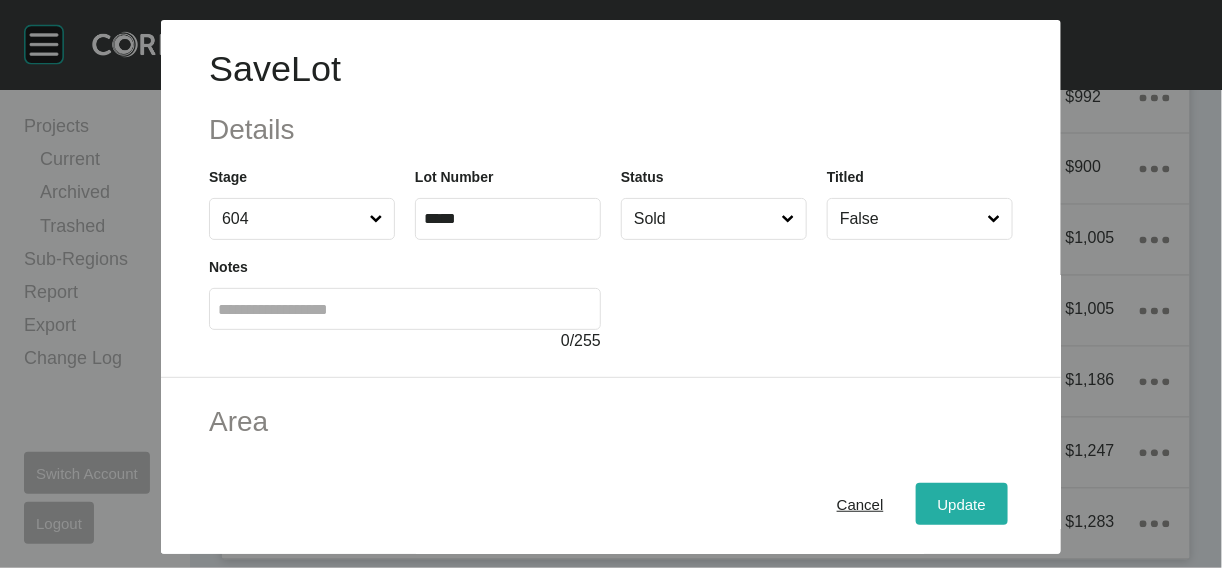 click on "Update" at bounding box center (962, 503) 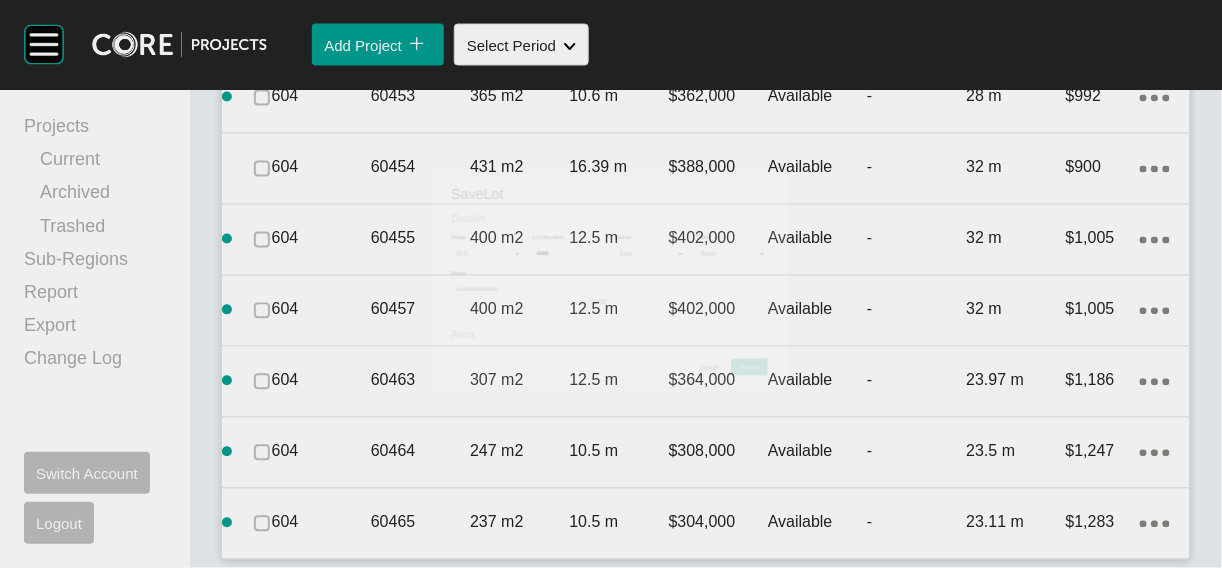scroll, scrollTop: 6780, scrollLeft: 0, axis: vertical 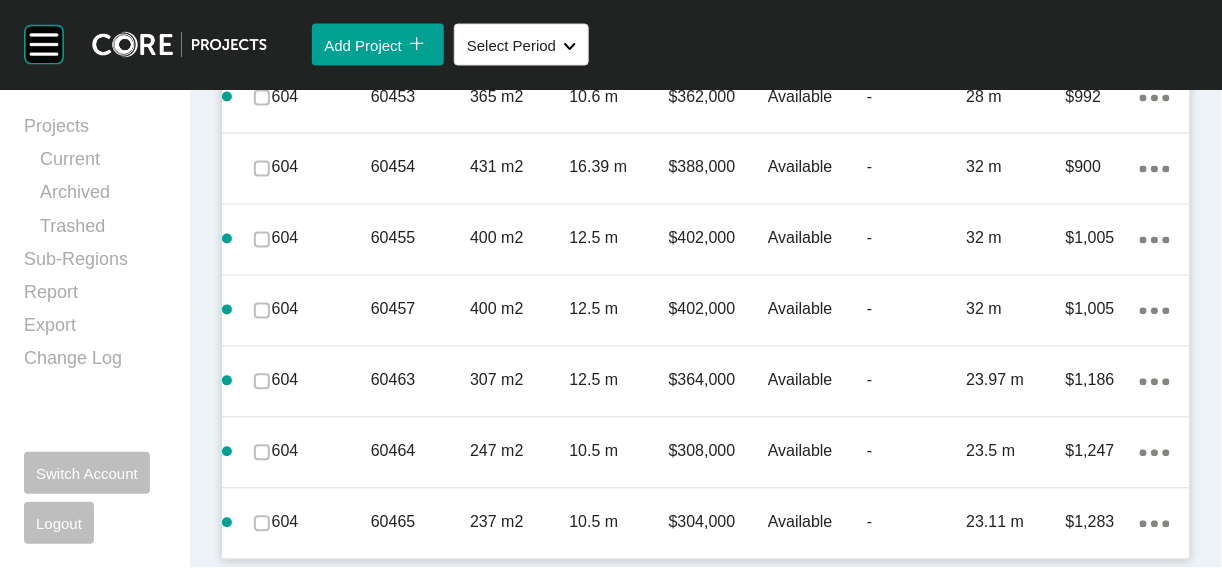 click at bounding box center [262, -896] 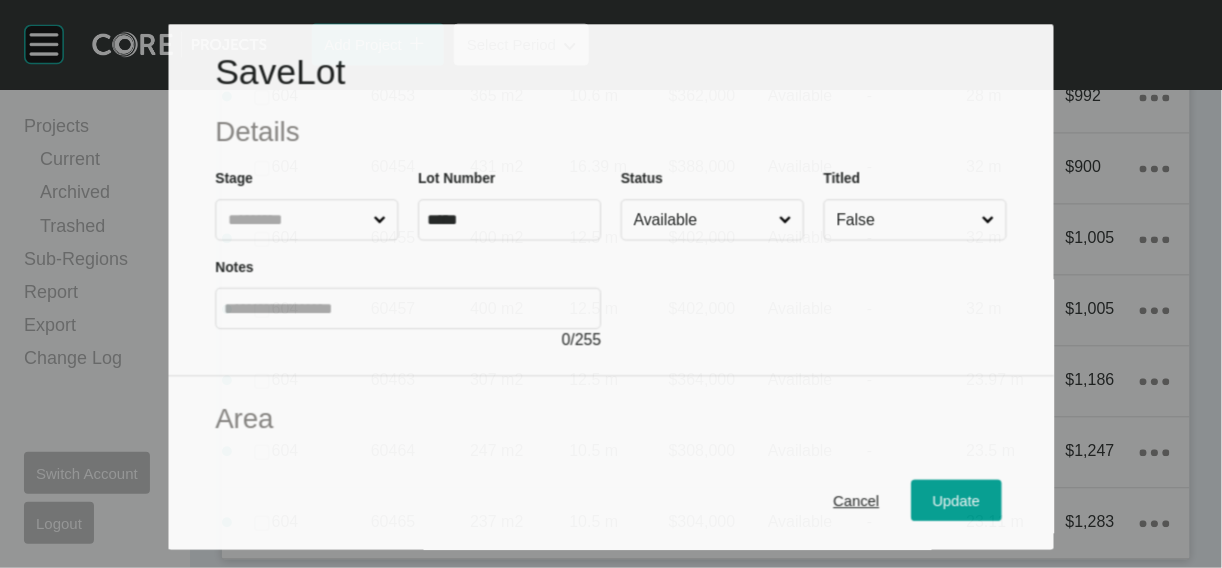 scroll, scrollTop: 6919, scrollLeft: 0, axis: vertical 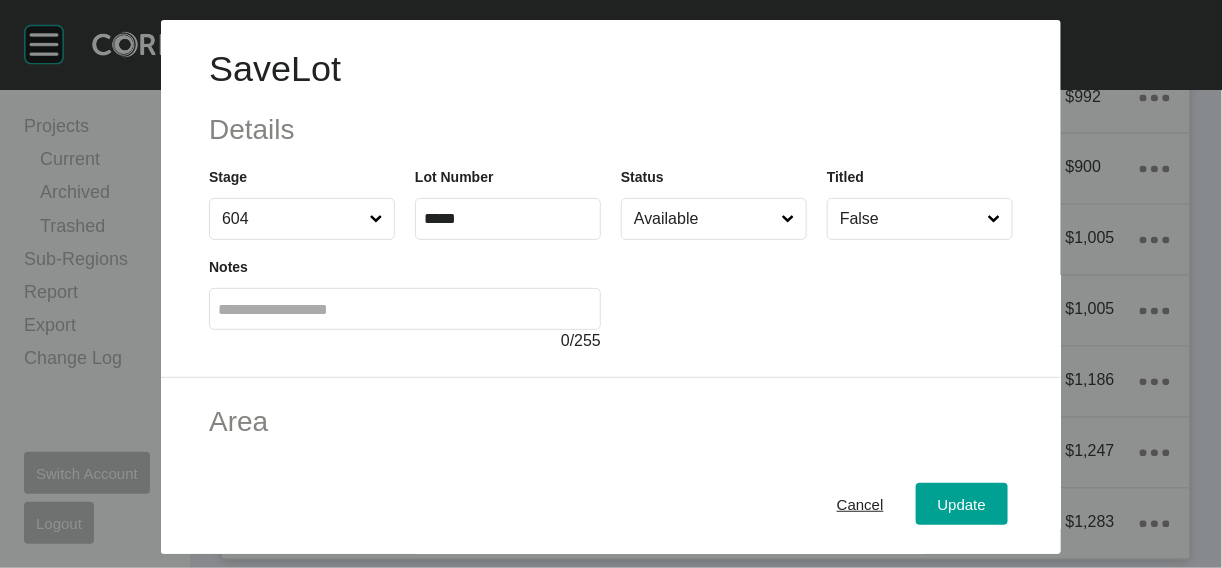 click on "Available" at bounding box center [704, 219] 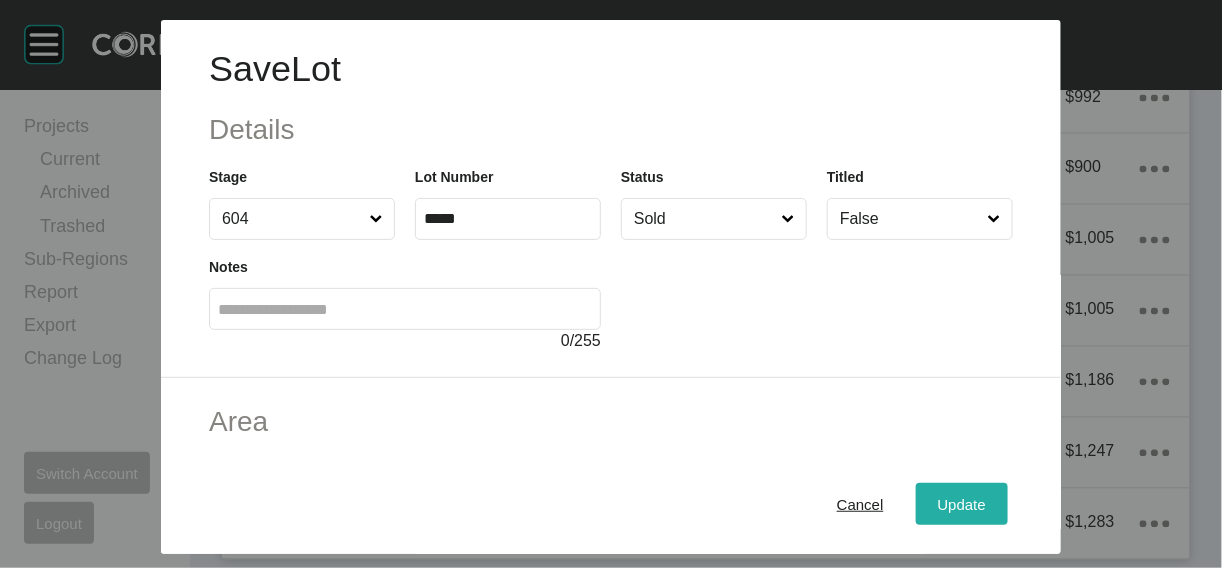 click on "Update" at bounding box center [962, 503] 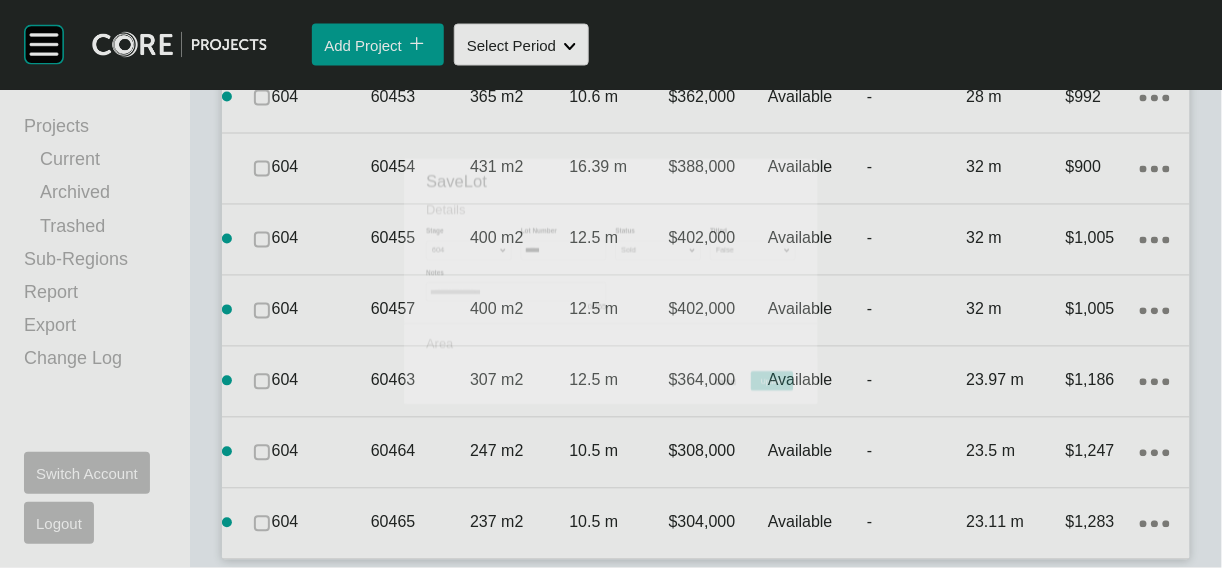 scroll, scrollTop: 6997, scrollLeft: 0, axis: vertical 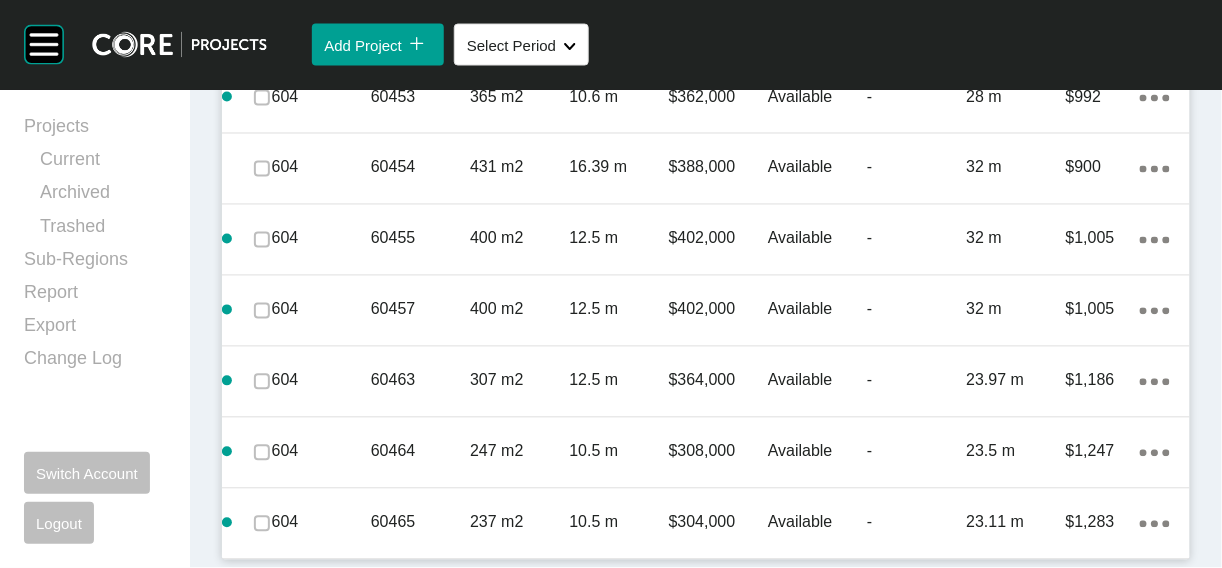click at bounding box center (262, -541) 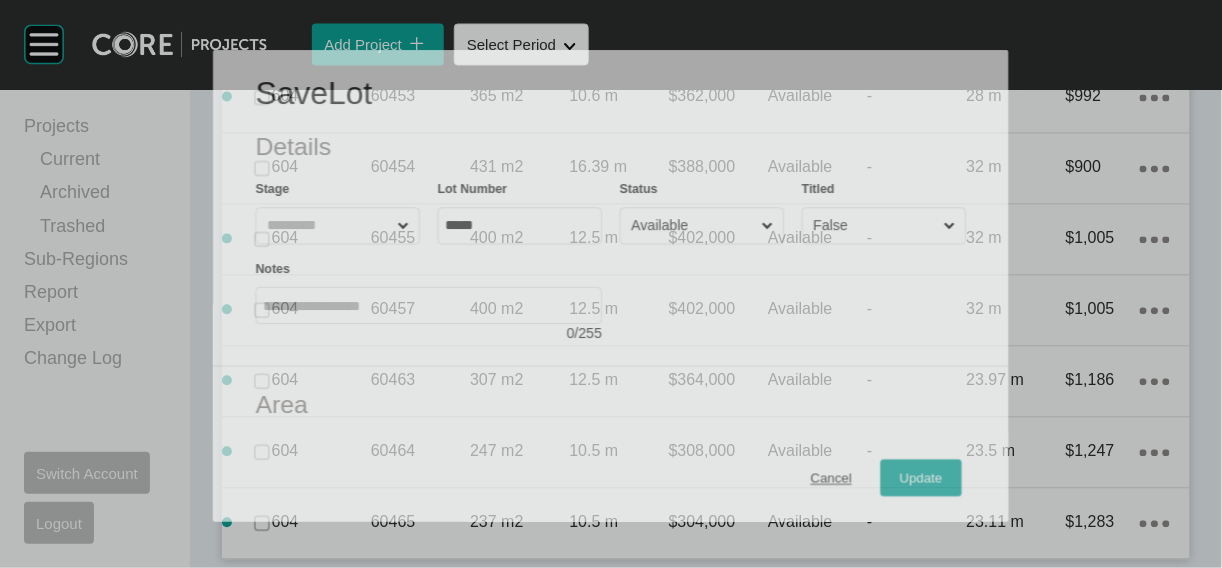 scroll, scrollTop: 7403, scrollLeft: 0, axis: vertical 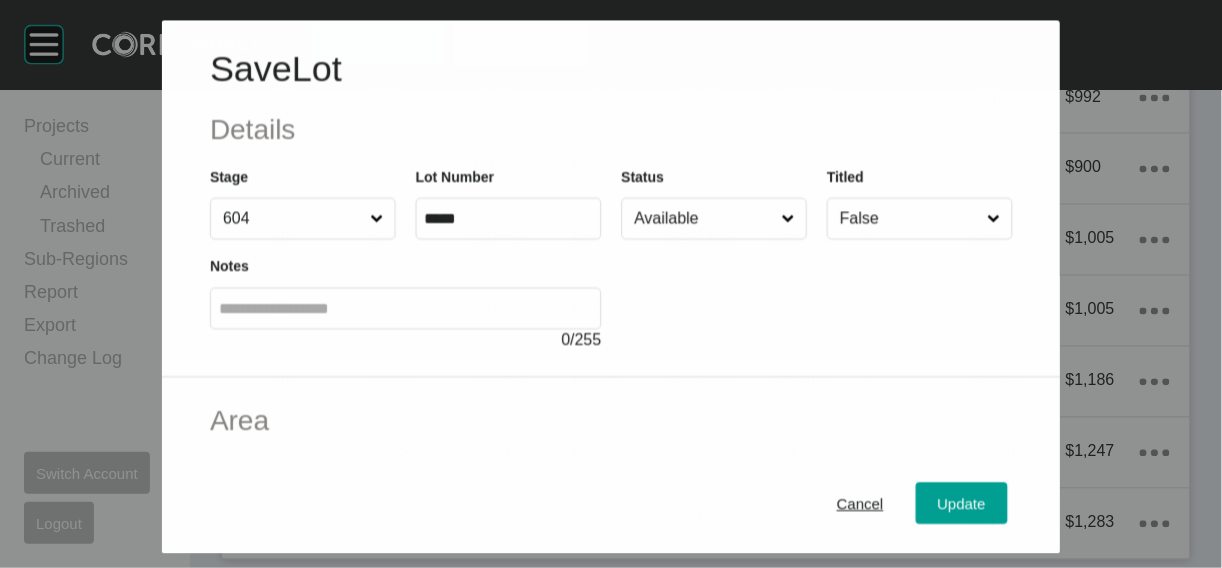 click on "Available" at bounding box center (703, 219) 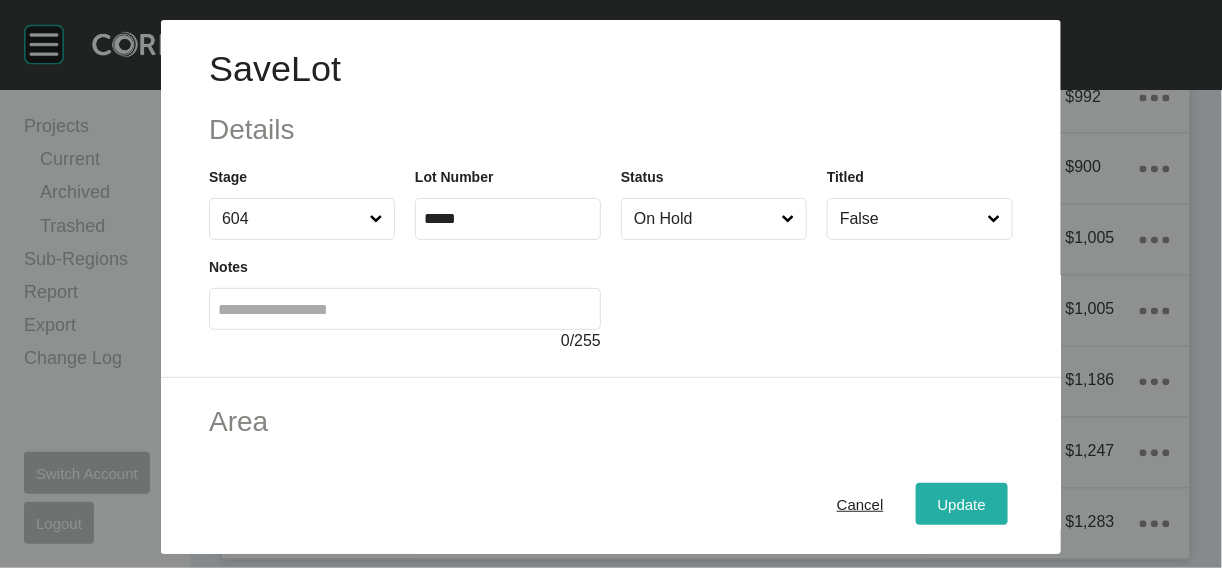 click on "Update" at bounding box center (962, 504) 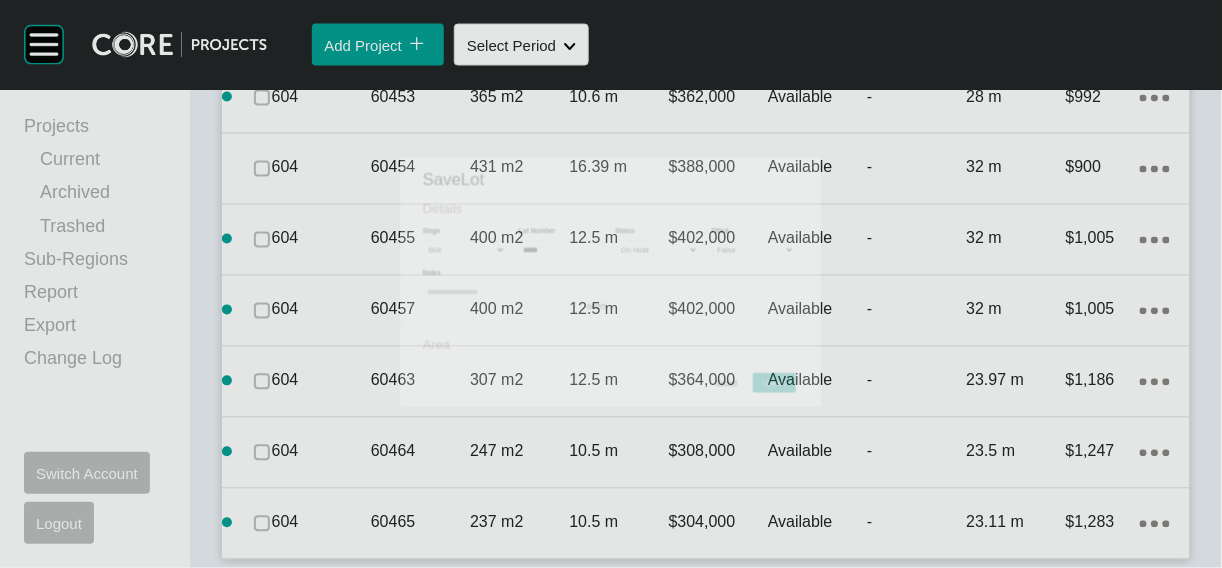 scroll, scrollTop: 7480, scrollLeft: 0, axis: vertical 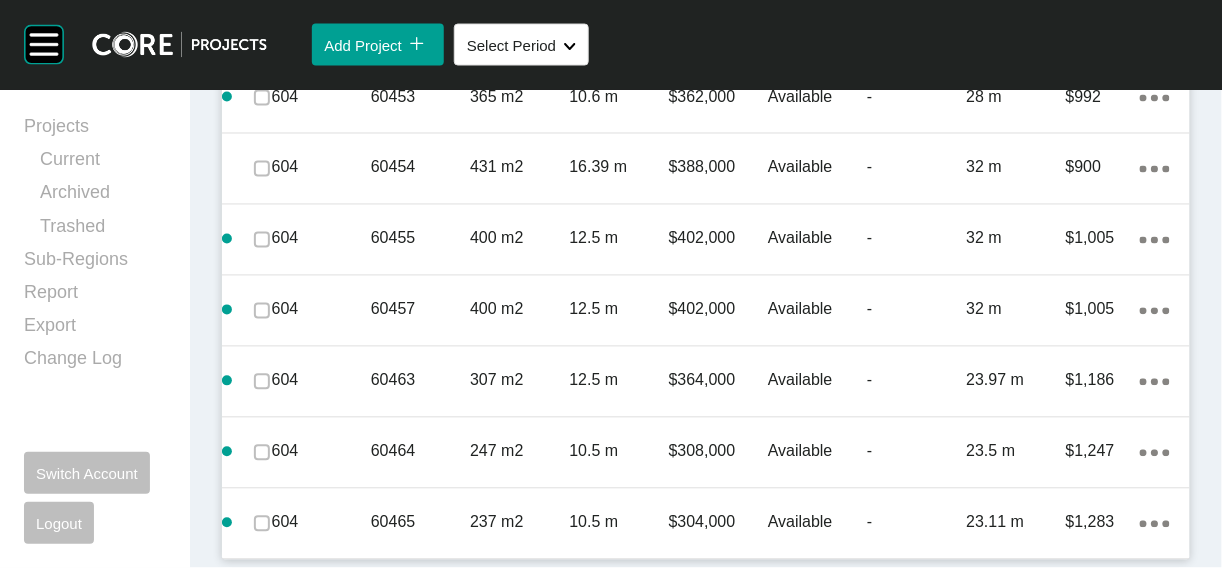 drag, startPoint x: 269, startPoint y: 150, endPoint x: 301, endPoint y: 166, distance: 35.77709 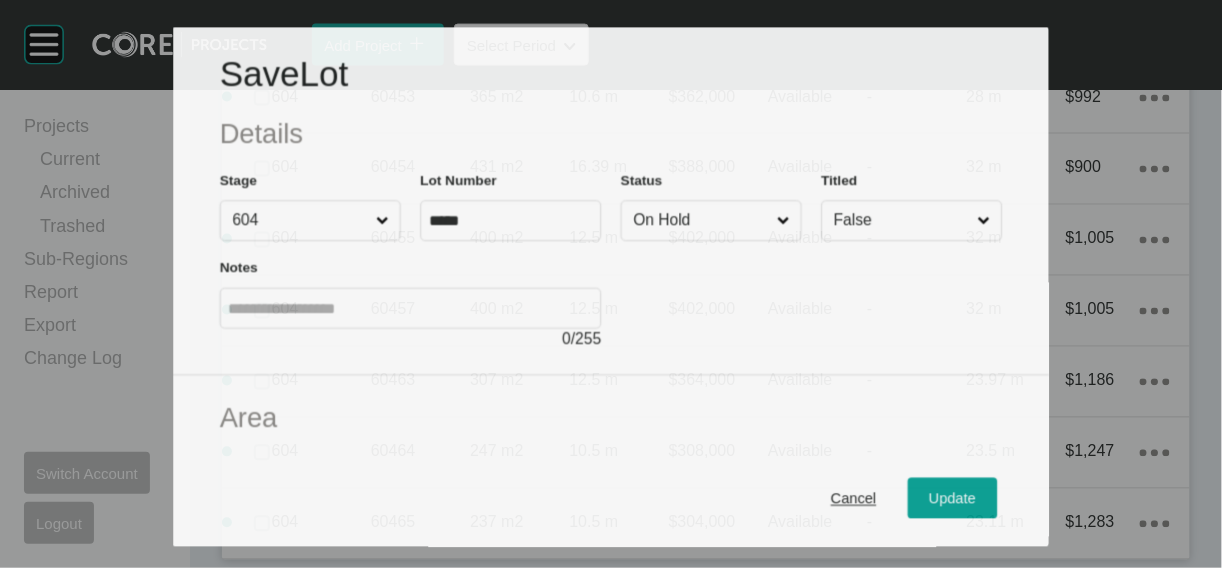 scroll, scrollTop: 7403, scrollLeft: 0, axis: vertical 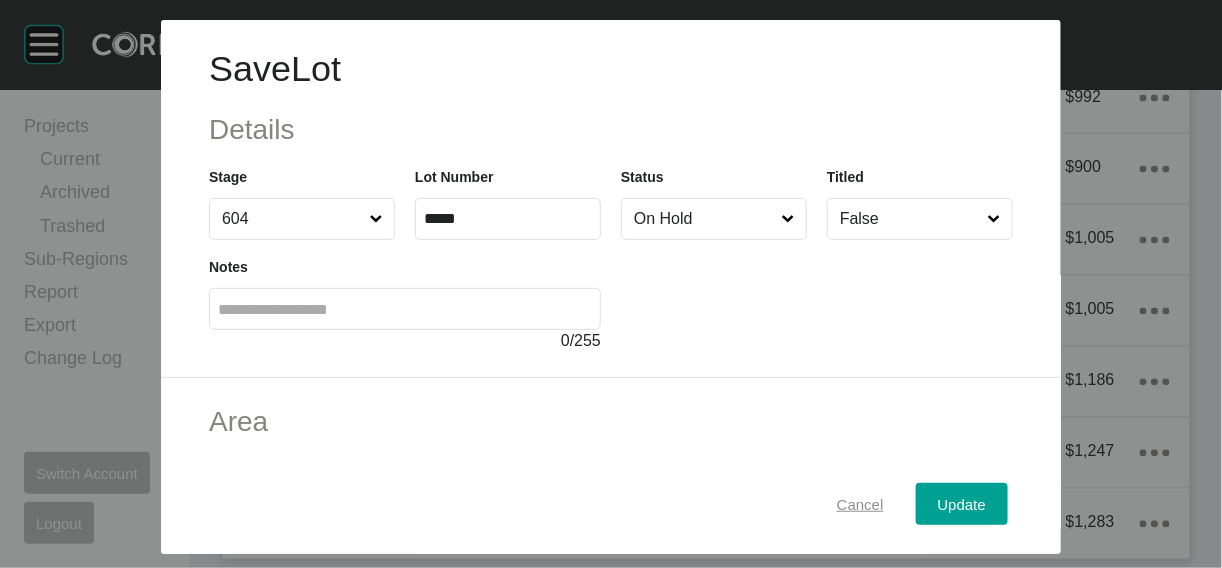 click on "Cancel" at bounding box center (860, 503) 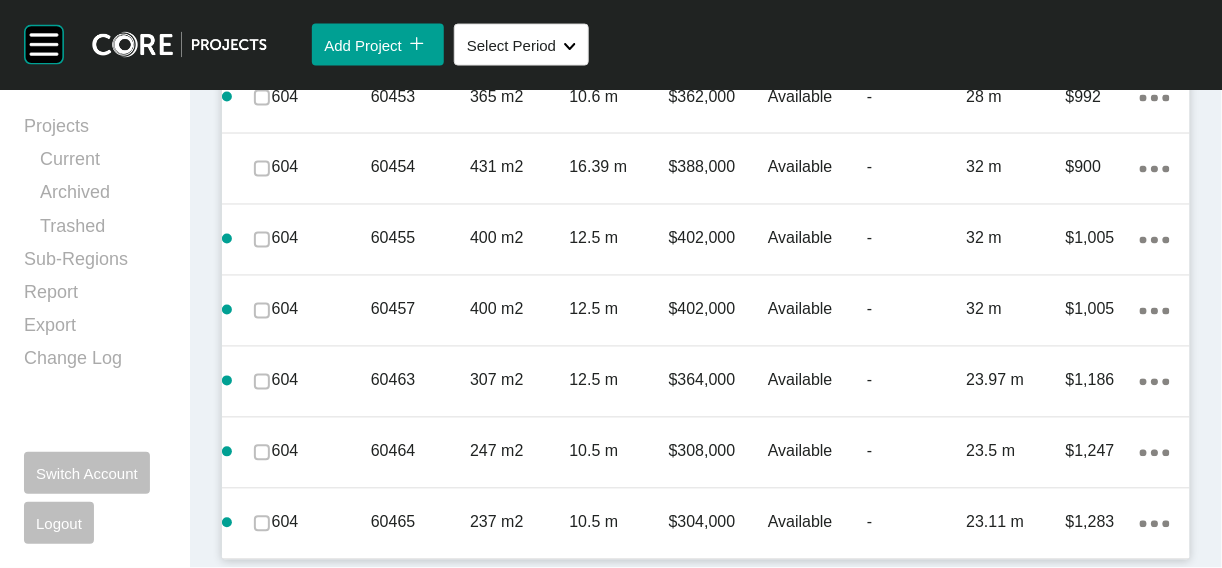 click at bounding box center [262, -399] 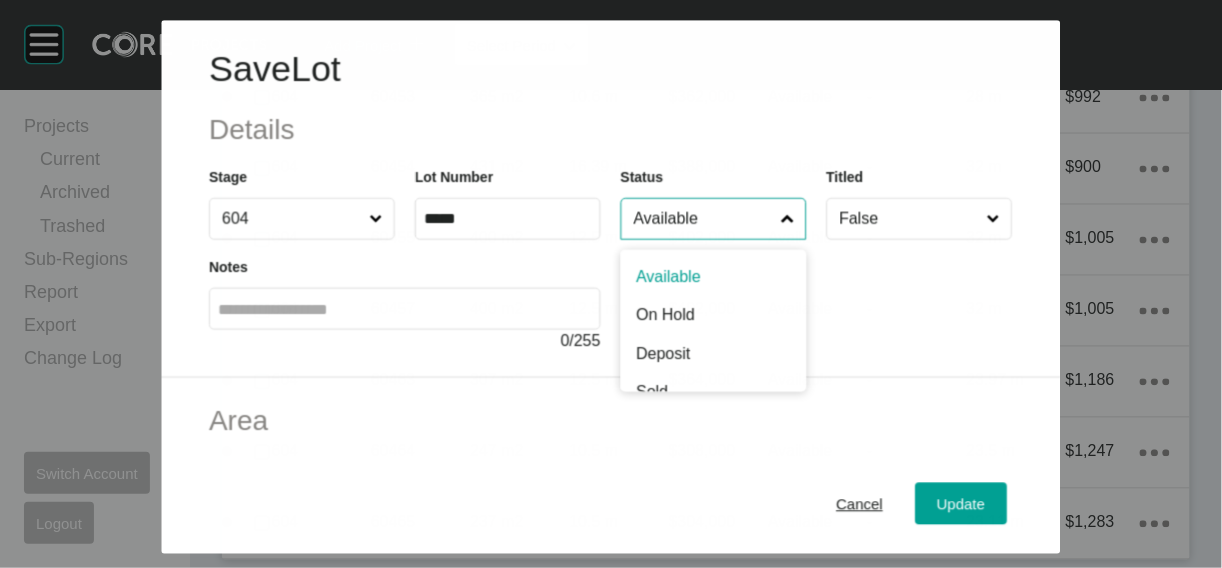 click on "Available" at bounding box center (703, 219) 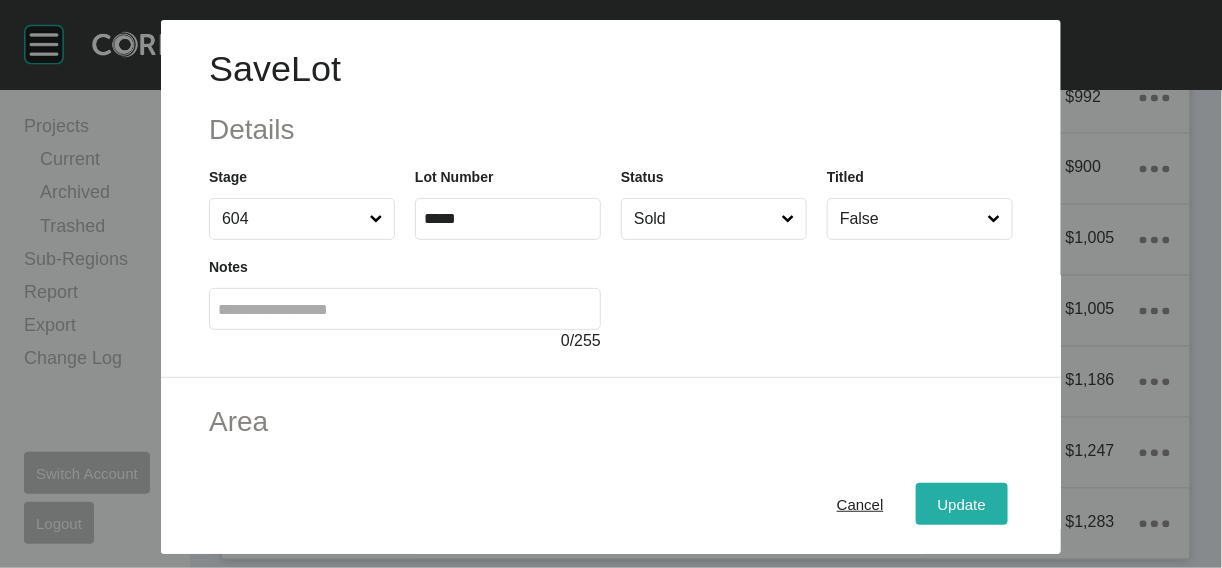 click on "Update" at bounding box center [962, 503] 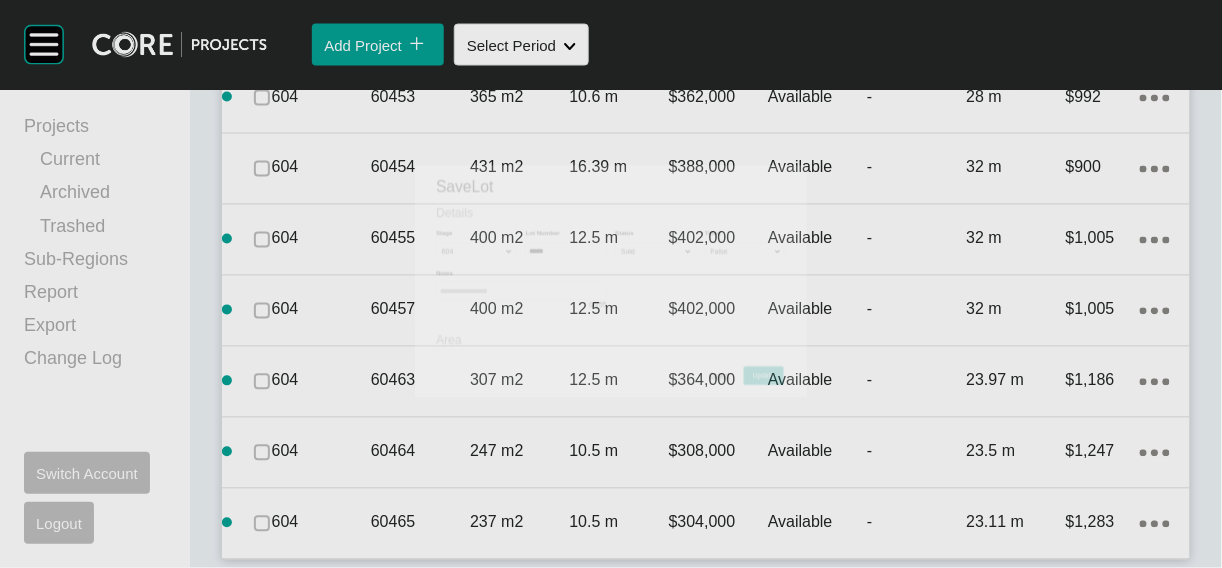 scroll, scrollTop: 7480, scrollLeft: 0, axis: vertical 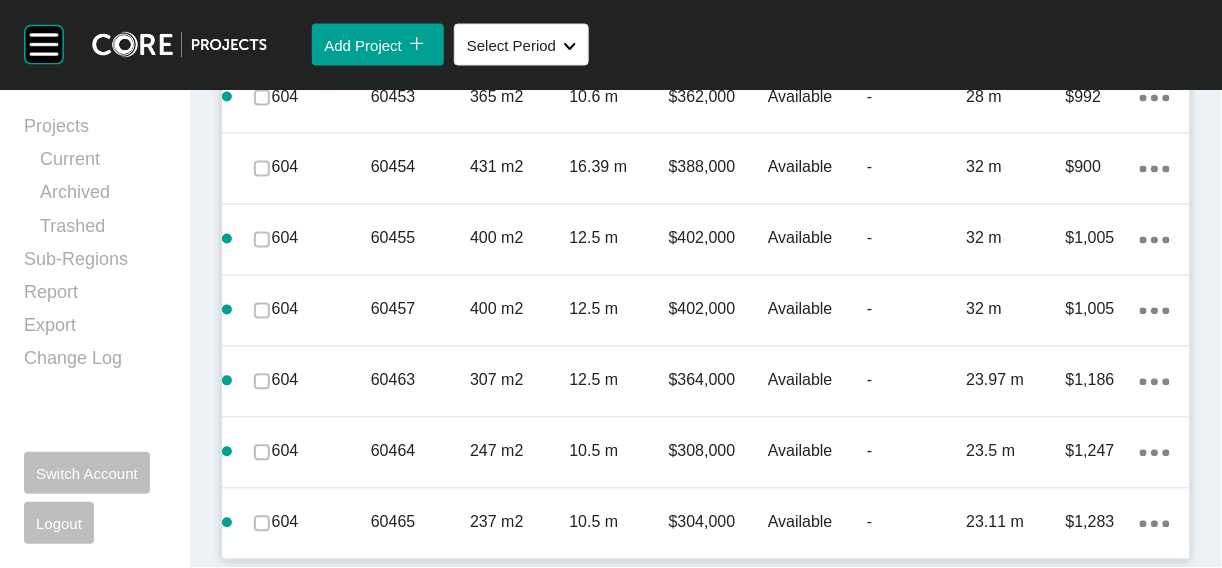 click at bounding box center (262, -186) 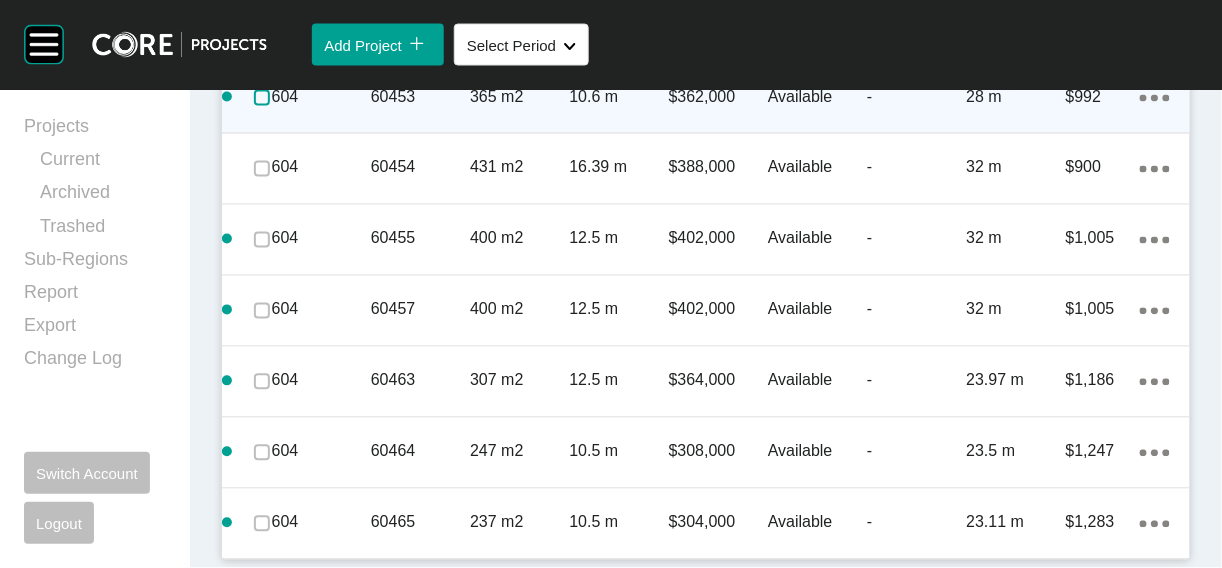 click at bounding box center [262, 98] 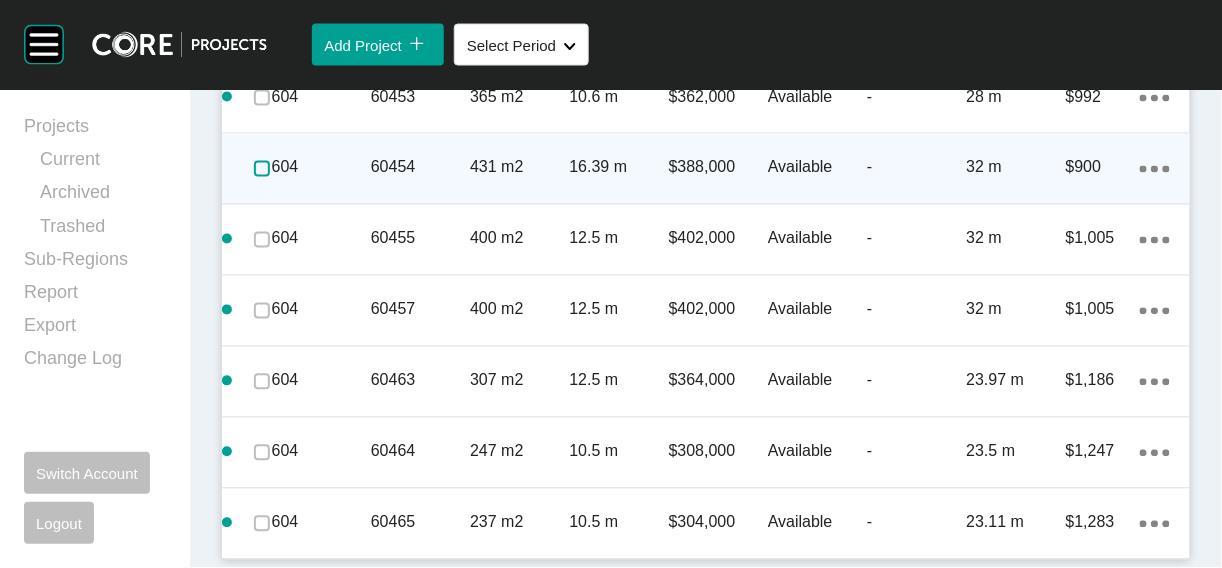 click at bounding box center [262, 169] 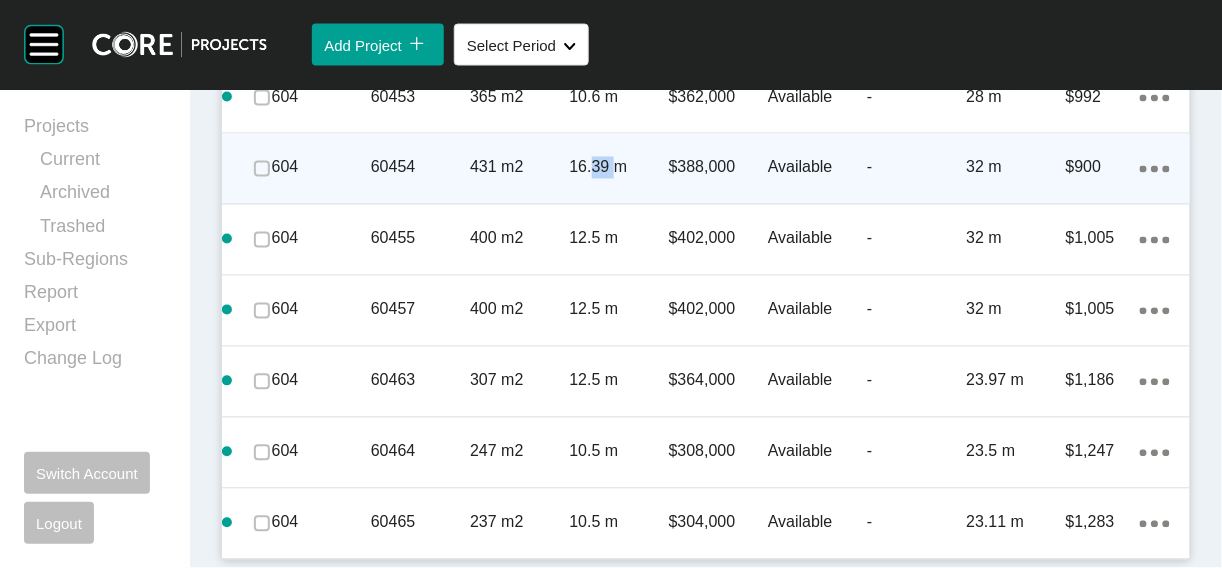 drag, startPoint x: 598, startPoint y: 371, endPoint x: 630, endPoint y: 372, distance: 32.01562 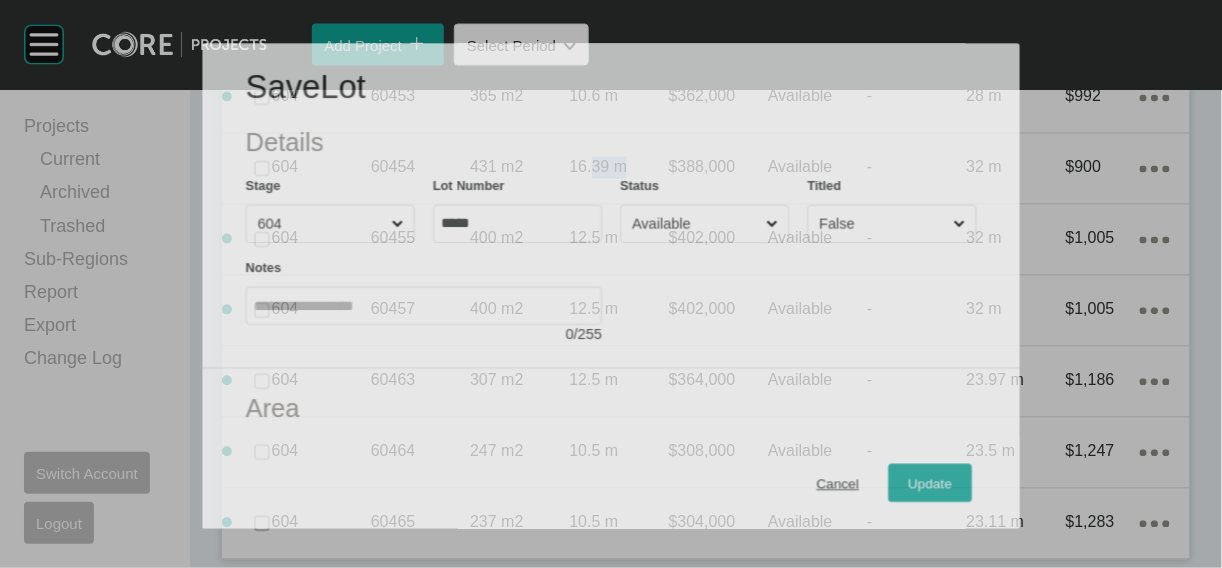 scroll, scrollTop: 7888, scrollLeft: 0, axis: vertical 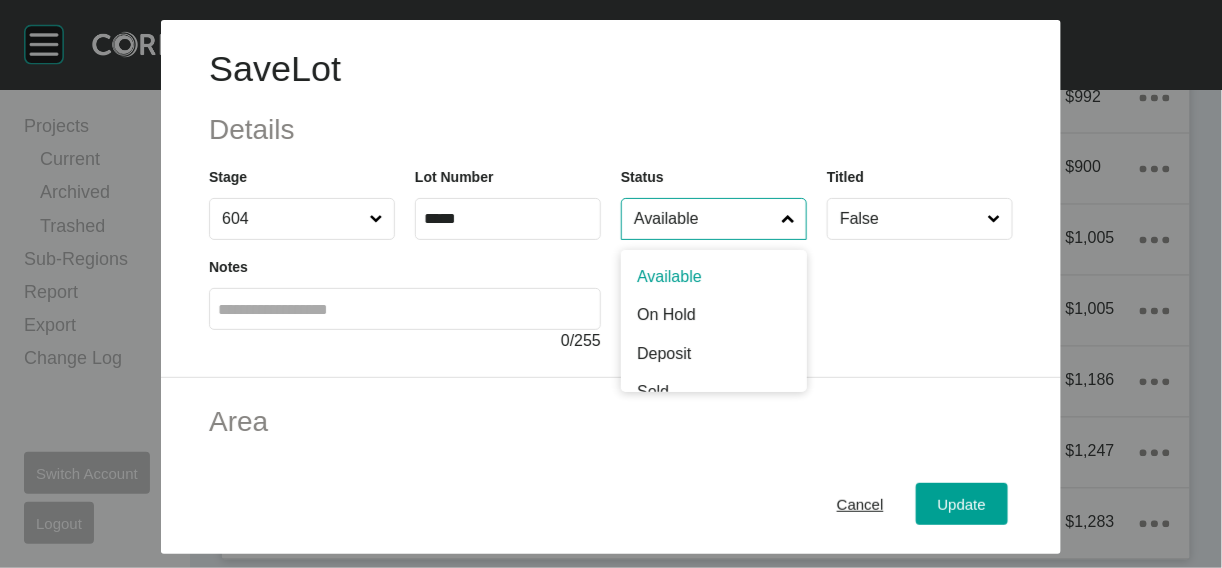 click on "Available" at bounding box center [704, 219] 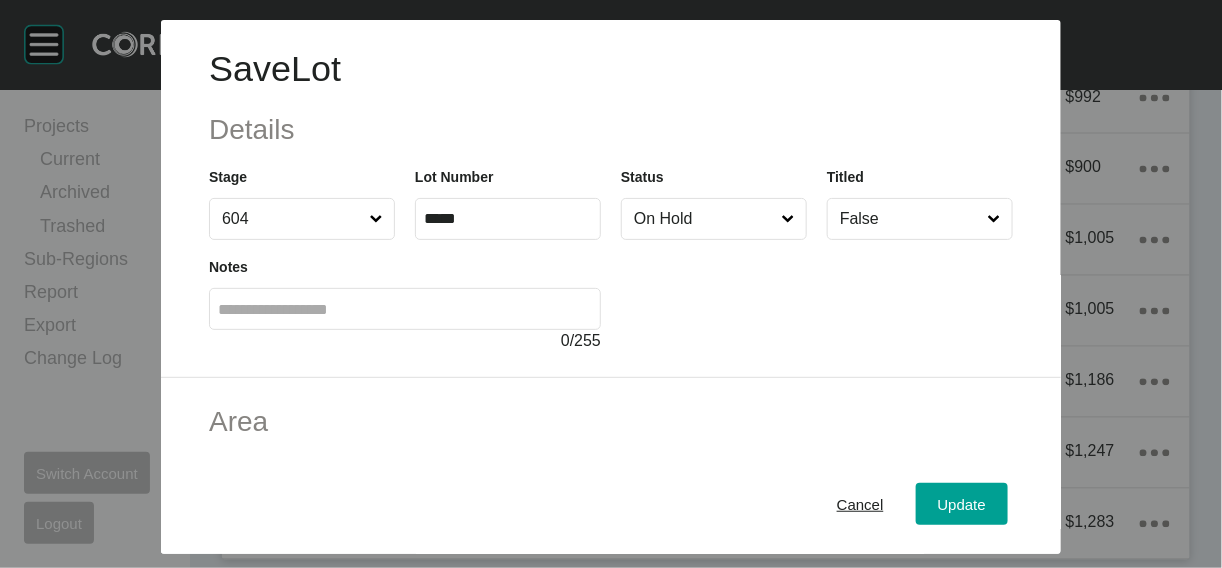 click at bounding box center [817, 296] 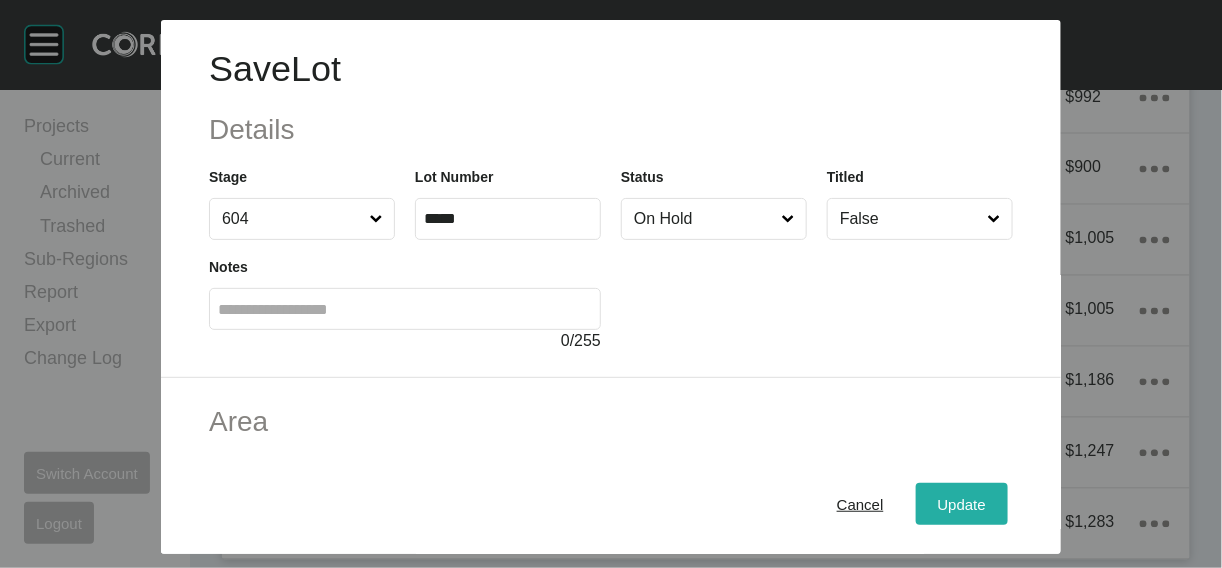 click on "Update" at bounding box center [962, 504] 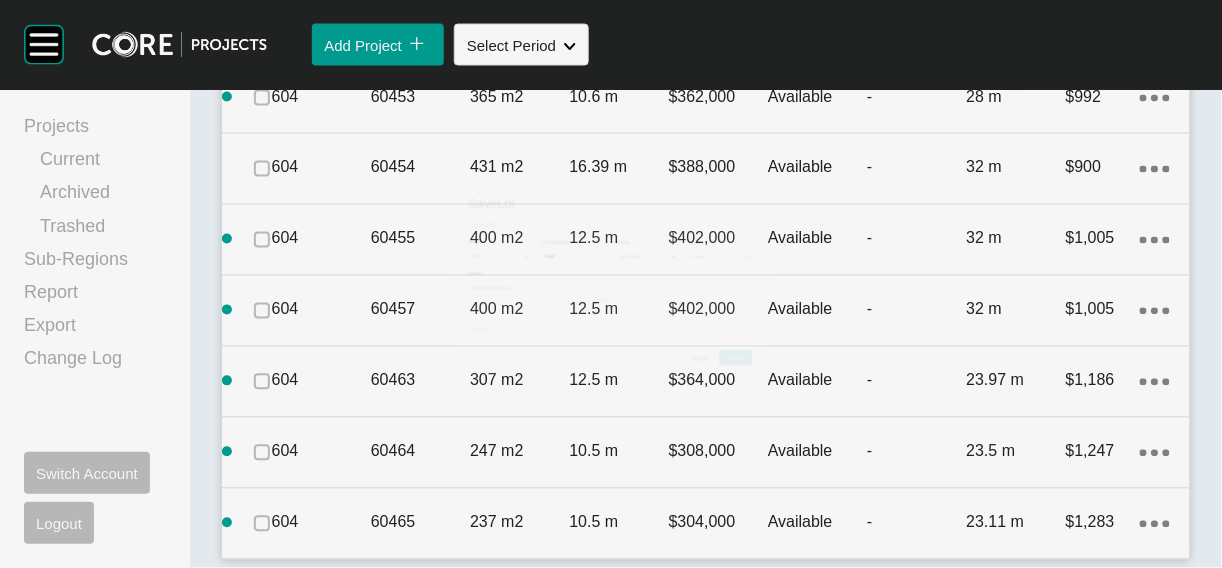 scroll, scrollTop: 7965, scrollLeft: 0, axis: vertical 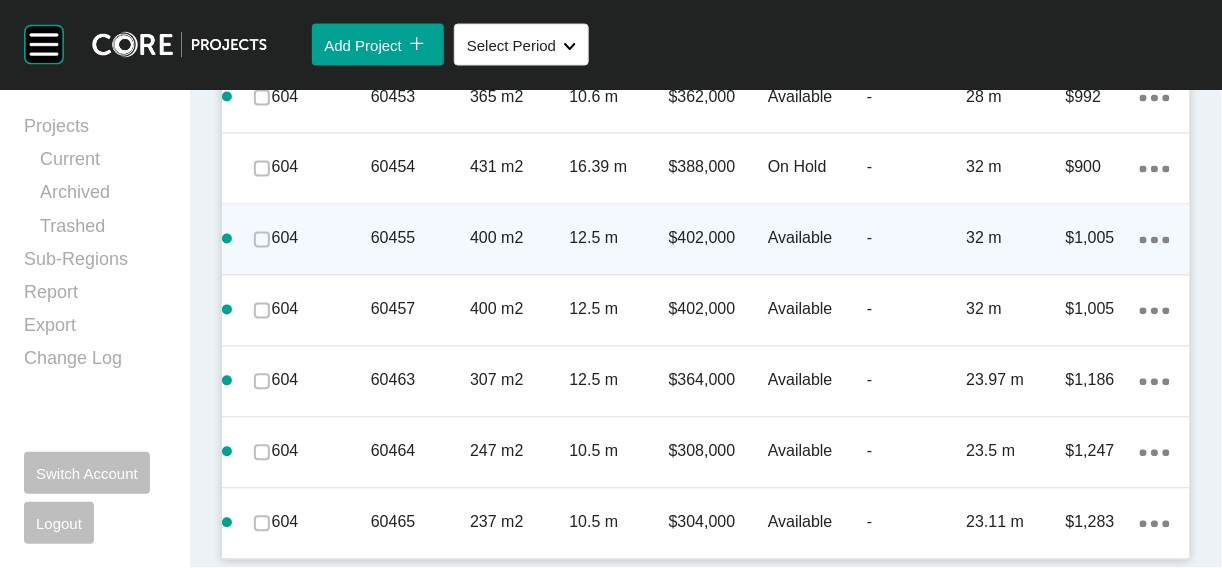click on "12.5 m" at bounding box center [618, 239] 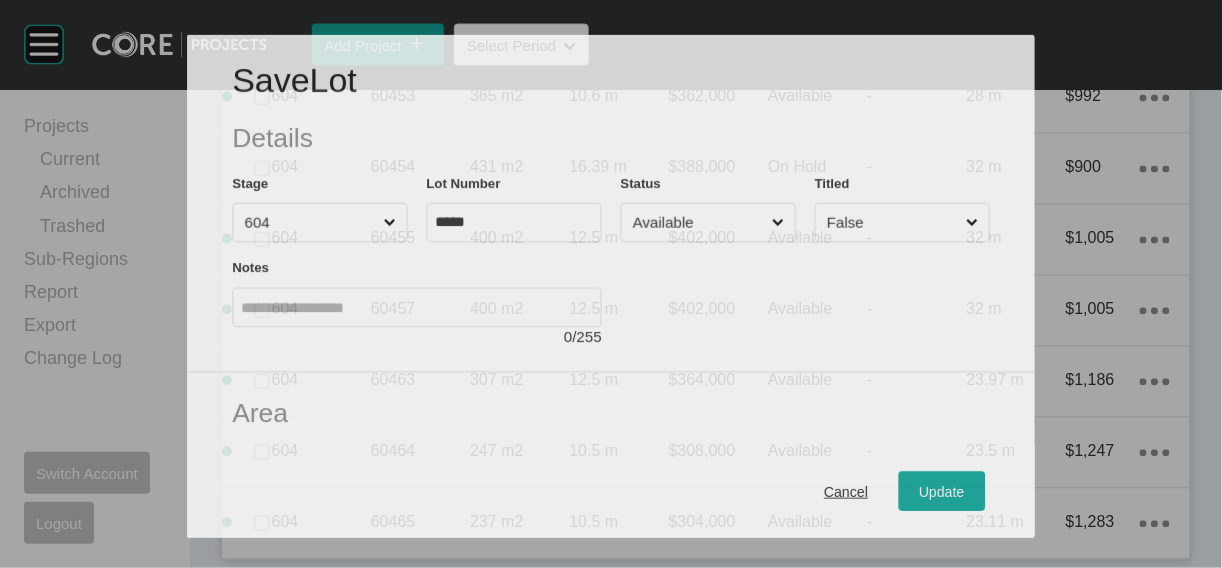 scroll, scrollTop: 7888, scrollLeft: 0, axis: vertical 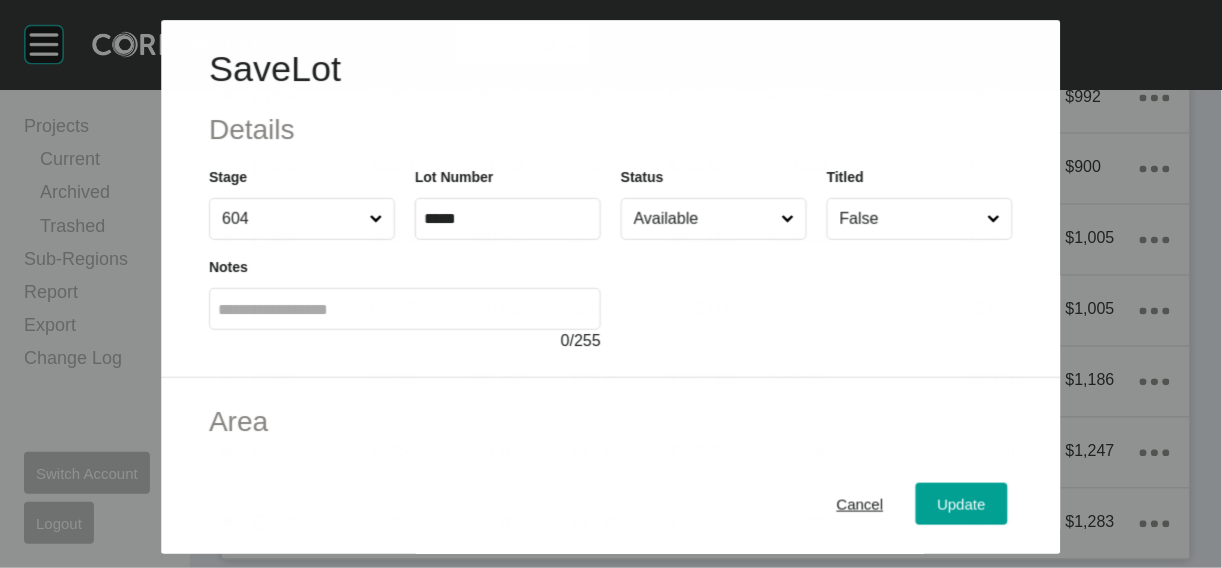 click on "Available" at bounding box center [703, 219] 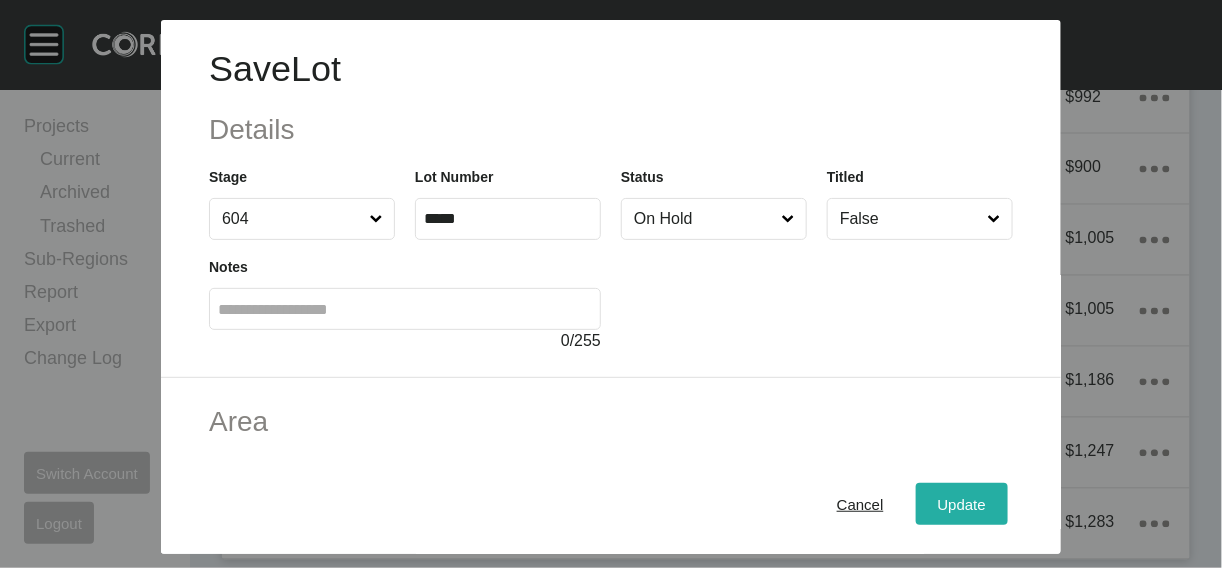 click on "Update" at bounding box center (962, 503) 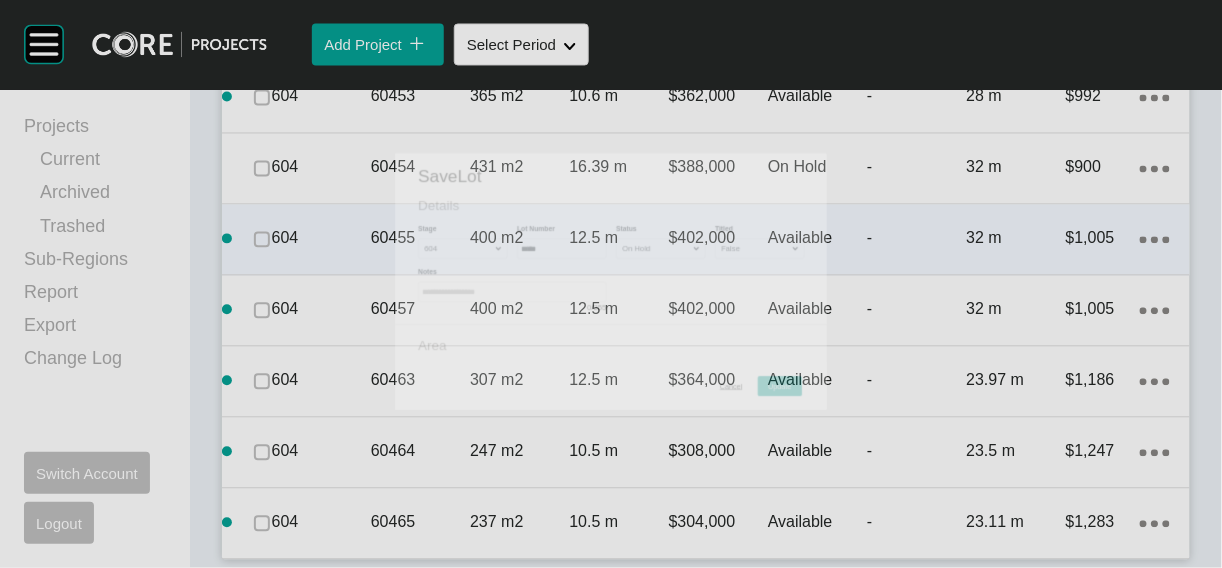 scroll, scrollTop: 7965, scrollLeft: 0, axis: vertical 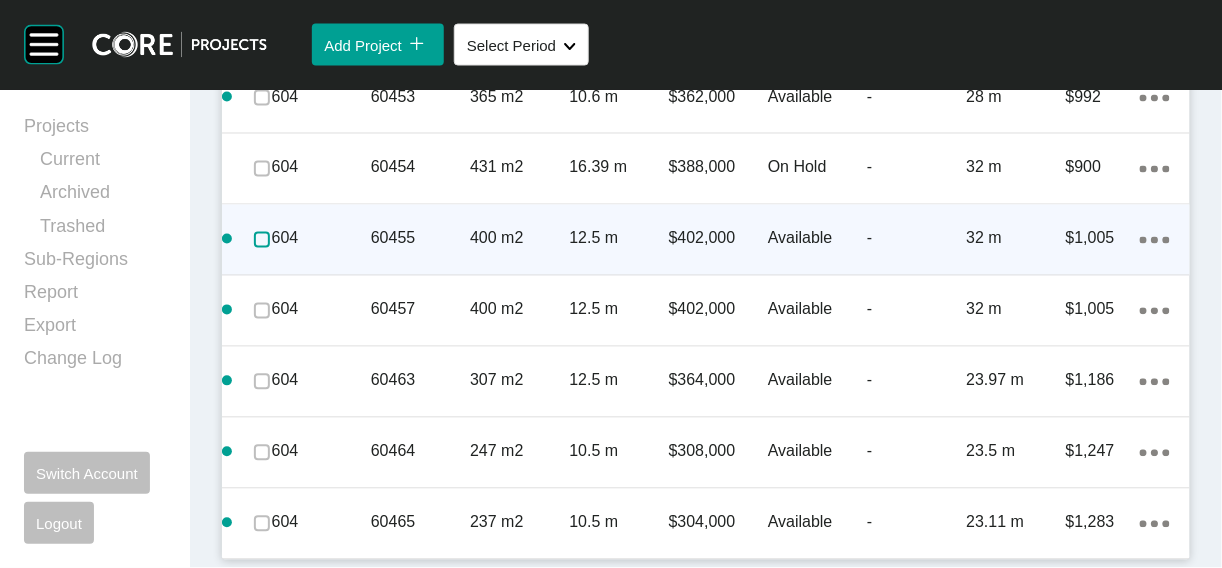 click at bounding box center (262, 240) 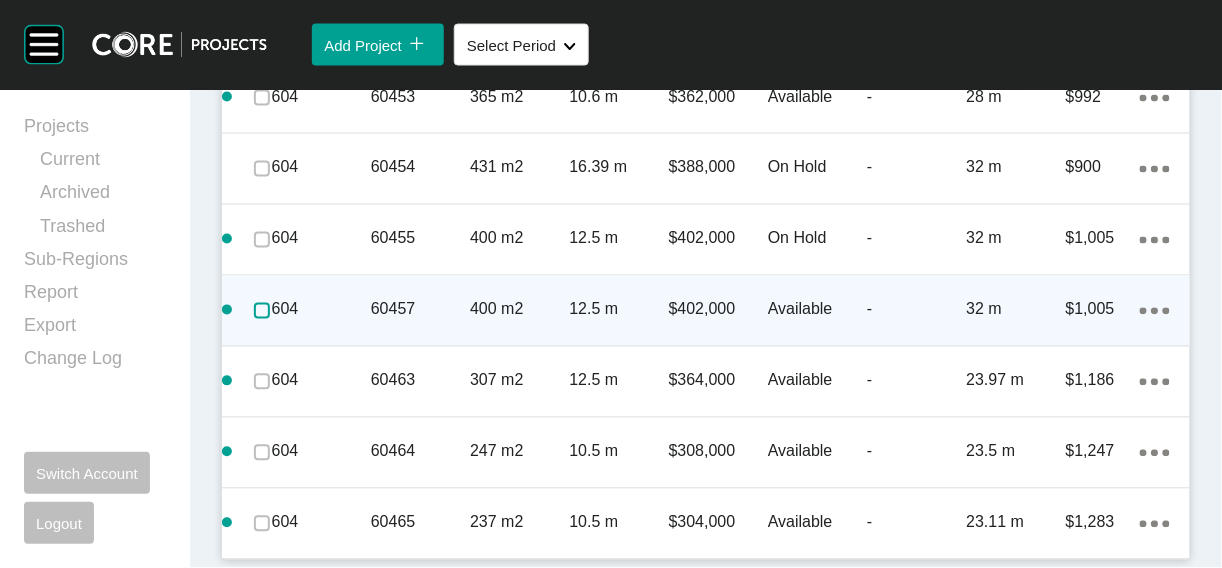 click at bounding box center [262, 311] 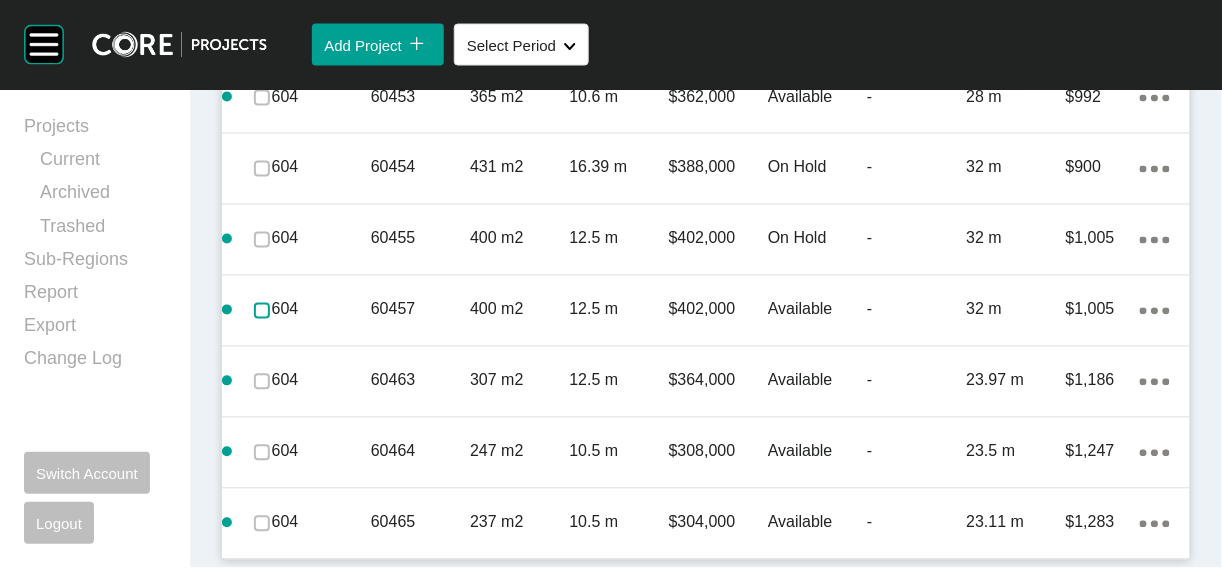 scroll, scrollTop: 8199, scrollLeft: 0, axis: vertical 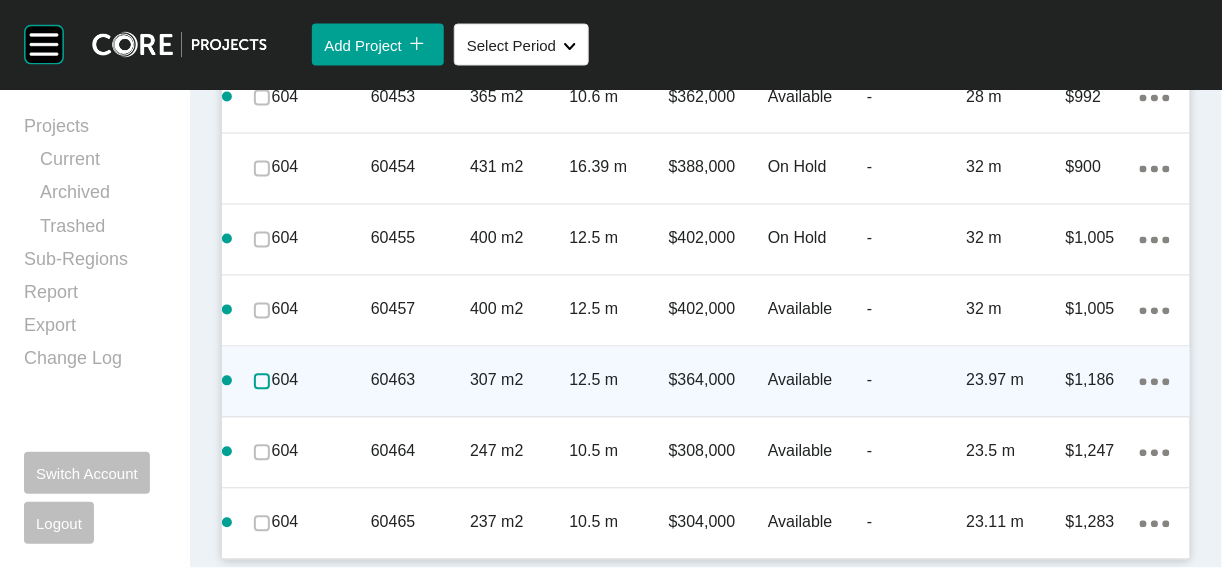 click at bounding box center (262, 382) 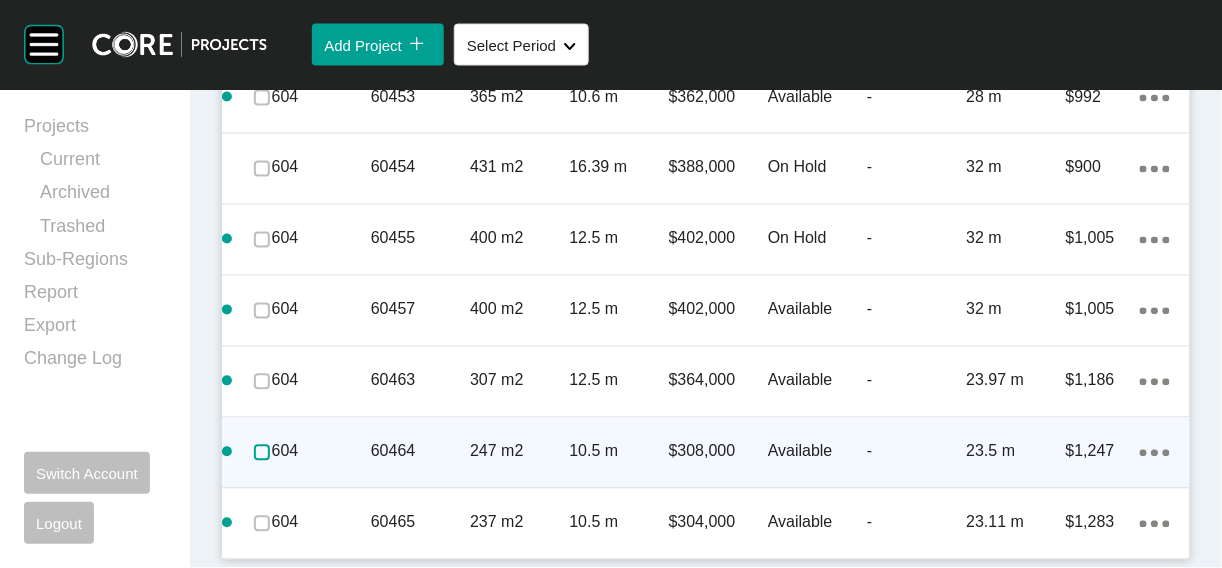 click at bounding box center [262, 453] 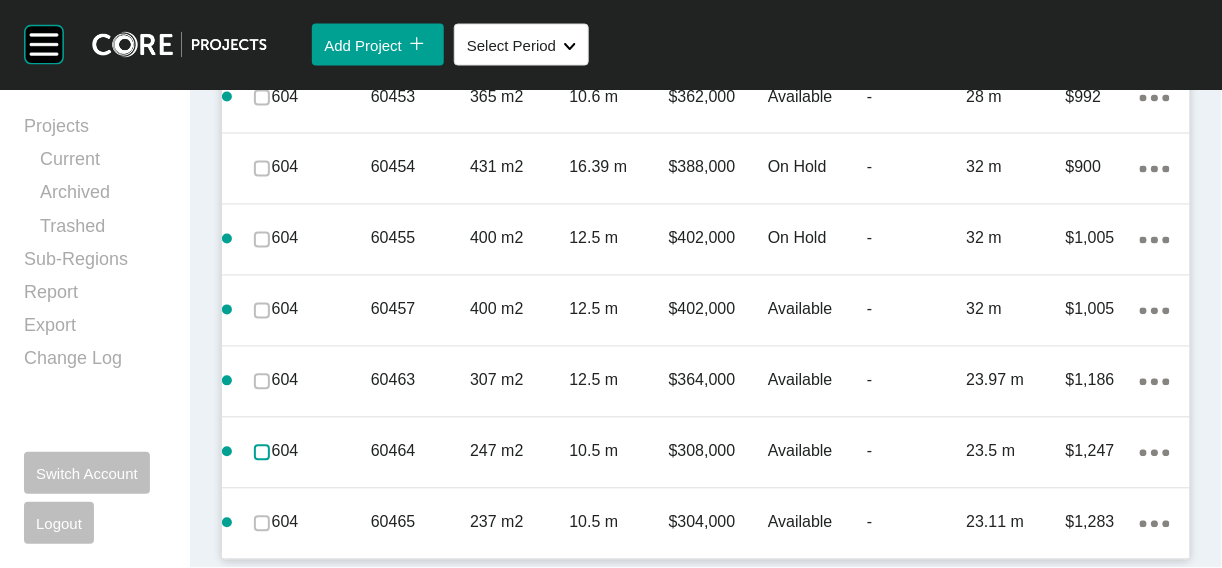 scroll, scrollTop: 8263, scrollLeft: 0, axis: vertical 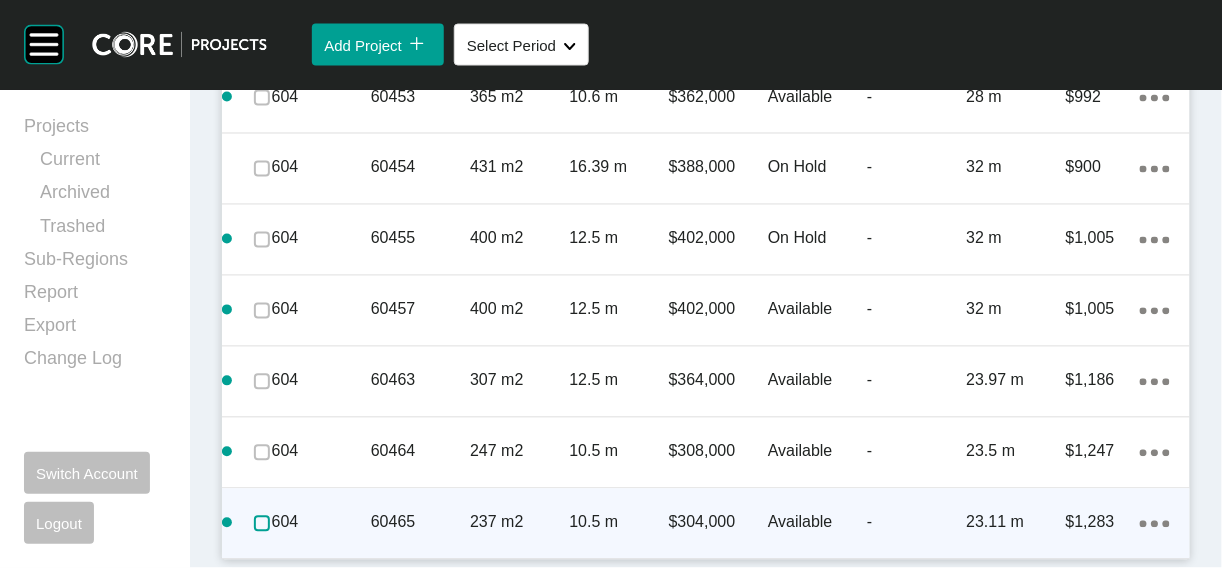 click at bounding box center (262, 524) 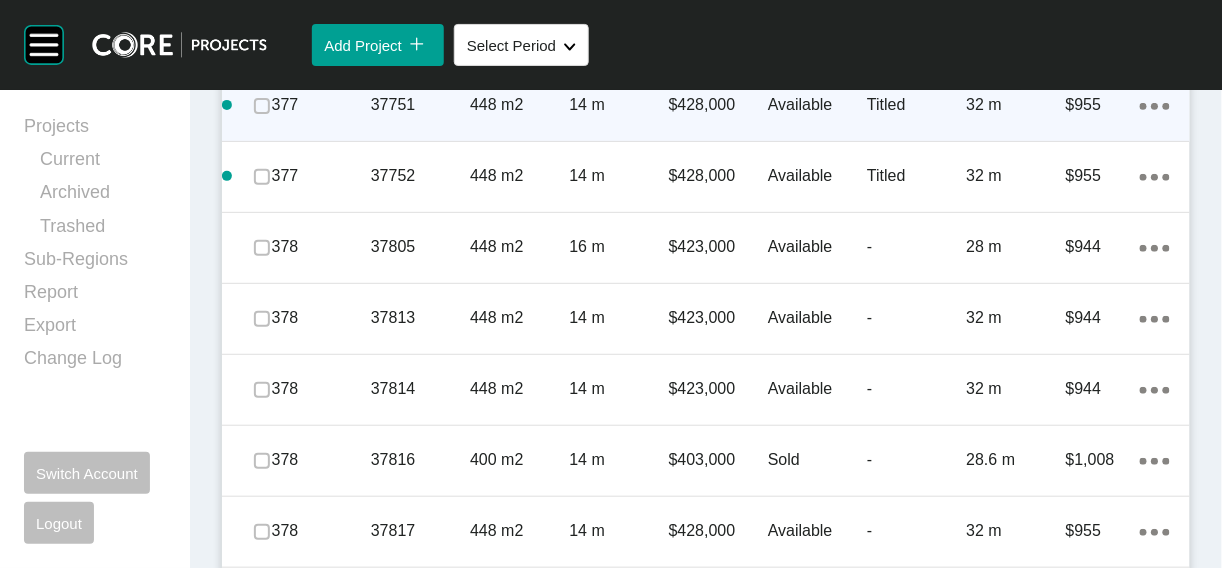 scroll, scrollTop: 3860, scrollLeft: 0, axis: vertical 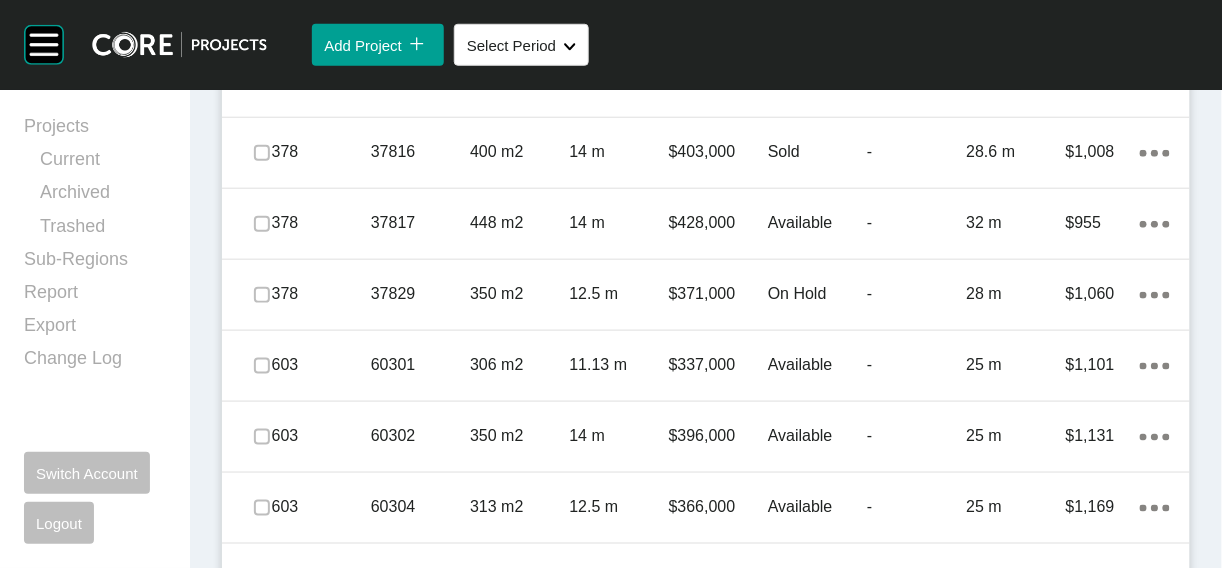 click at bounding box center [262, -572] 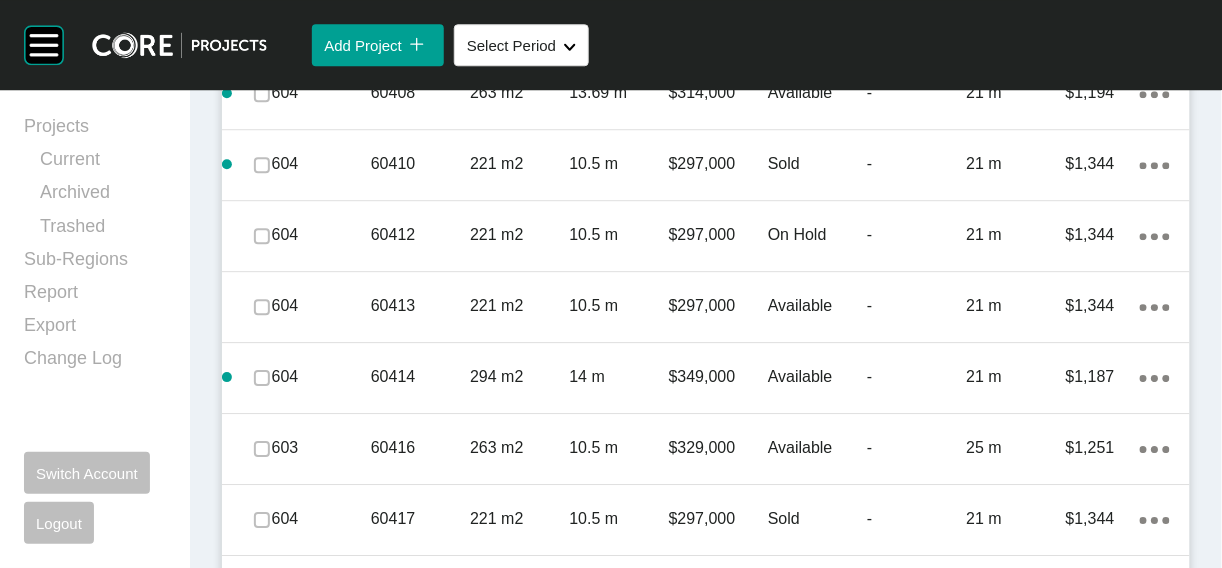 scroll, scrollTop: 5124, scrollLeft: 0, axis: vertical 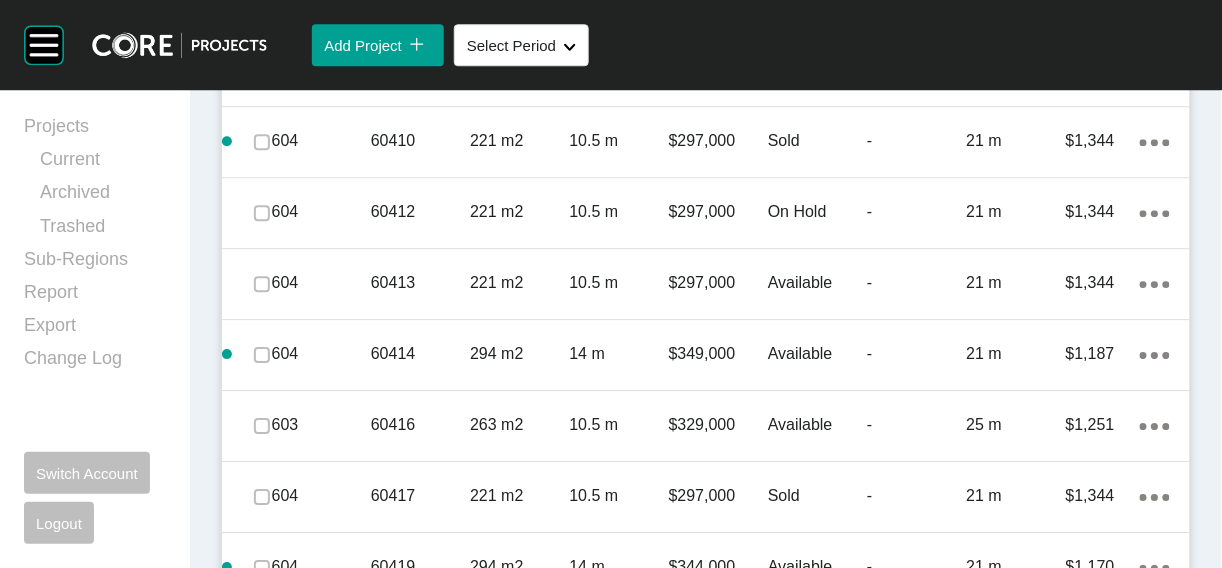 click at bounding box center (262, -639) 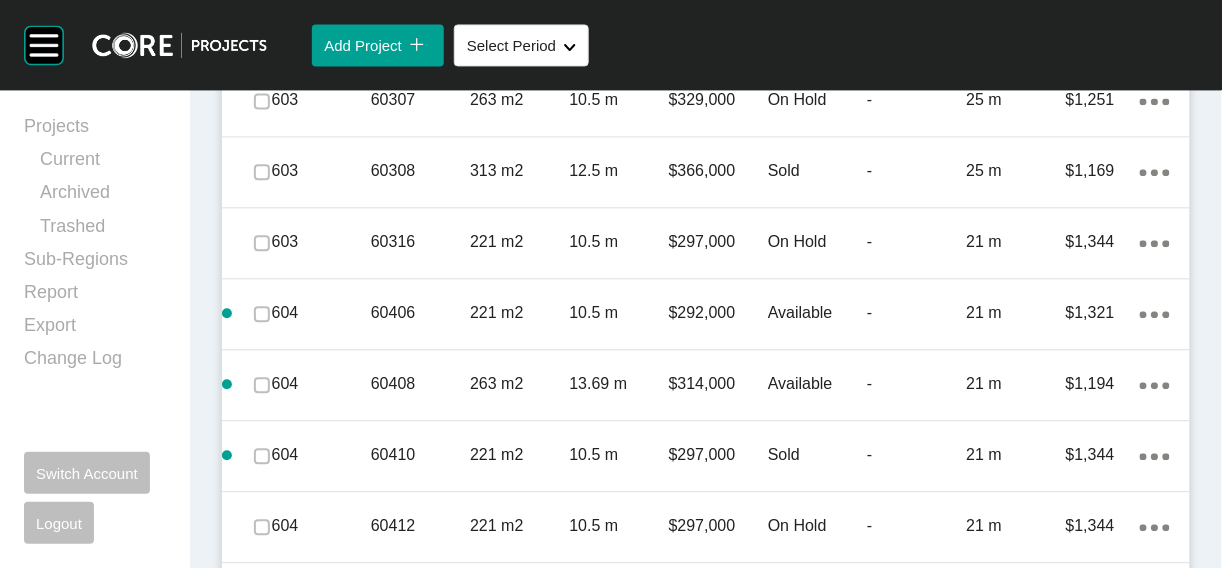 scroll, scrollTop: 4746, scrollLeft: 0, axis: vertical 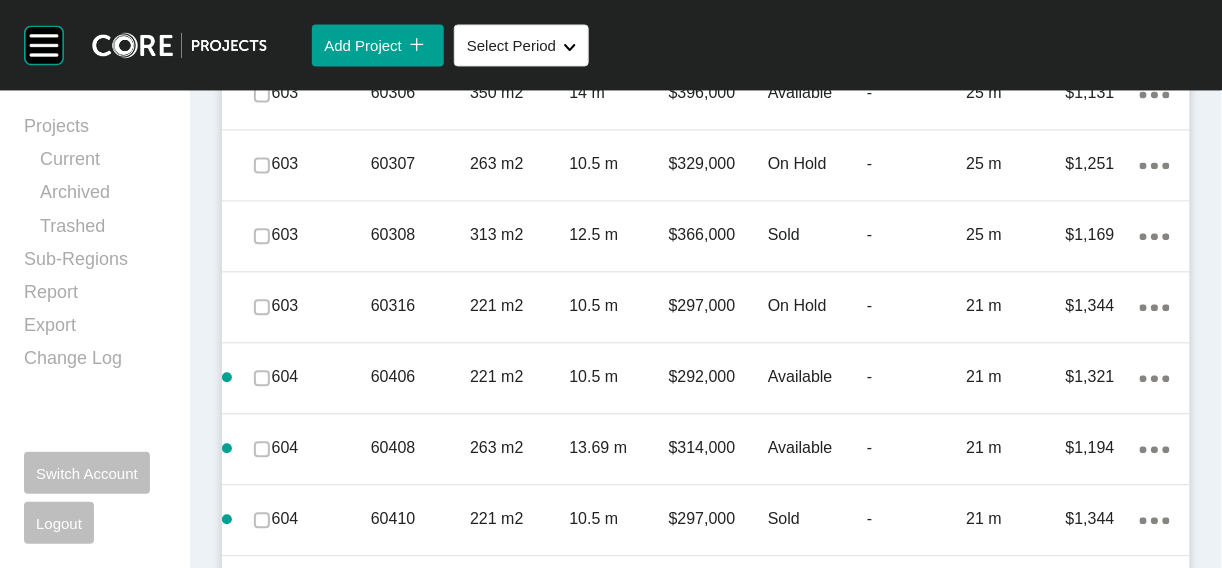 drag, startPoint x: 272, startPoint y: 409, endPoint x: 267, endPoint y: 379, distance: 30.413813 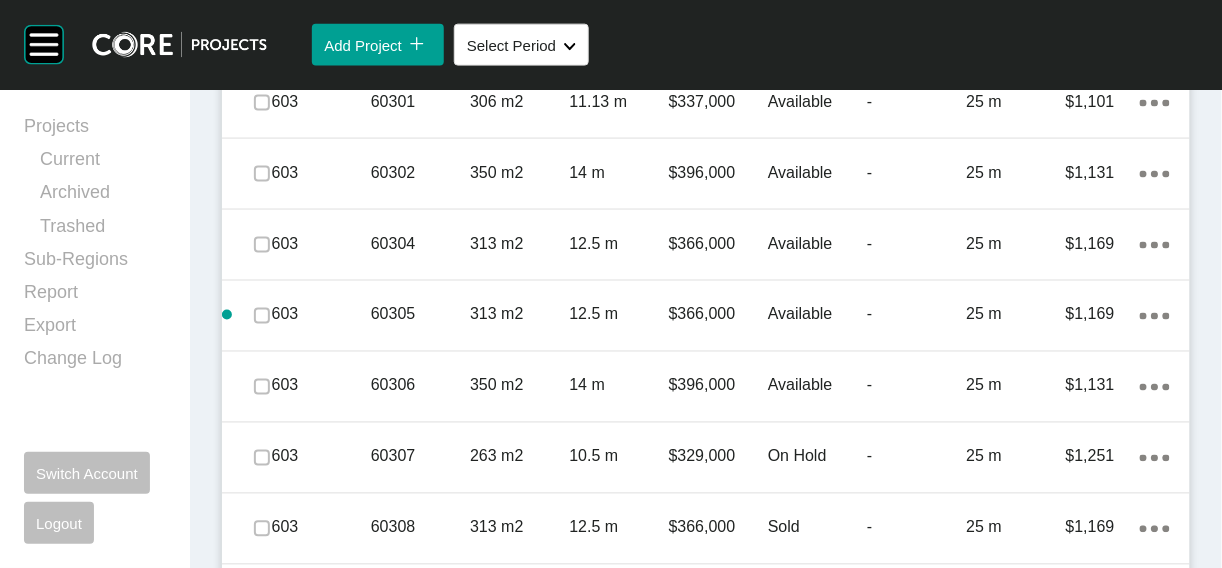 scroll, scrollTop: 4314, scrollLeft: 0, axis: vertical 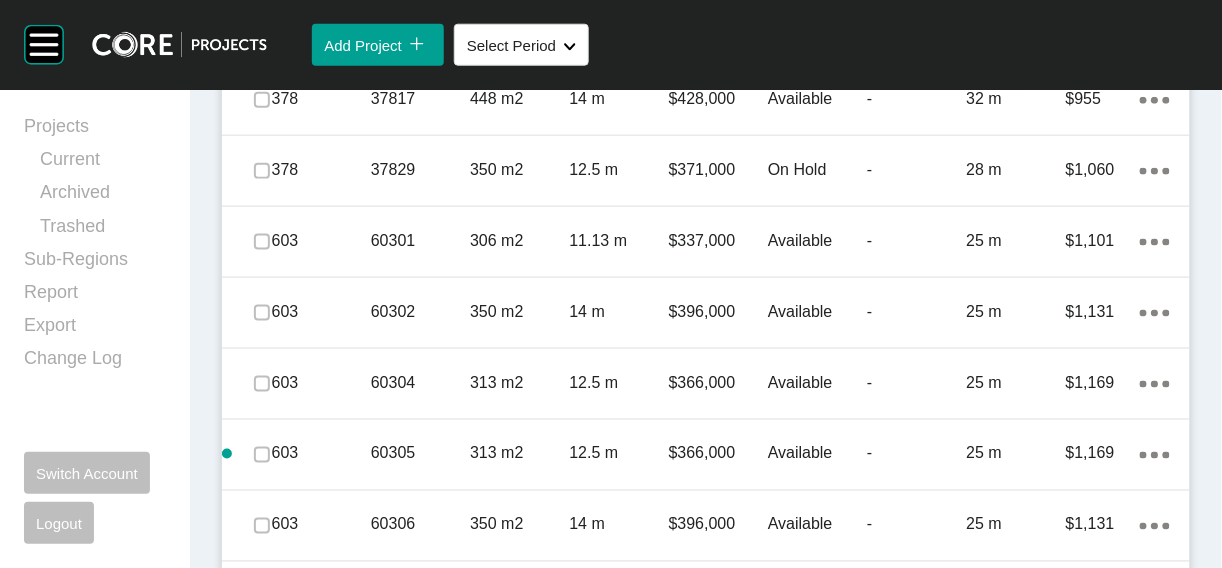 click at bounding box center (262, -625) 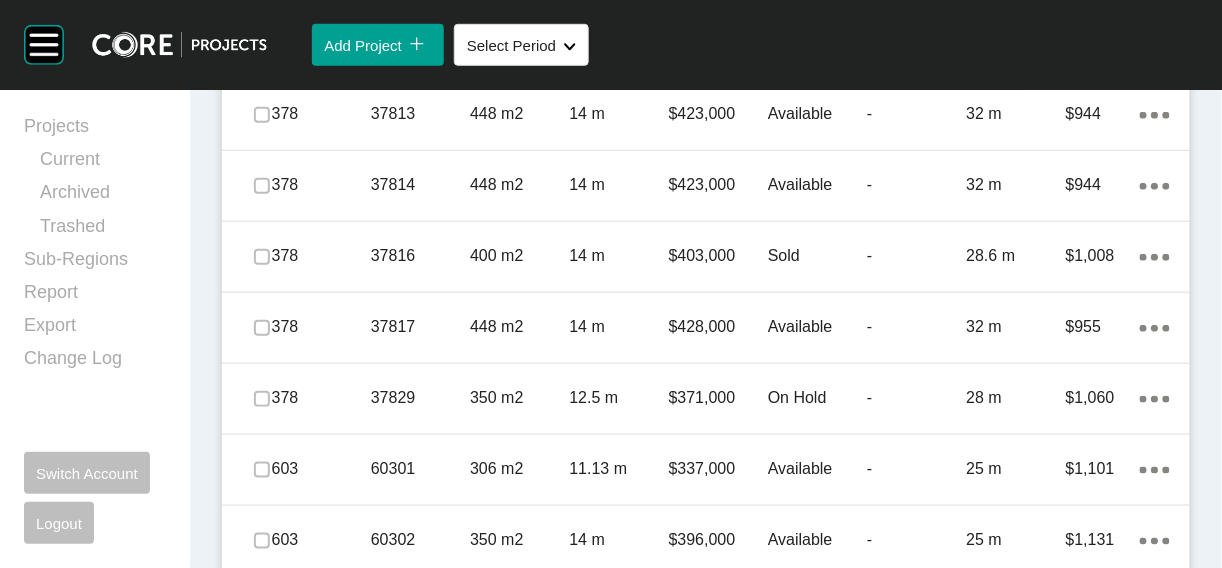 scroll, scrollTop: 4043, scrollLeft: 0, axis: vertical 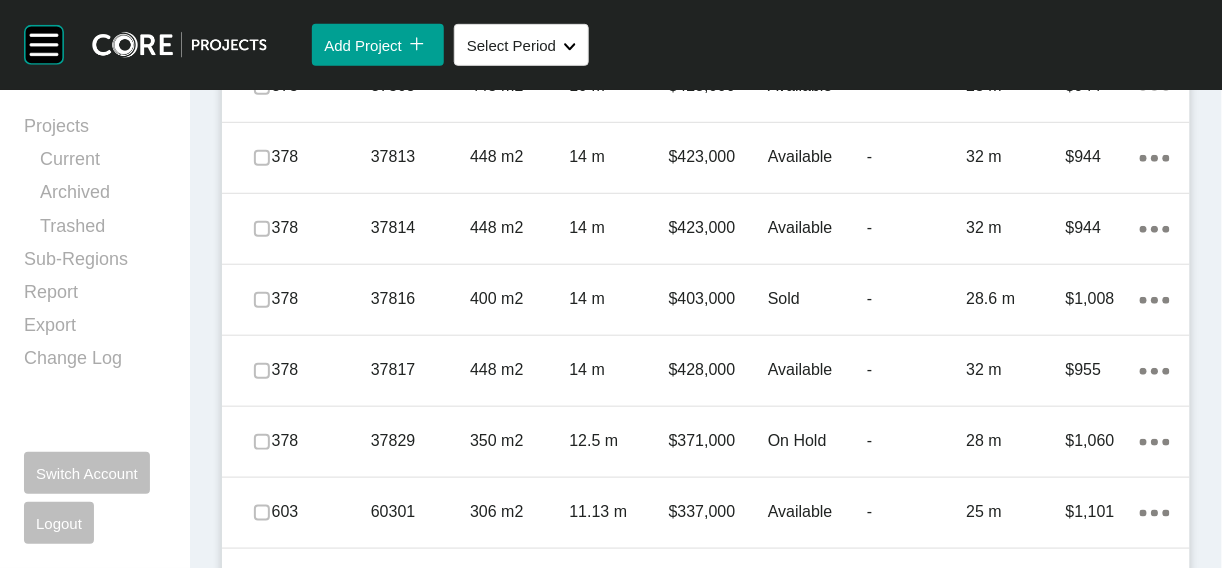 click at bounding box center [262, -567] 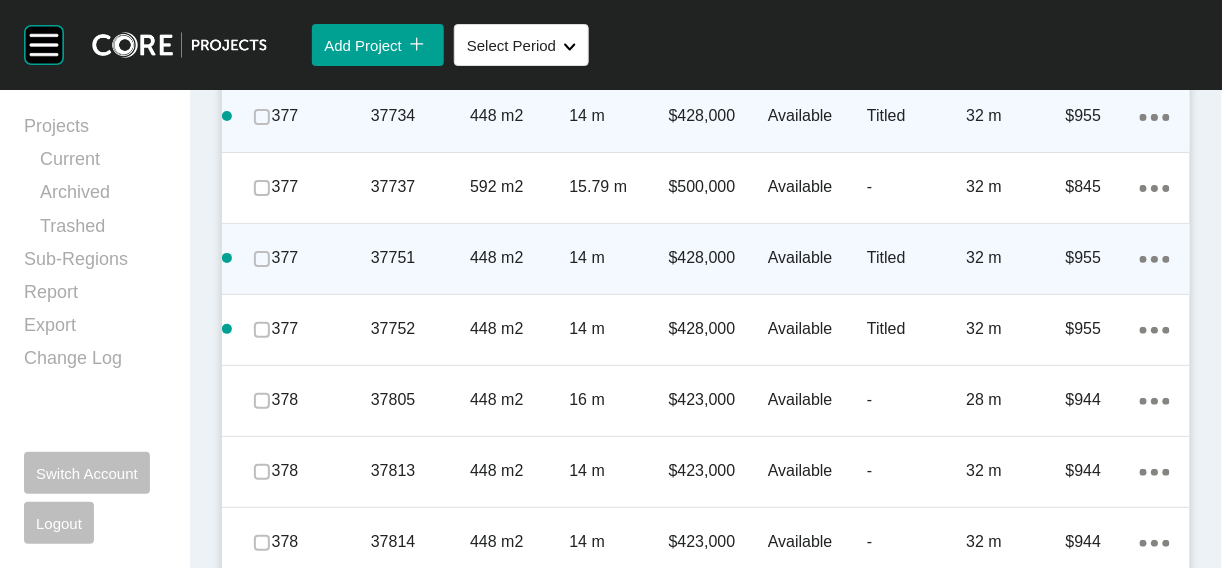 scroll, scrollTop: 3697, scrollLeft: 0, axis: vertical 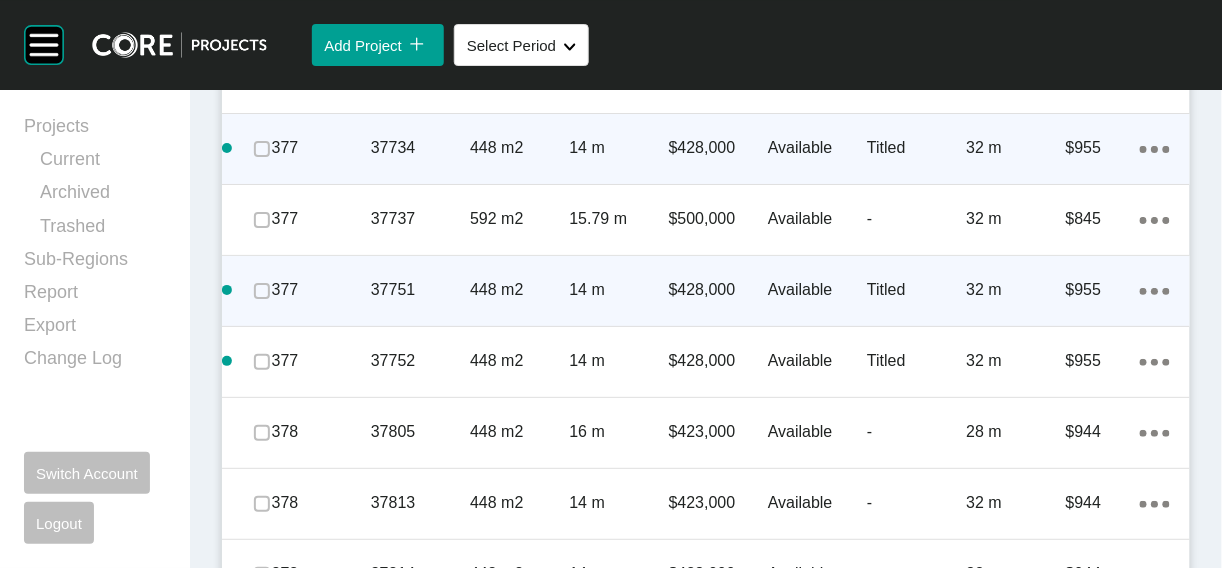 drag, startPoint x: 271, startPoint y: 466, endPoint x: 255, endPoint y: 391, distance: 76.687675 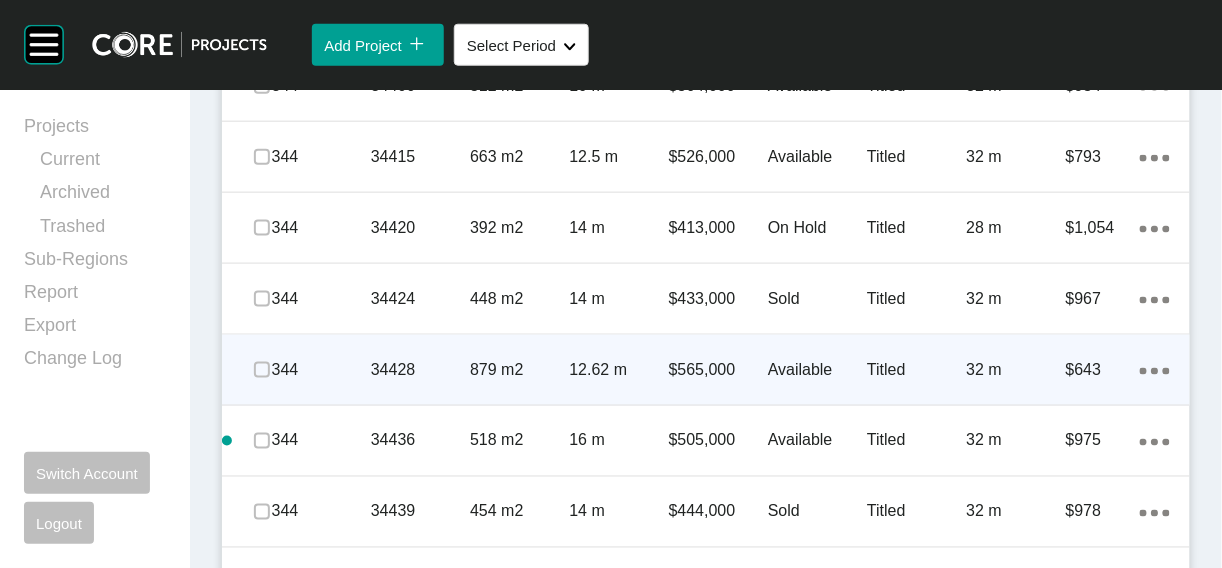 scroll, scrollTop: 2385, scrollLeft: 0, axis: vertical 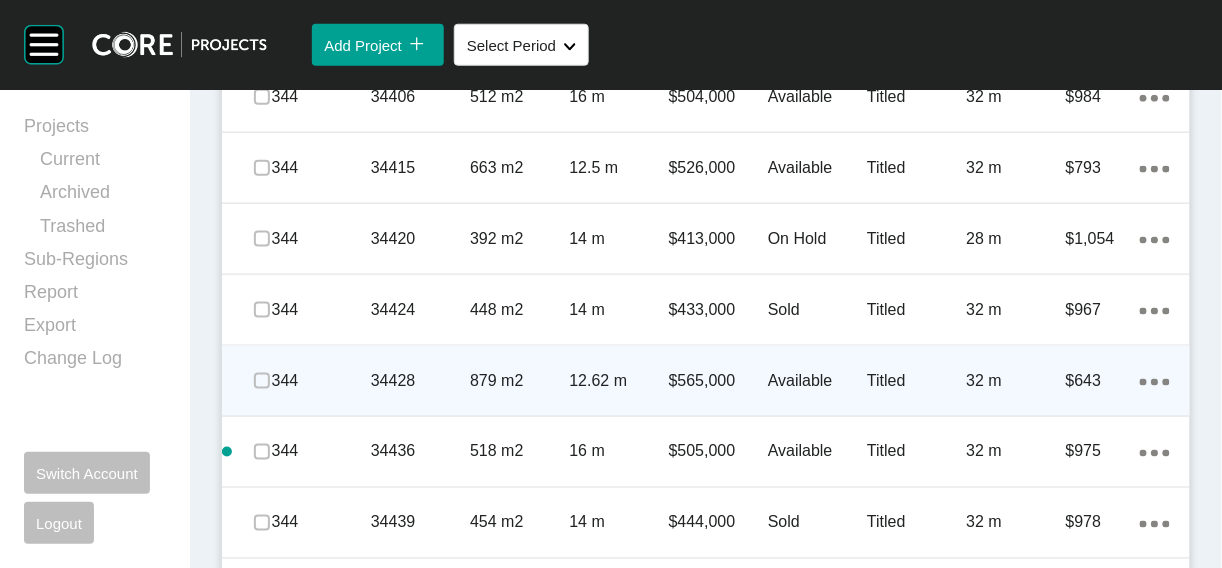 click at bounding box center (262, -258) 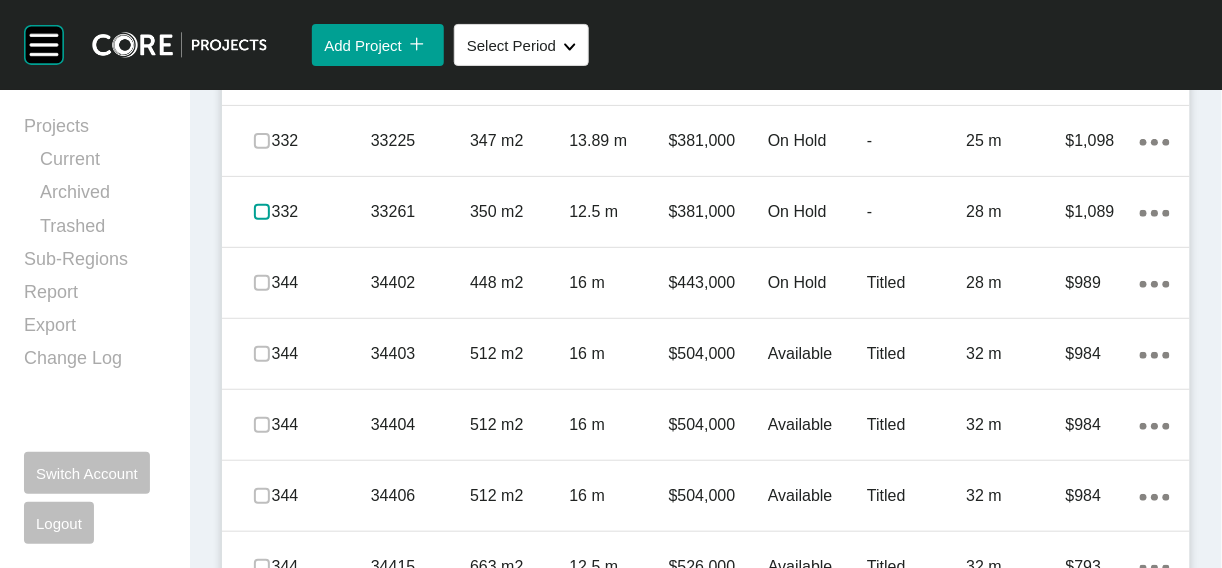 scroll, scrollTop: 1964, scrollLeft: 0, axis: vertical 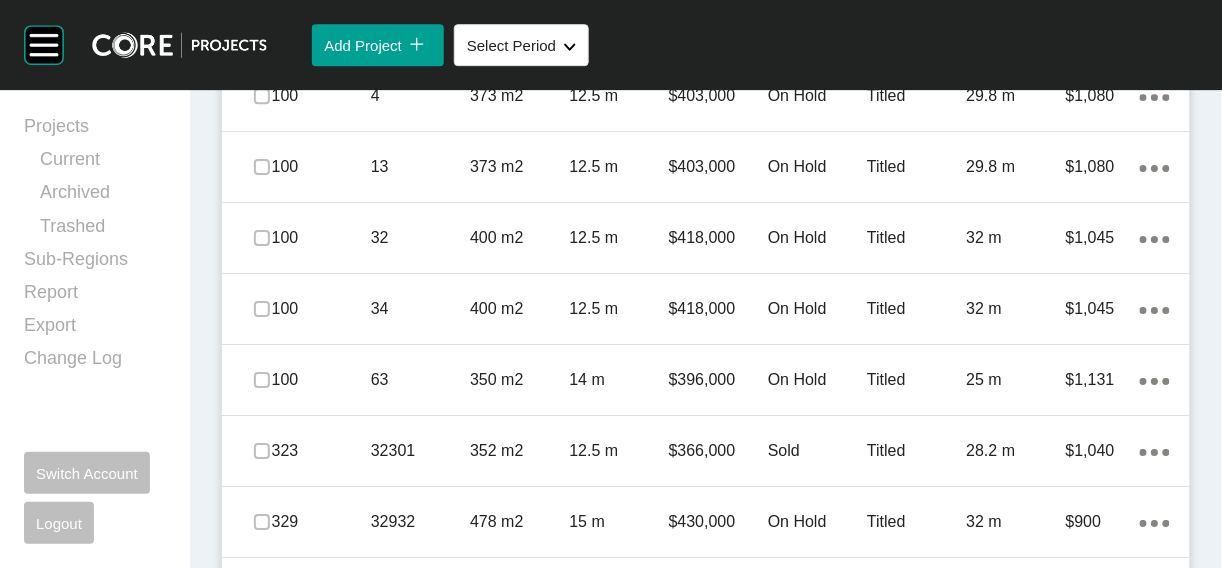 click on "Edit Selected" at bounding box center (863, -174) 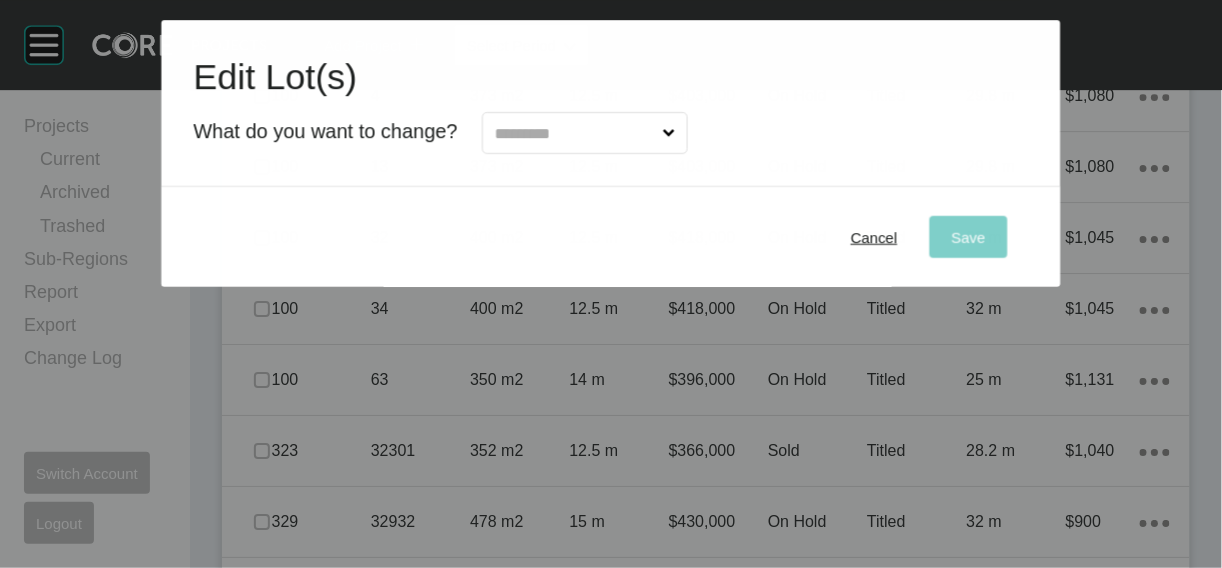 click at bounding box center (575, 133) 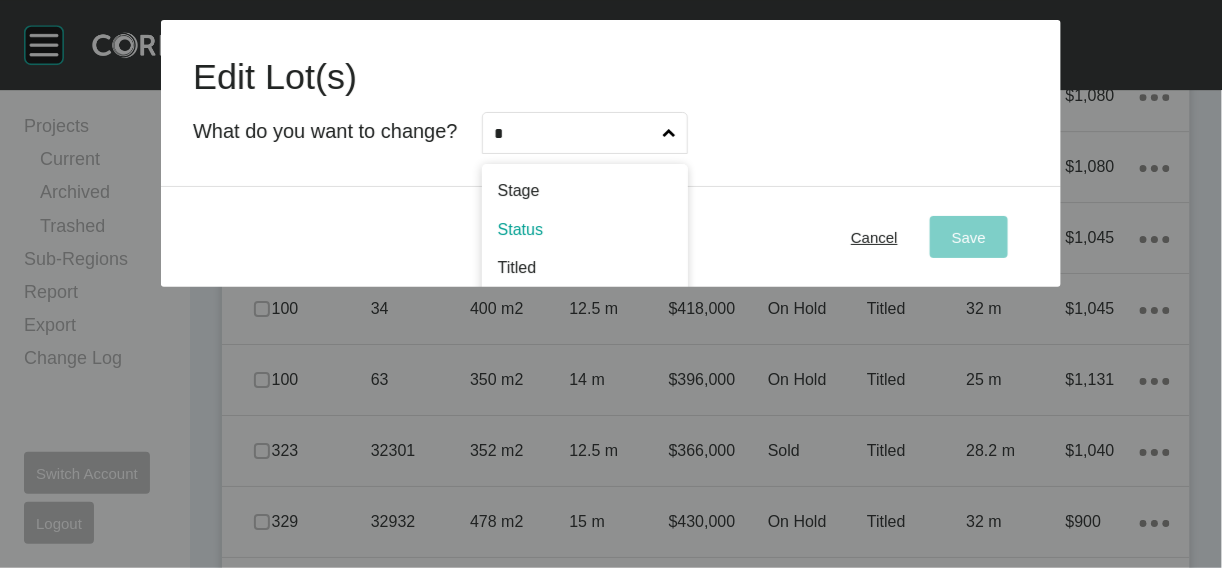 scroll, scrollTop: 12, scrollLeft: 0, axis: vertical 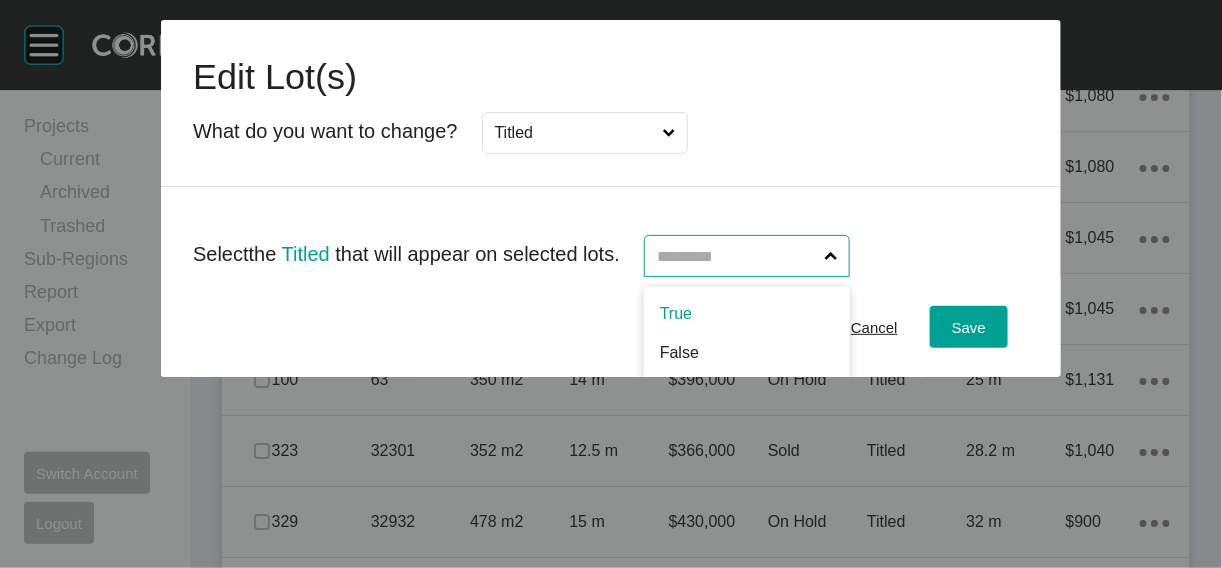 click at bounding box center [737, 256] 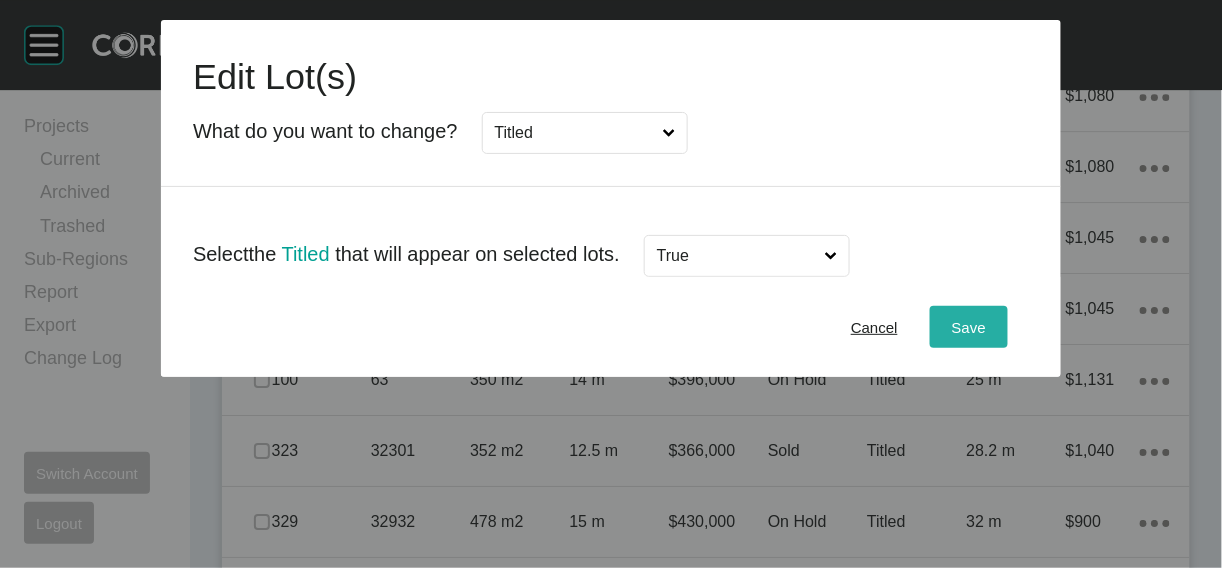 click on "Save" at bounding box center (969, 327) 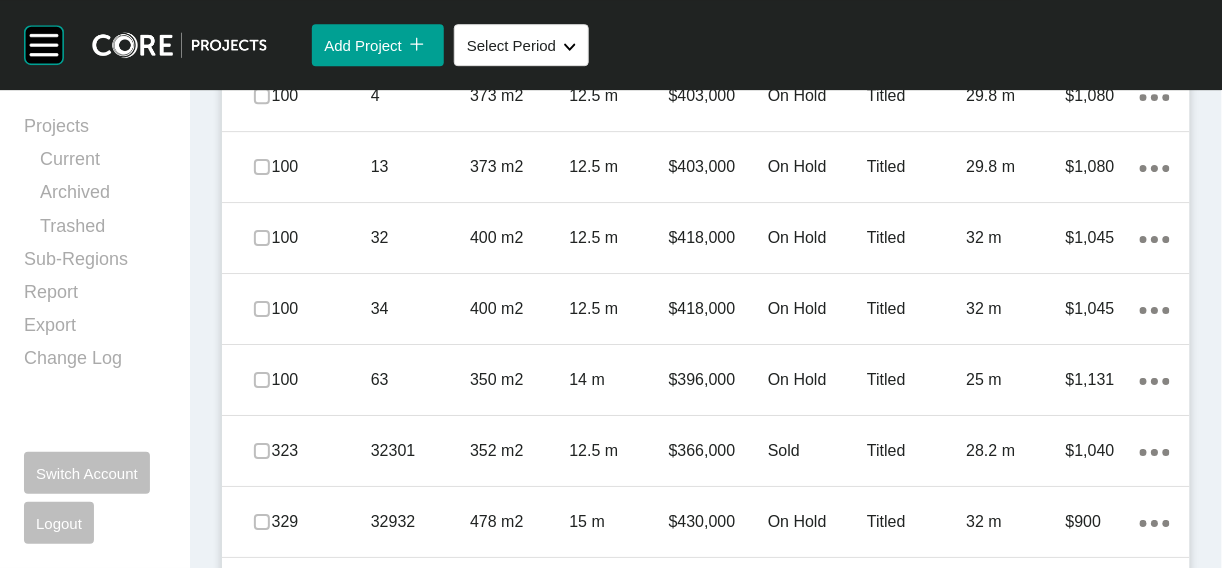 click at bounding box center (262, -46) 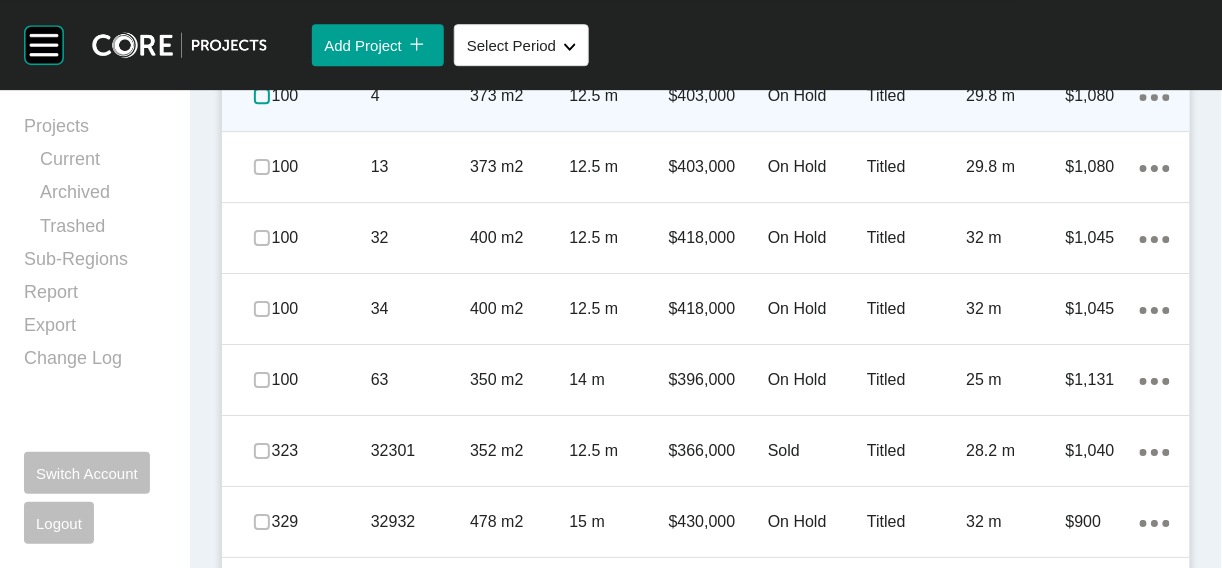 click at bounding box center [262, 96] 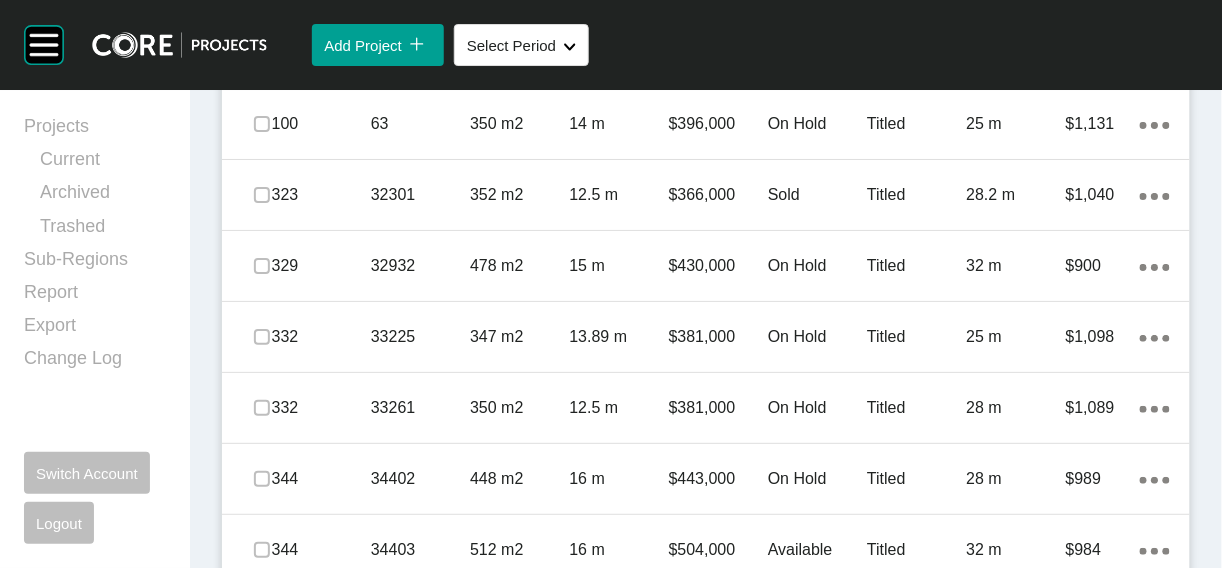 scroll, scrollTop: 1854, scrollLeft: 0, axis: vertical 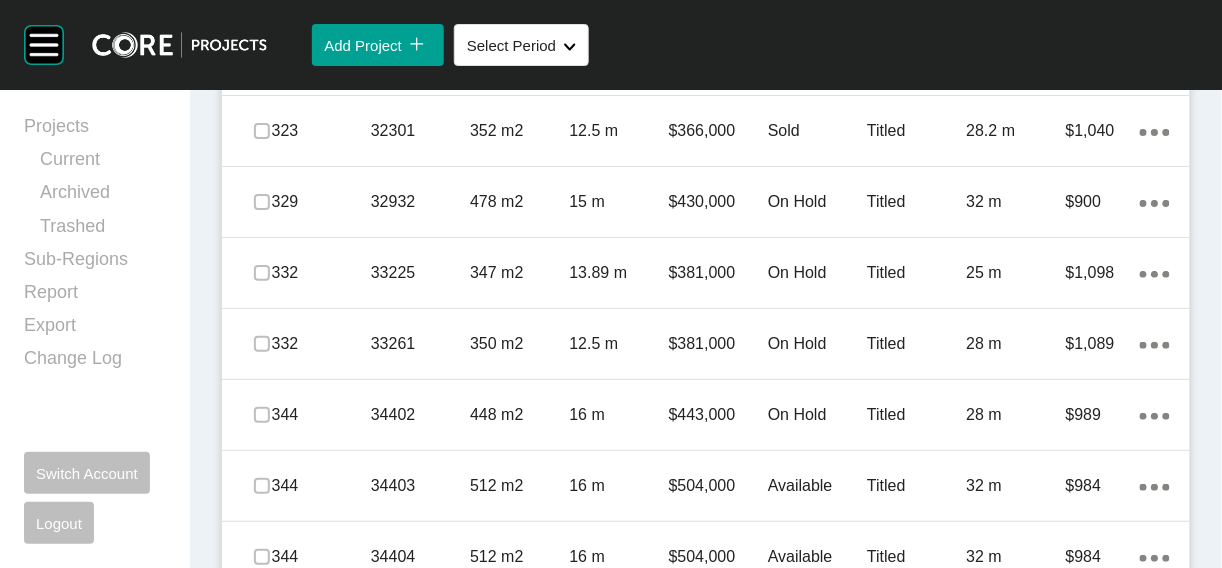 click at bounding box center (262, -153) 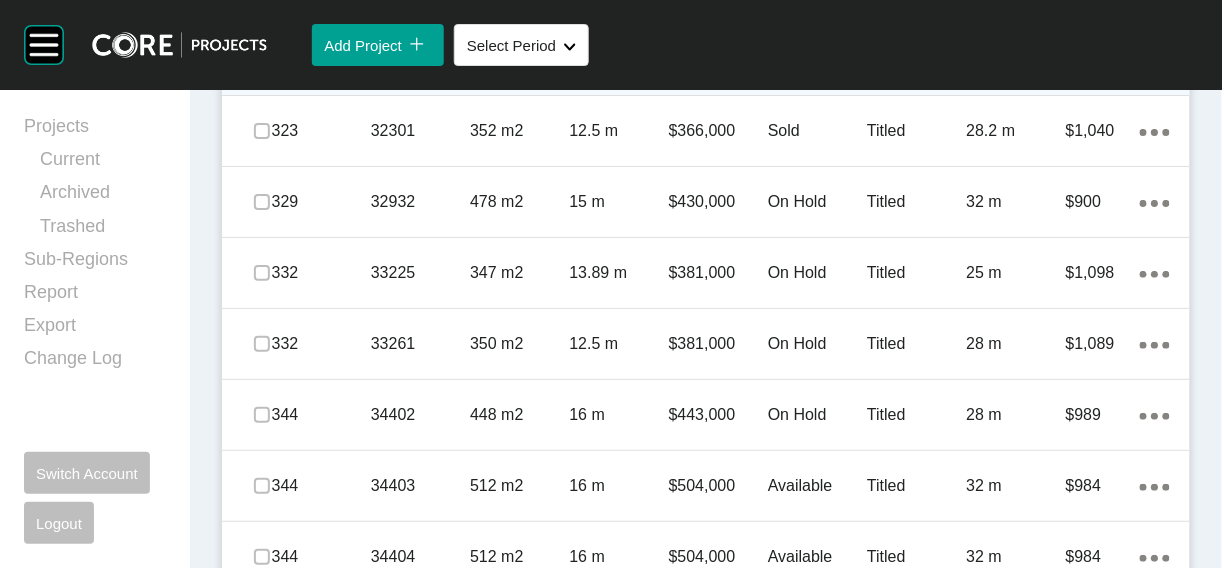 click at bounding box center [262, 60] 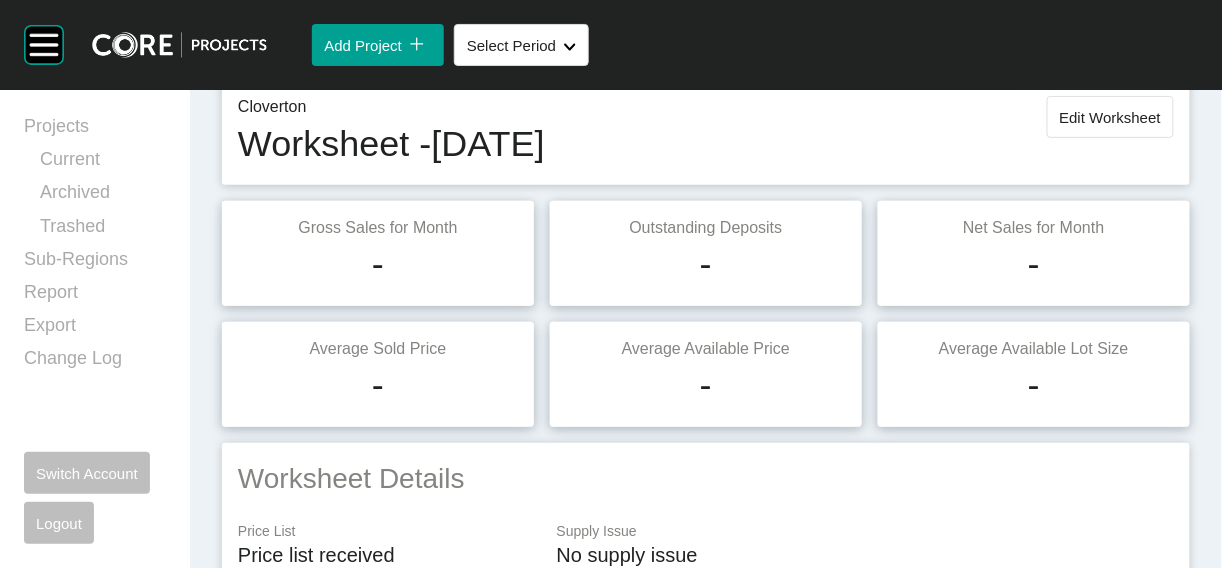 scroll, scrollTop: 70, scrollLeft: 0, axis: vertical 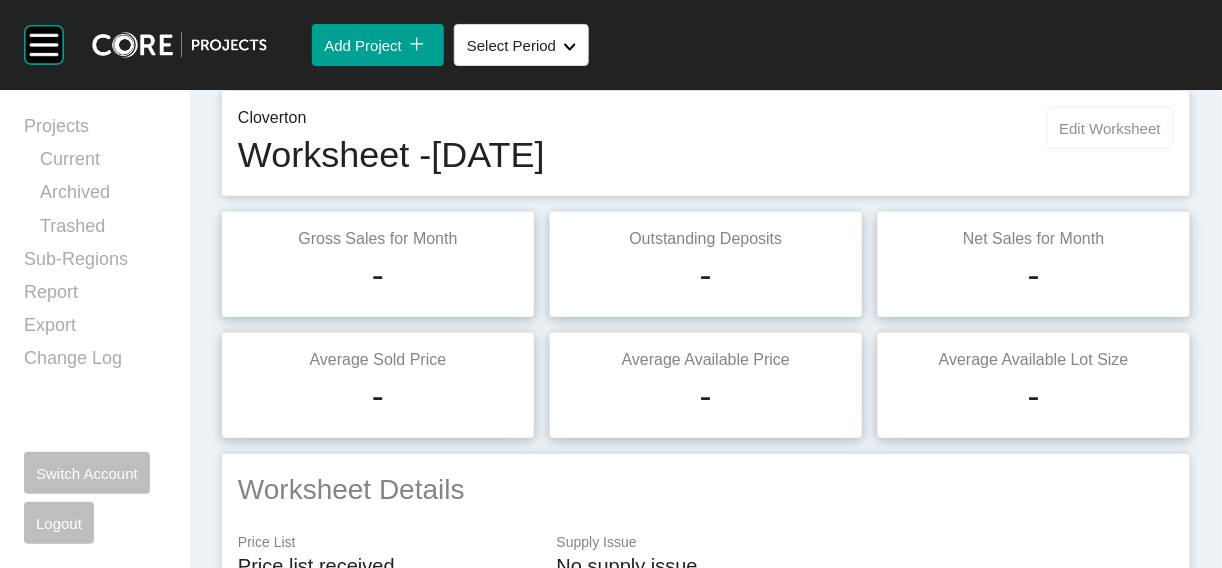 click on "Edit Worksheet" at bounding box center (1110, 128) 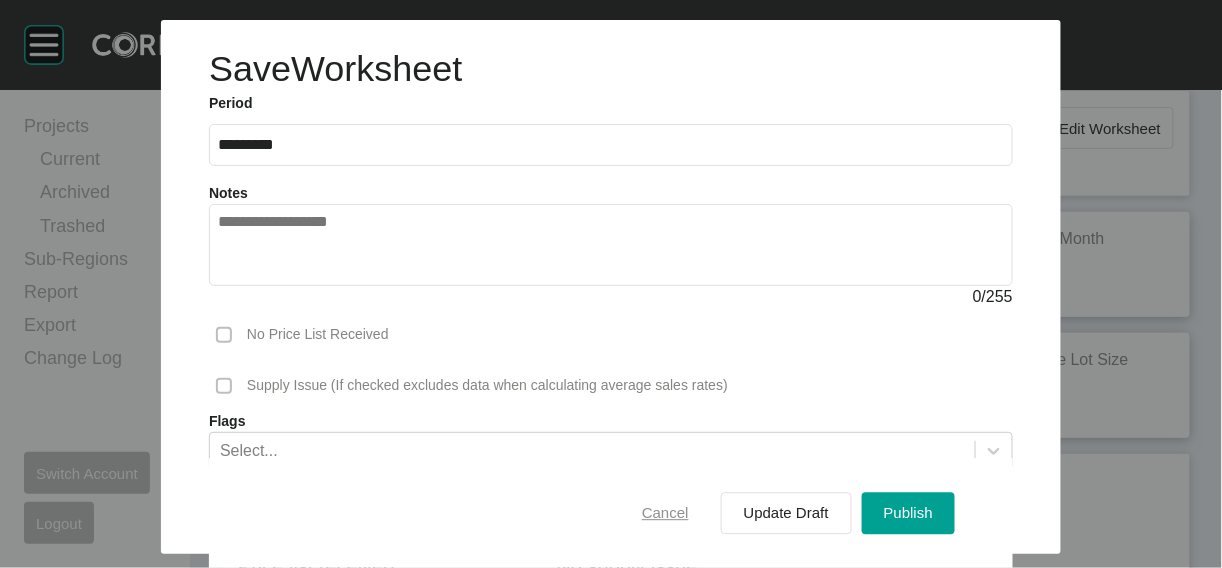 drag, startPoint x: 659, startPoint y: 503, endPoint x: 707, endPoint y: 503, distance: 48 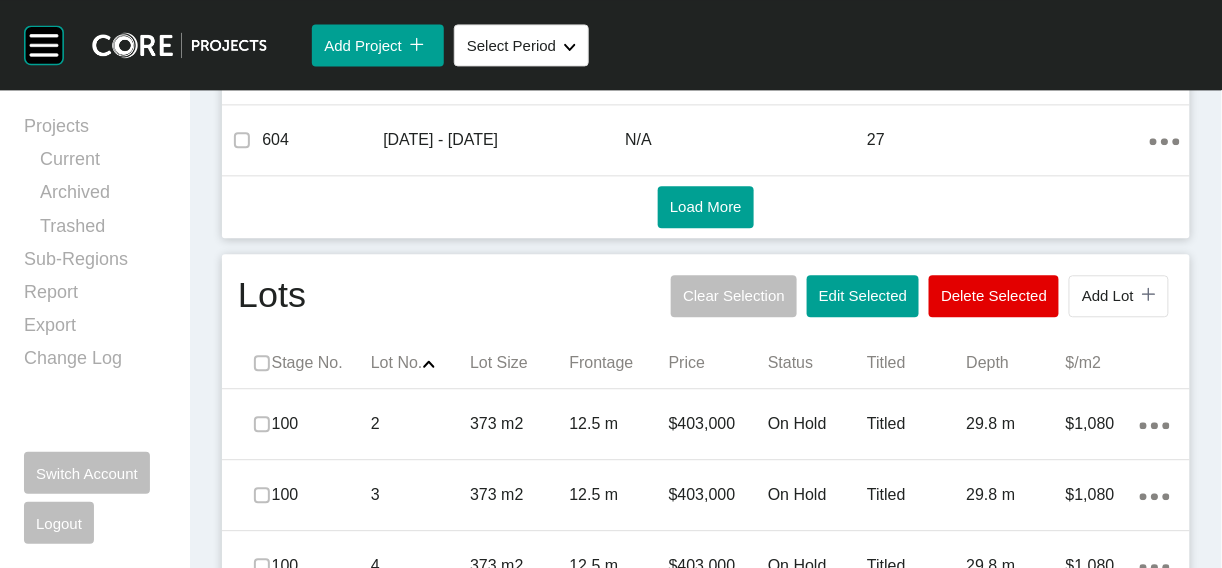 scroll, scrollTop: 1561, scrollLeft: 0, axis: vertical 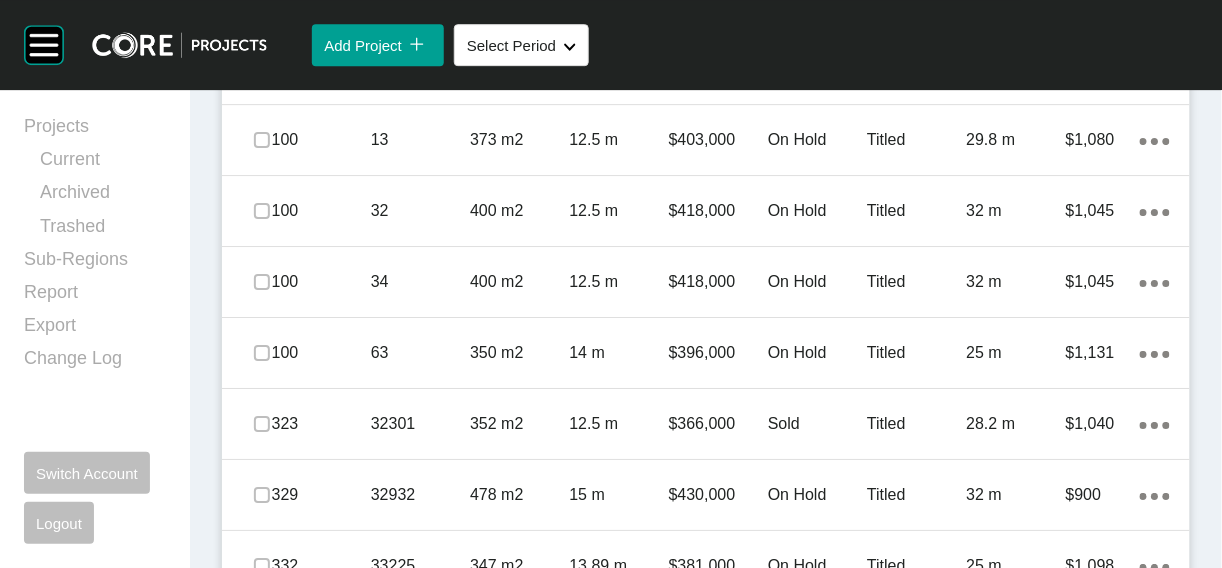 click on "Edit Selected" at bounding box center [863, -201] 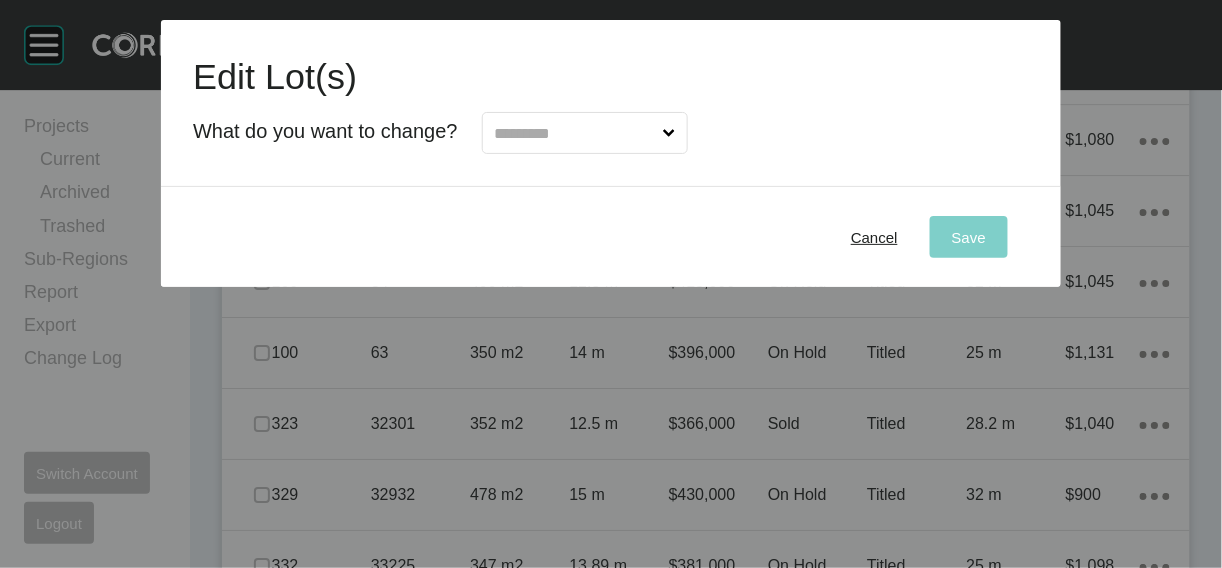 click at bounding box center (575, 133) 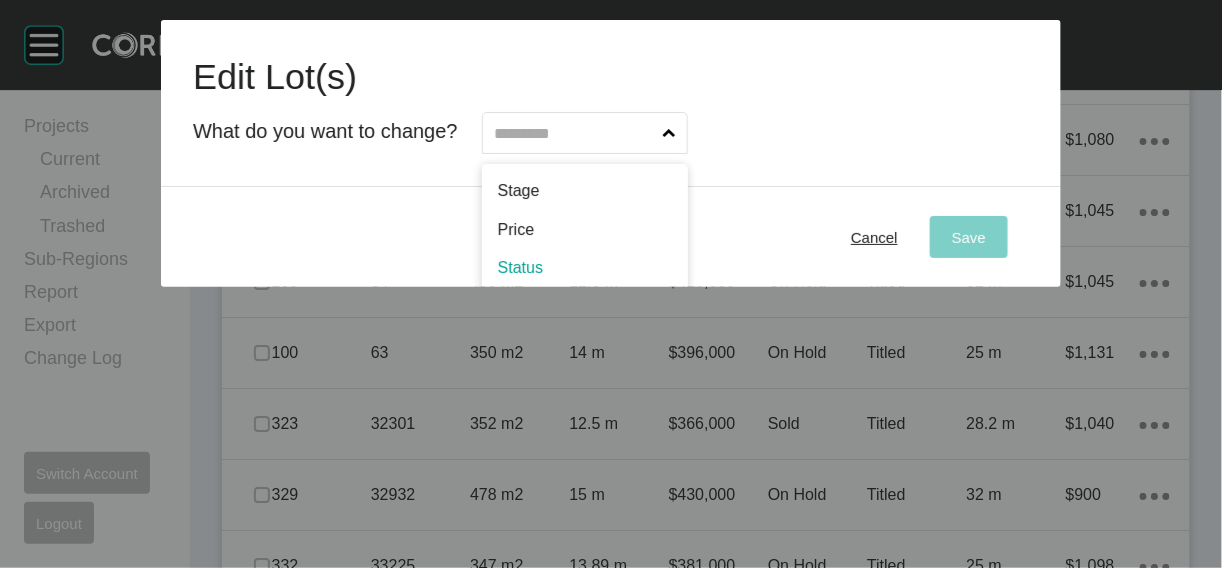 scroll, scrollTop: 12, scrollLeft: 0, axis: vertical 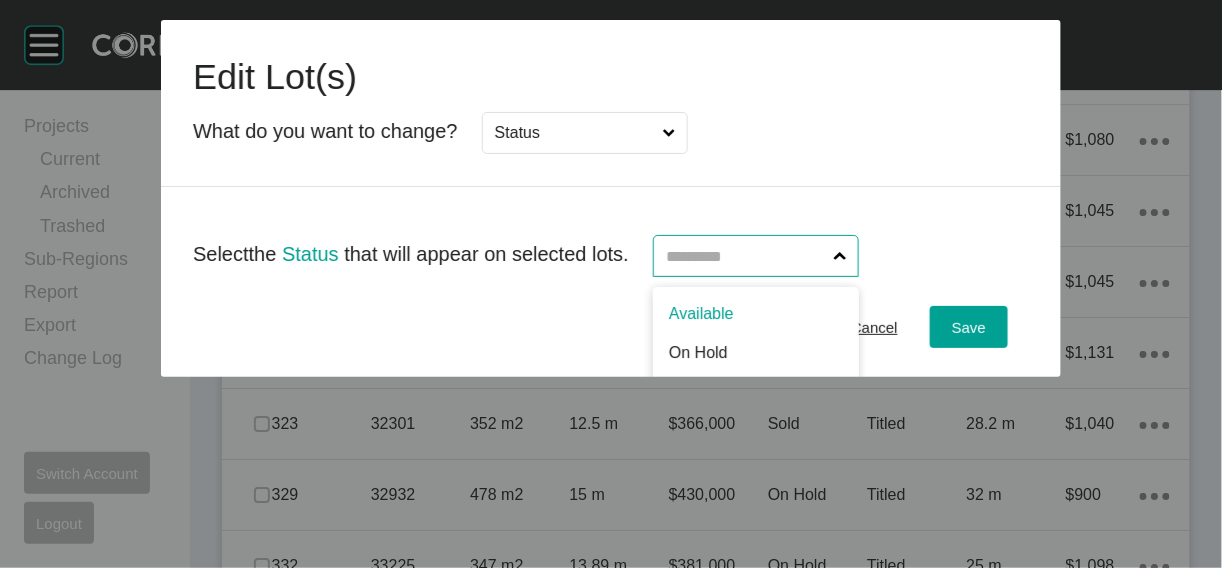 click at bounding box center (746, 256) 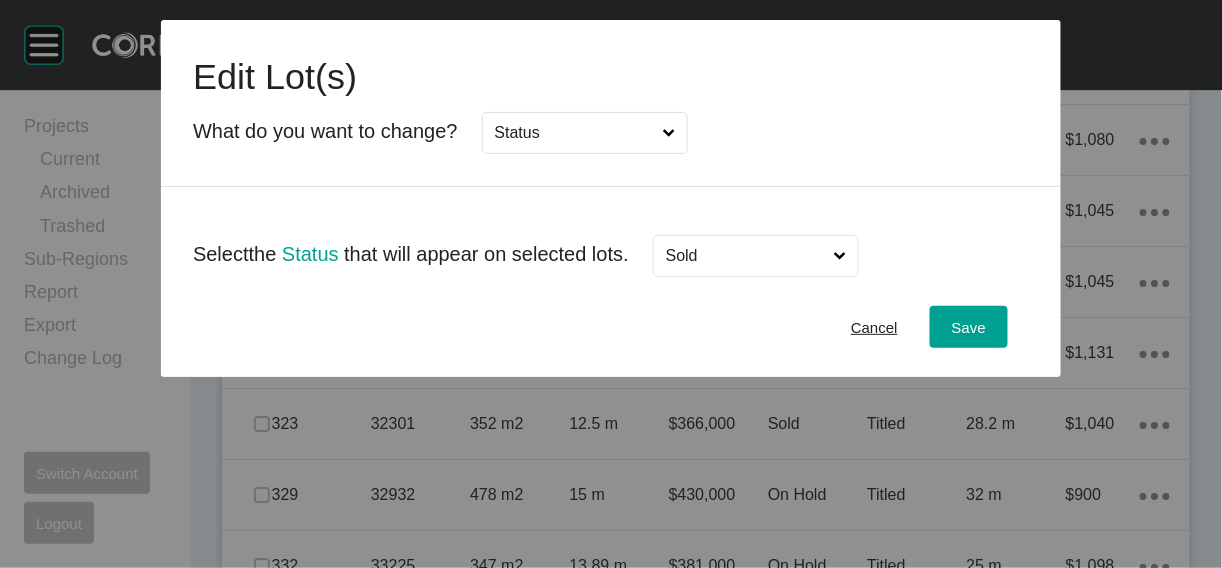 drag, startPoint x: 728, startPoint y: 401, endPoint x: 829, endPoint y: 383, distance: 102.59142 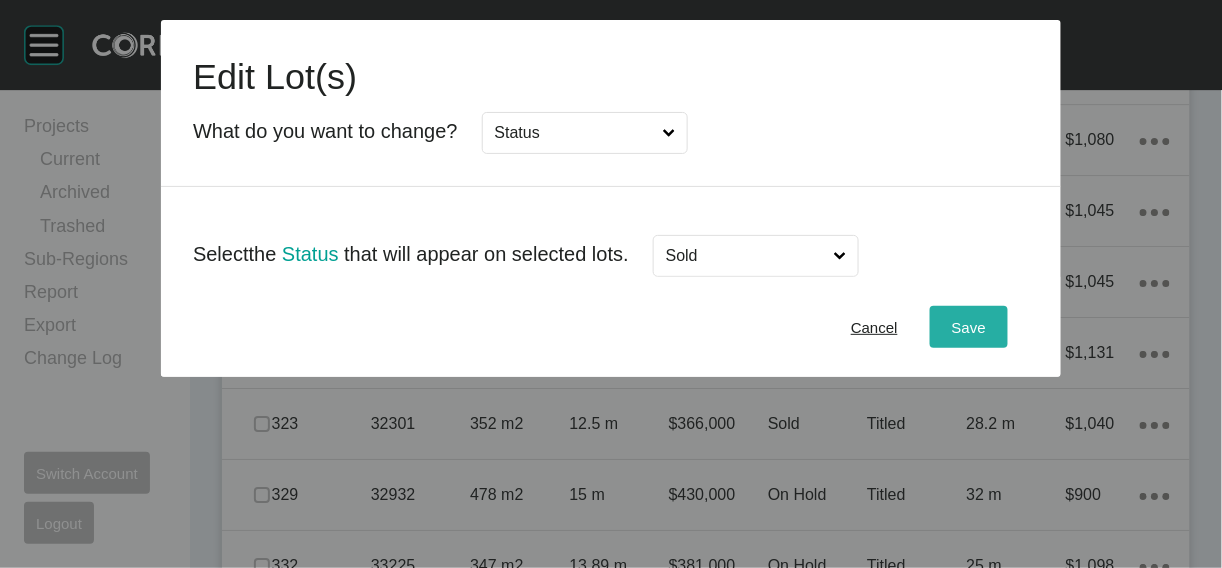 click on "Save" at bounding box center [969, 327] 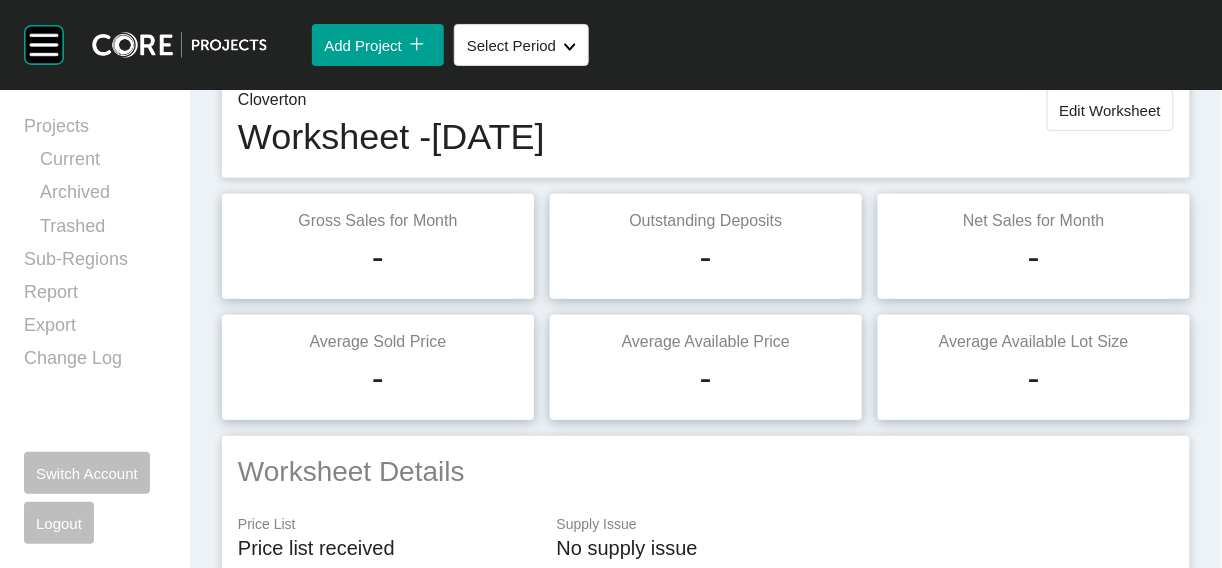 scroll, scrollTop: 0, scrollLeft: 0, axis: both 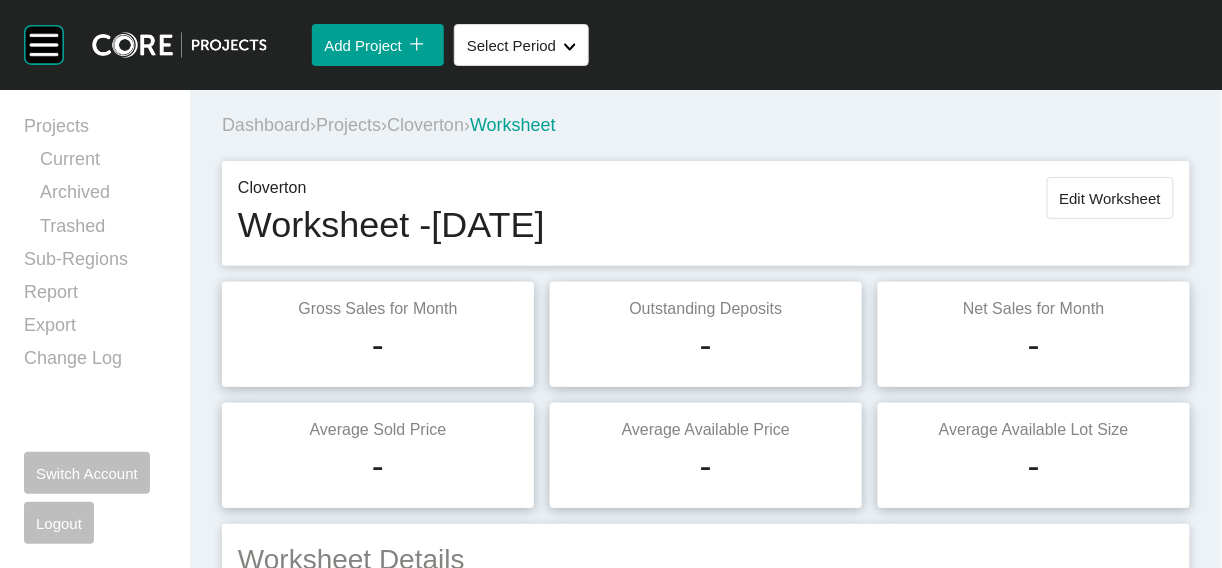 click on "Edit Worksheet" at bounding box center [1110, 198] 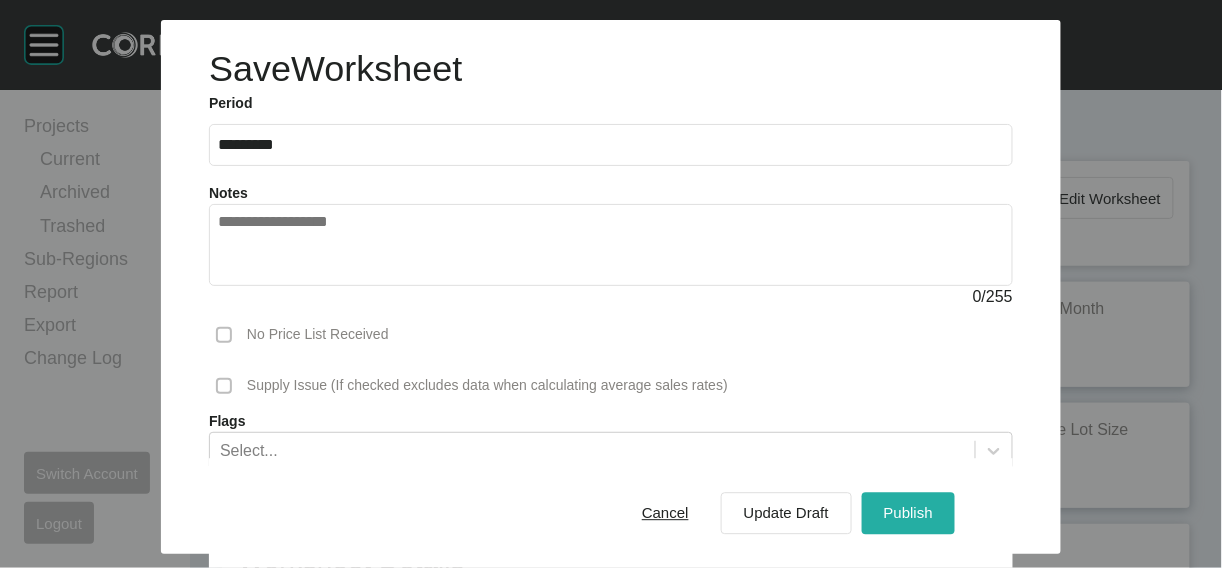 click on "Publish" at bounding box center (908, 513) 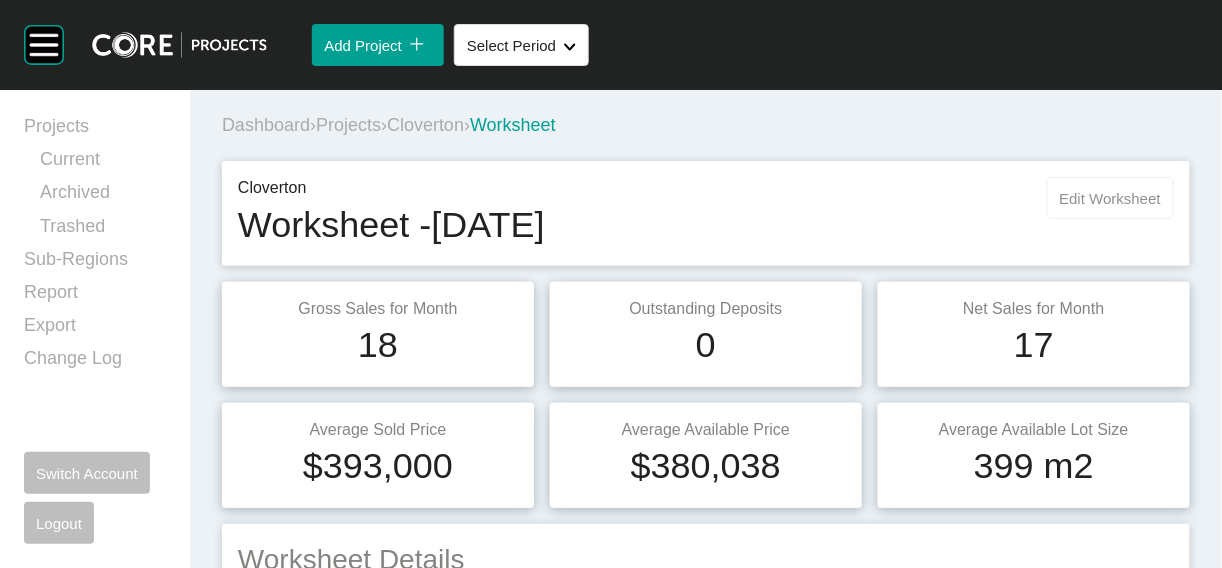 click on "Edit Worksheet" at bounding box center (1110, 198) 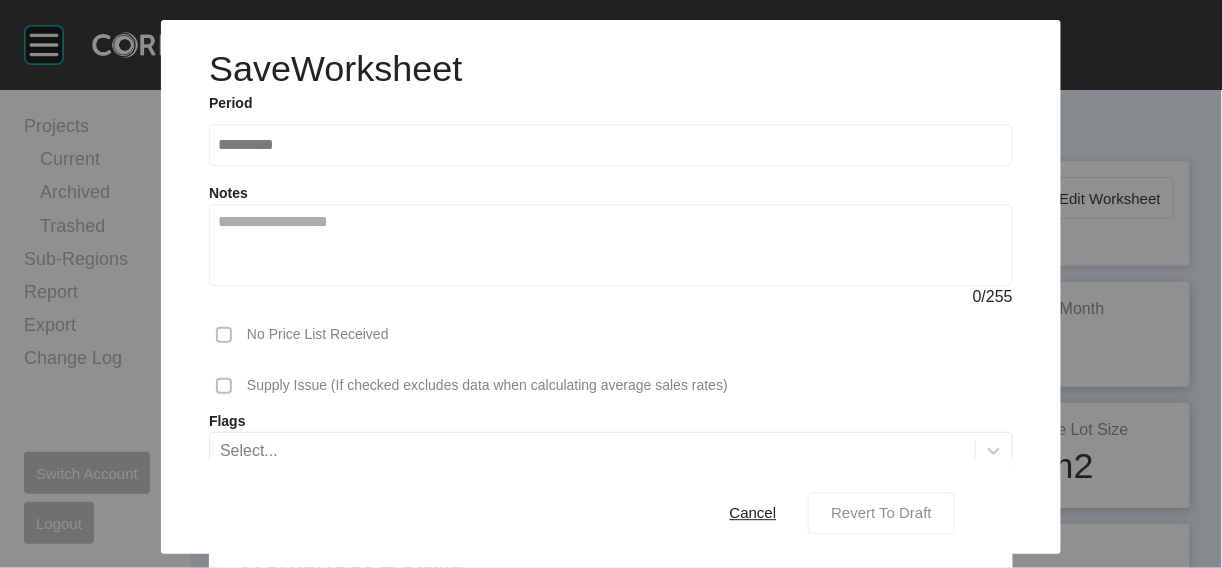 click on "Revert To Draft" at bounding box center (881, 513) 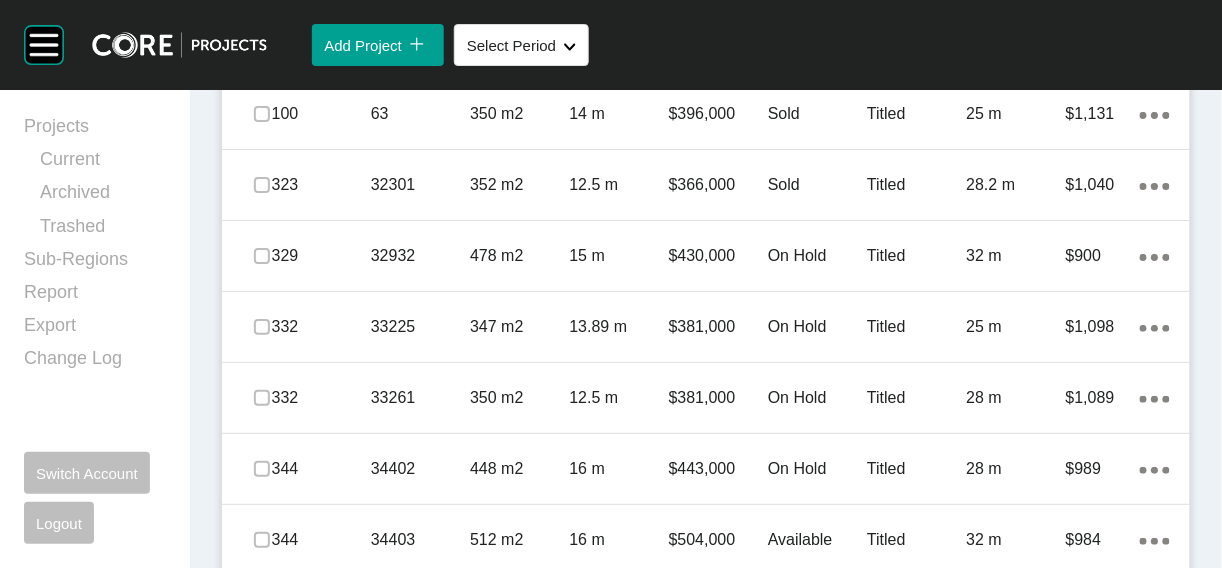 scroll, scrollTop: 1821, scrollLeft: 0, axis: vertical 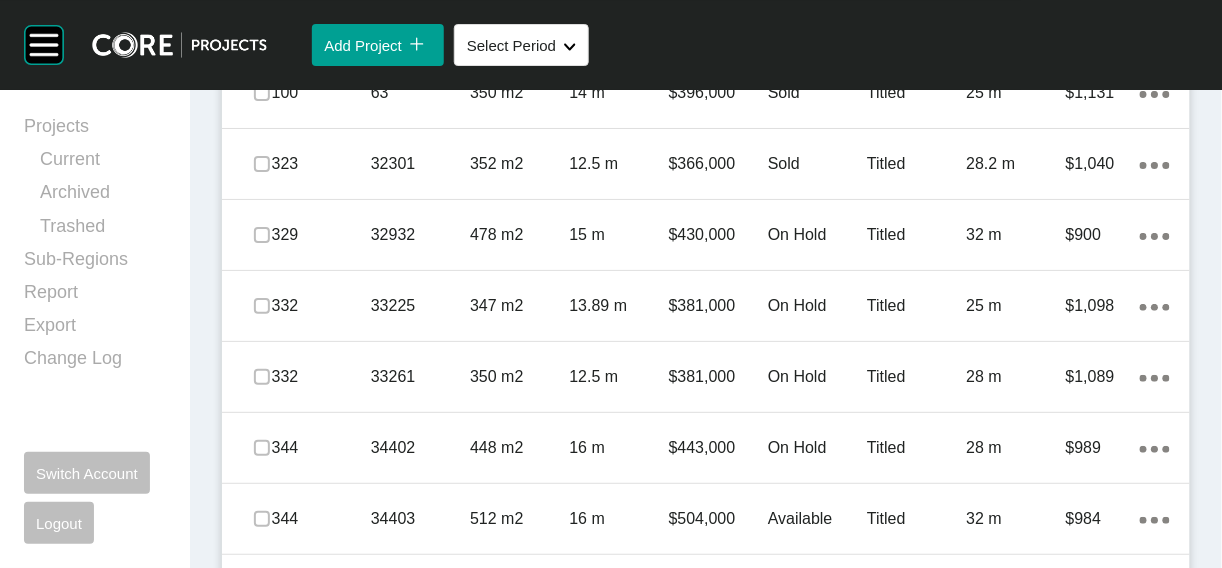 click on "Sold" at bounding box center (817, -191) 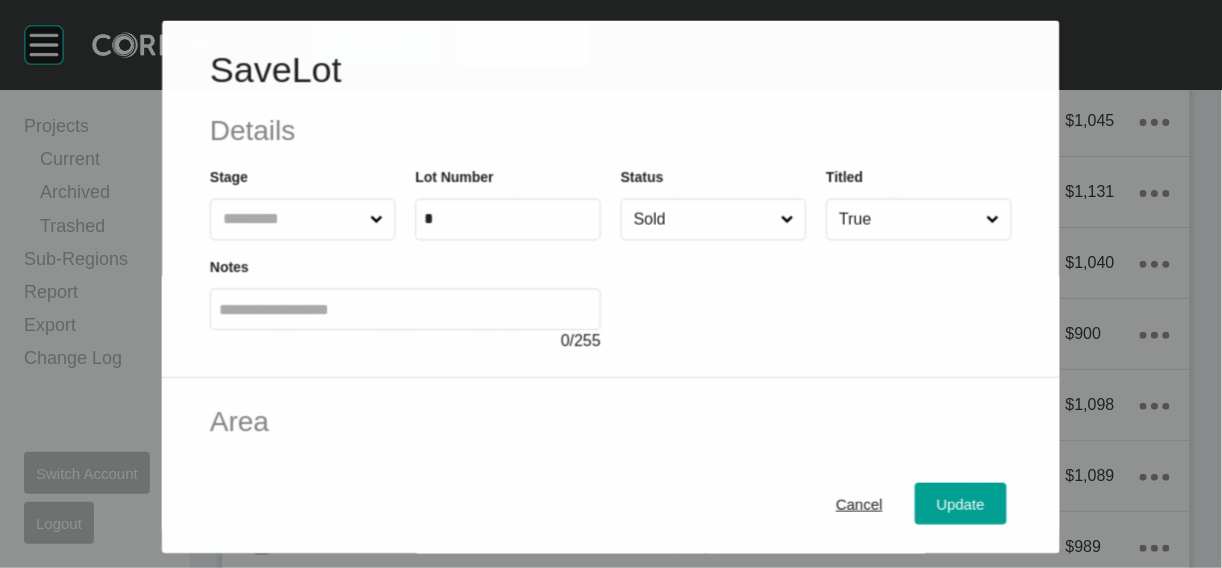 scroll, scrollTop: 1744, scrollLeft: 0, axis: vertical 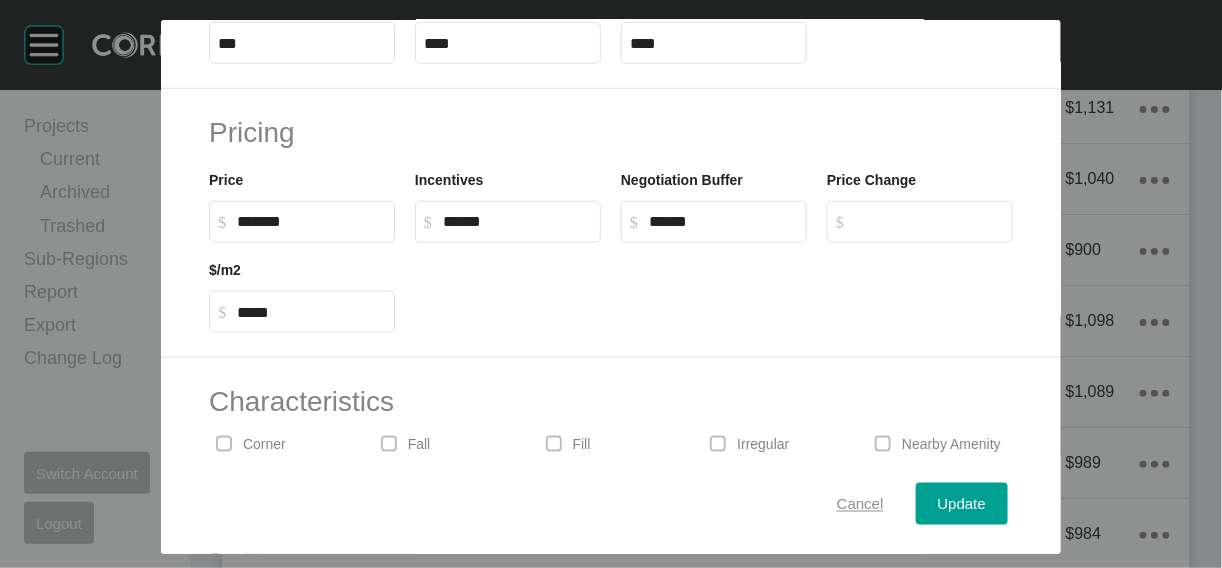 click on "Cancel" at bounding box center [860, 503] 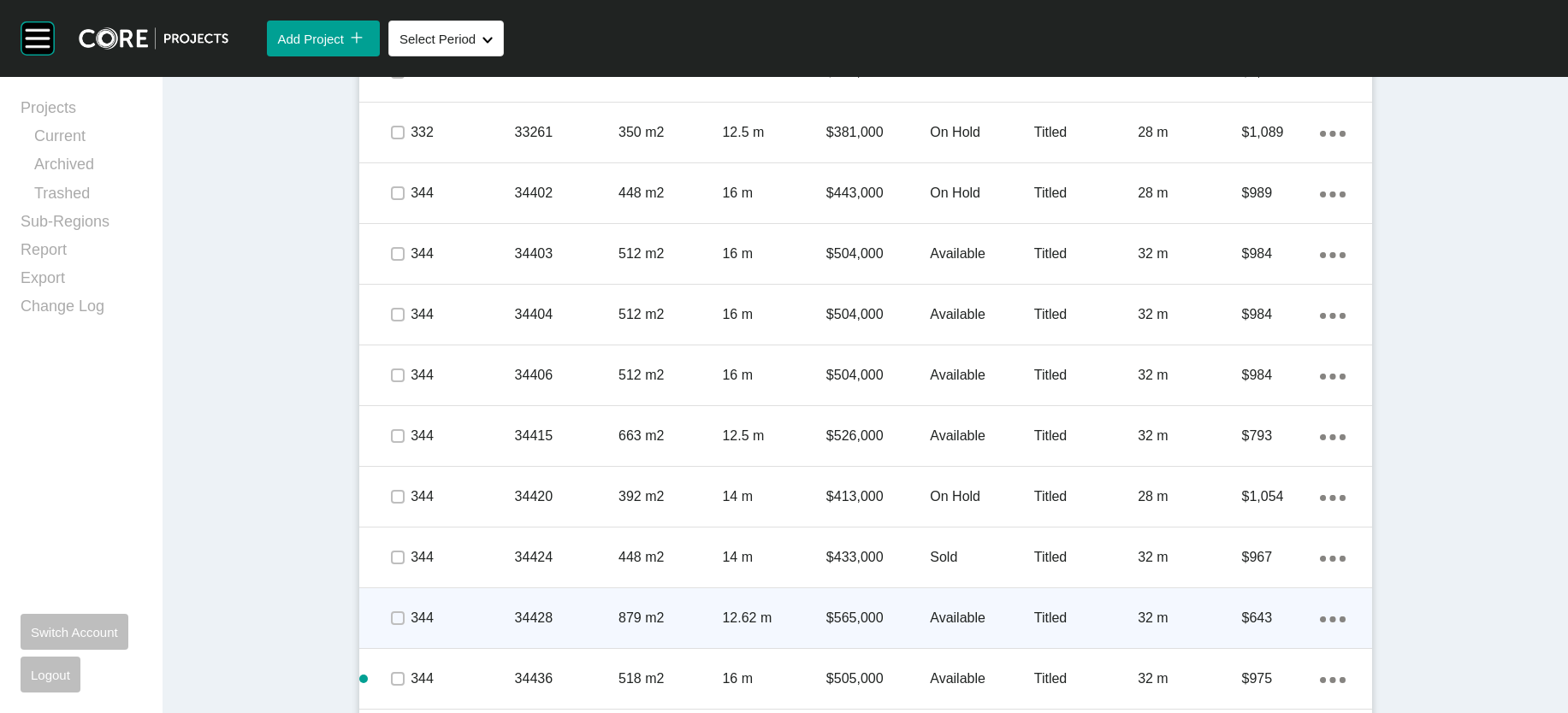 scroll, scrollTop: 1491, scrollLeft: 0, axis: vertical 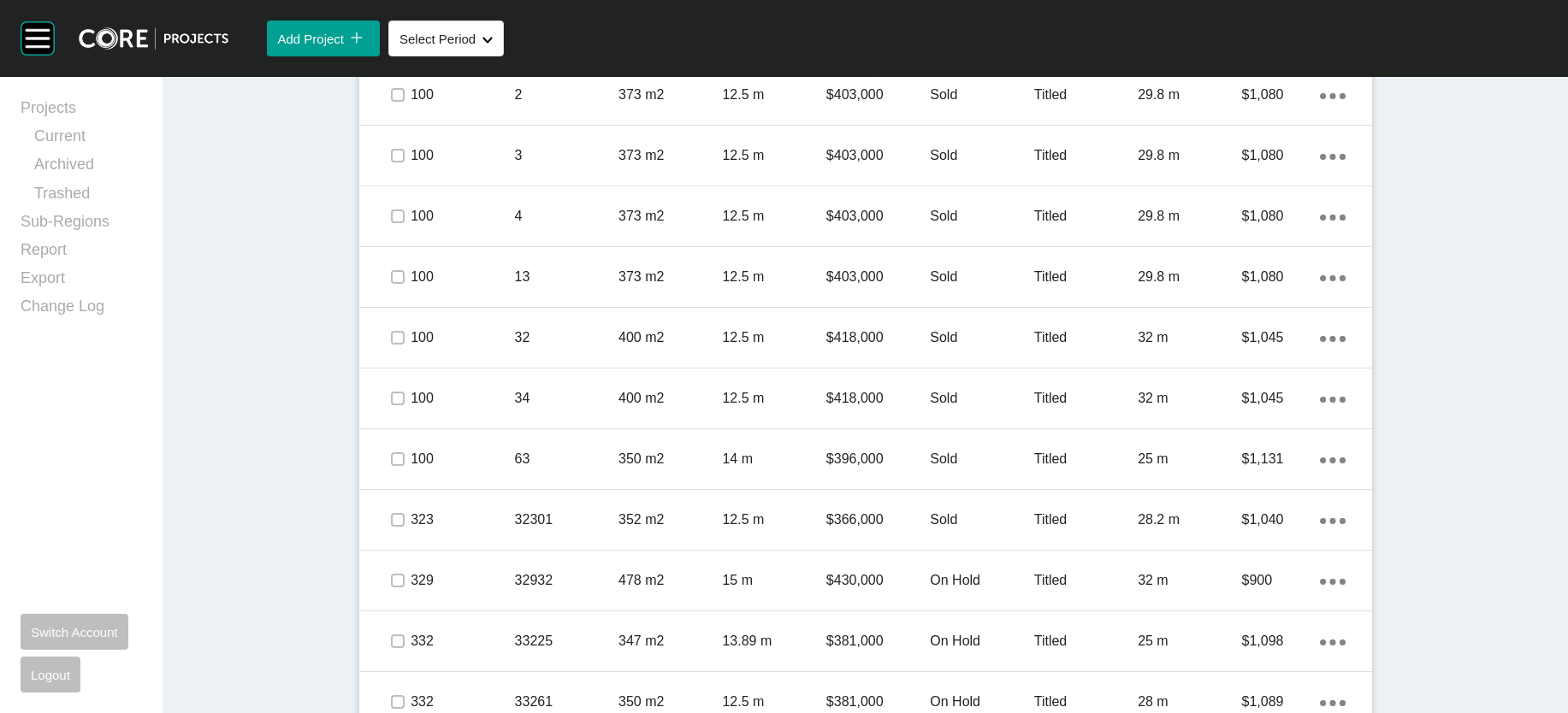 click at bounding box center (398, 43) 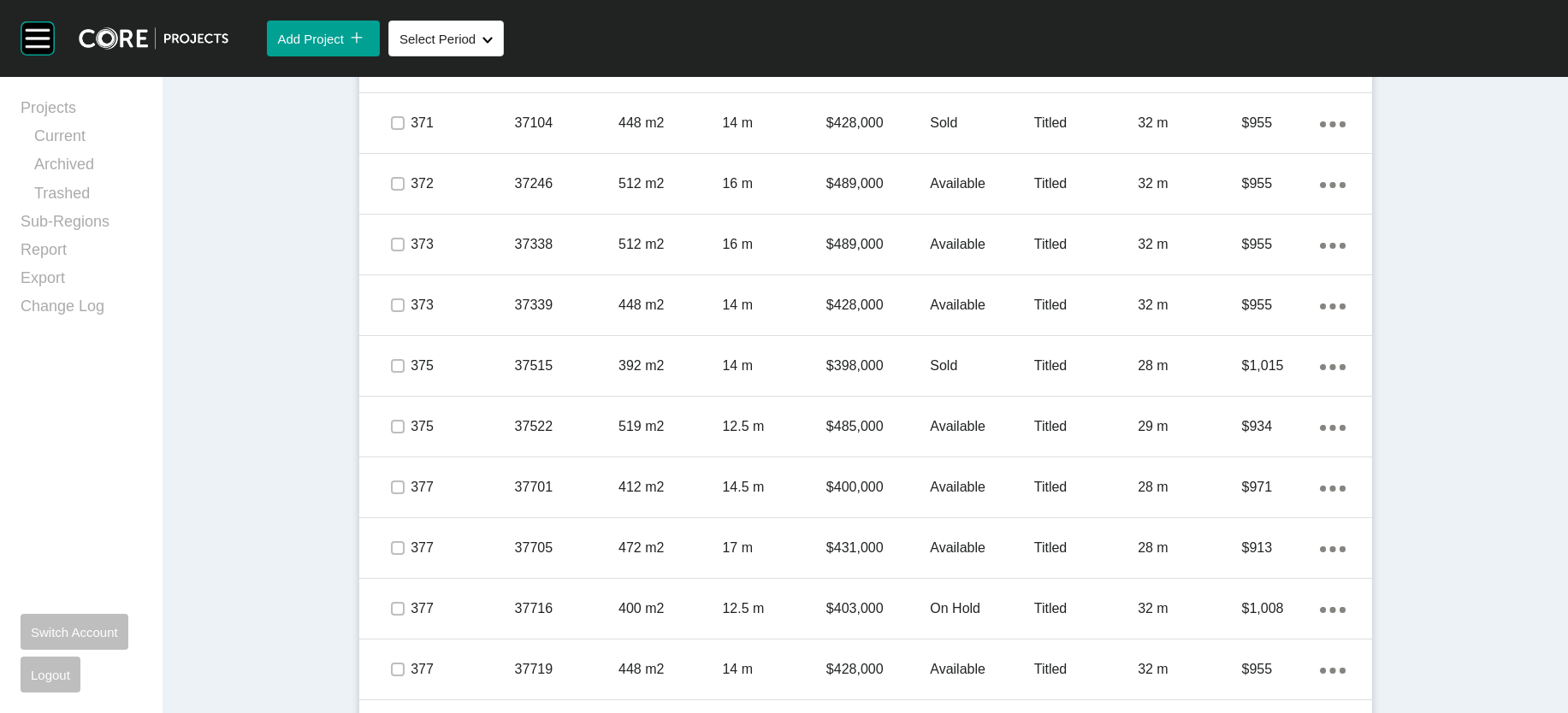 scroll, scrollTop: 2994, scrollLeft: 0, axis: vertical 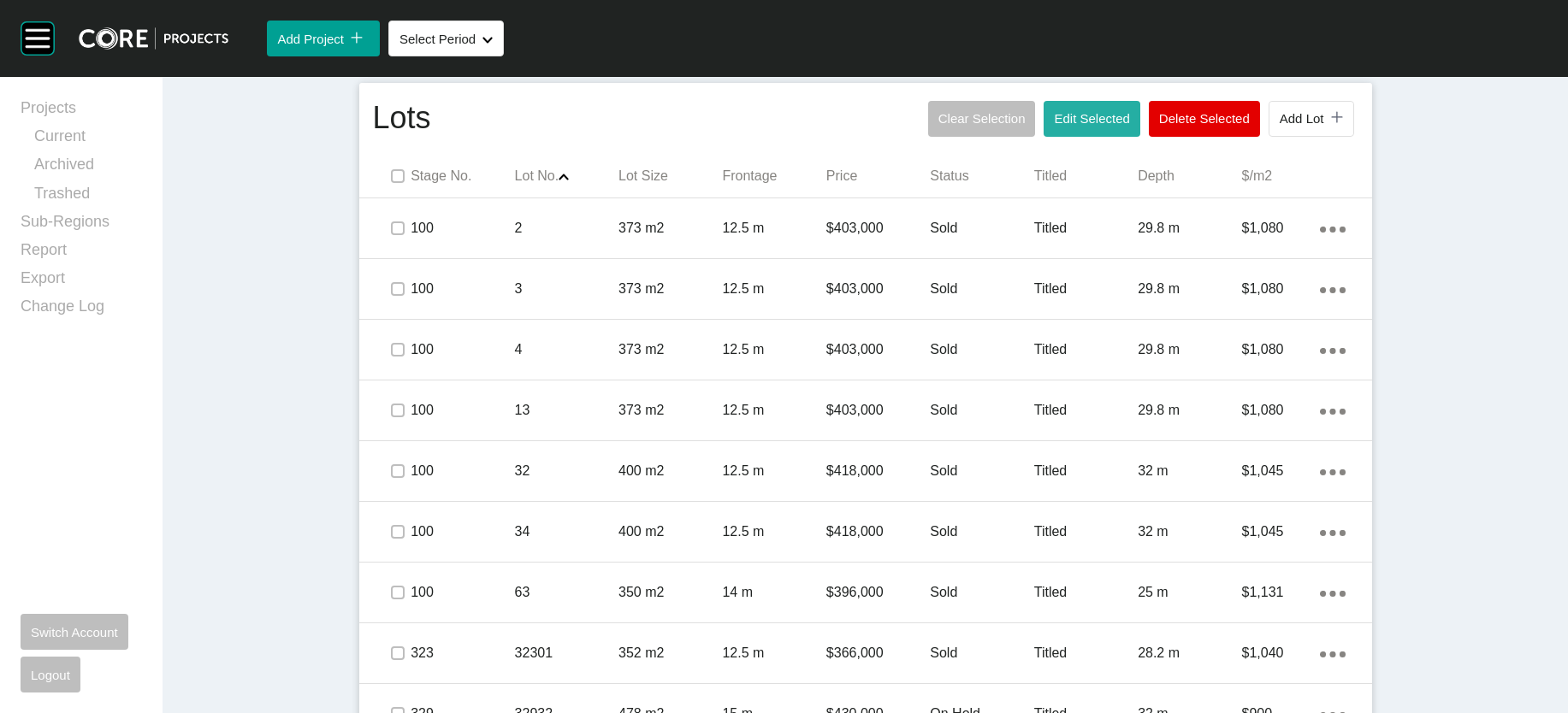 click on "Edit Selected" at bounding box center (1092, 119) 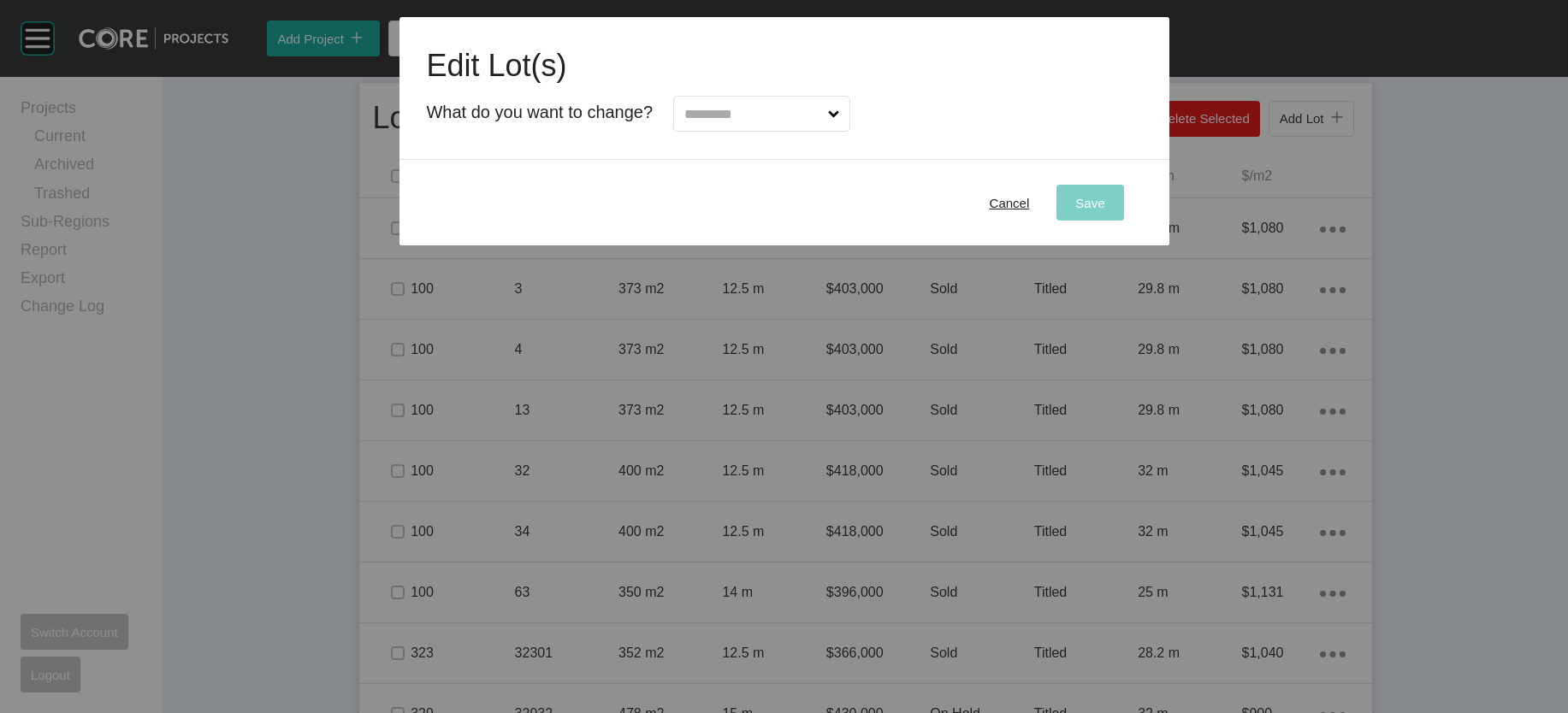 click at bounding box center [753, 114] 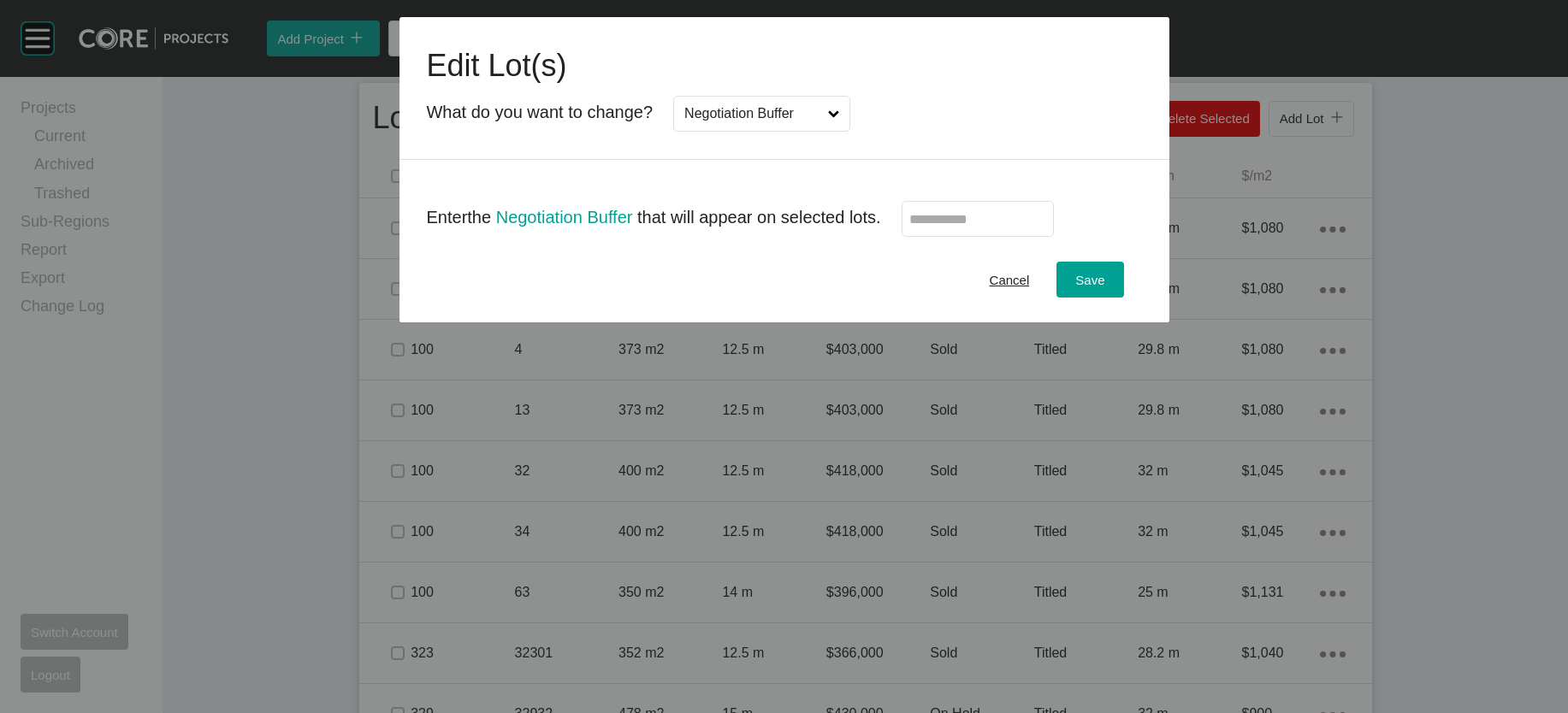 click at bounding box center (978, 219) 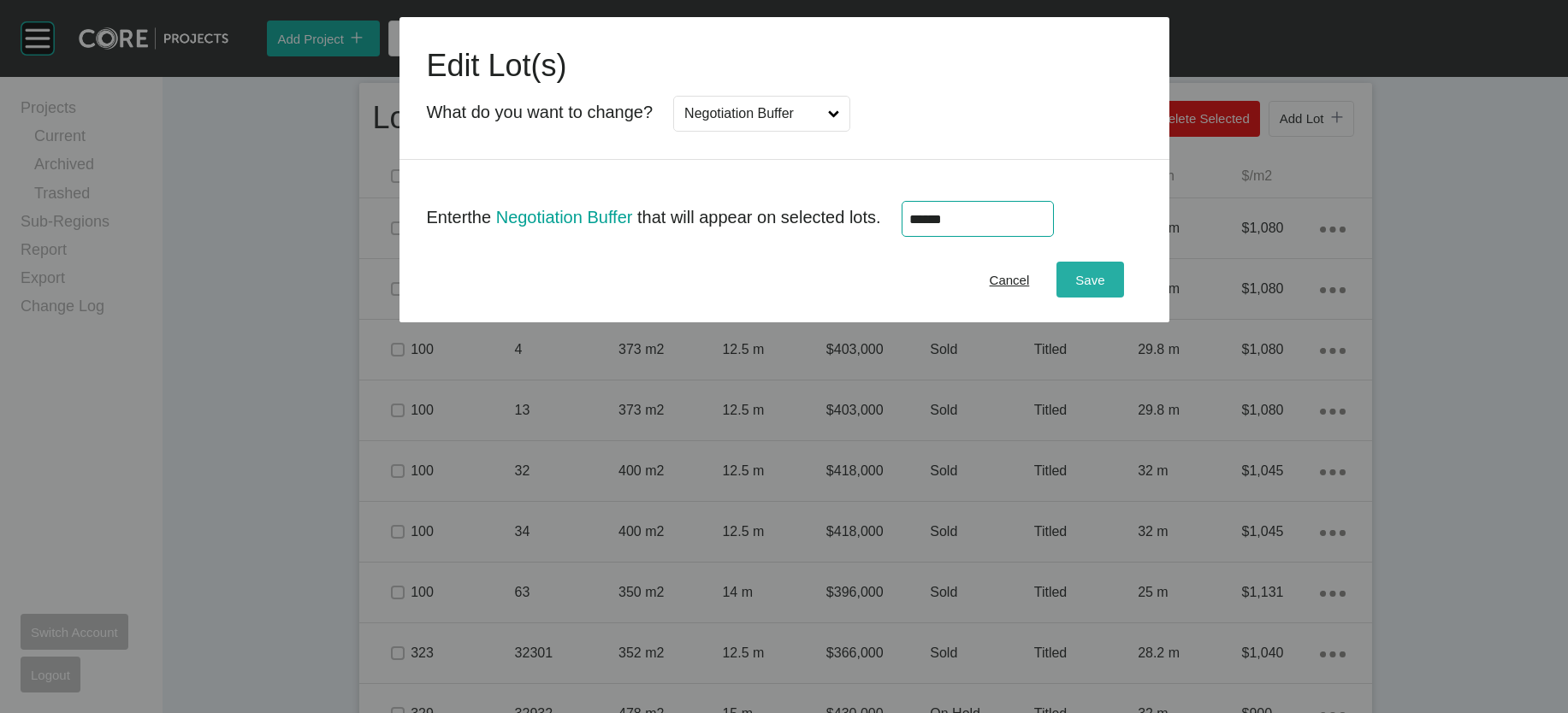 click on "Save" at bounding box center [1090, 280] 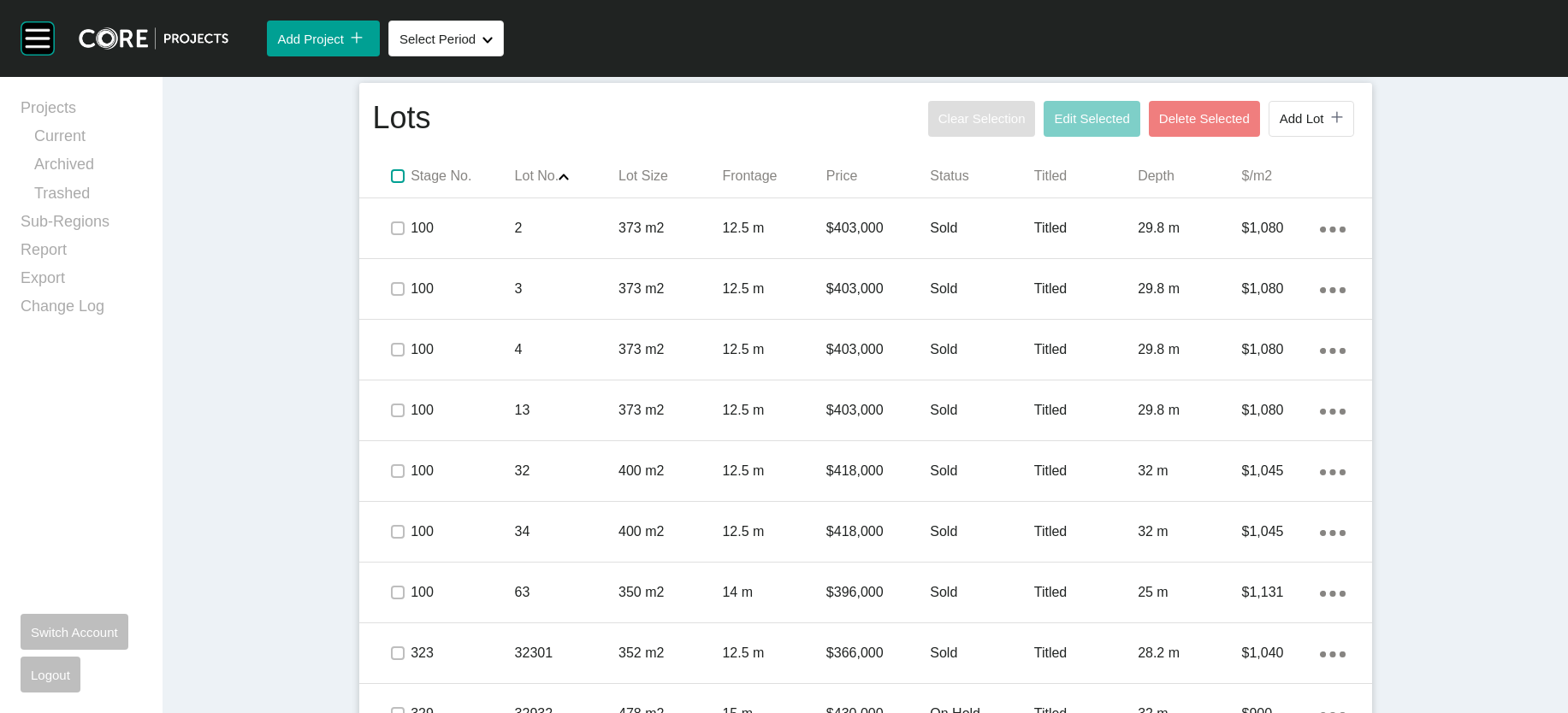 click at bounding box center [398, 176] 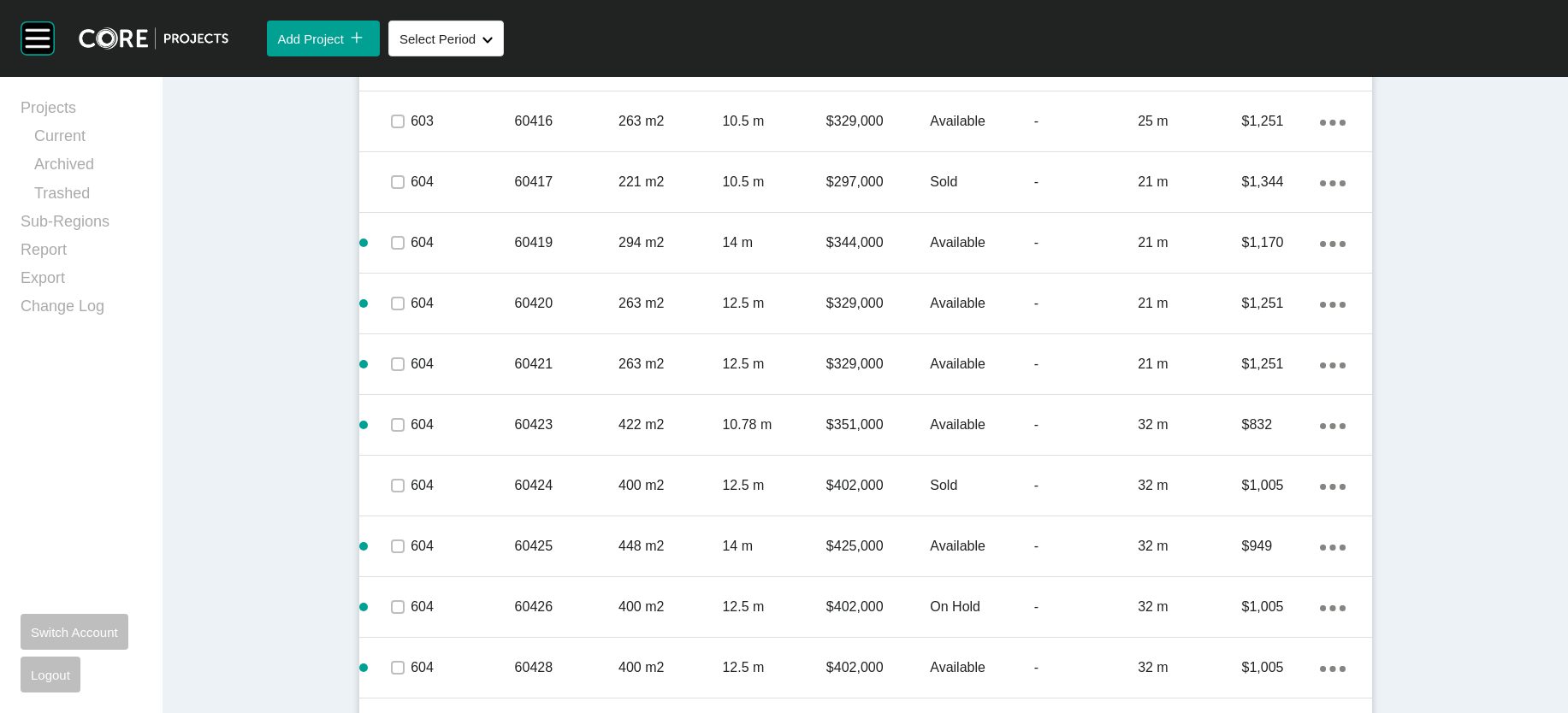 scroll, scrollTop: 4467, scrollLeft: 0, axis: vertical 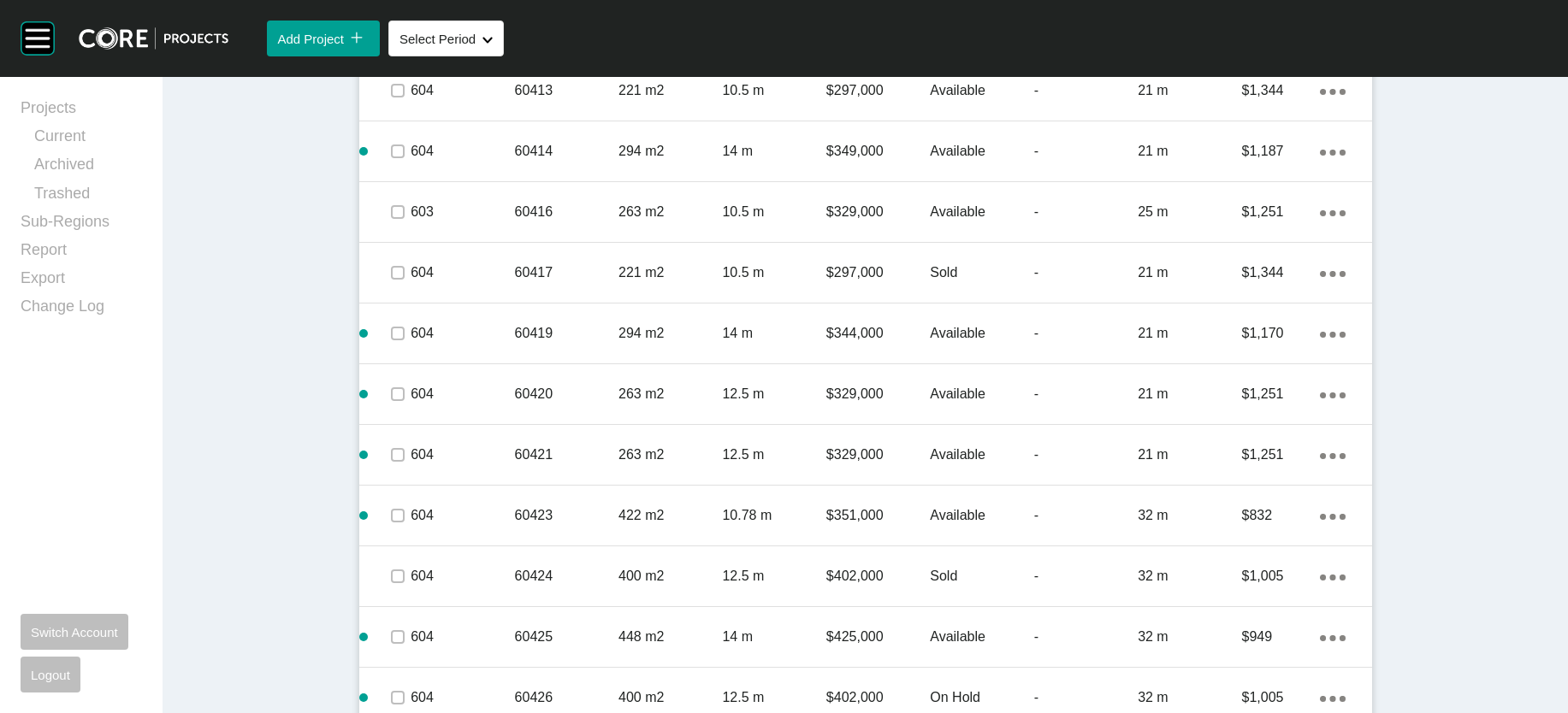 click at bounding box center [398, -638] 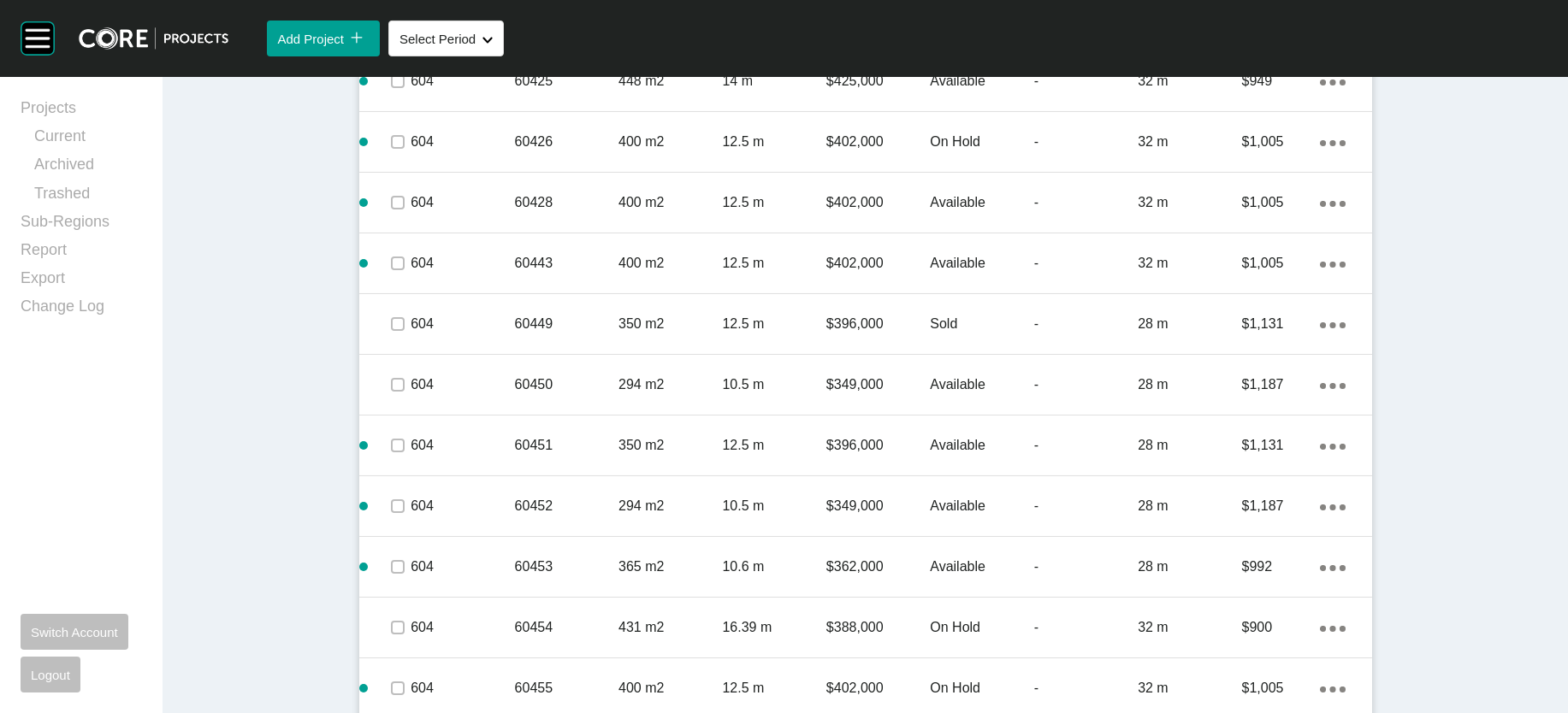scroll, scrollTop: 5032, scrollLeft: 0, axis: vertical 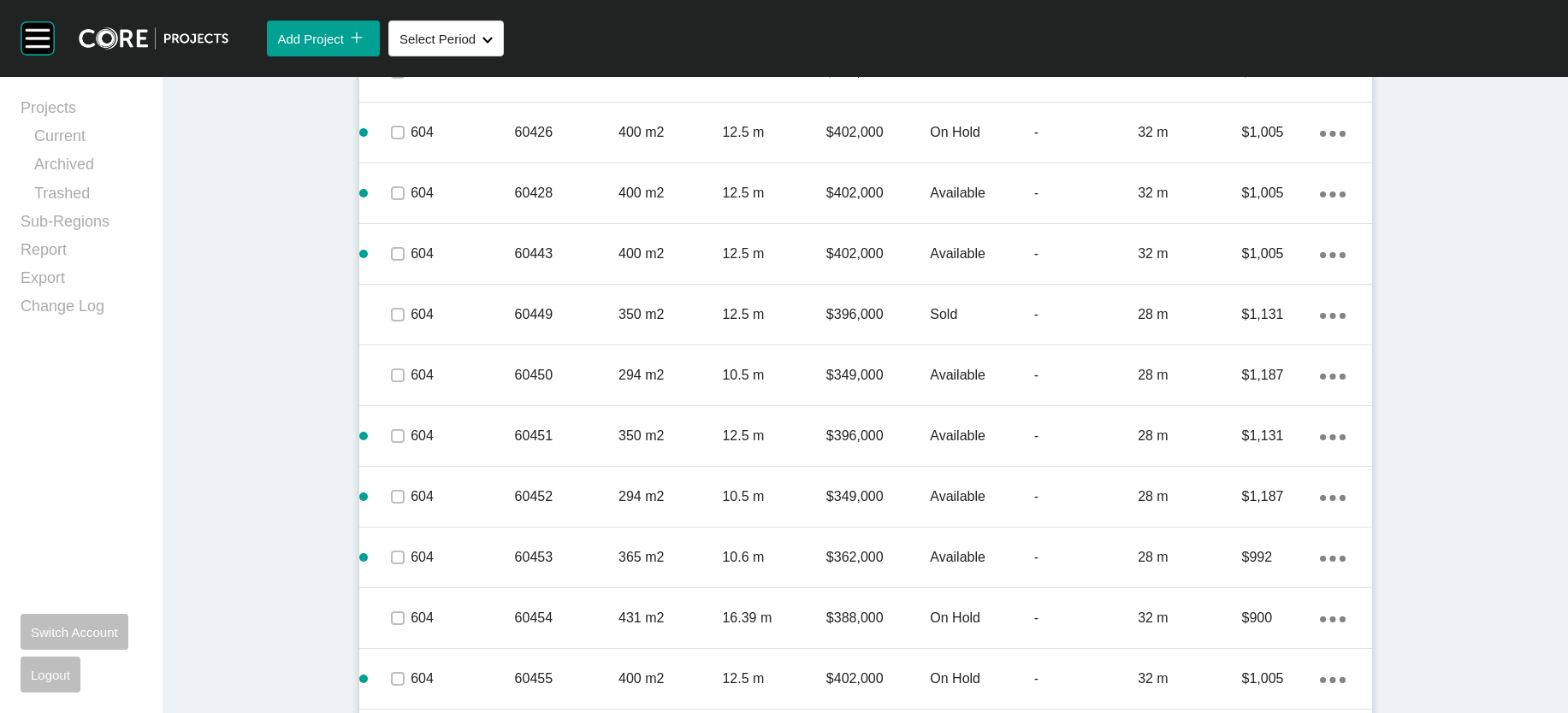 click at bounding box center (398, -839) 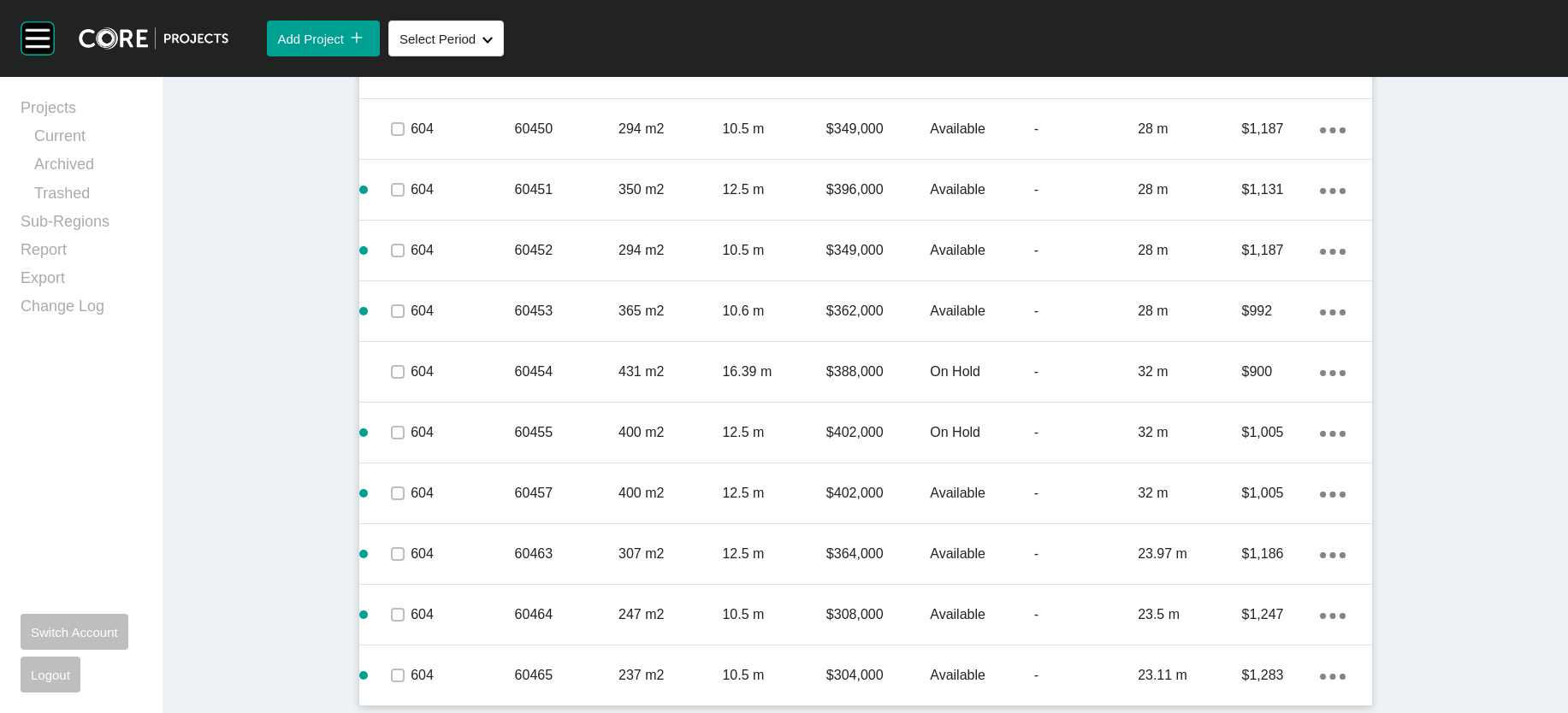 scroll, scrollTop: 5560, scrollLeft: 0, axis: vertical 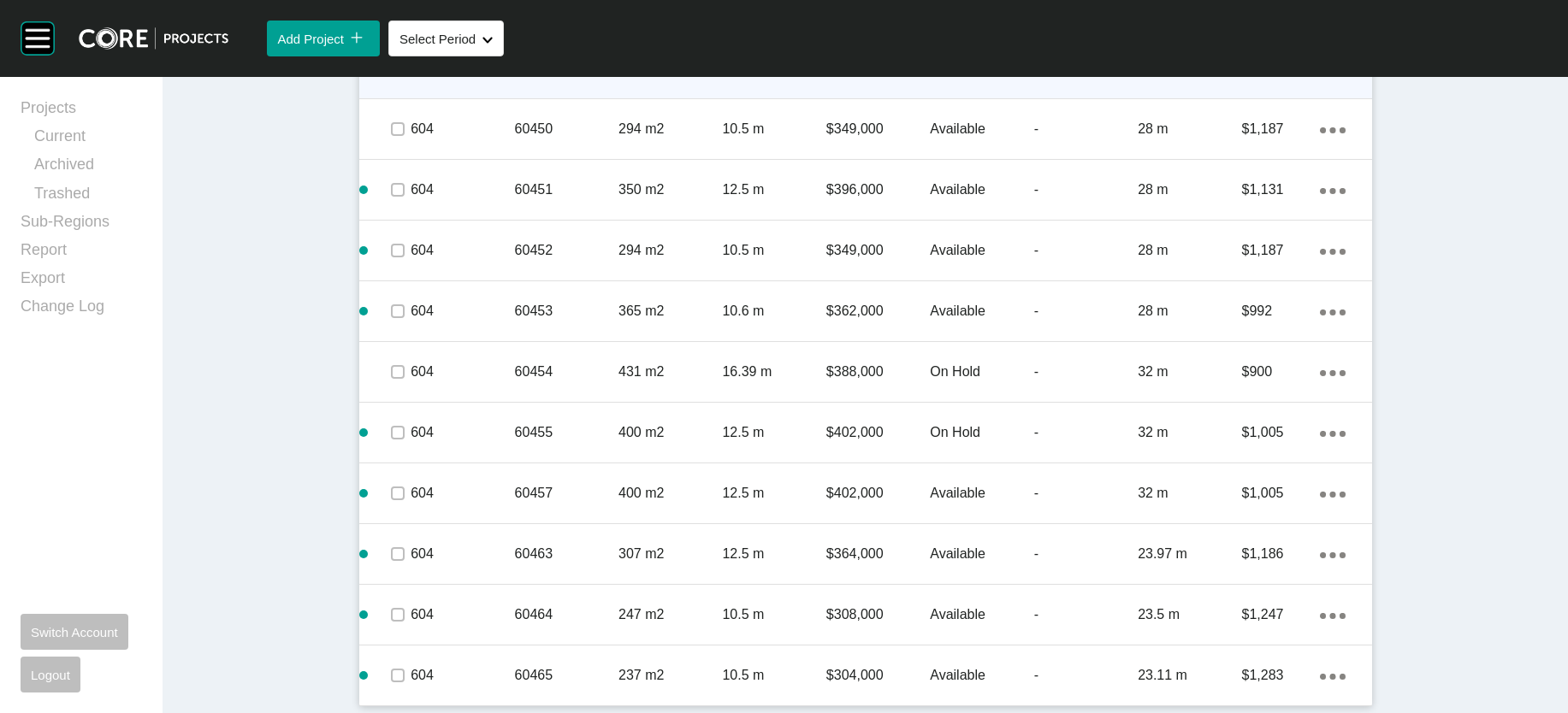 click at bounding box center (398, 68) 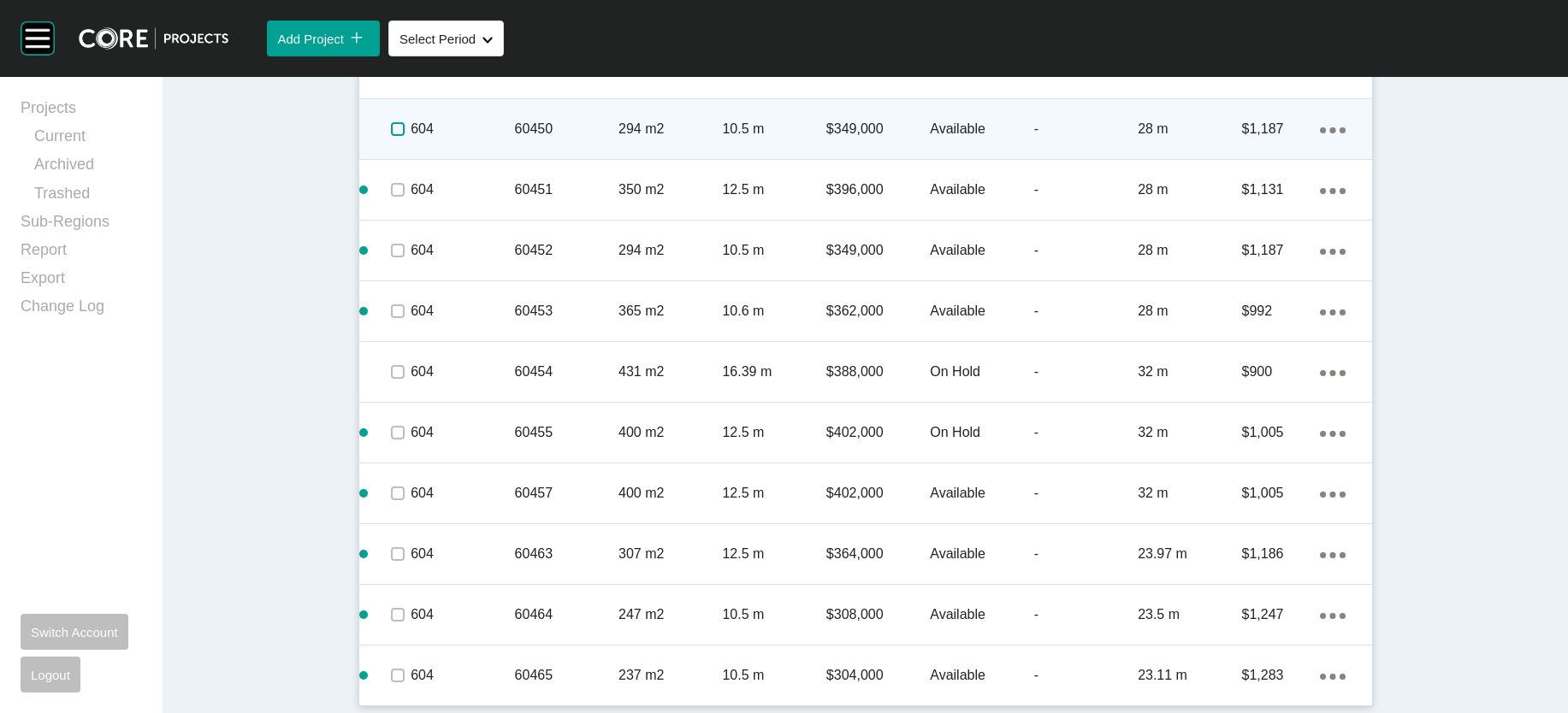 click at bounding box center (398, 129) 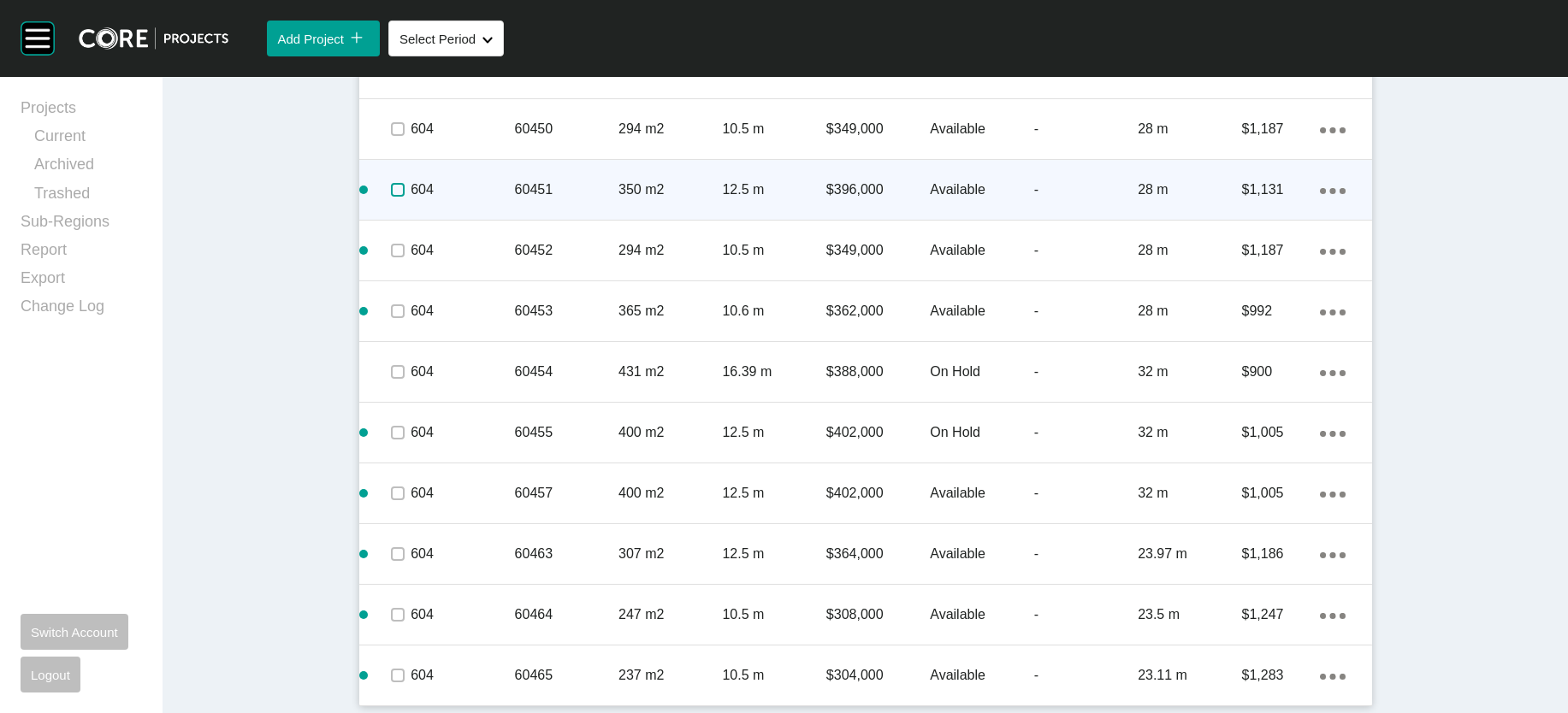 click at bounding box center [398, 190] 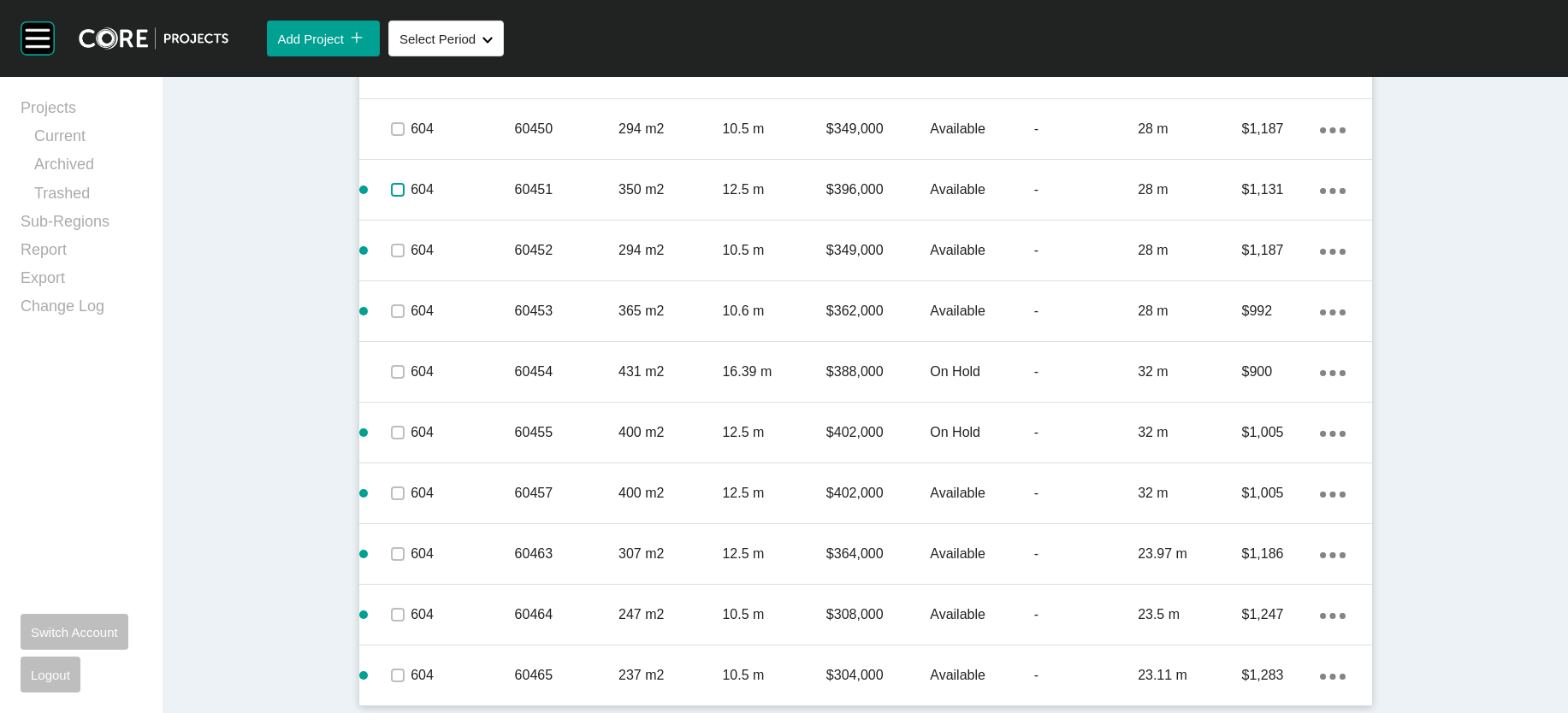 scroll, scrollTop: 6483, scrollLeft: 0, axis: vertical 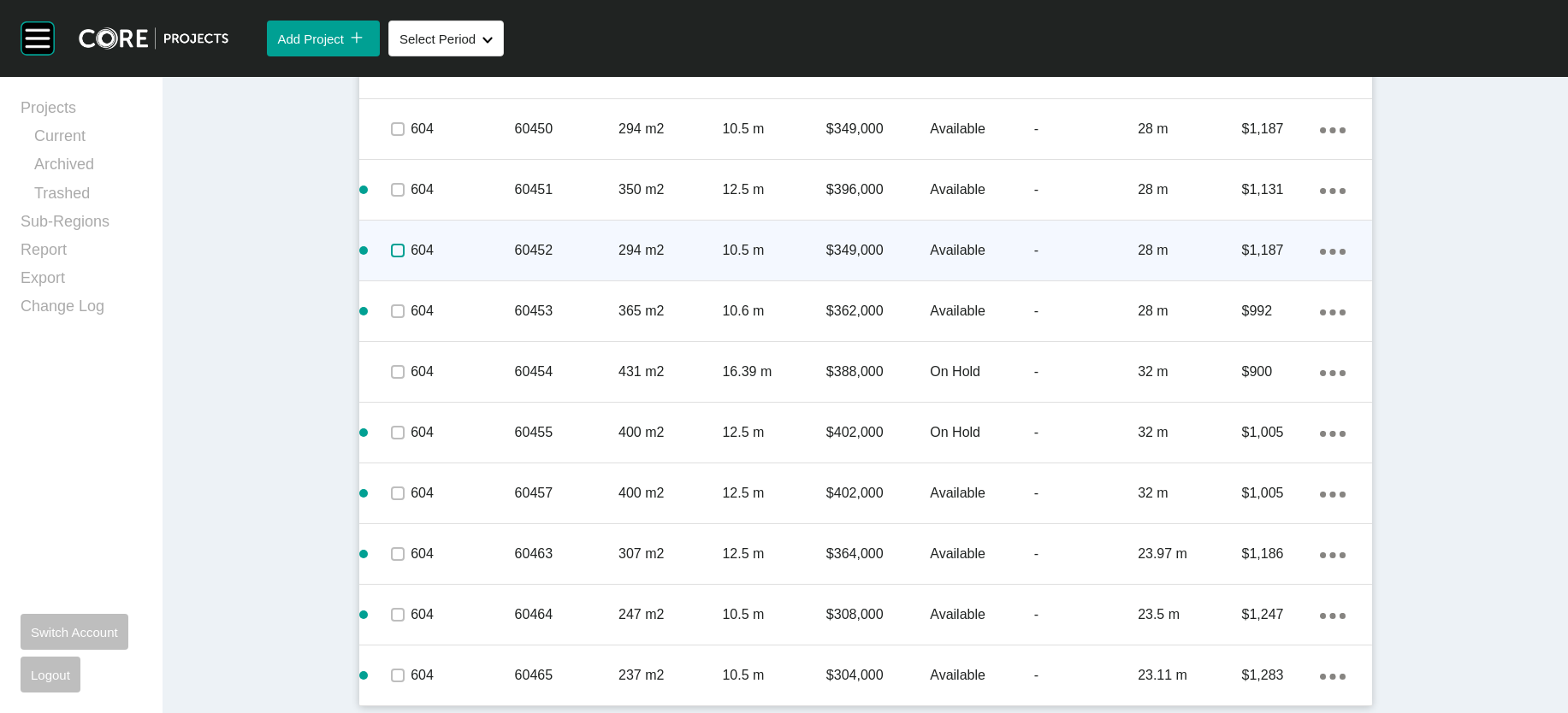 click at bounding box center (398, 250) 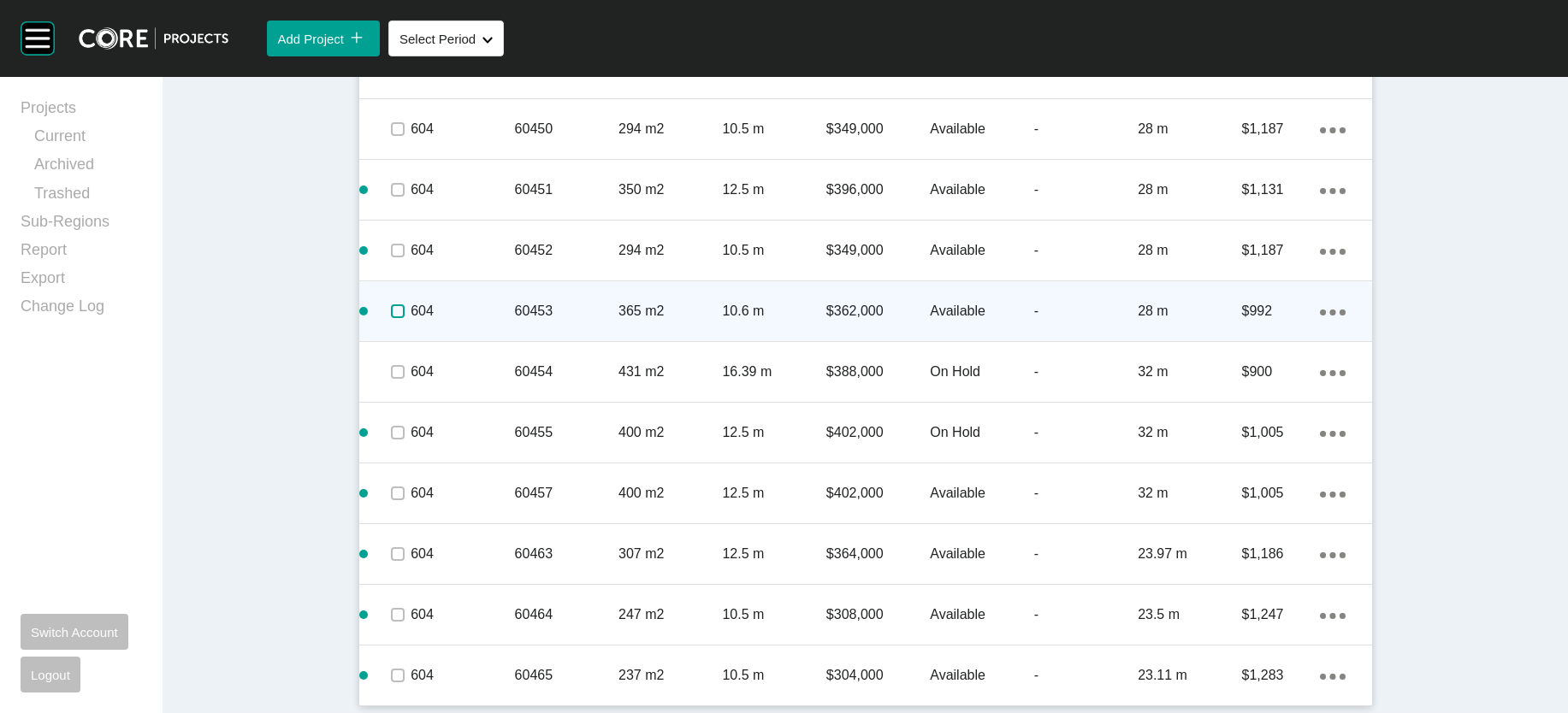 click at bounding box center (398, 311) 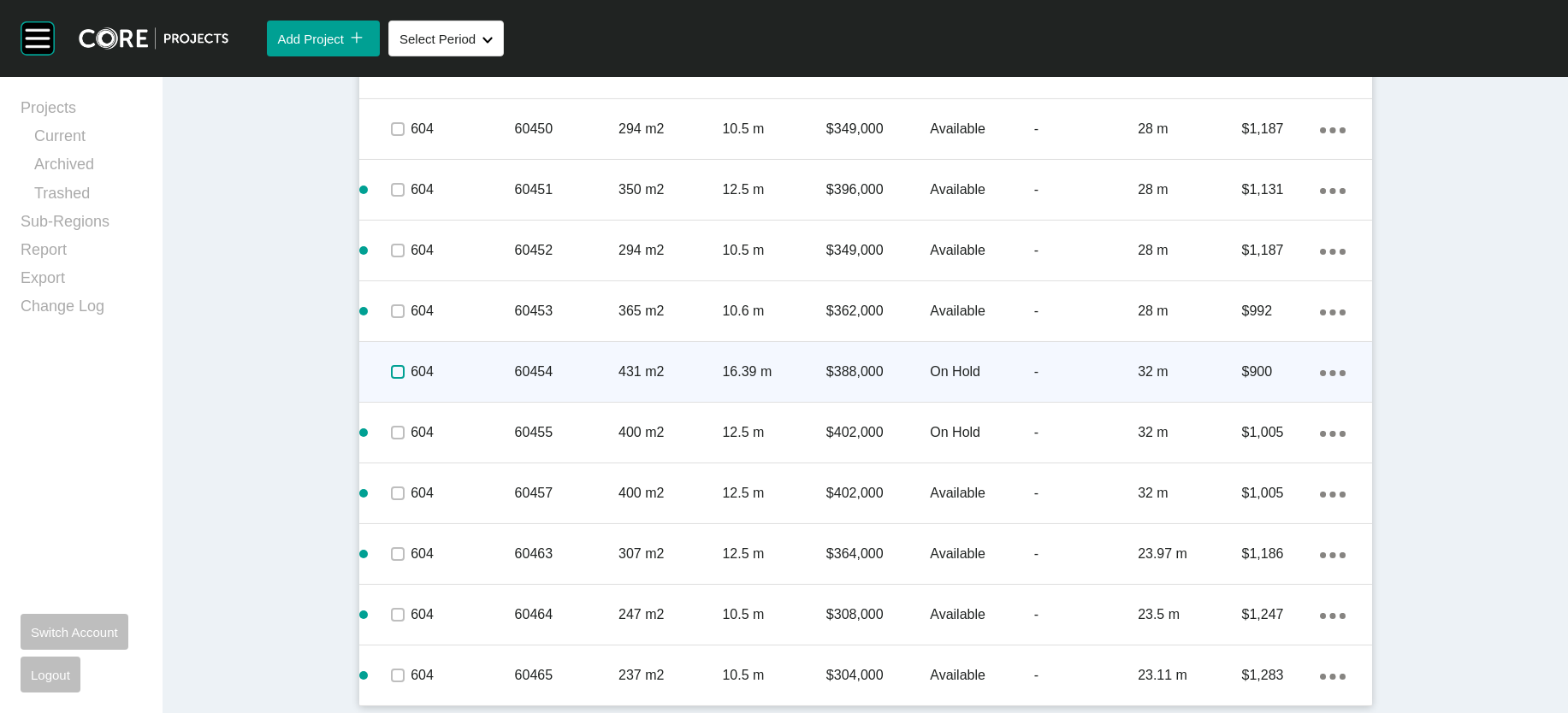click at bounding box center (398, 372) 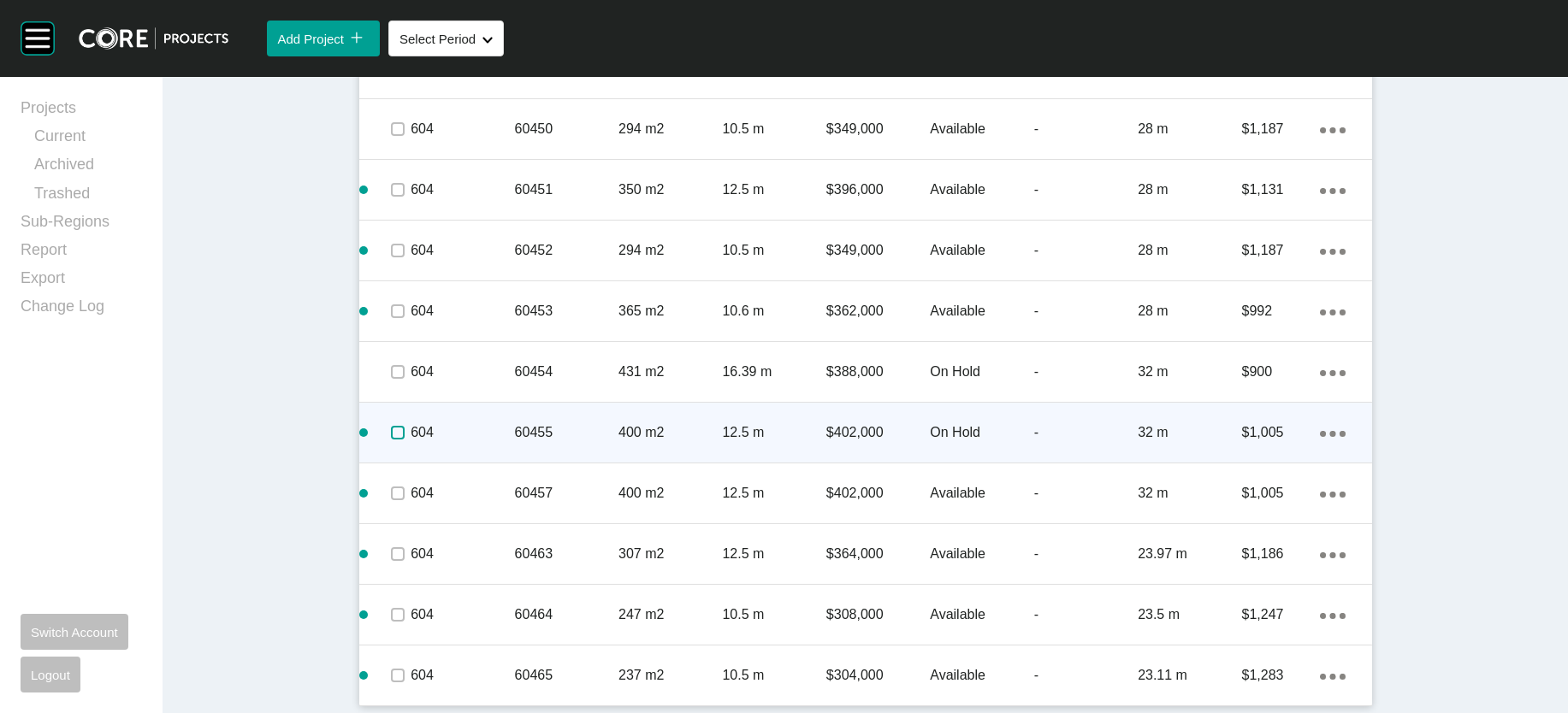 click at bounding box center [398, 433] 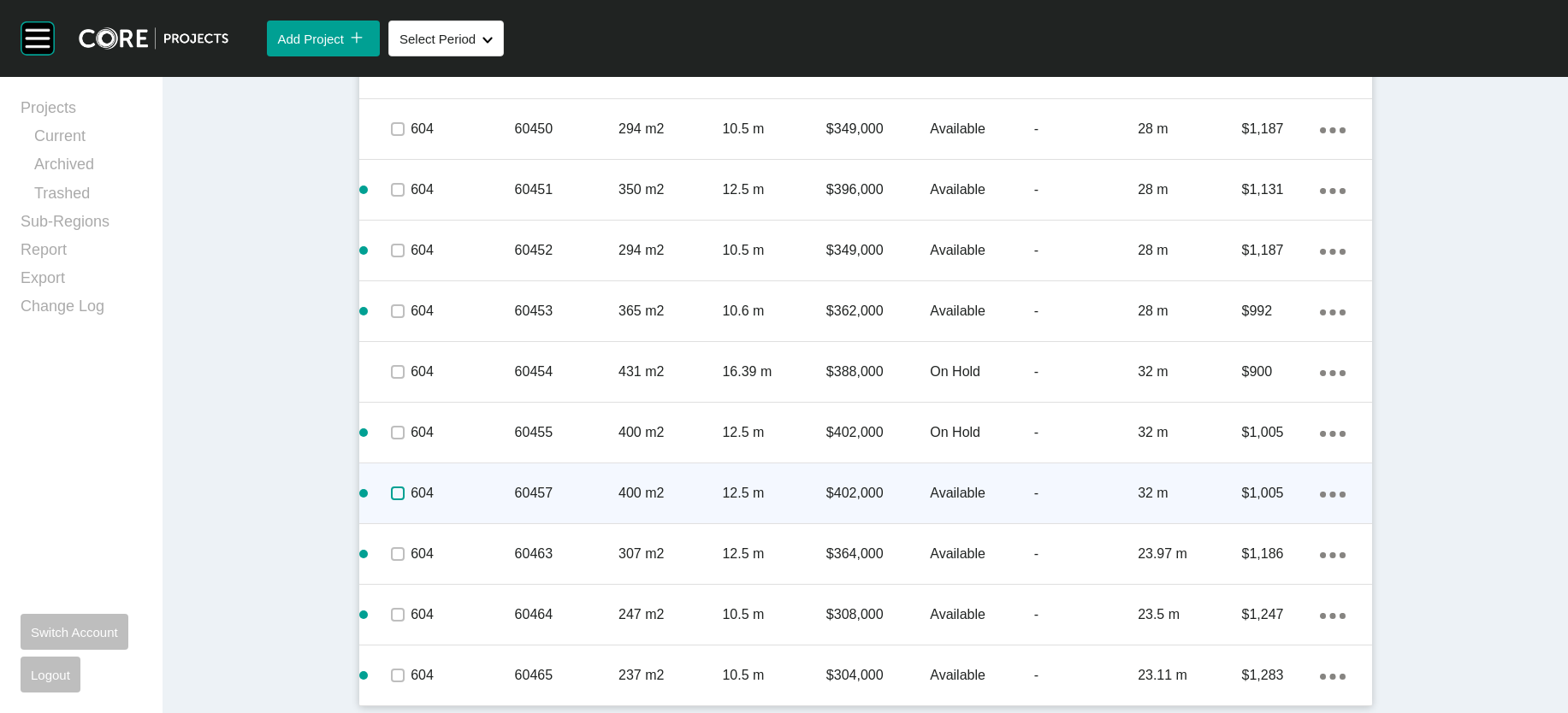 click at bounding box center [398, 493] 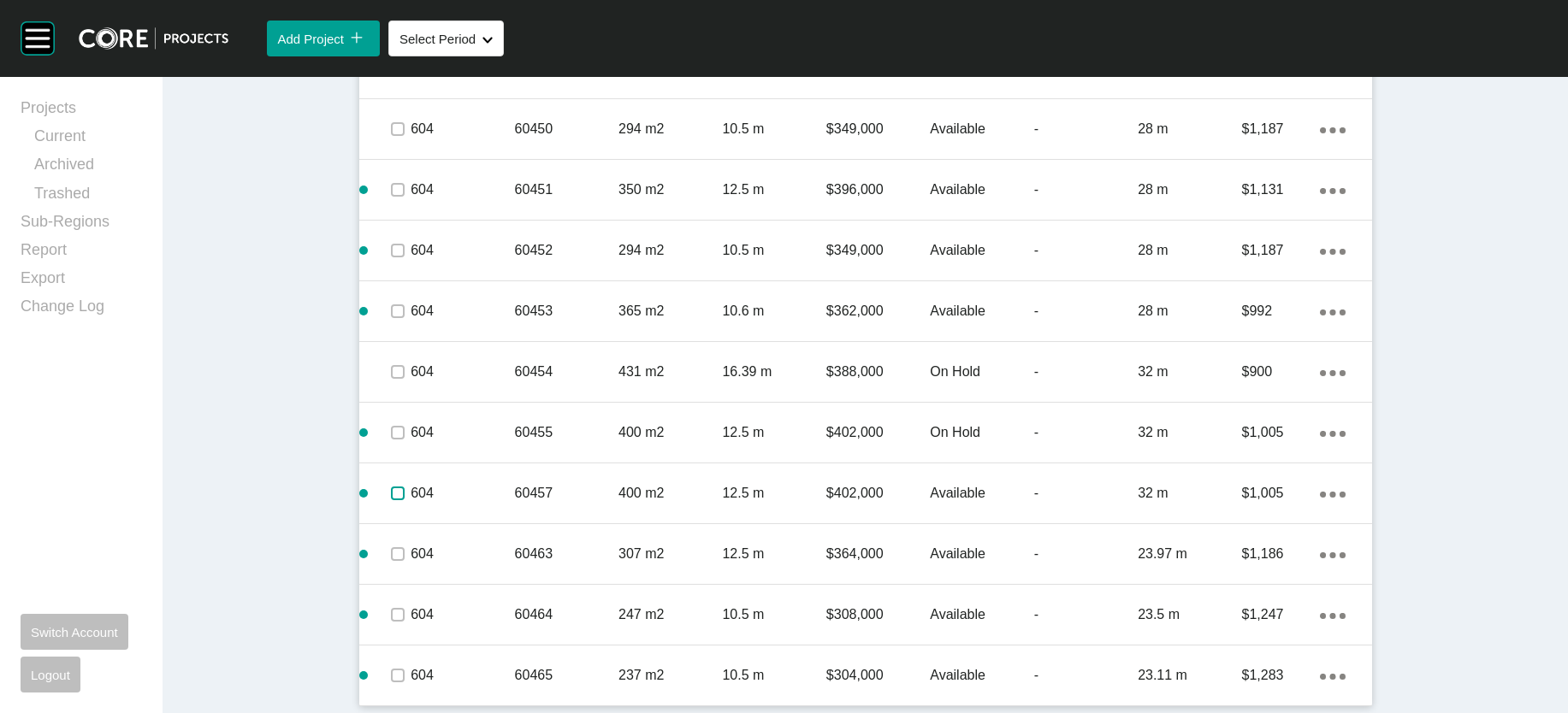 scroll, scrollTop: 6752, scrollLeft: 0, axis: vertical 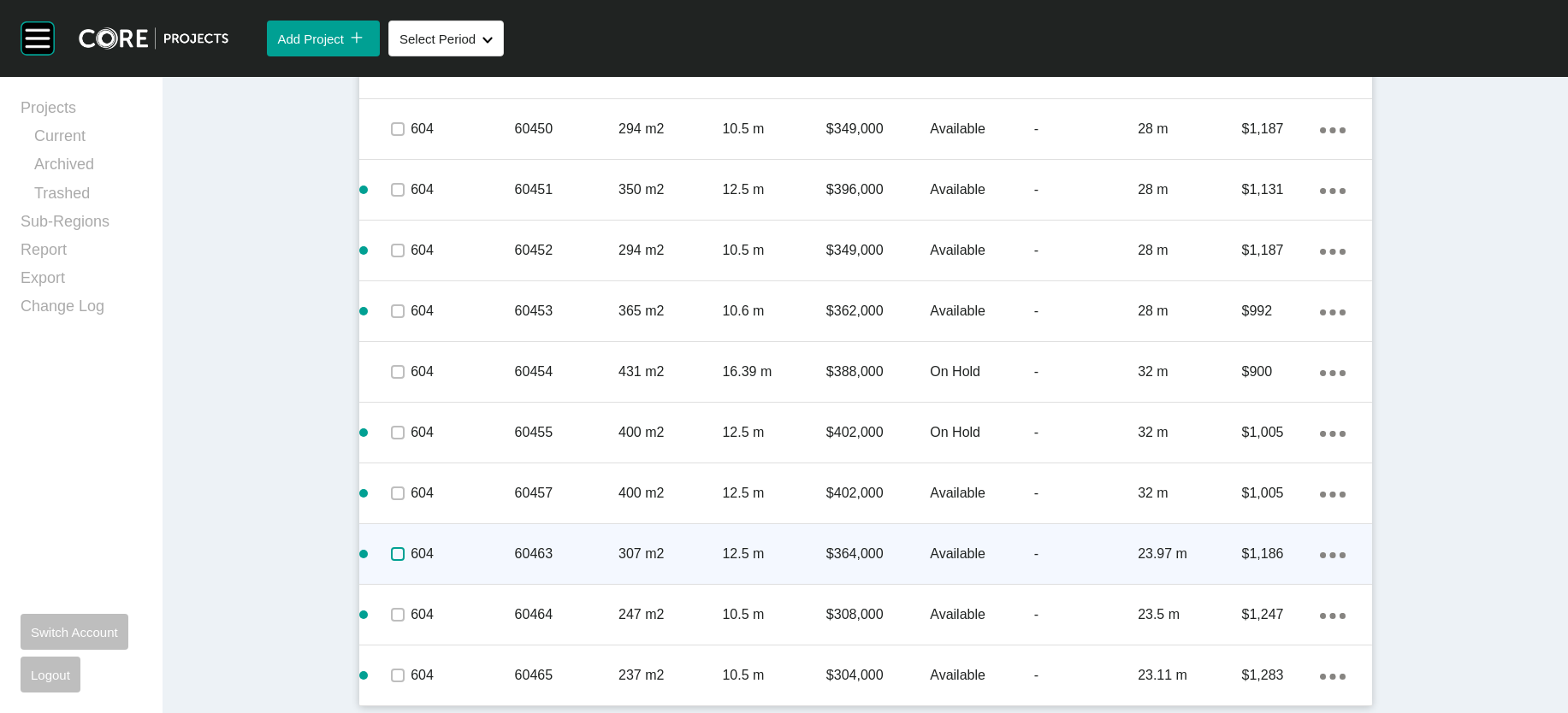 click at bounding box center [398, 554] 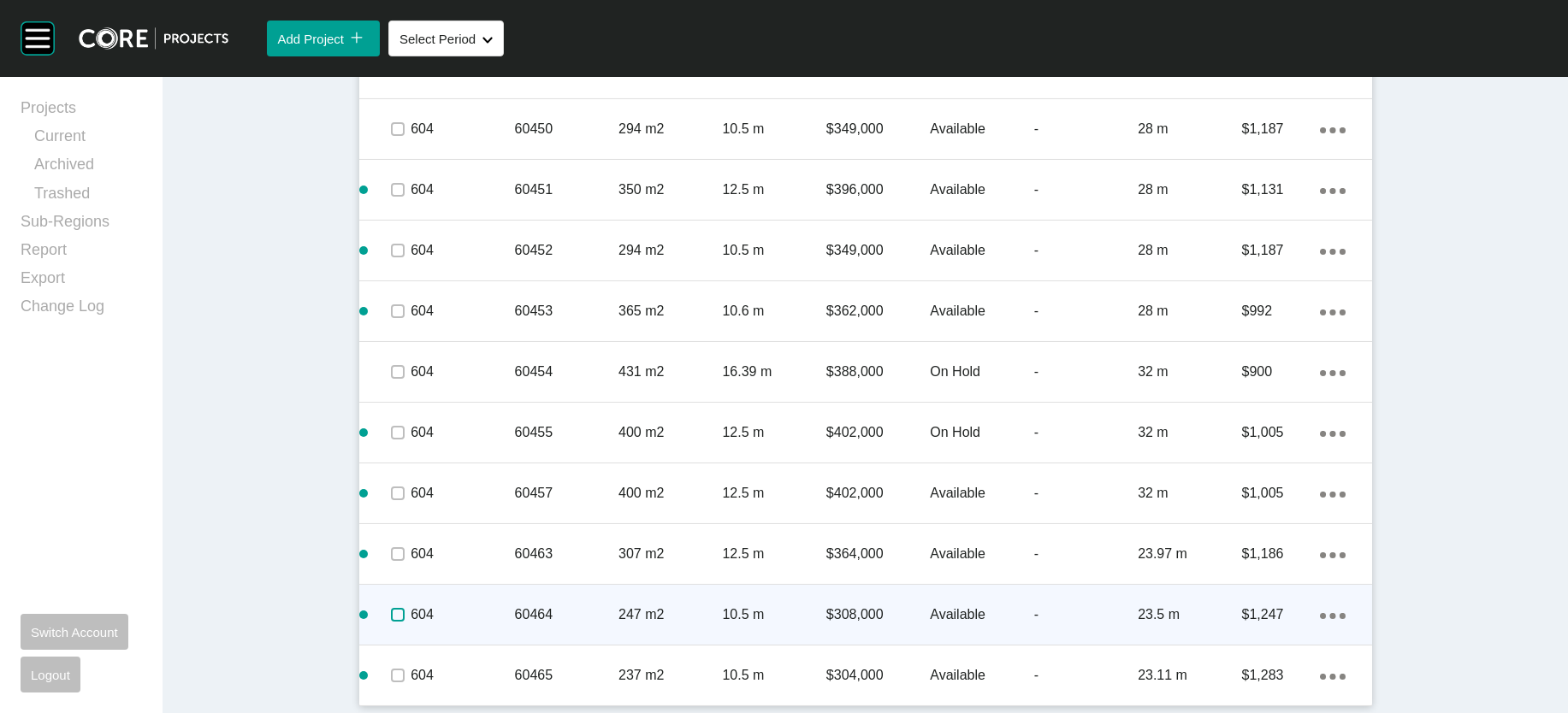 click at bounding box center (398, 615) 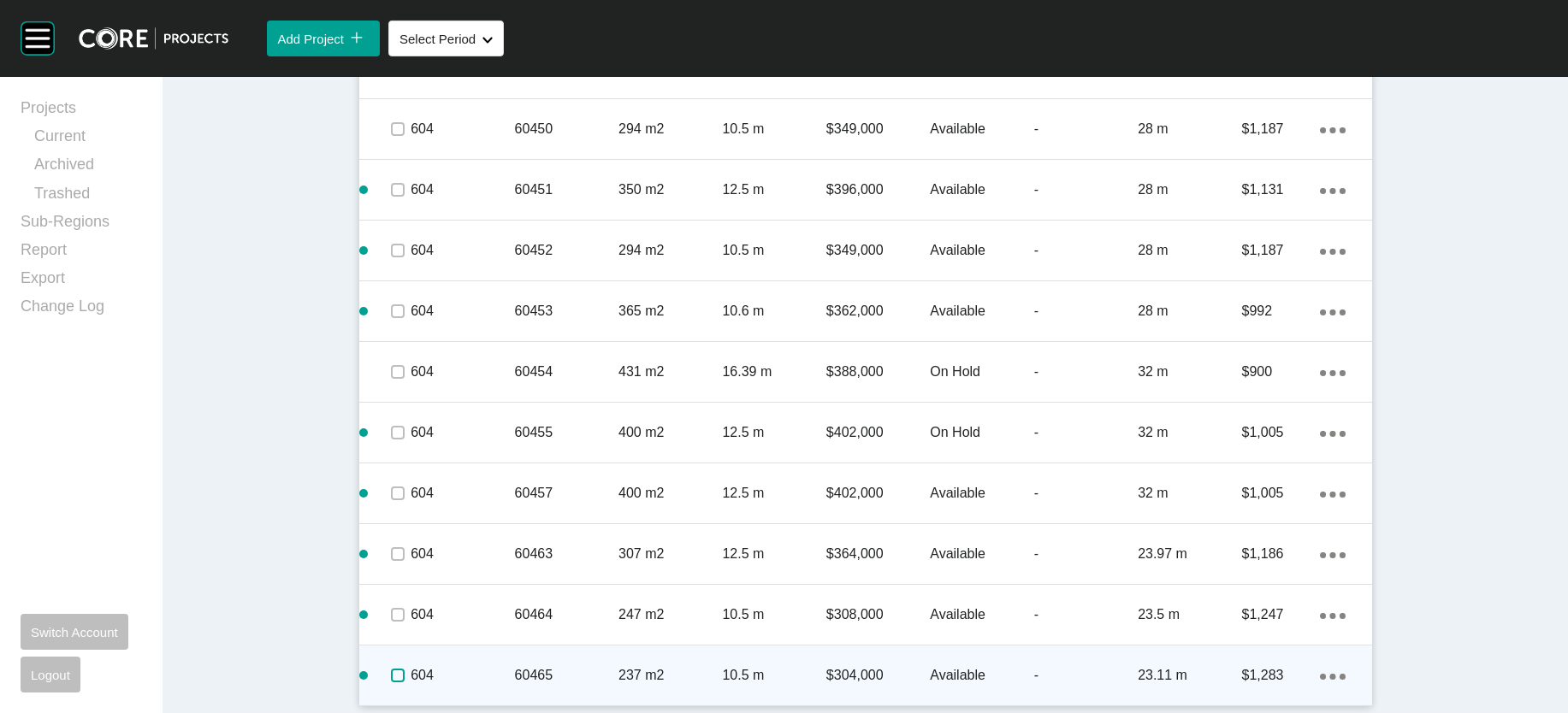 click at bounding box center (398, 675) 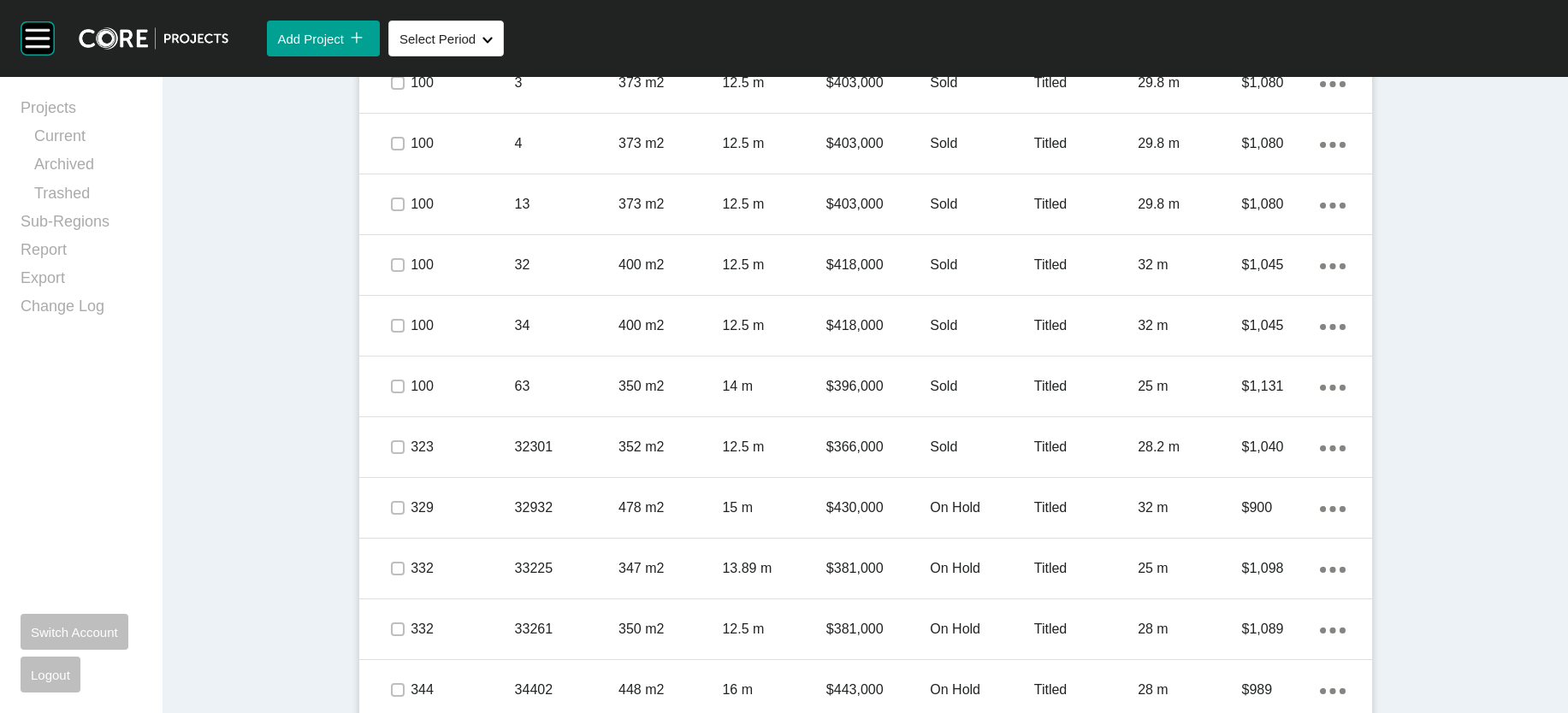 scroll, scrollTop: 1099, scrollLeft: 0, axis: vertical 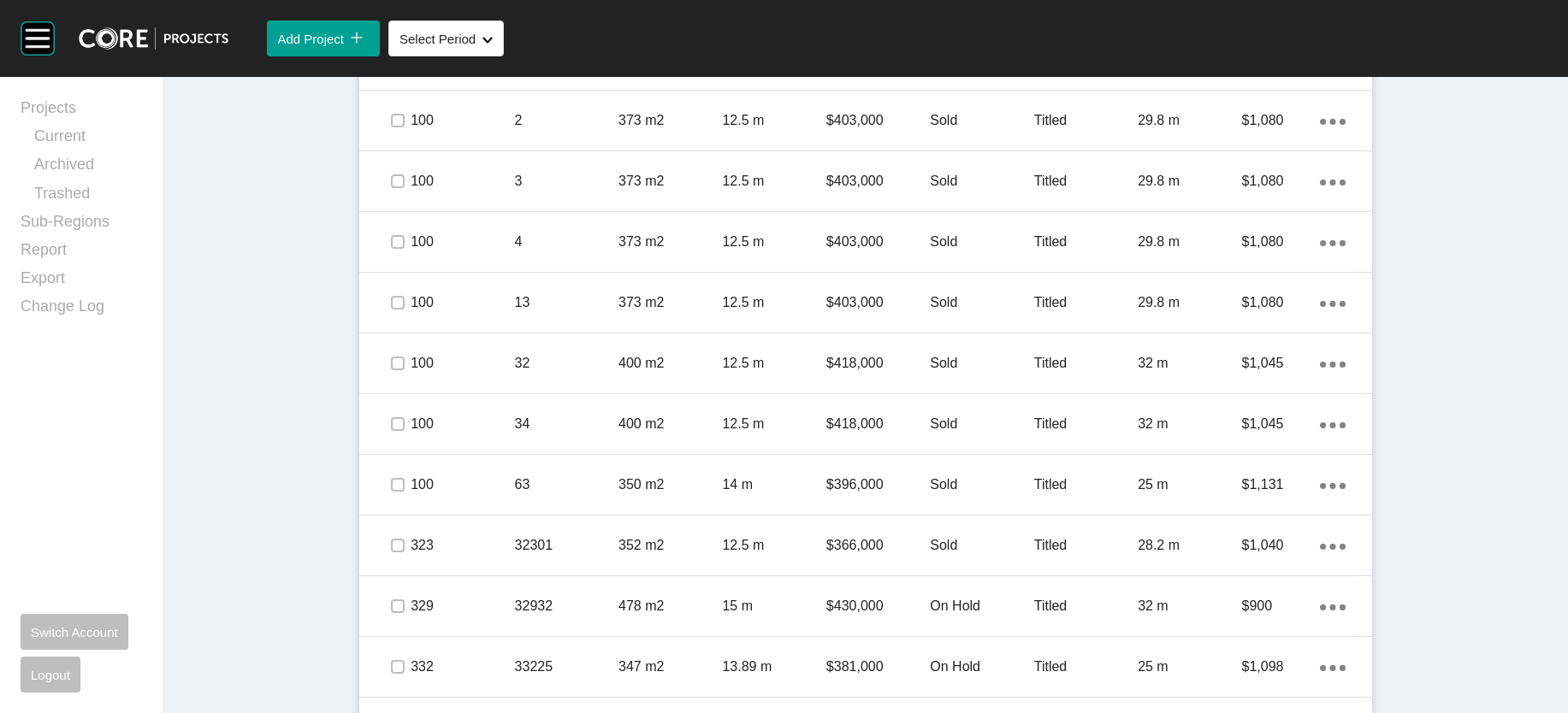 click on "Edit Selected" at bounding box center [1092, 11] 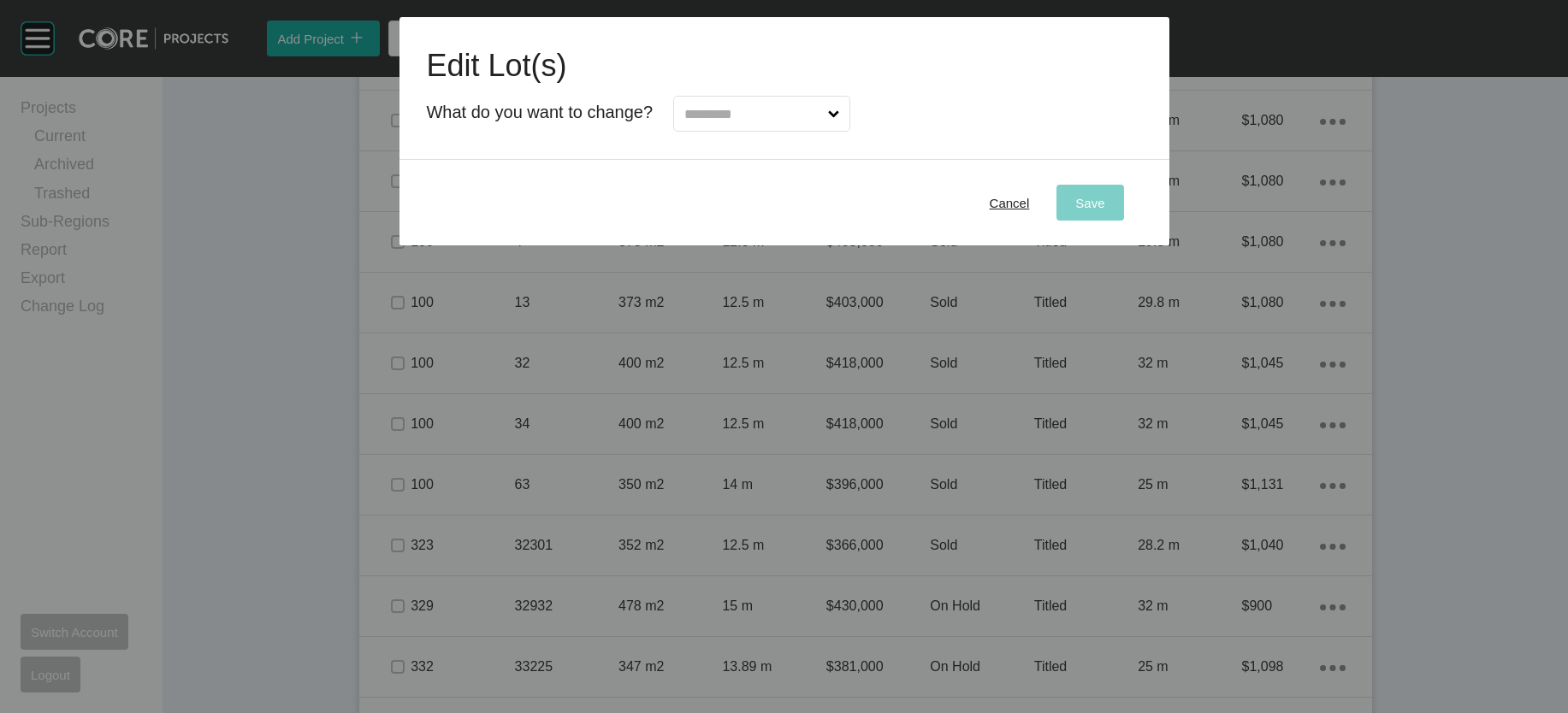 click at bounding box center [753, 114] 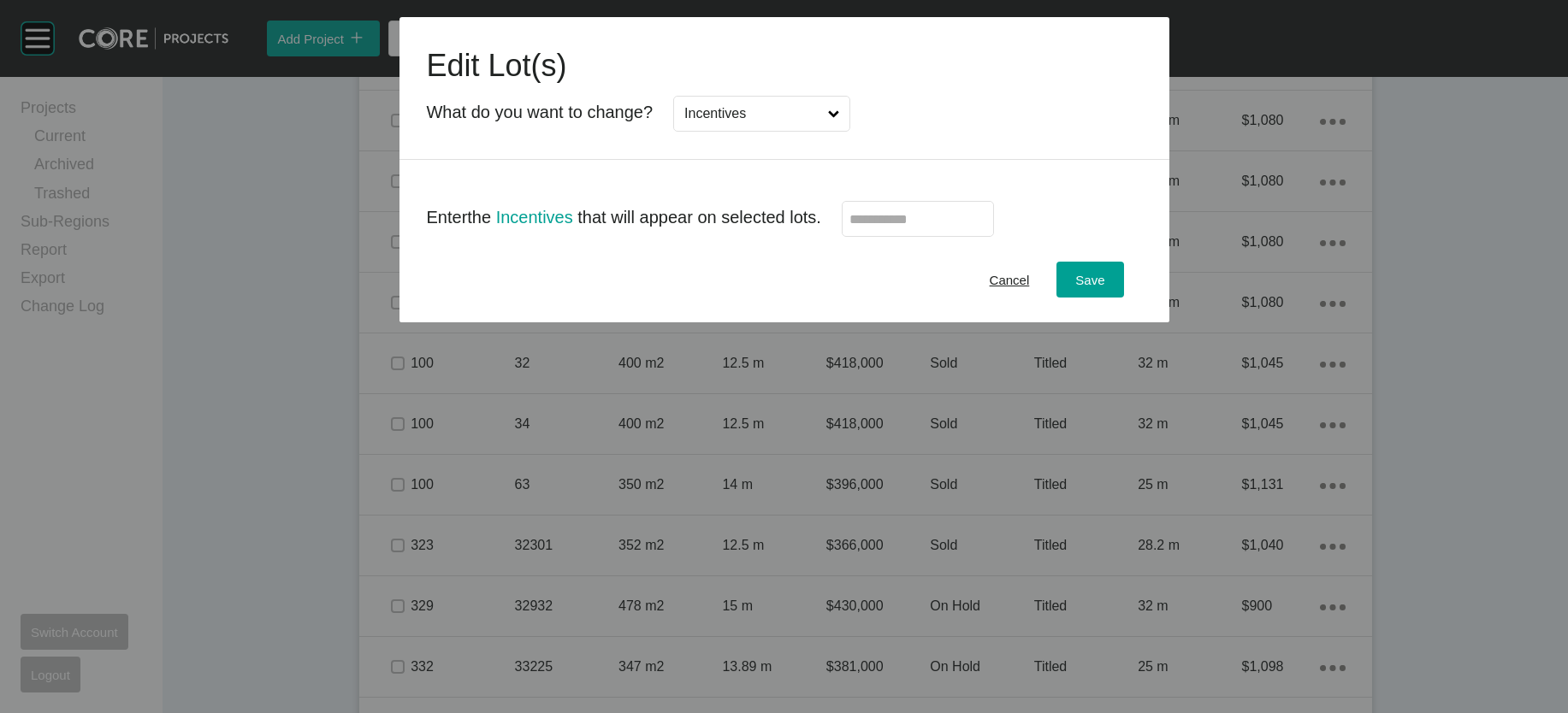 click at bounding box center [918, 219] 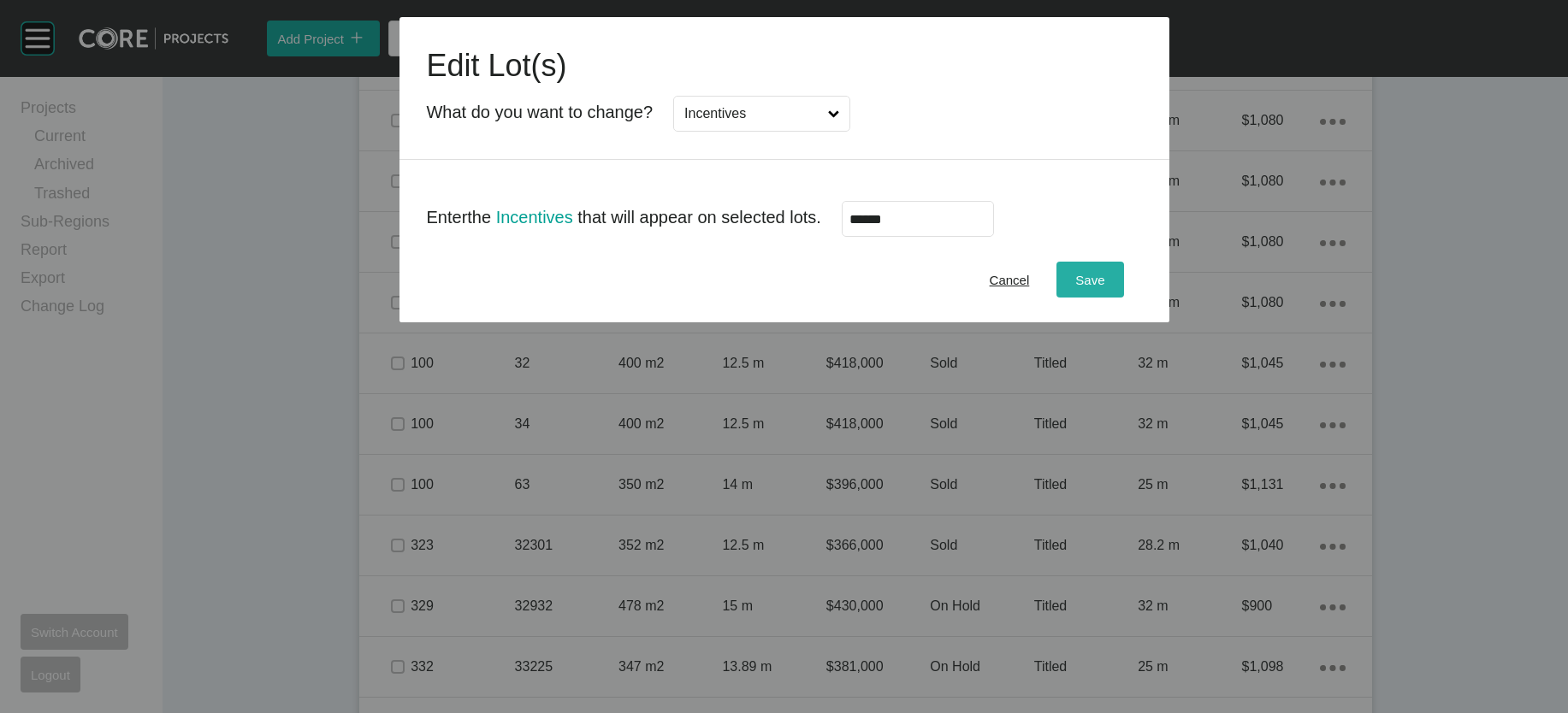 click on "Save" at bounding box center (1090, 280) 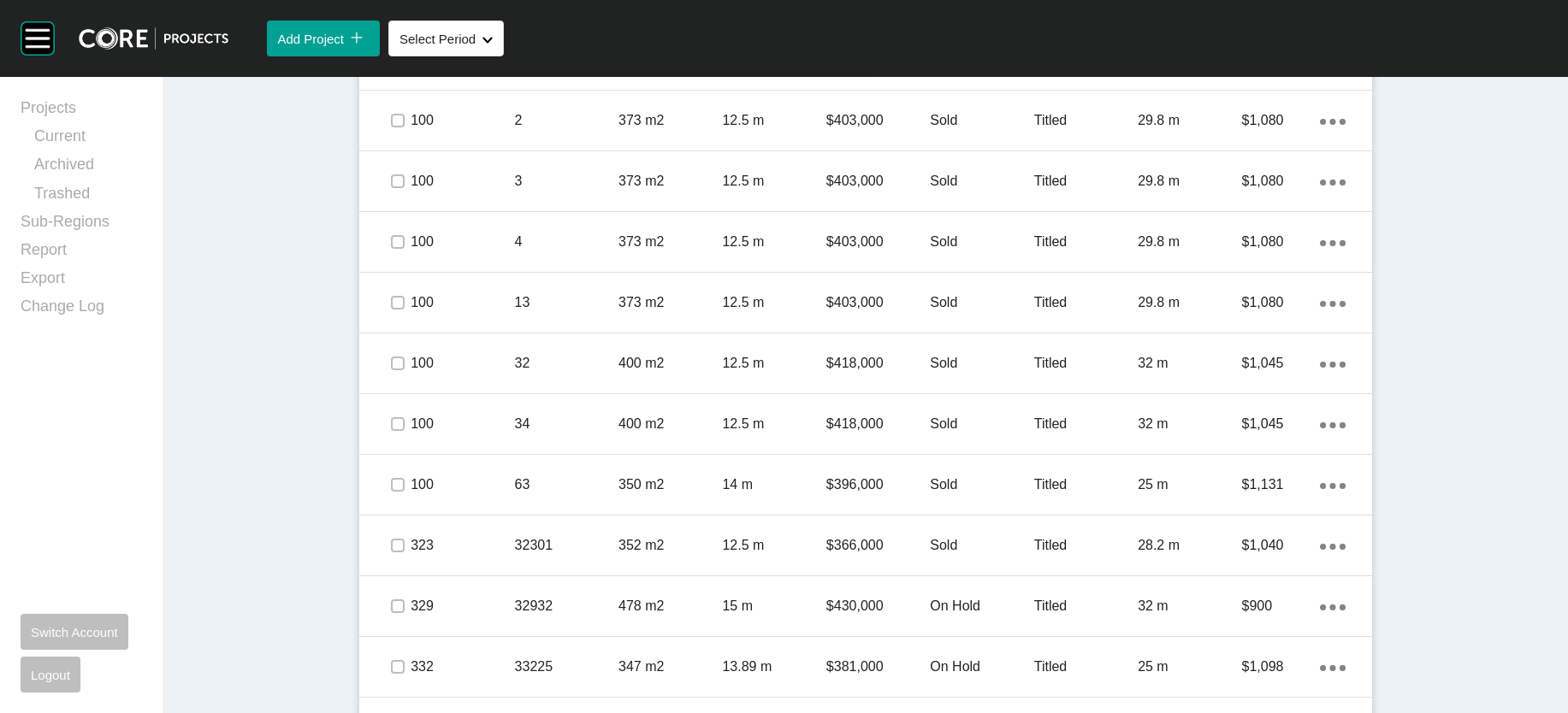 click on "Dashboard  ›  Projects  ›  Cloverton  ›  Worksheet Cloverton Worksheet -  [DATE] Edit Worksheet Gross Sales for Month - Outstanding Deposits - Net Sales for Month - Average Sold Price - Average Available Price - Average Available Lot Size - Worksheet Details Price List Price list received Supply Issue No supply issue Notes - Stages Delete Selected Add Stage icon/tick copy 11 Created with Sketch. Stage No. Exp. Title Release Actual Title Release Related Lots 340 N/A N/A 0 Action Menu Dots Copy 6 Created with Sketch. 304 N/A N/A 0 Action Menu Dots Copy 6 Created with Sketch. 309 N/A N/A 0 Action Menu Dots Copy 6 Created with Sketch. 603 [DATE] - [DATE] N/A 9 Action Menu Dots Copy 6 Created with Sketch. 604 [DATE] - [DATE] N/A 27 Action Menu Dots Copy 6 Created with Sketch. Lots Clear Selection Edit Selected Delete Selected Add Lot icon/tick copy 11 Created with Sketch. Stage No.  Lot No.  Shape Created with Sketch. Lot Size  Frontage  Price  Status  Titled  Depth  $/m2  100 2 373 m2 Sold" at bounding box center [865, 1936] 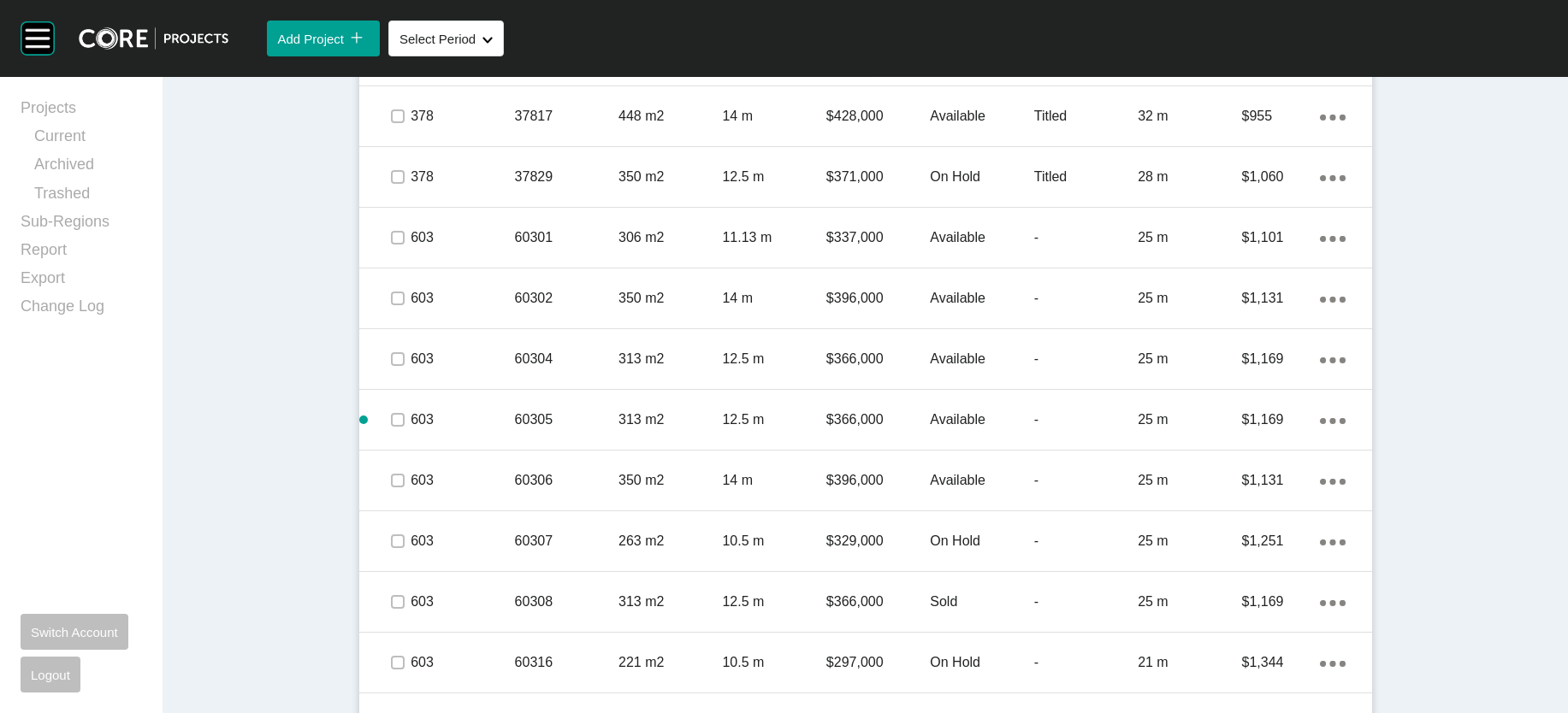 scroll, scrollTop: 4215, scrollLeft: 0, axis: vertical 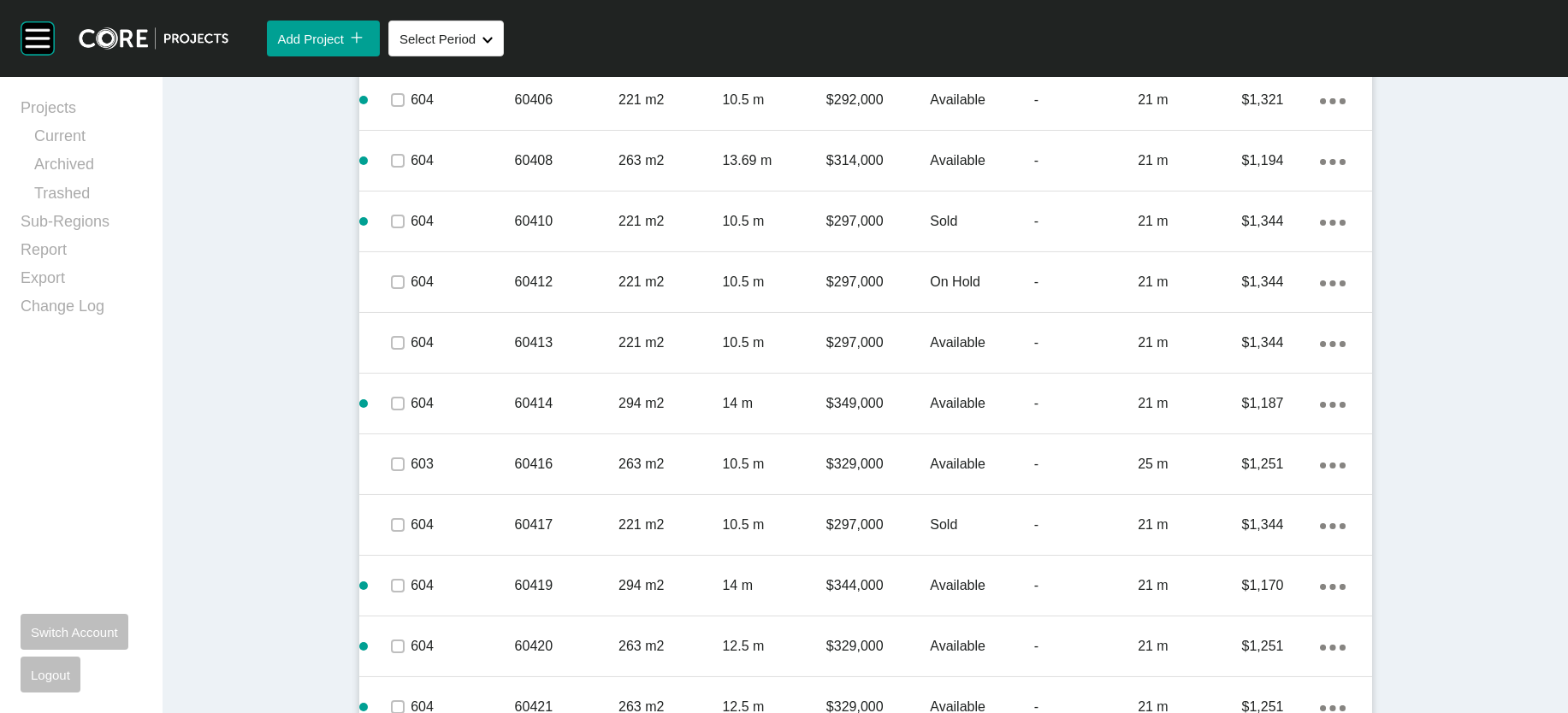 click on "-" at bounding box center [1086, -386] 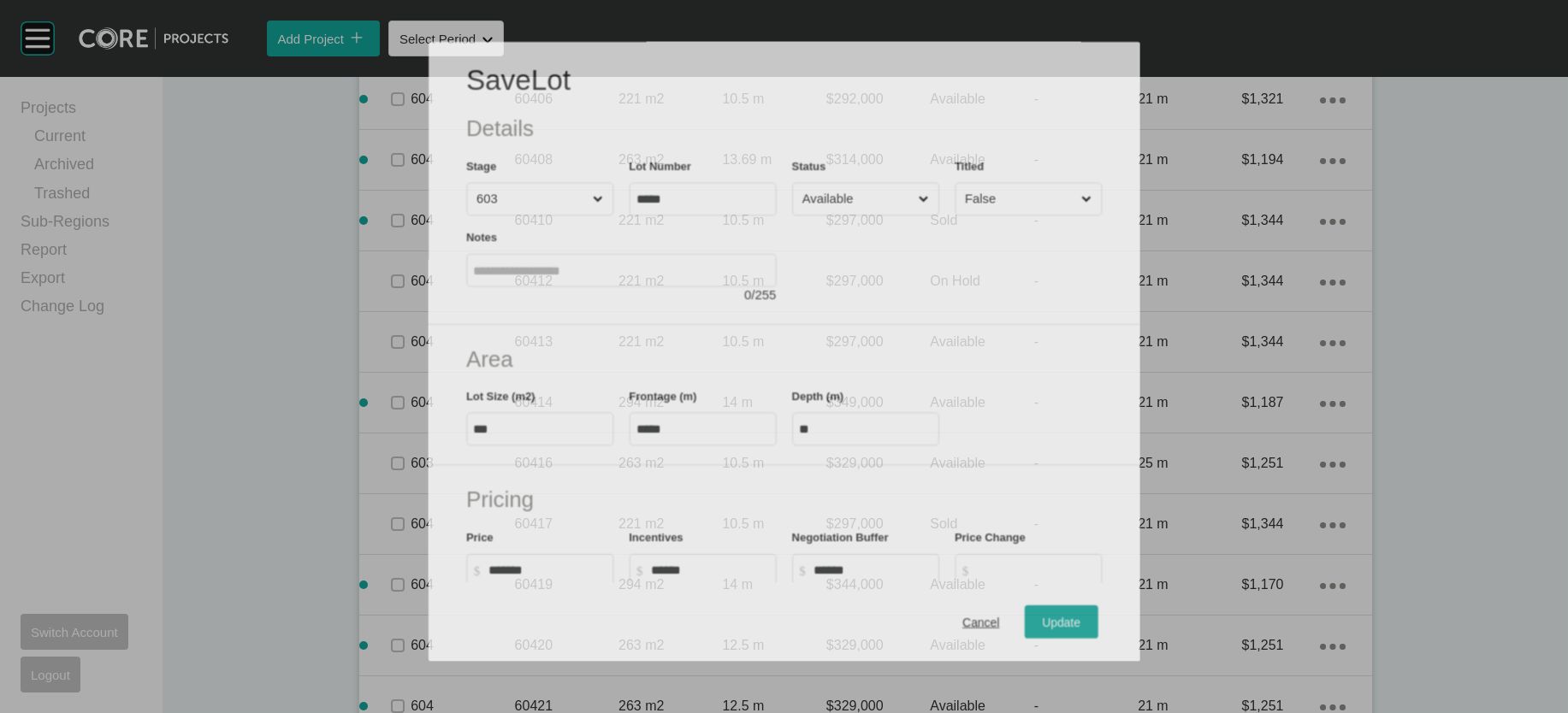 scroll, scrollTop: 4215, scrollLeft: 0, axis: vertical 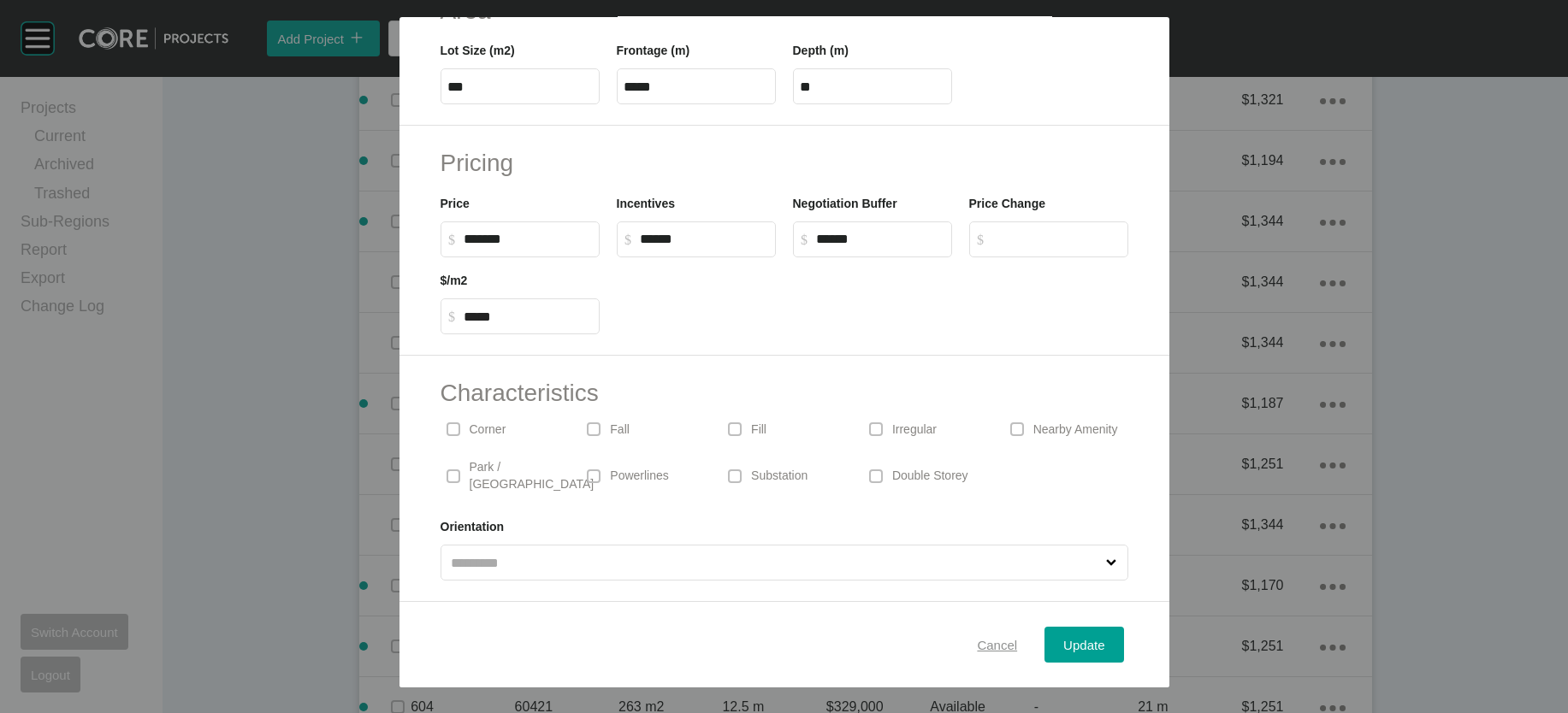 click on "Cancel" at bounding box center [997, 644] 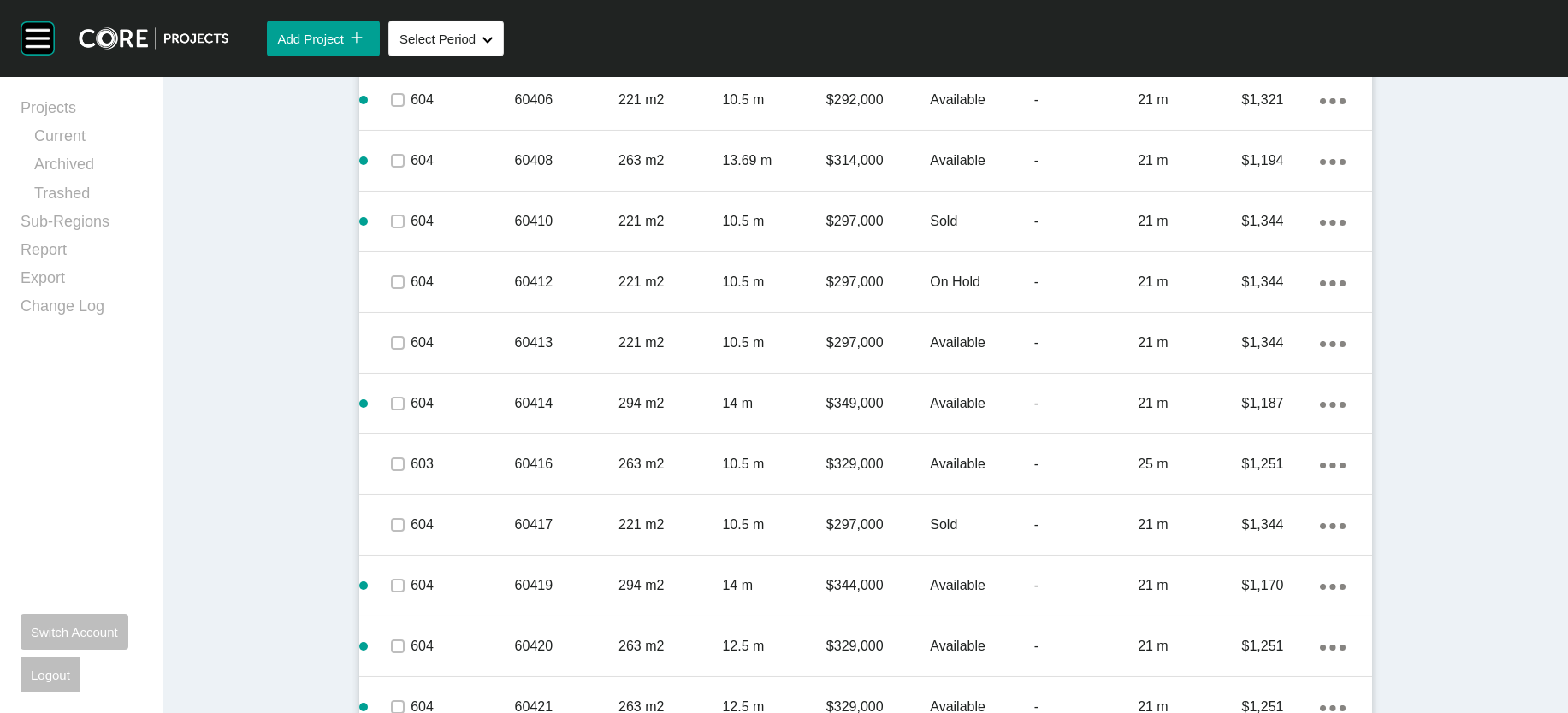 click at bounding box center [398, -386] 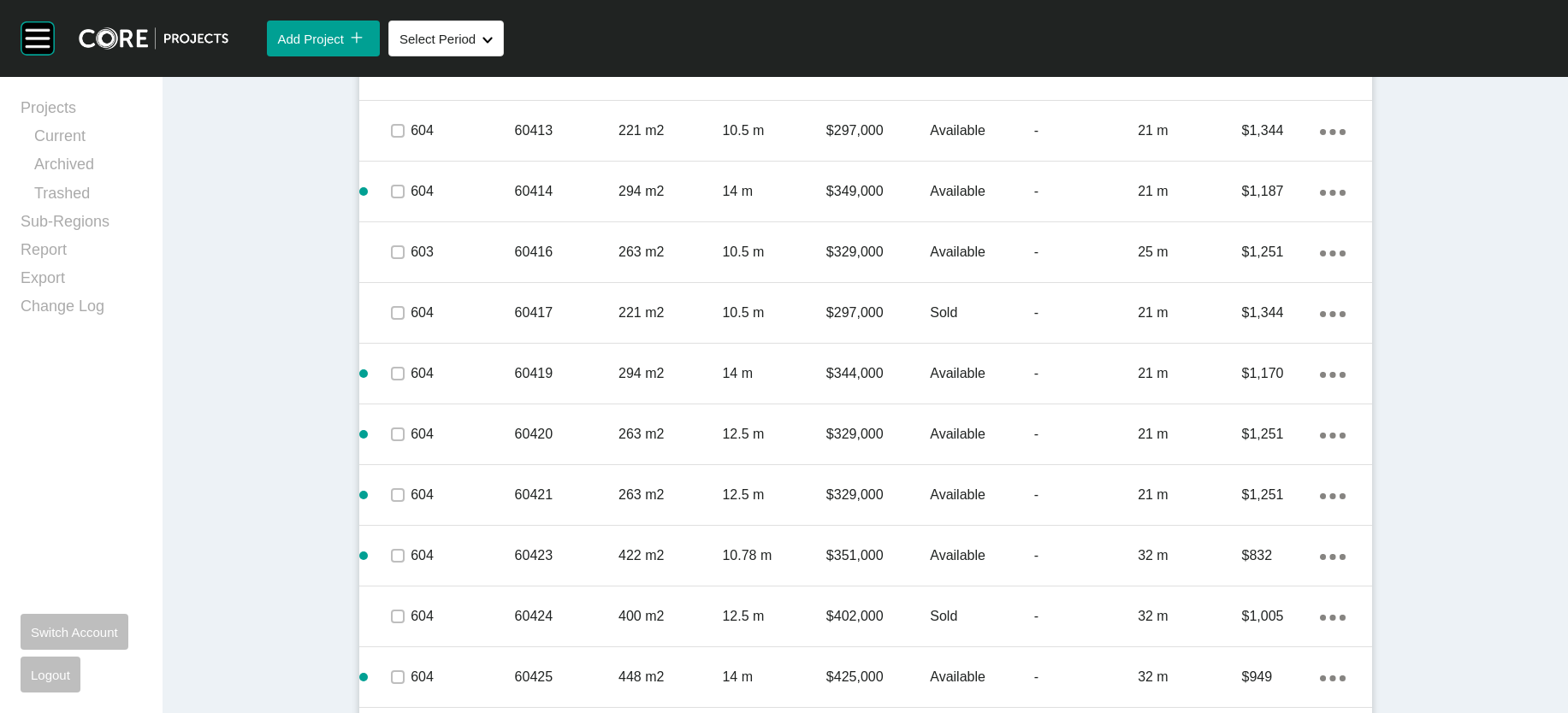 scroll, scrollTop: 4445, scrollLeft: 0, axis: vertical 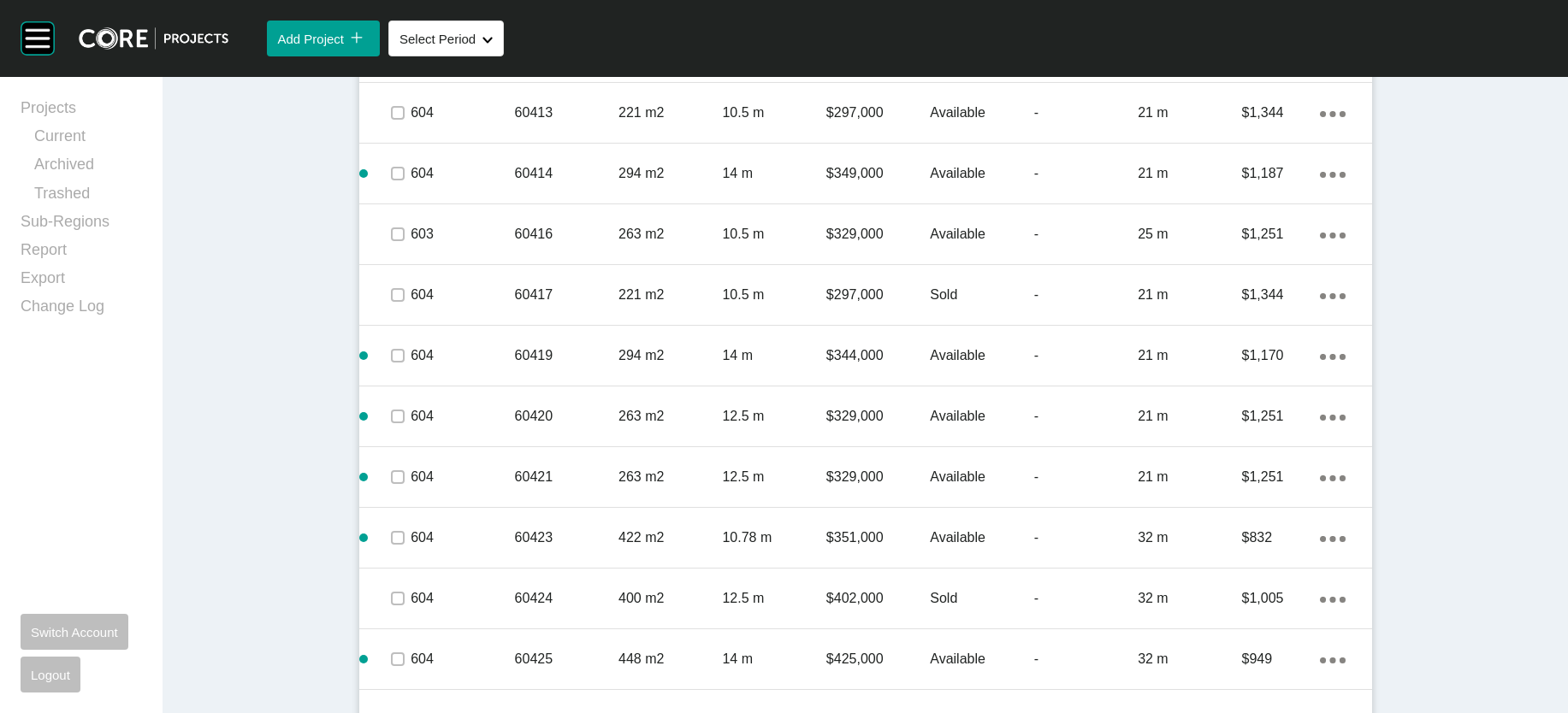 click at bounding box center (398, -494) 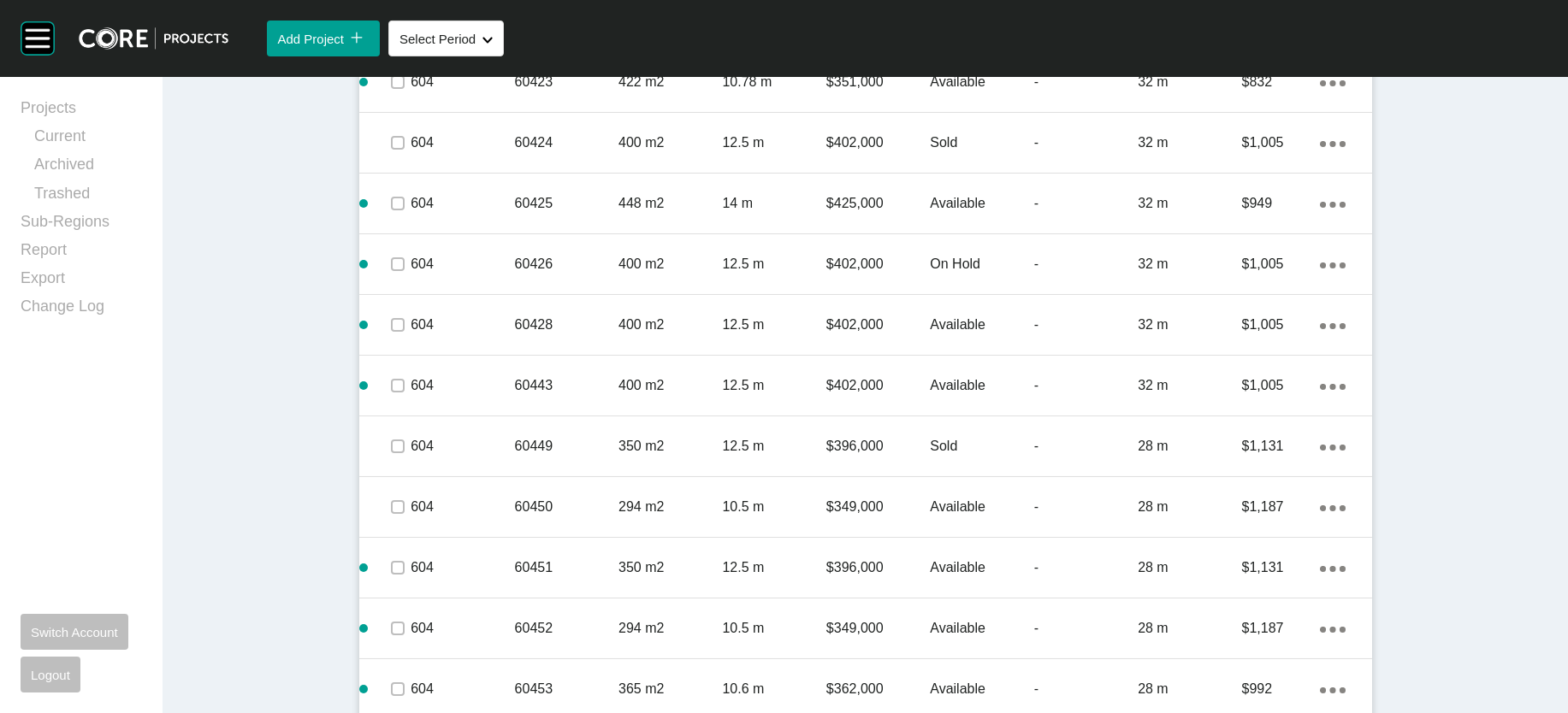 scroll, scrollTop: 4916, scrollLeft: 0, axis: vertical 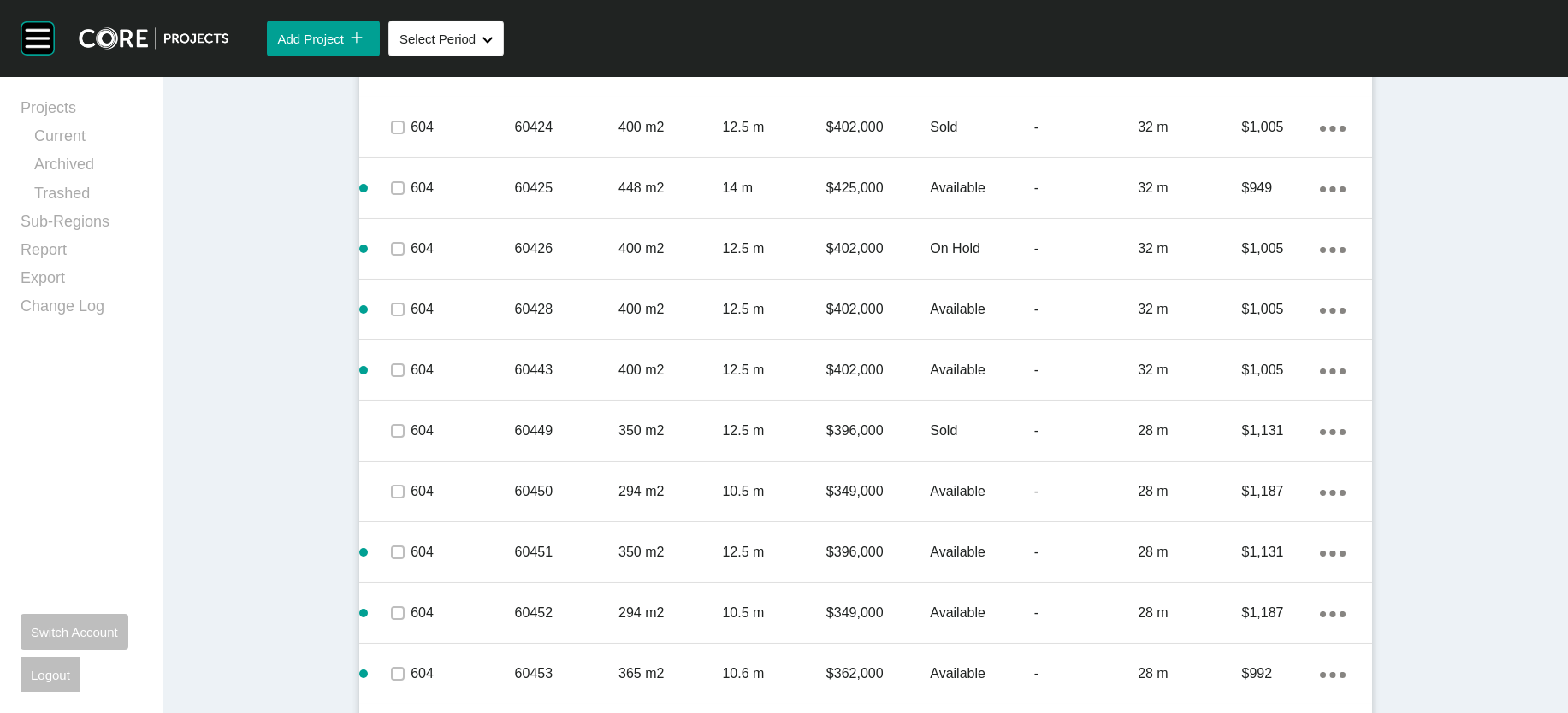click at bounding box center [398, -722] 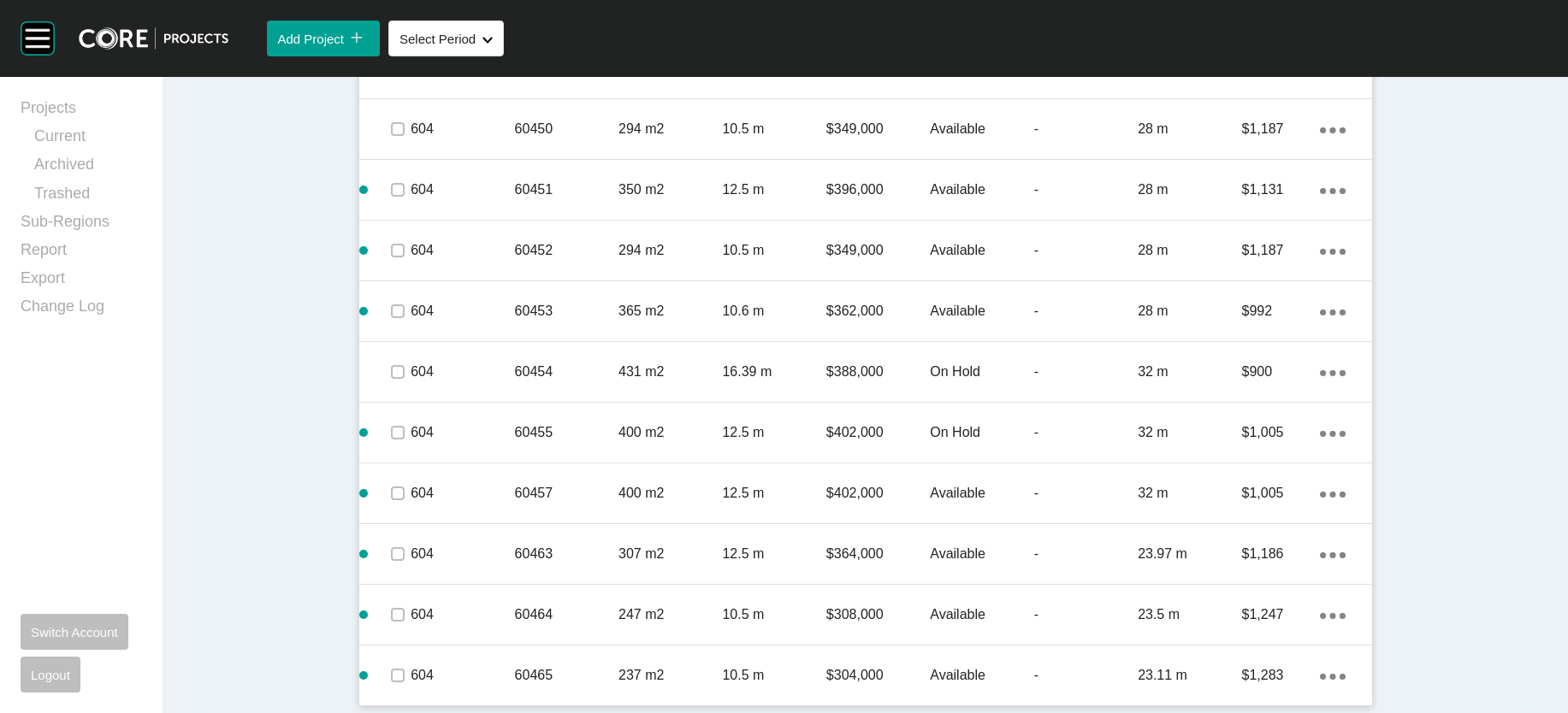 scroll, scrollTop: 5426, scrollLeft: 0, axis: vertical 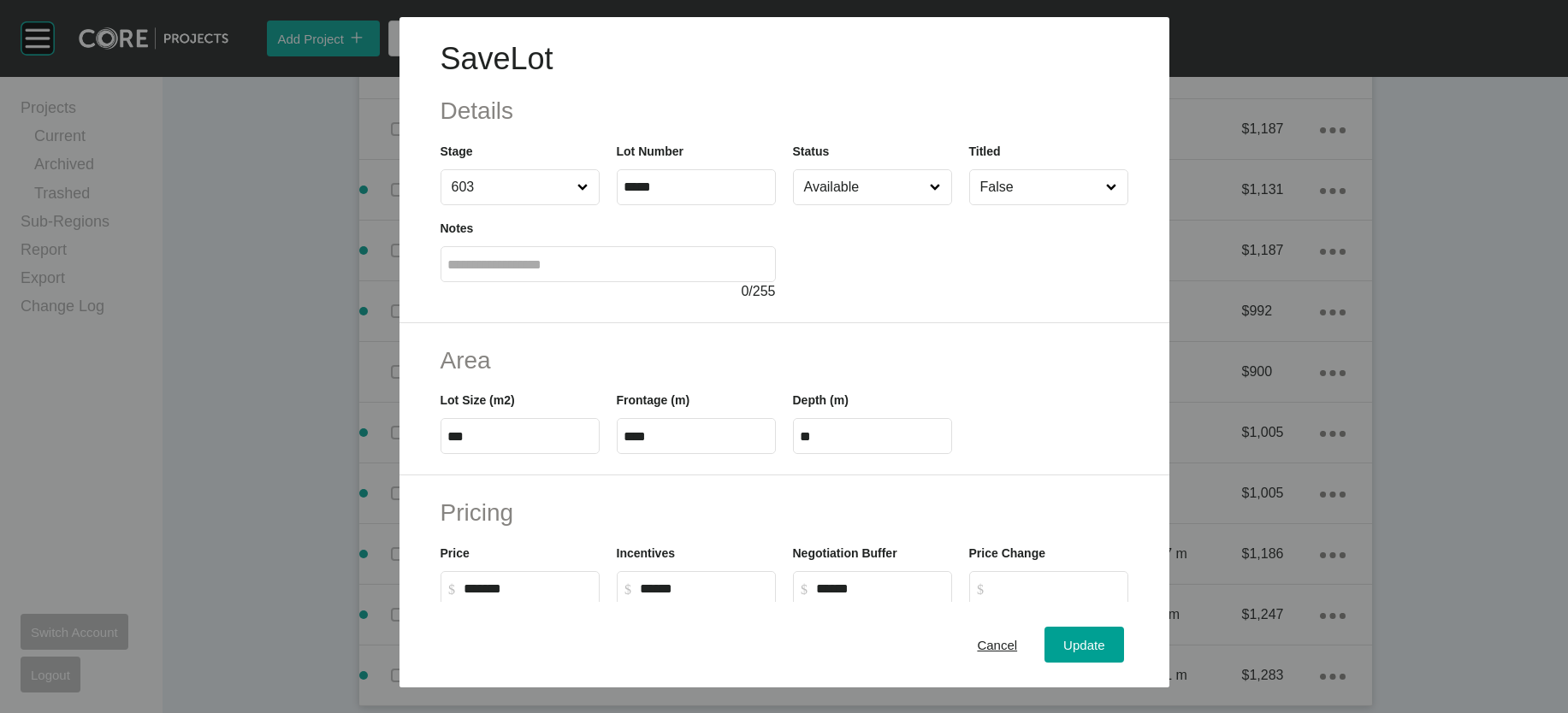 click on "603" at bounding box center (512, 187) 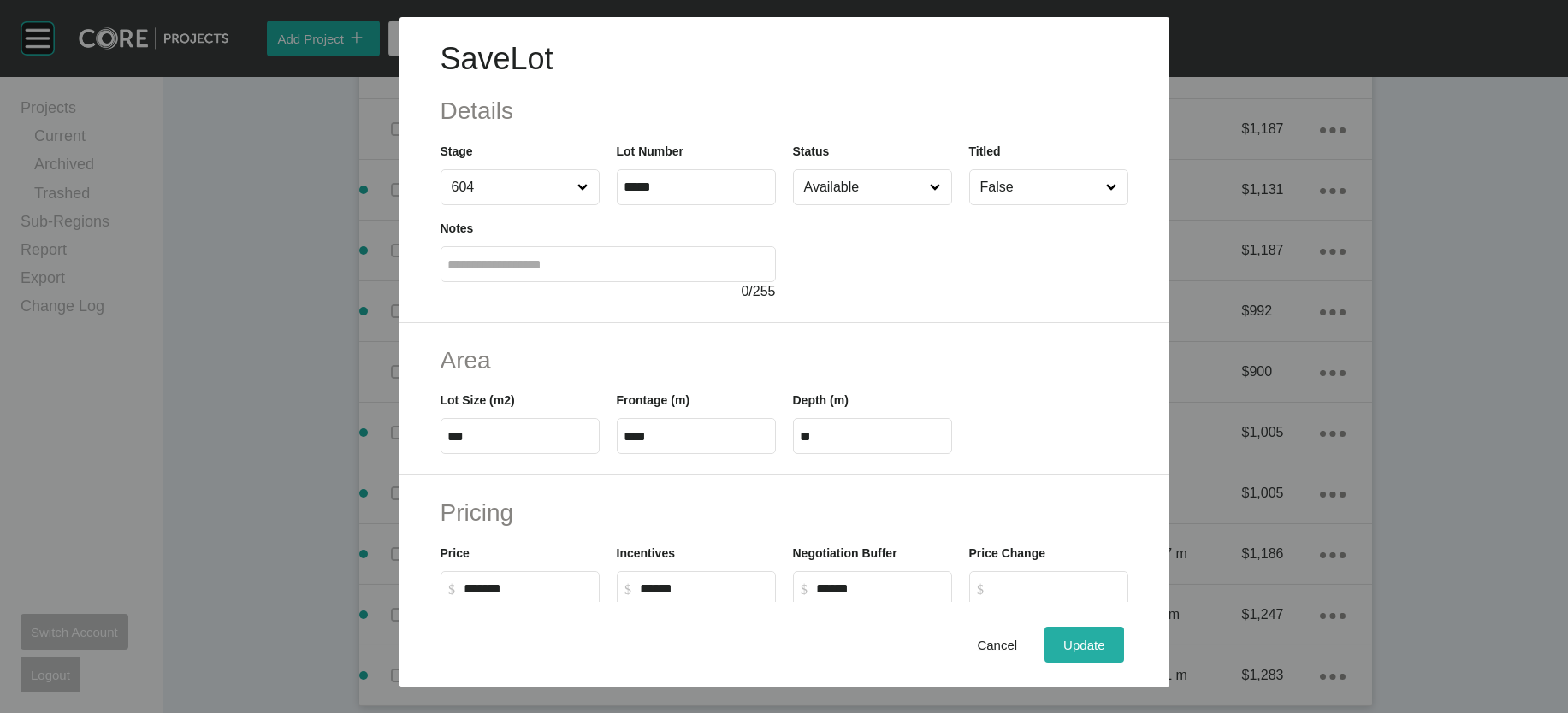 click on "Update" at bounding box center (1084, 644) 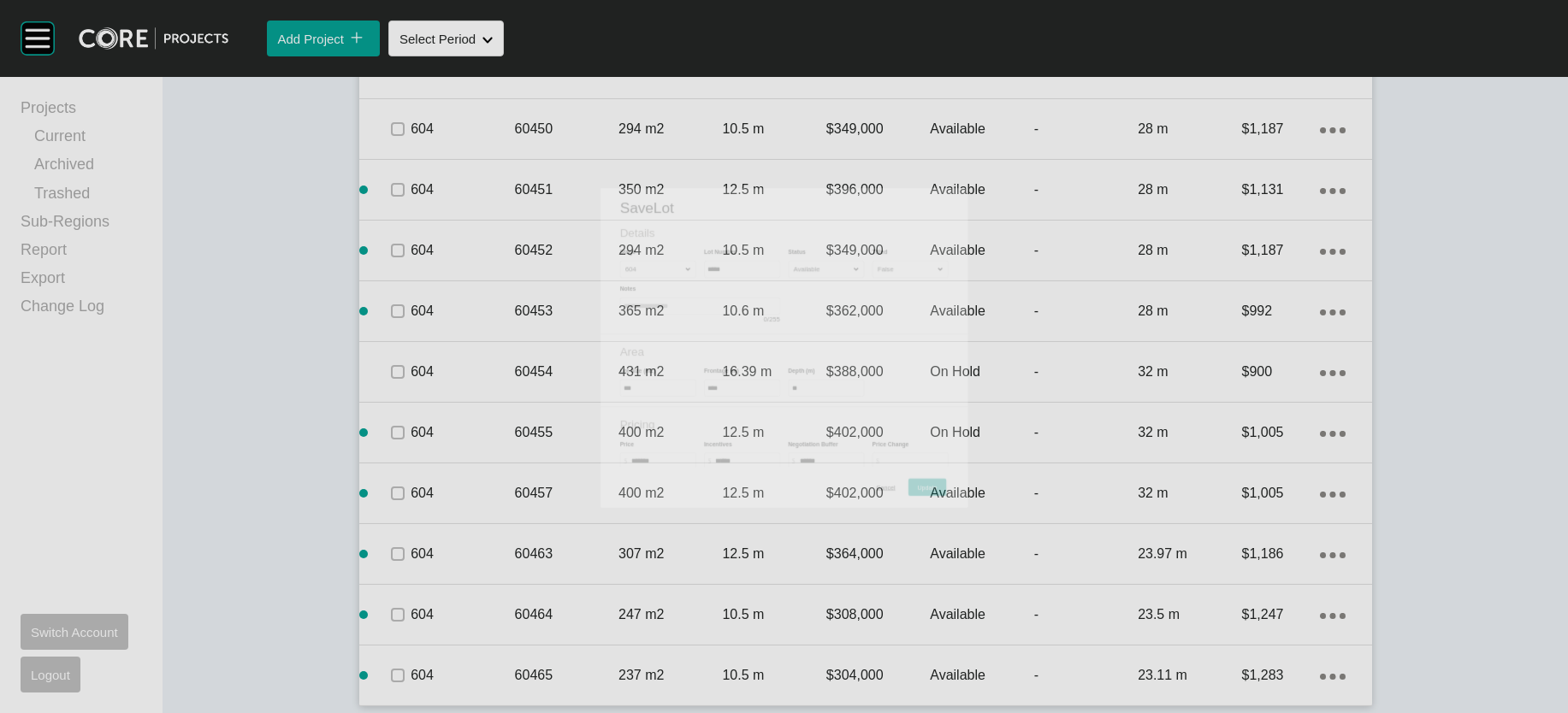 scroll, scrollTop: 5493, scrollLeft: 0, axis: vertical 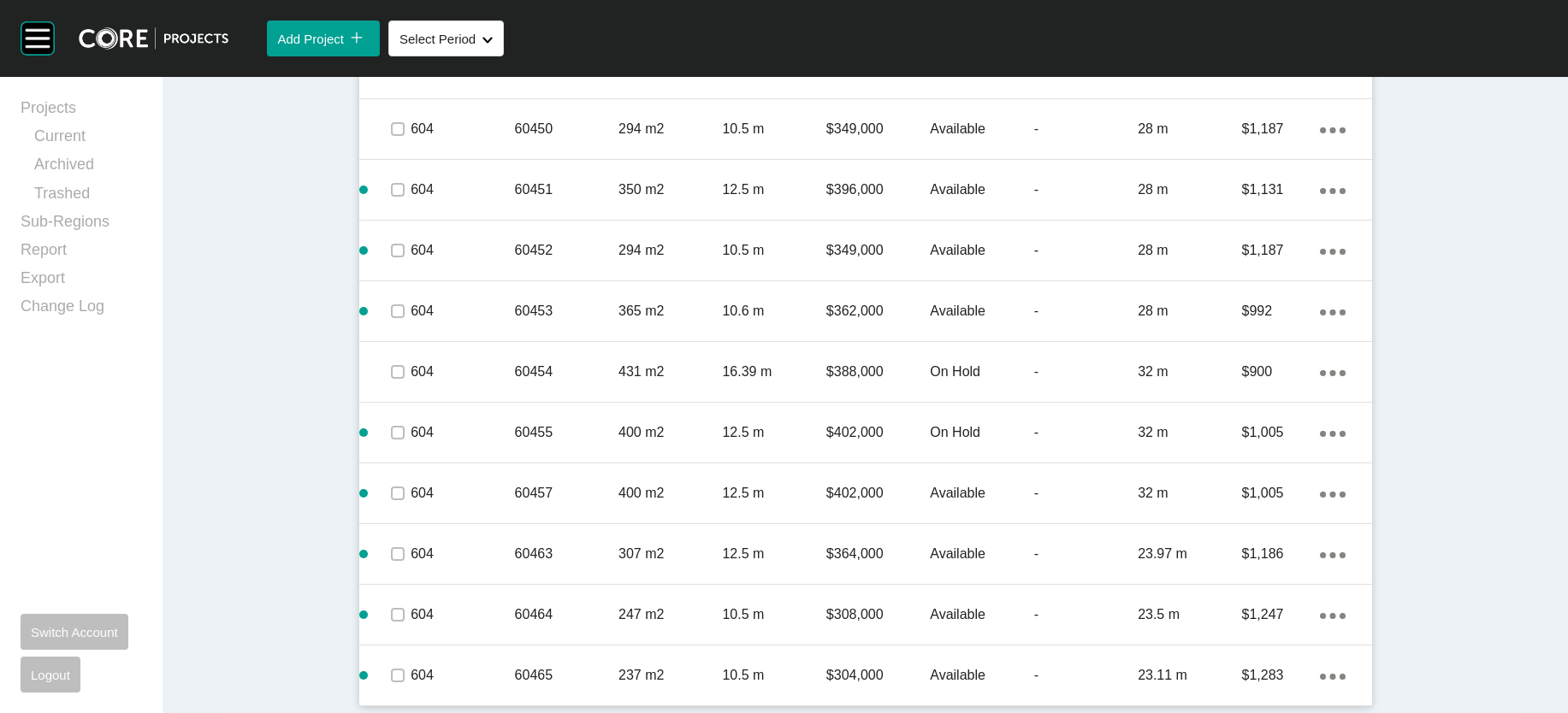 click at bounding box center [398, -539] 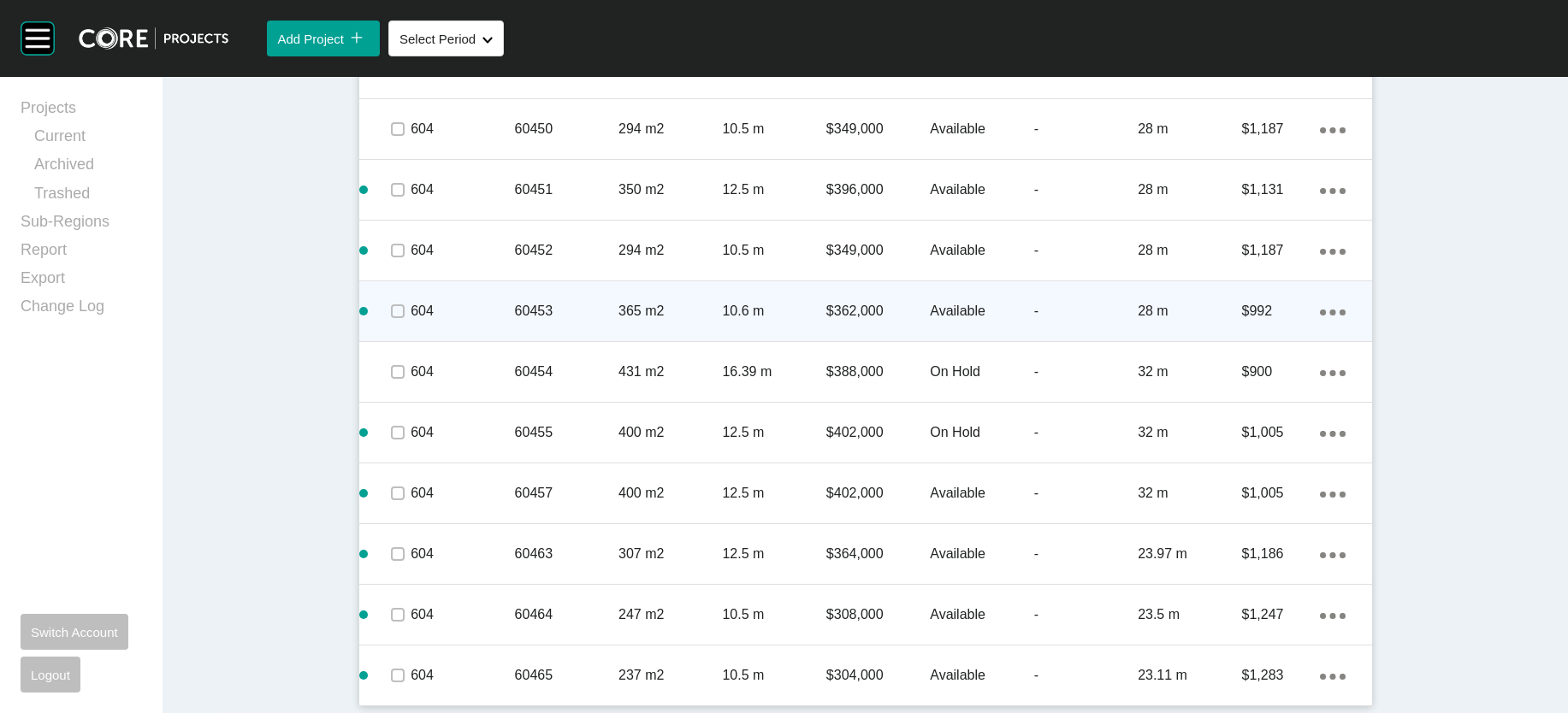 scroll, scrollTop: 6496, scrollLeft: 0, axis: vertical 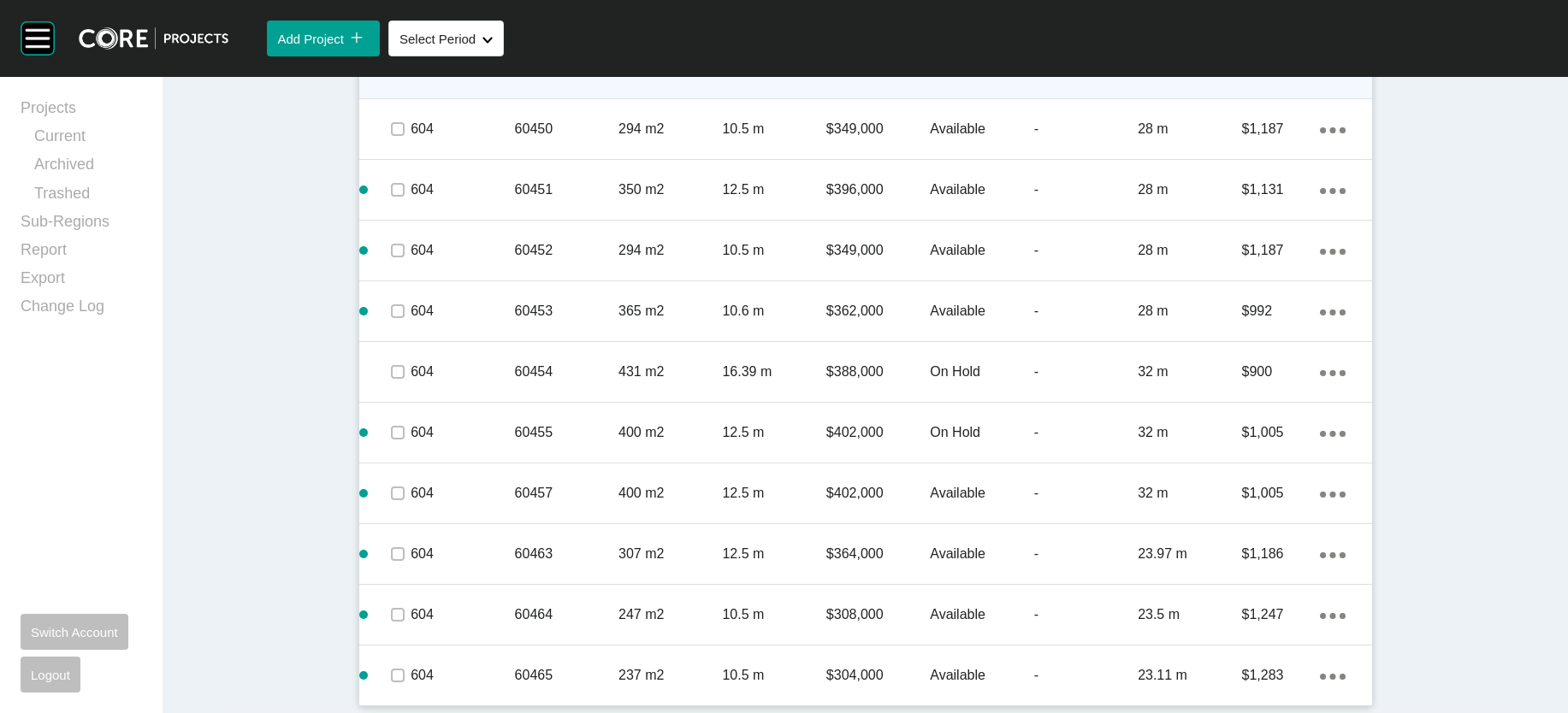 click at bounding box center (398, 68) 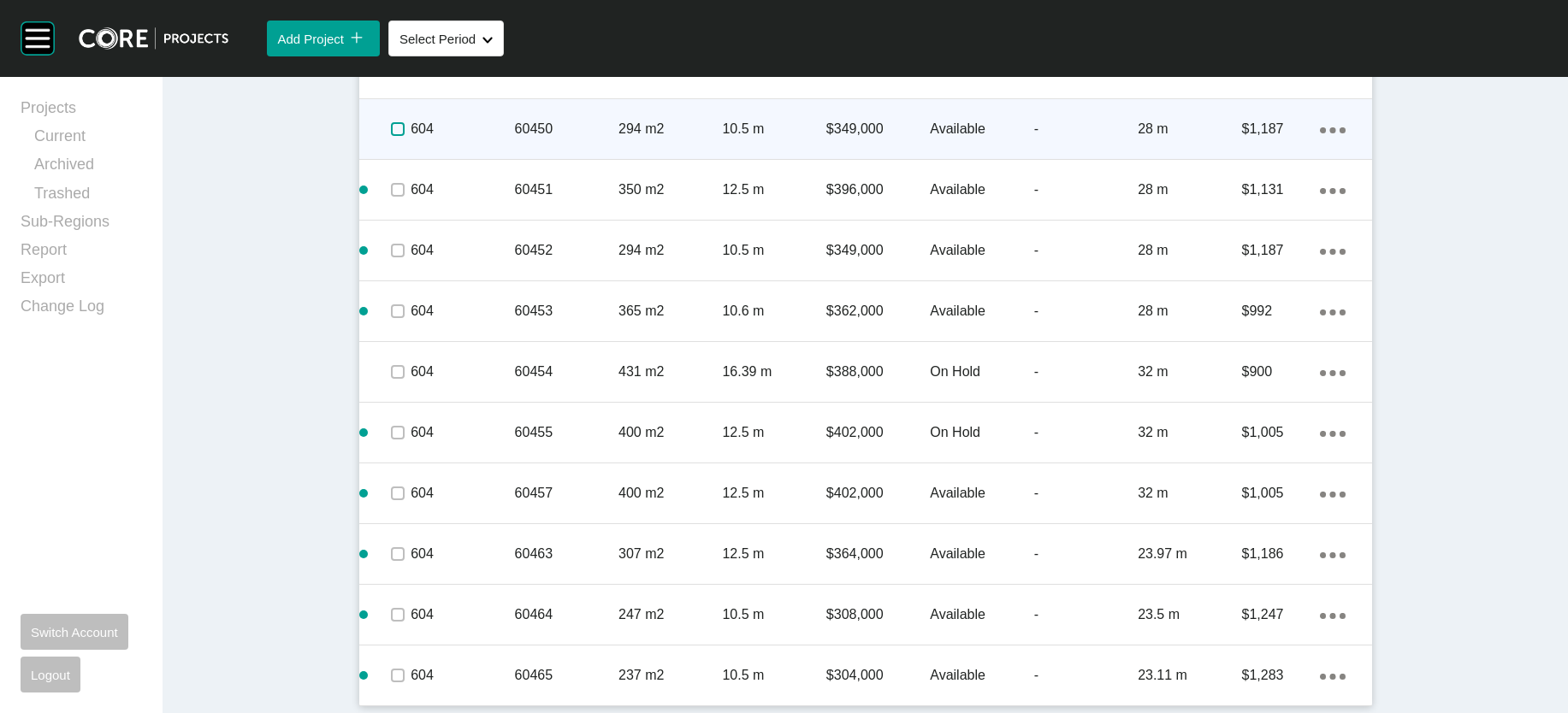 drag, startPoint x: 267, startPoint y: 306, endPoint x: 265, endPoint y: 332, distance: 26.07681 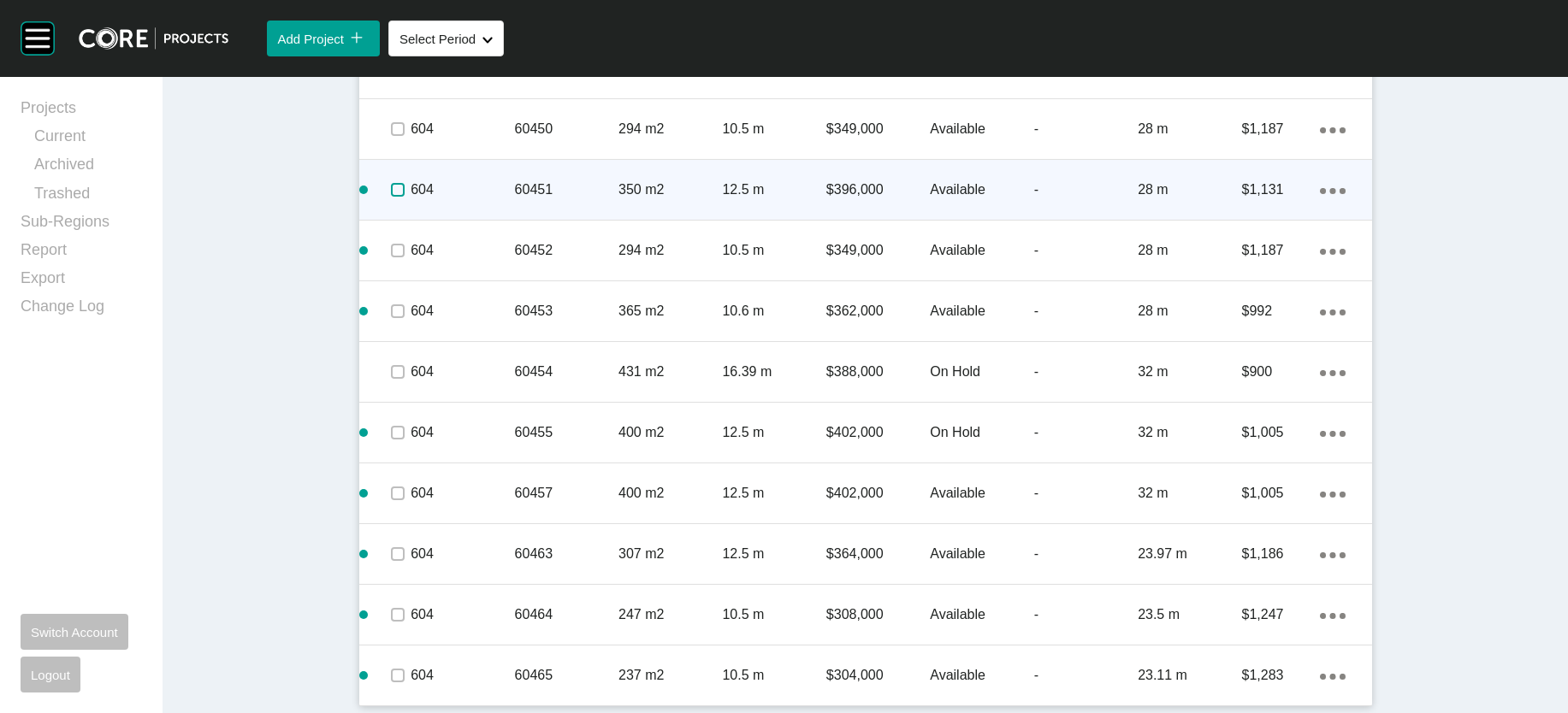 drag, startPoint x: 274, startPoint y: 377, endPoint x: 270, endPoint y: 406, distance: 29.274562 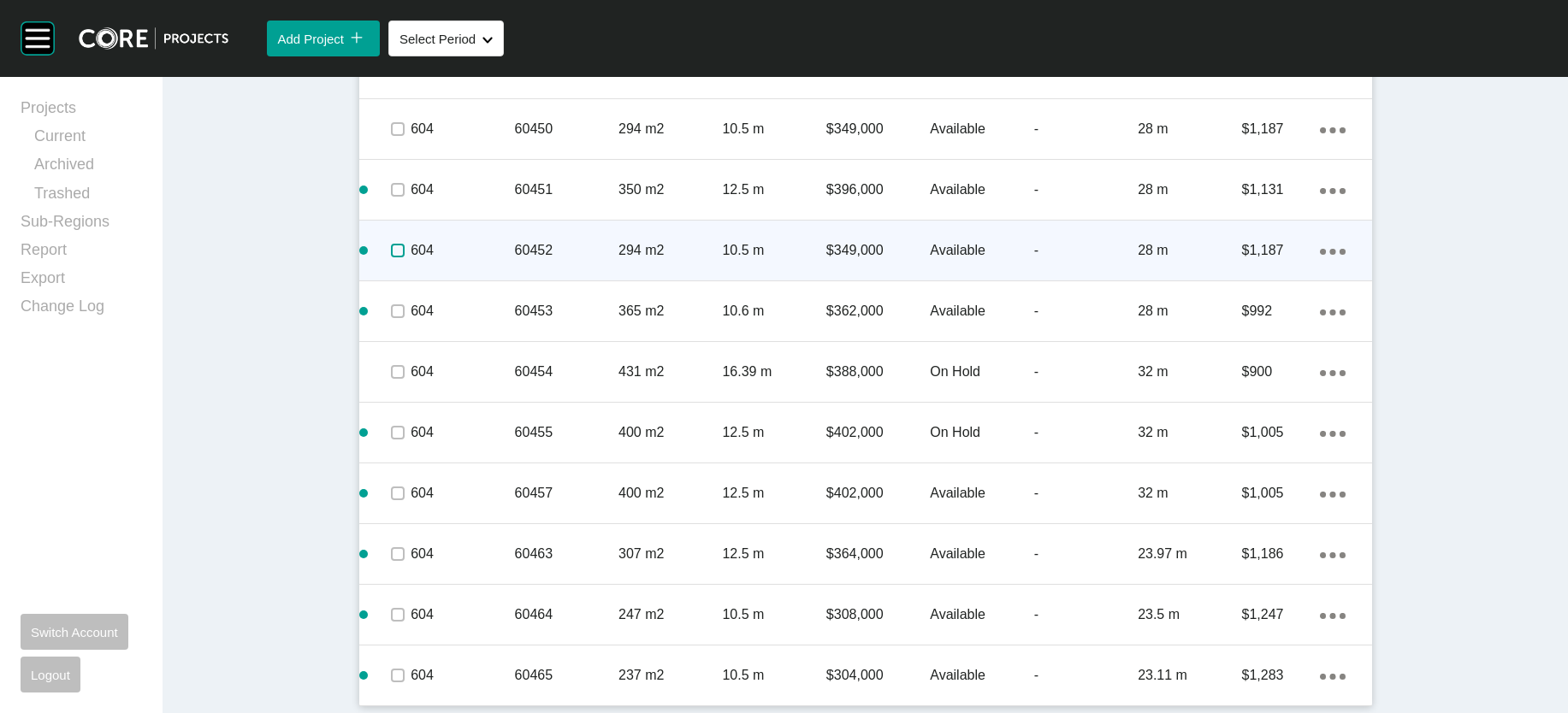 click at bounding box center [398, 250] 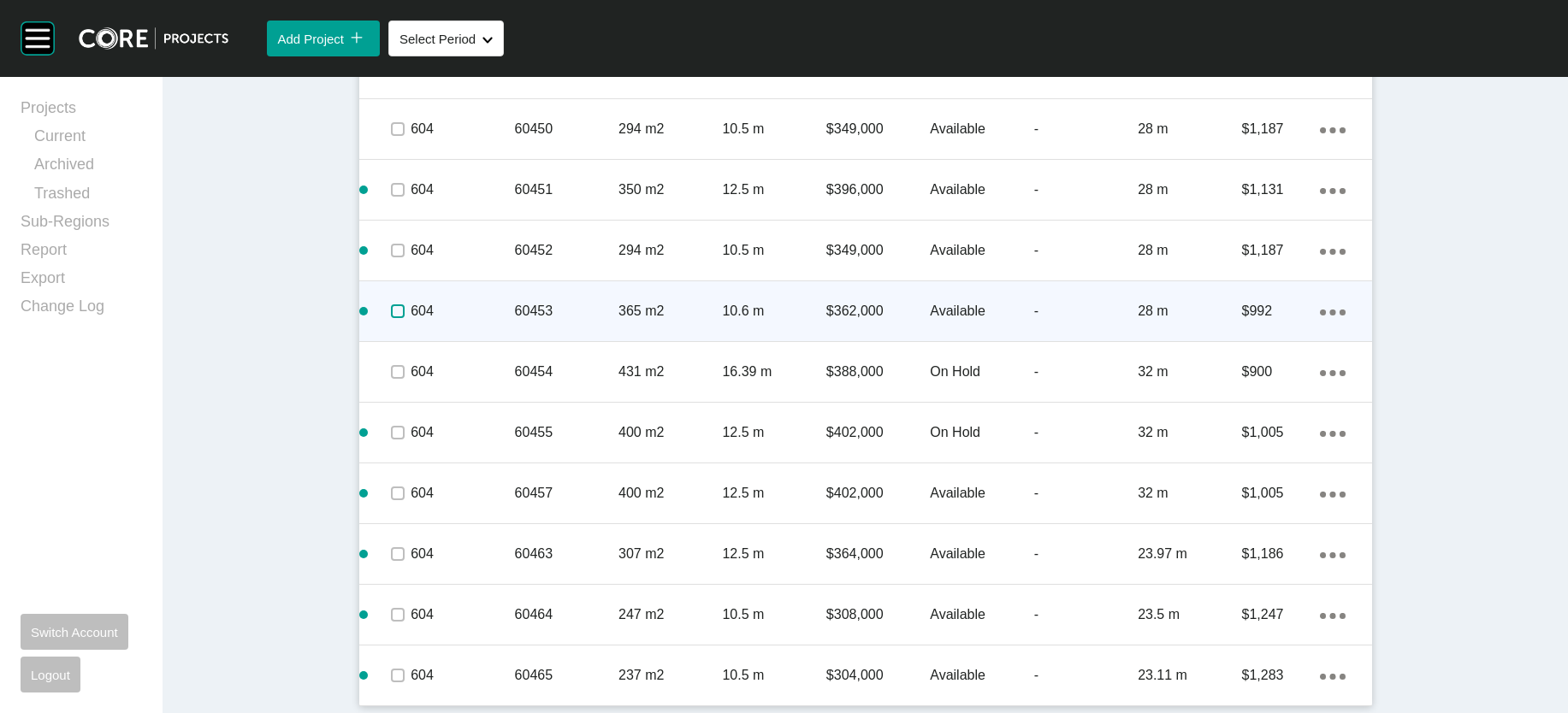 drag, startPoint x: 275, startPoint y: 528, endPoint x: 271, endPoint y: 538, distance: 10.77033 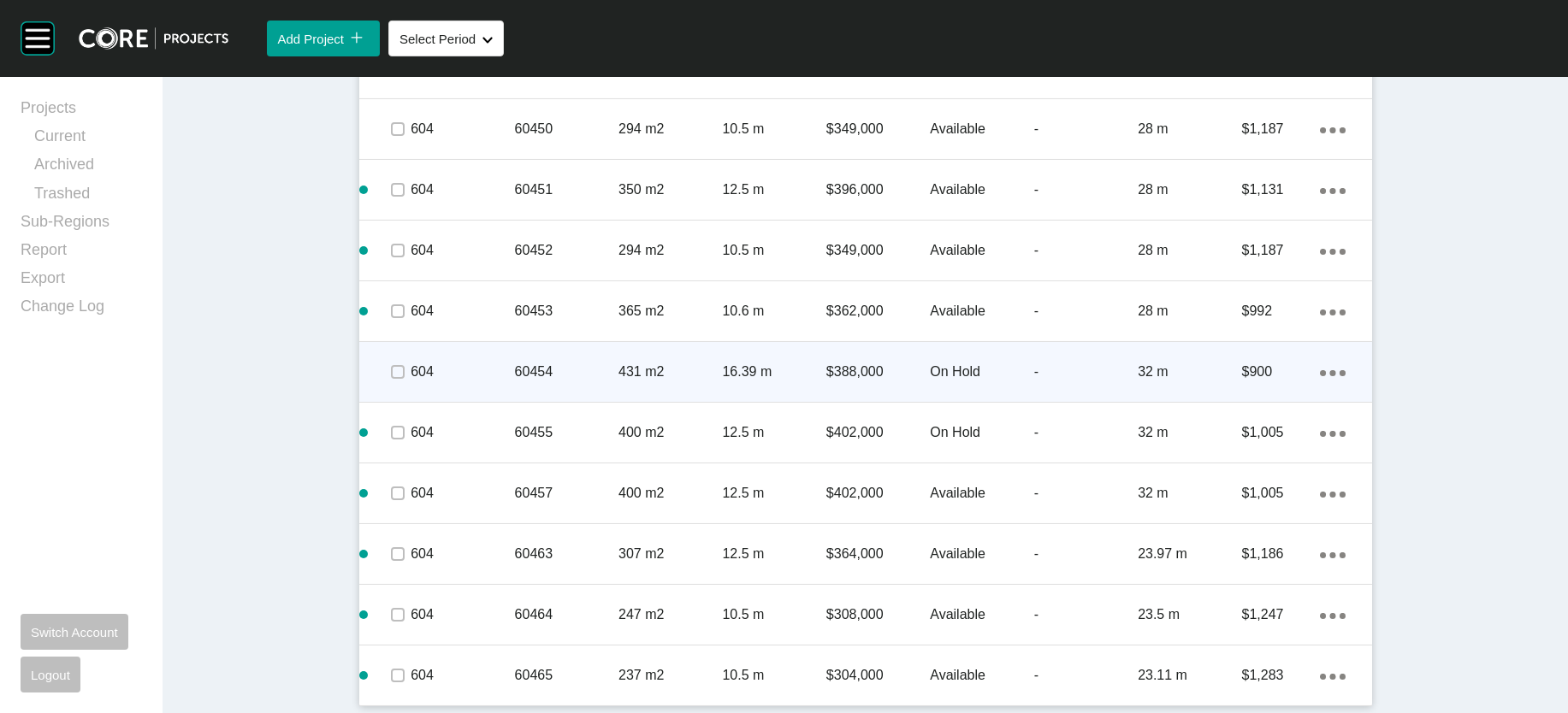 click at bounding box center (398, 372) 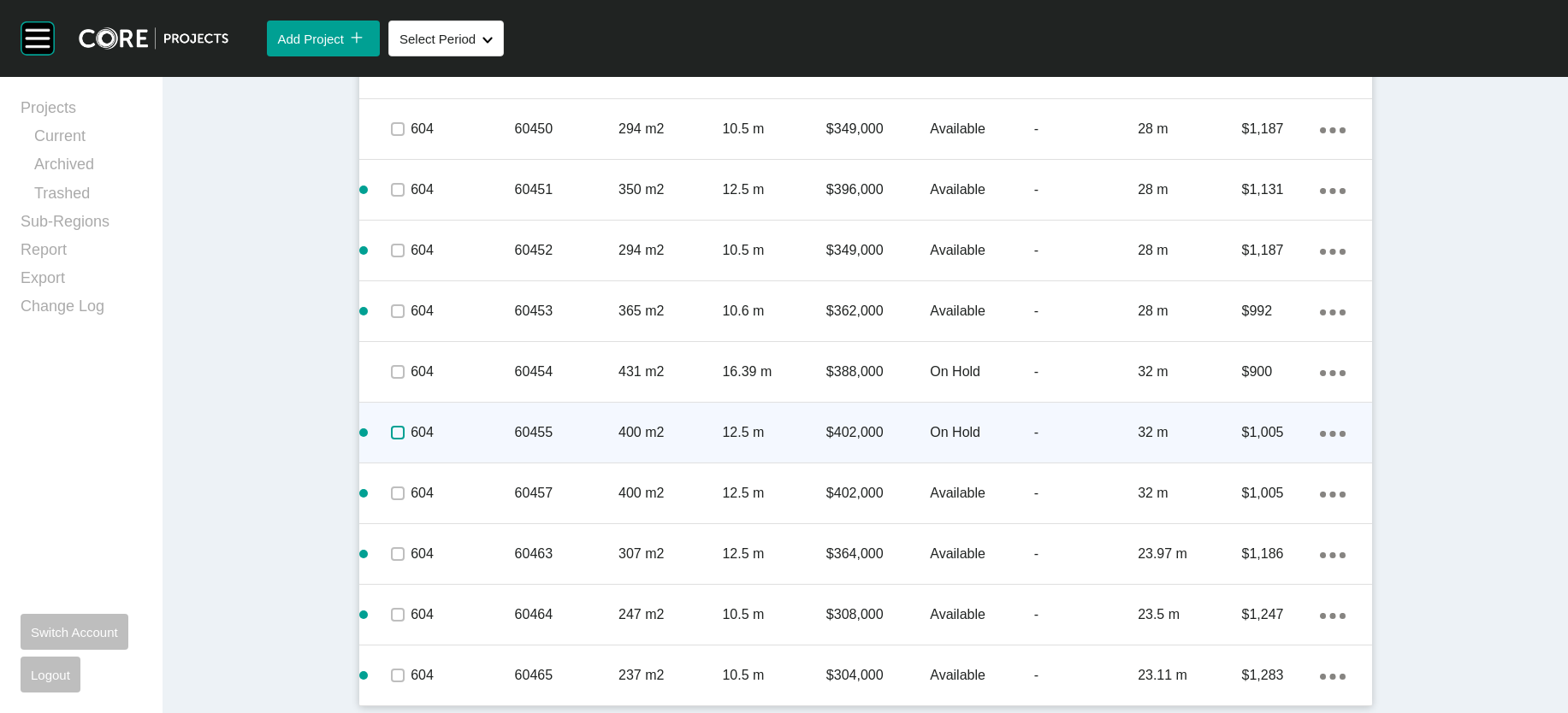 click at bounding box center (398, 433) 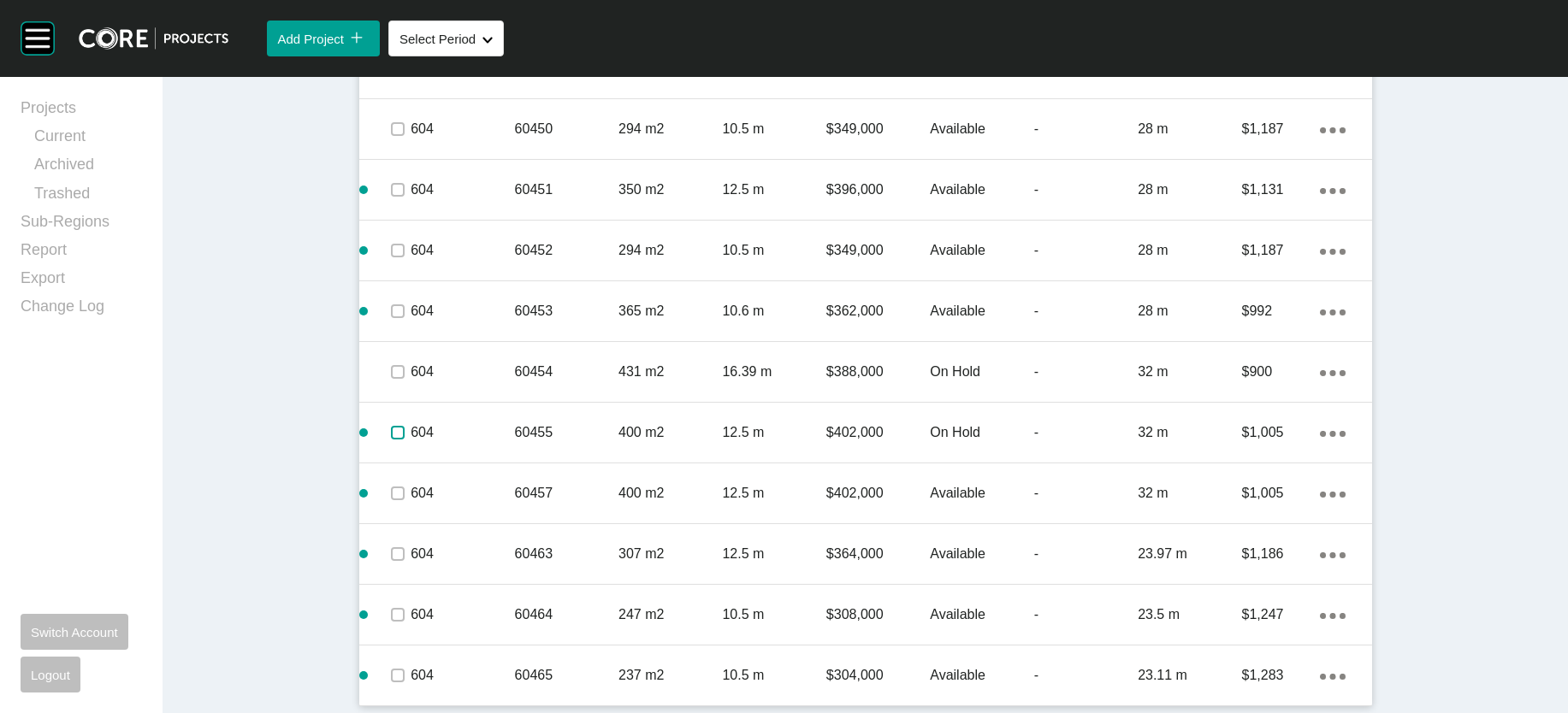 scroll, scrollTop: 6819, scrollLeft: 0, axis: vertical 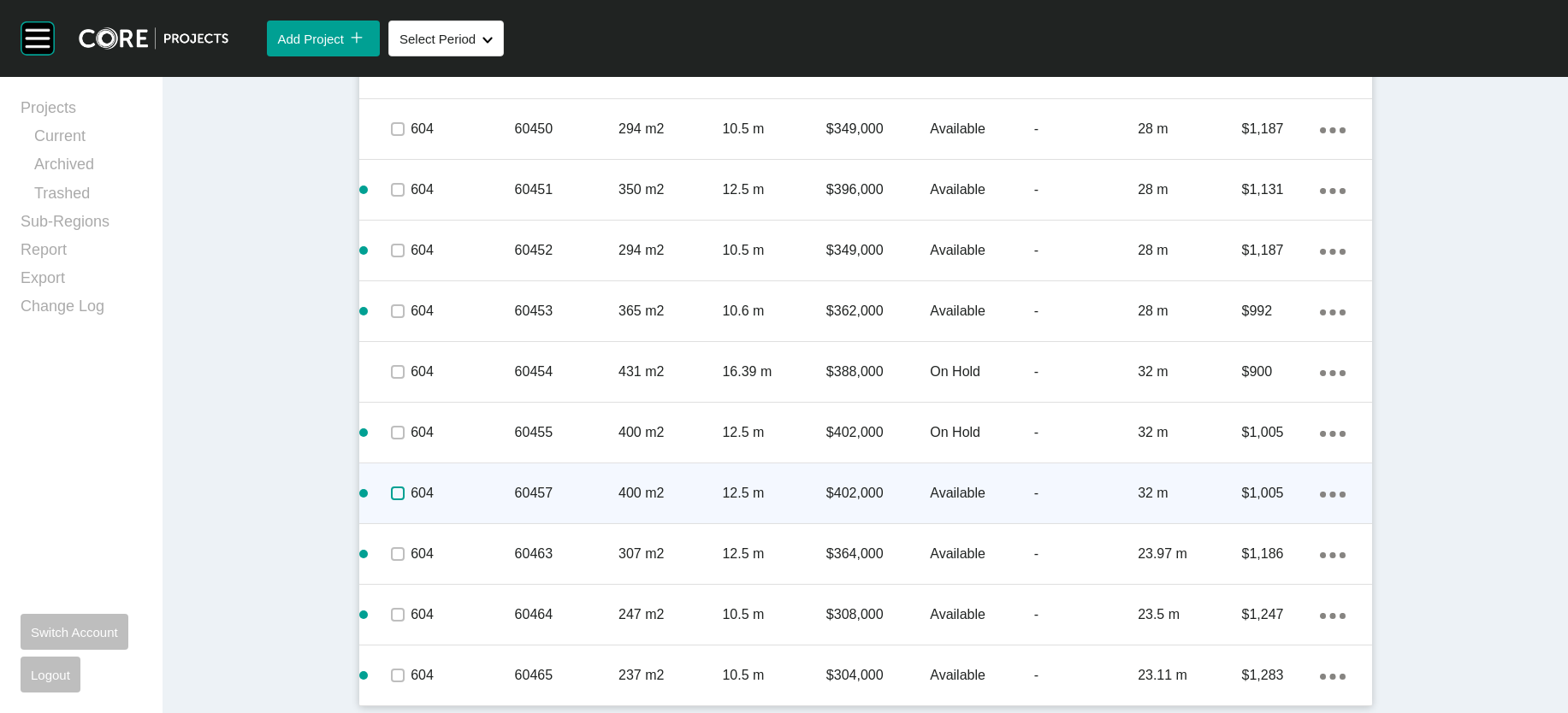 click at bounding box center (398, 493) 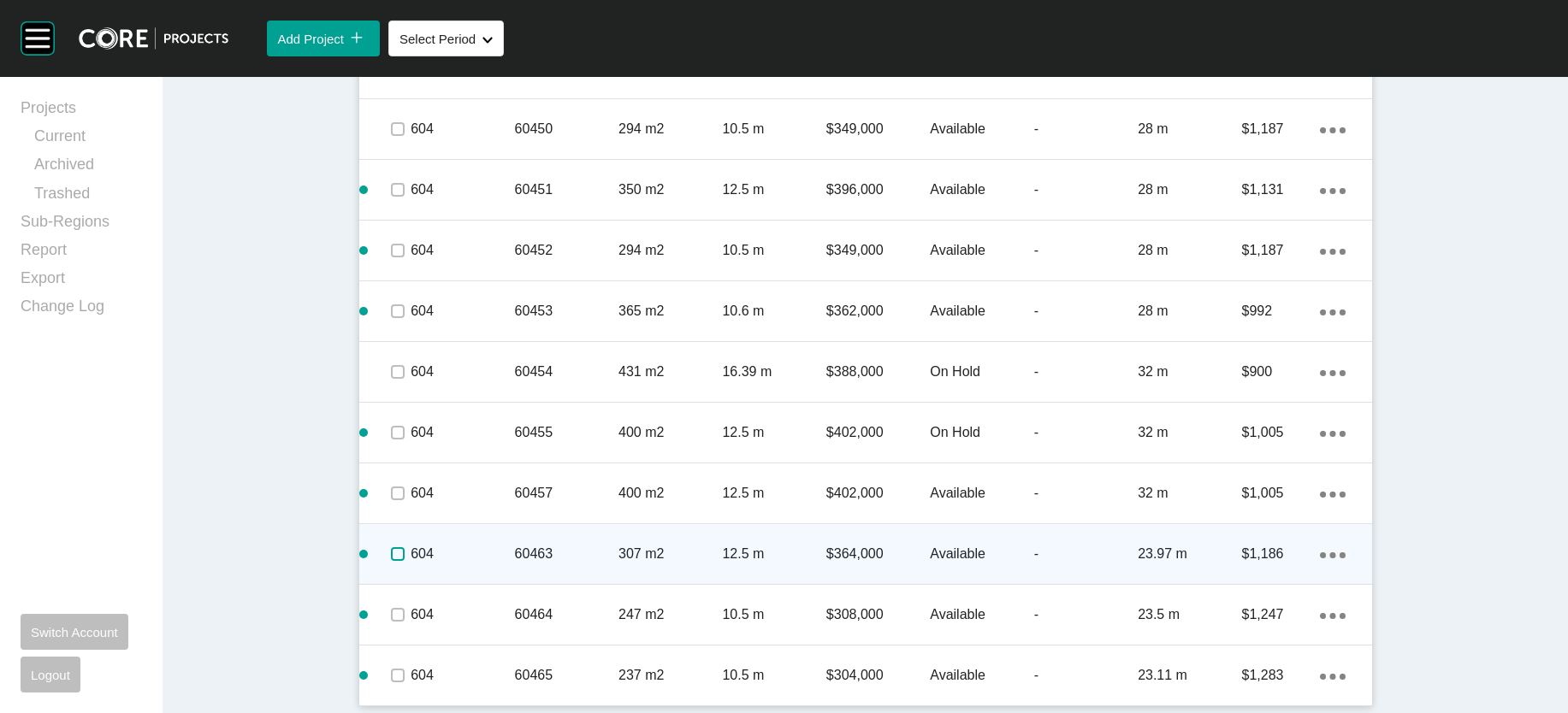 click at bounding box center (398, 554) 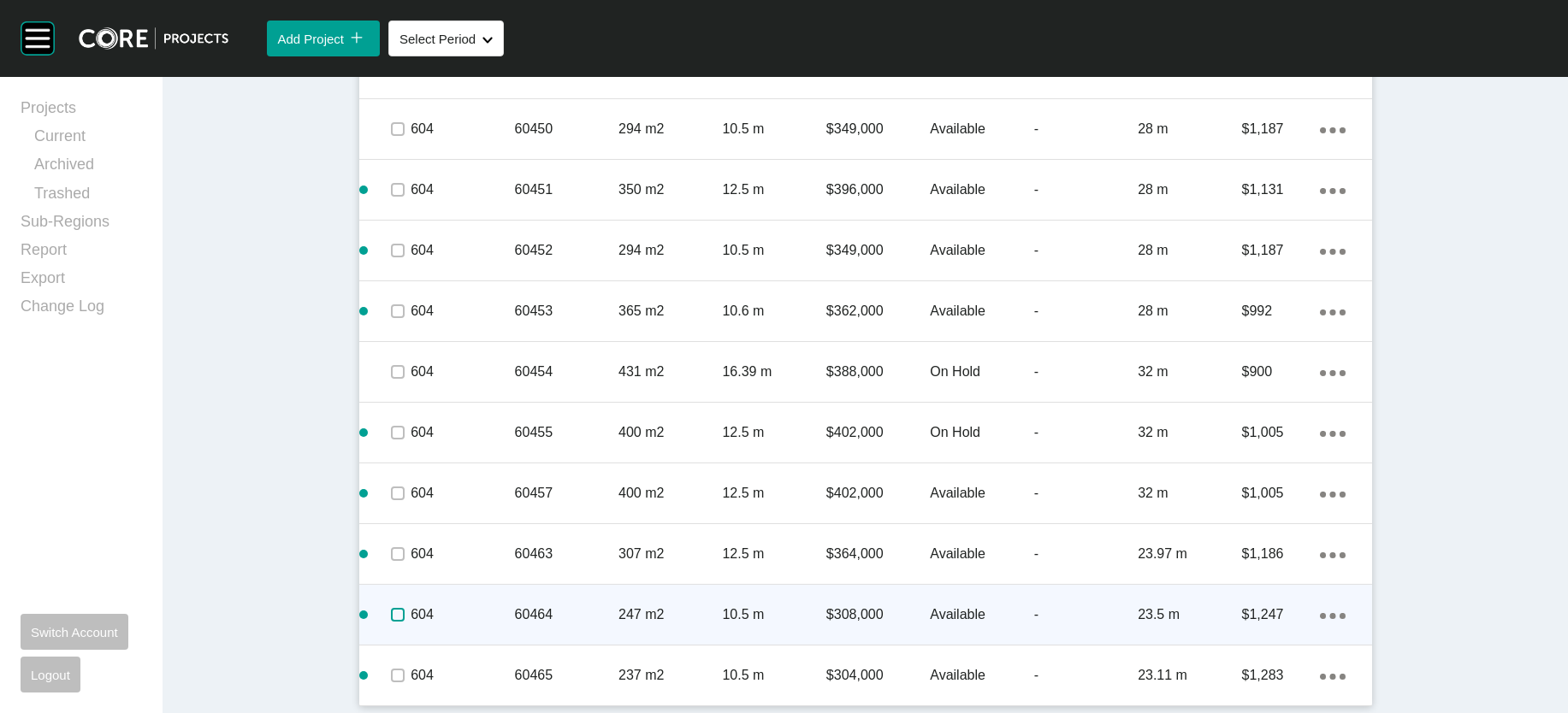 click at bounding box center [398, 615] 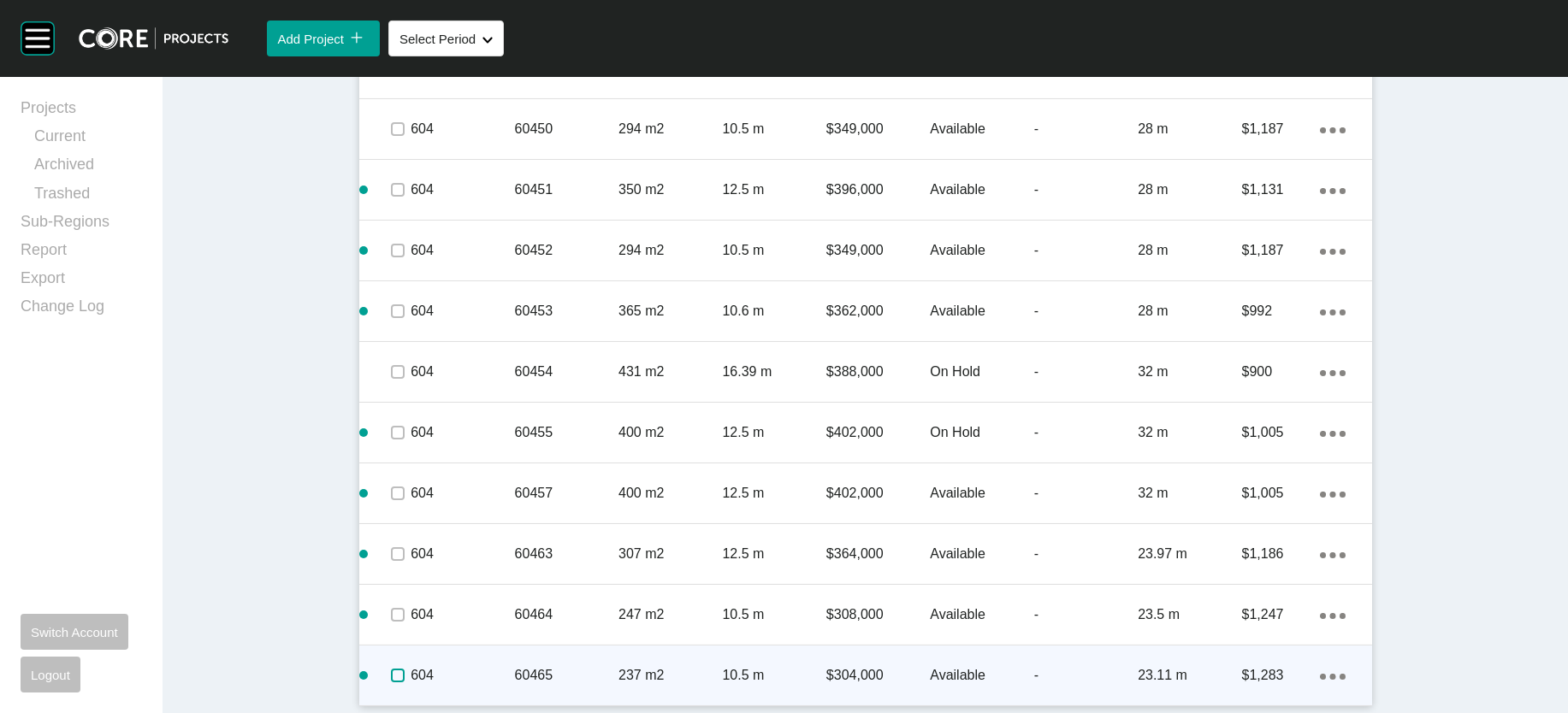 click at bounding box center [398, 675] 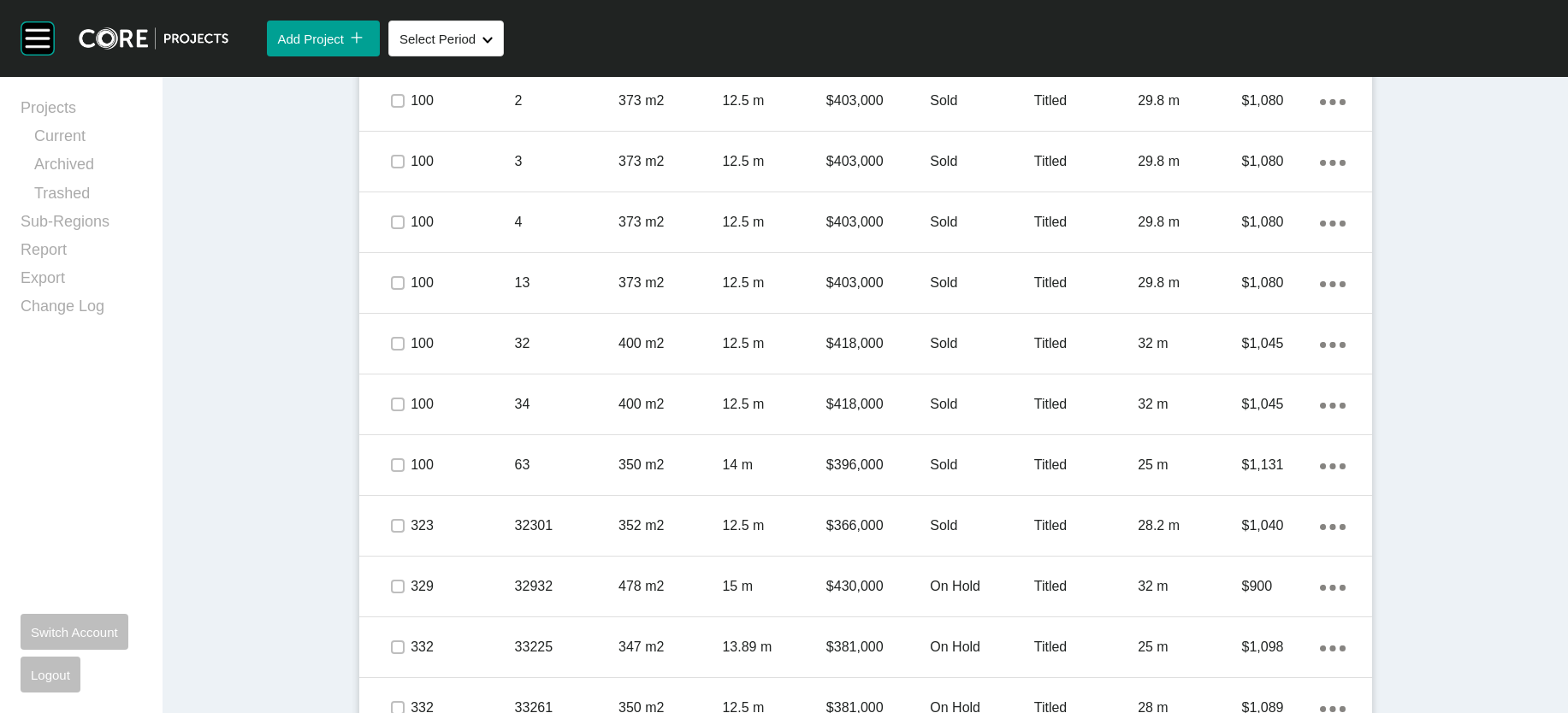 scroll, scrollTop: 1153, scrollLeft: 0, axis: vertical 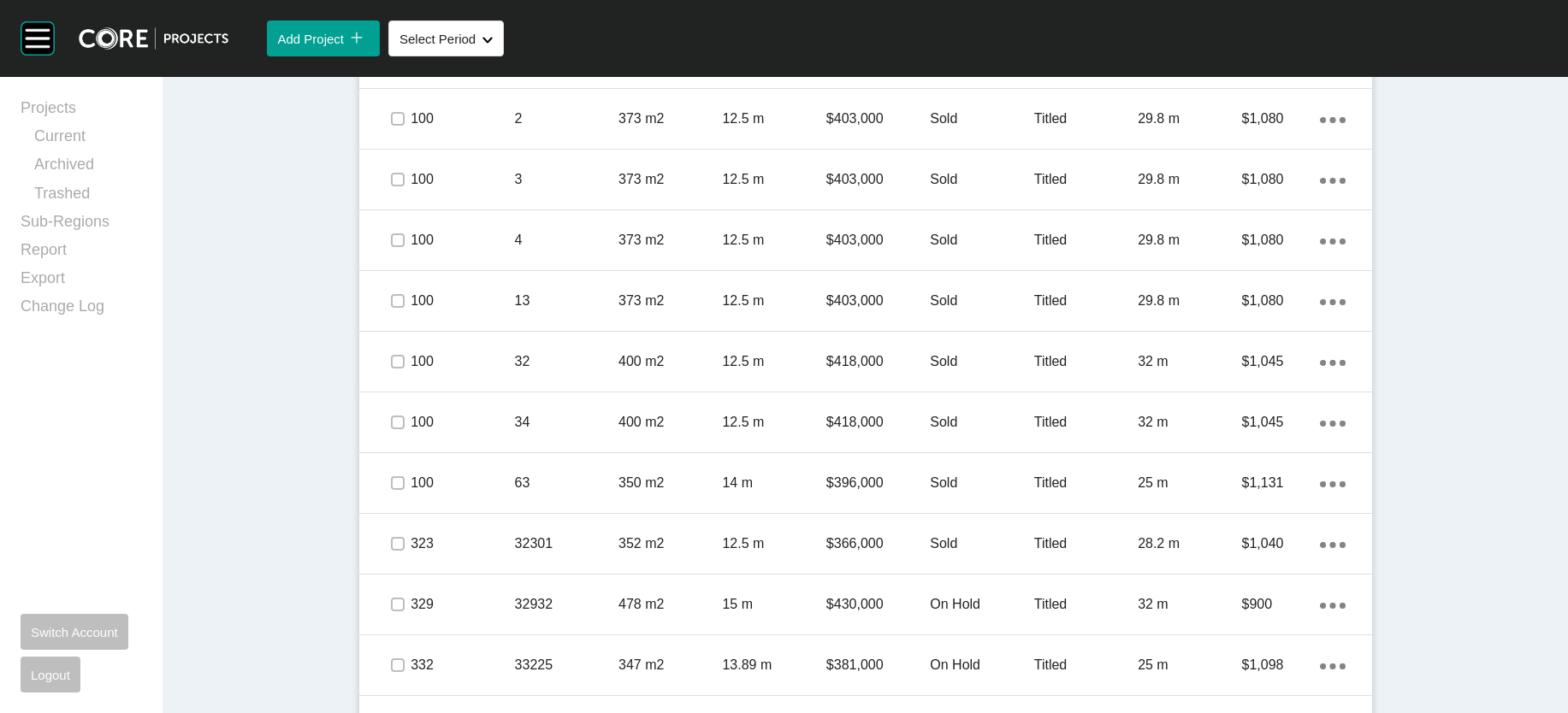 click on "Edit Selected" at bounding box center [1092, 9] 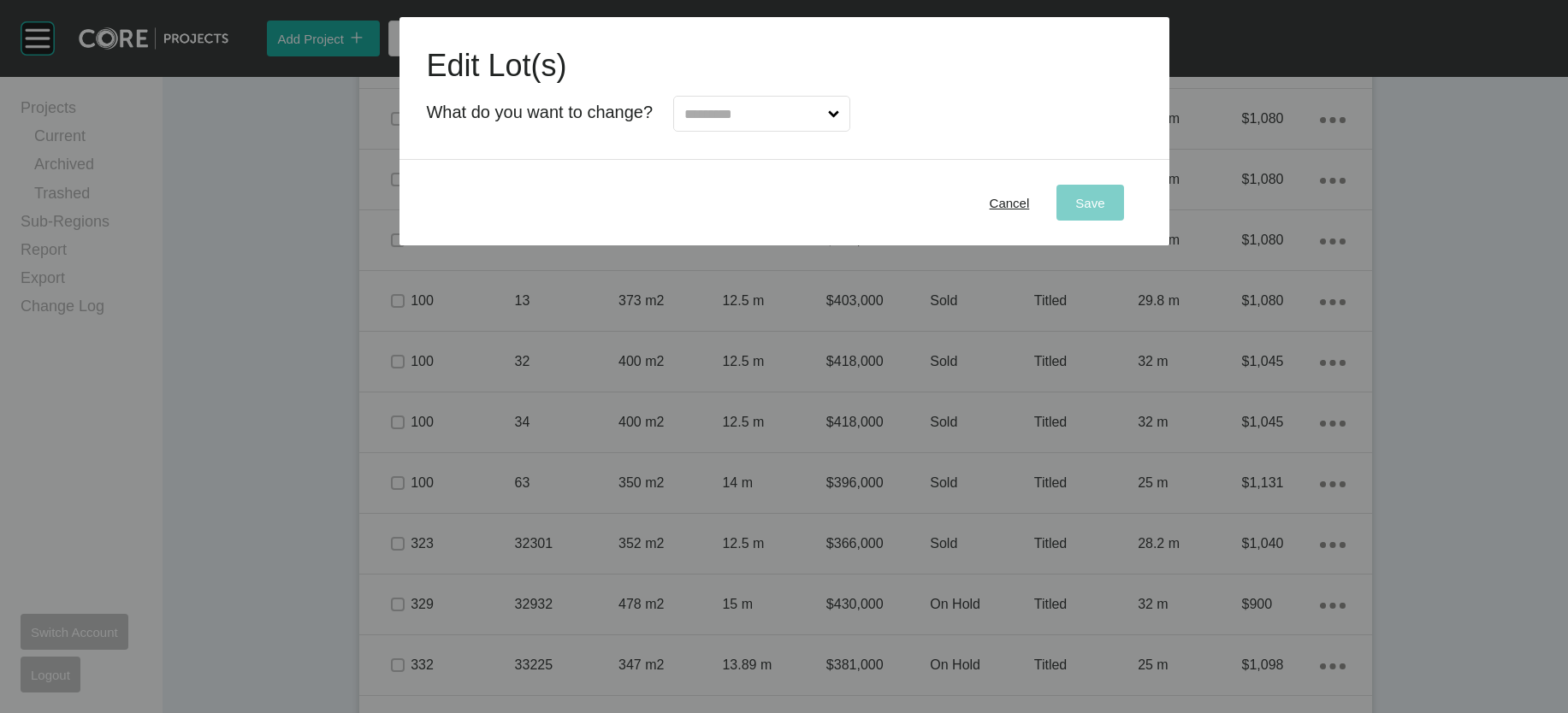 click at bounding box center [833, 114] 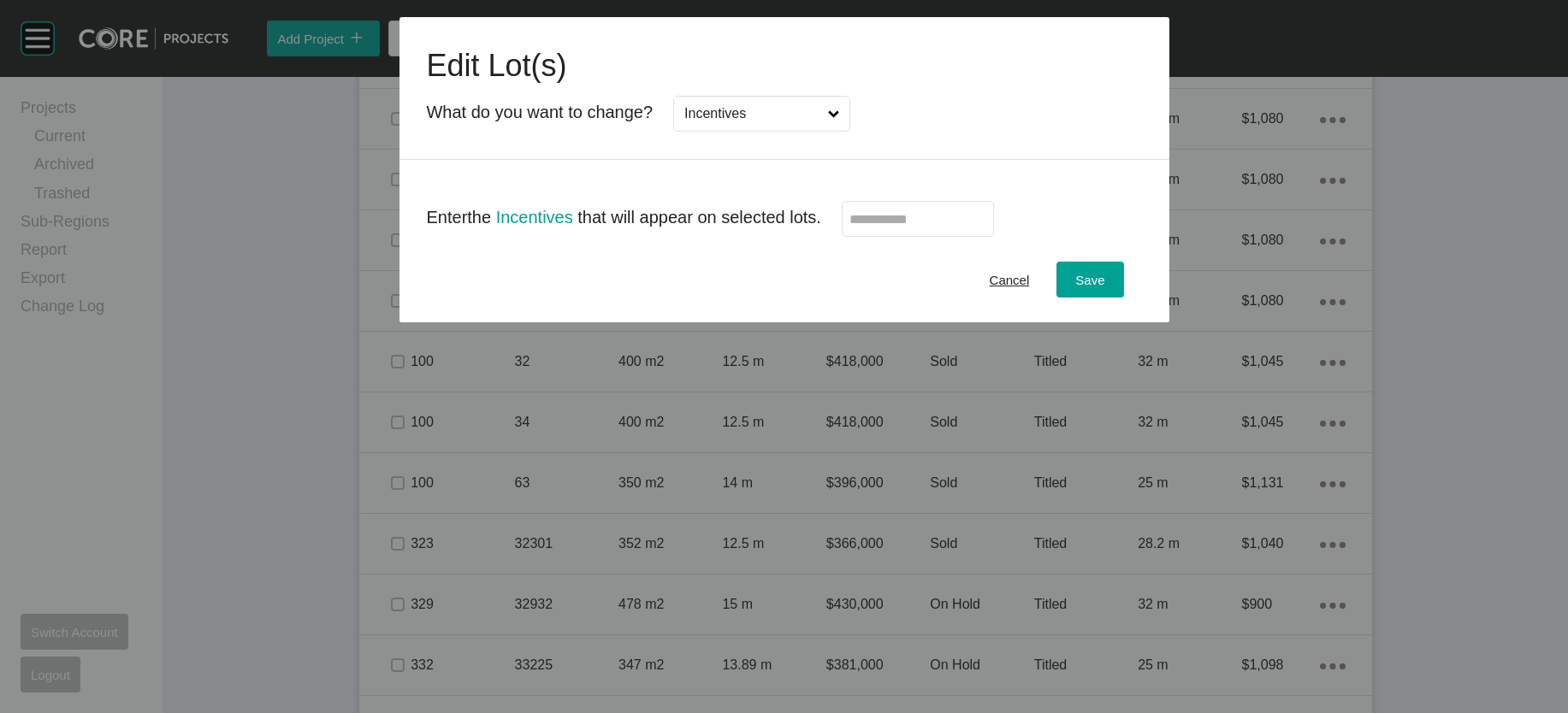 click at bounding box center (918, 219) 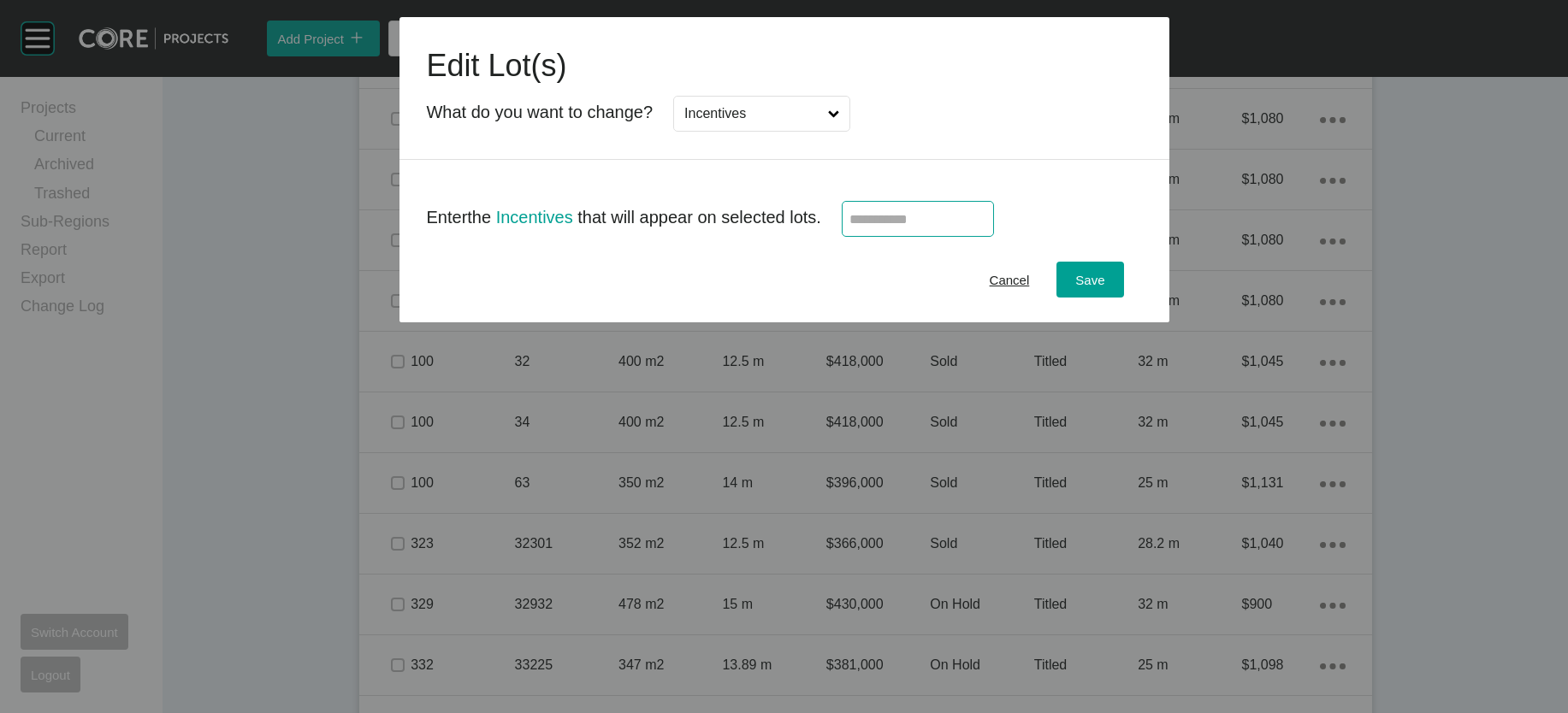 click at bounding box center (918, 219) 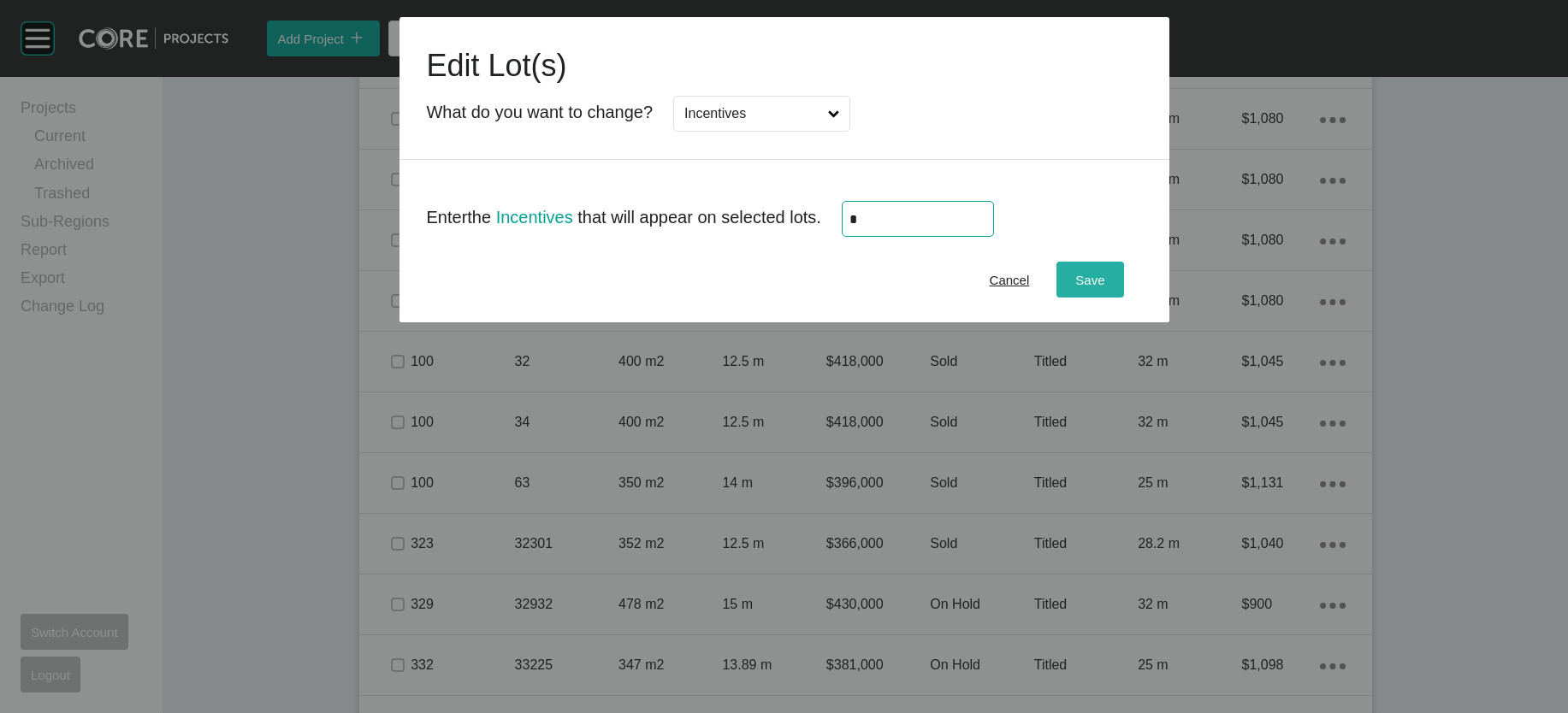click on "Save" at bounding box center [1090, 280] 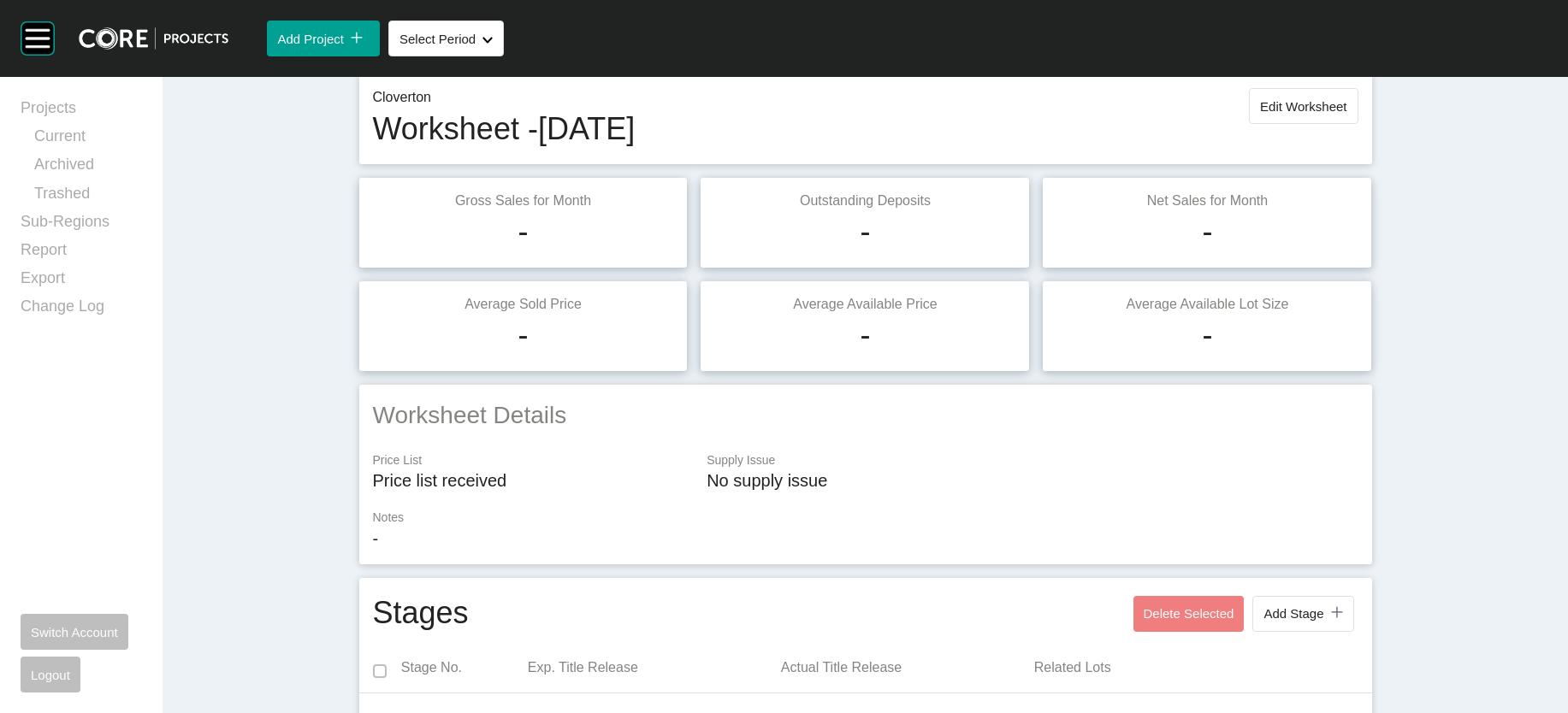 scroll, scrollTop: 0, scrollLeft: 0, axis: both 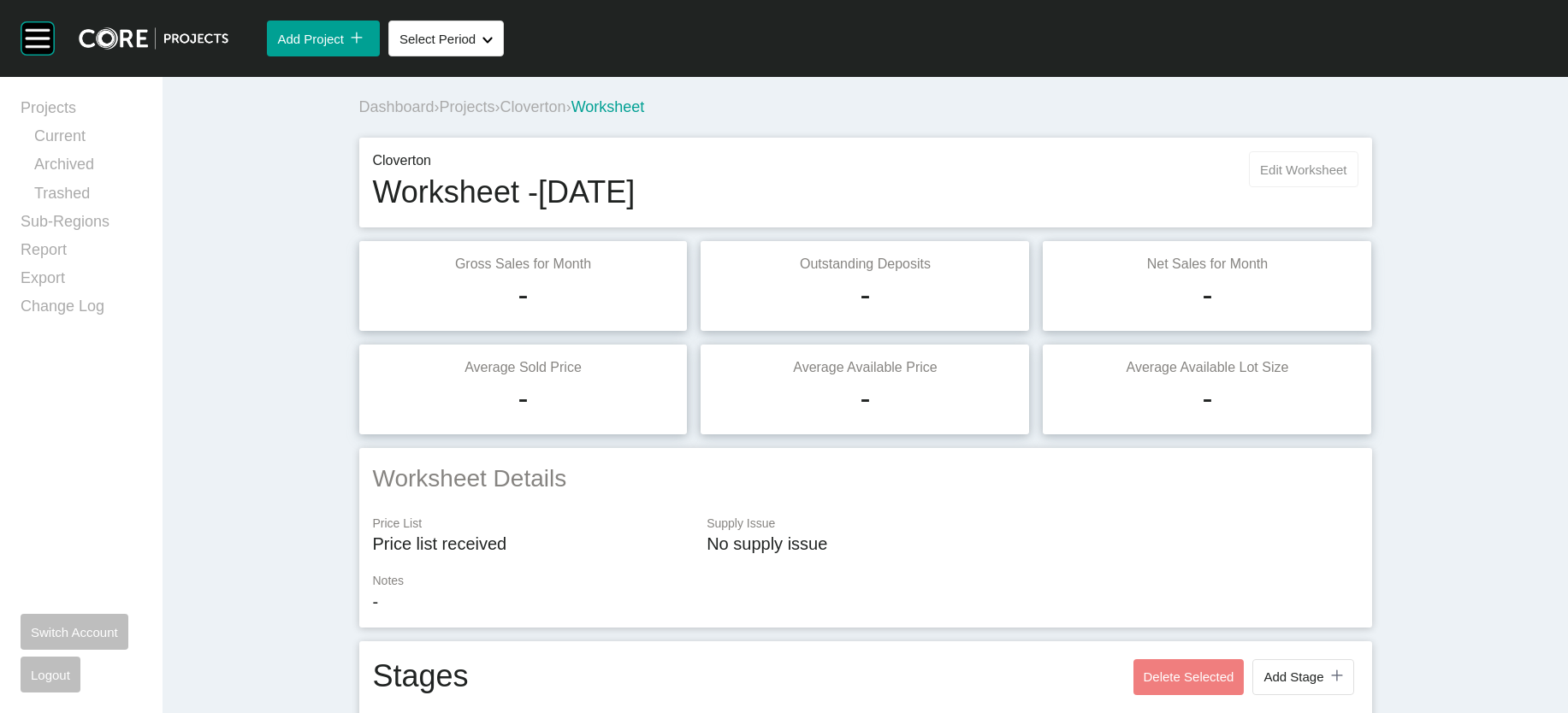click on "Edit Worksheet" at bounding box center (1303, 169) 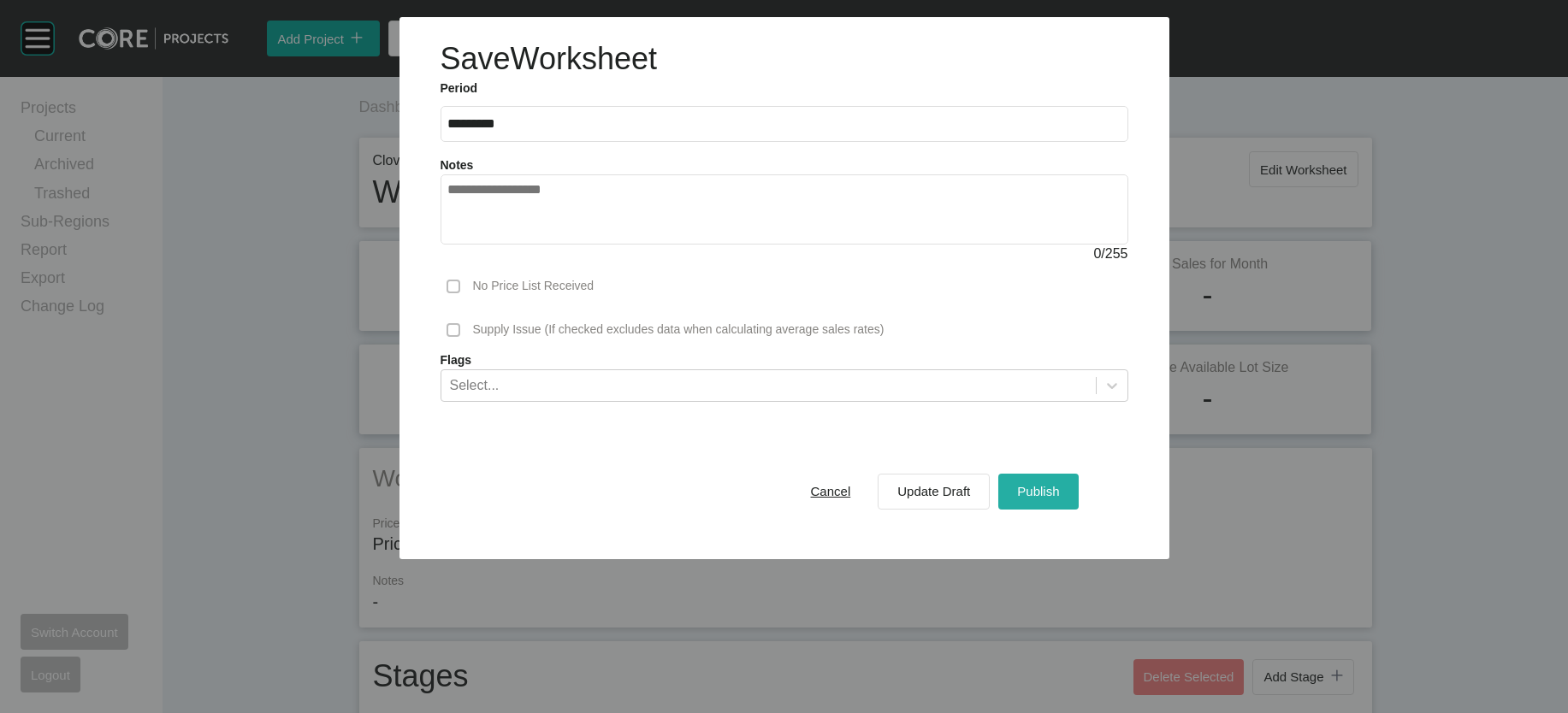 click on "Publish" at bounding box center (1038, 491) 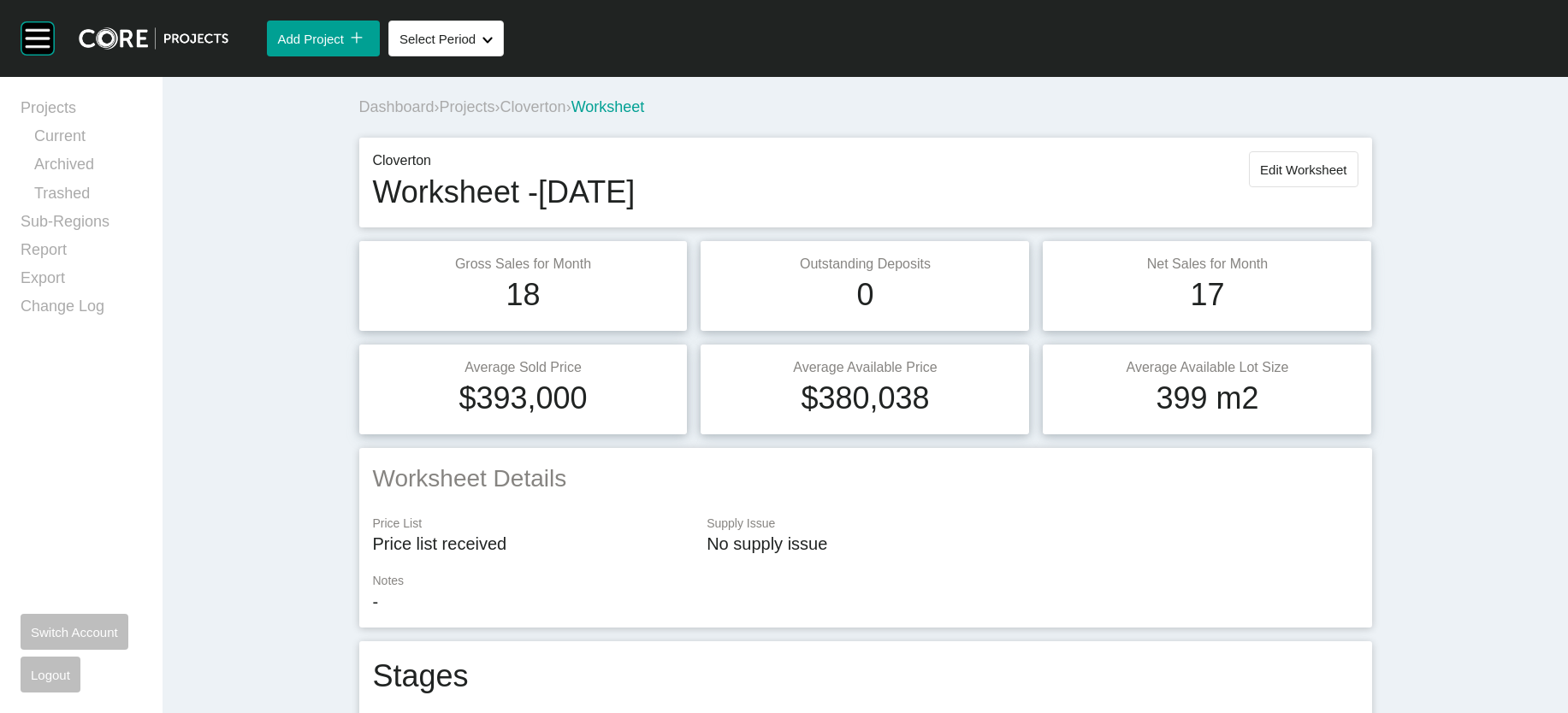 click on "Projects" at bounding box center [467, 107] 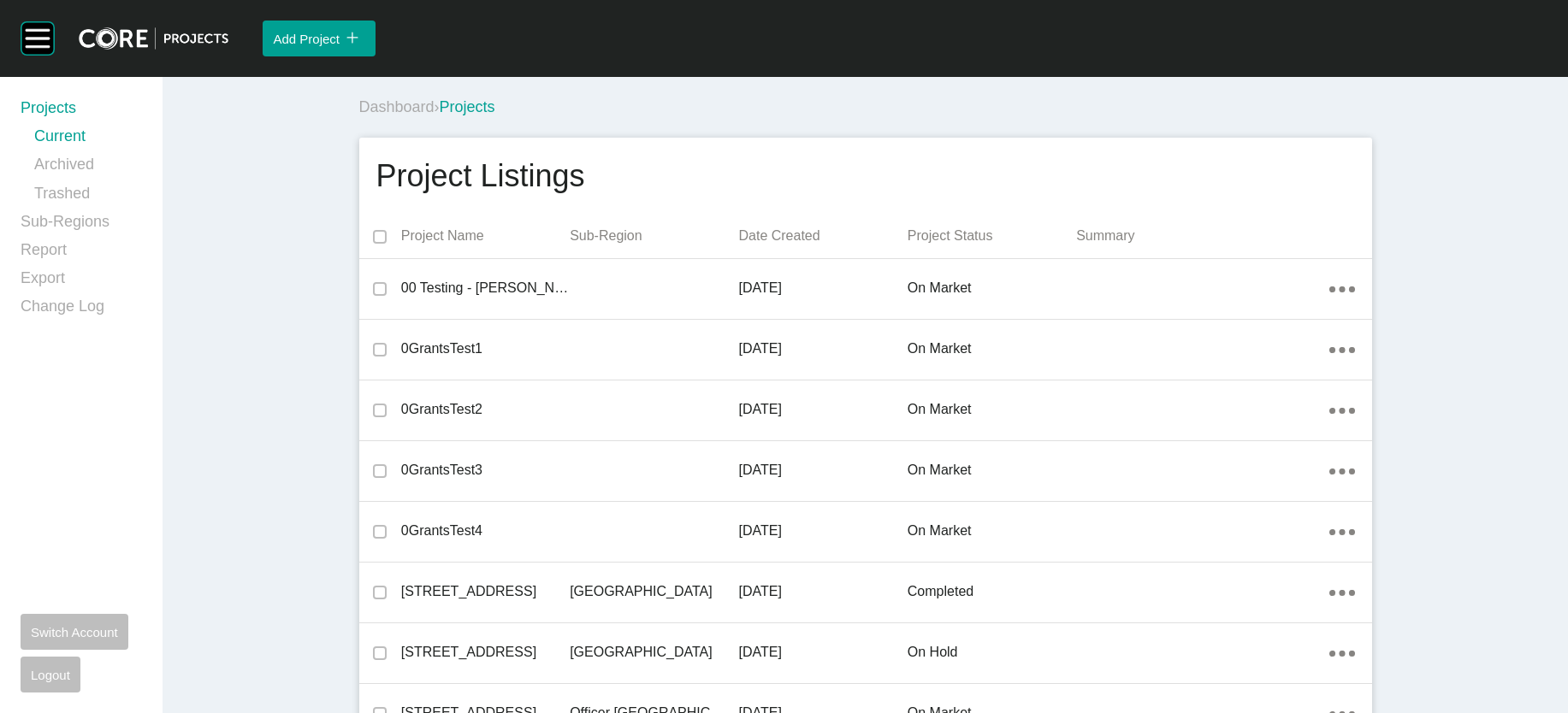 scroll, scrollTop: 35162, scrollLeft: 0, axis: vertical 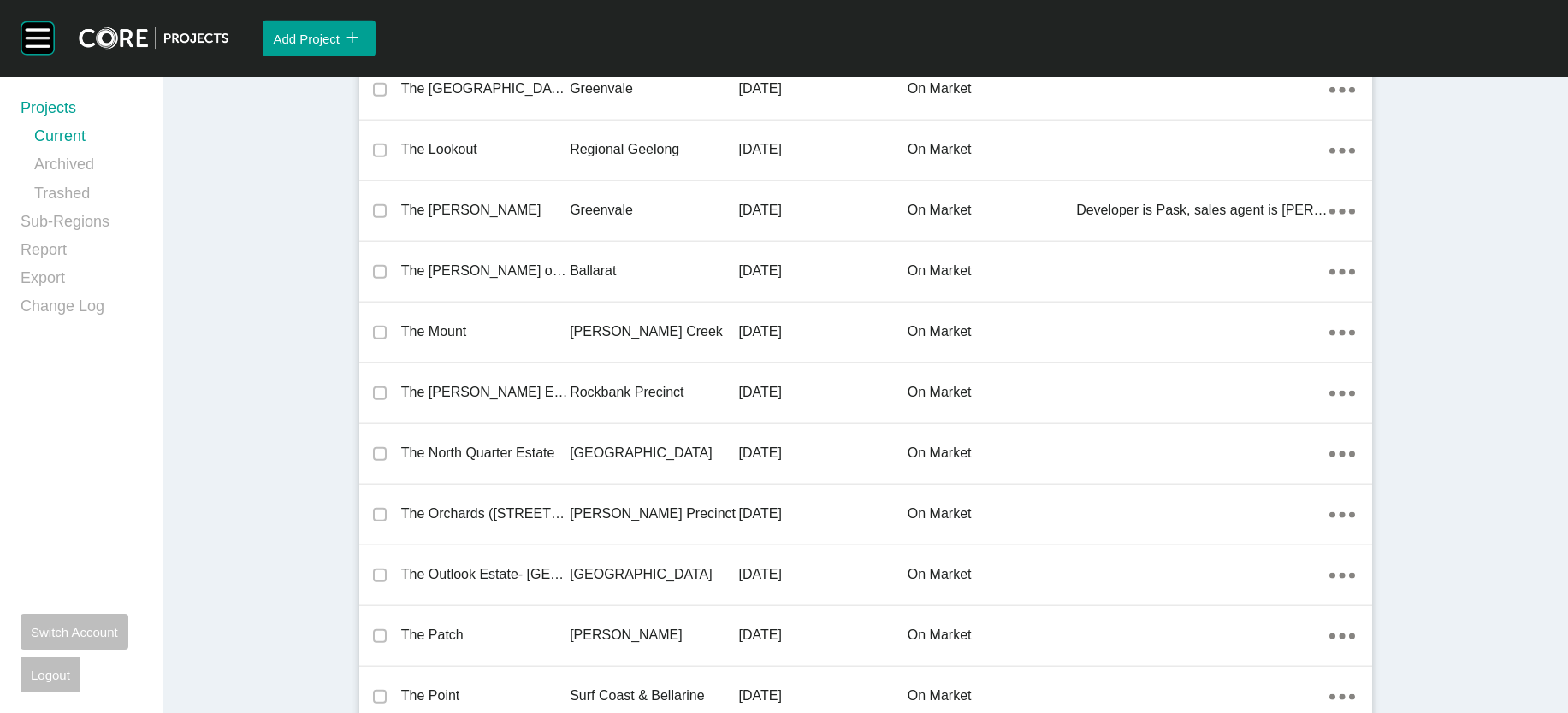 click on "[PERSON_NAME]" at bounding box center [654, -6649] 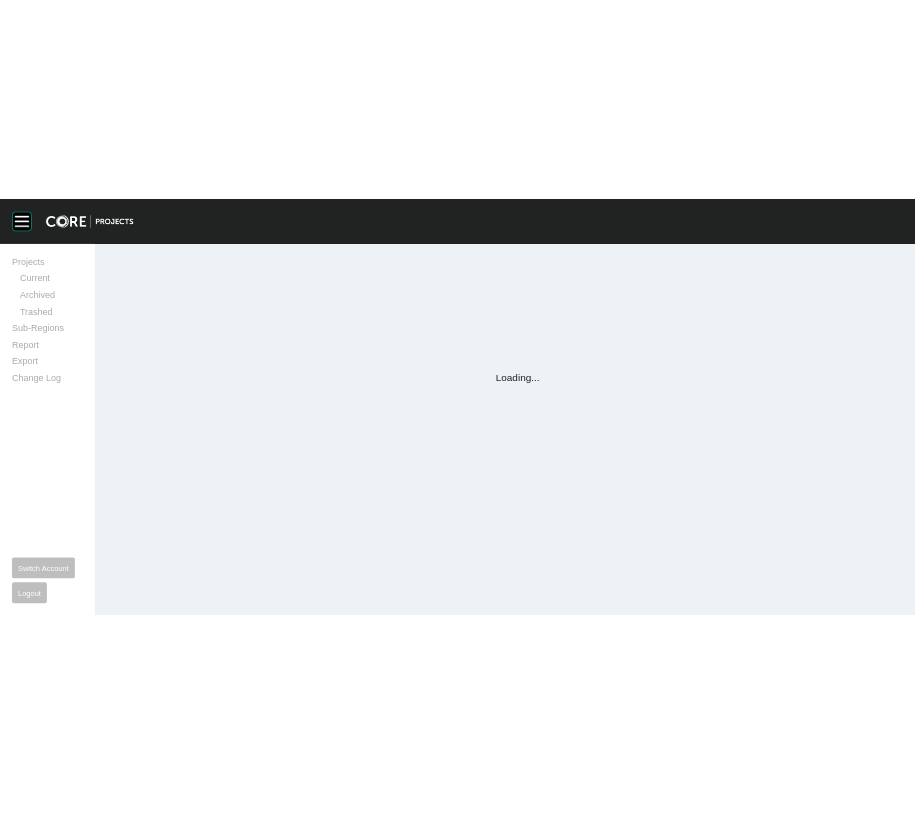 scroll, scrollTop: 0, scrollLeft: 0, axis: both 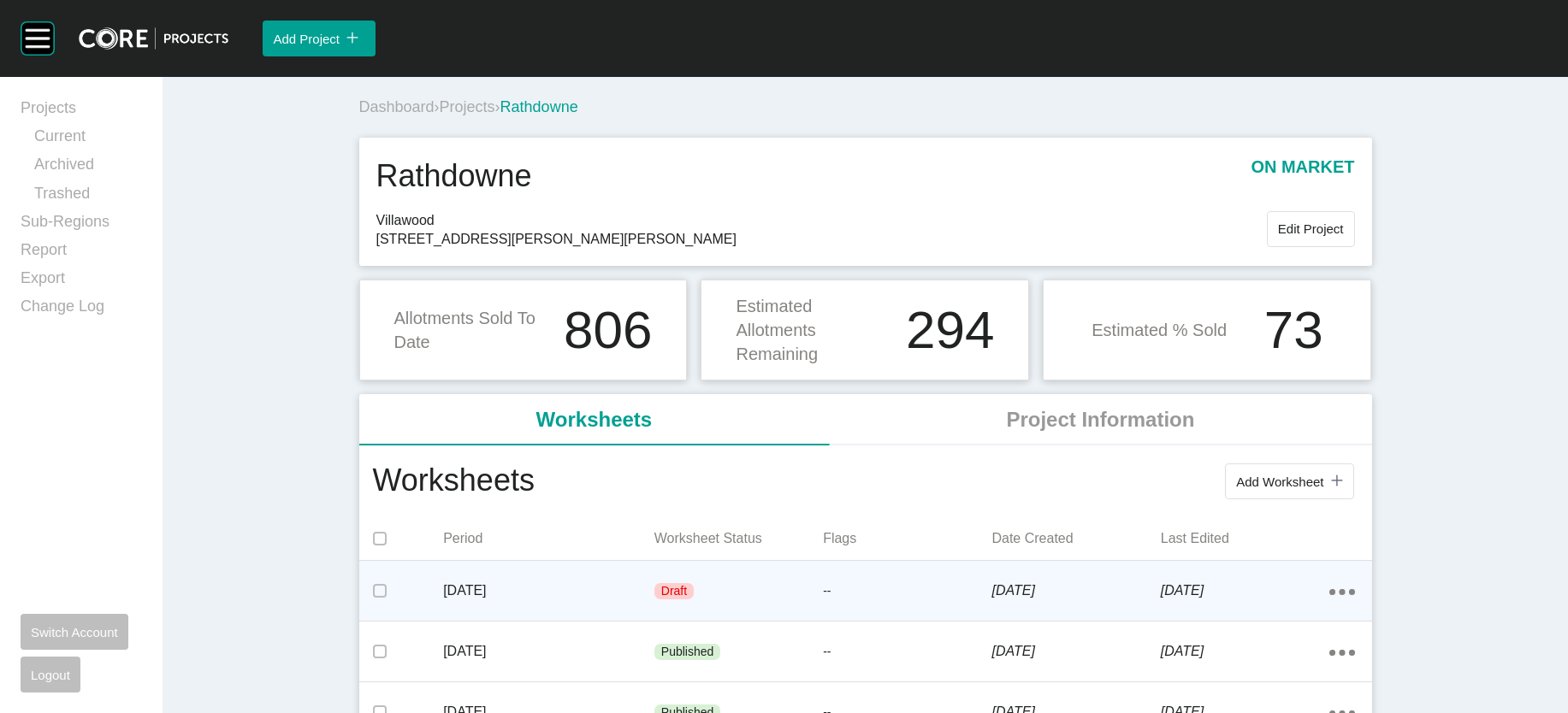 click on "[DATE]" at bounding box center [548, 591] 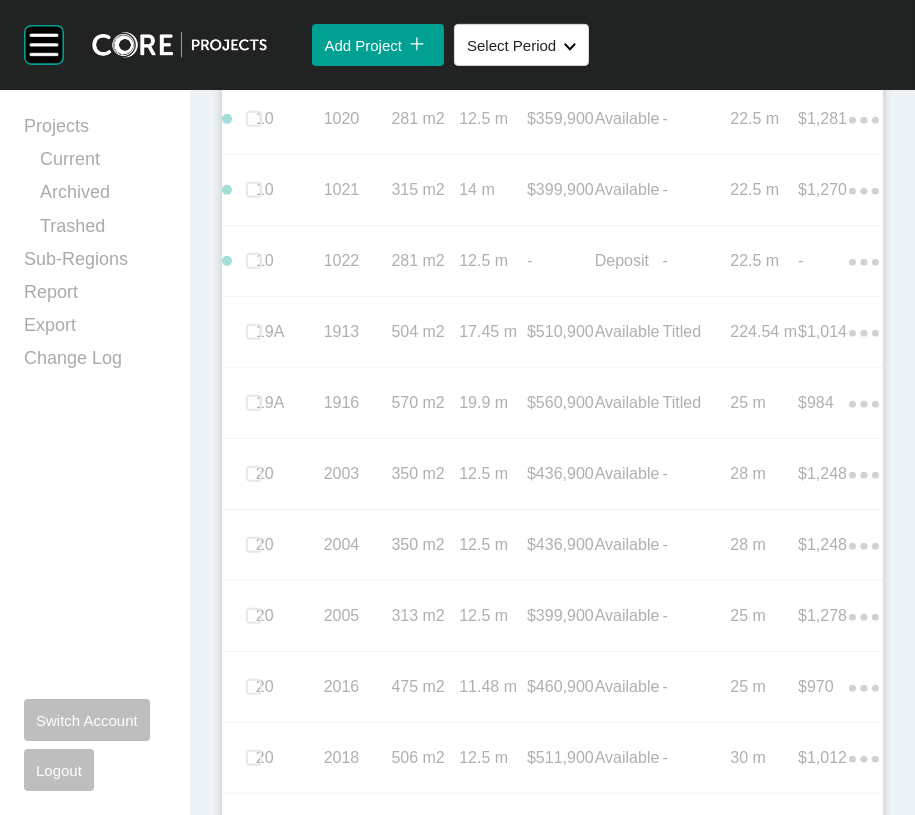 scroll, scrollTop: 1484, scrollLeft: 0, axis: vertical 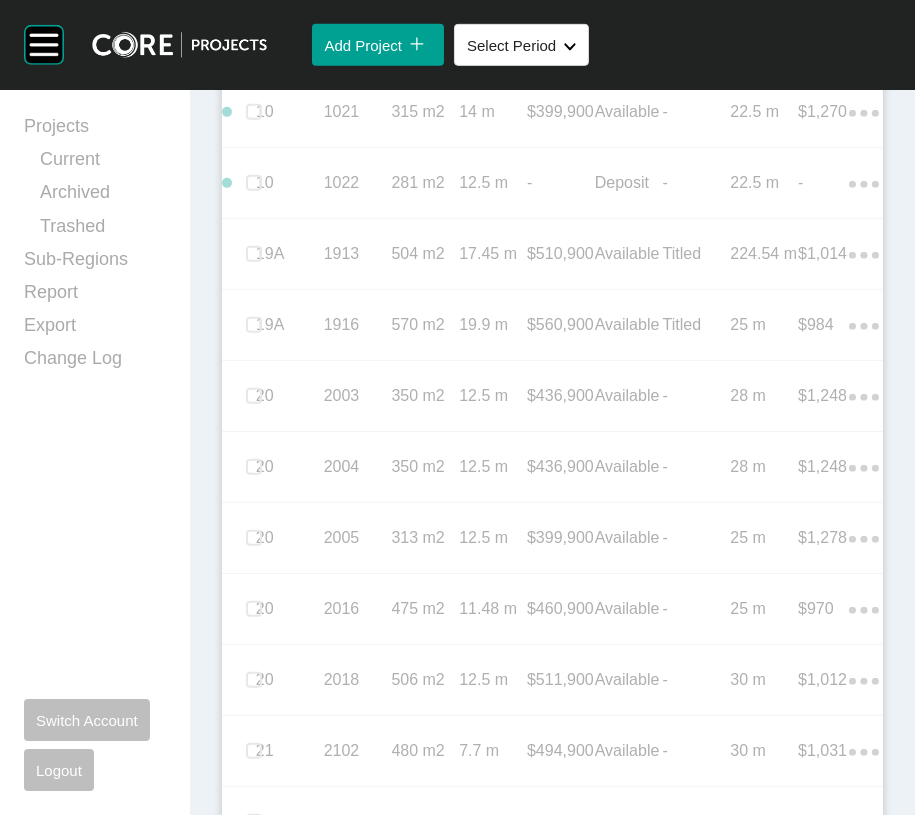 click at bounding box center [254, -27] 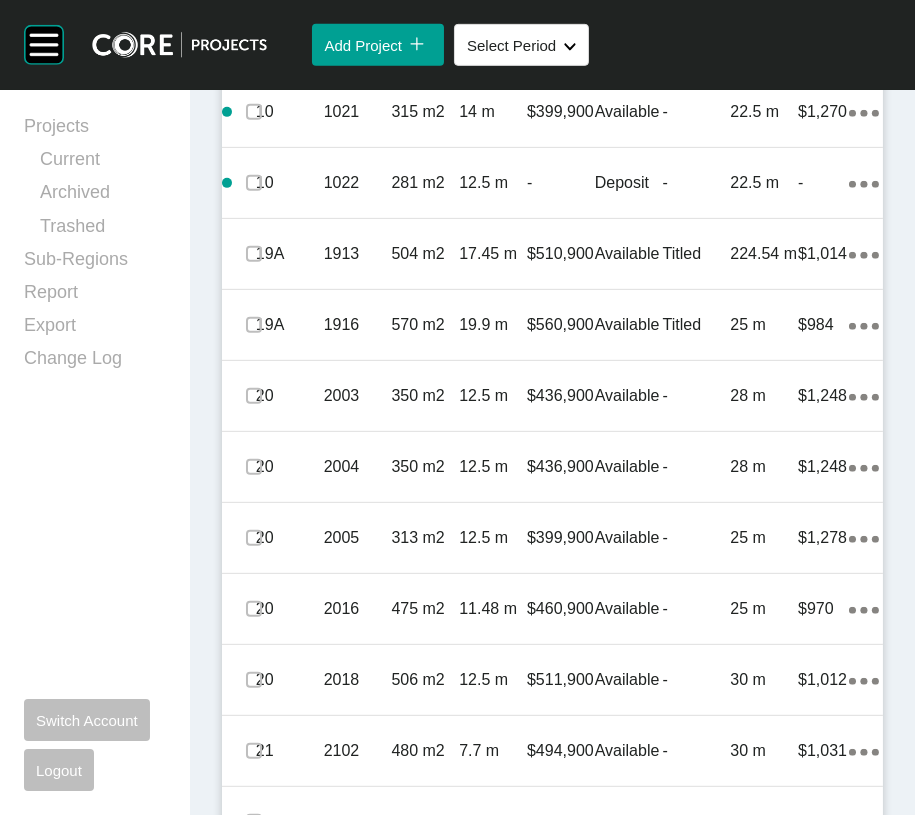 click on "-" at bounding box center (697, 41) 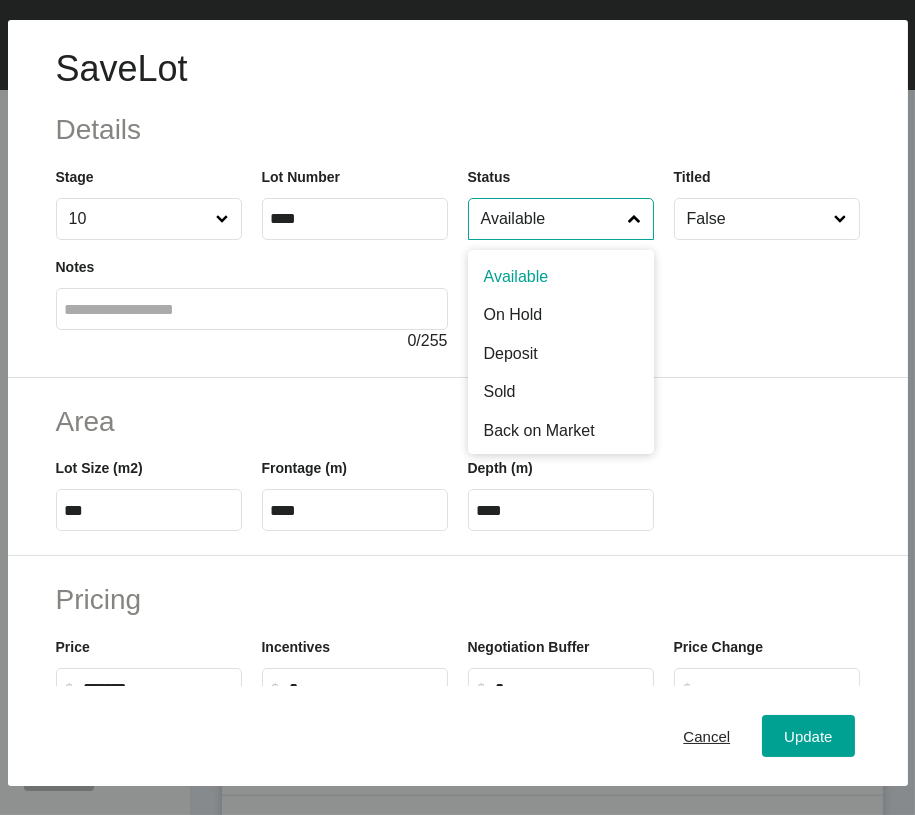 drag, startPoint x: 546, startPoint y: 268, endPoint x: 540, endPoint y: 277, distance: 10.816654 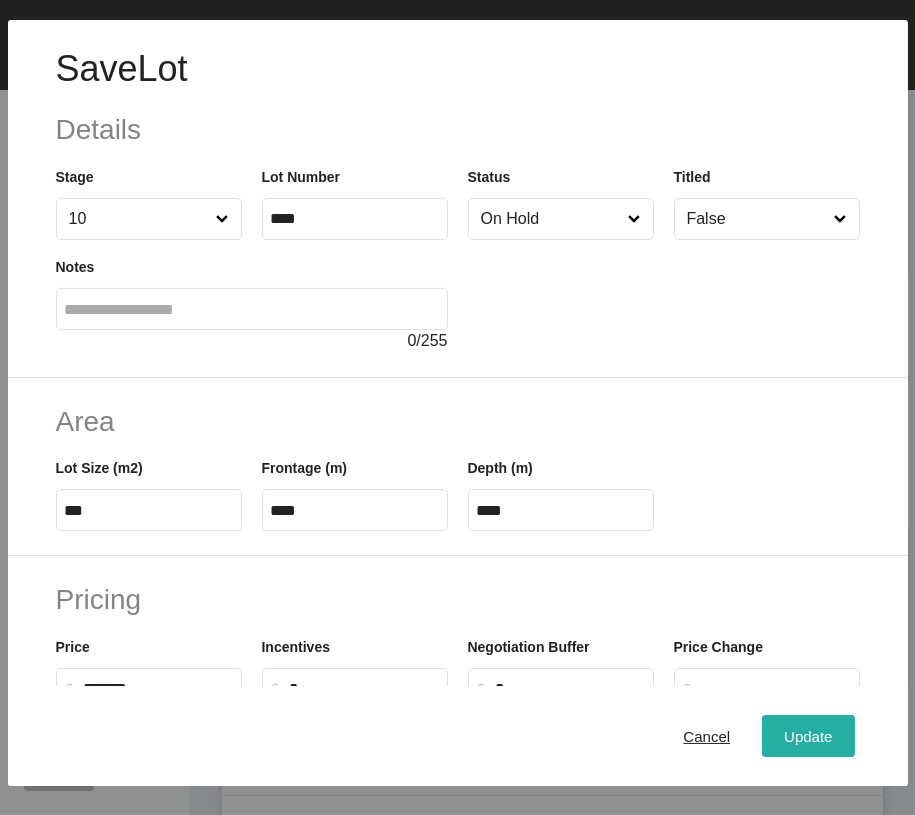 drag, startPoint x: 729, startPoint y: 730, endPoint x: 730, endPoint y: 715, distance: 15.033297 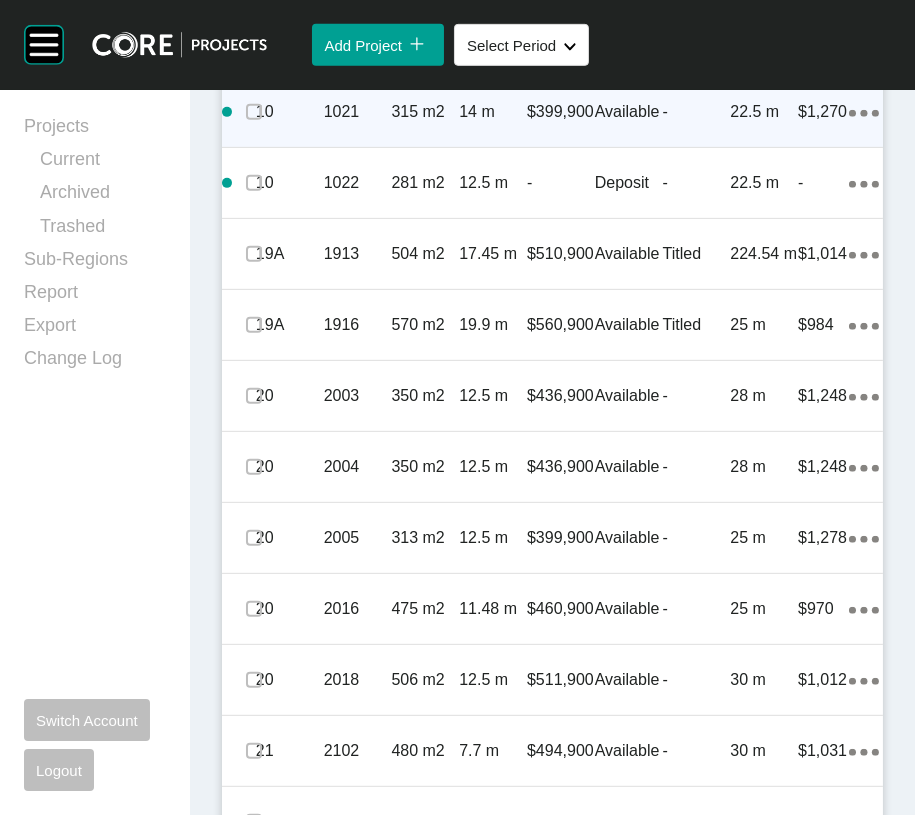 click on "-" at bounding box center [697, 112] 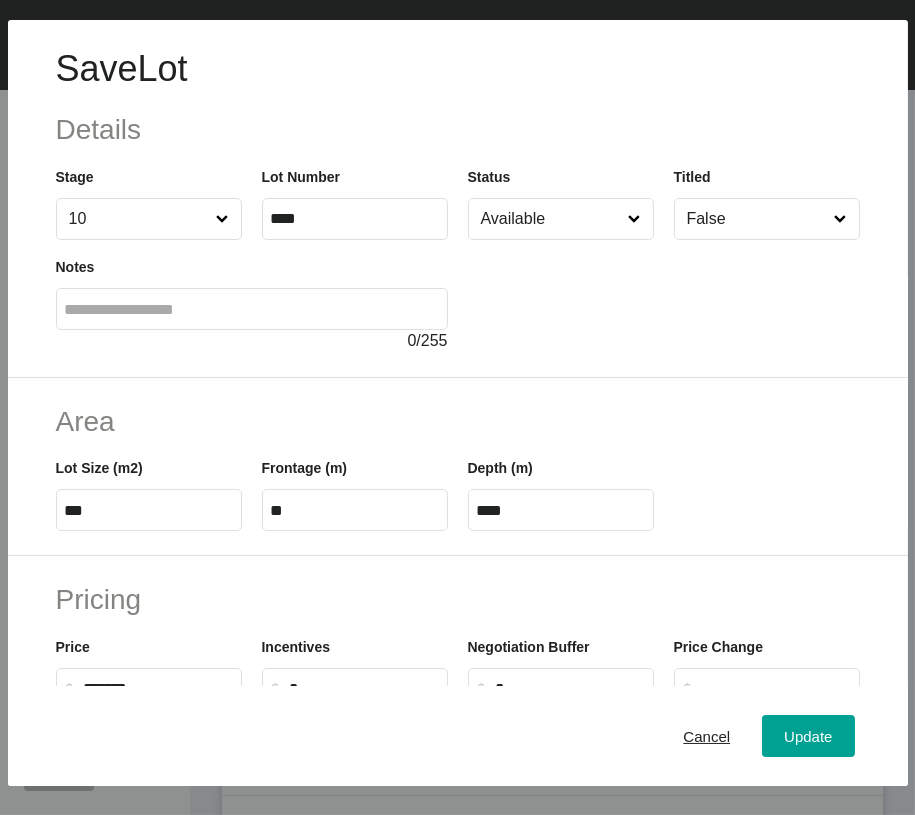 click on "Available" at bounding box center (551, 219) 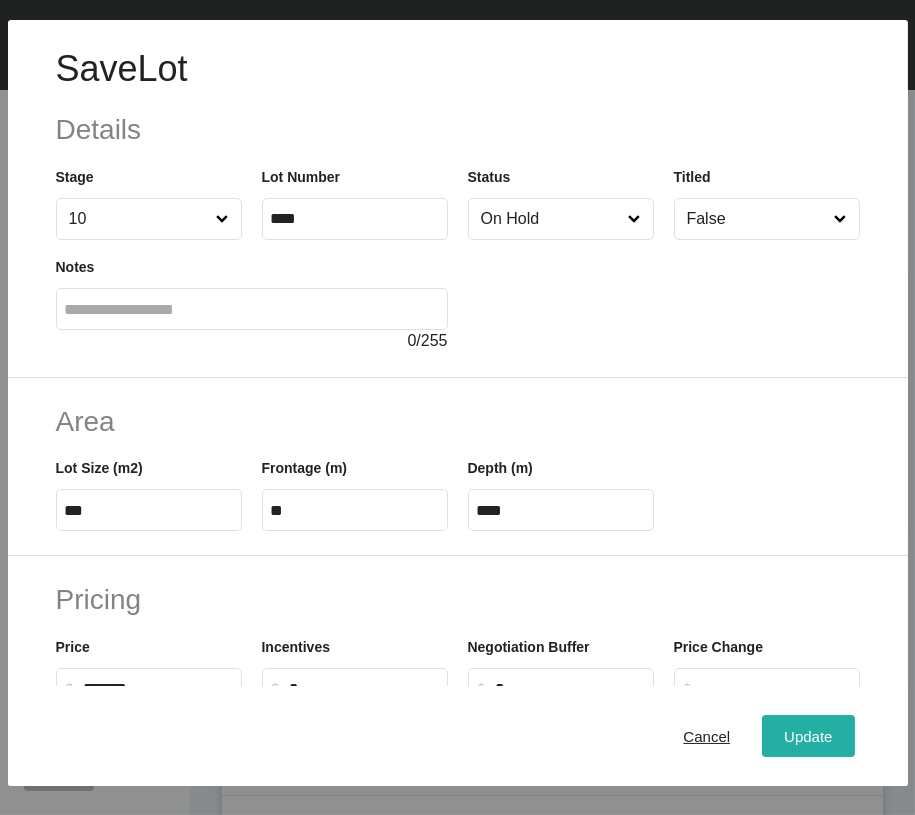 click on "Update" at bounding box center (808, 736) 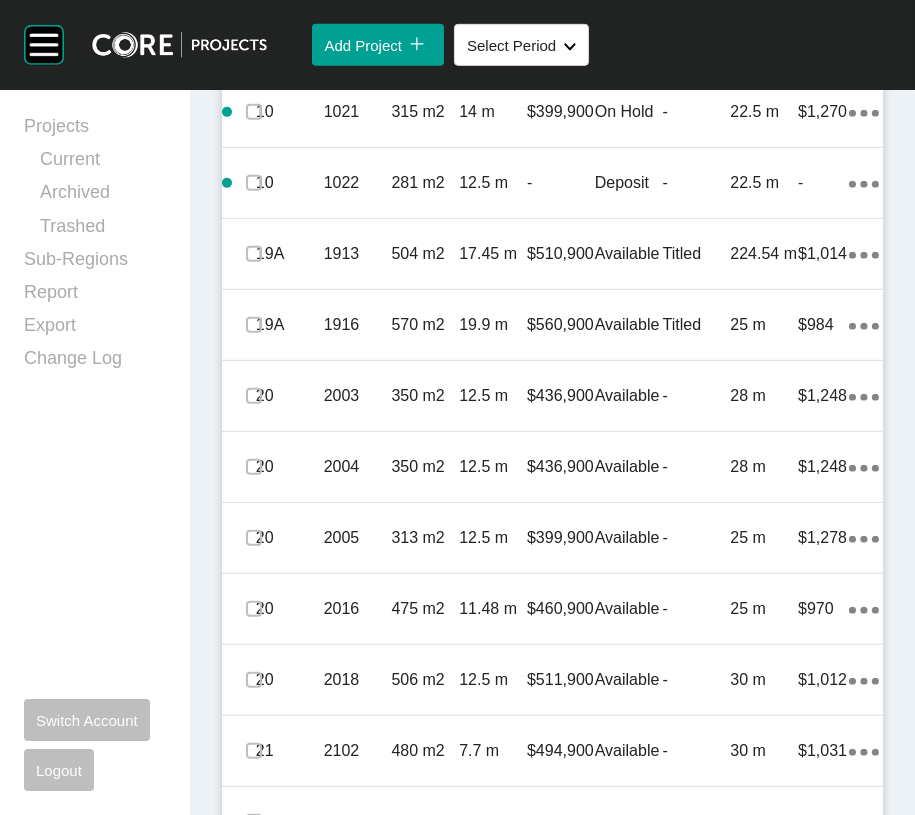 click at bounding box center (254, 41) 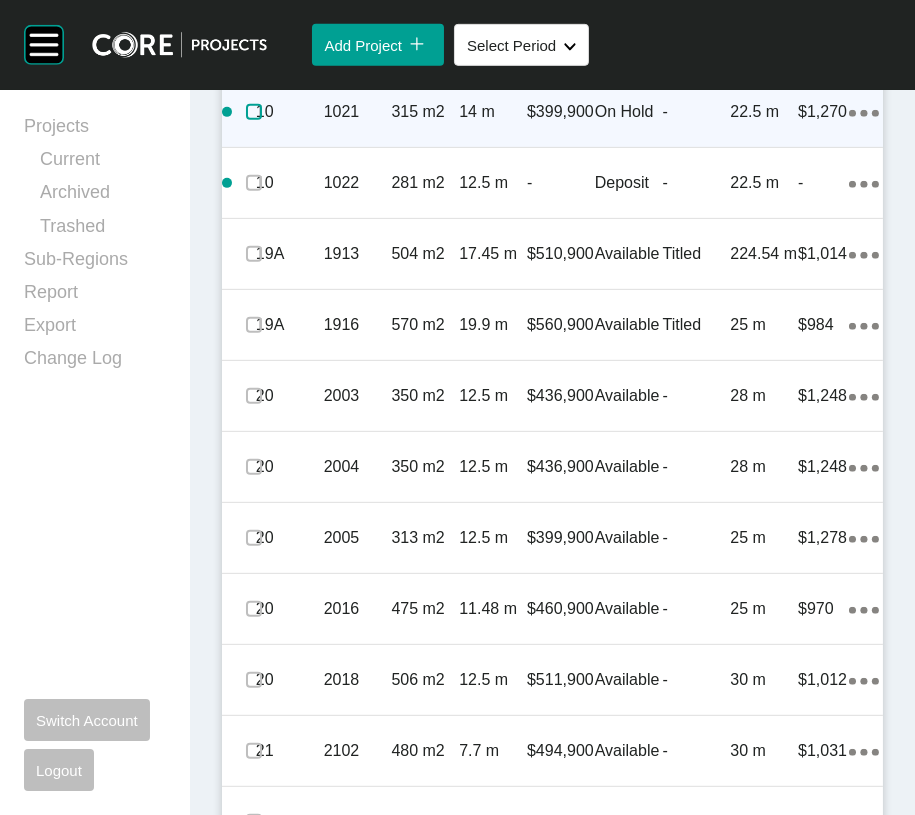 click at bounding box center (254, 112) 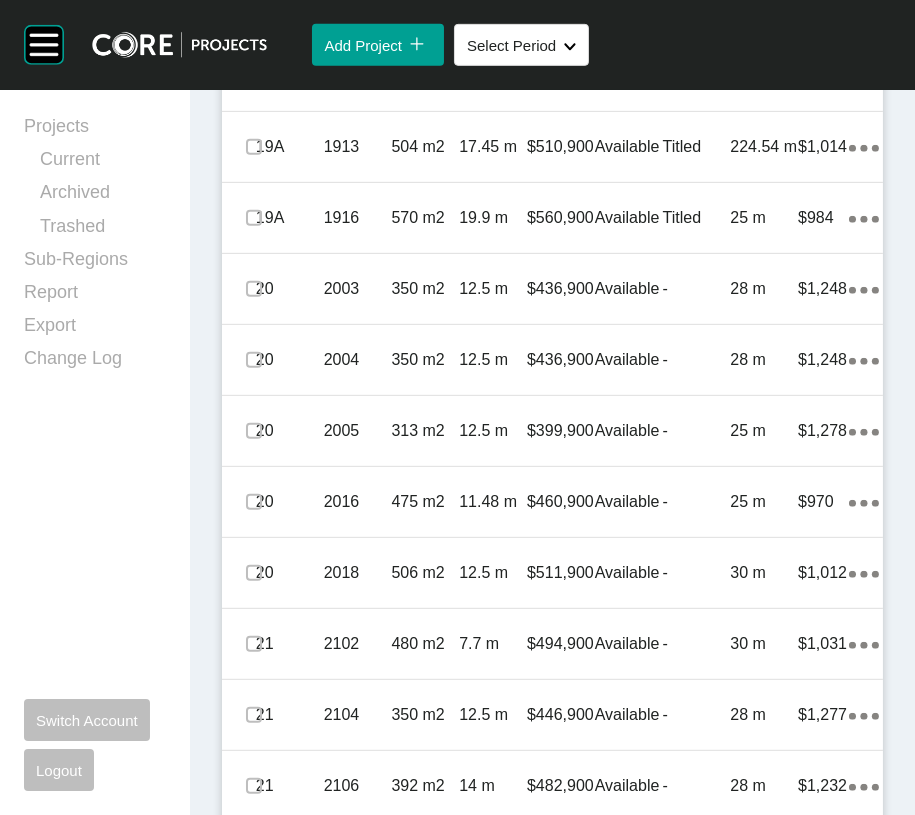 scroll, scrollTop: 1618, scrollLeft: 0, axis: vertical 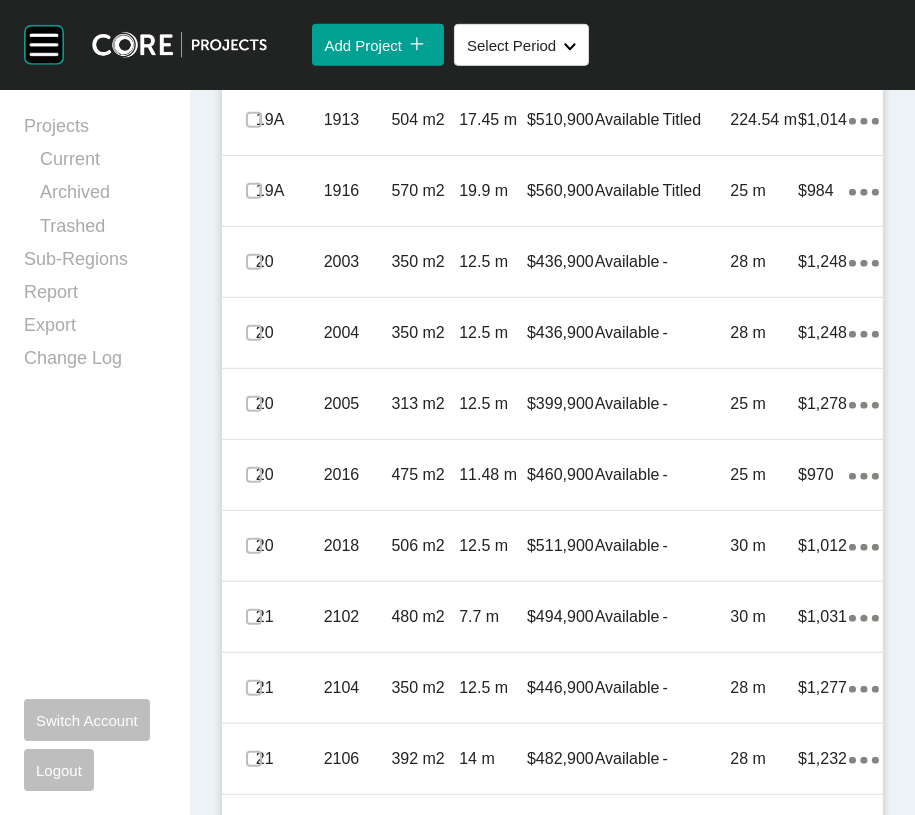 click on "-" at bounding box center (697, 49) 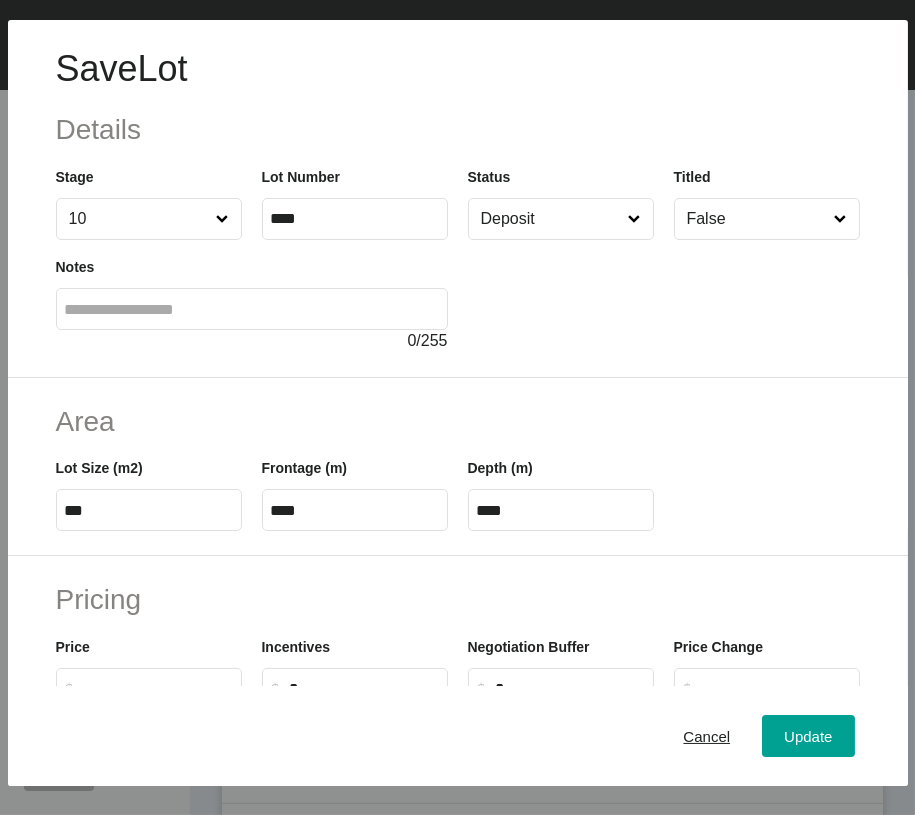 scroll, scrollTop: 686, scrollLeft: 0, axis: vertical 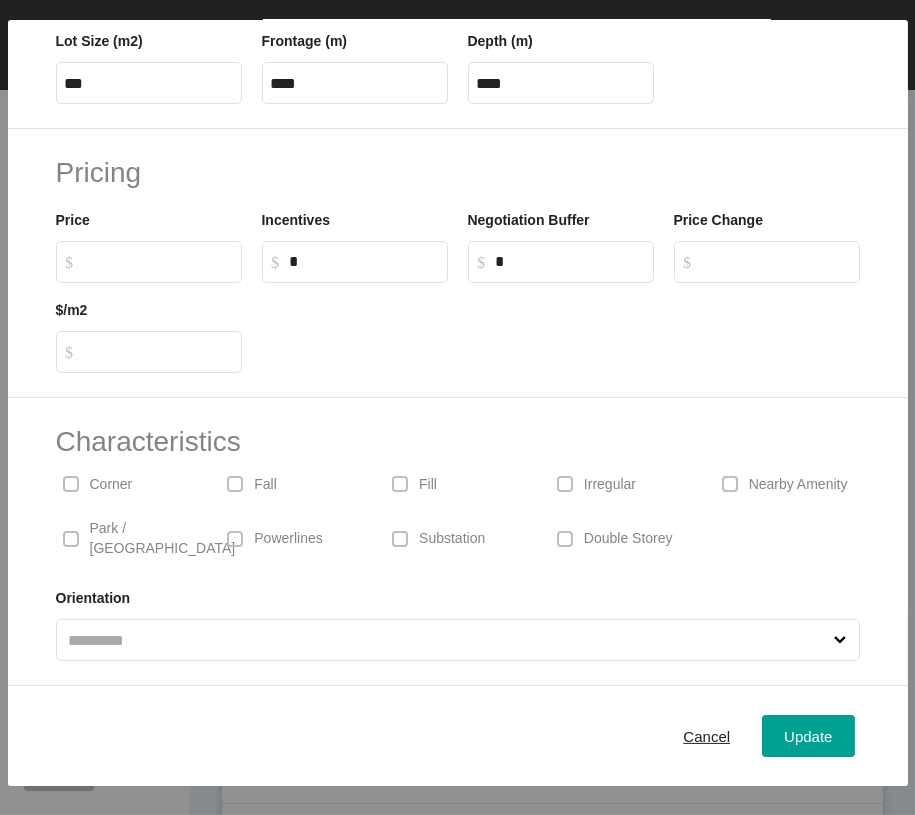 click on "$ Created with Sketch. $" at bounding box center [149, 262] 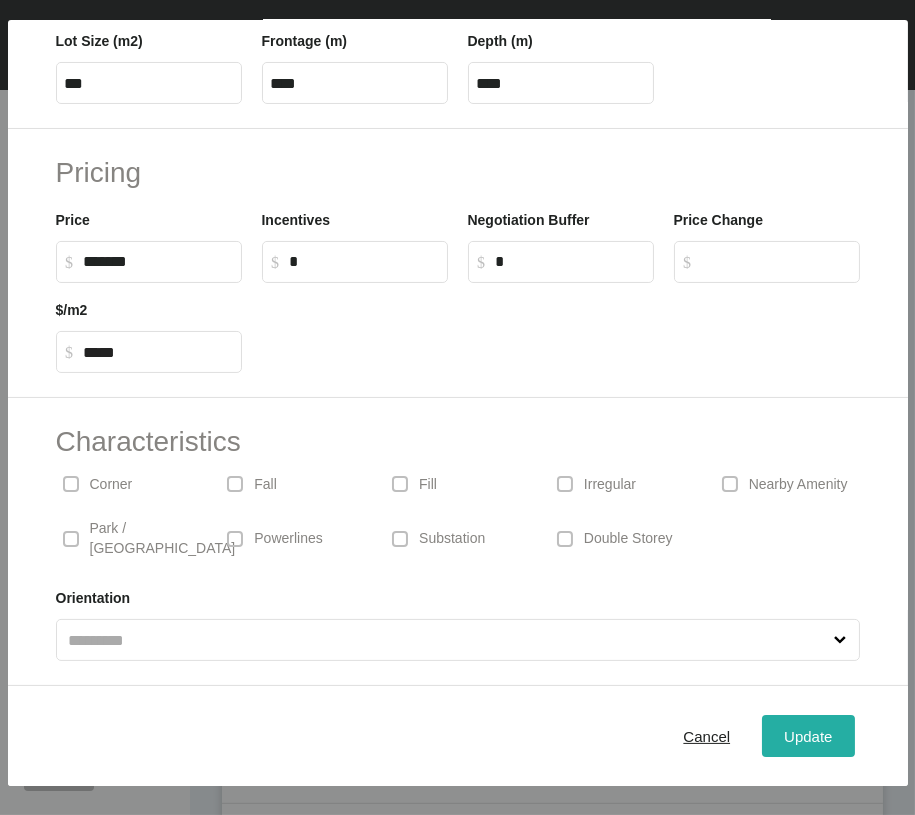 click on "Update" at bounding box center [808, 736] 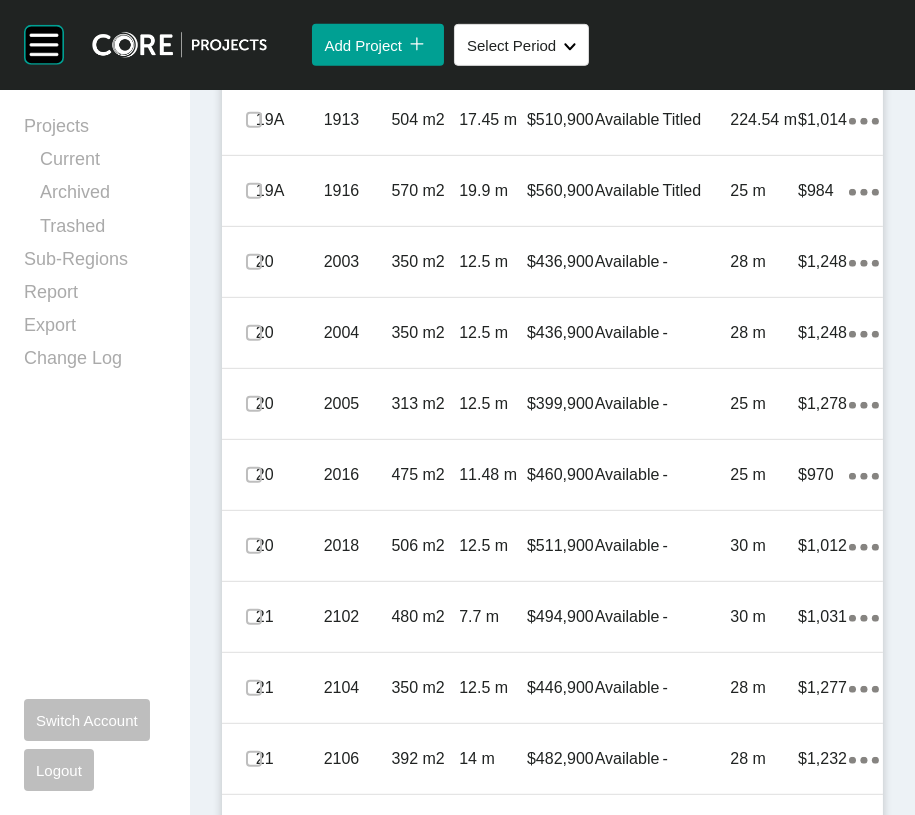 click at bounding box center (254, 49) 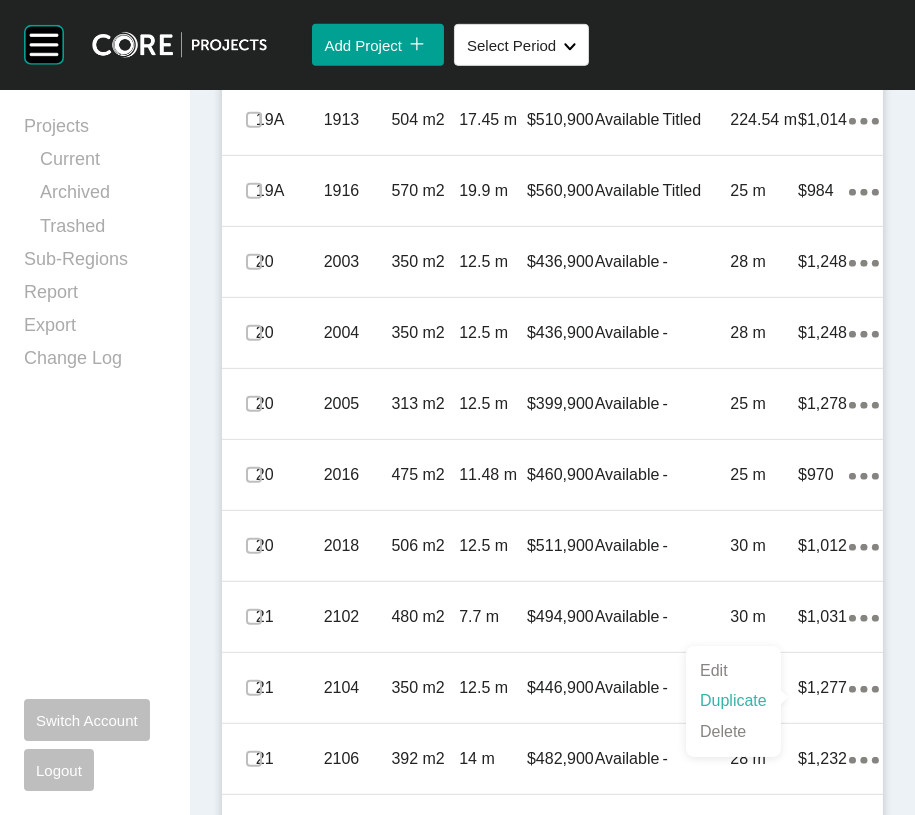 click on "Duplicate" at bounding box center (733, 701) 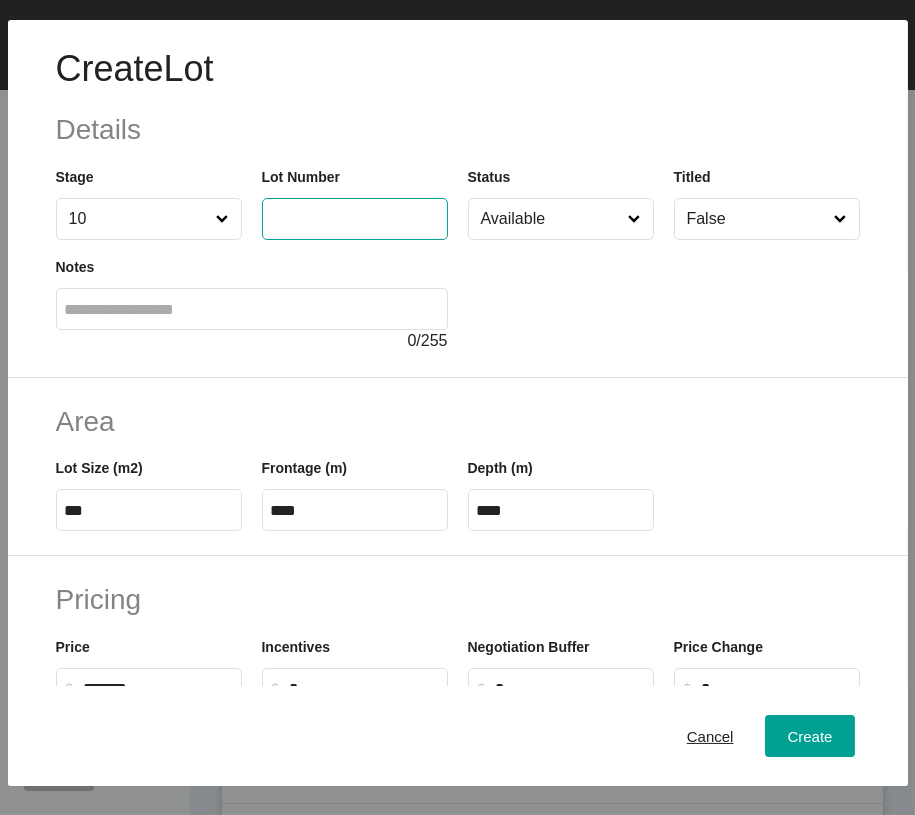 click at bounding box center (355, 218) 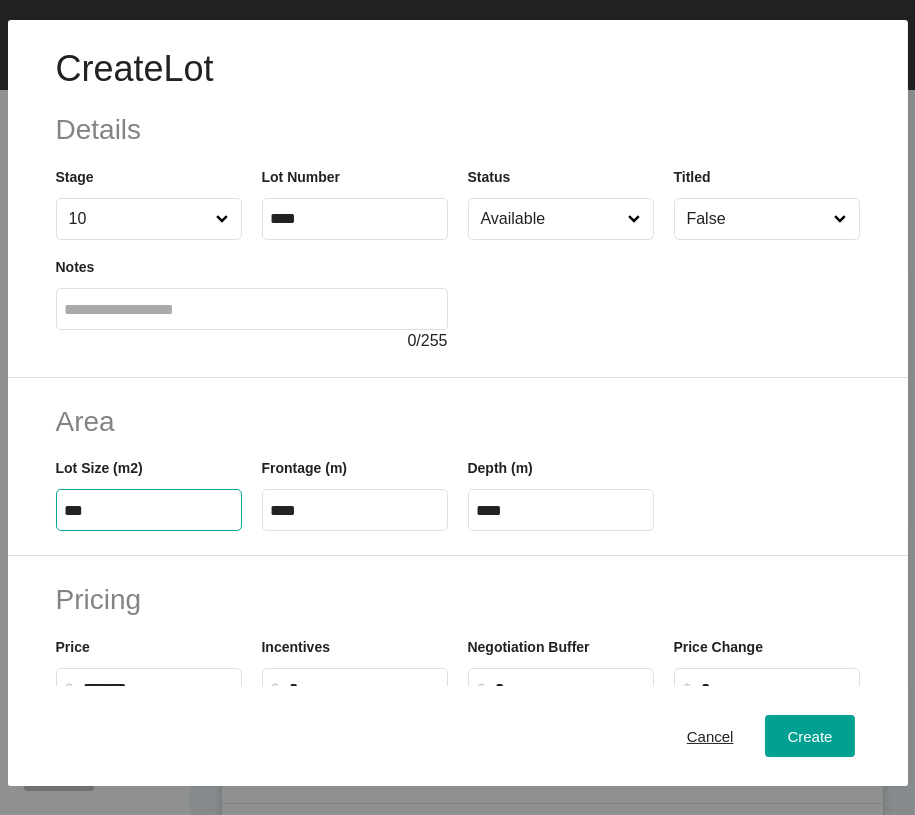 drag, startPoint x: 94, startPoint y: 633, endPoint x: 41, endPoint y: 646, distance: 54.571056 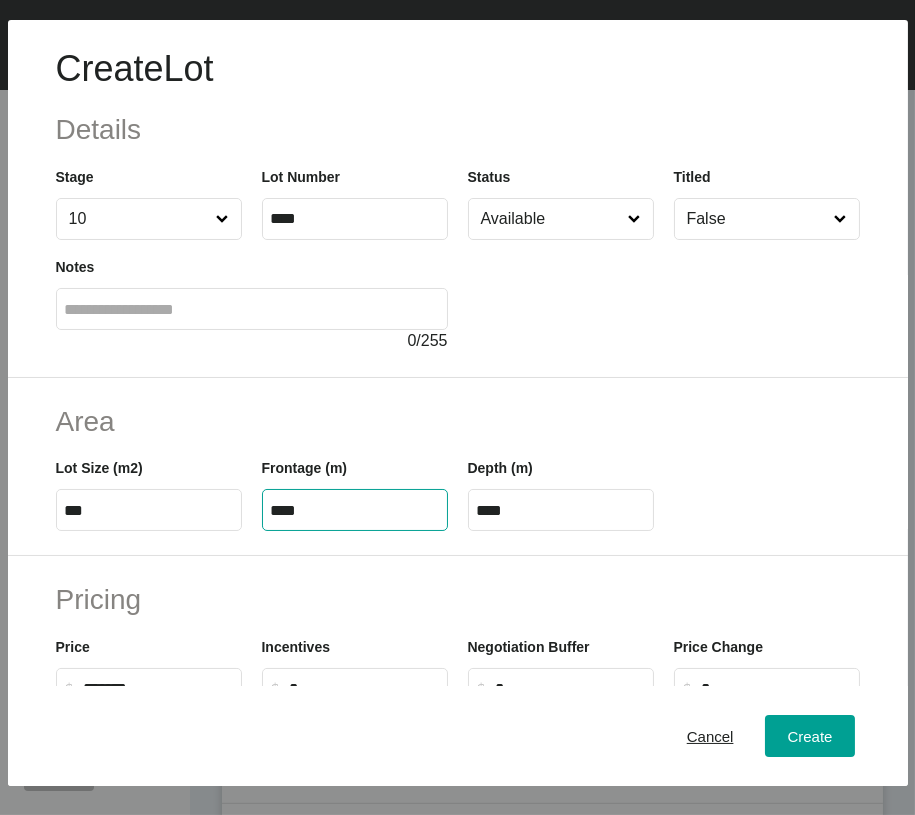 drag, startPoint x: 310, startPoint y: 638, endPoint x: 267, endPoint y: 638, distance: 43 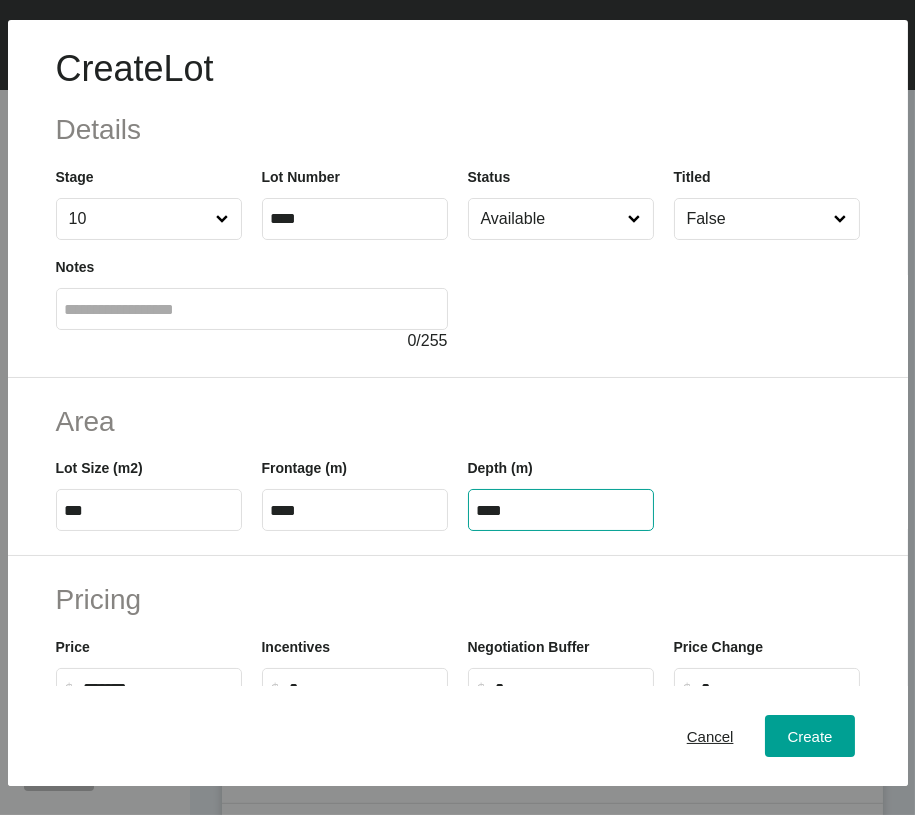 click on "****" at bounding box center (561, 510) 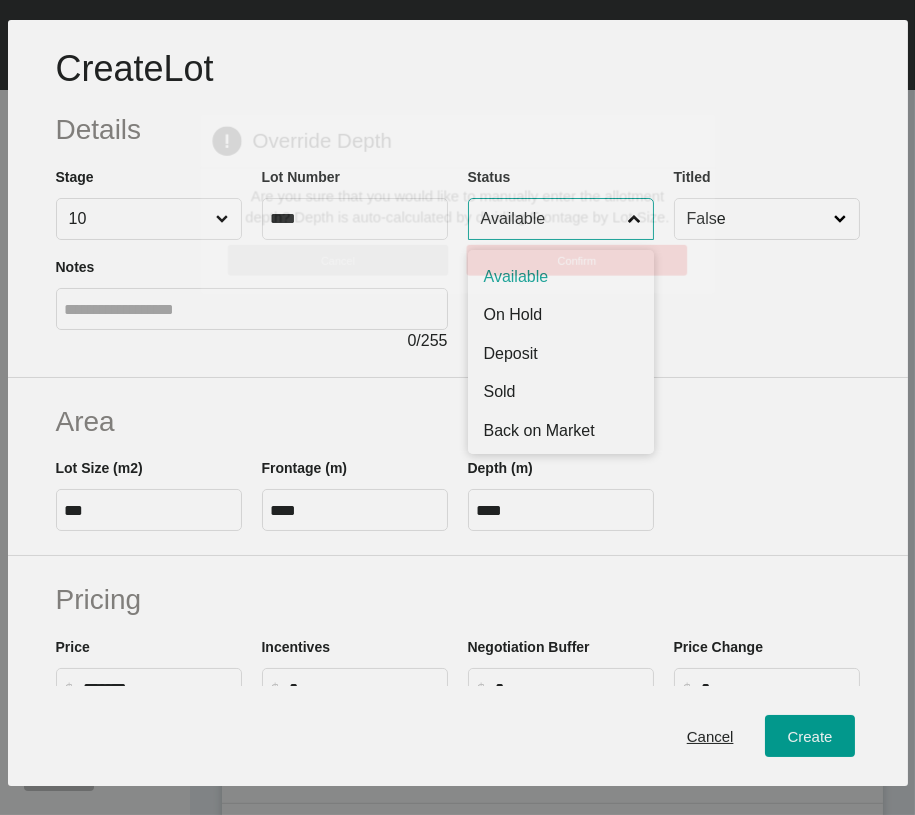 click on "Create  Lot Details Stage 10 Lot Number **** Status Available Available On Hold Deposit Sold Back on Market NFS BOM/Sold Titled False Notes 0 / 255 Area Lot Size (m2) *** Frontage (m) **** Depth (m) **** Pricing Price $ Created with Sketch. $ ******* Incentives $ Created with Sketch. $ * Negotiation Buffer $ Created with Sketch. $ * Price Change $ Created with Sketch. $ * $/m2 $ Created with Sketch. $ *** Characteristics Corner Fall Fill Irregular Nearby [GEOGRAPHIC_DATA] / Wetlands Powerlines Substation Double Storey Orientation Cancel Create Page 1 Created with Sketch.   Override Depth Are you sure that you would like to manually enter the allotment depth? Depth is auto-calculated by dividing Frontage by Lot Size. Cancel Confirm" at bounding box center (457, 407) 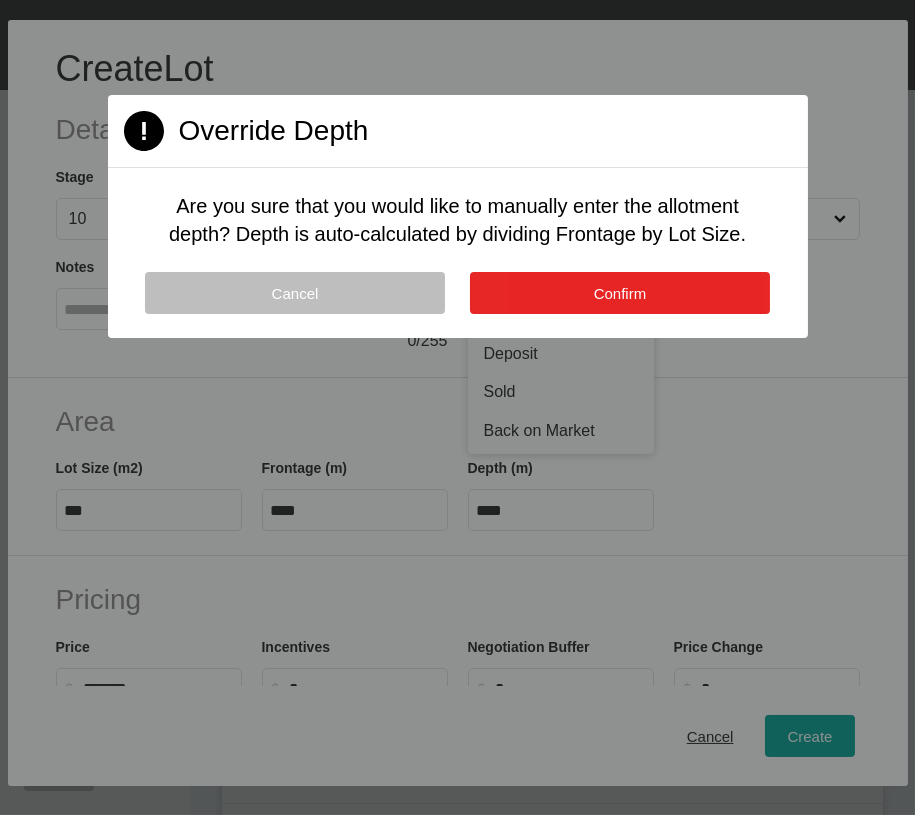click on "Confirm" at bounding box center (620, 293) 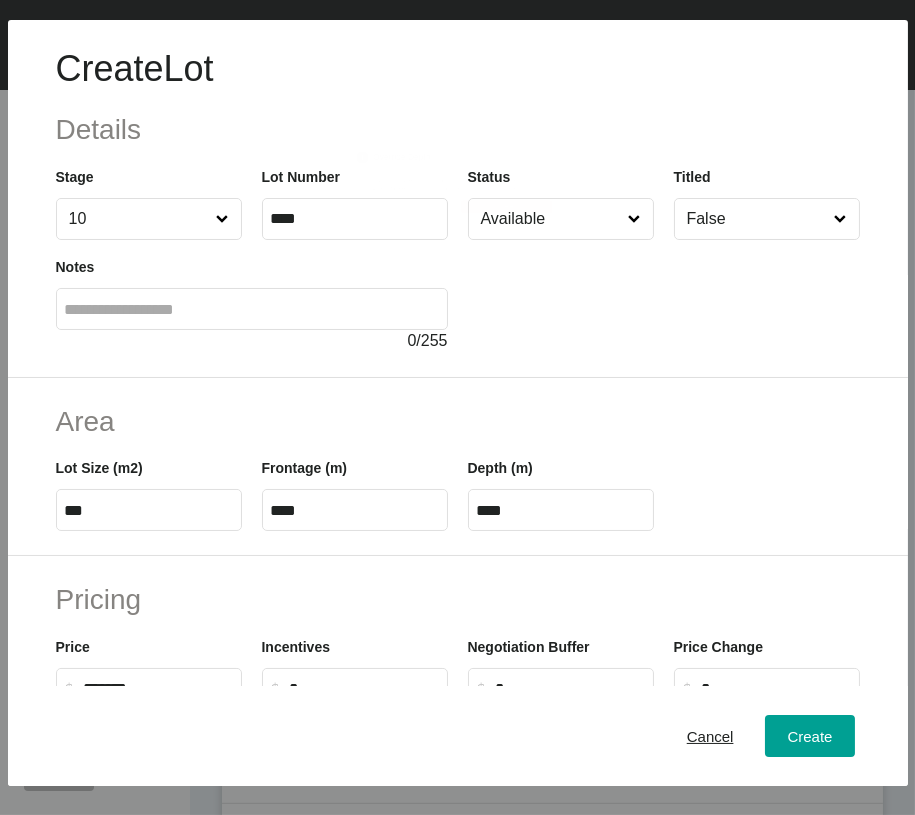click on "Confirm" at bounding box center [506, 206] 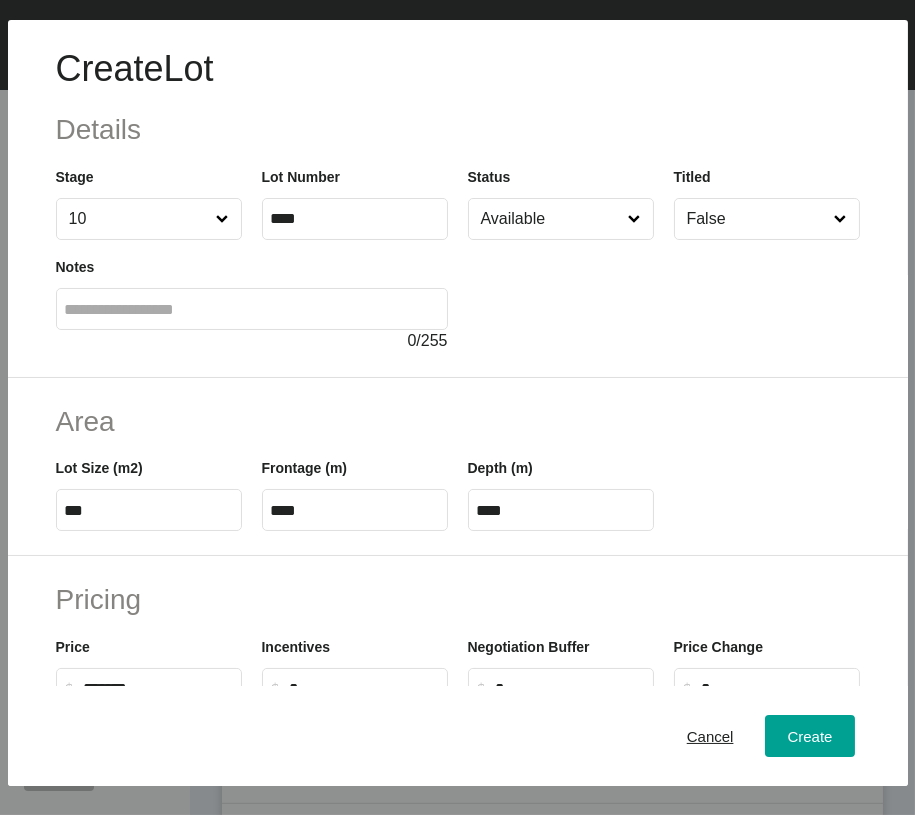 click on "Available" at bounding box center (551, 219) 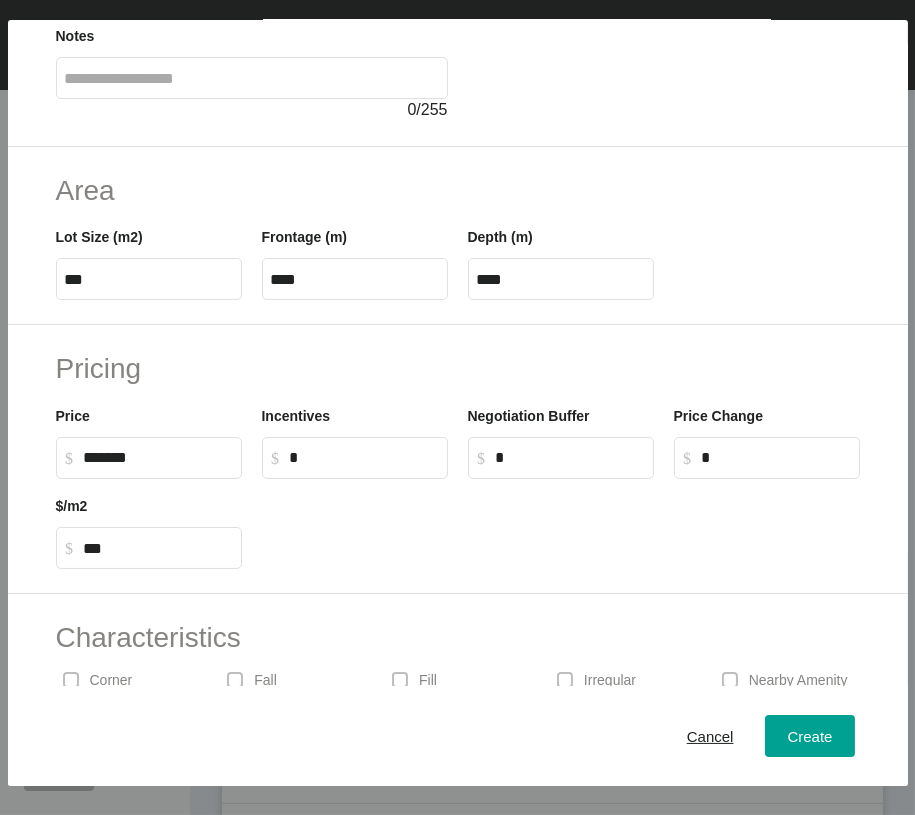 scroll, scrollTop: 233, scrollLeft: 0, axis: vertical 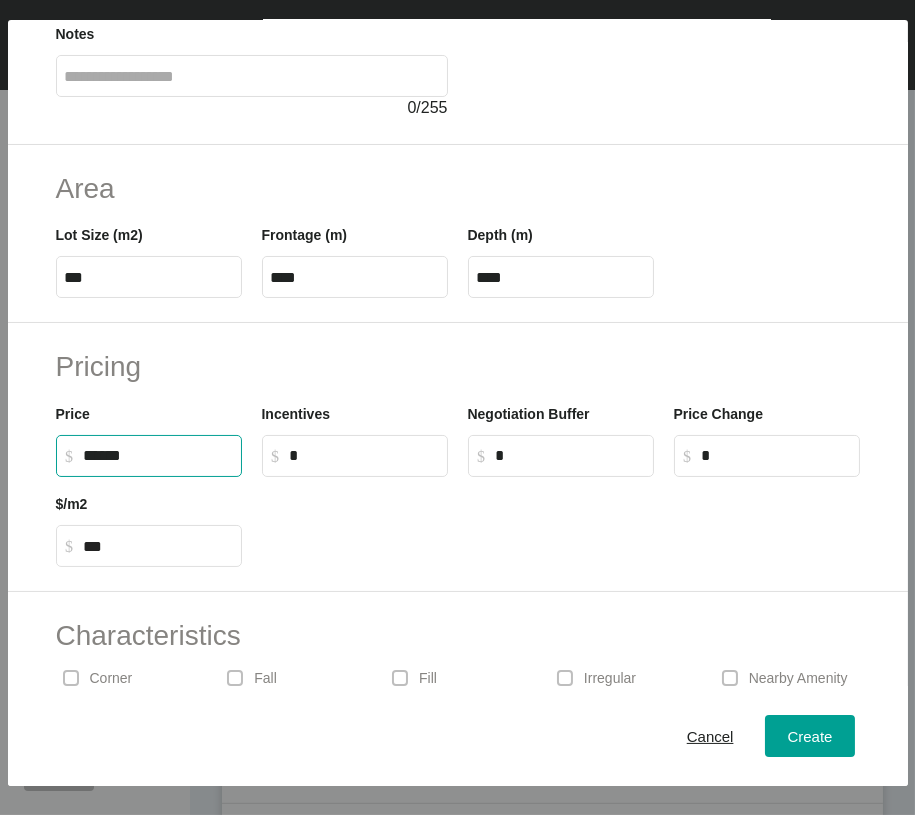 drag, startPoint x: 104, startPoint y: 612, endPoint x: 56, endPoint y: 608, distance: 48.166378 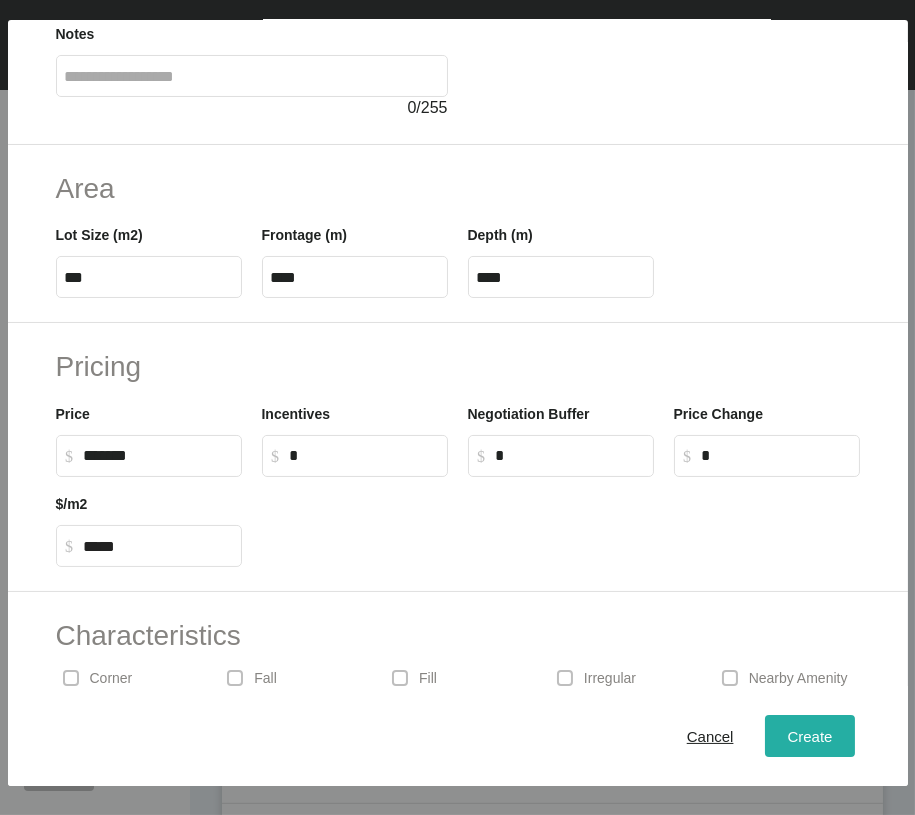 click on "Create" at bounding box center [809, 736] 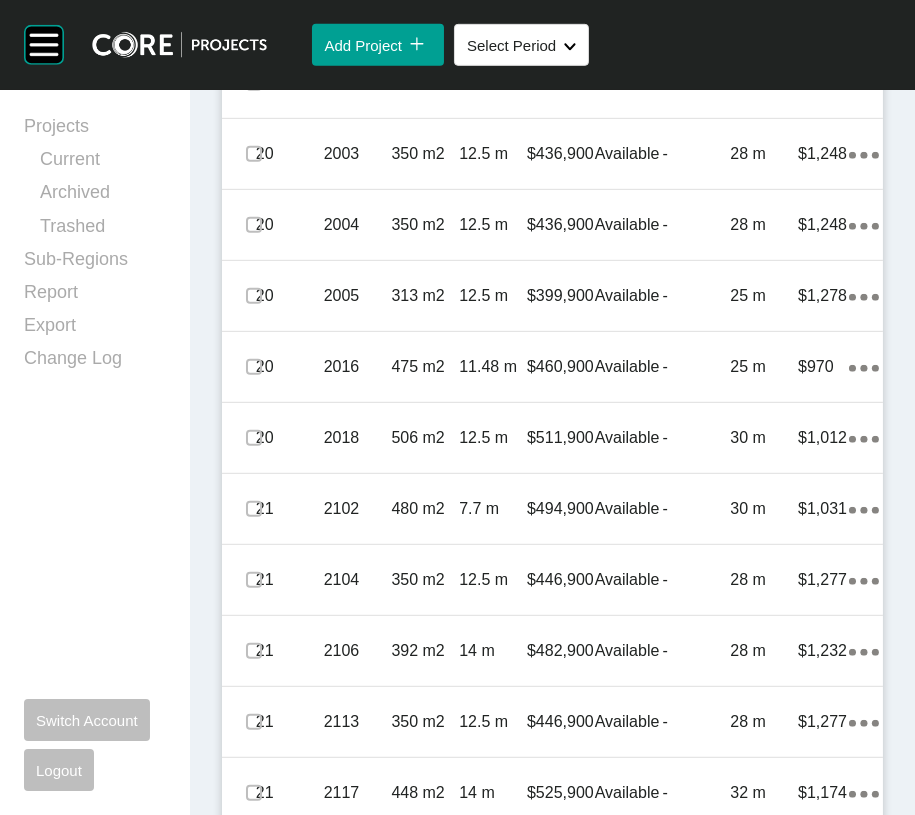 scroll, scrollTop: 1803, scrollLeft: 0, axis: vertical 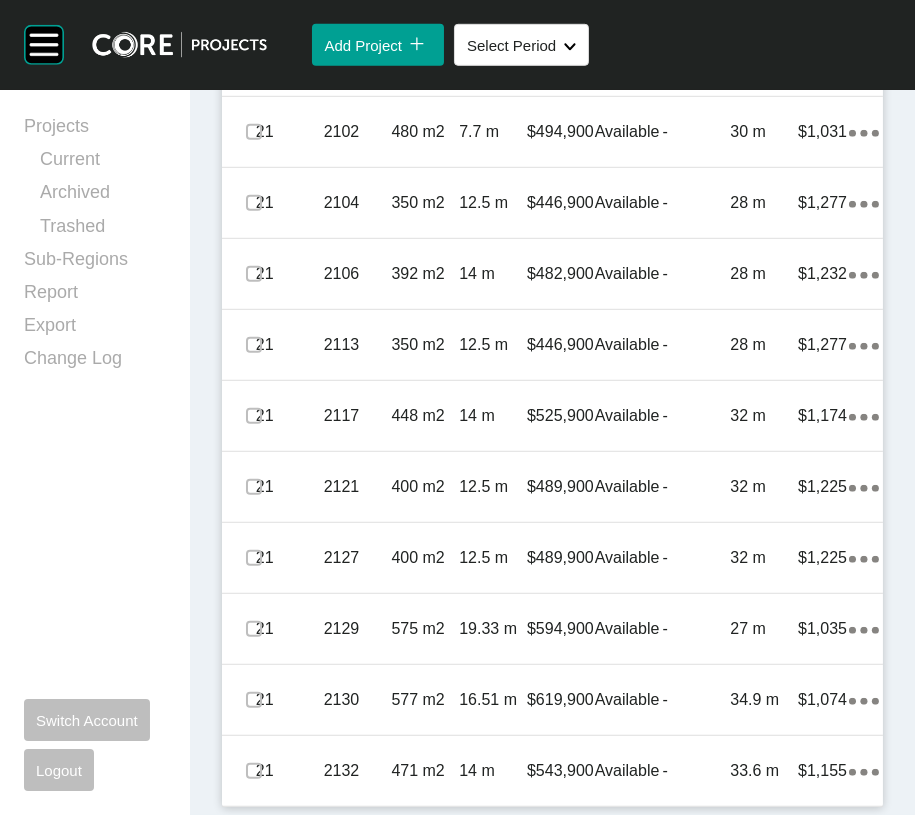 click on "Titled" at bounding box center (697, -365) 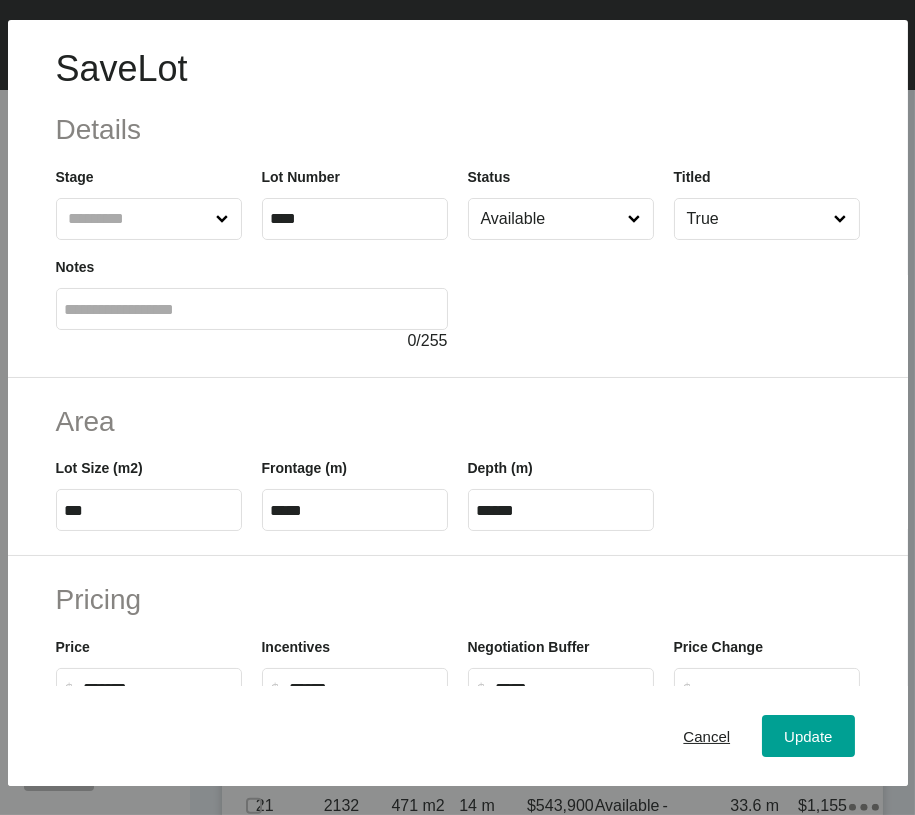 scroll, scrollTop: 2198, scrollLeft: 0, axis: vertical 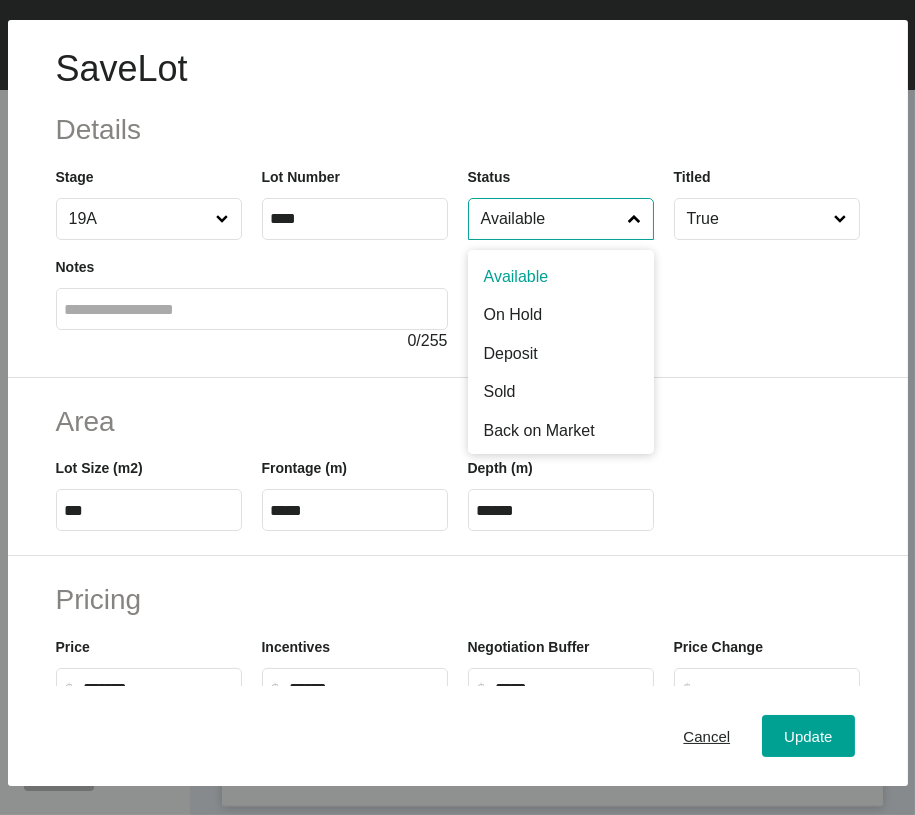 click on "Available" at bounding box center [551, 219] 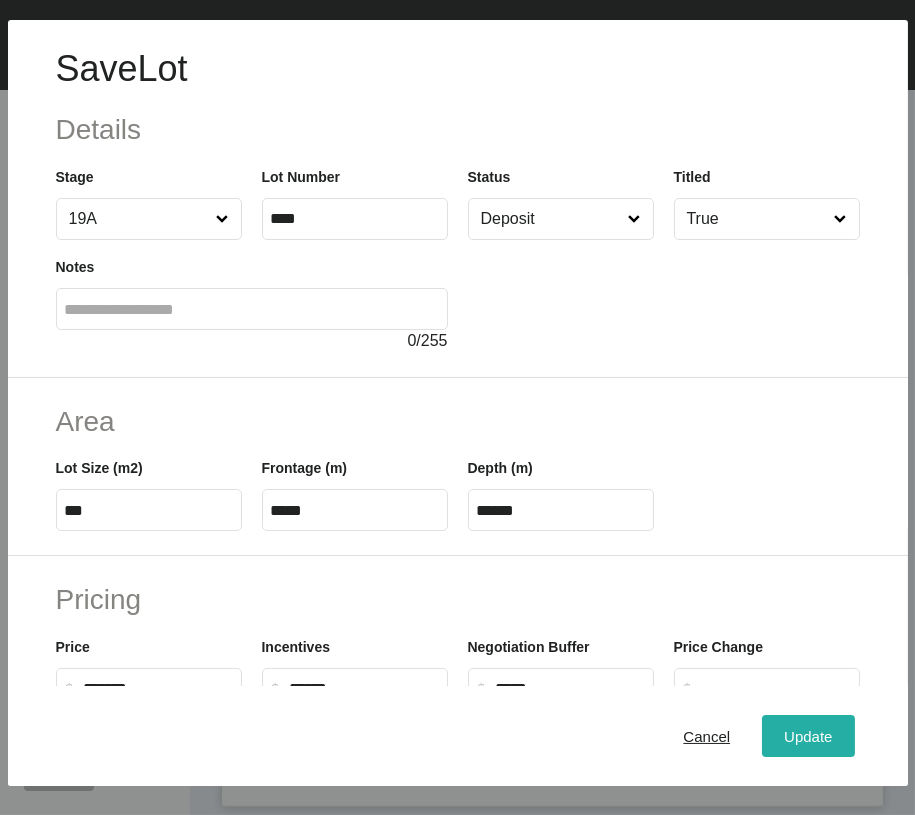 click on "Update" at bounding box center [808, 736] 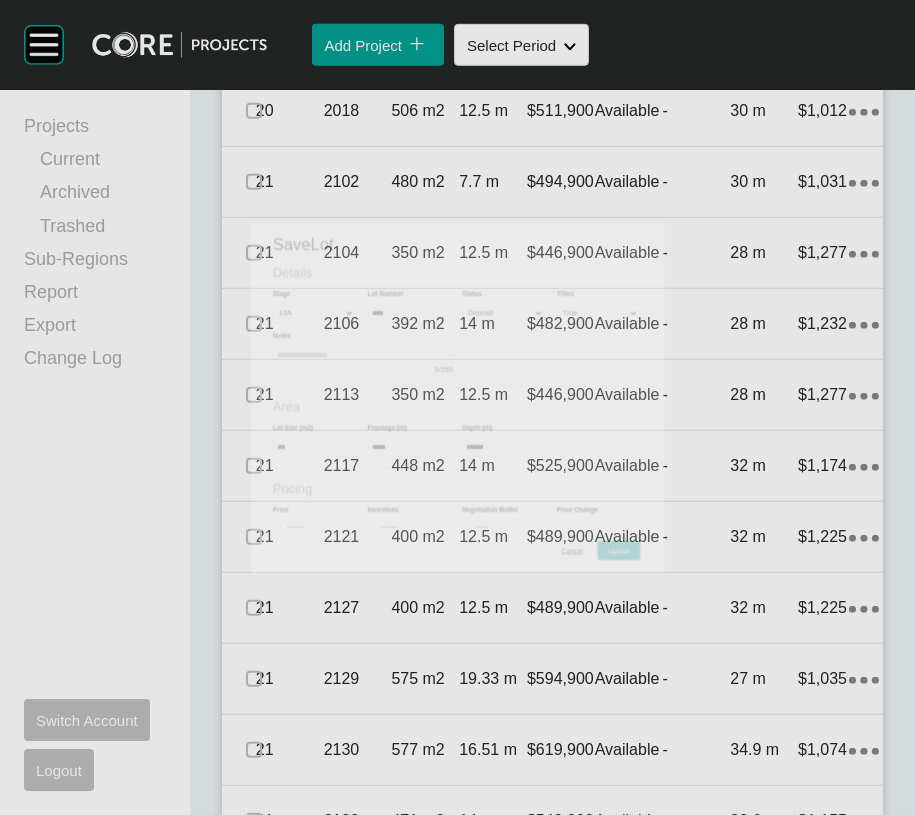 scroll, scrollTop: 2275, scrollLeft: 0, axis: vertical 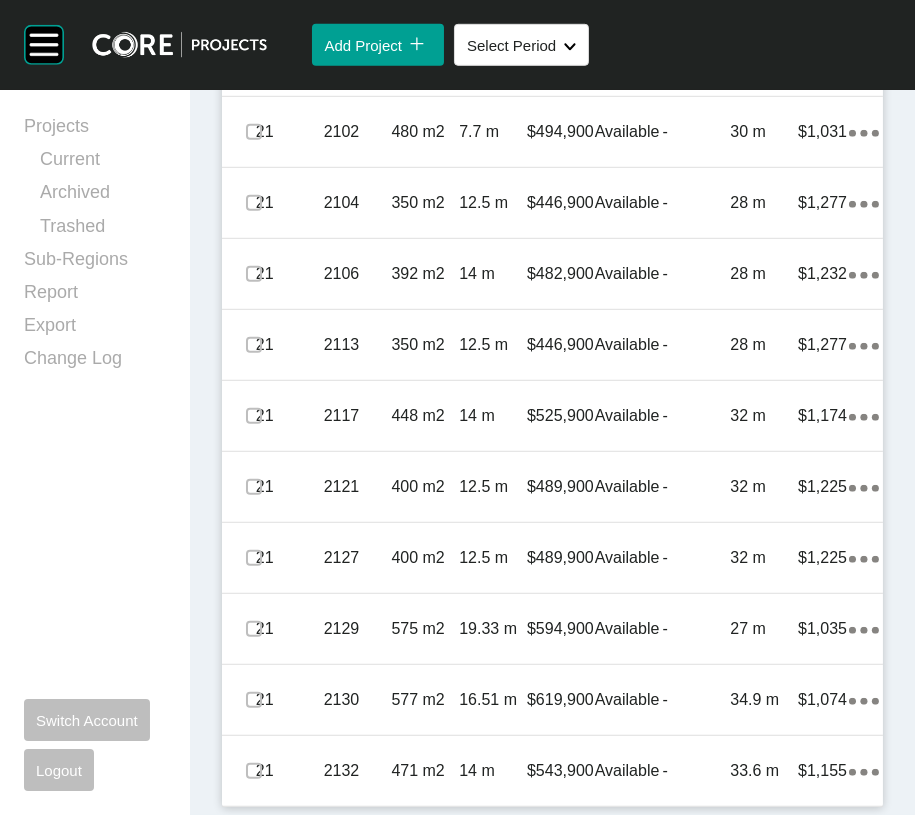 click at bounding box center (254, -365) 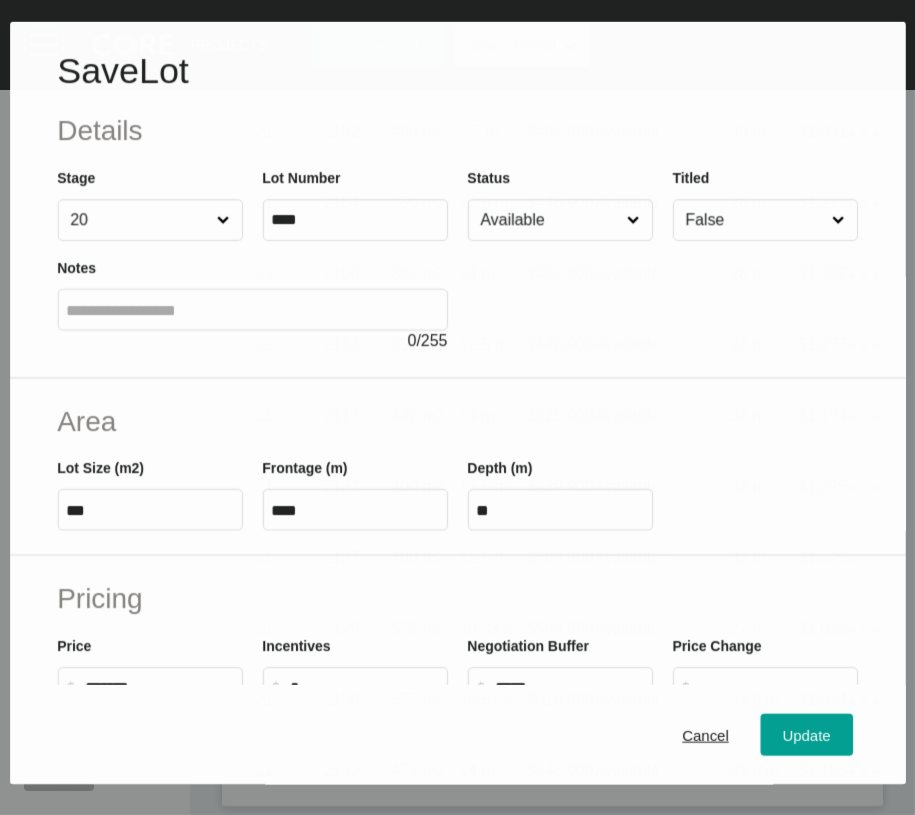 scroll, scrollTop: 2198, scrollLeft: 0, axis: vertical 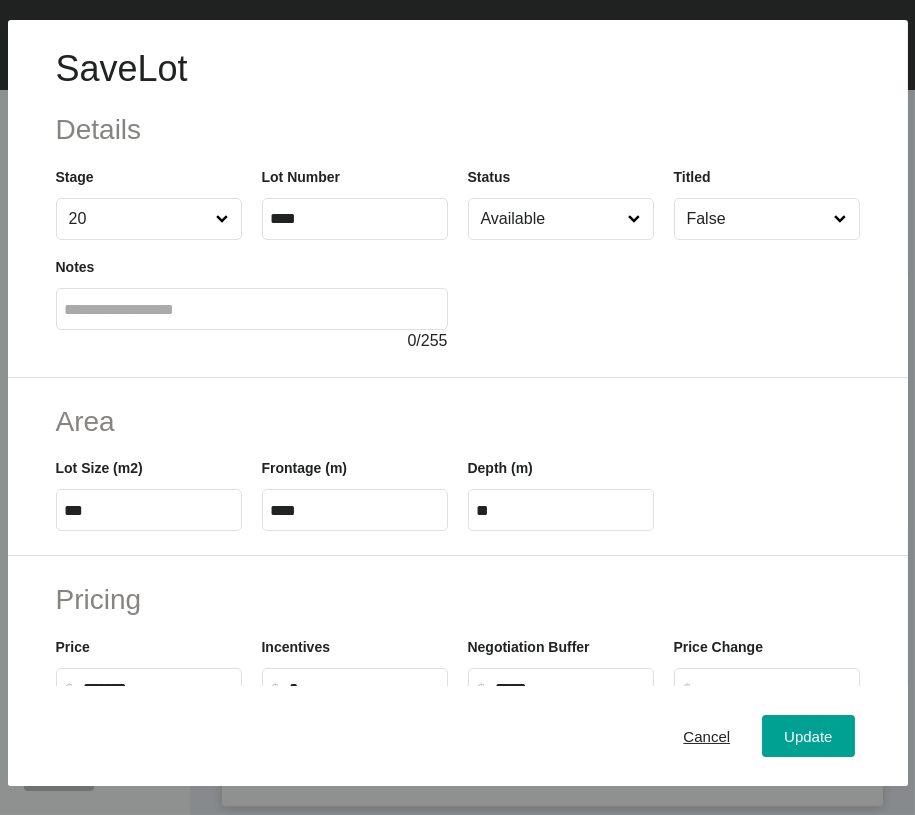 click on "Available" at bounding box center [551, 219] 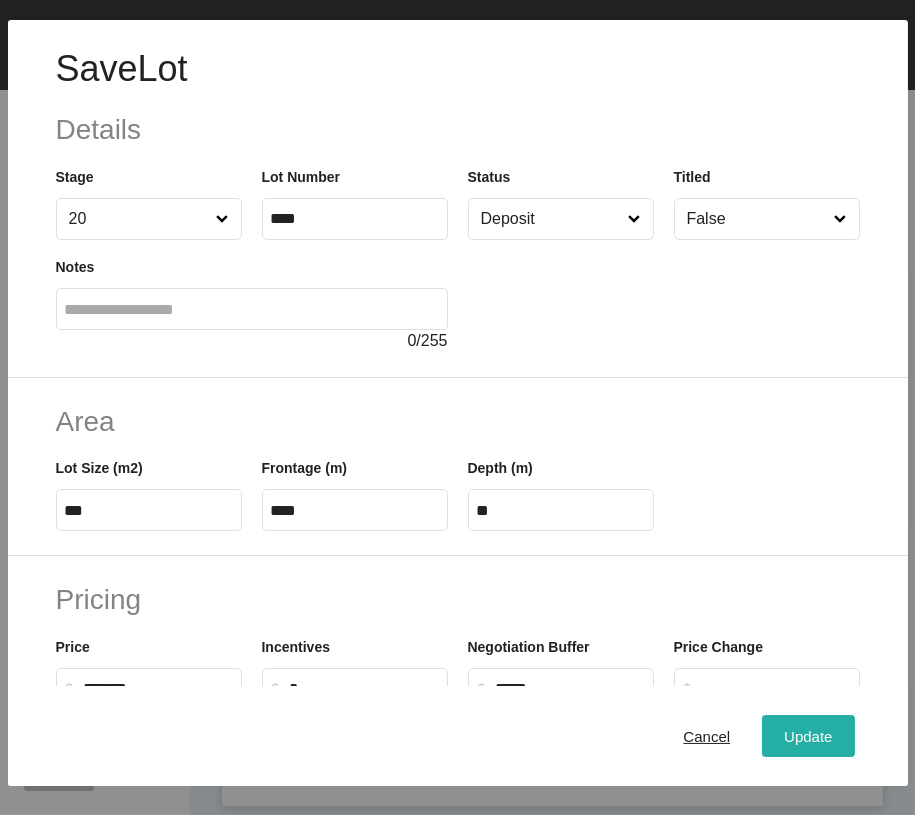 click on "Update" at bounding box center [808, 736] 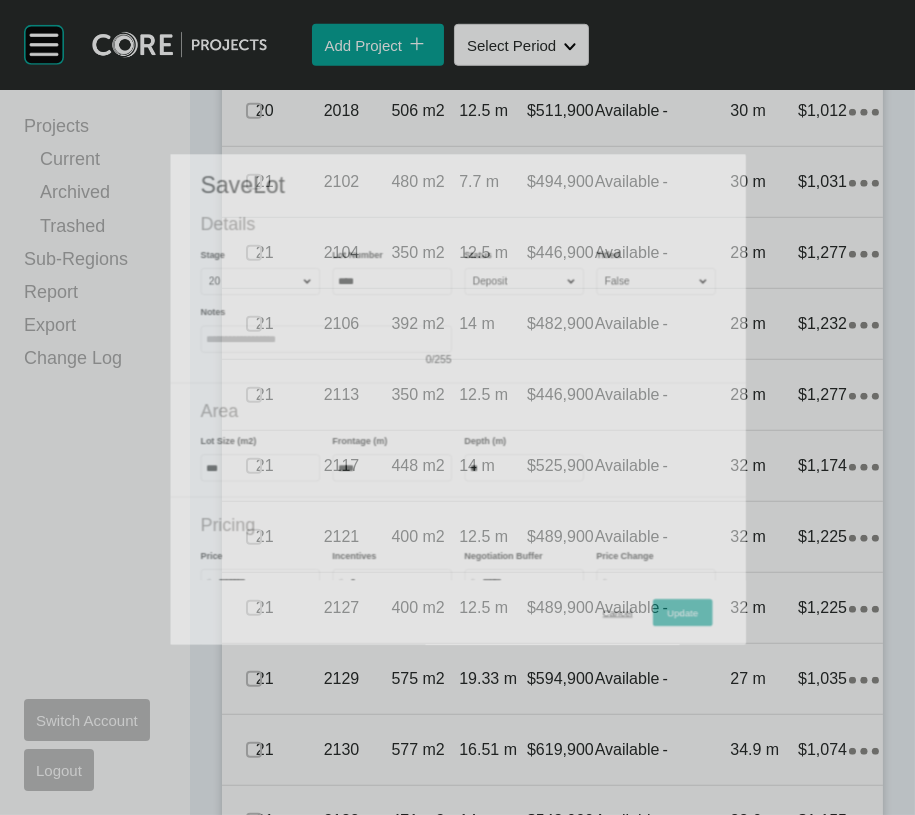 scroll, scrollTop: 2275, scrollLeft: 0, axis: vertical 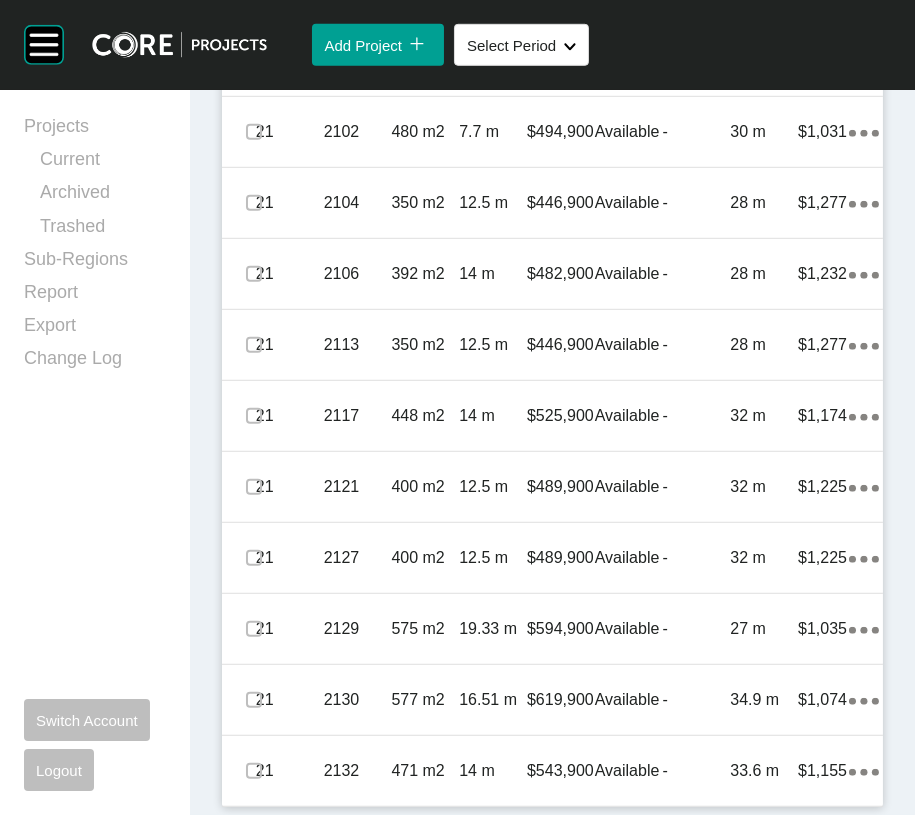 click 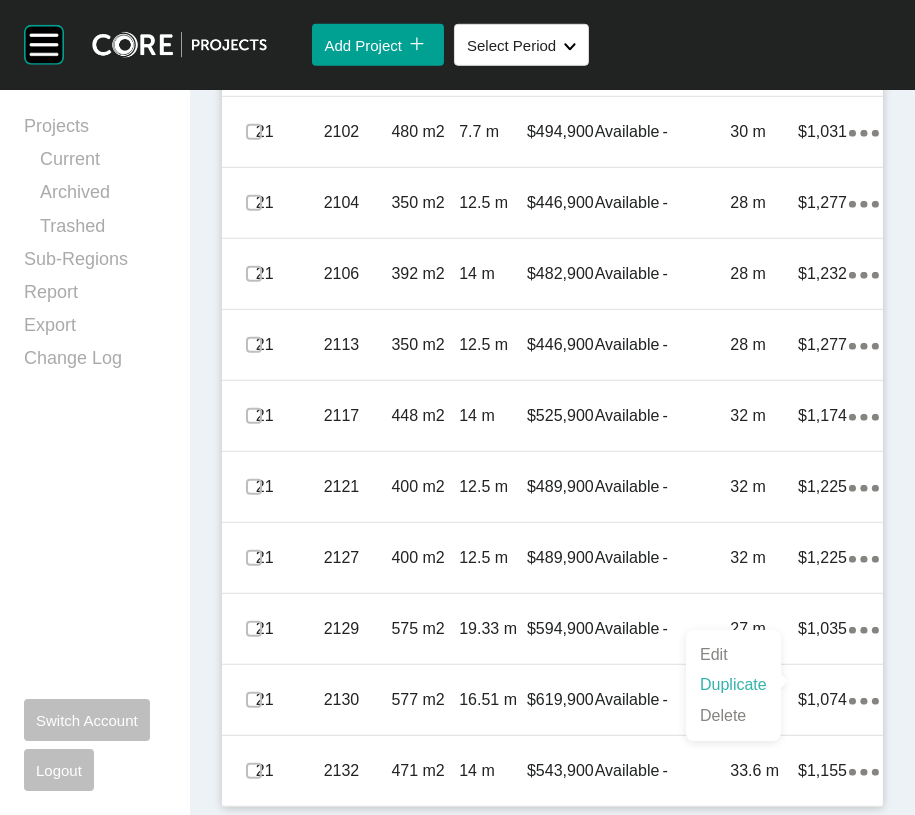 click on "Duplicate" at bounding box center [733, 685] 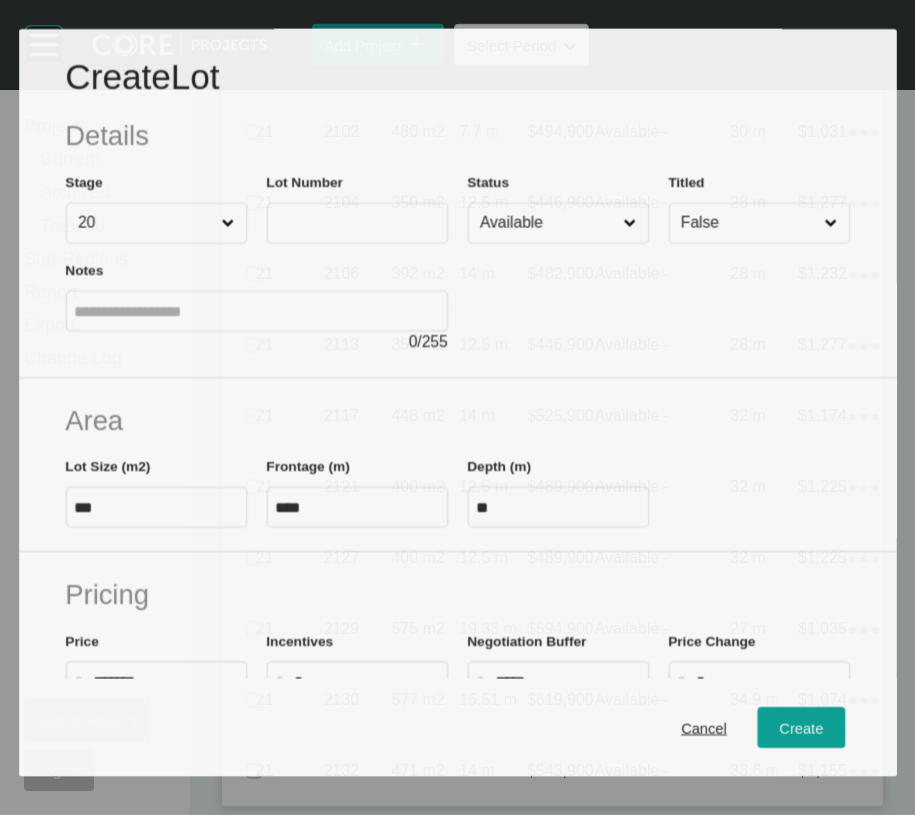 scroll, scrollTop: 2198, scrollLeft: 0, axis: vertical 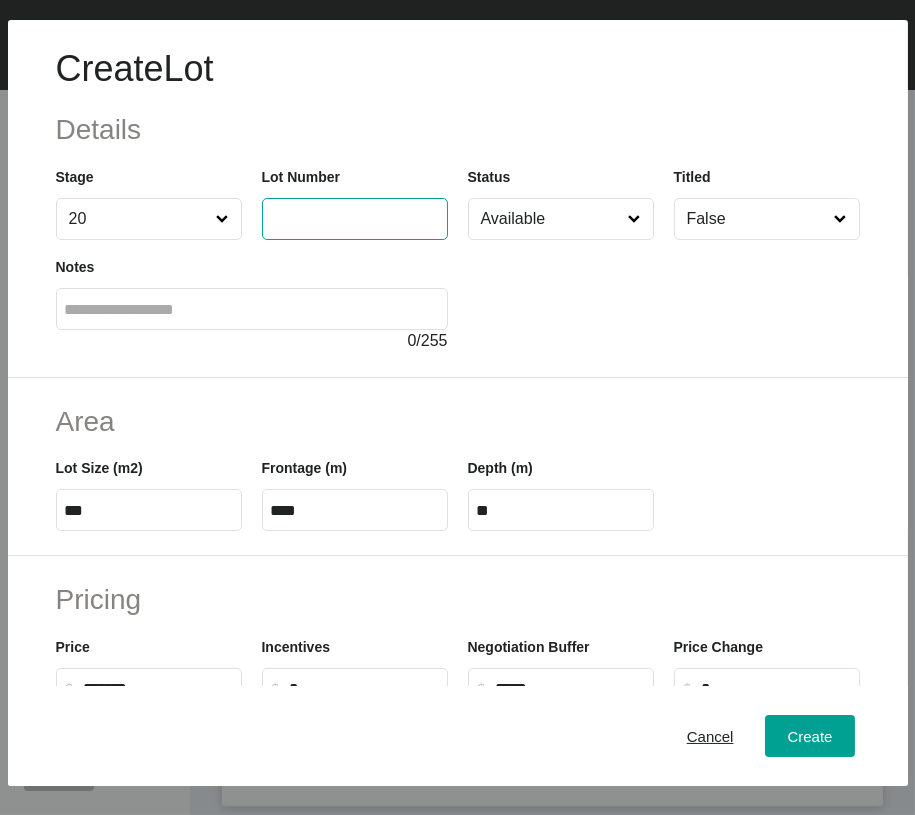 click at bounding box center (355, 218) 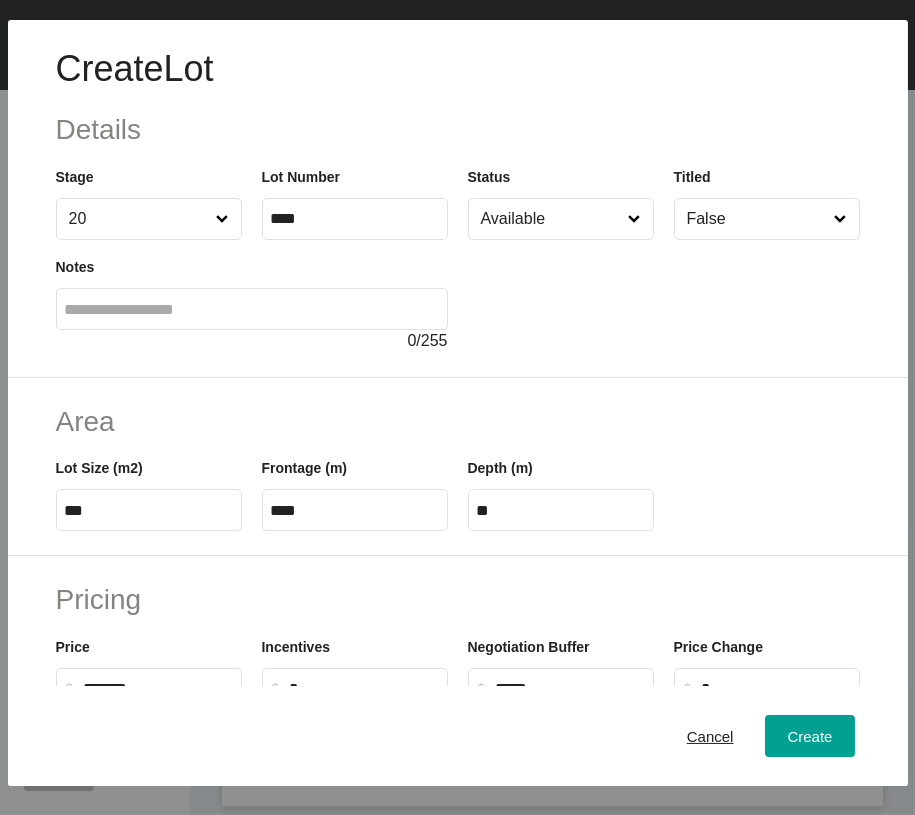 drag, startPoint x: 336, startPoint y: 398, endPoint x: 490, endPoint y: 295, distance: 185.27008 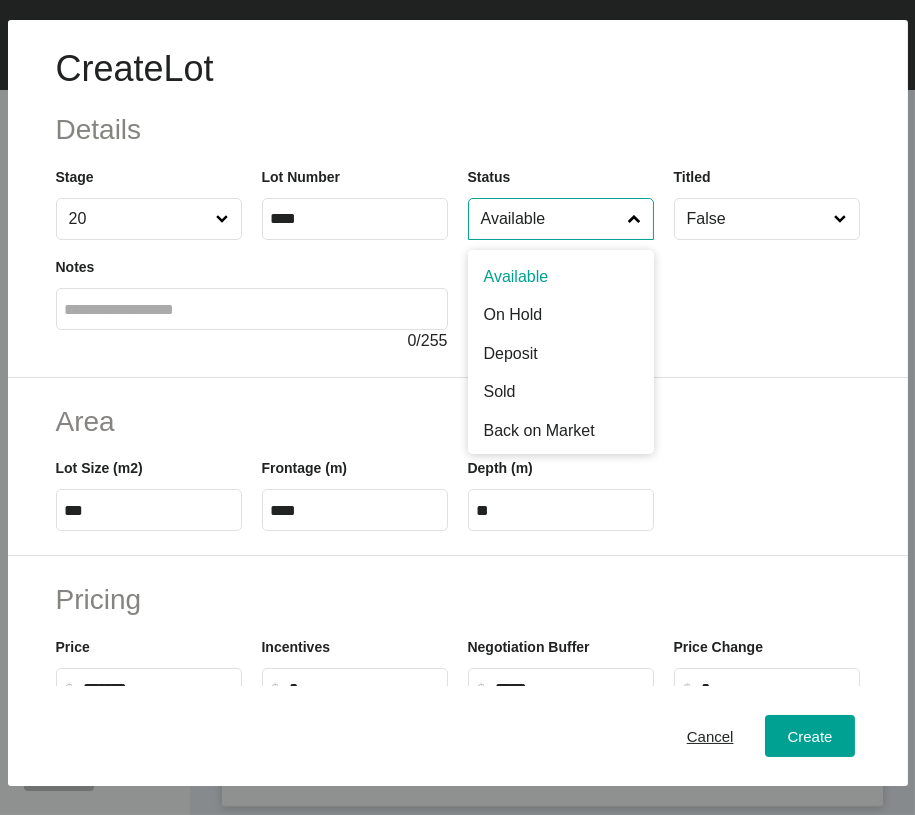 click on "Available" at bounding box center [551, 219] 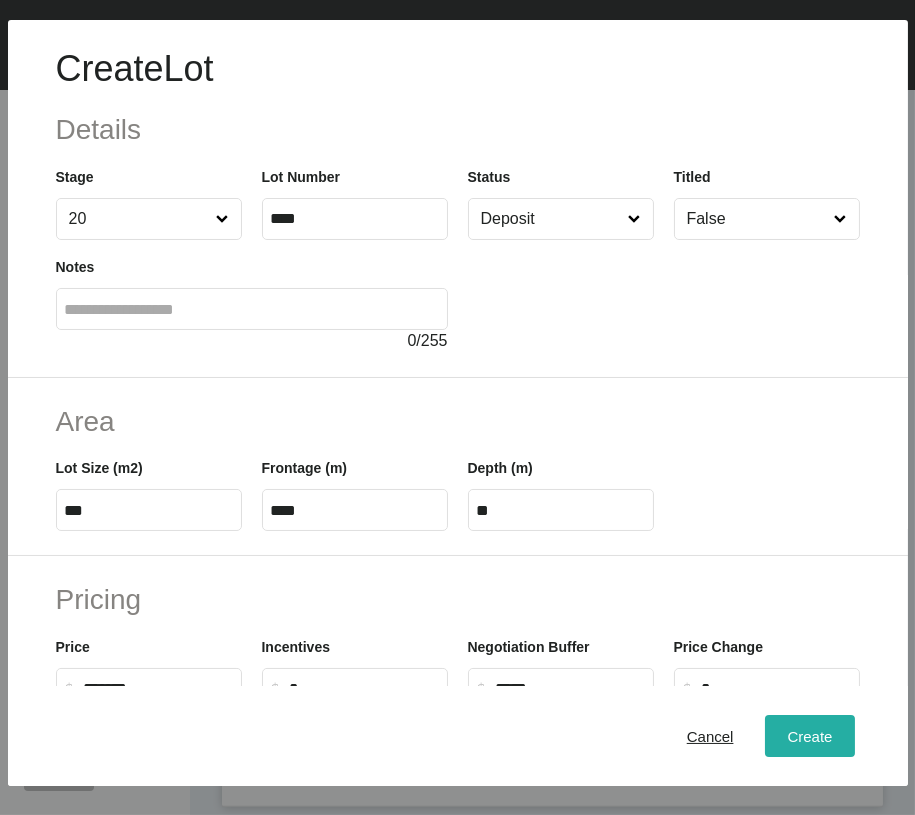 click on "Create" at bounding box center (809, 736) 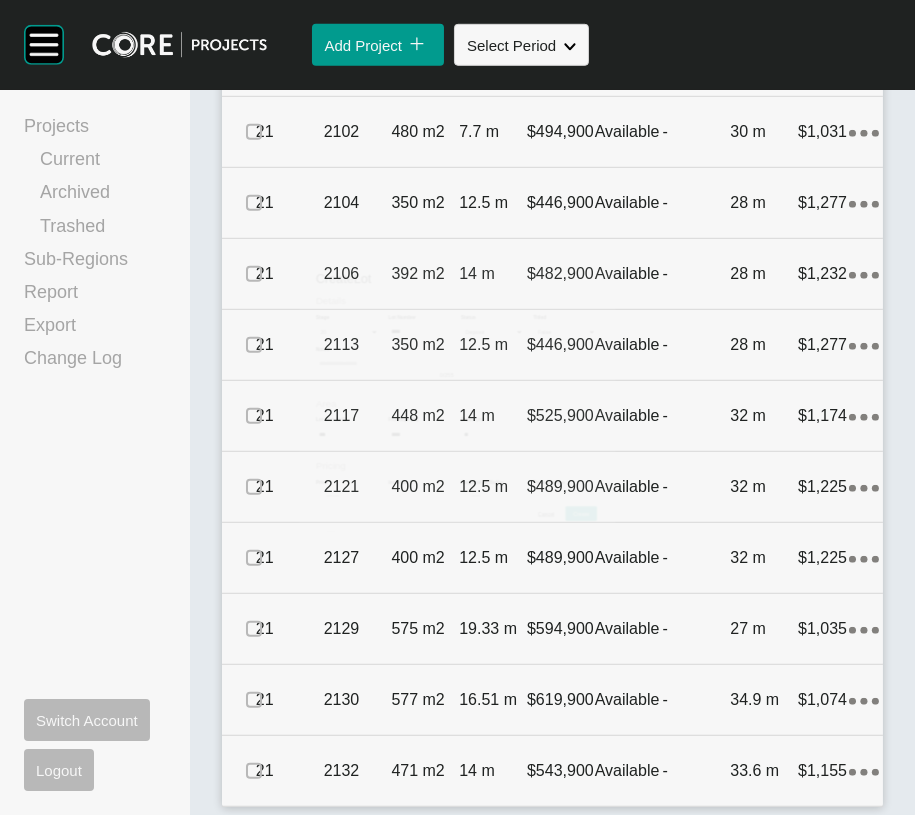 scroll, scrollTop: 2275, scrollLeft: 0, axis: vertical 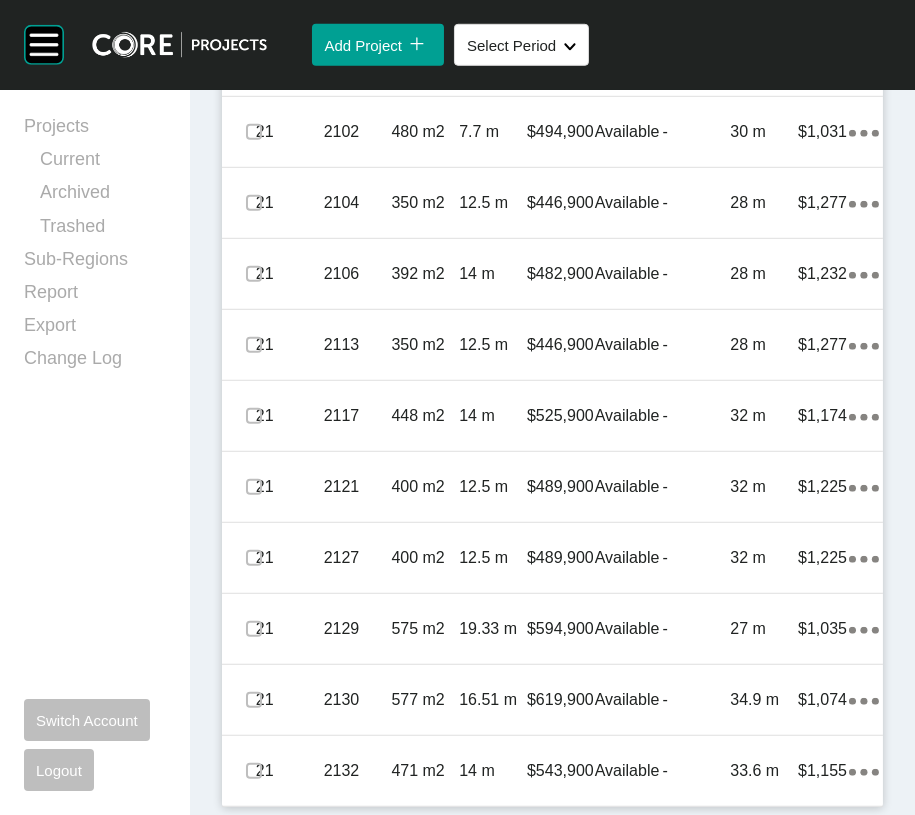click at bounding box center (254, -152) 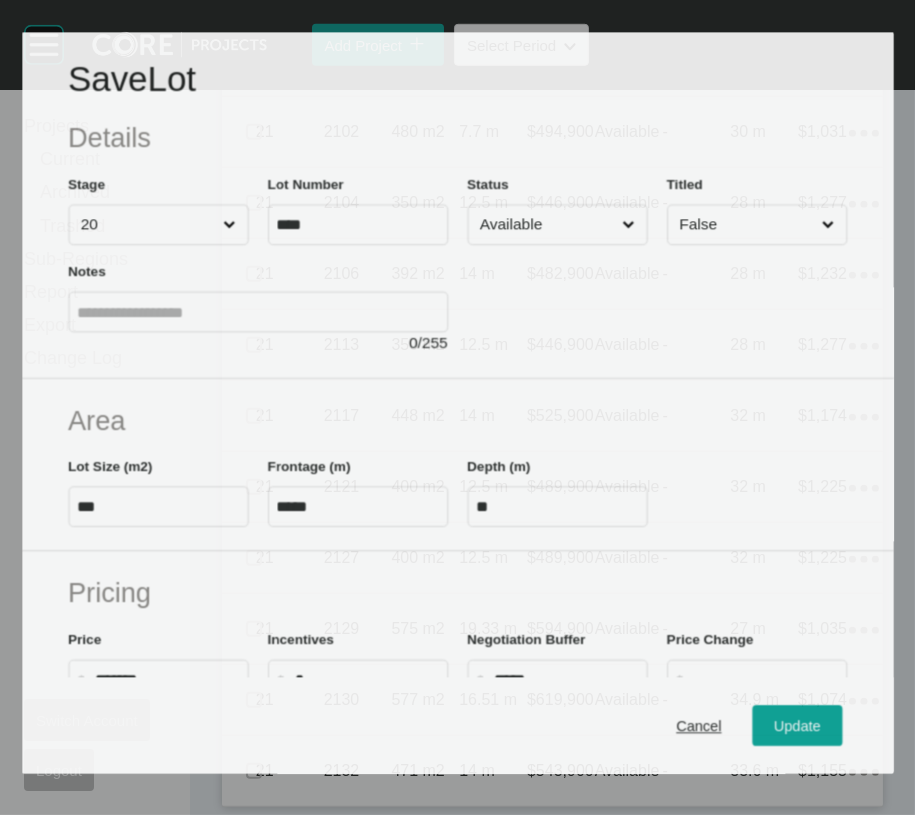 scroll, scrollTop: 2542, scrollLeft: 0, axis: vertical 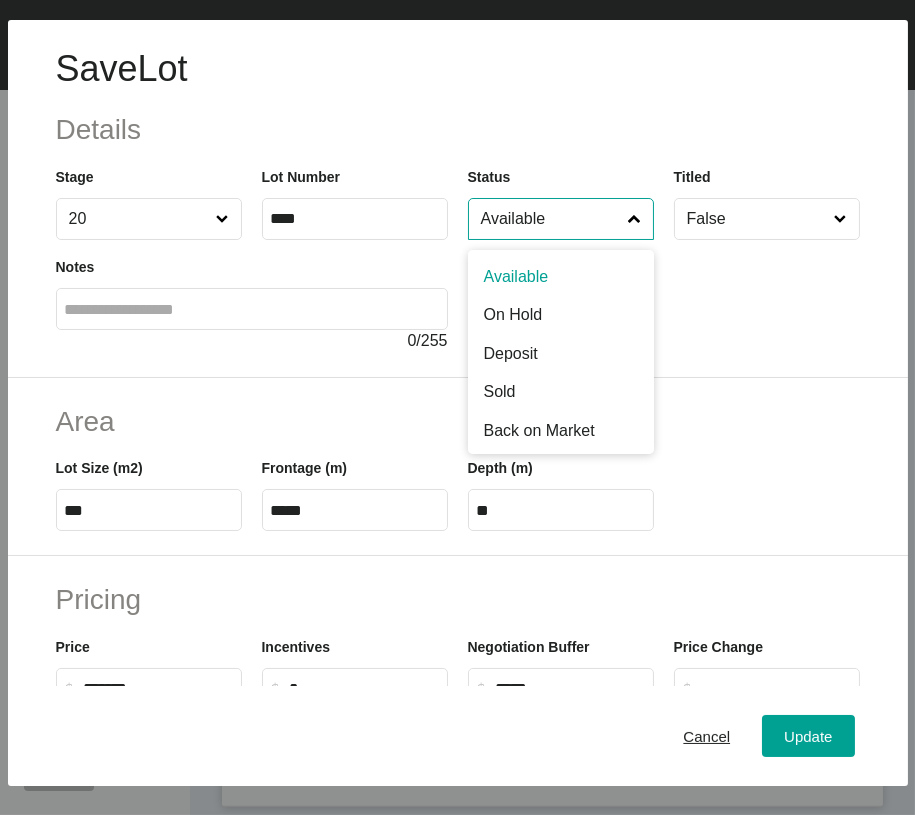 click on "Available" at bounding box center [551, 219] 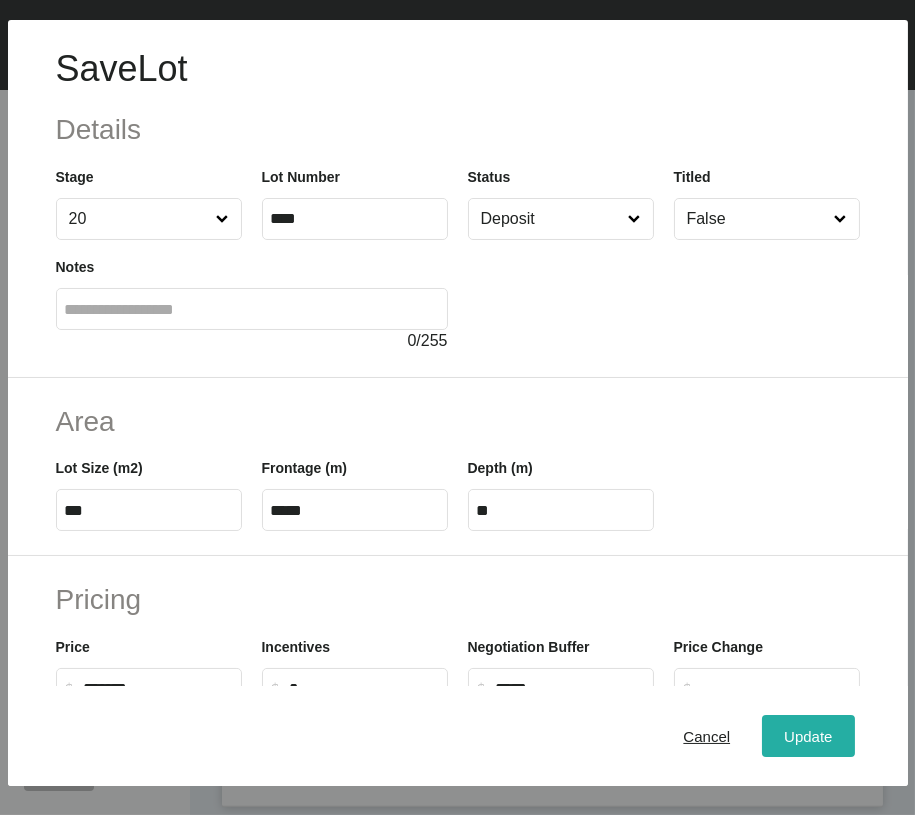 click on "Update" at bounding box center [808, 736] 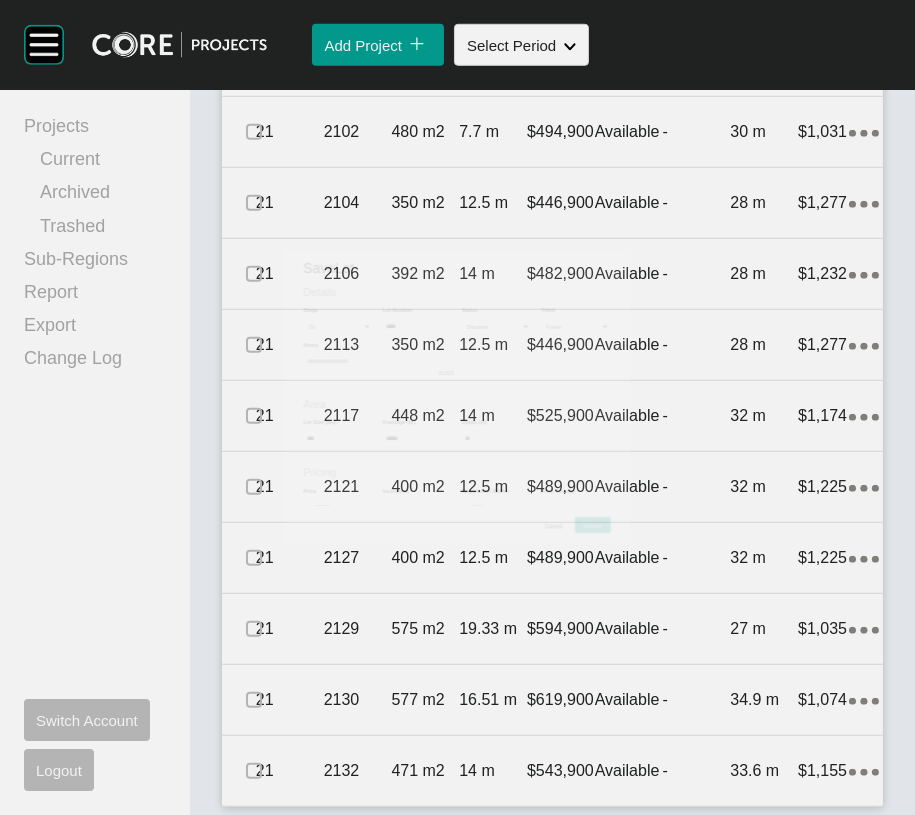 scroll, scrollTop: 2620, scrollLeft: 0, axis: vertical 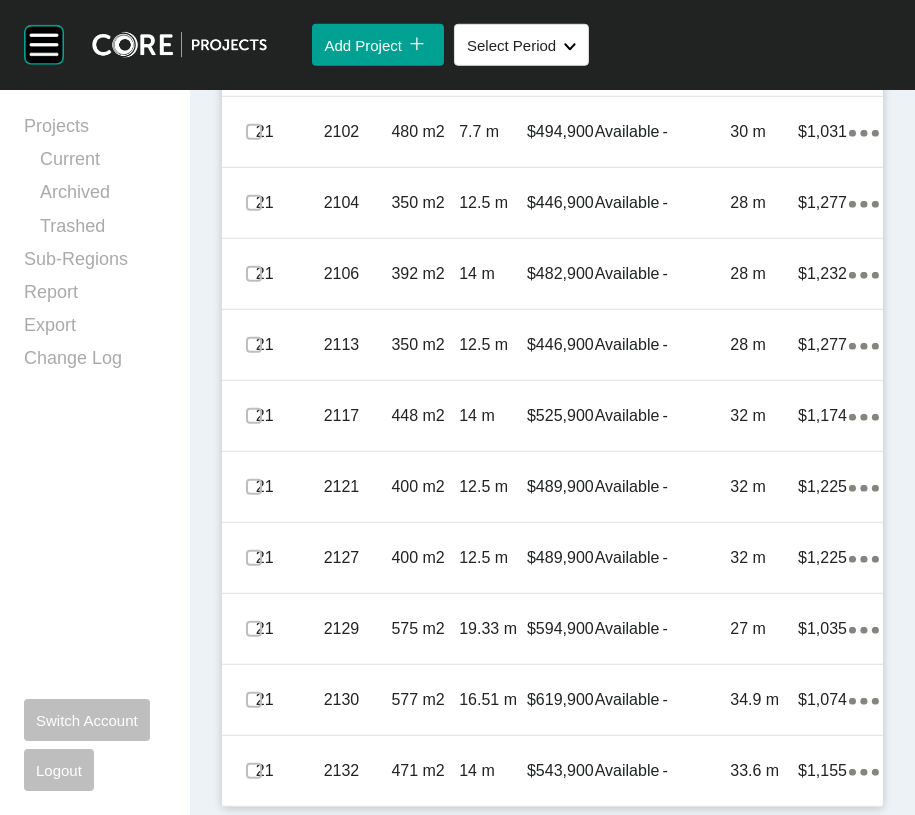 click at bounding box center (254, -10) 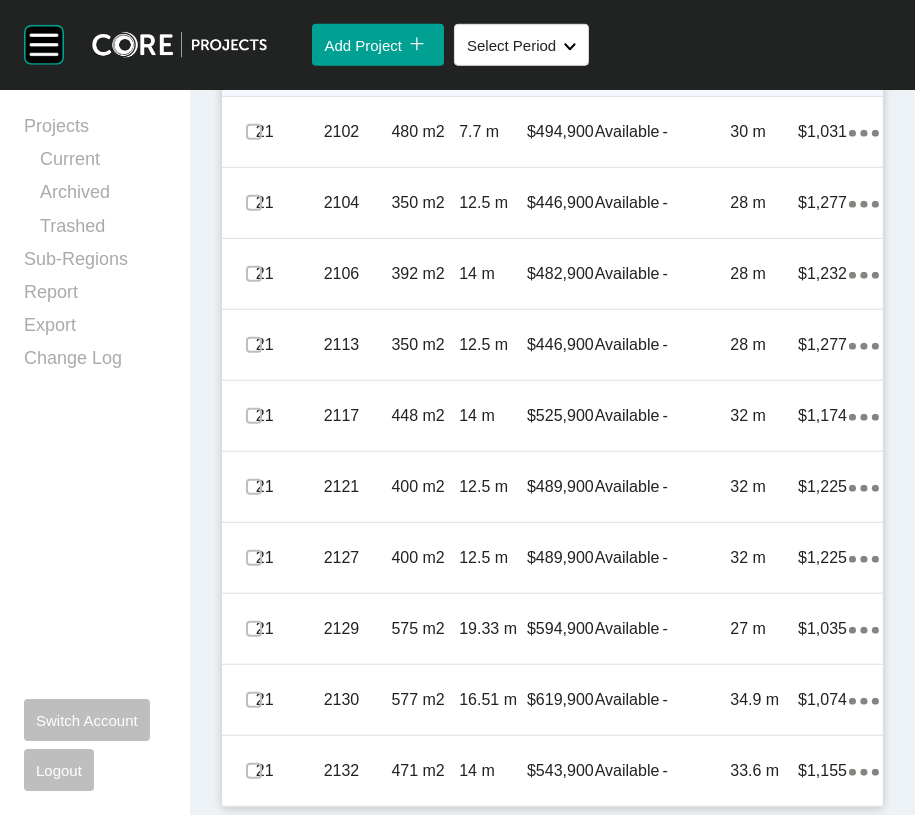 click at bounding box center (254, 61) 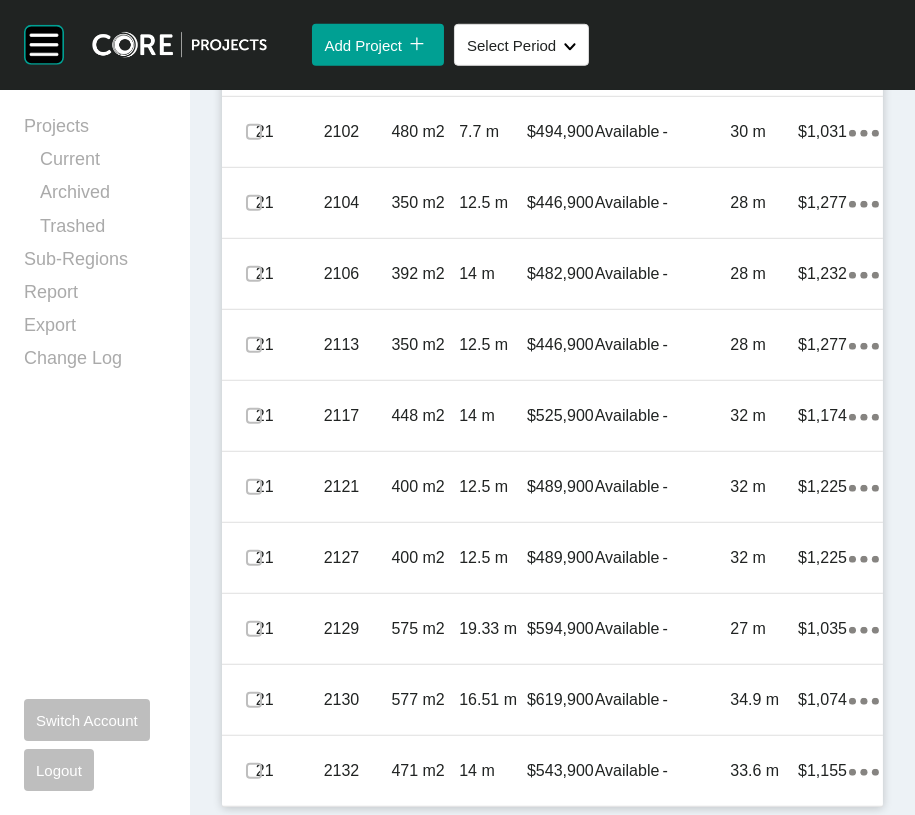 click 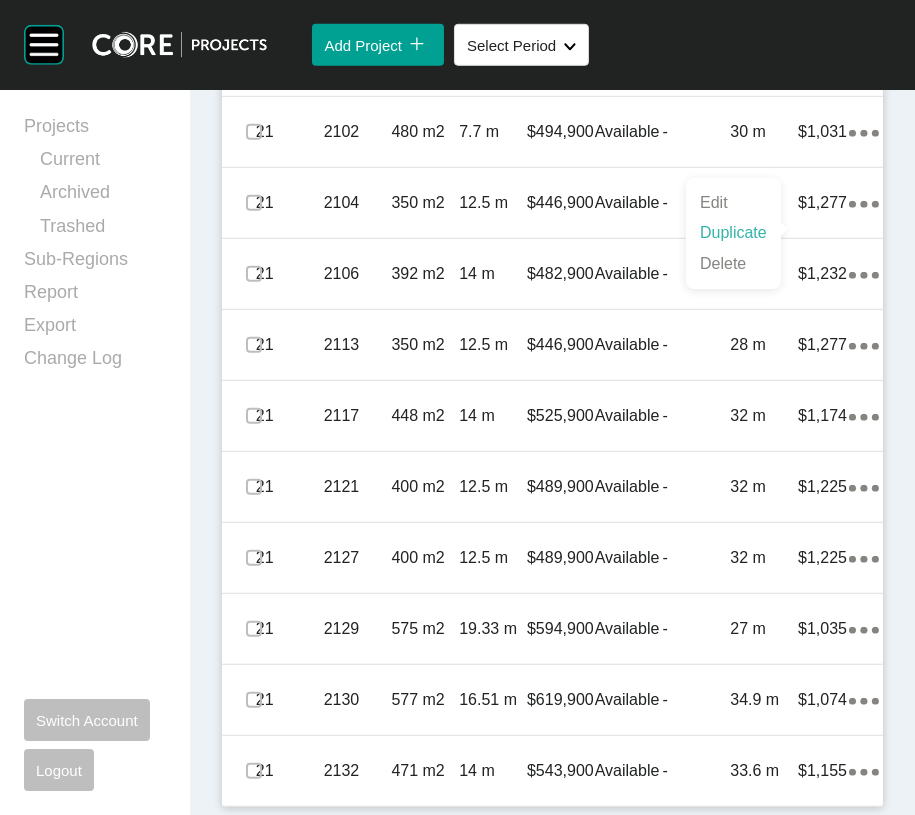 click on "Duplicate" at bounding box center [733, 233] 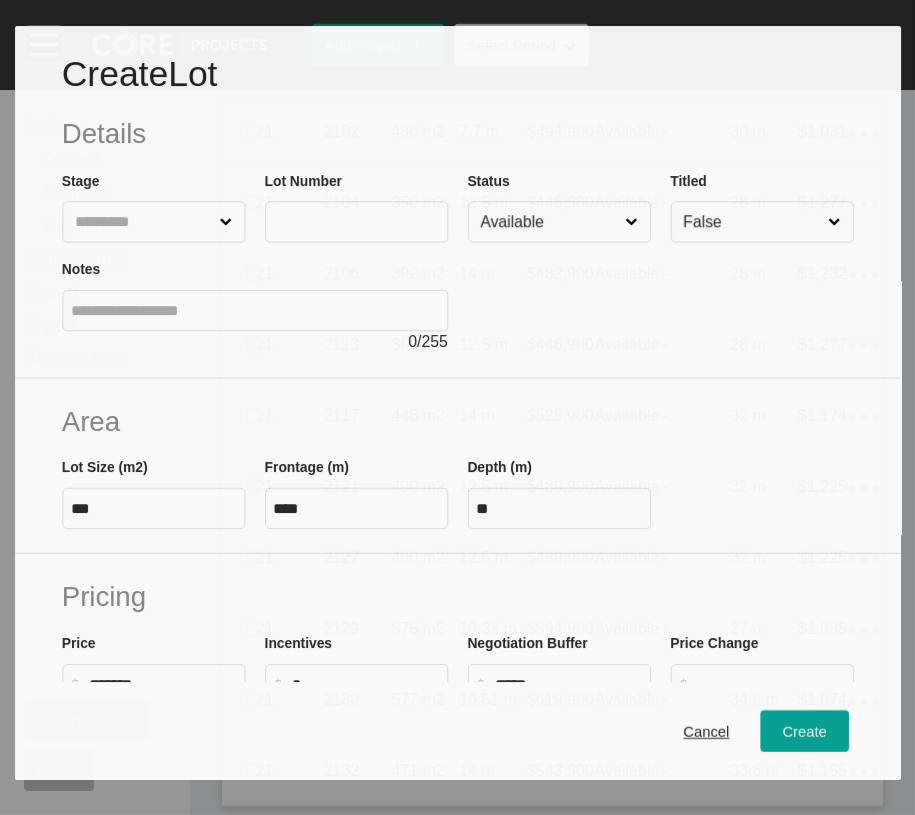 scroll, scrollTop: 2542, scrollLeft: 0, axis: vertical 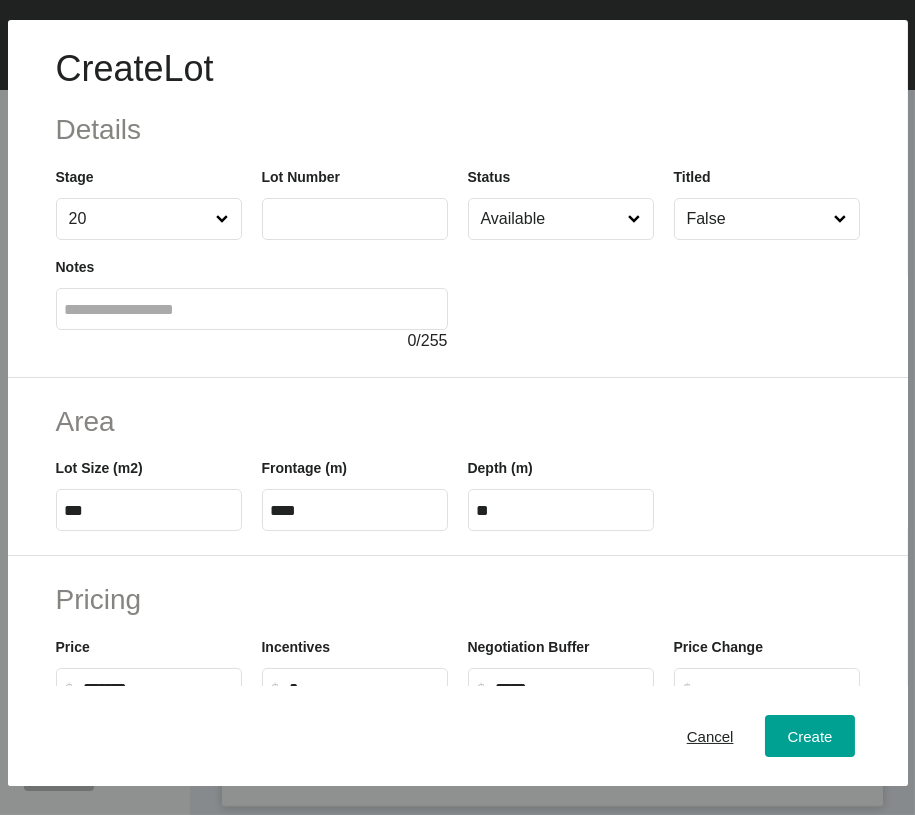 click at bounding box center (355, 218) 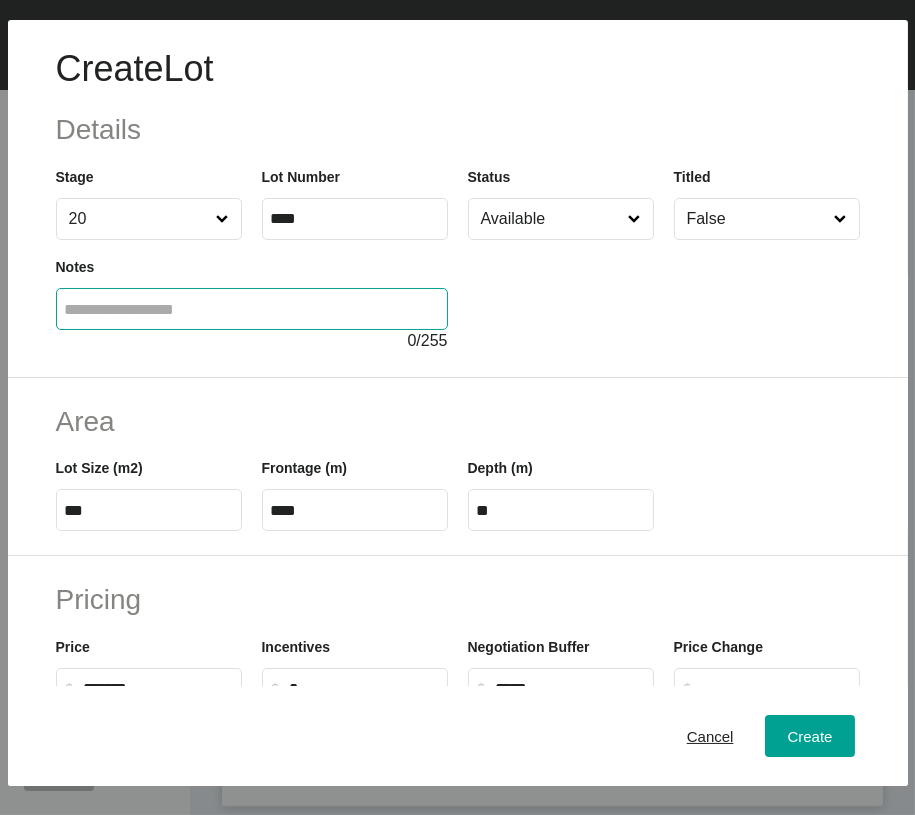 drag, startPoint x: 345, startPoint y: 378, endPoint x: 391, endPoint y: 358, distance: 50.159744 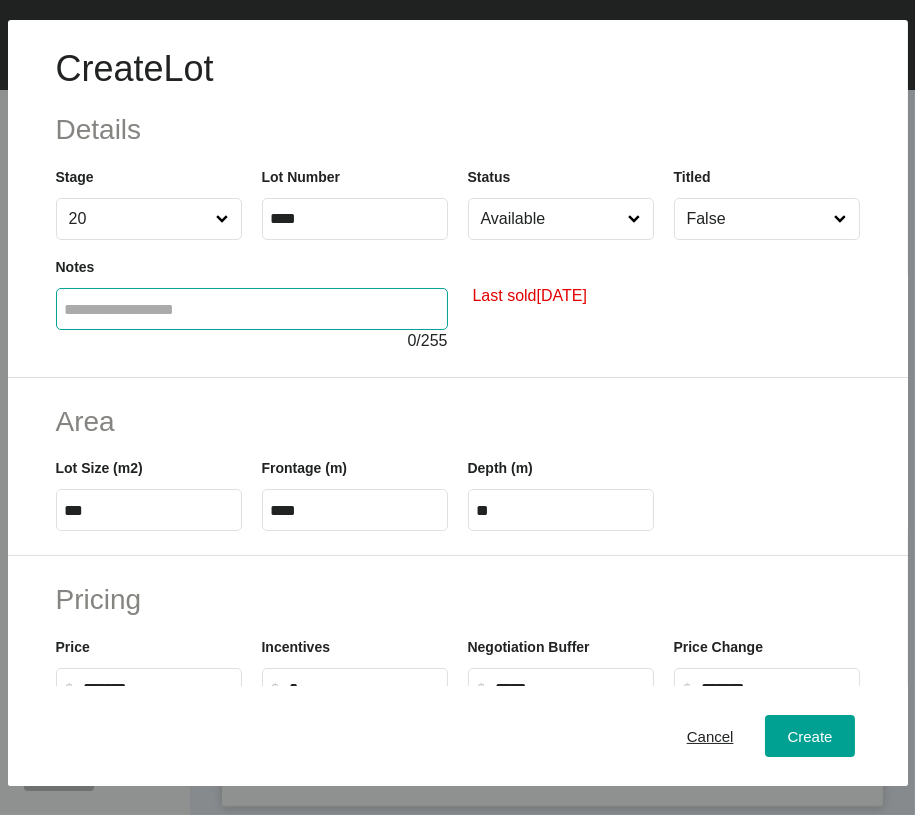 click on "Available" at bounding box center (551, 219) 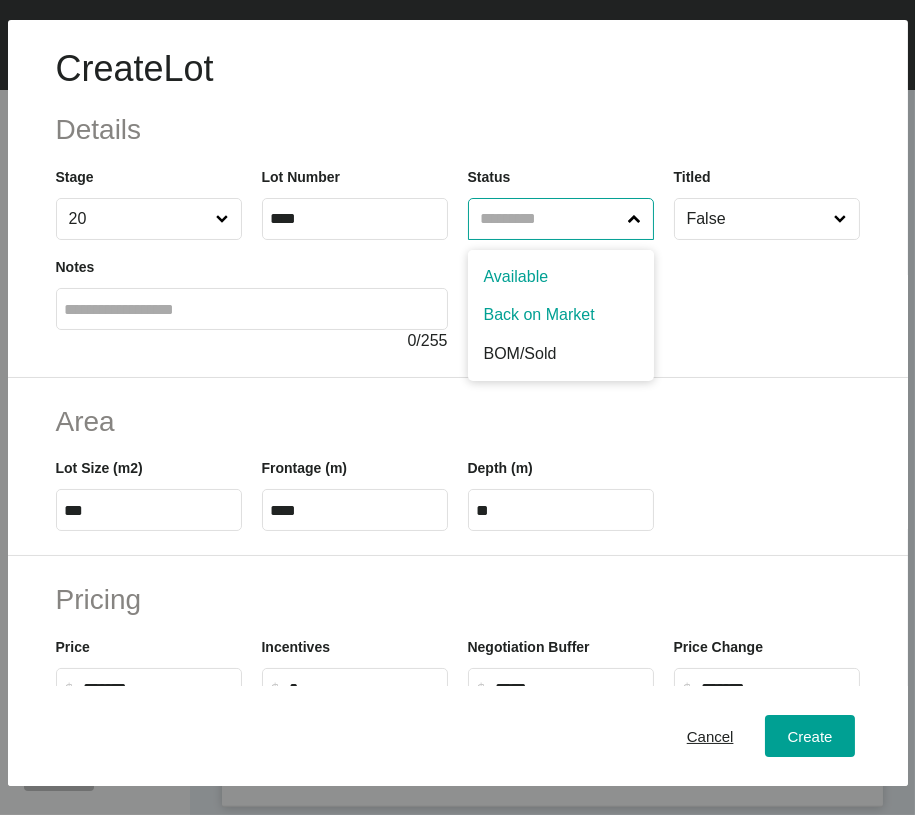 drag, startPoint x: 539, startPoint y: 383, endPoint x: 611, endPoint y: 369, distance: 73.34848 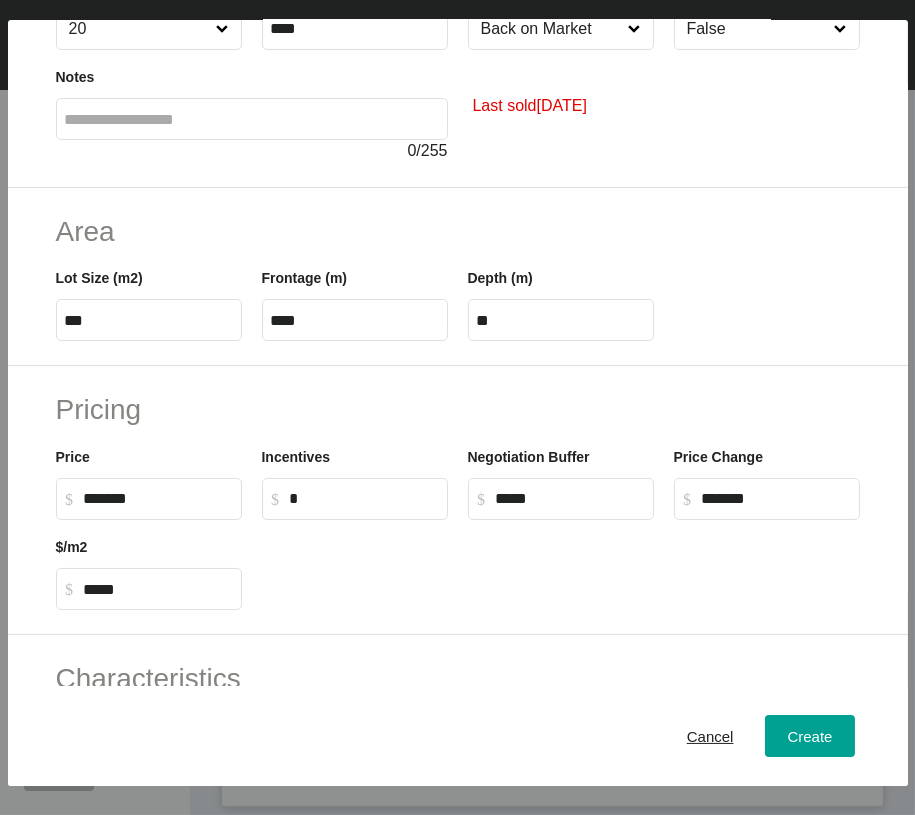 scroll, scrollTop: 270, scrollLeft: 0, axis: vertical 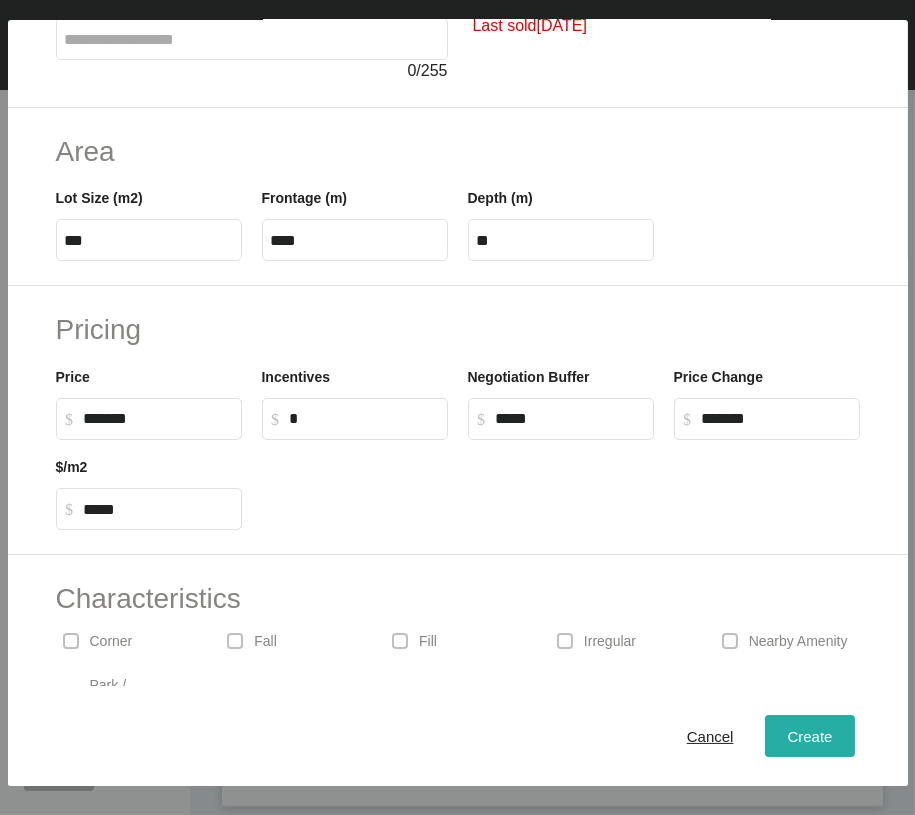 click on "Create" at bounding box center [809, 736] 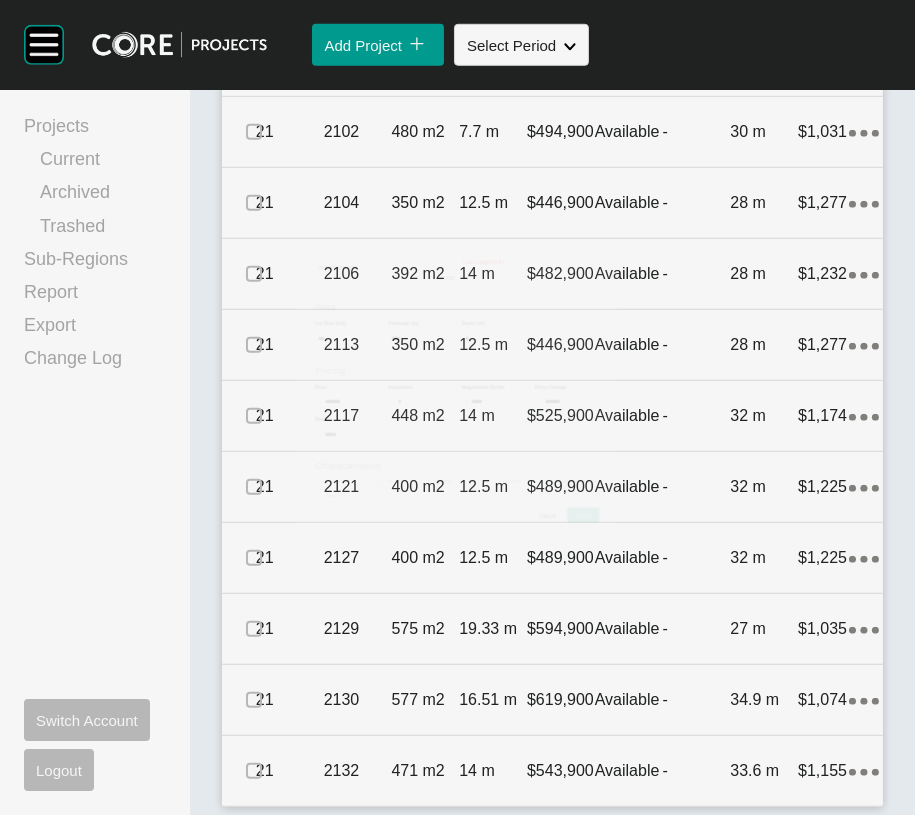 scroll, scrollTop: 2620, scrollLeft: 0, axis: vertical 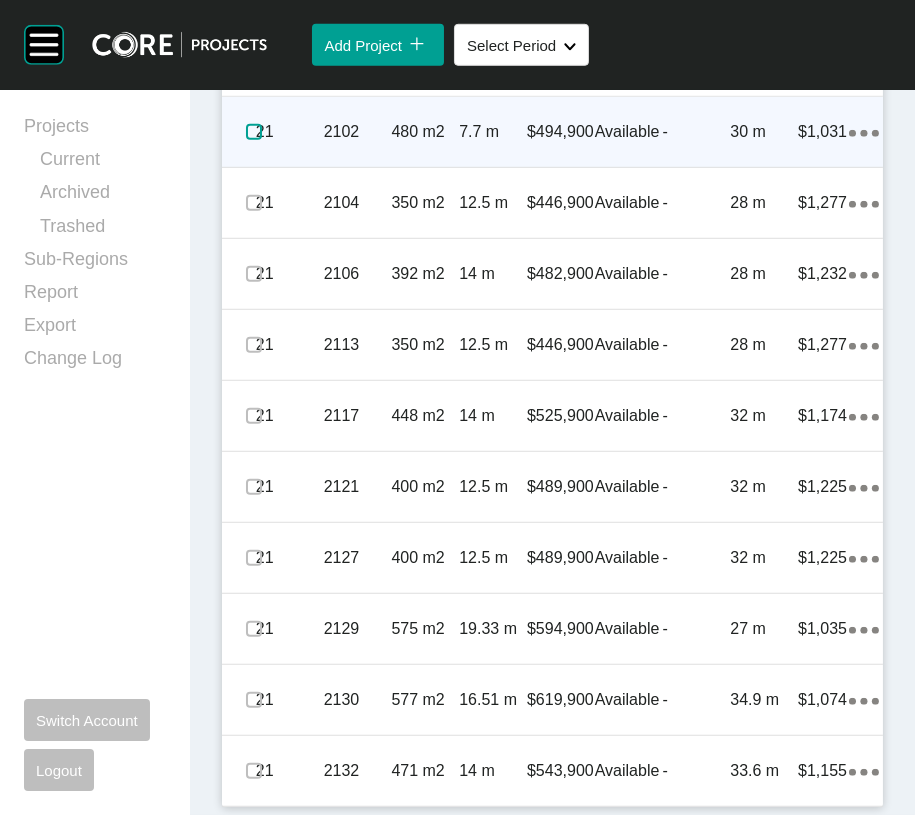 click at bounding box center [254, 132] 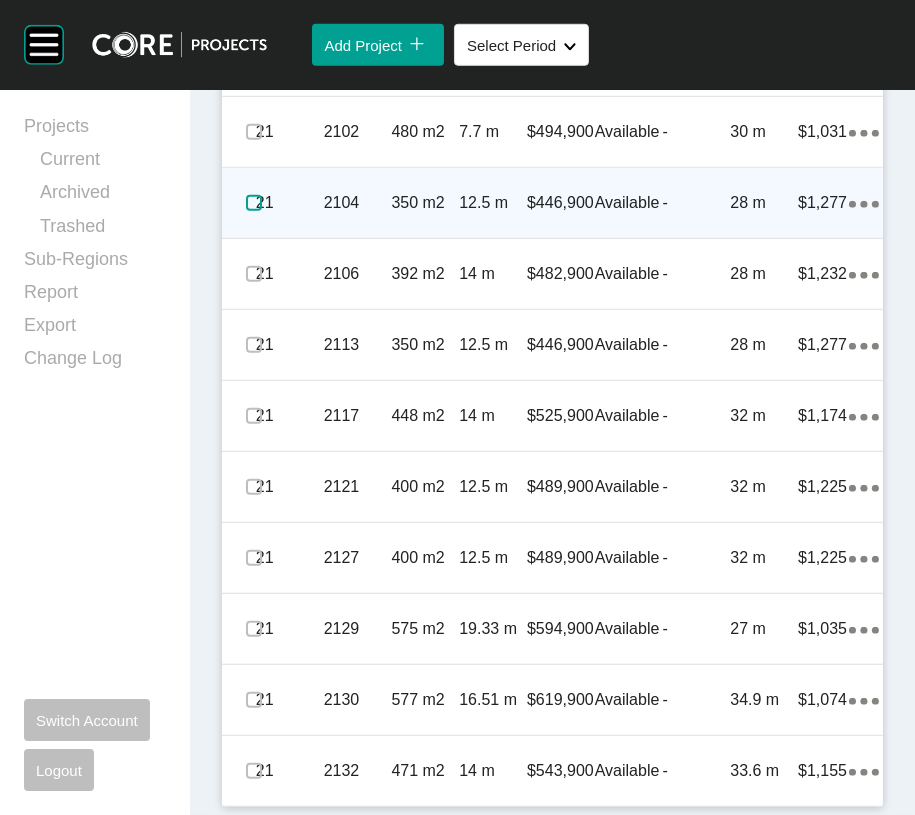 click at bounding box center [254, 203] 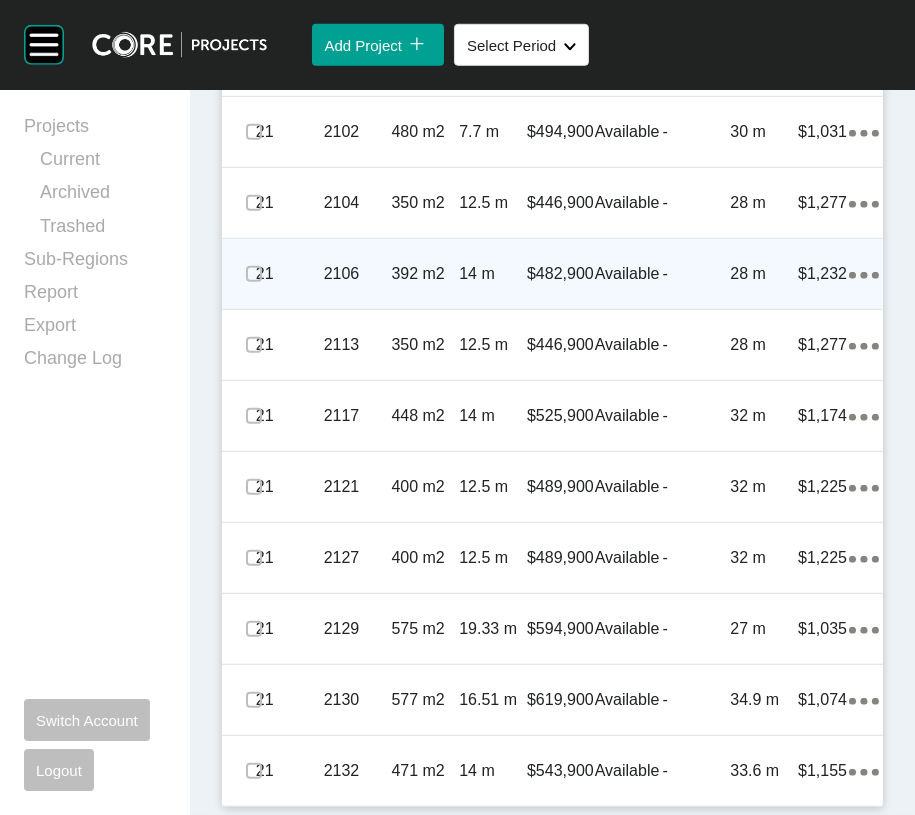 click 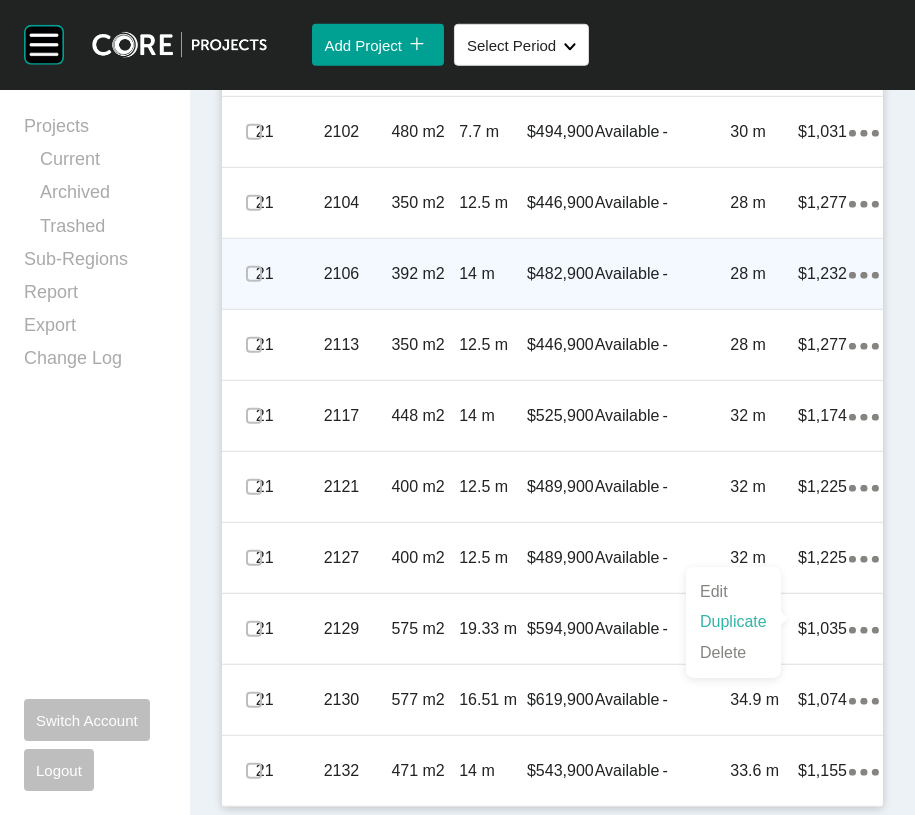click on "Duplicate" at bounding box center [733, 622] 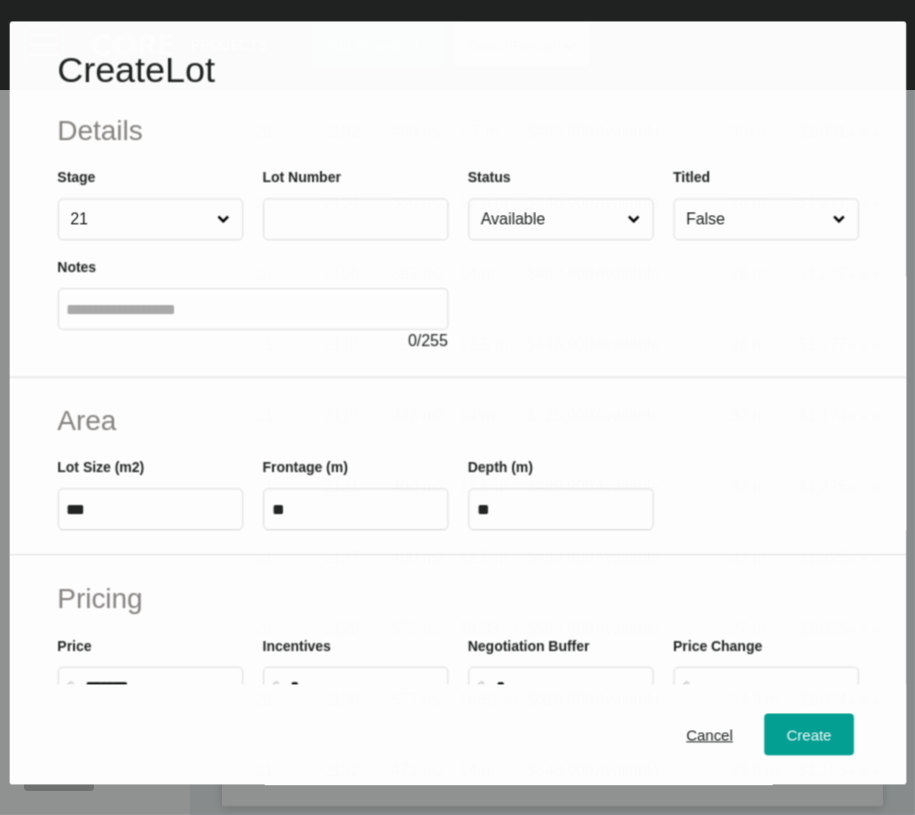 scroll, scrollTop: 3038, scrollLeft: 0, axis: vertical 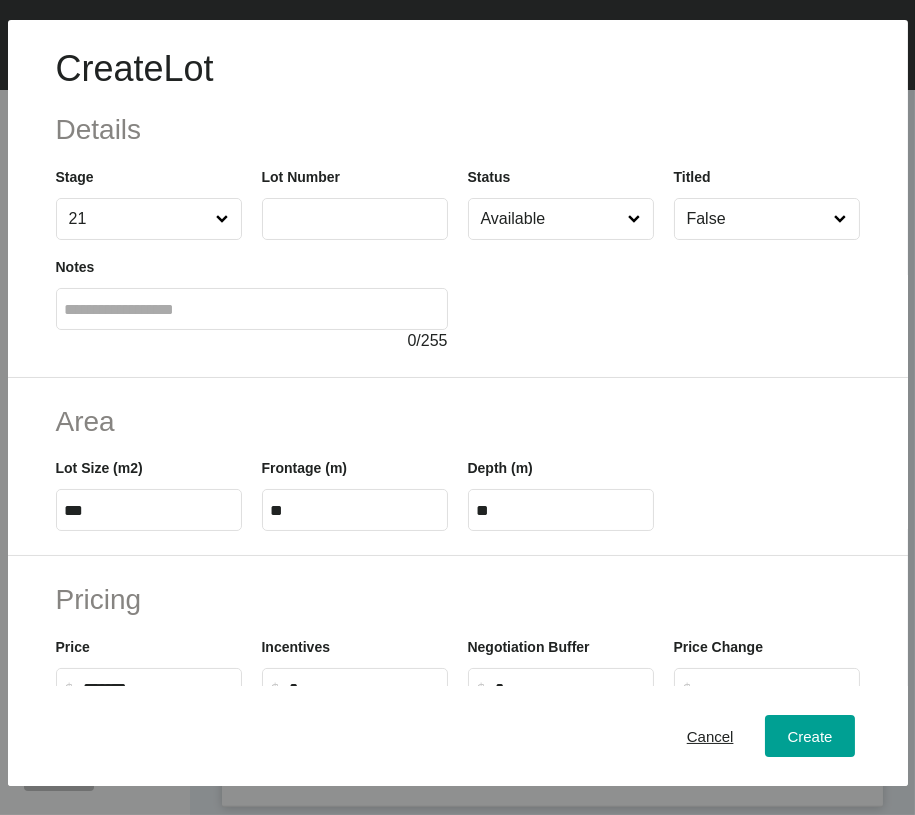 click at bounding box center (355, 219) 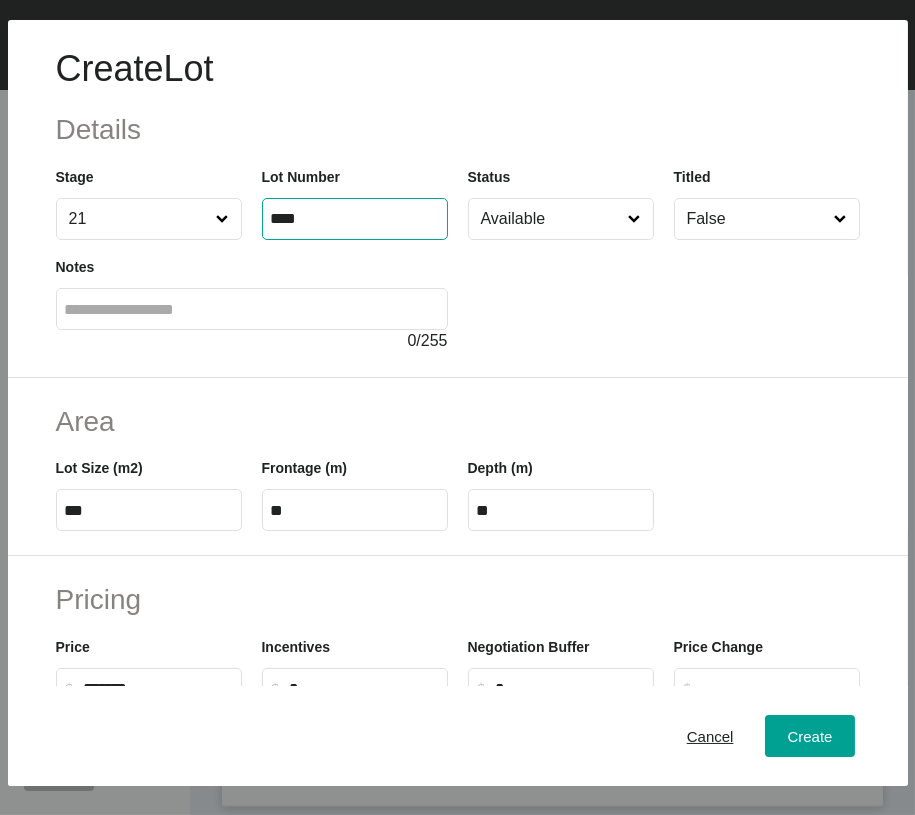 click at bounding box center (252, 309) 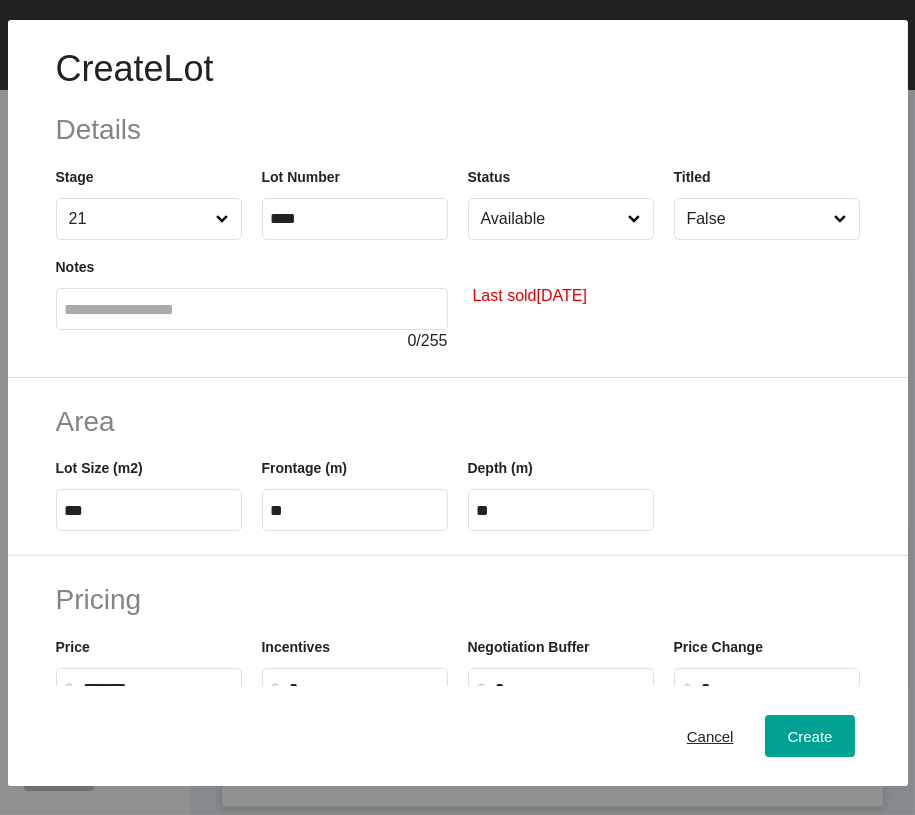 click on "Cancel" at bounding box center [710, 736] 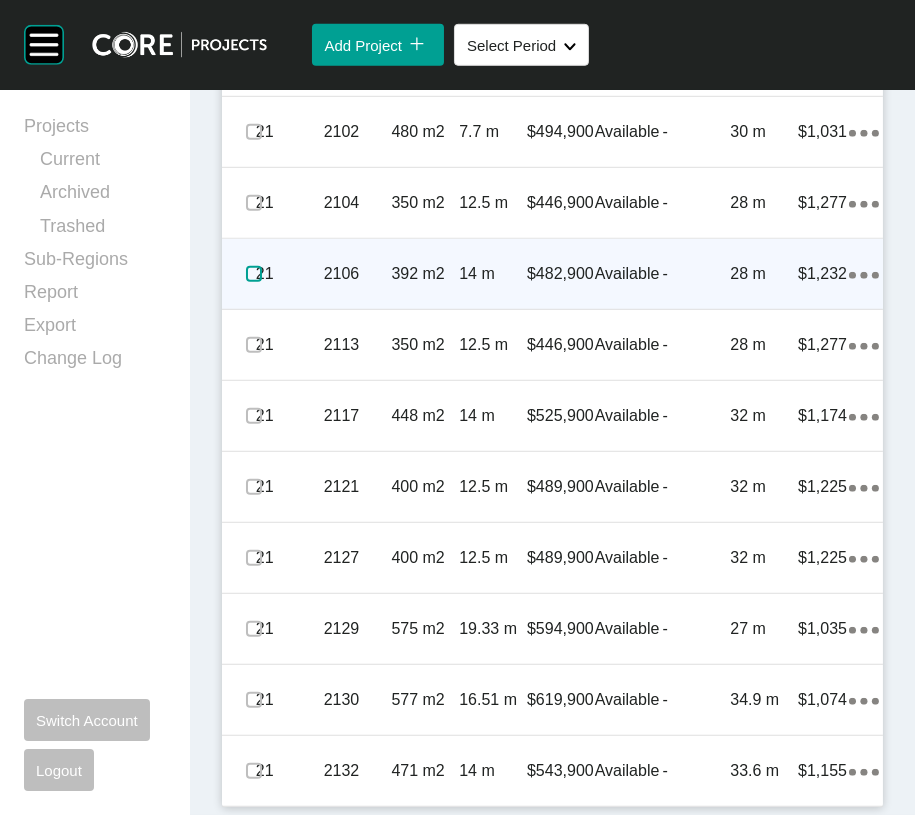 click at bounding box center [254, 274] 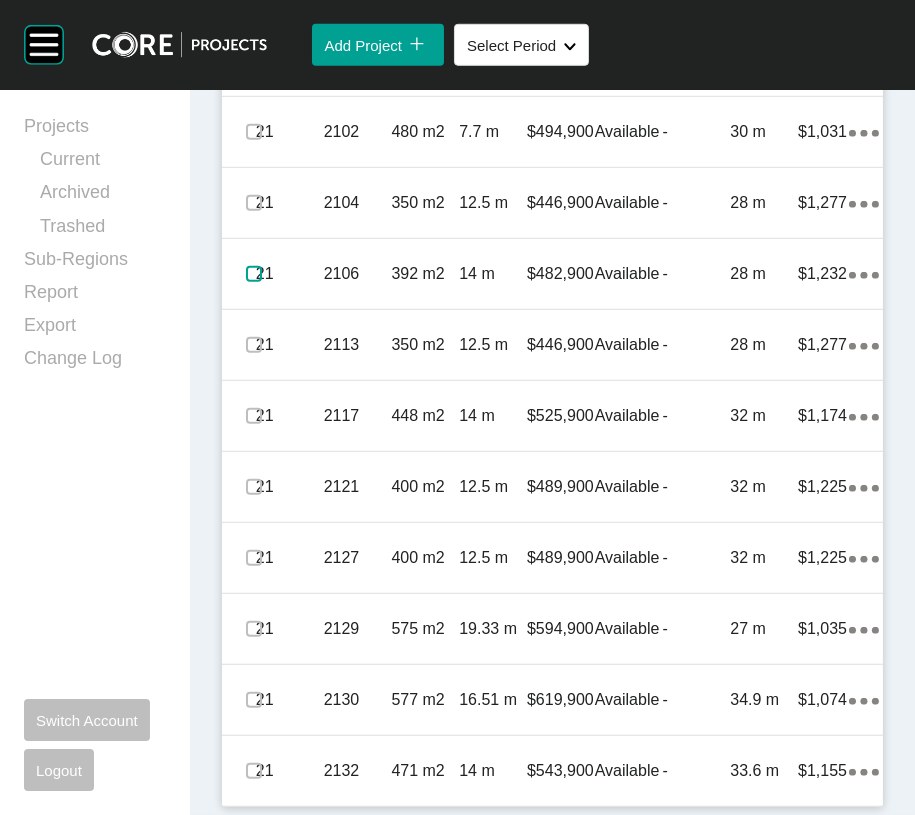 scroll, scrollTop: 3152, scrollLeft: 0, axis: vertical 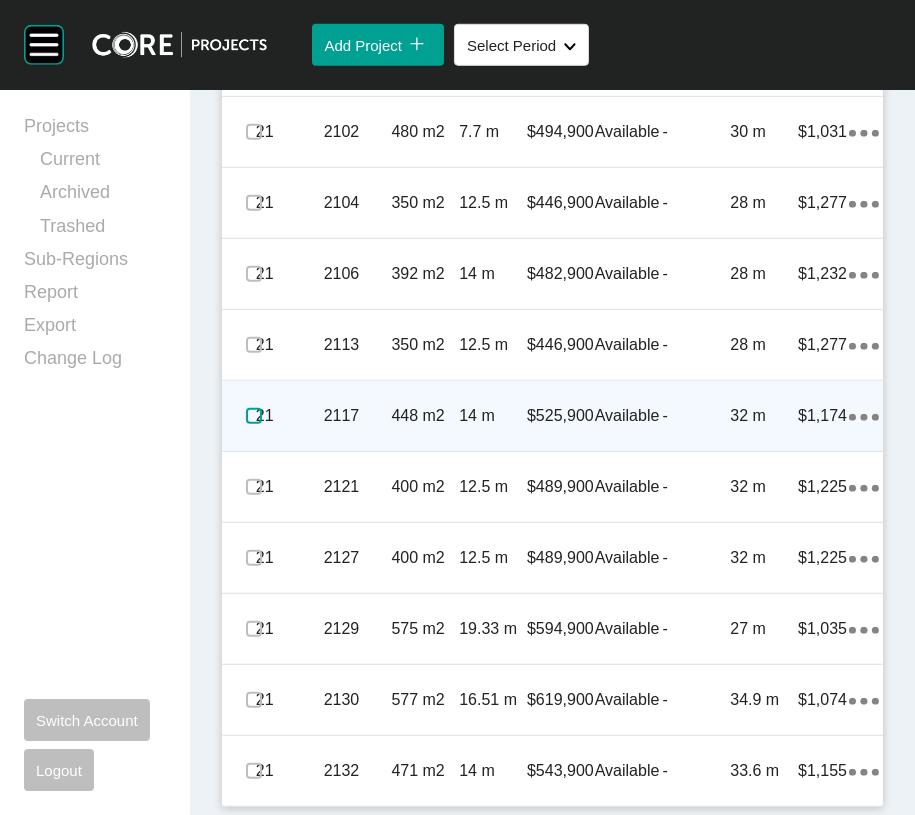 click at bounding box center [254, 416] 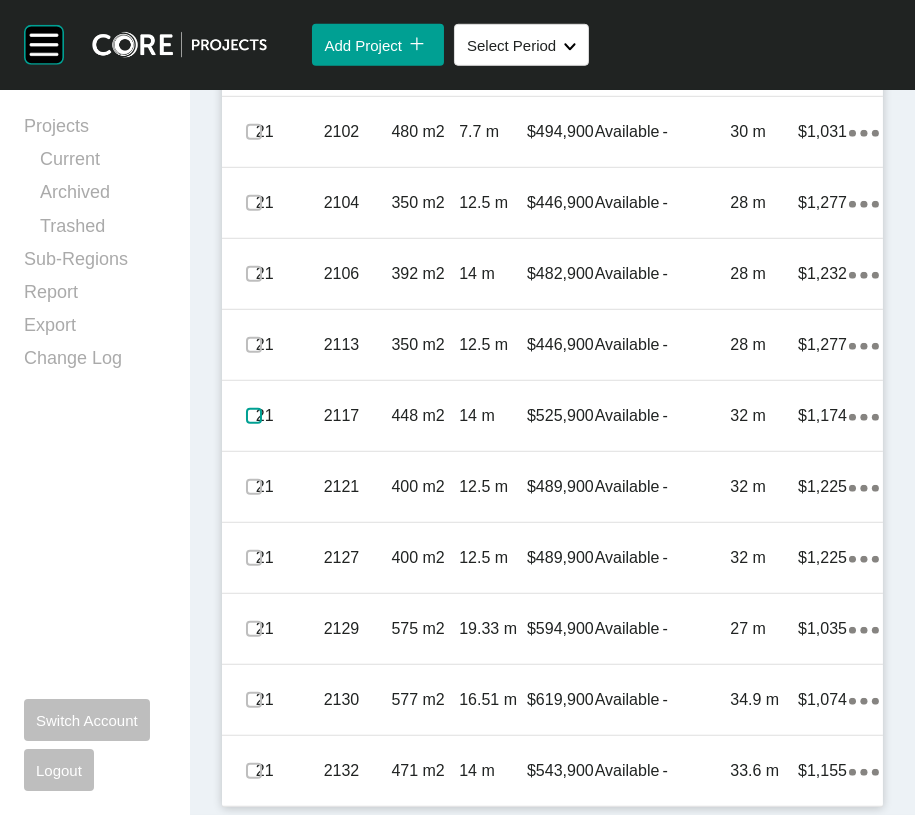 scroll, scrollTop: 3350, scrollLeft: 0, axis: vertical 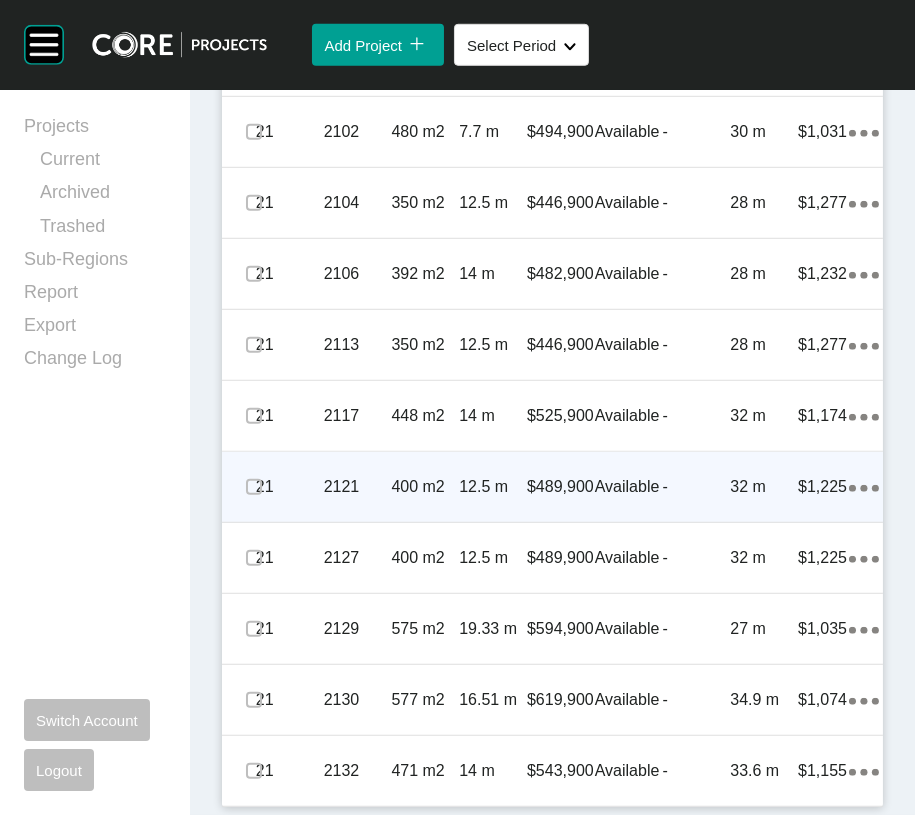 click on "-" at bounding box center [697, 487] 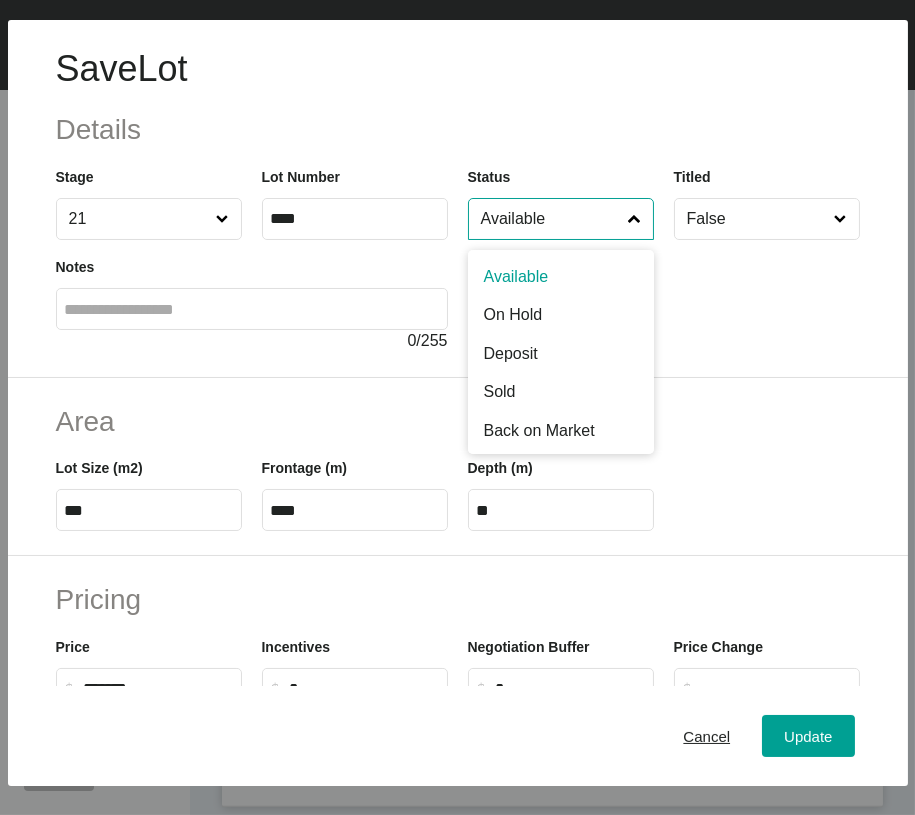 click on "Available" at bounding box center (551, 219) 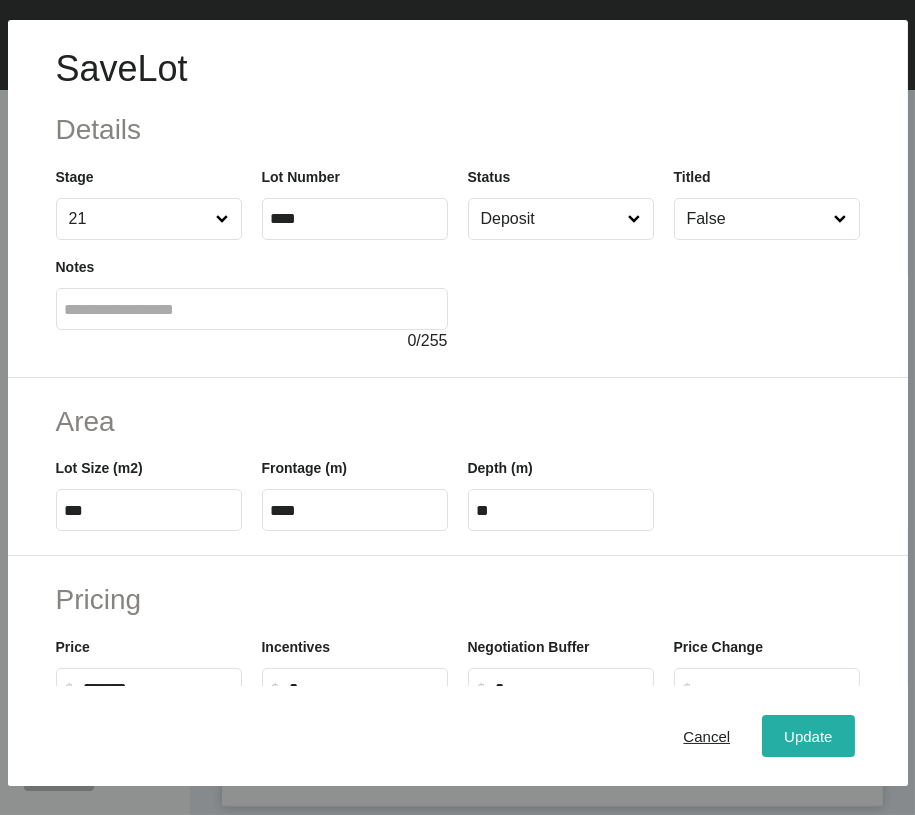 click on "Update" at bounding box center [808, 736] 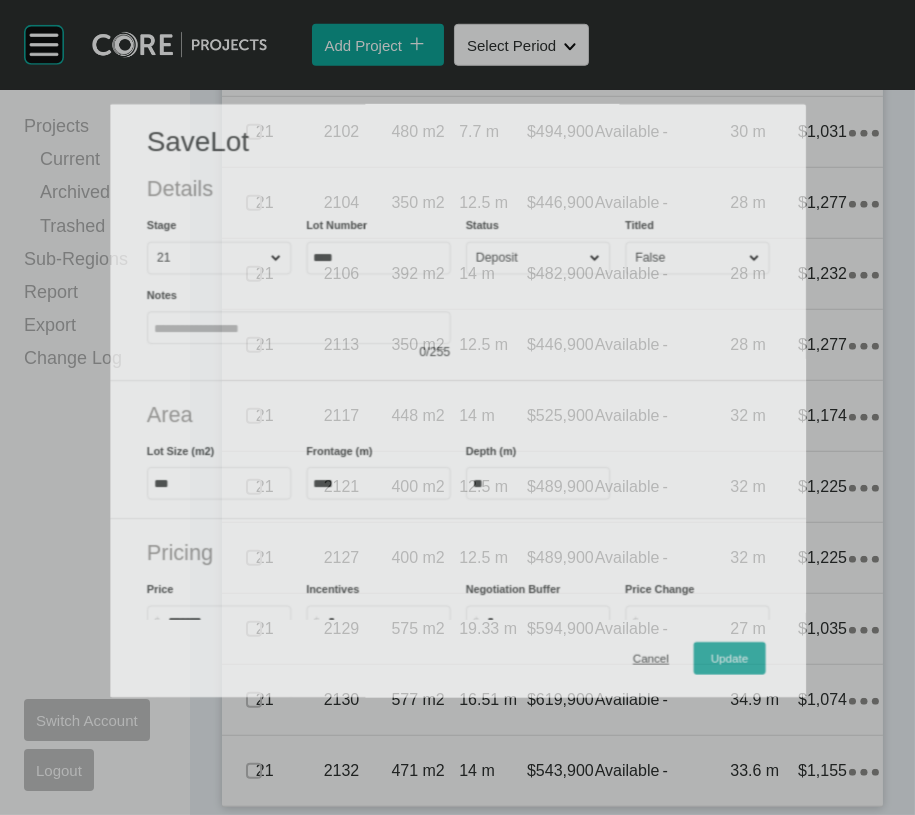 scroll, scrollTop: 3427, scrollLeft: 0, axis: vertical 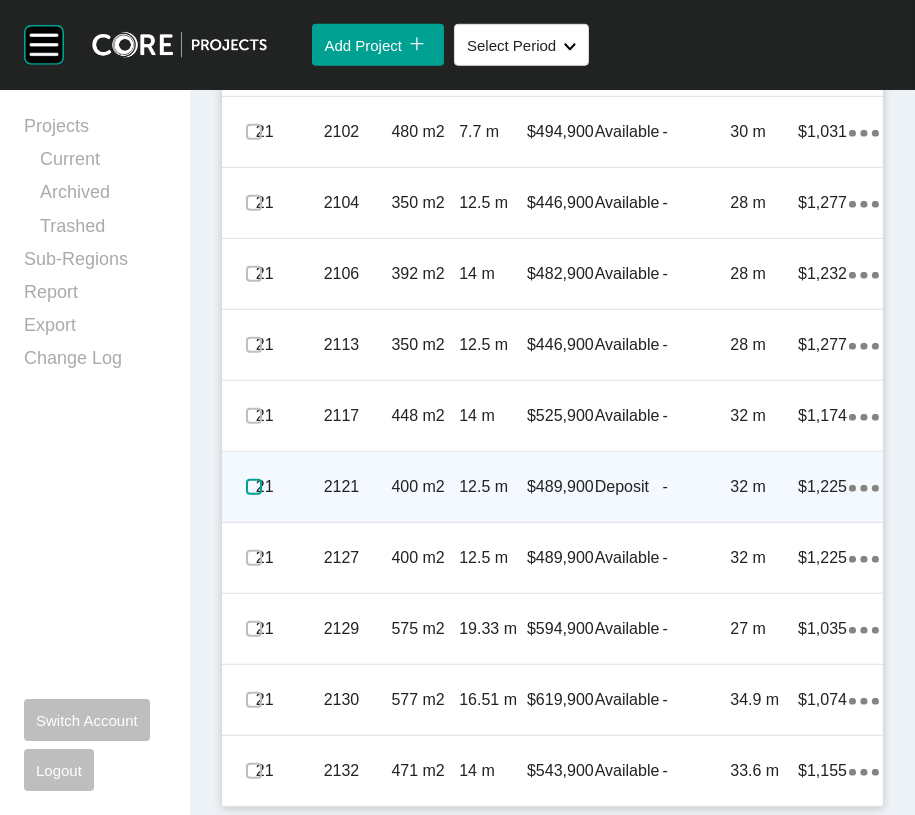 click at bounding box center (254, 487) 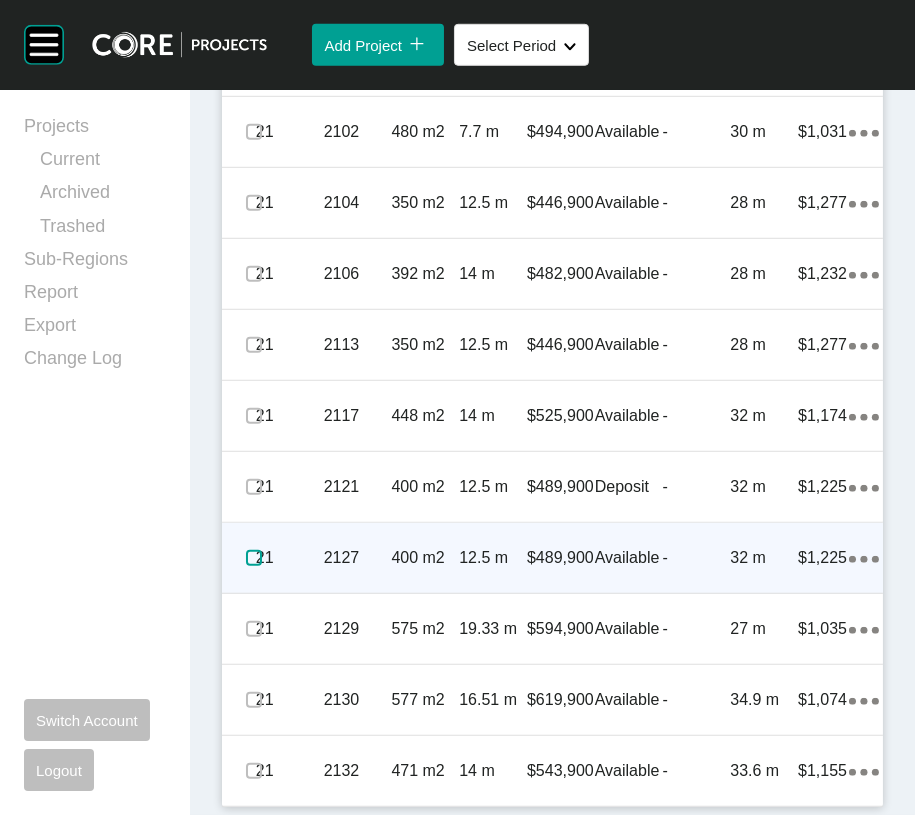 click at bounding box center [254, 558] 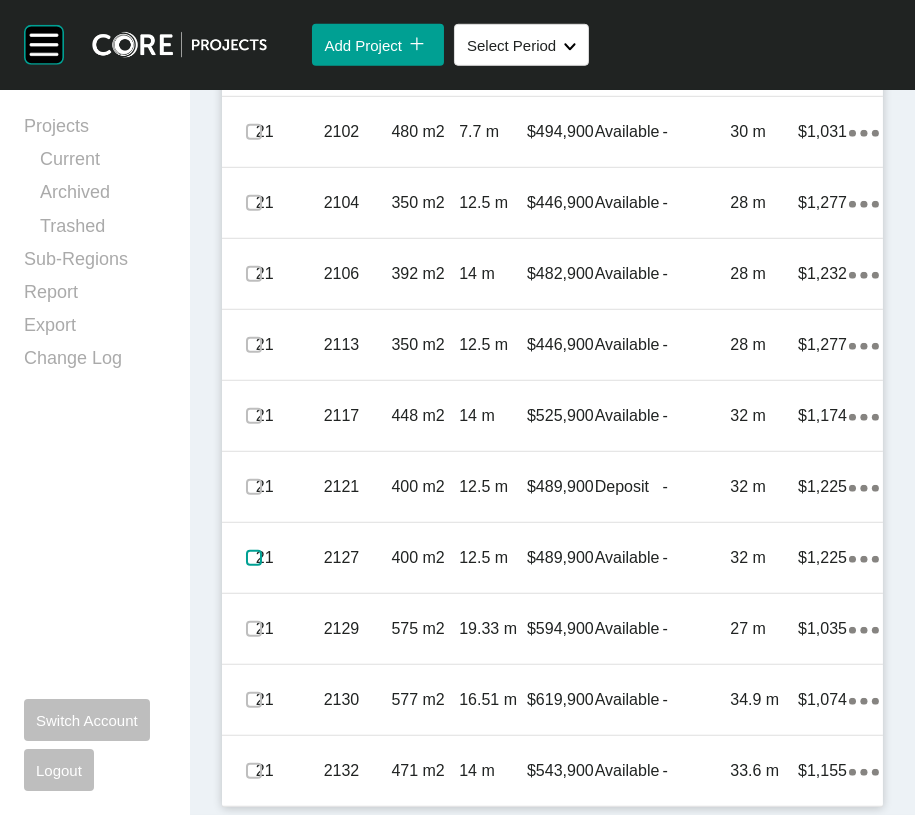 scroll, scrollTop: 3499, scrollLeft: 0, axis: vertical 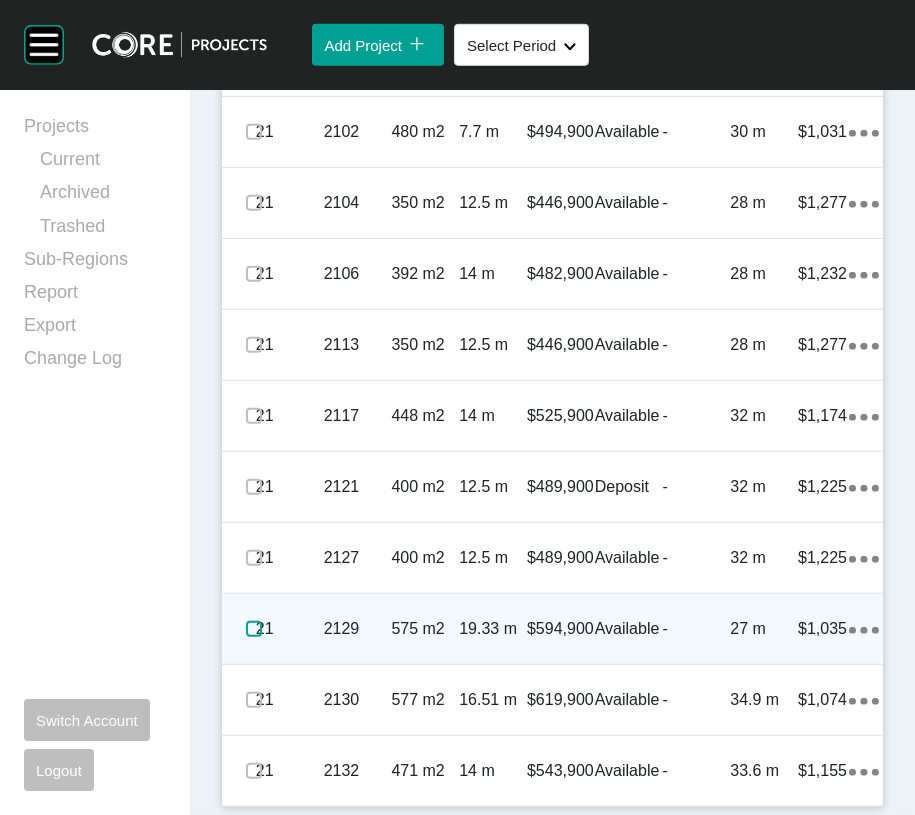 click at bounding box center [254, 629] 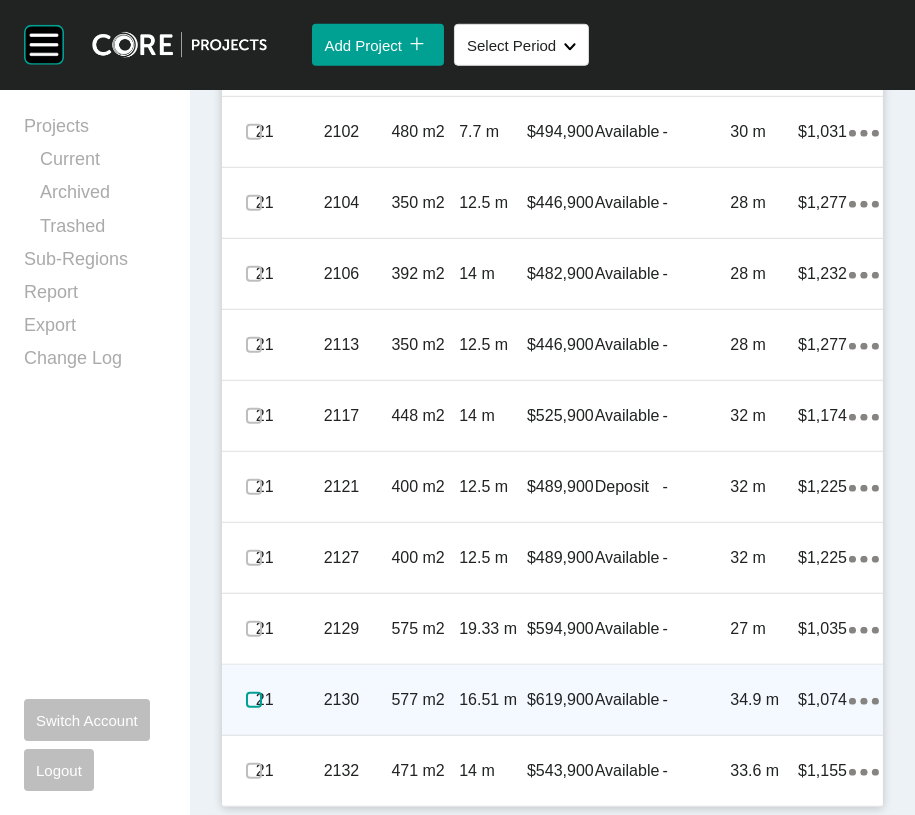 click at bounding box center (254, 700) 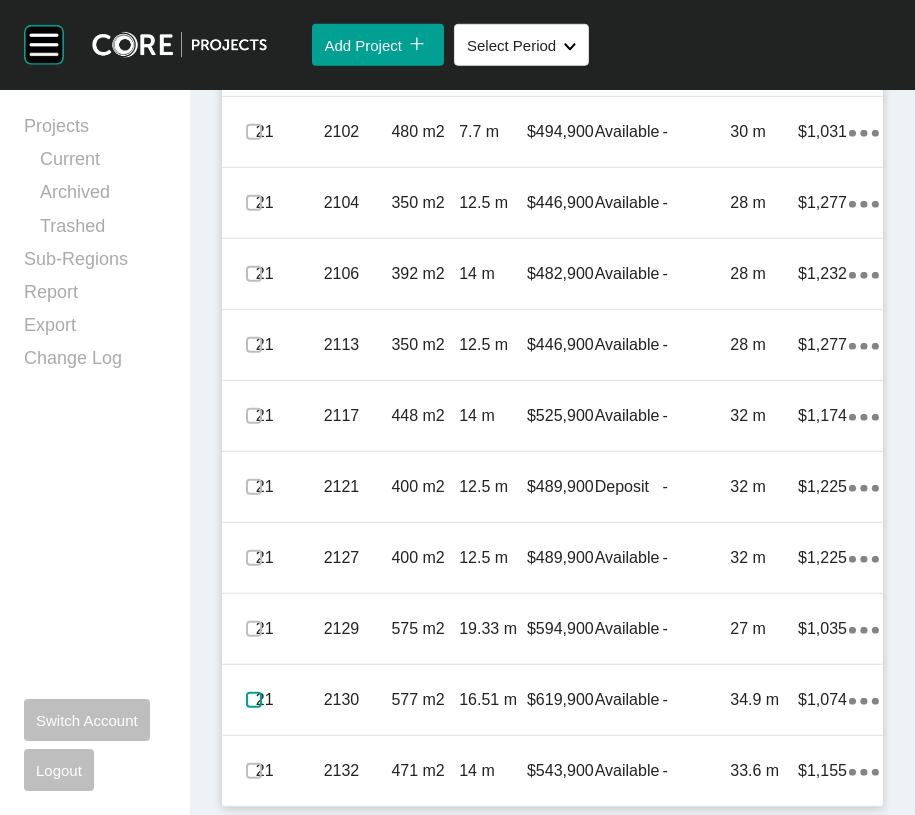scroll, scrollTop: 3752, scrollLeft: 0, axis: vertical 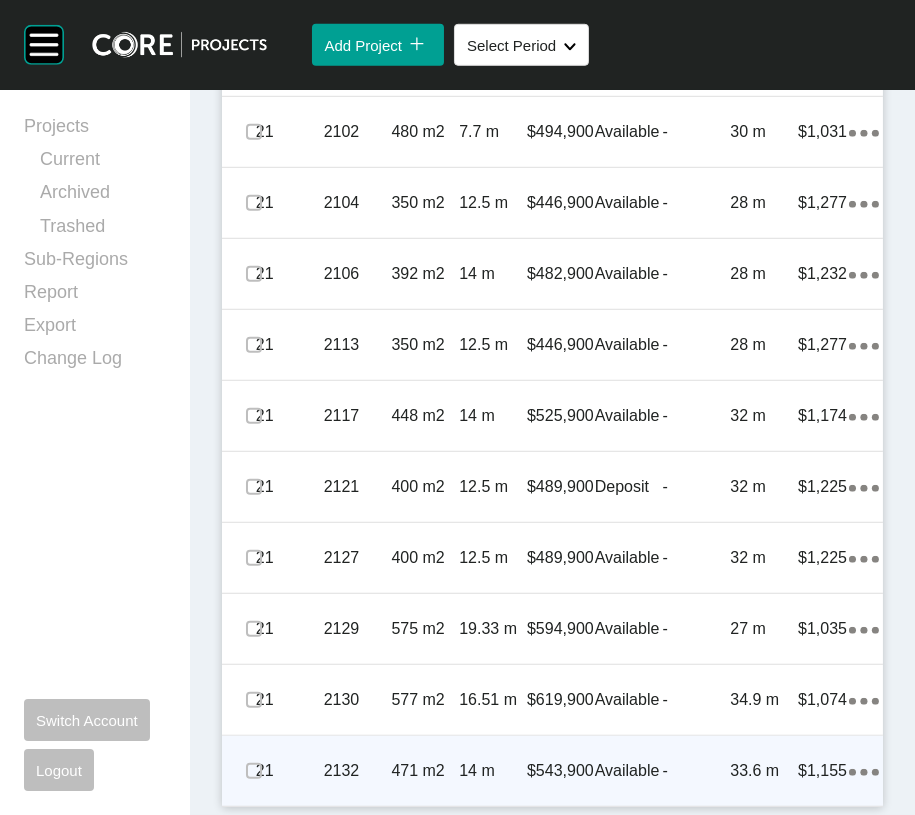 click 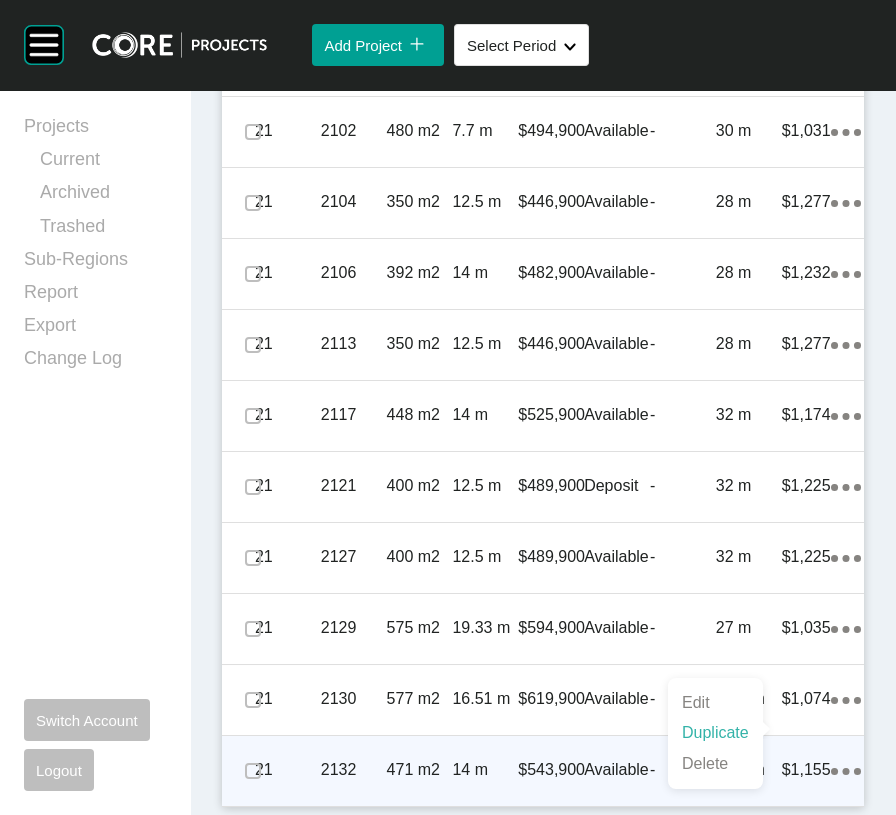 click on "Duplicate" at bounding box center [715, 733] 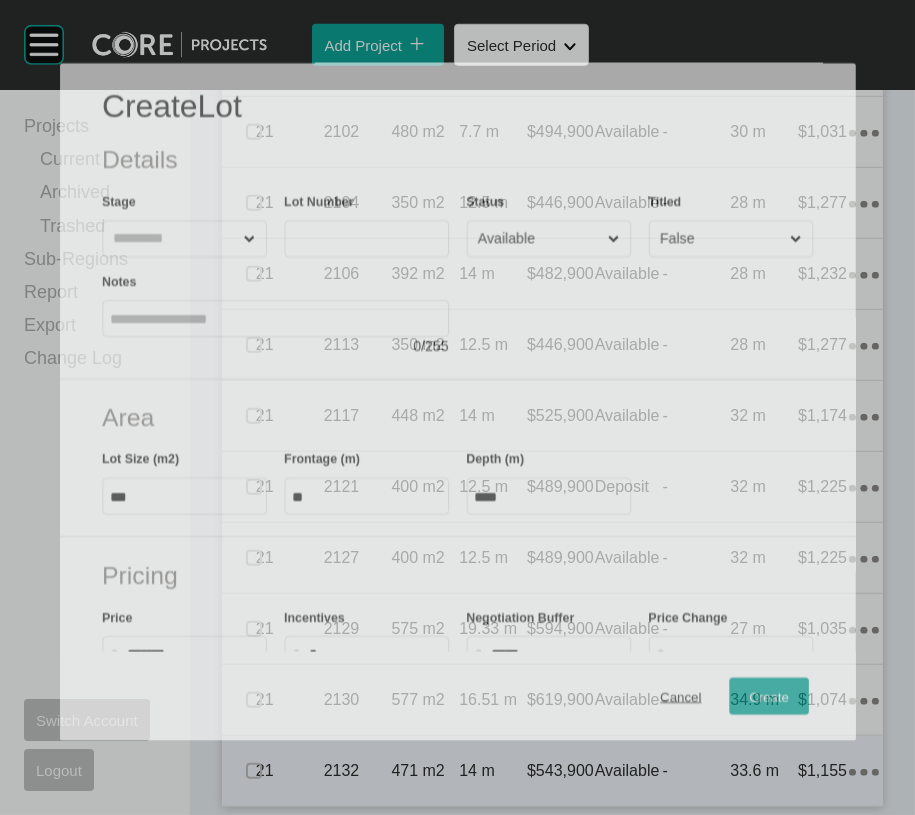 scroll, scrollTop: 3675, scrollLeft: 0, axis: vertical 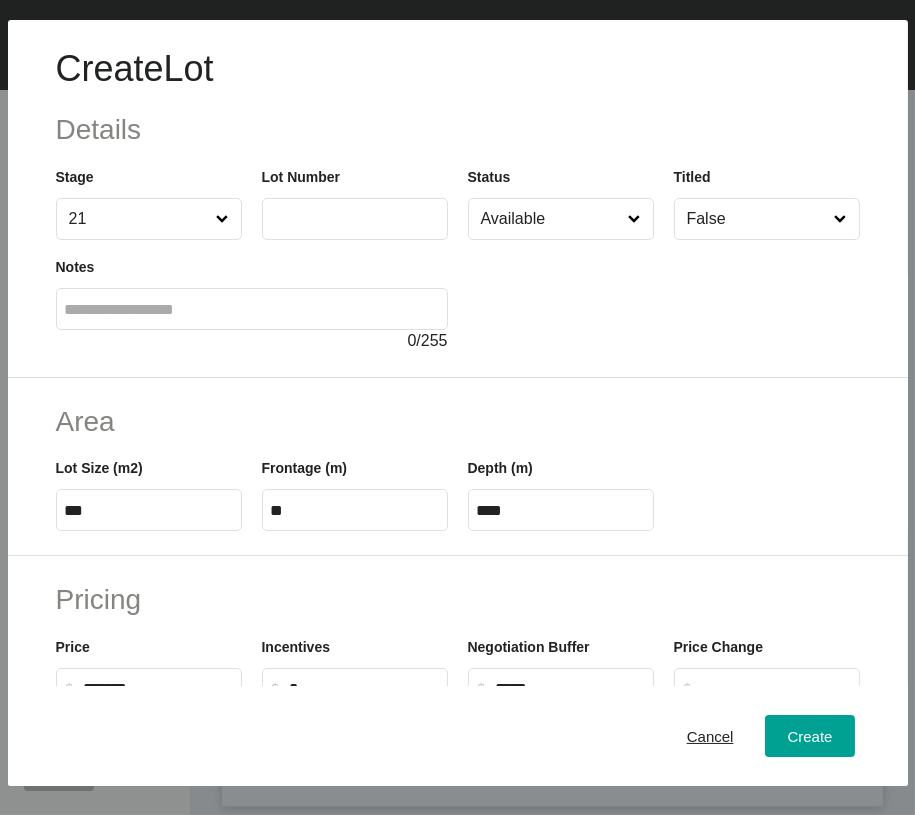 click at bounding box center [355, 219] 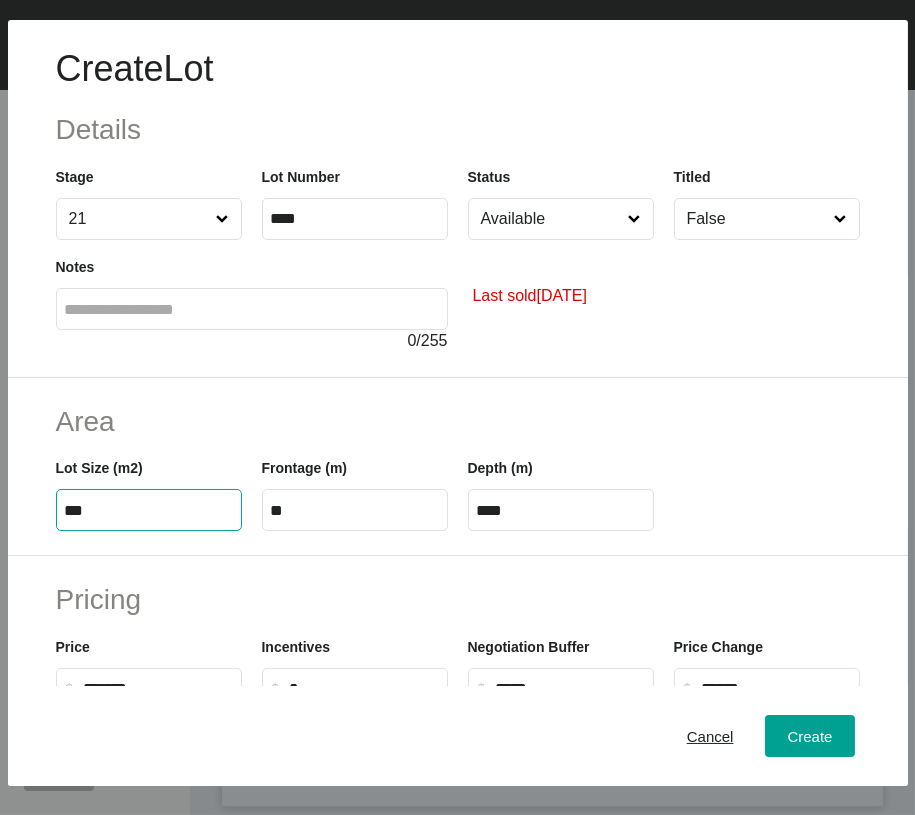 drag, startPoint x: 79, startPoint y: 634, endPoint x: 151, endPoint y: 616, distance: 74.215904 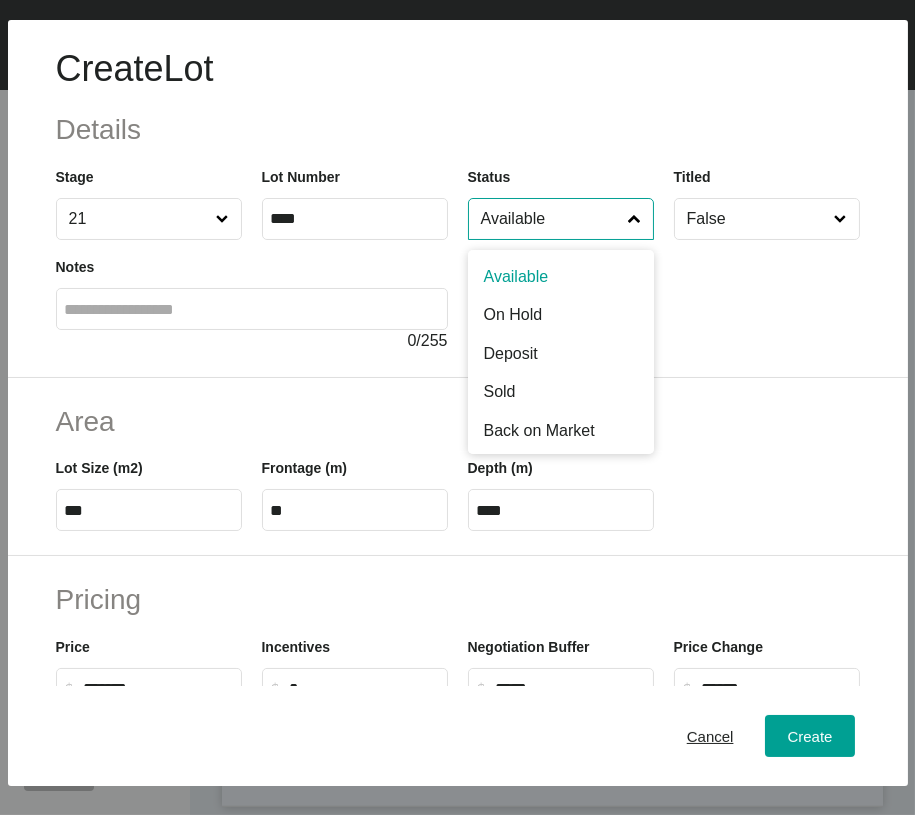 click on "Available" at bounding box center (551, 219) 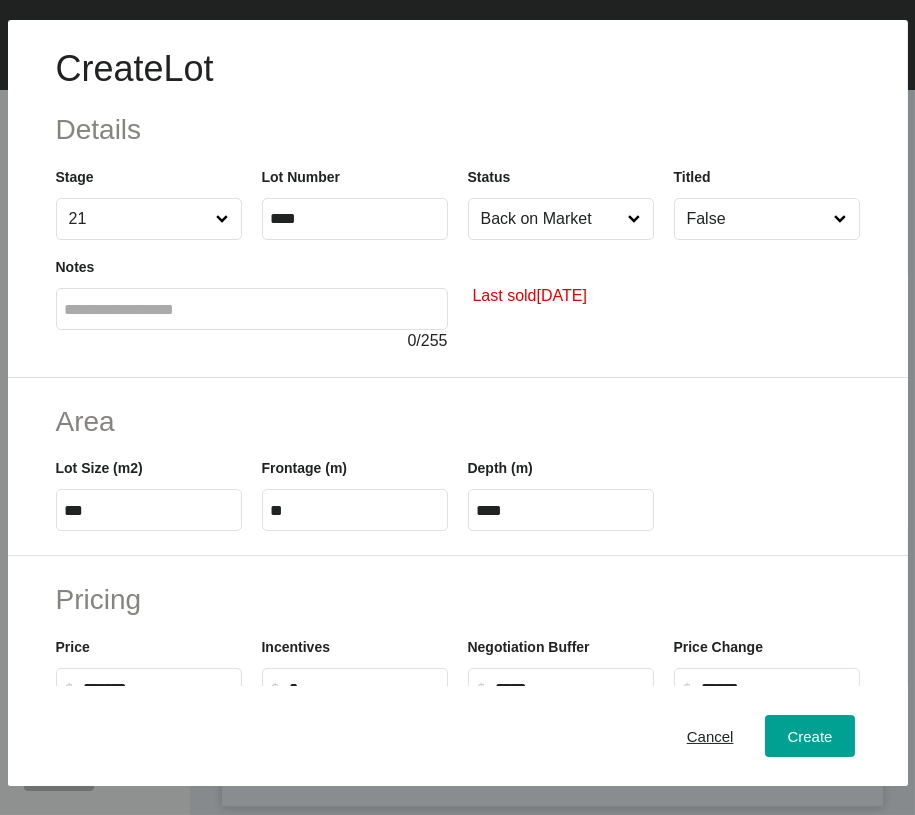 click on "**" at bounding box center (355, 510) 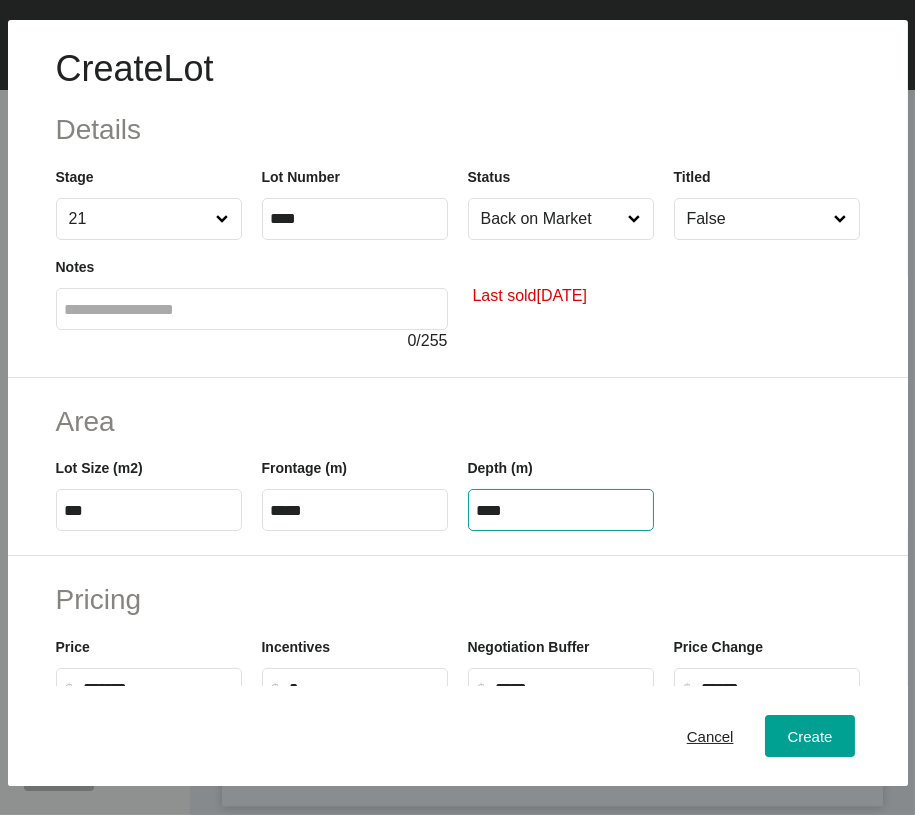 click on "****" at bounding box center (561, 510) 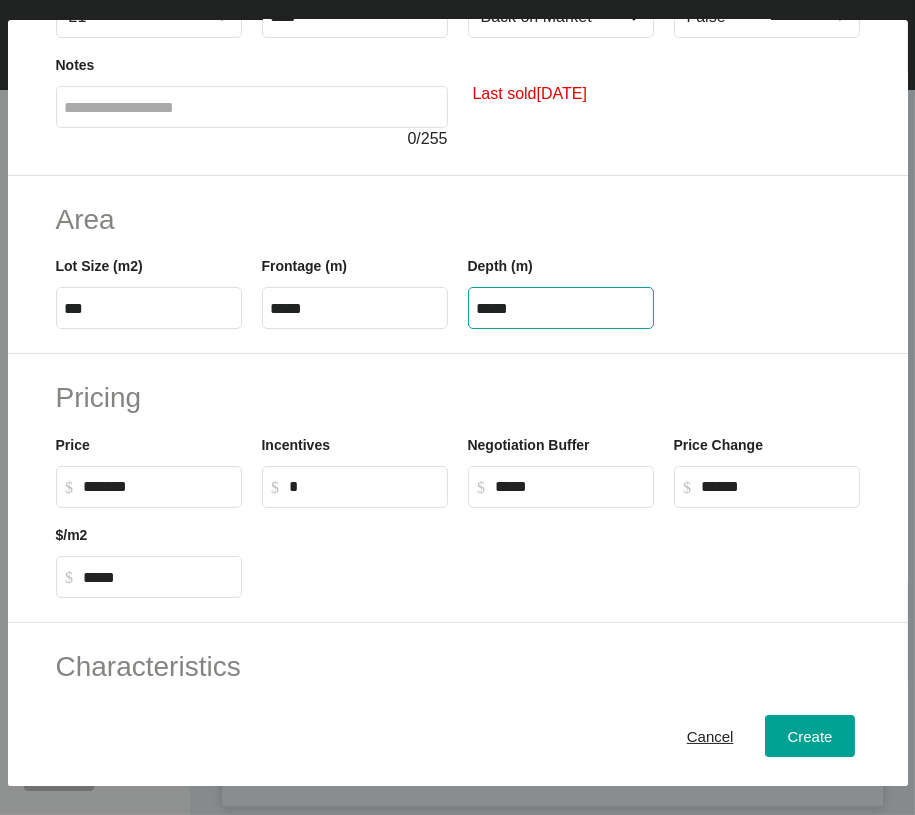 scroll, scrollTop: 213, scrollLeft: 0, axis: vertical 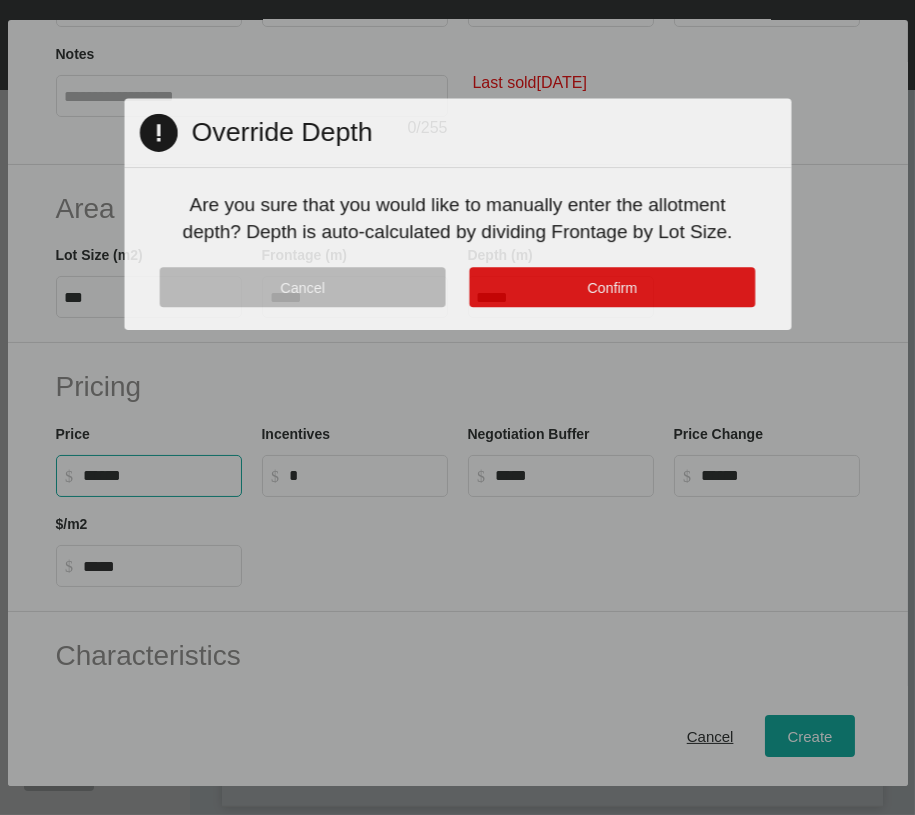 click on "Create  Lot Details Stage 21 Lot Number **** Status Back on Market Titled False Notes 0 / 255 Last sold  [DATE] Area Lot Size (m2) *** Frontage (m) ***** Depth (m) ***** Pricing Price $ Created with Sketch. $ ****** Incentives $ Created with Sketch. $ * Negotiation Buffer $ Created with Sketch. $ ***** Price Change $ Created with Sketch. $ ****** $/m2 $ Created with Sketch. $ ***** Characteristics Corner Fall Fill Irregular Nearby [GEOGRAPHIC_DATA] / Wetlands Powerlines Substation Double Storey Orientation Cancel Create Page 1 Created with Sketch.   Override Depth Are you sure that you would like to manually enter the allotment depth? Depth is auto-calculated by dividing Frontage by Lot Size. Cancel Confirm" at bounding box center (457, 407) 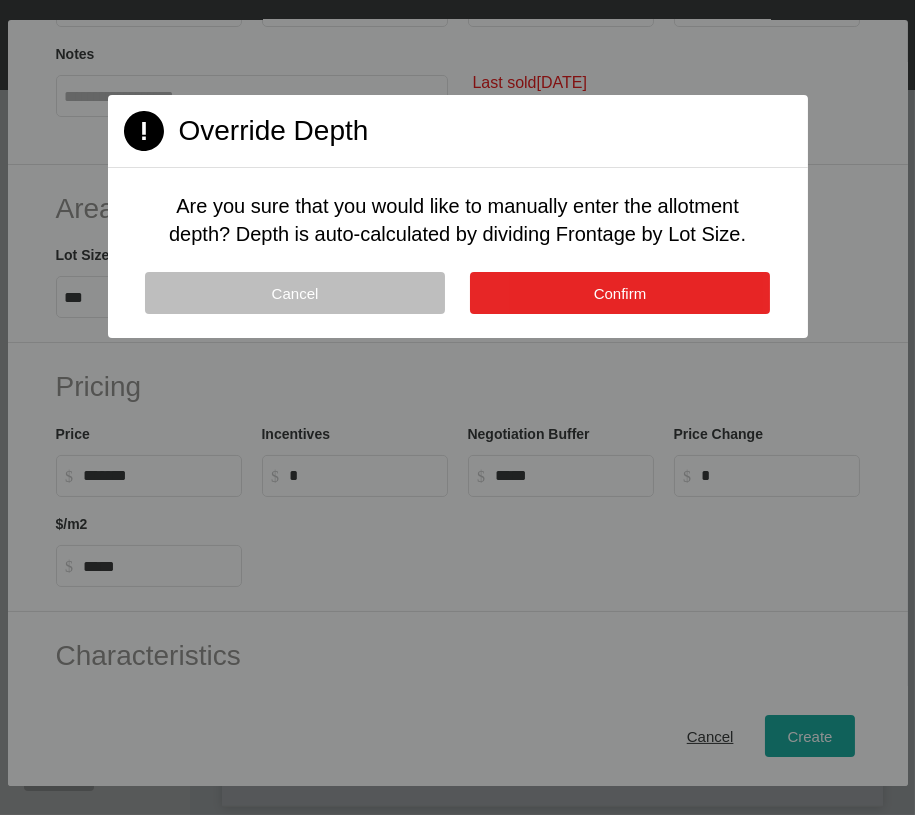 click on "Confirm" at bounding box center [620, 293] 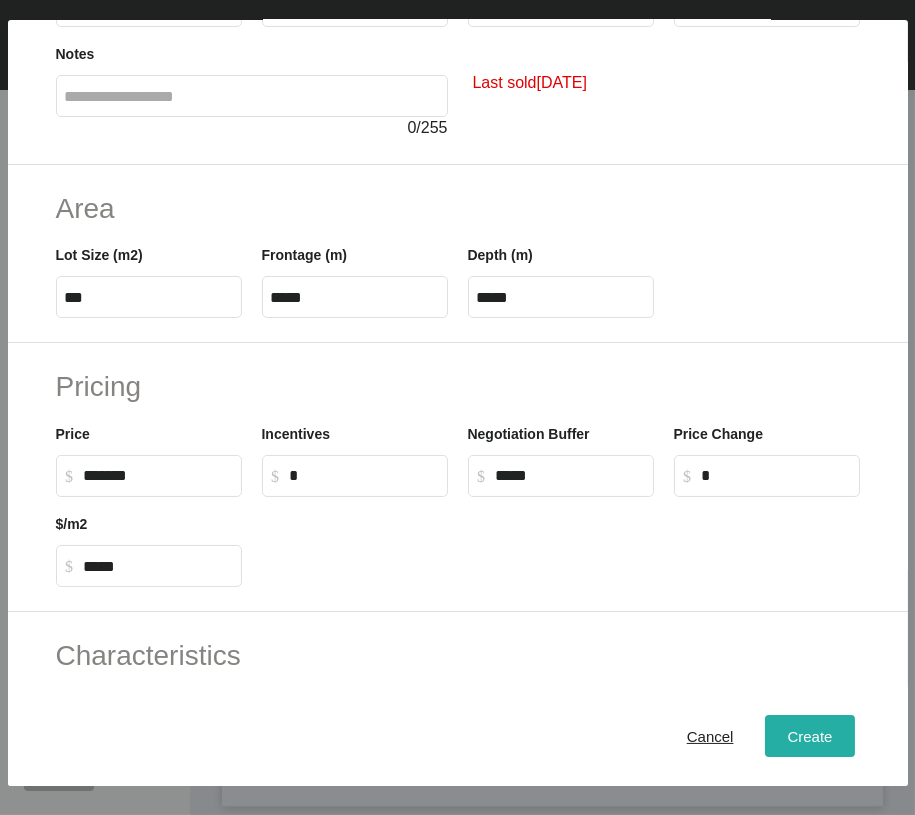 click on "Create" at bounding box center [809, 736] 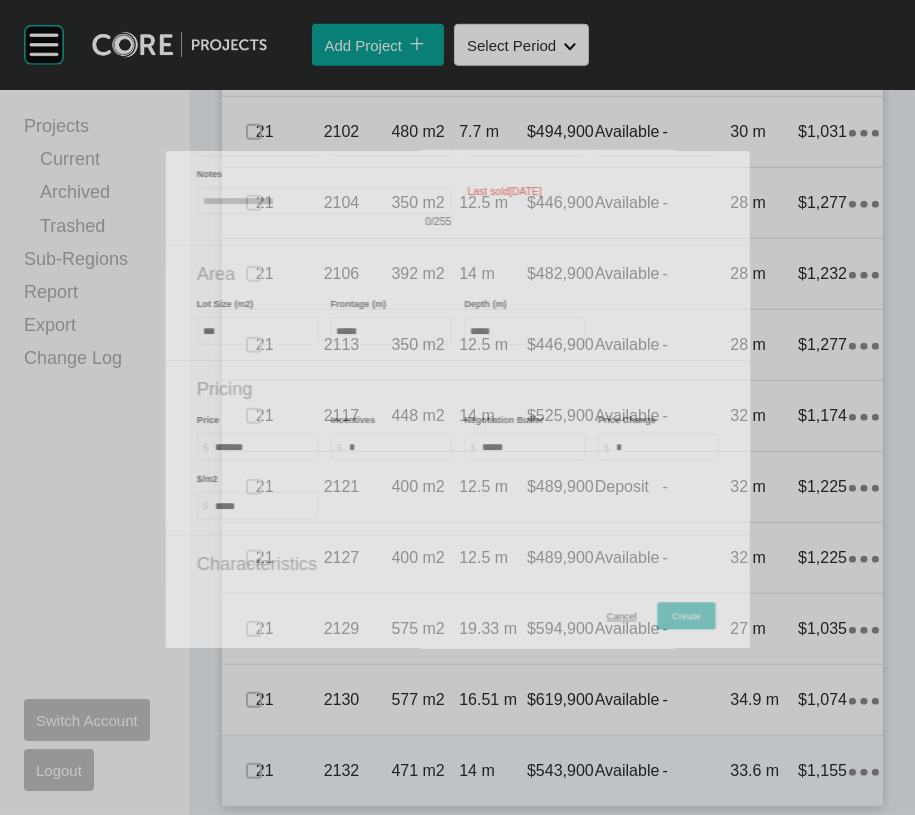 scroll, scrollTop: 3752, scrollLeft: 0, axis: vertical 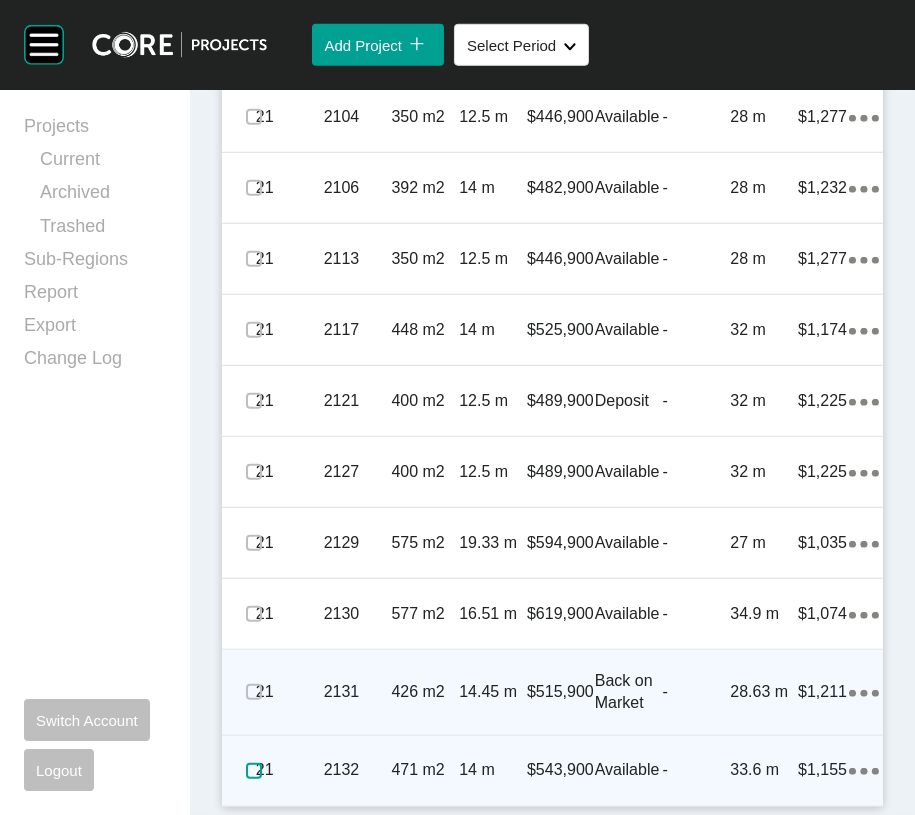 click at bounding box center (254, 771) 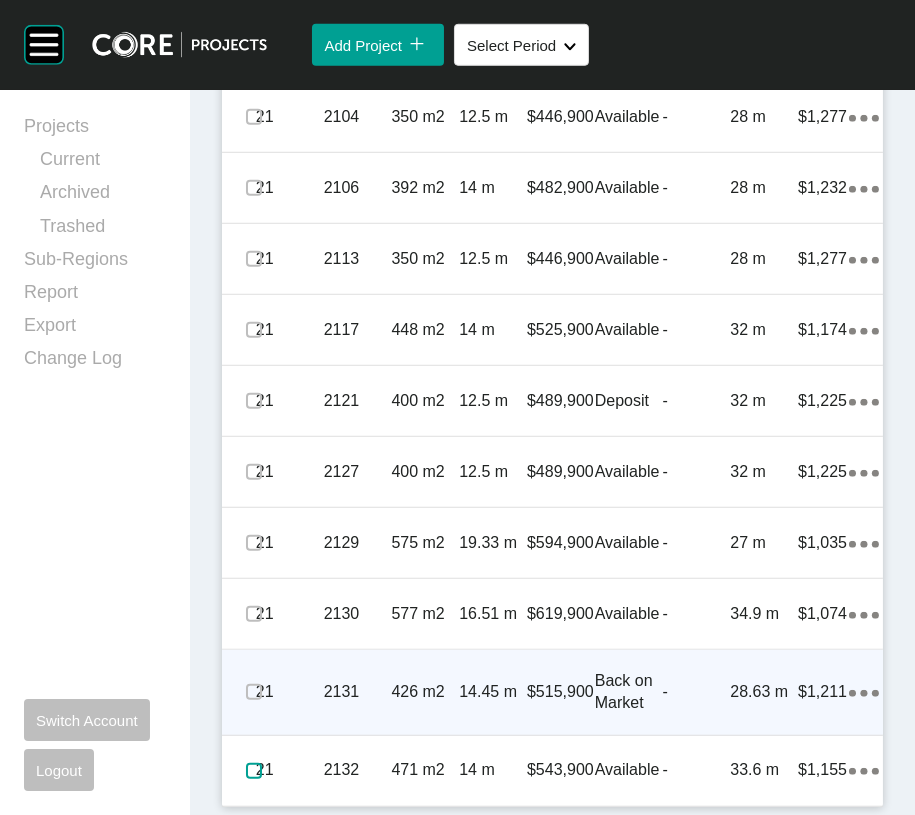 scroll, scrollTop: 3209, scrollLeft: 0, axis: vertical 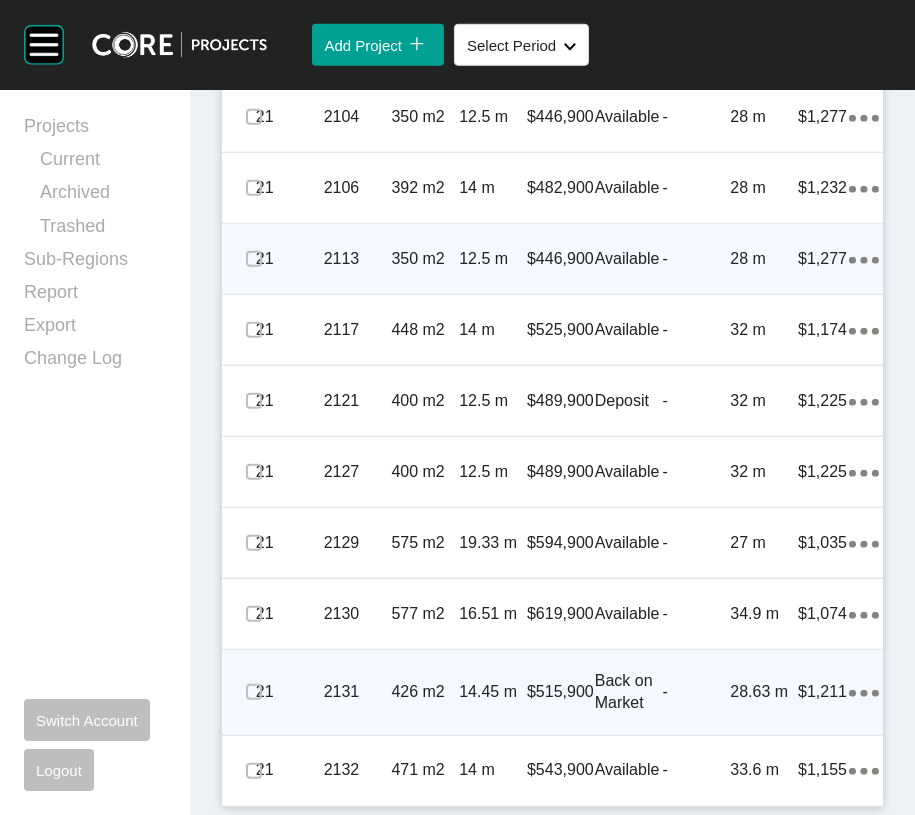 click on "Available" at bounding box center (629, 259) 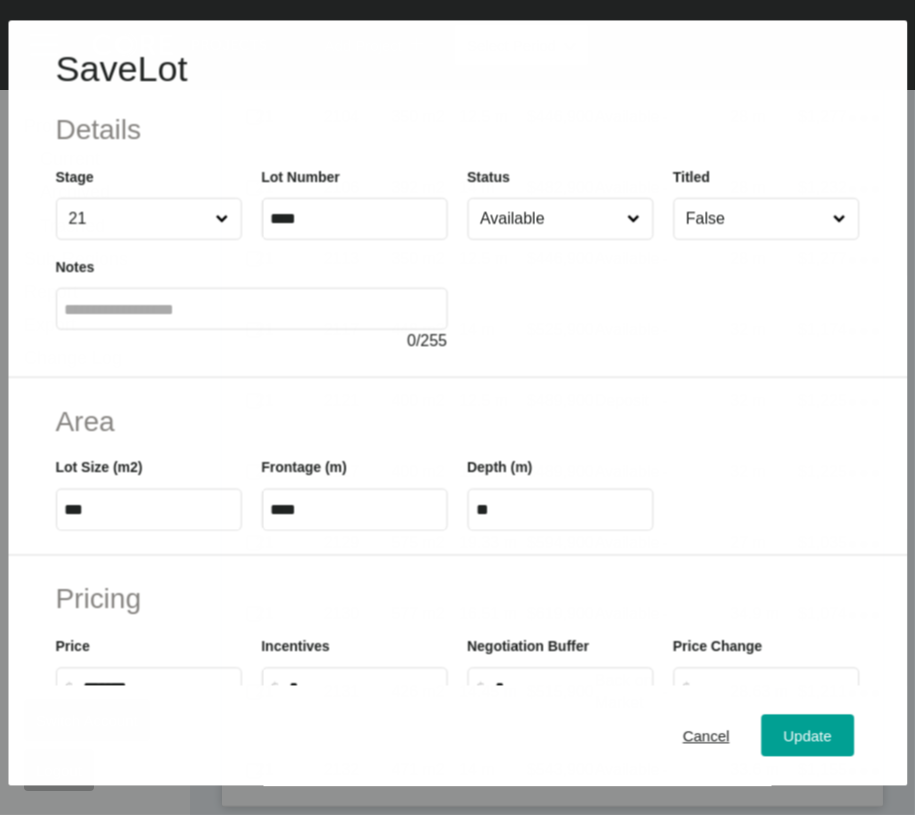 scroll, scrollTop: 3132, scrollLeft: 0, axis: vertical 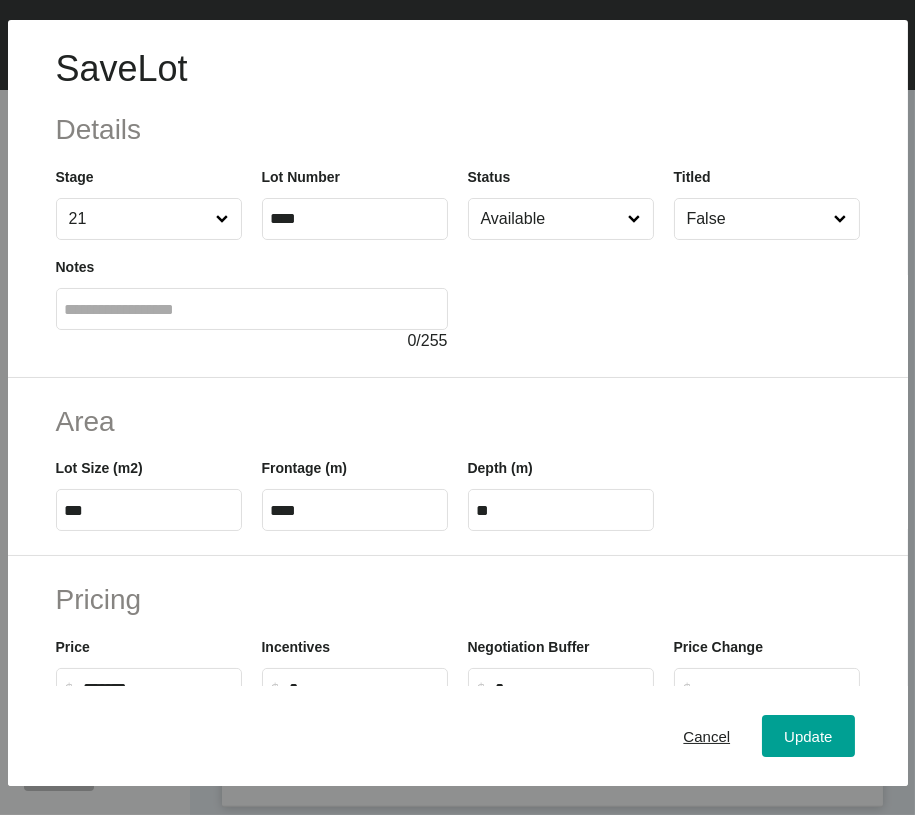 click on "Available" at bounding box center [551, 219] 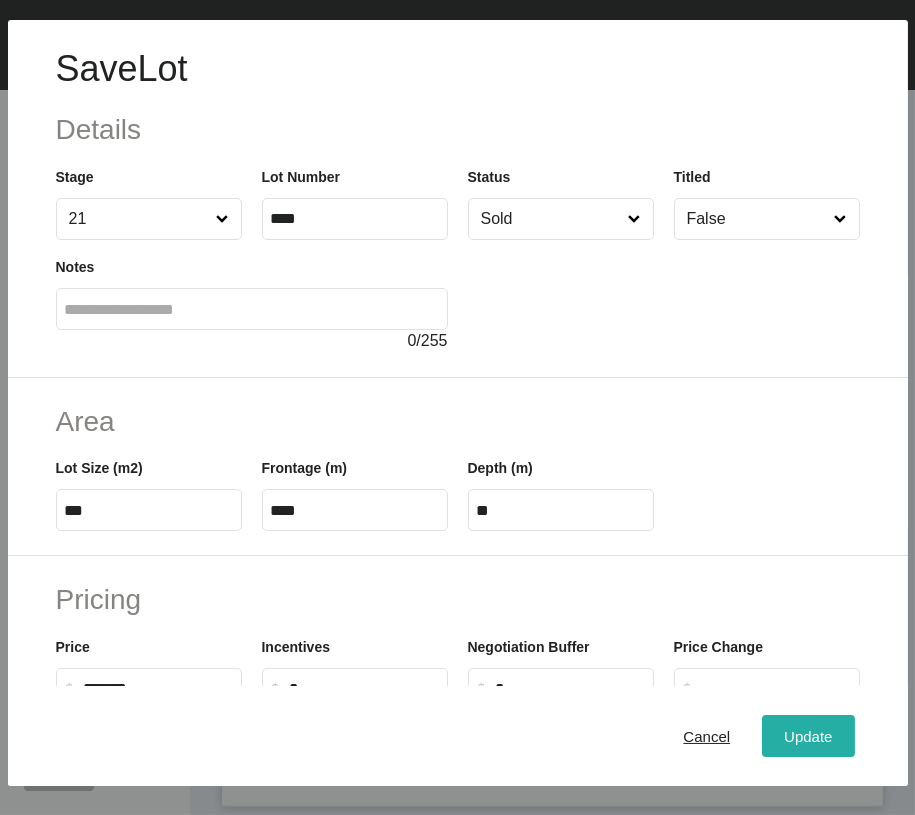 click on "Update" at bounding box center [808, 736] 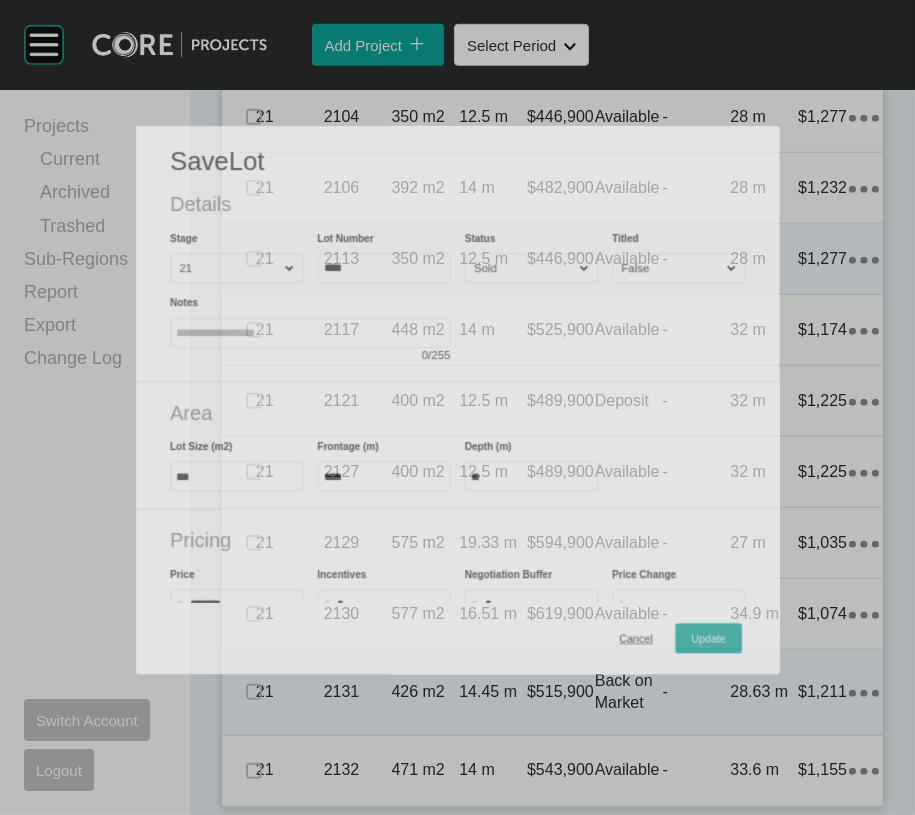 scroll, scrollTop: 3209, scrollLeft: 0, axis: vertical 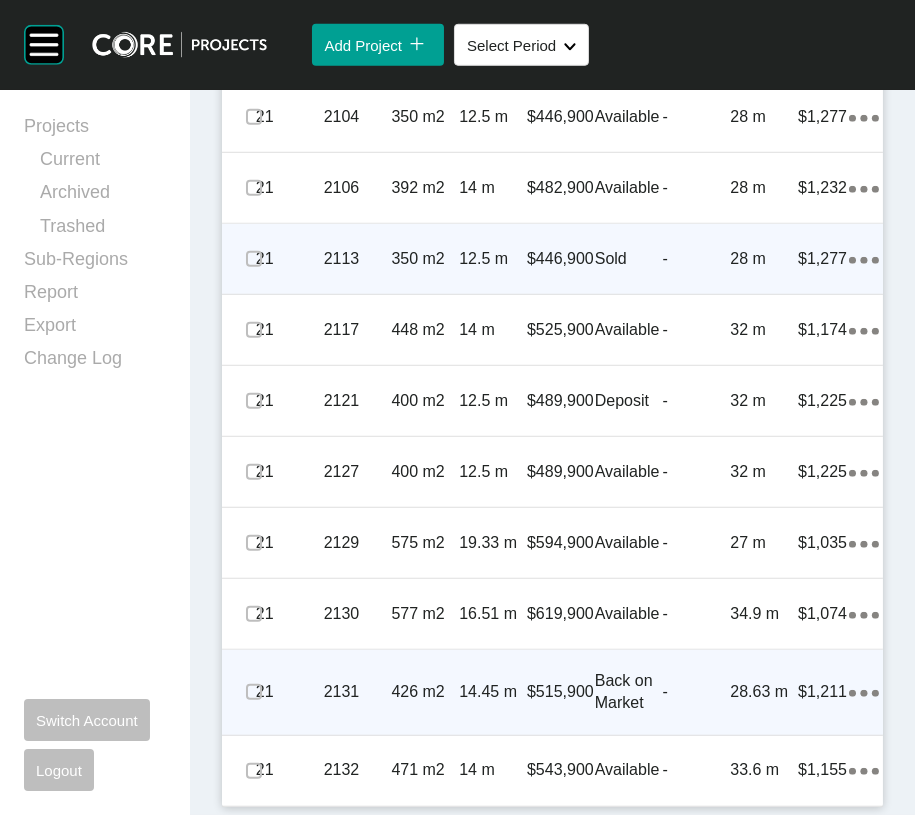 click at bounding box center [254, 259] 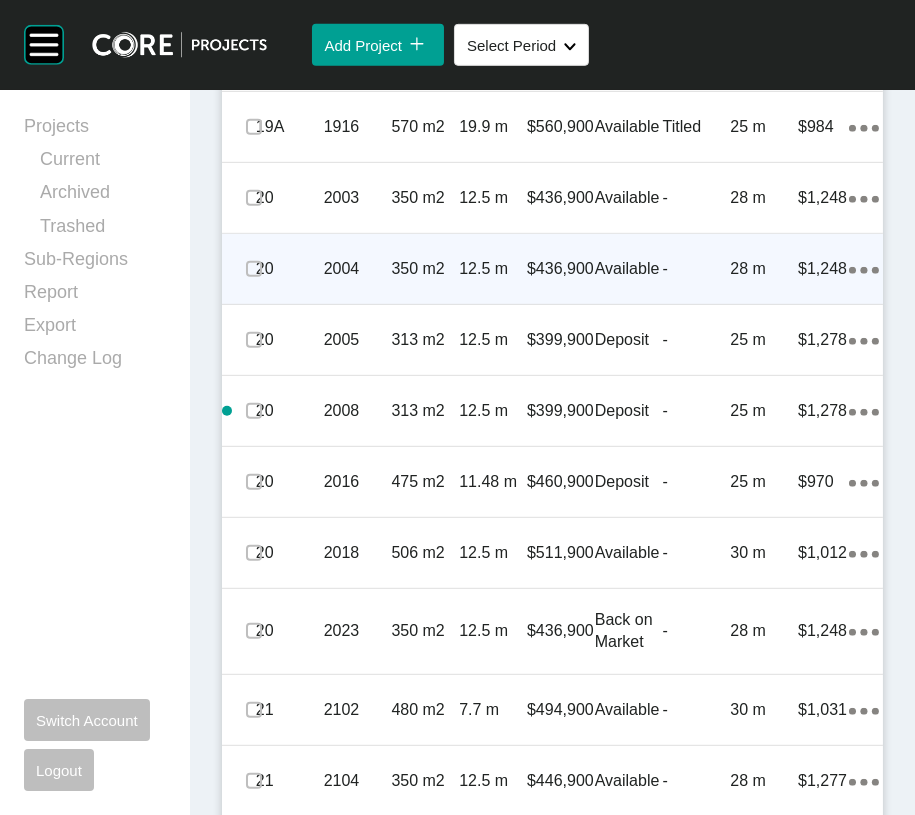 scroll, scrollTop: 1712, scrollLeft: 0, axis: vertical 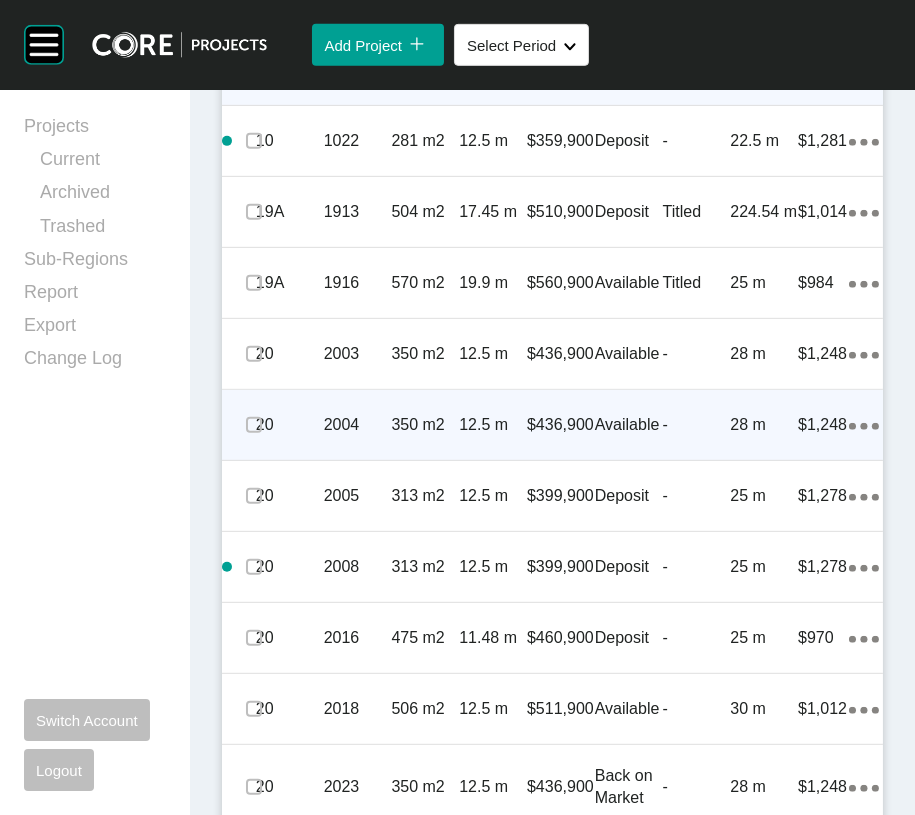 click on "Delete Selected" at bounding box center (687, -215) 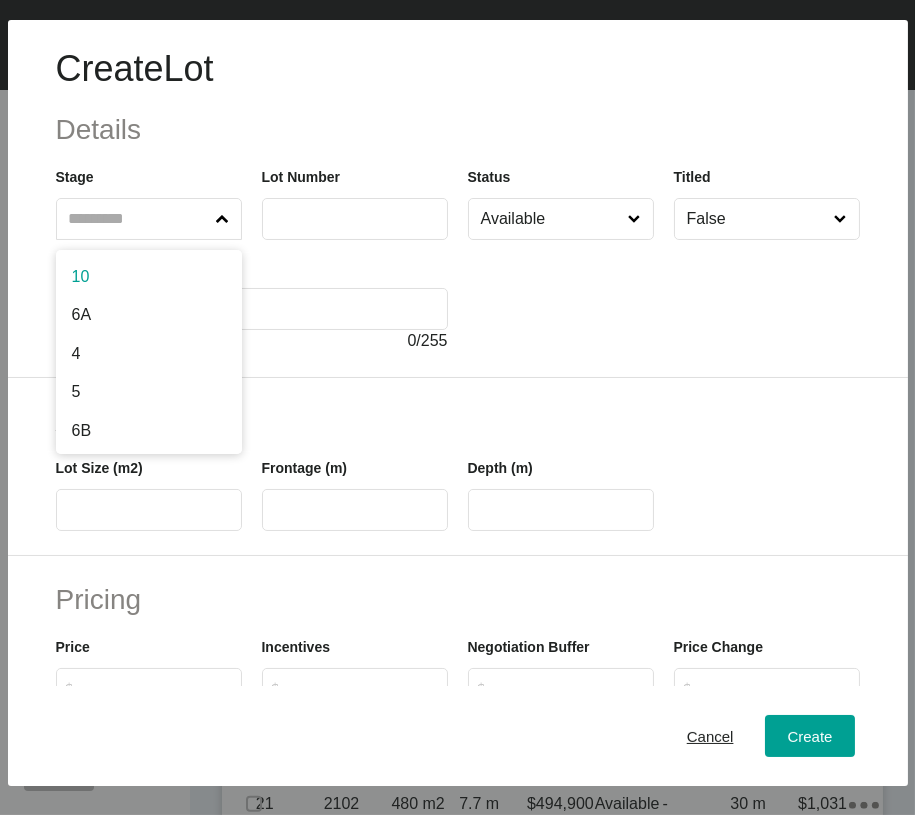 click at bounding box center [149, 219] 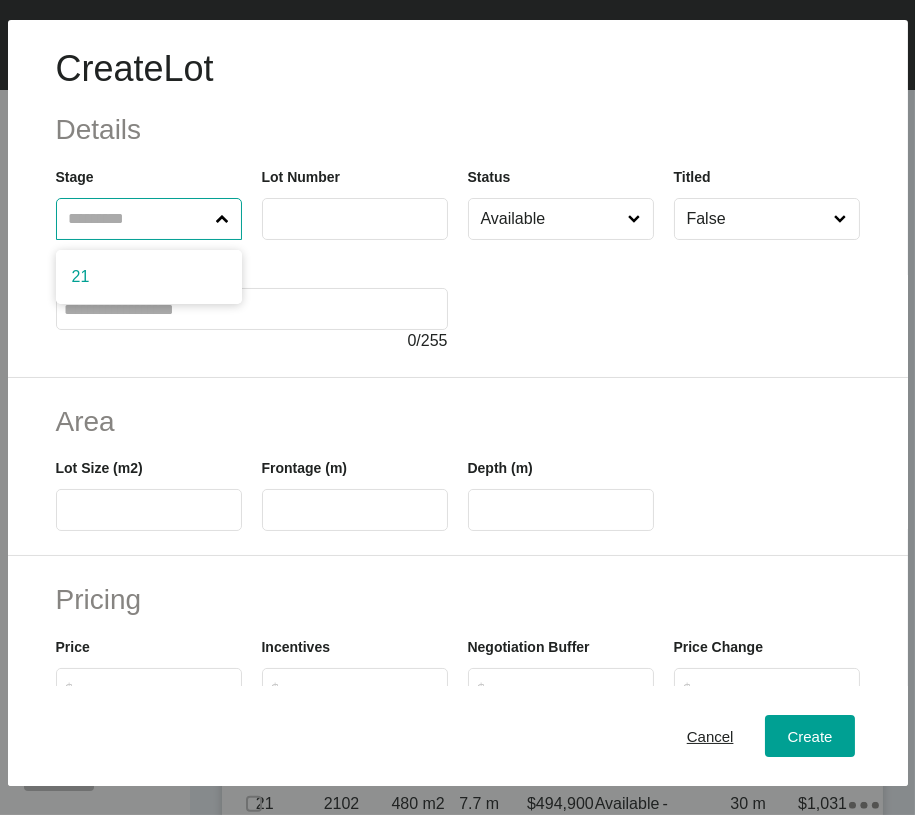 drag, startPoint x: 96, startPoint y: 323, endPoint x: 229, endPoint y: 318, distance: 133.09395 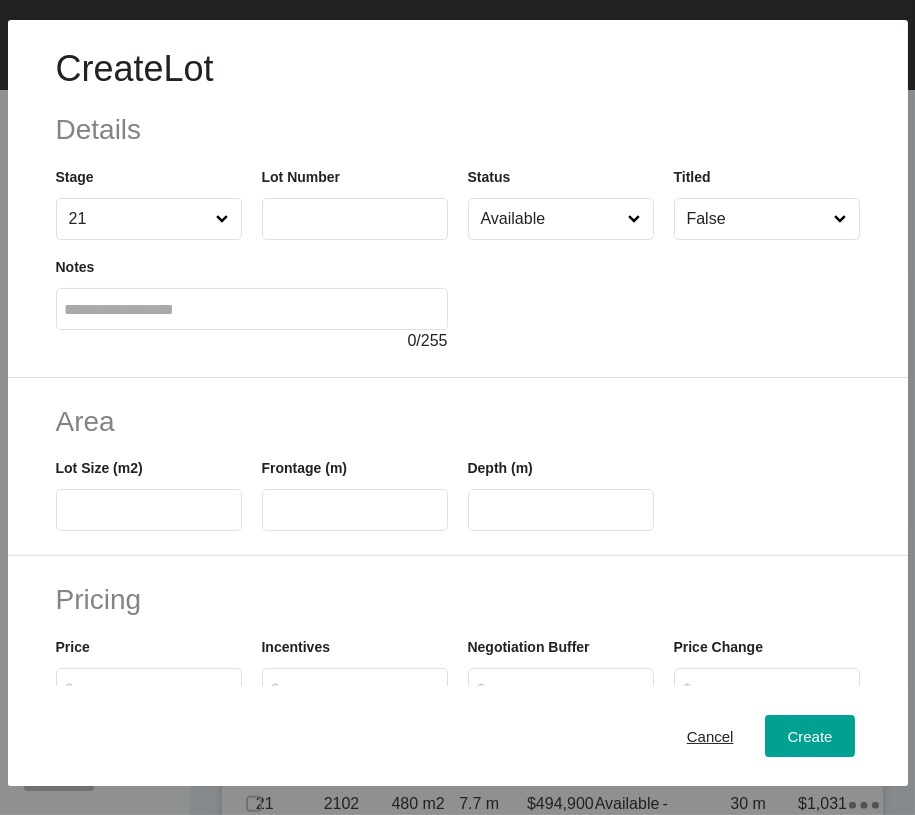 click at bounding box center [355, 219] 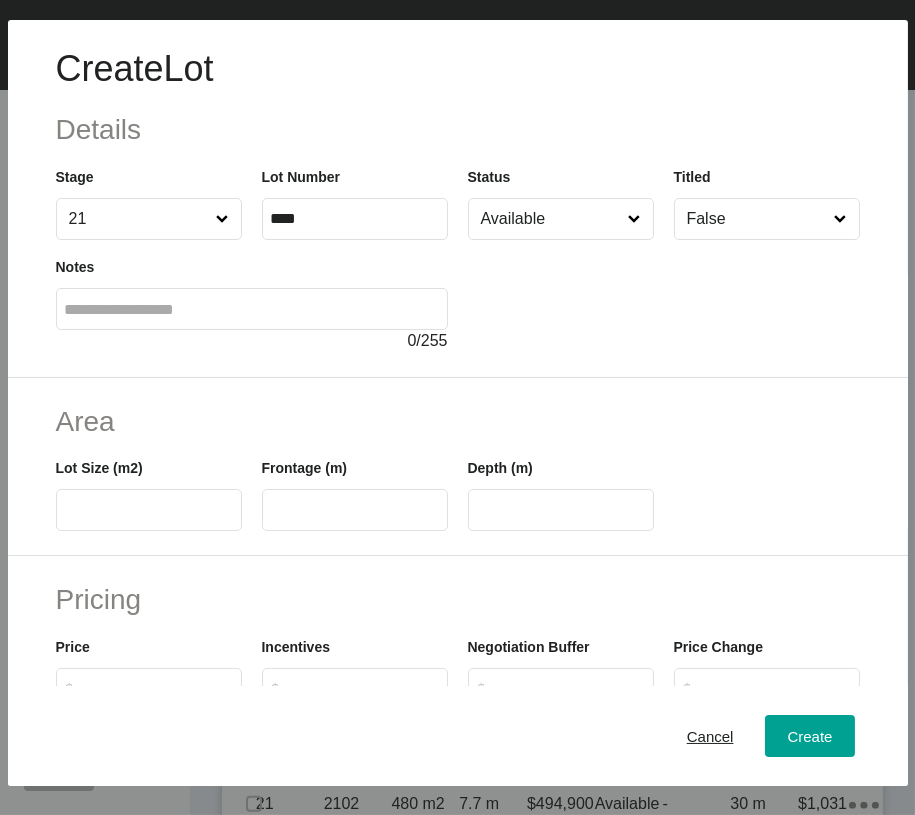 click at bounding box center (149, 510) 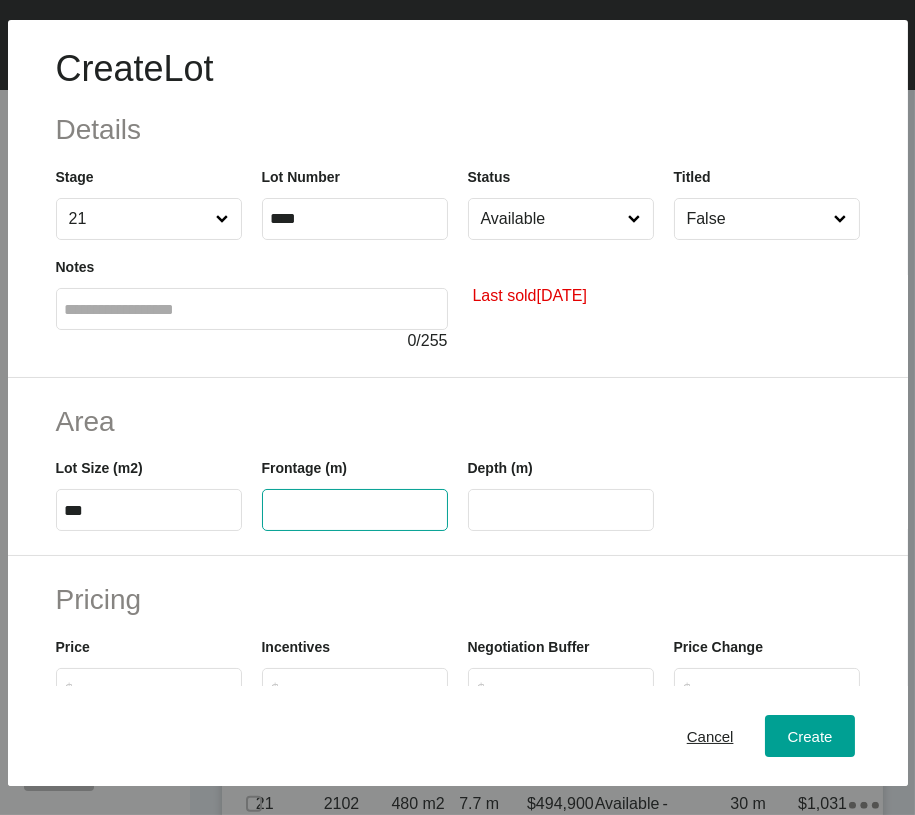 click at bounding box center [355, 510] 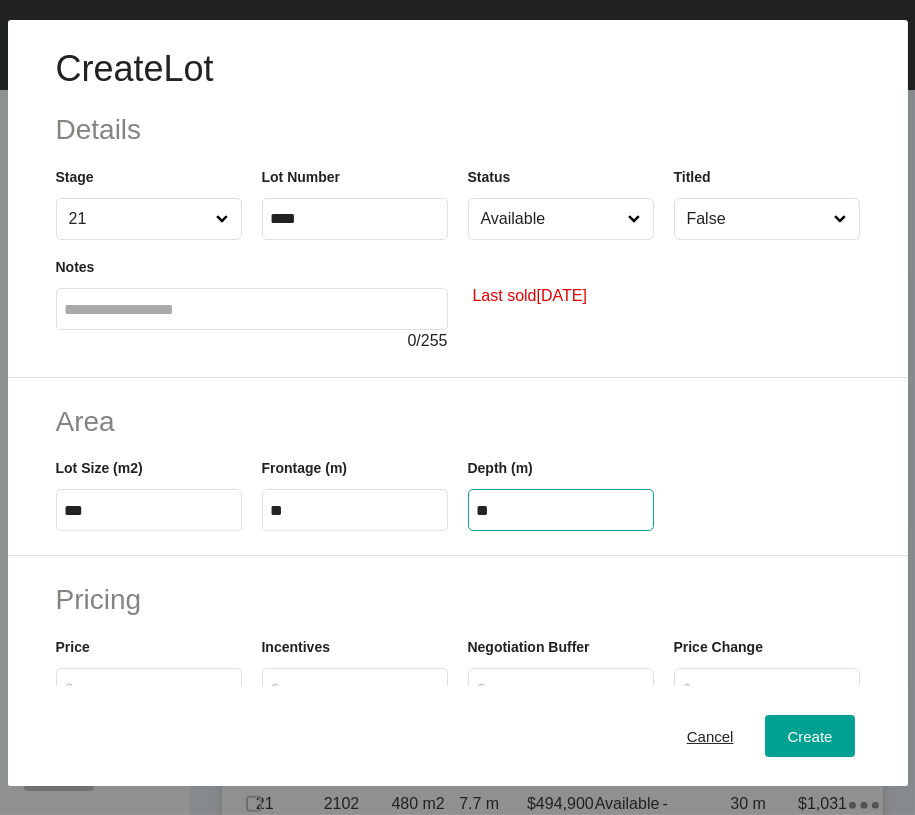 drag, startPoint x: 495, startPoint y: 628, endPoint x: 641, endPoint y: 596, distance: 149.46571 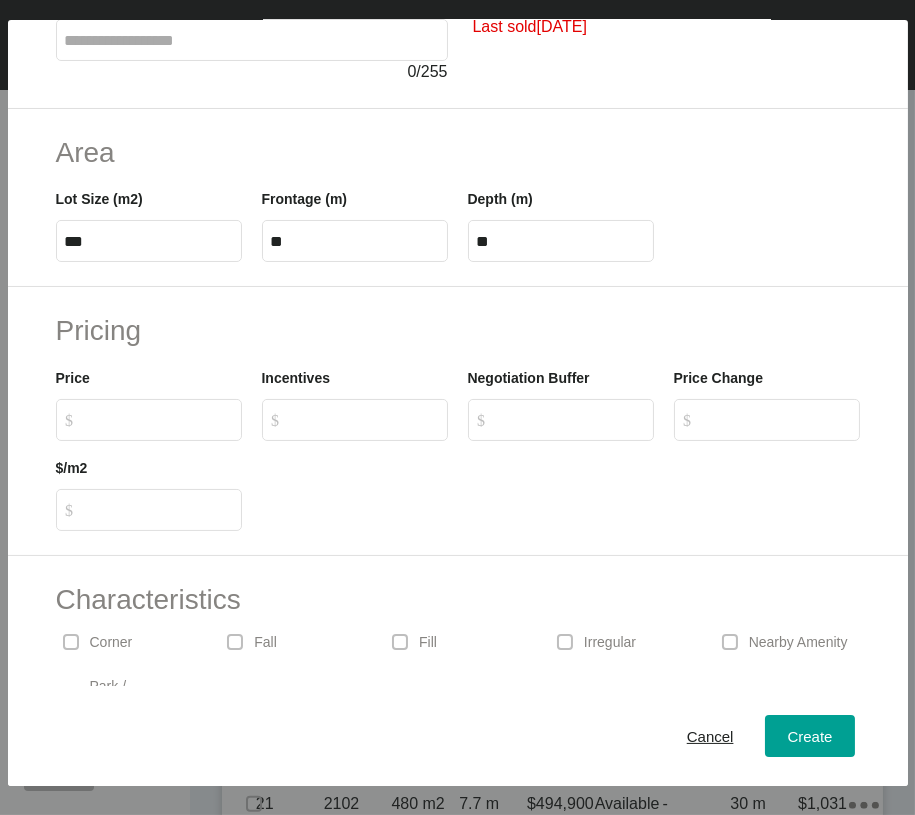 scroll, scrollTop: 295, scrollLeft: 0, axis: vertical 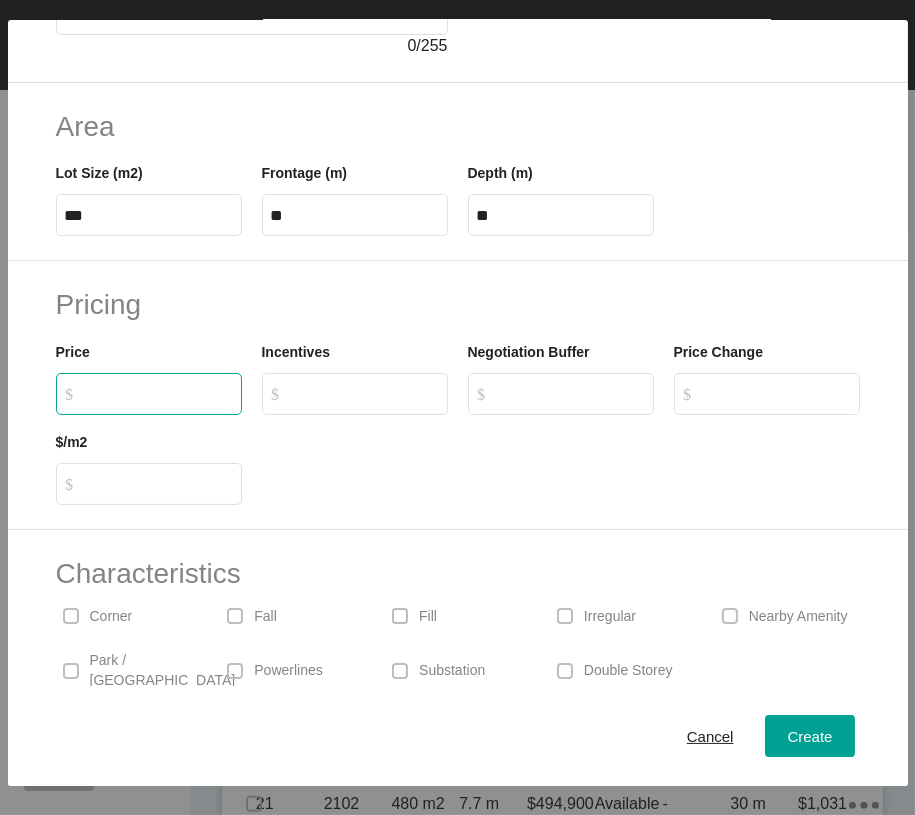 click on "$ Created with Sketch. $" at bounding box center (158, 393) 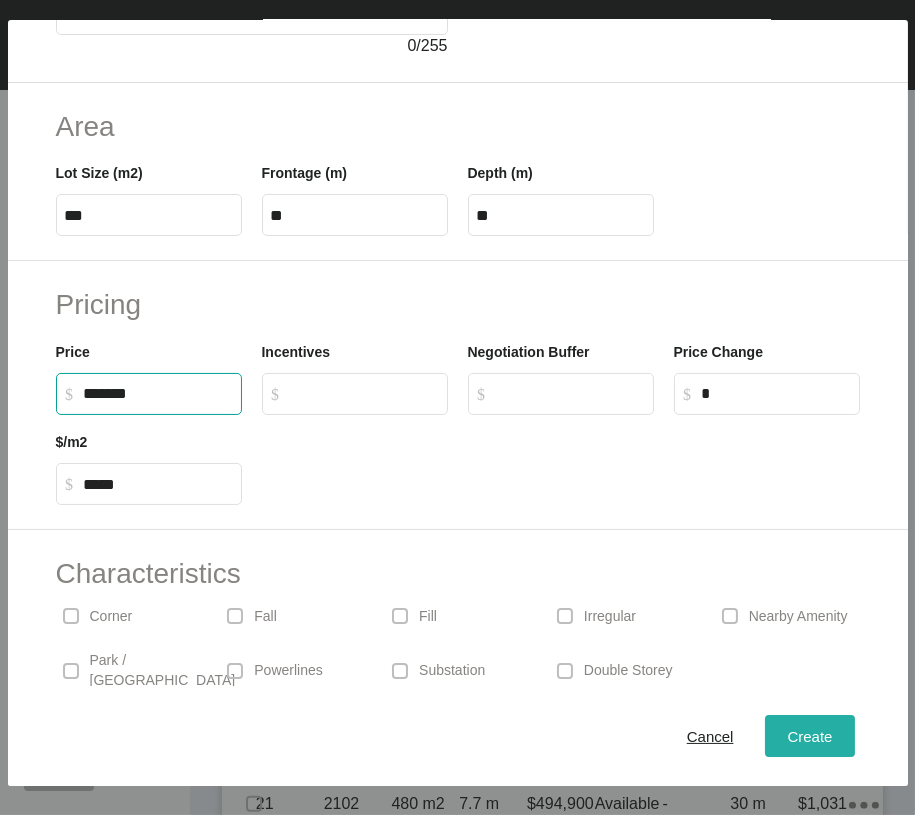 click on "Create" at bounding box center (809, 736) 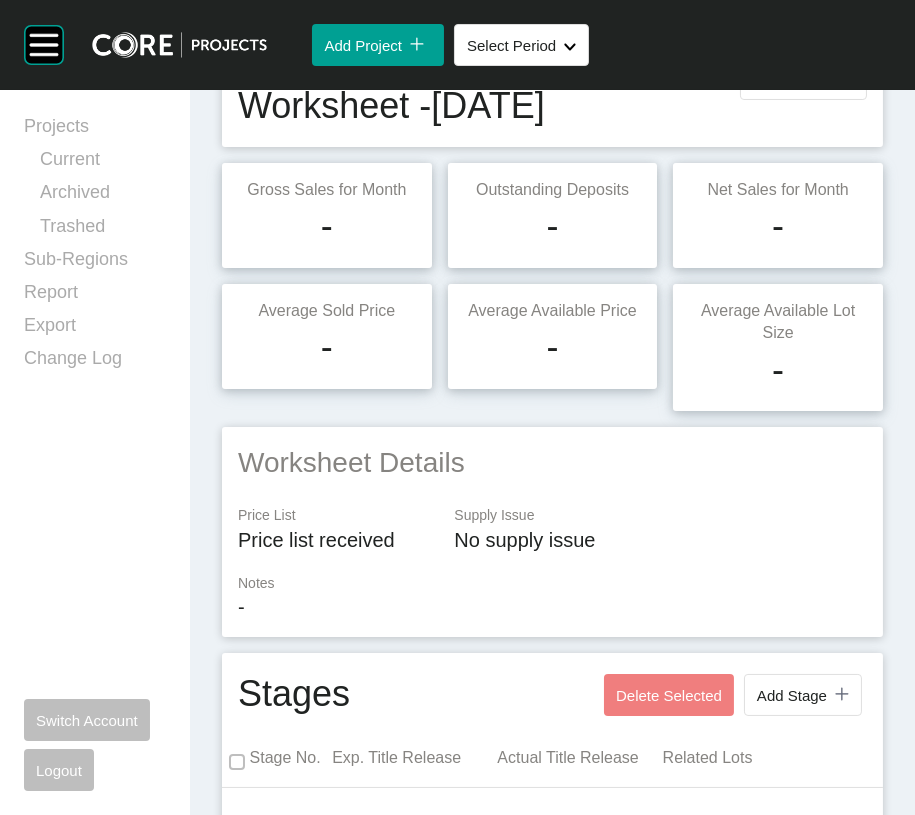 scroll, scrollTop: 136, scrollLeft: 0, axis: vertical 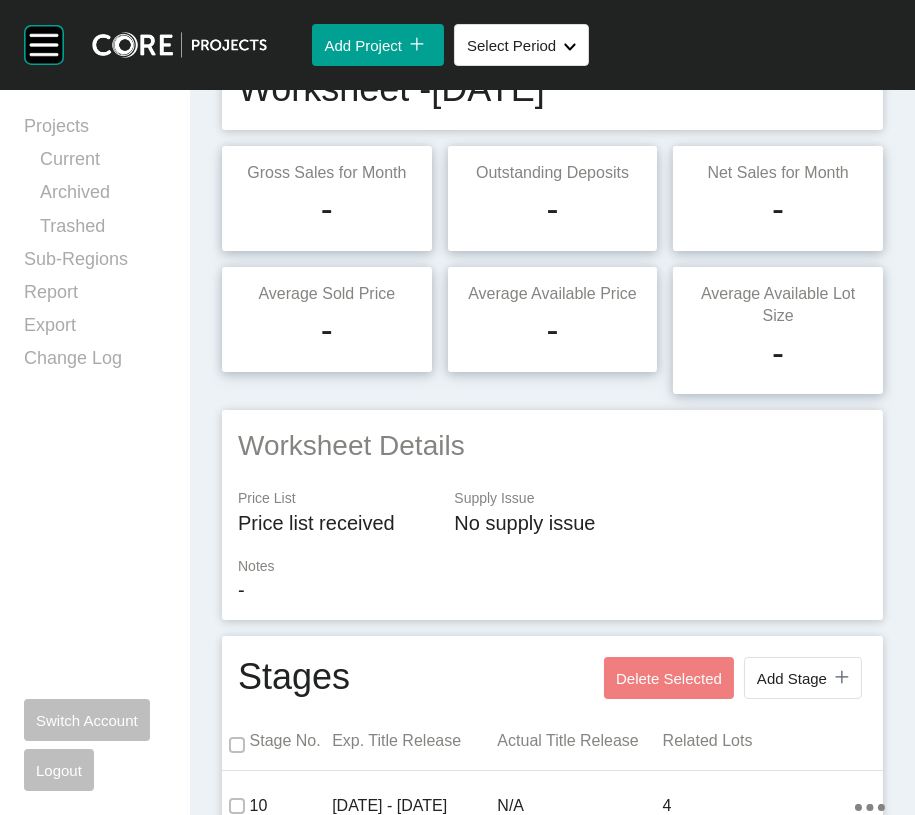 click on "Edit Worksheet" at bounding box center [803, 62] 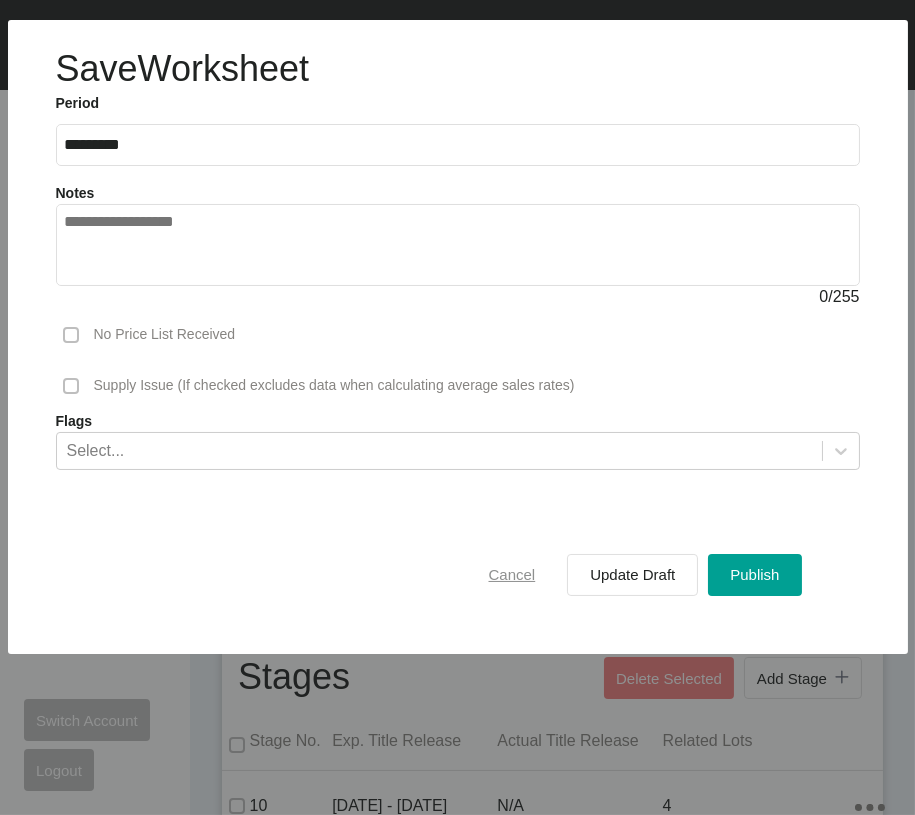 click on "Cancel" at bounding box center [512, 574] 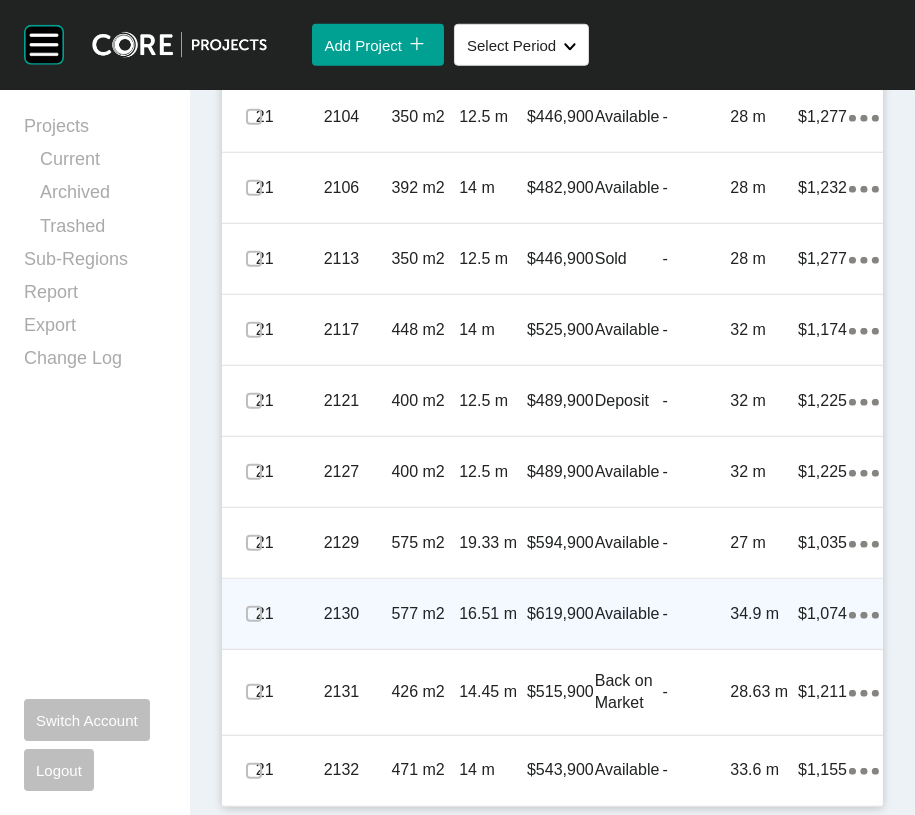 scroll, scrollTop: 3189, scrollLeft: 0, axis: vertical 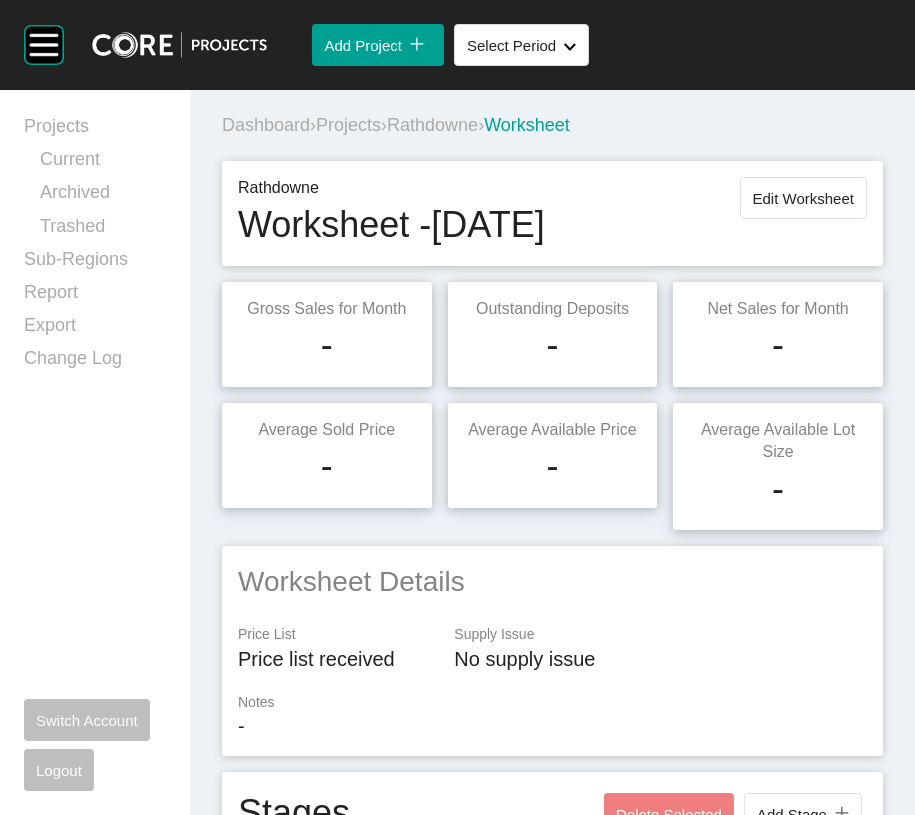 click on "Edit Worksheet" at bounding box center [803, 198] 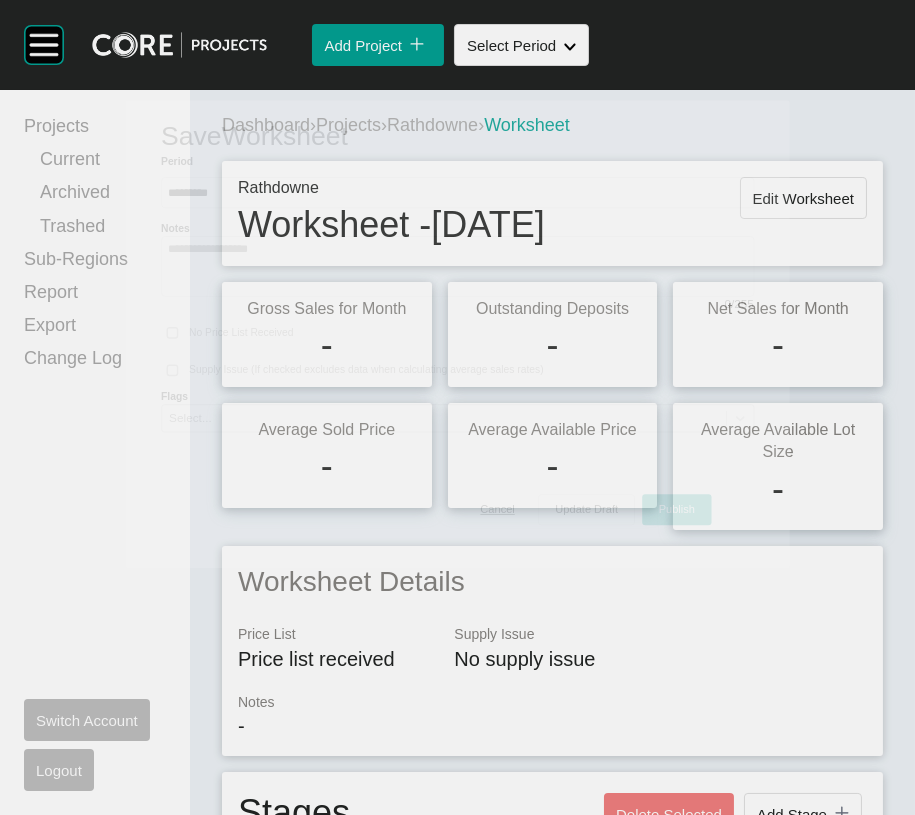 click on "Notes
0 / 255" at bounding box center (458, 260) 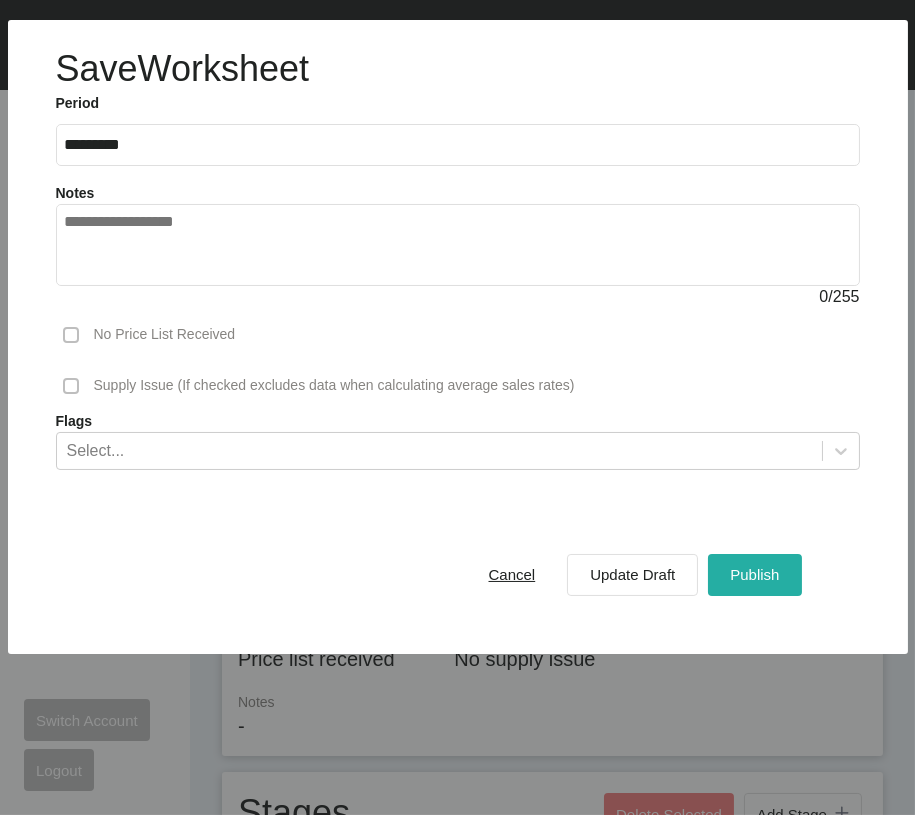 click on "Publish" at bounding box center [754, 574] 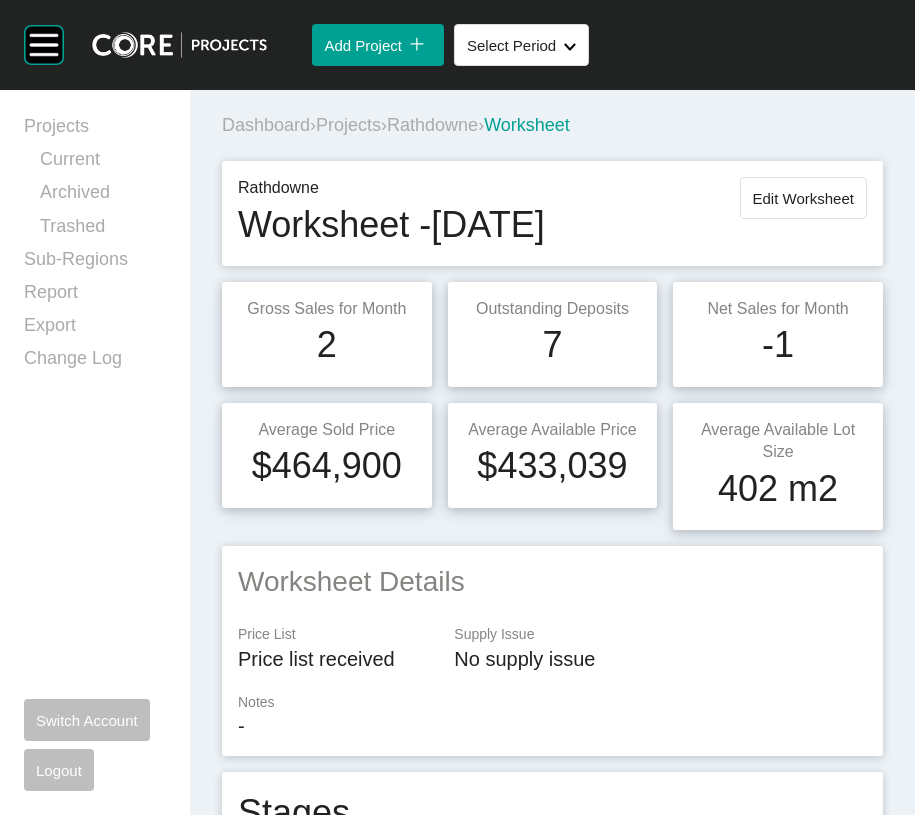click on "Projects" at bounding box center [348, 125] 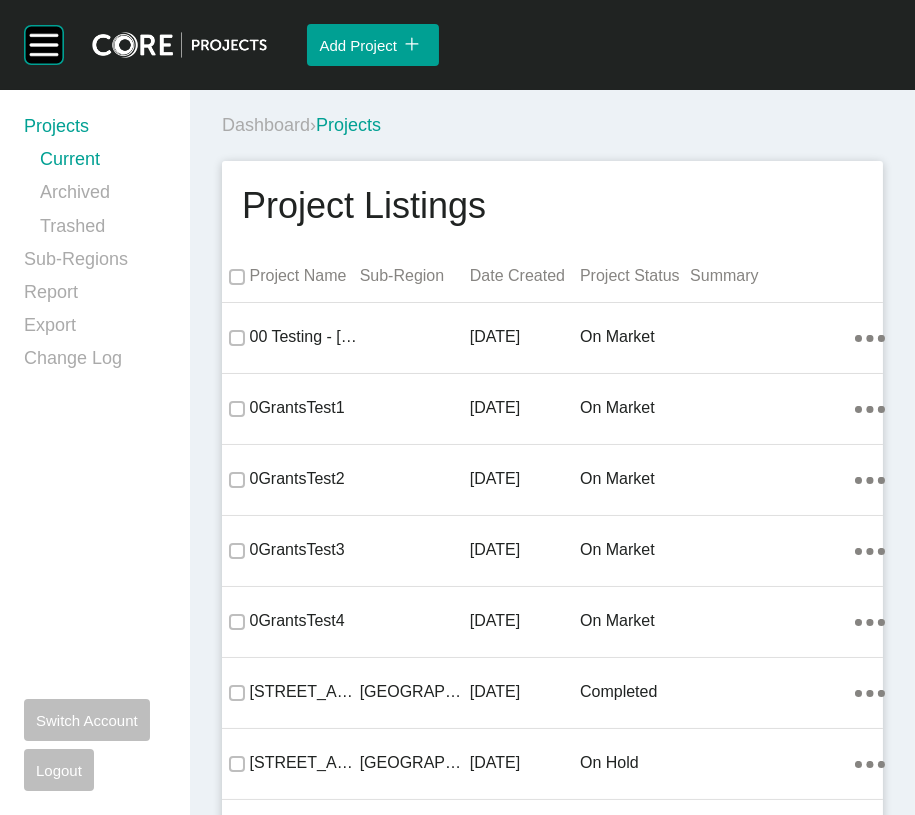scroll, scrollTop: 35966, scrollLeft: 0, axis: vertical 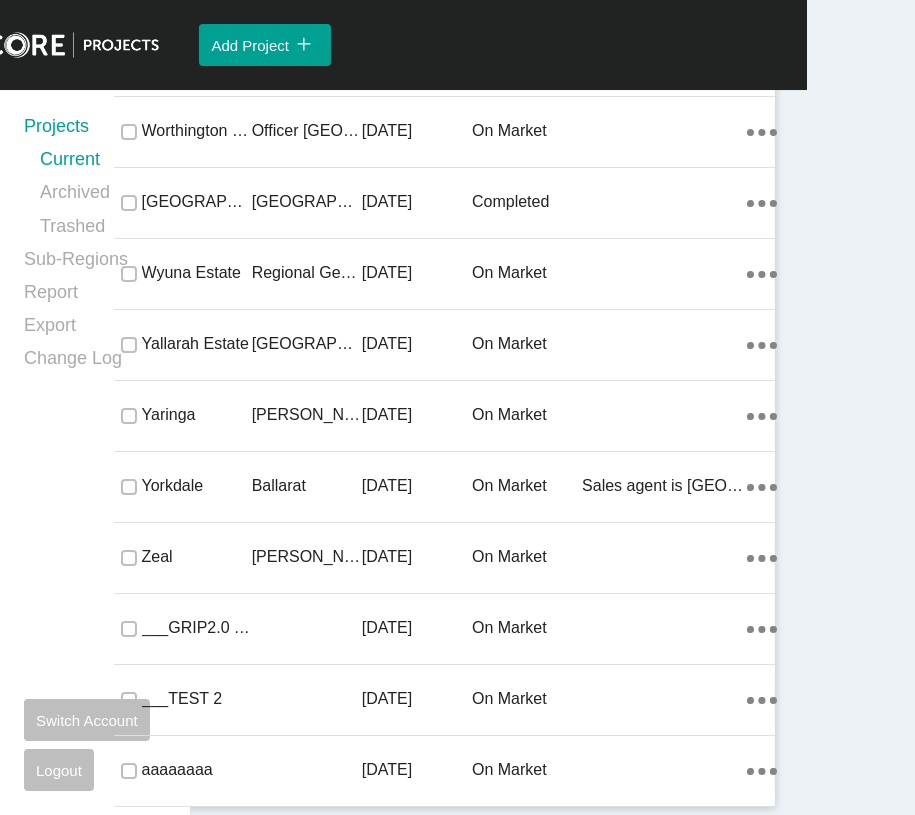 click on "RPM is the sales agent." at bounding box center [664, -13004] 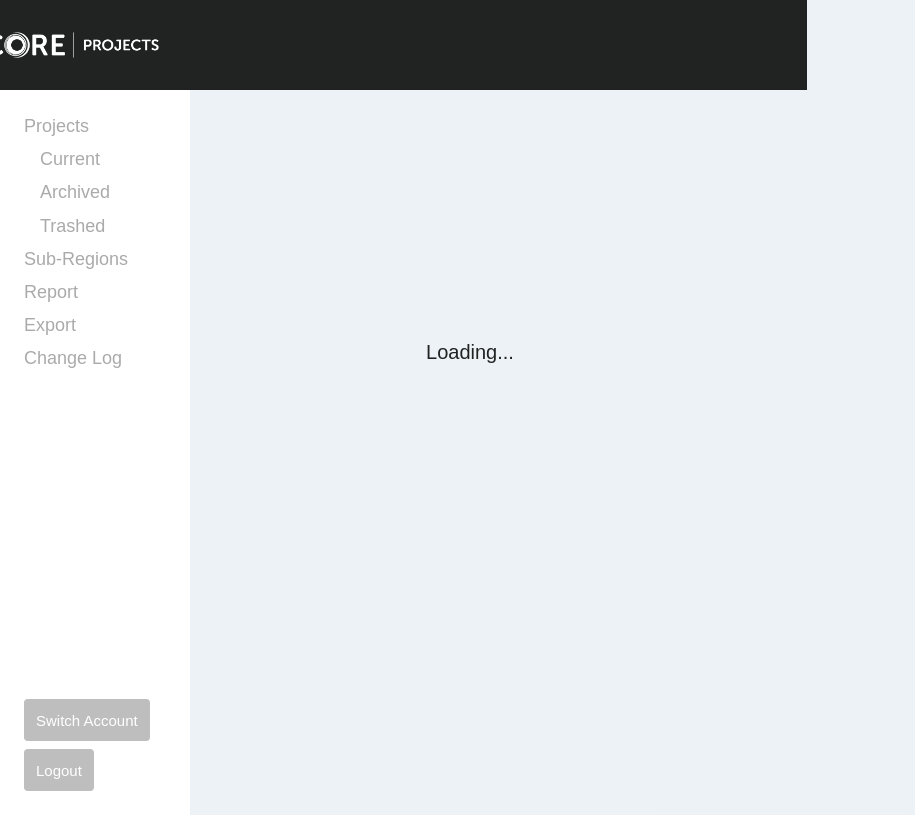 scroll, scrollTop: 0, scrollLeft: 0, axis: both 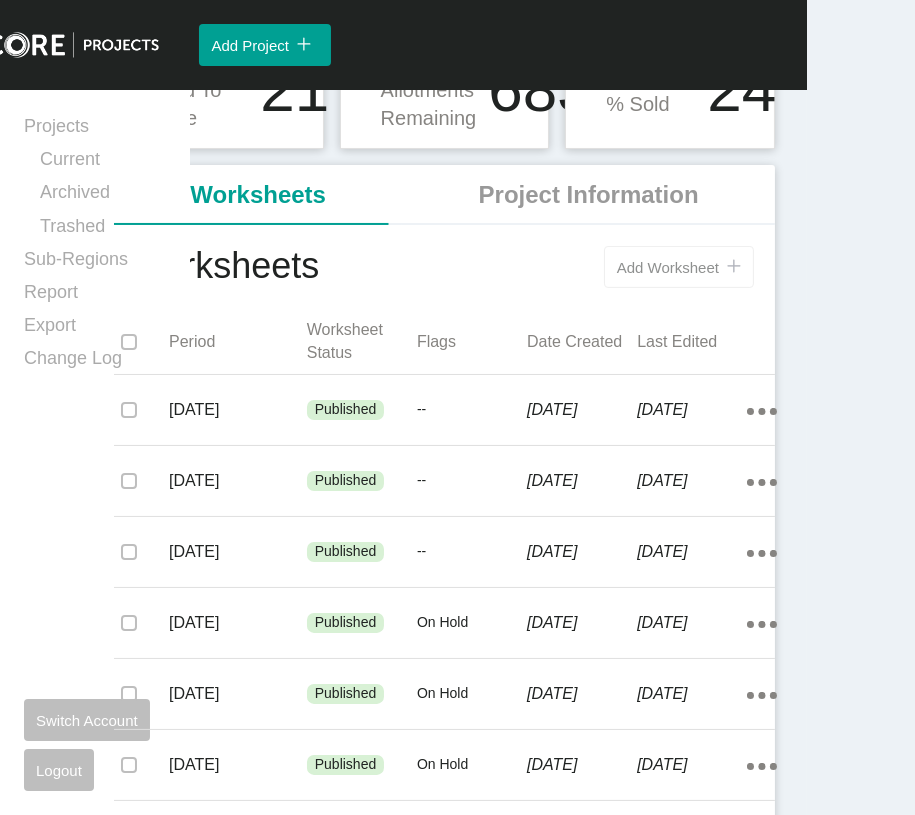 click on "Add Worksheet" at bounding box center [668, 267] 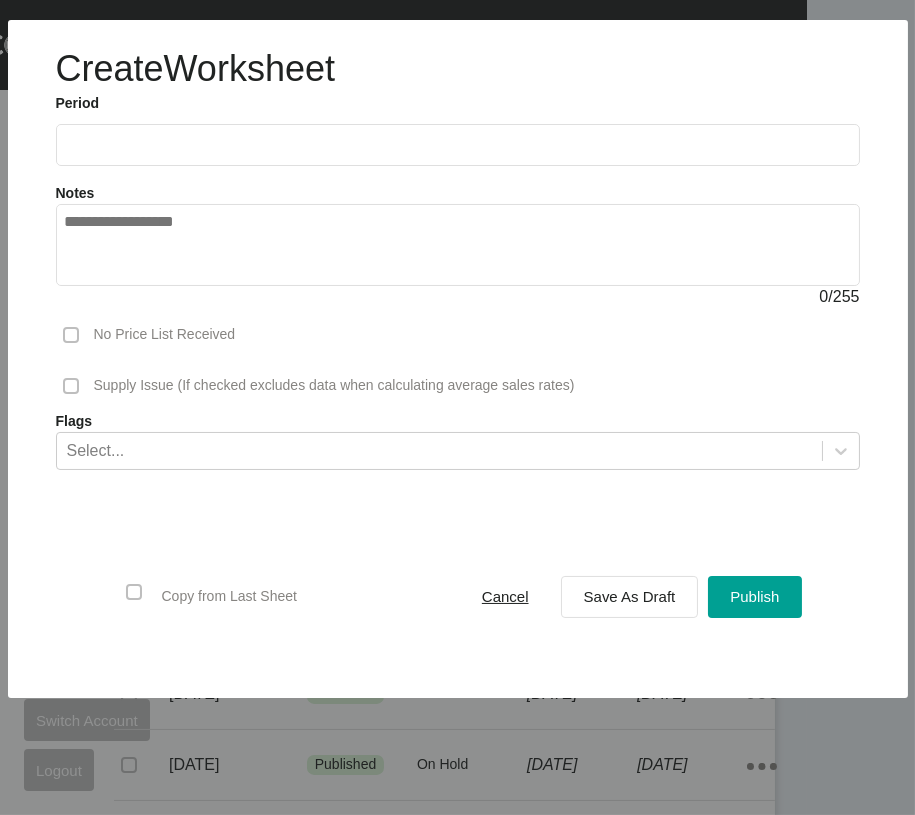 click at bounding box center [458, 145] 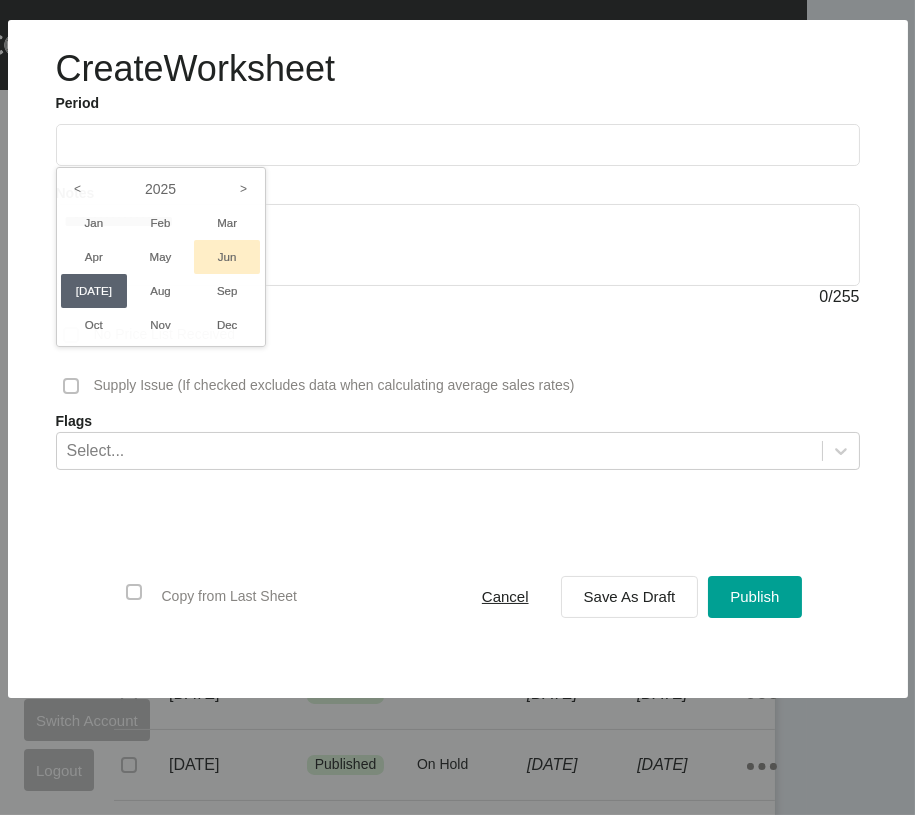 click on "Jun" at bounding box center [227, 257] 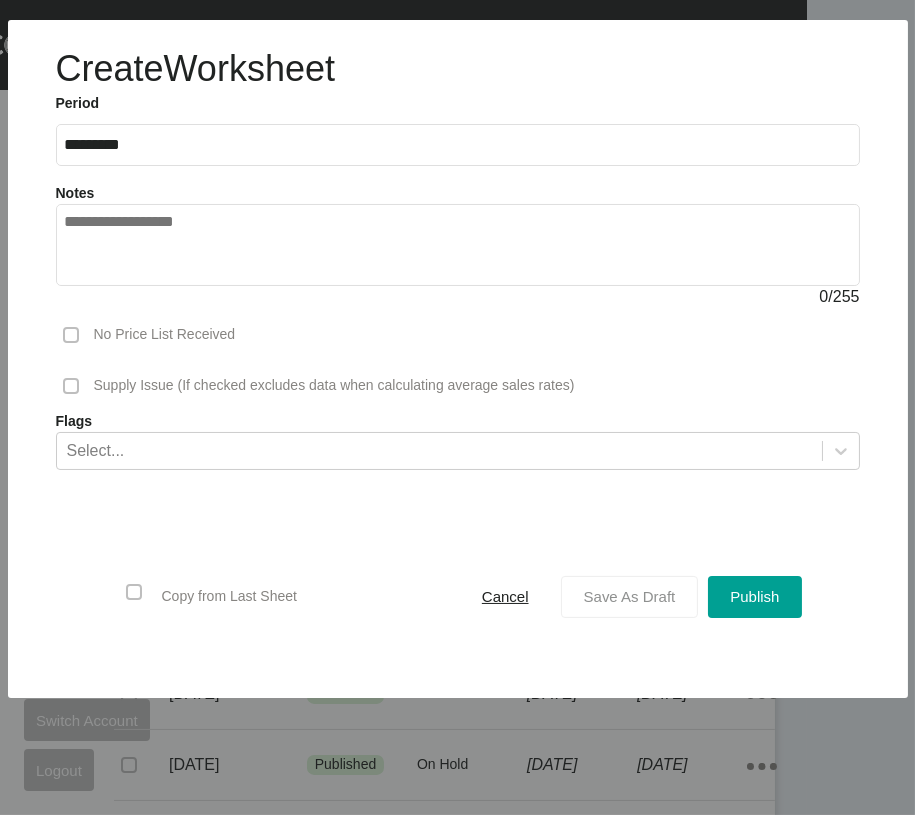 click on "Save As Draft" at bounding box center [630, 596] 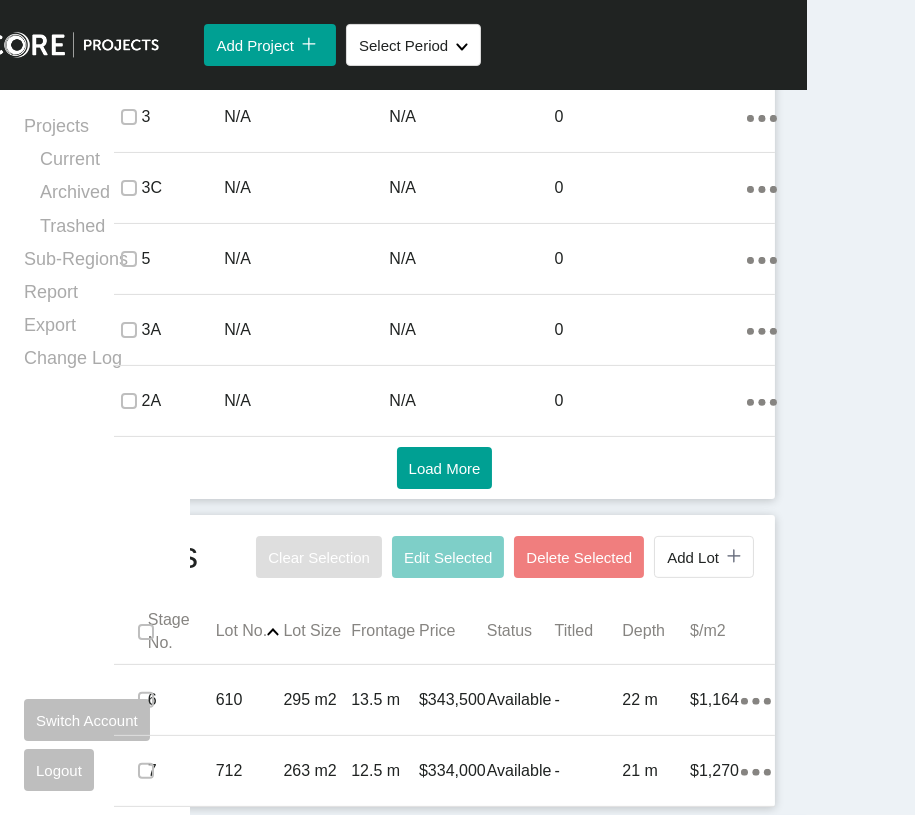 scroll, scrollTop: 1460, scrollLeft: 0, axis: vertical 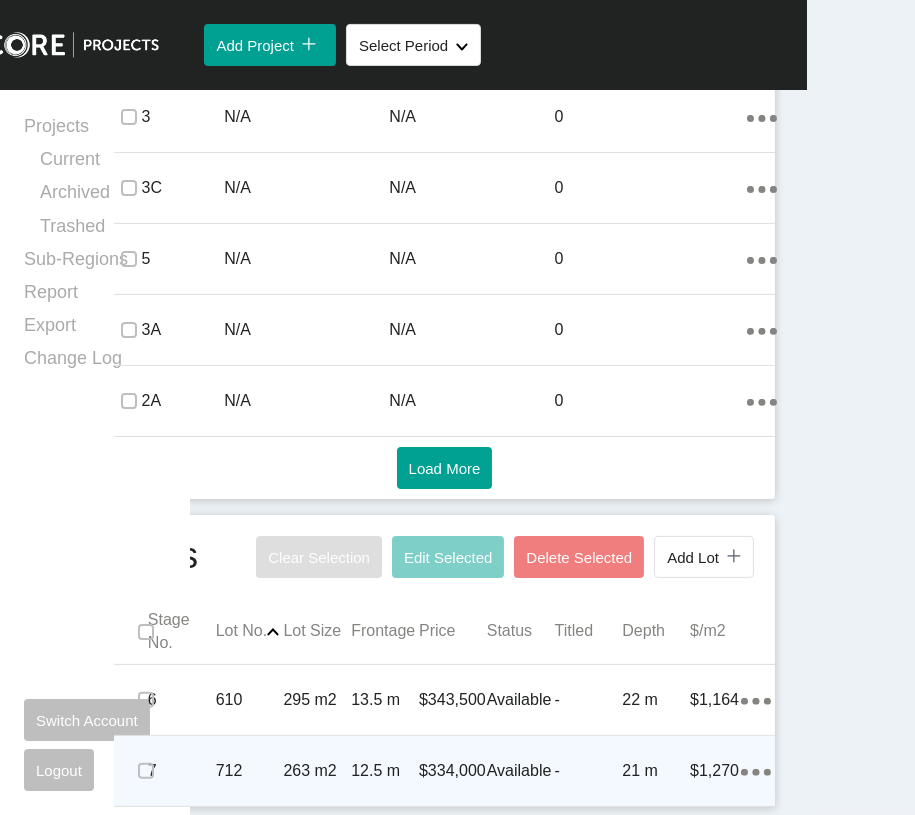 click on "-" at bounding box center [589, 771] 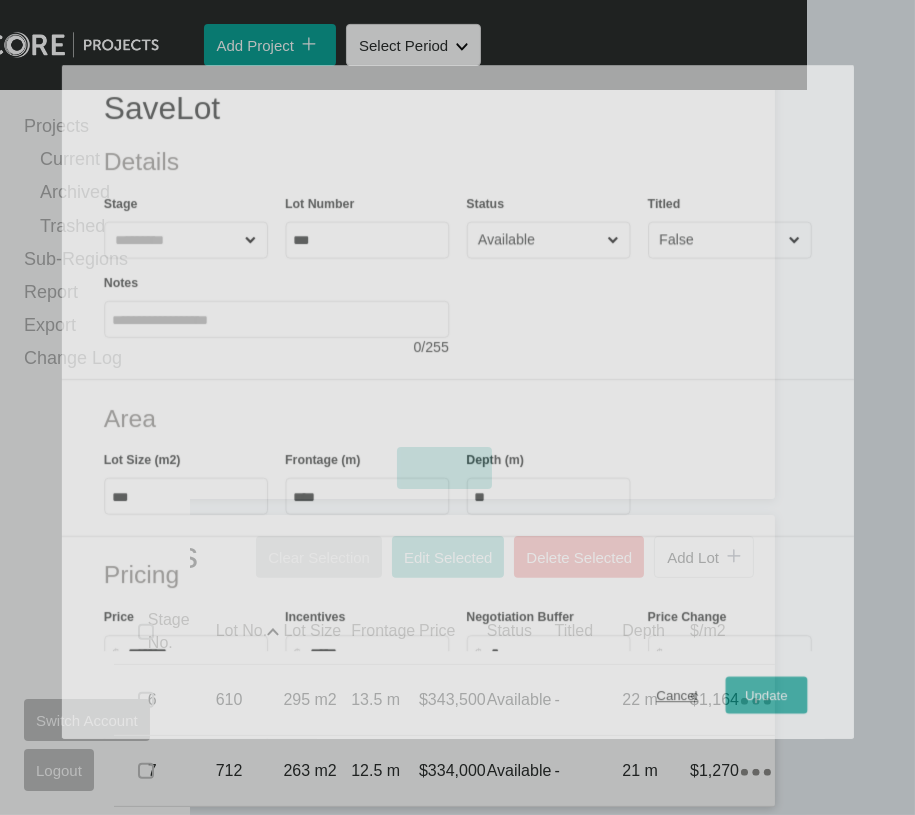 scroll, scrollTop: 1382, scrollLeft: 0, axis: vertical 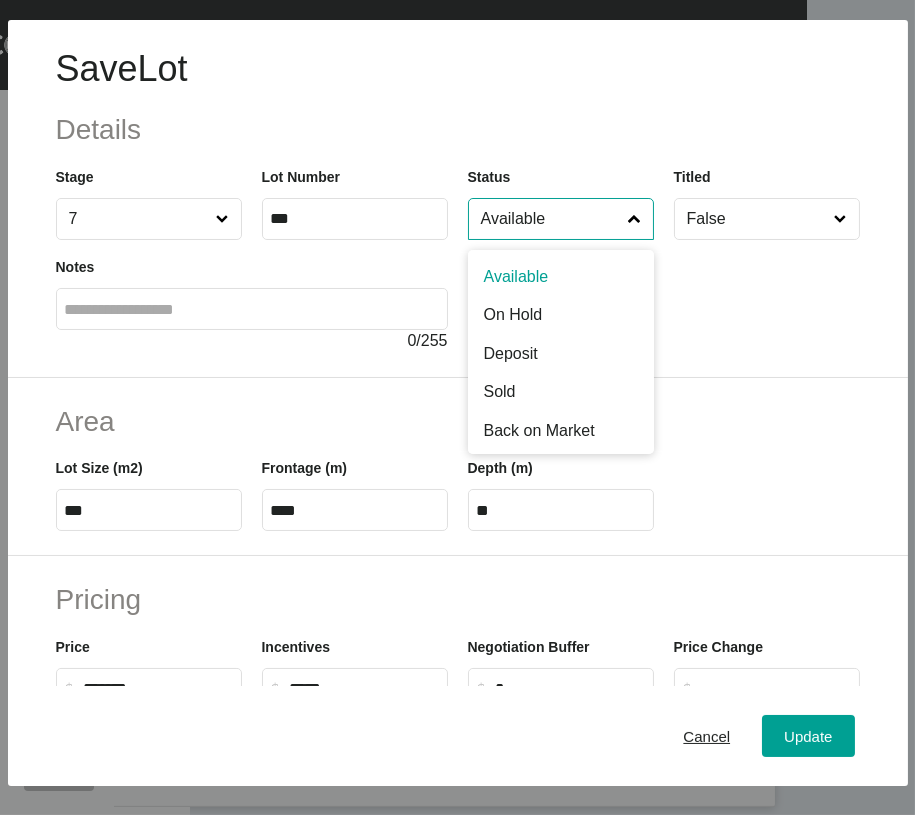 click on "Available" at bounding box center [551, 219] 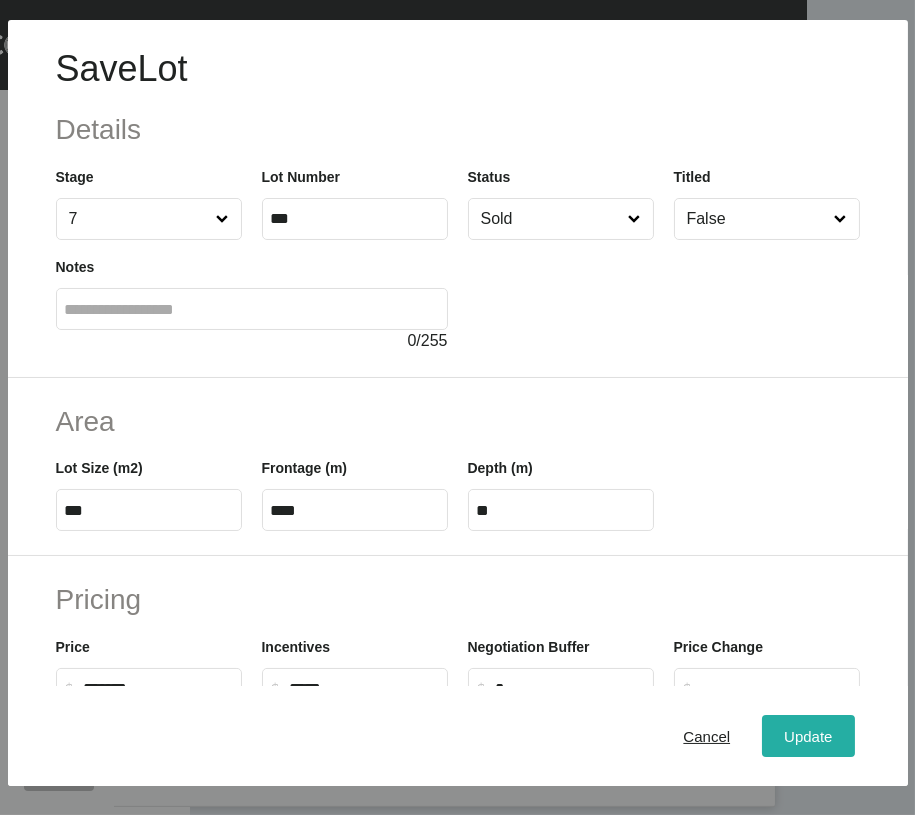 drag, startPoint x: 738, startPoint y: 735, endPoint x: 738, endPoint y: 723, distance: 12 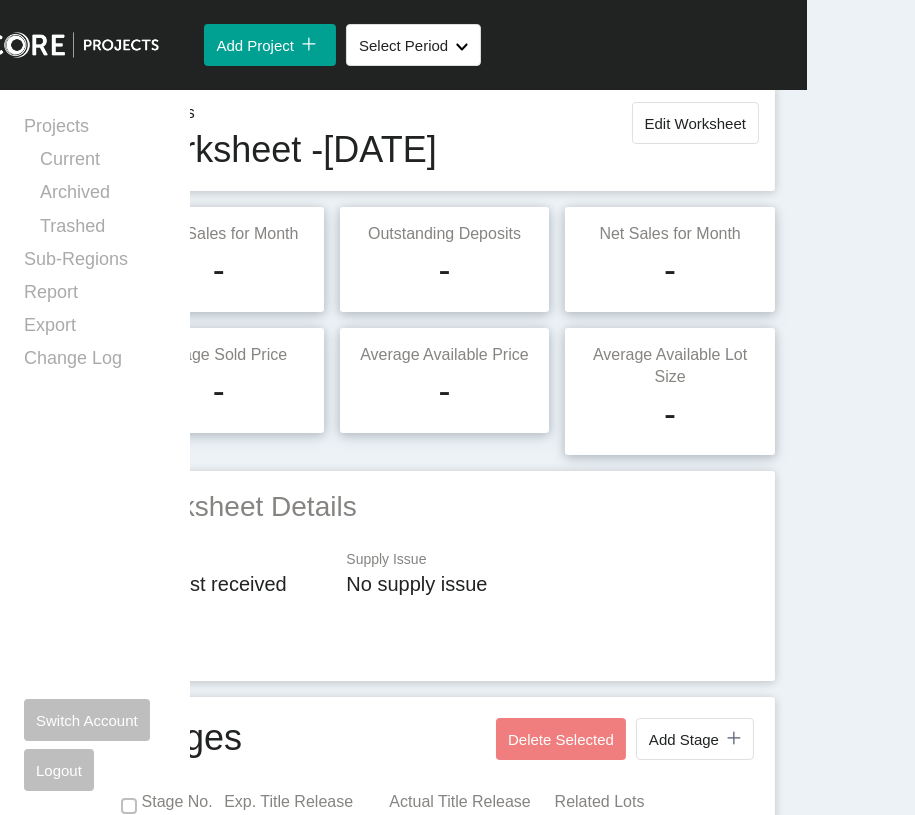 scroll, scrollTop: 0, scrollLeft: 0, axis: both 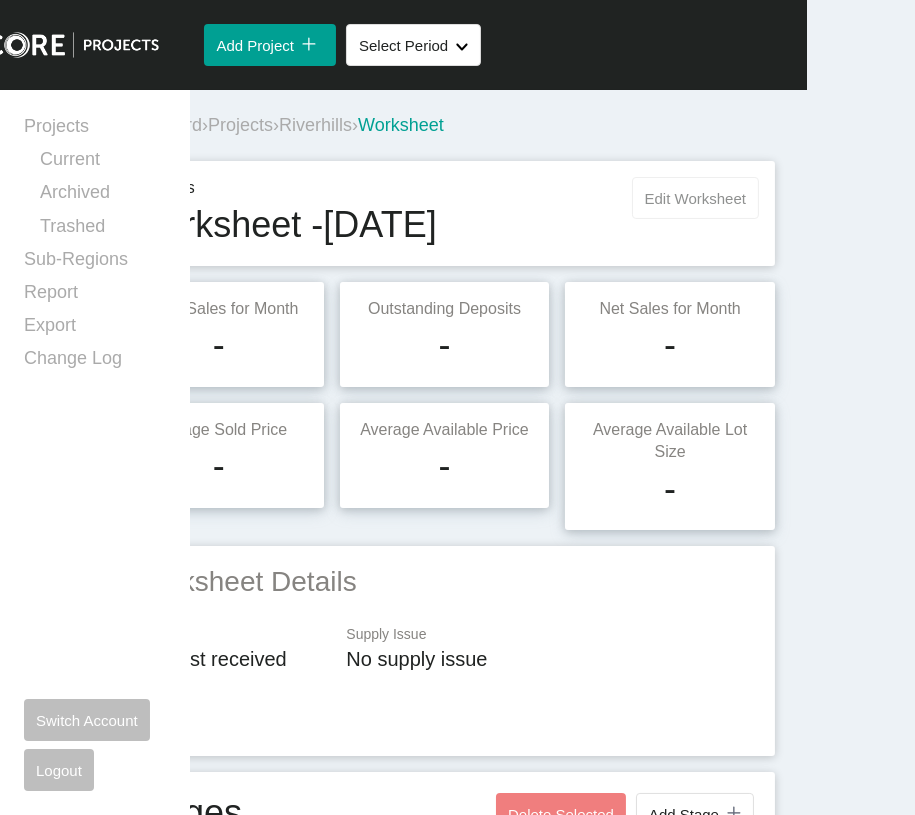 click on "Edit Worksheet" at bounding box center [695, 198] 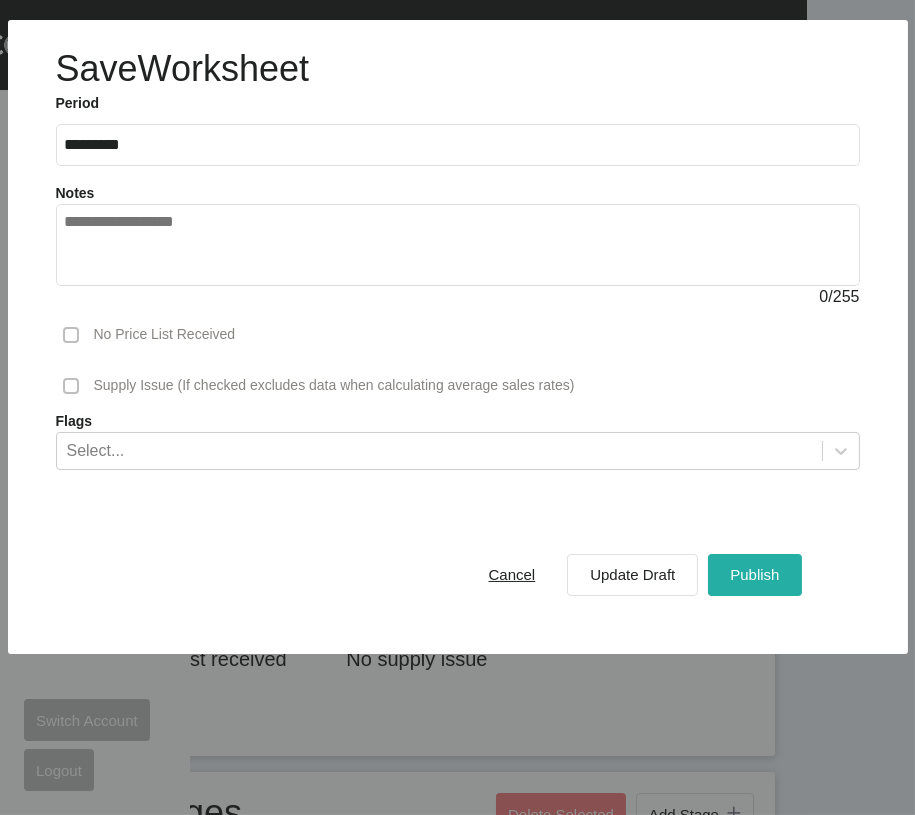 drag, startPoint x: 690, startPoint y: 699, endPoint x: 698, endPoint y: 675, distance: 25.298222 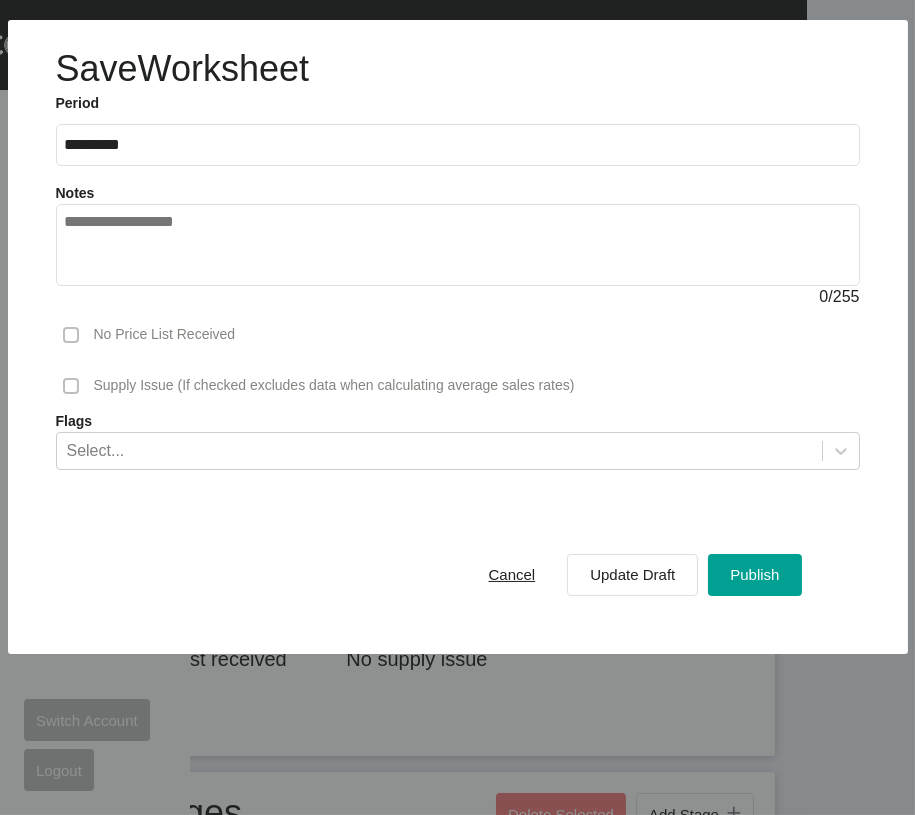 click on "Publish" at bounding box center (754, 574) 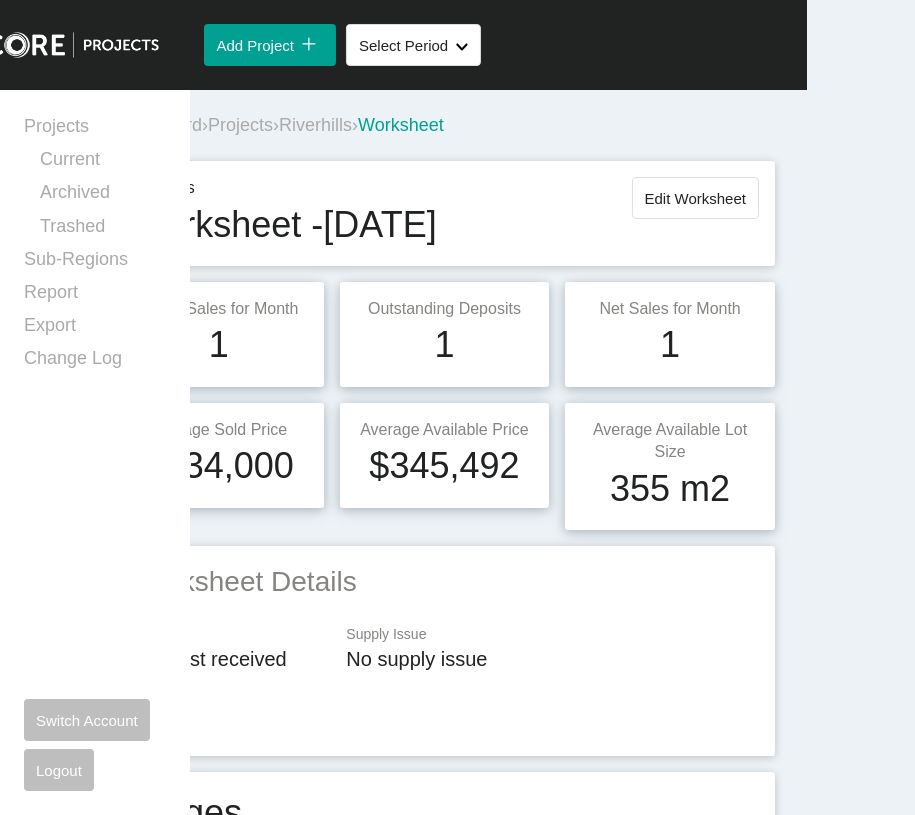 drag, startPoint x: 287, startPoint y: 153, endPoint x: 303, endPoint y: 79, distance: 75.70998 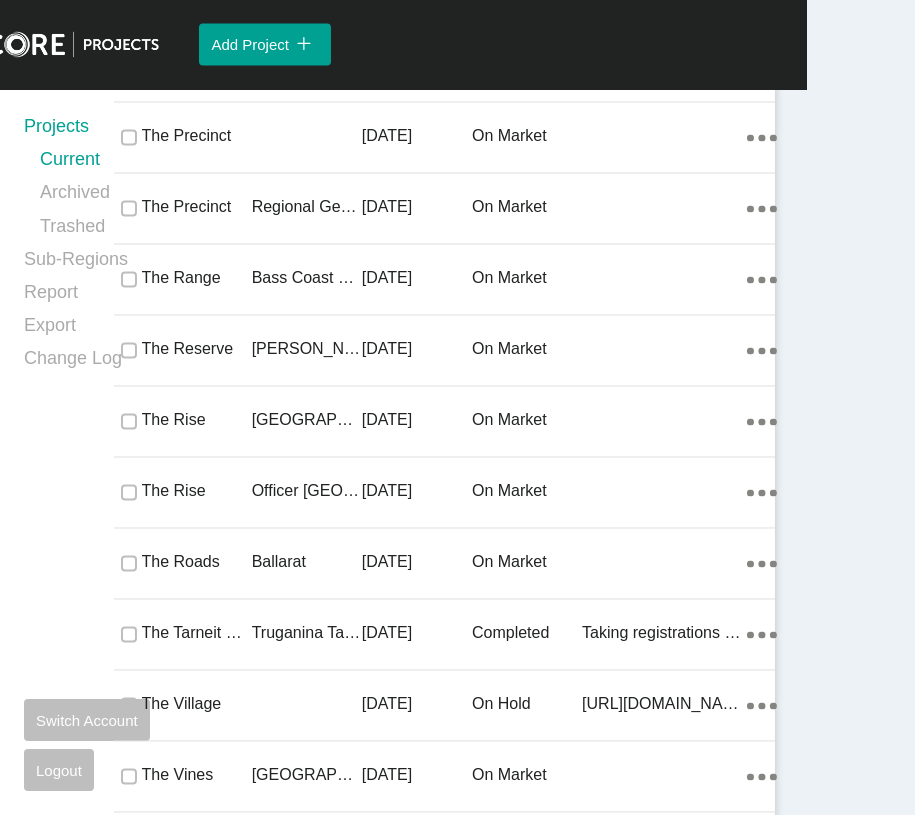 scroll, scrollTop: 65543, scrollLeft: 0, axis: vertical 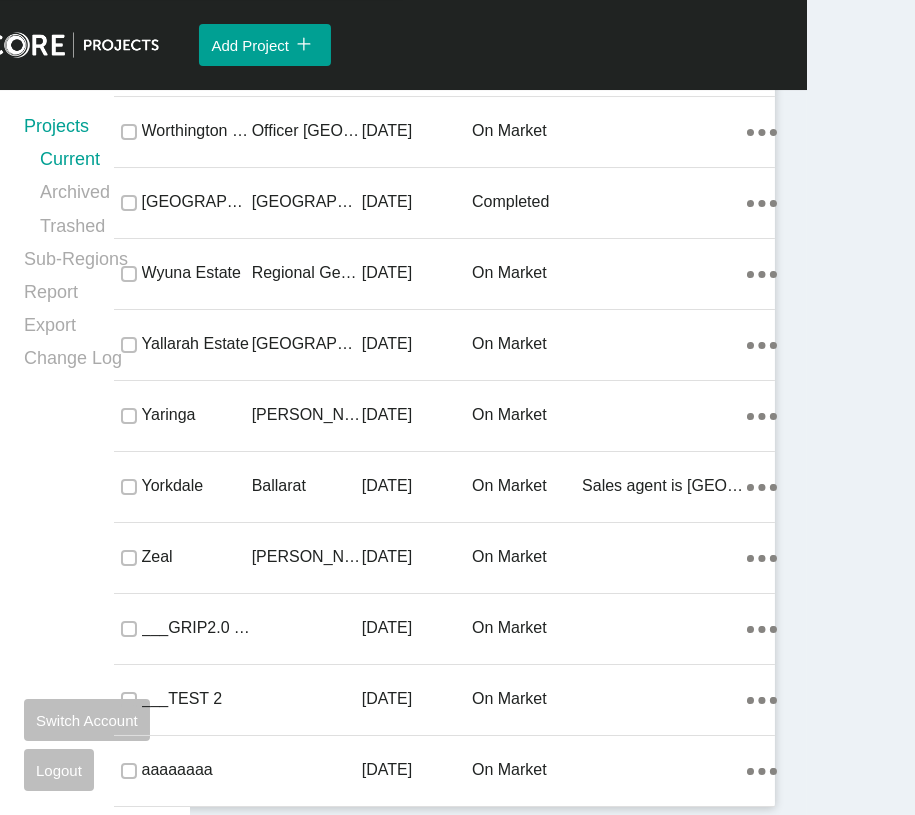 click on "The Patch" at bounding box center [197, -5549] 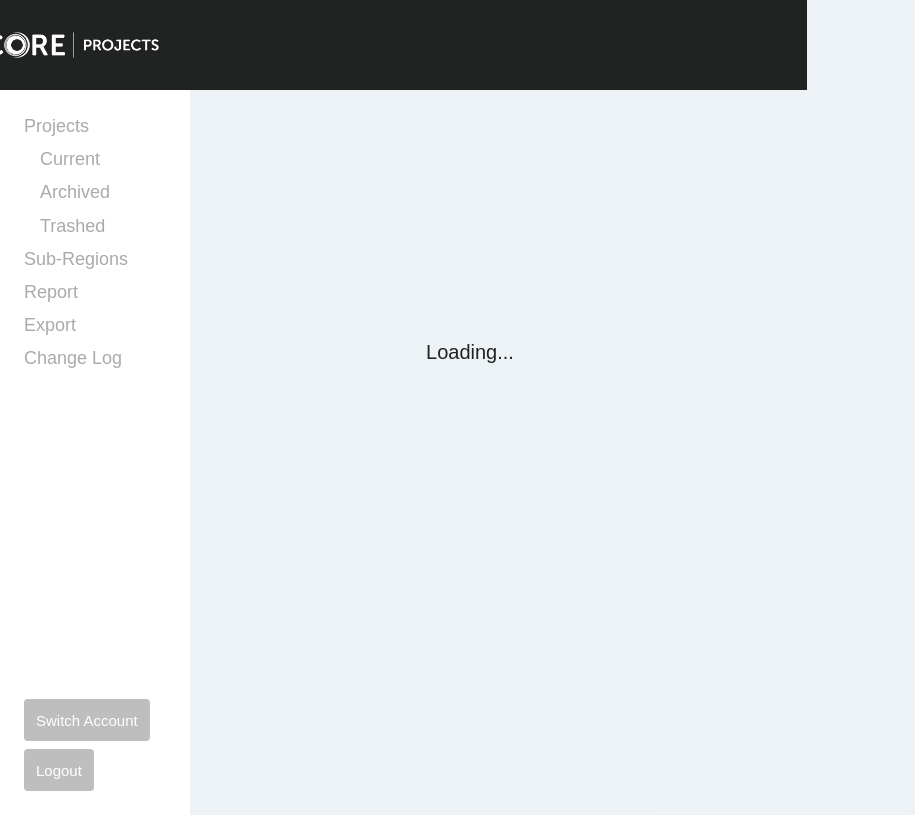 scroll, scrollTop: 0, scrollLeft: 0, axis: both 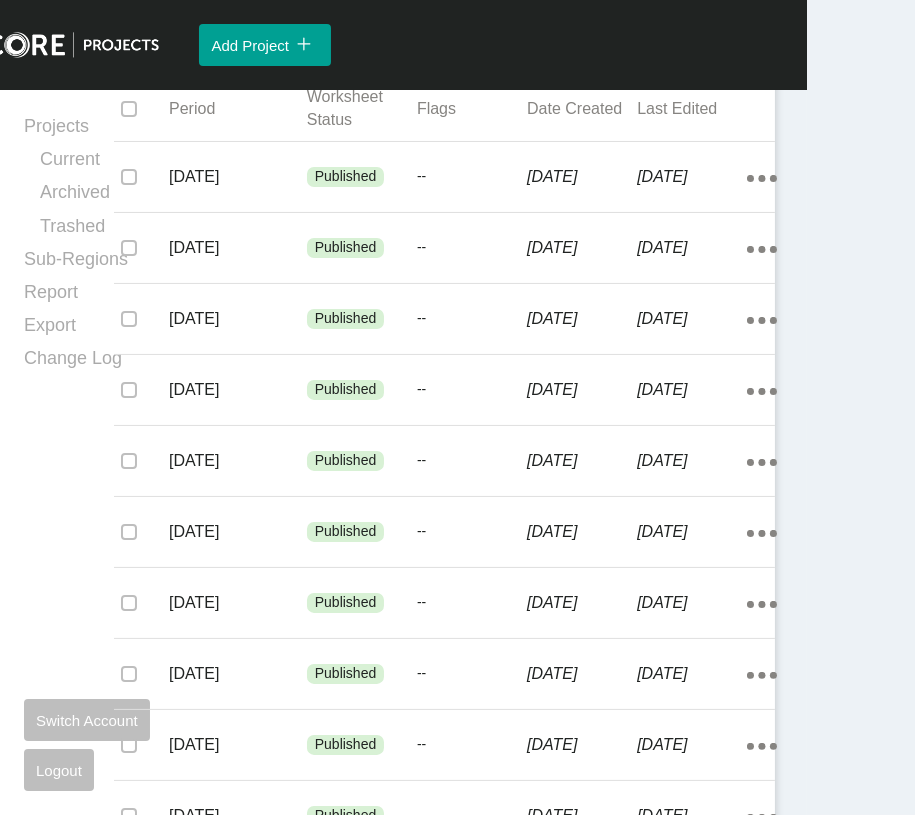 click on "Add Worksheet" at bounding box center (668, 34) 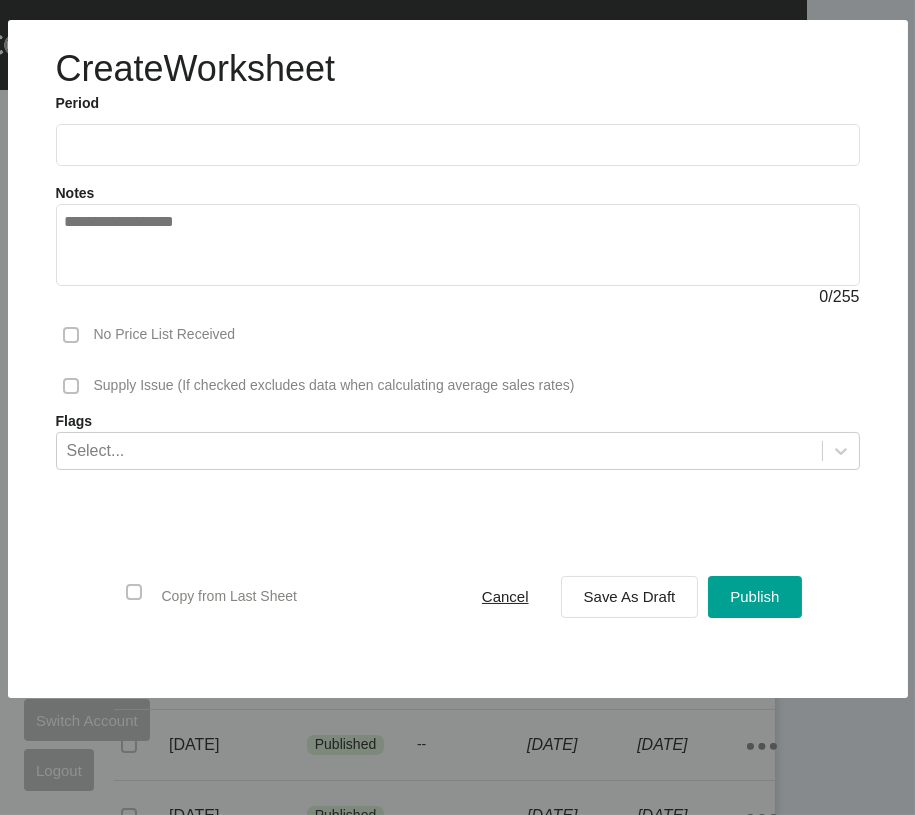 click at bounding box center (458, 144) 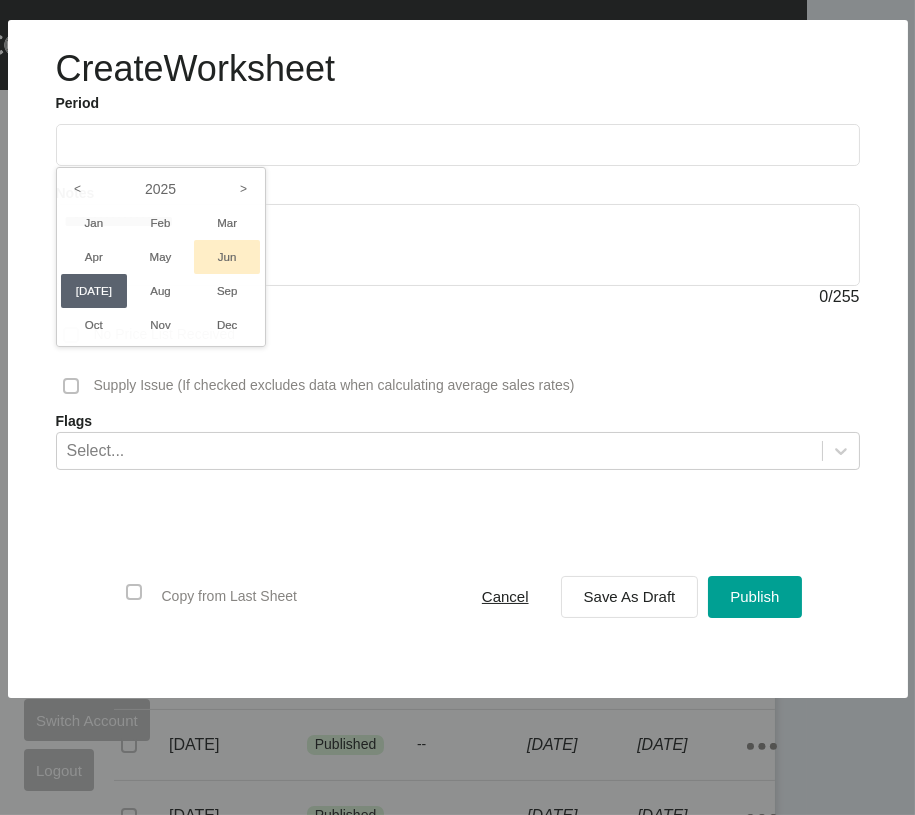 click on "Jun" at bounding box center (227, 257) 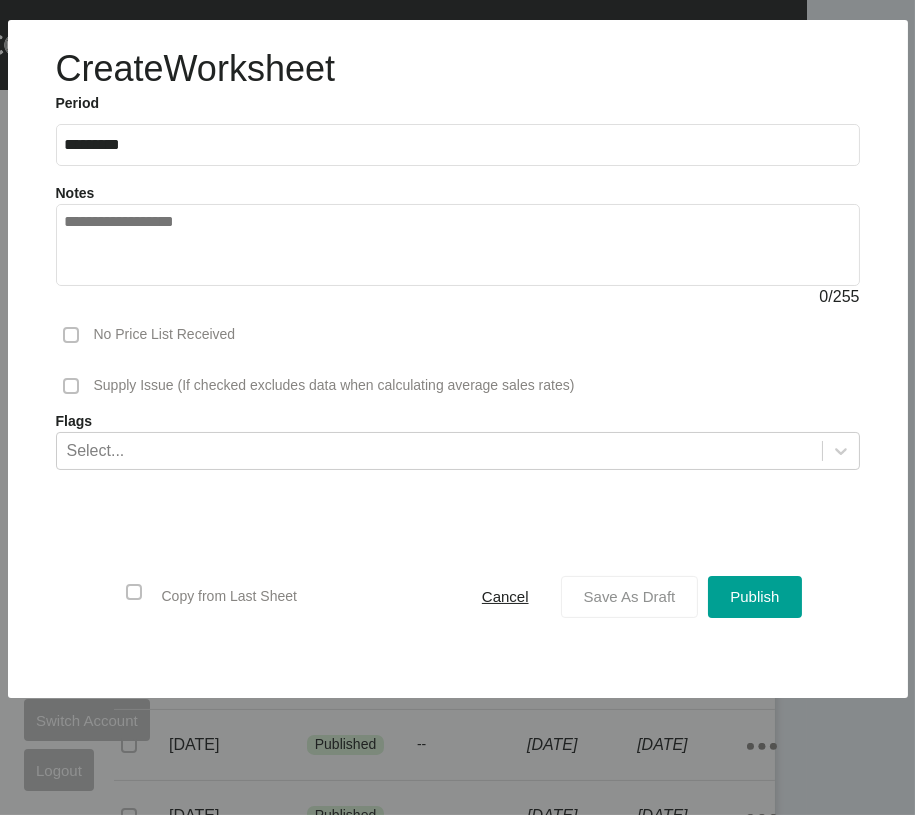 click on "Save As Draft" at bounding box center (630, 596) 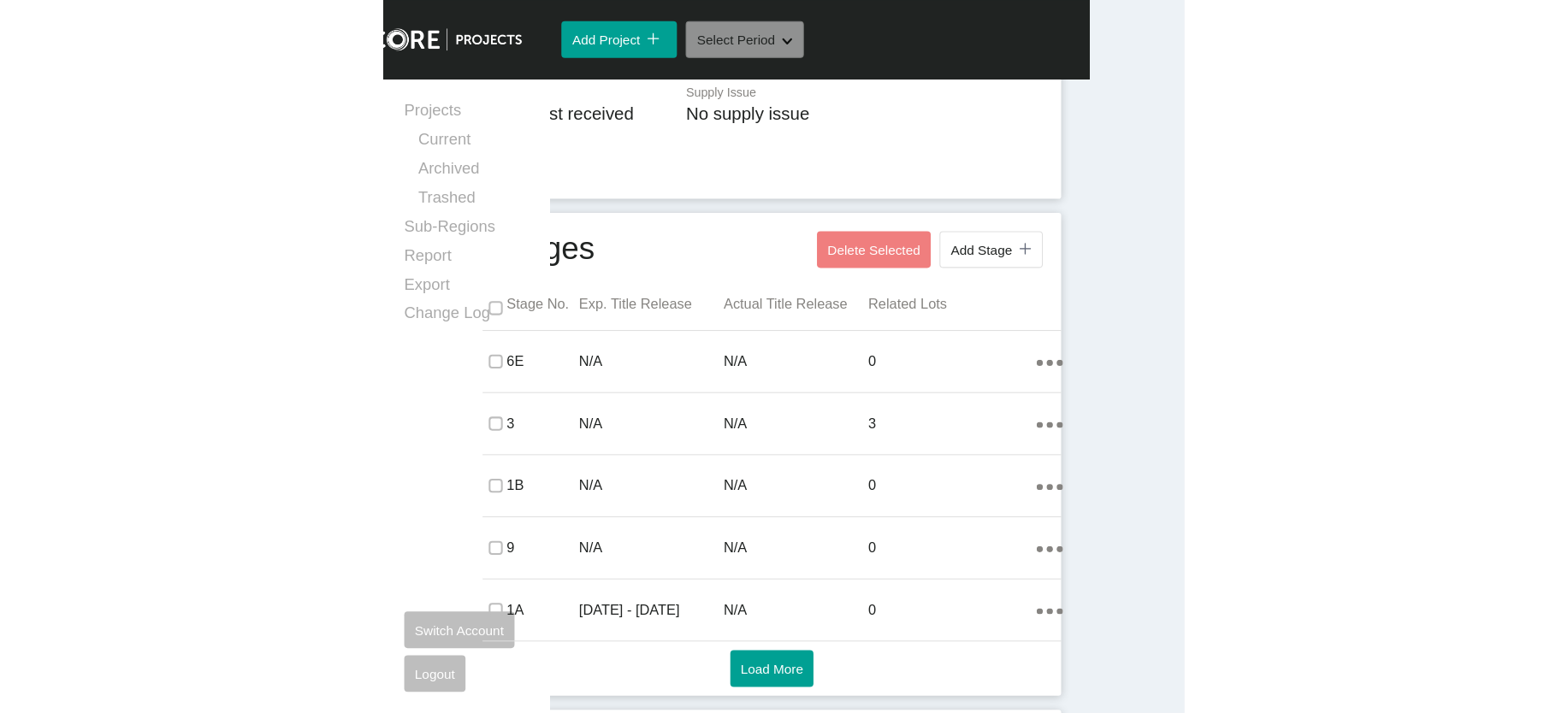 scroll, scrollTop: 0, scrollLeft: 0, axis: both 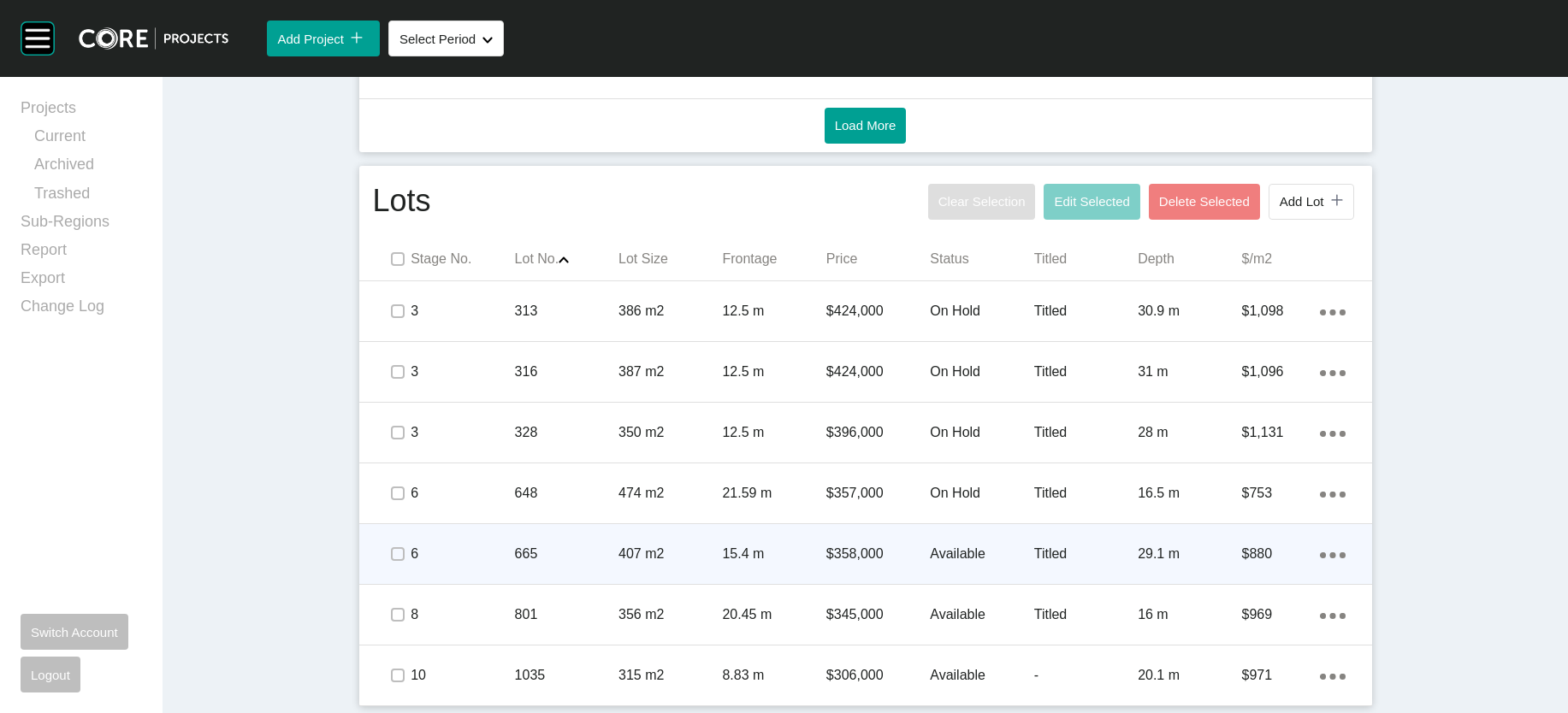 click on "$358,000" at bounding box center [878, 554] 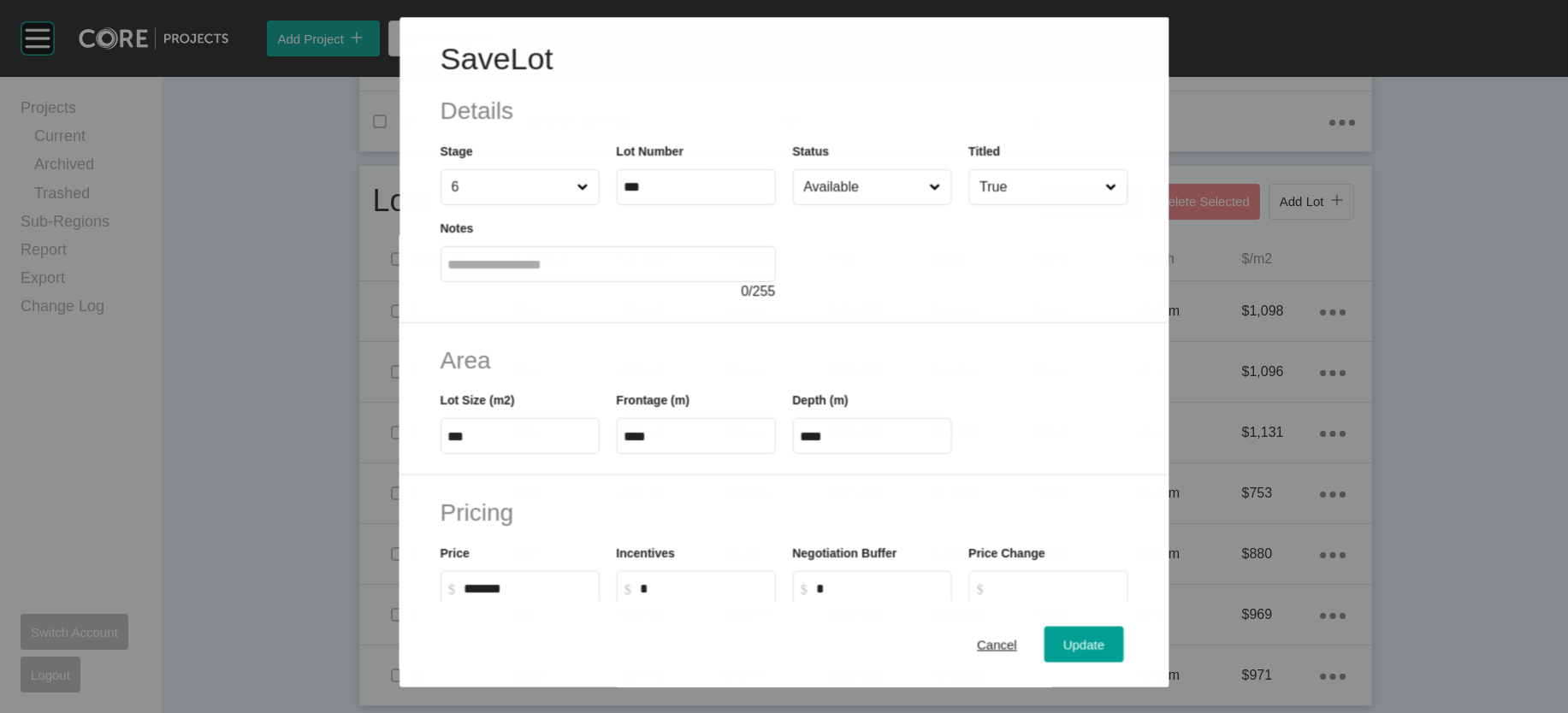 scroll, scrollTop: 1309, scrollLeft: 0, axis: vertical 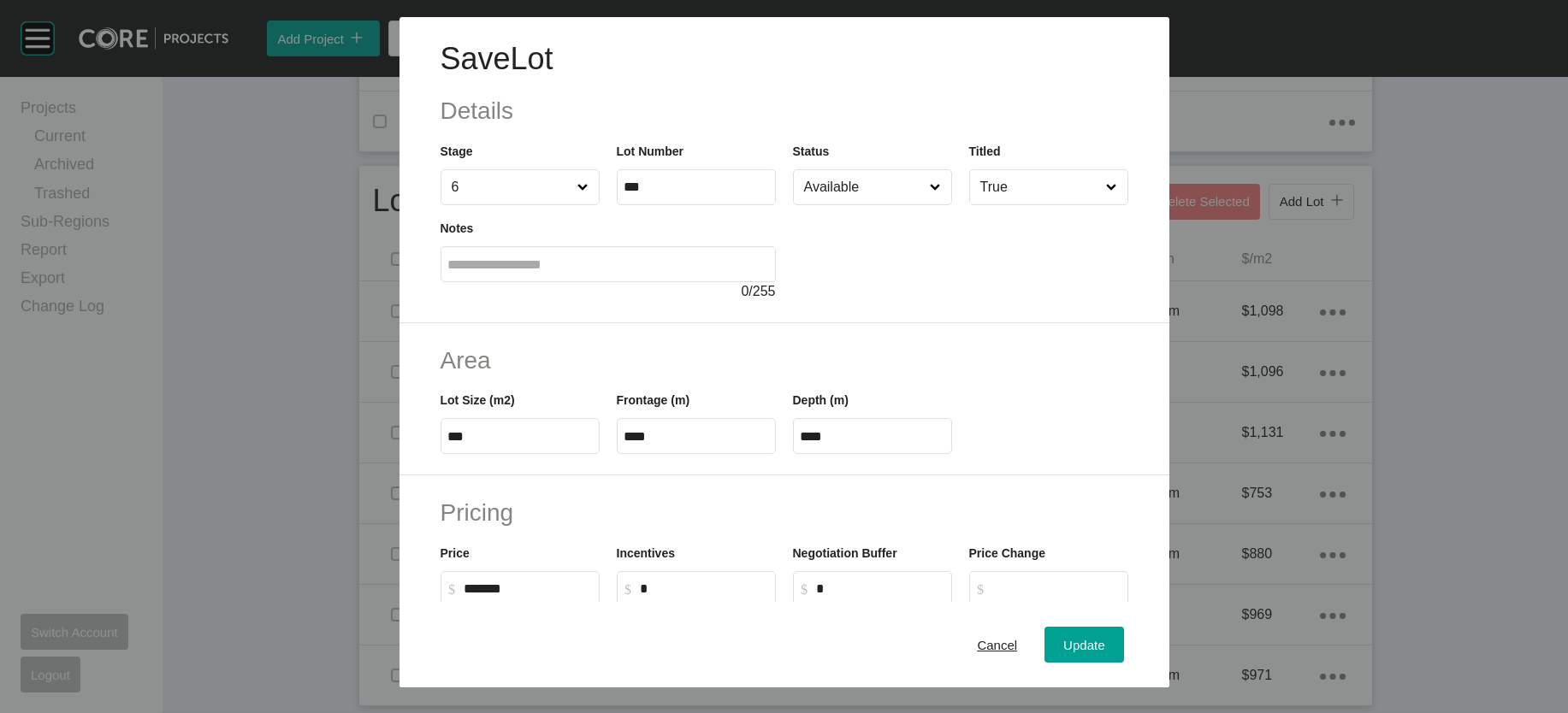 click on "Available" at bounding box center [864, 187] 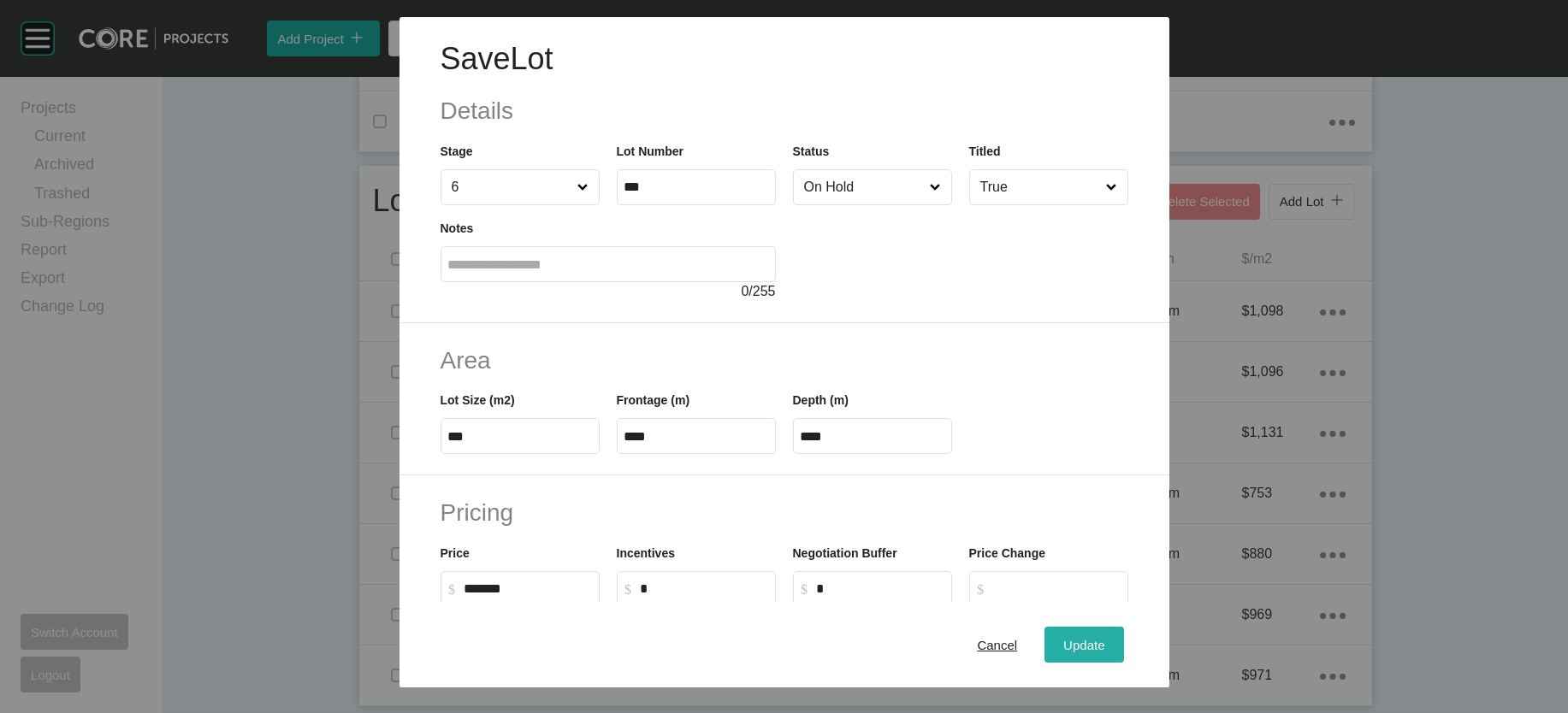 click on "Update" at bounding box center (1084, 645) 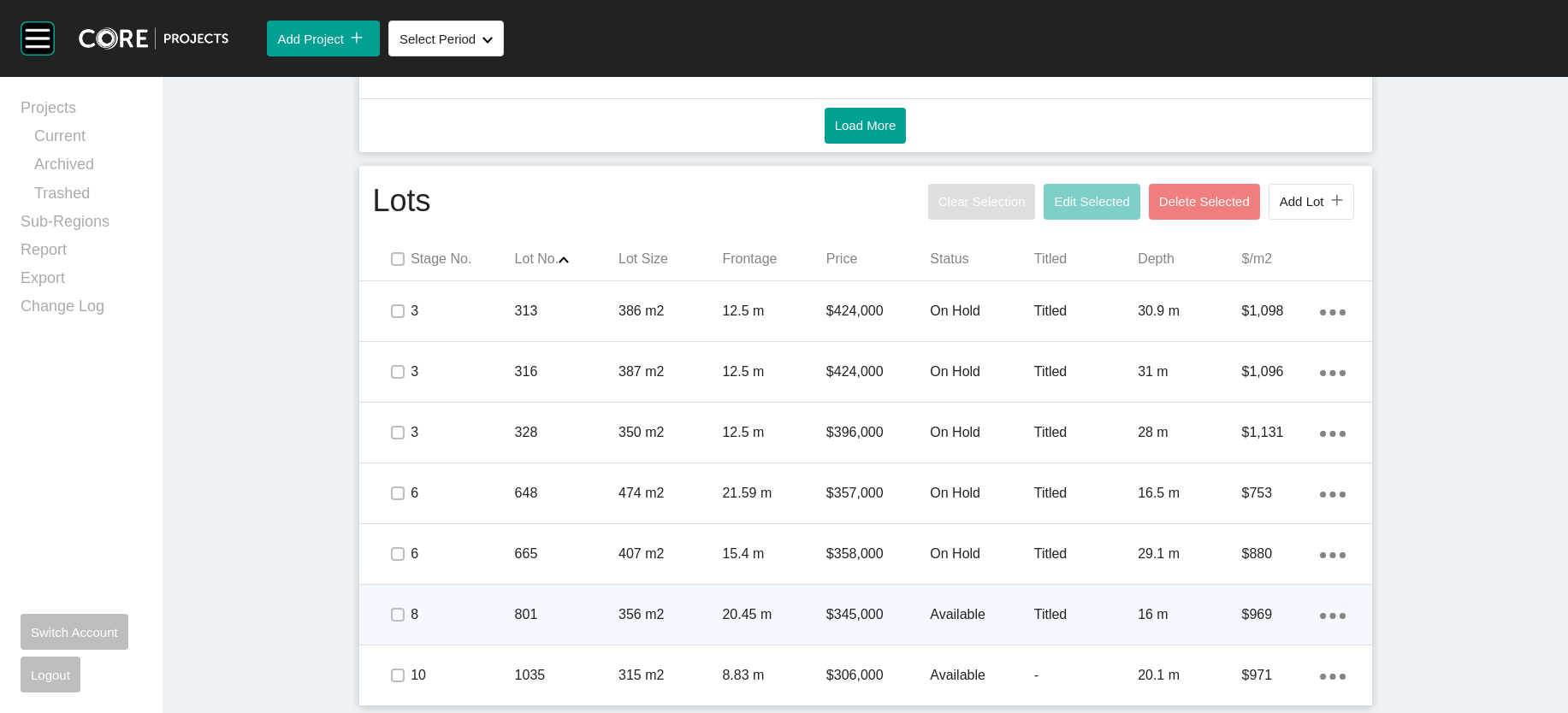click on "$345,000" at bounding box center [878, 615] 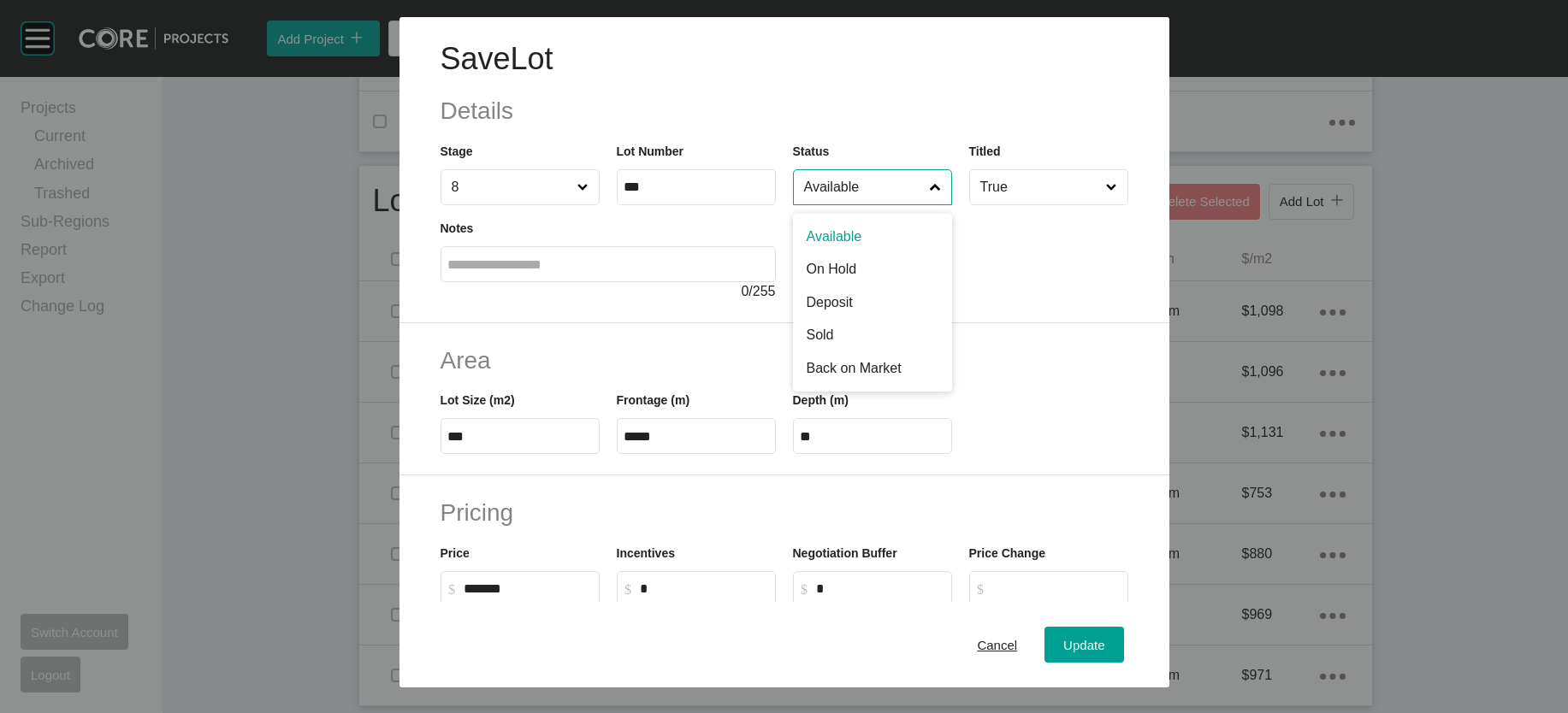drag, startPoint x: 858, startPoint y: 233, endPoint x: 858, endPoint y: 273, distance: 40 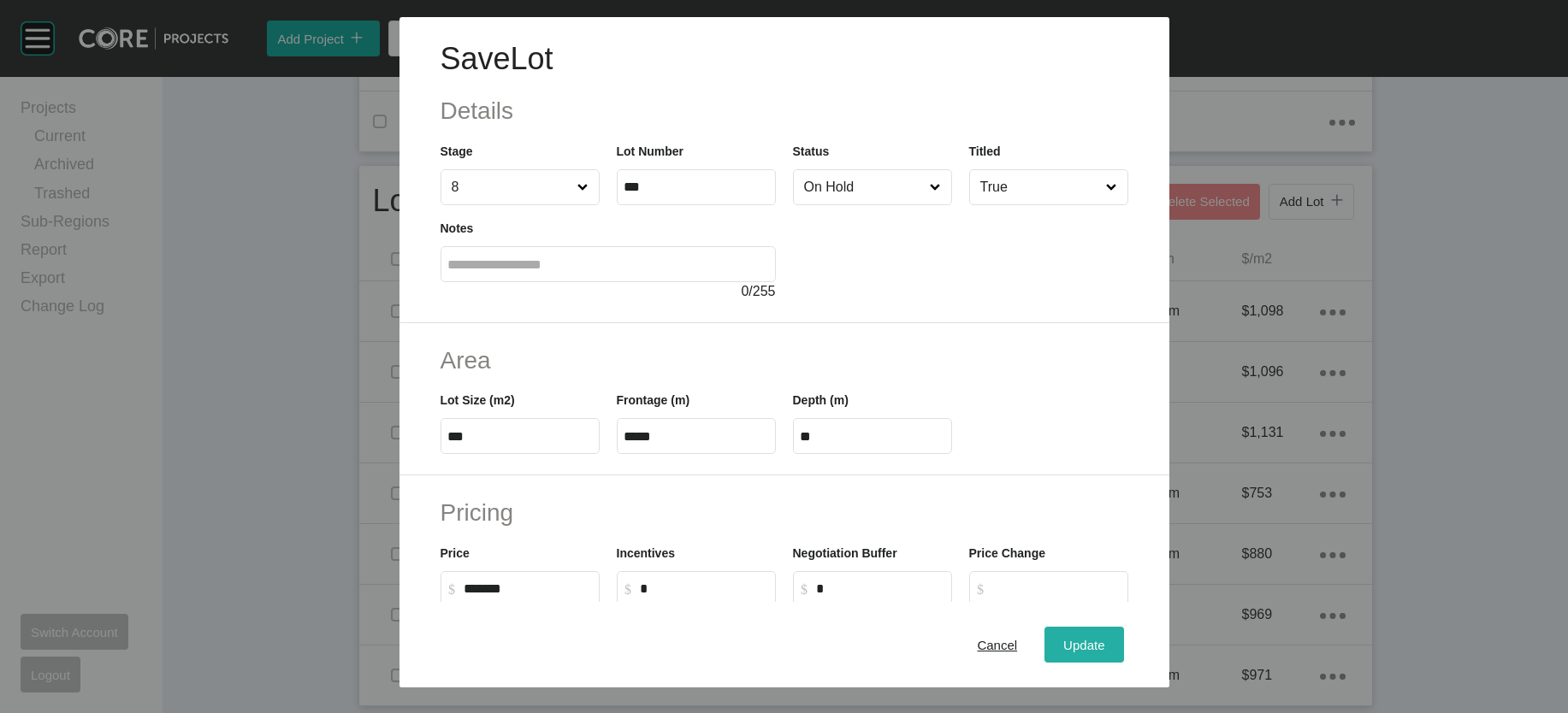 click on "Update" at bounding box center (1084, 644) 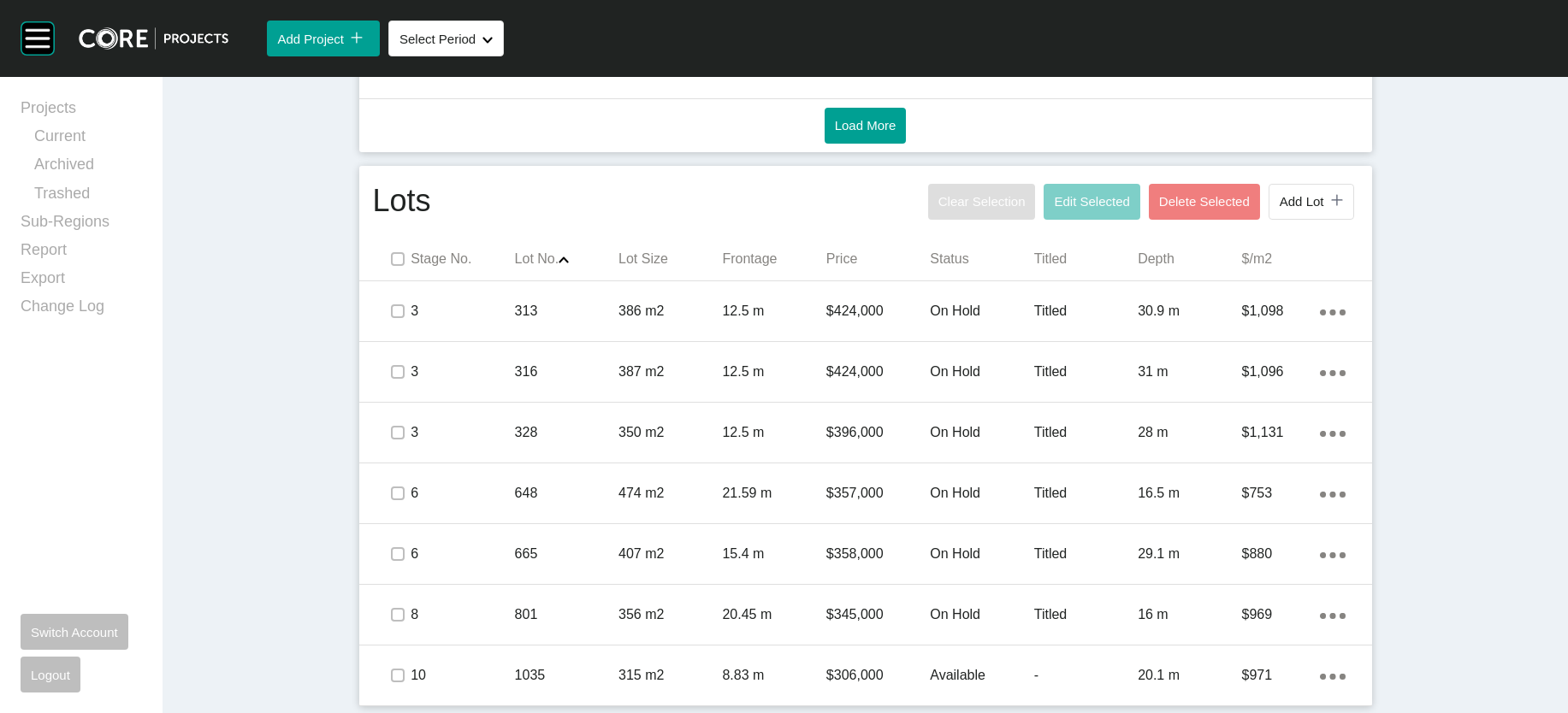 scroll, scrollTop: 1375, scrollLeft: 0, axis: vertical 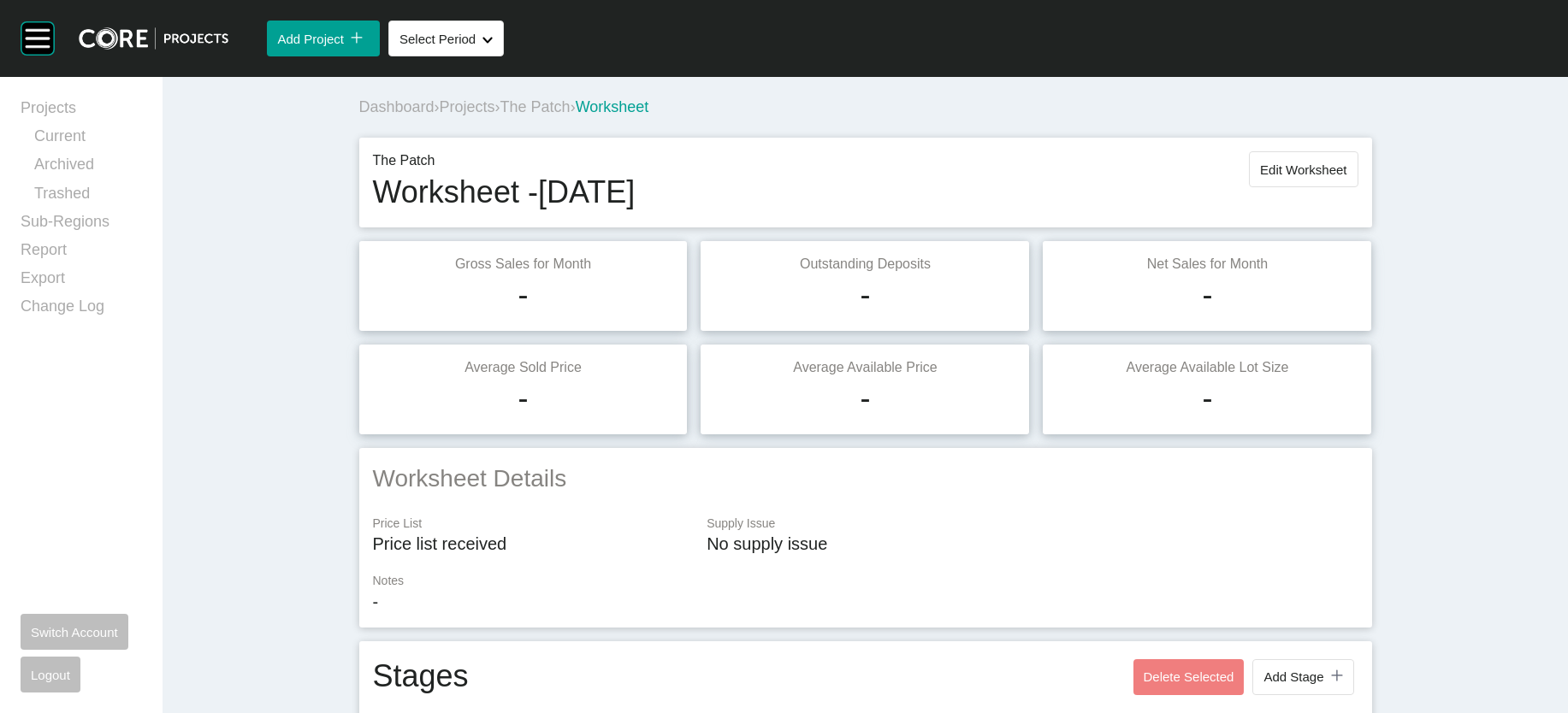 click on "Edit Worksheet" at bounding box center (1303, 169) 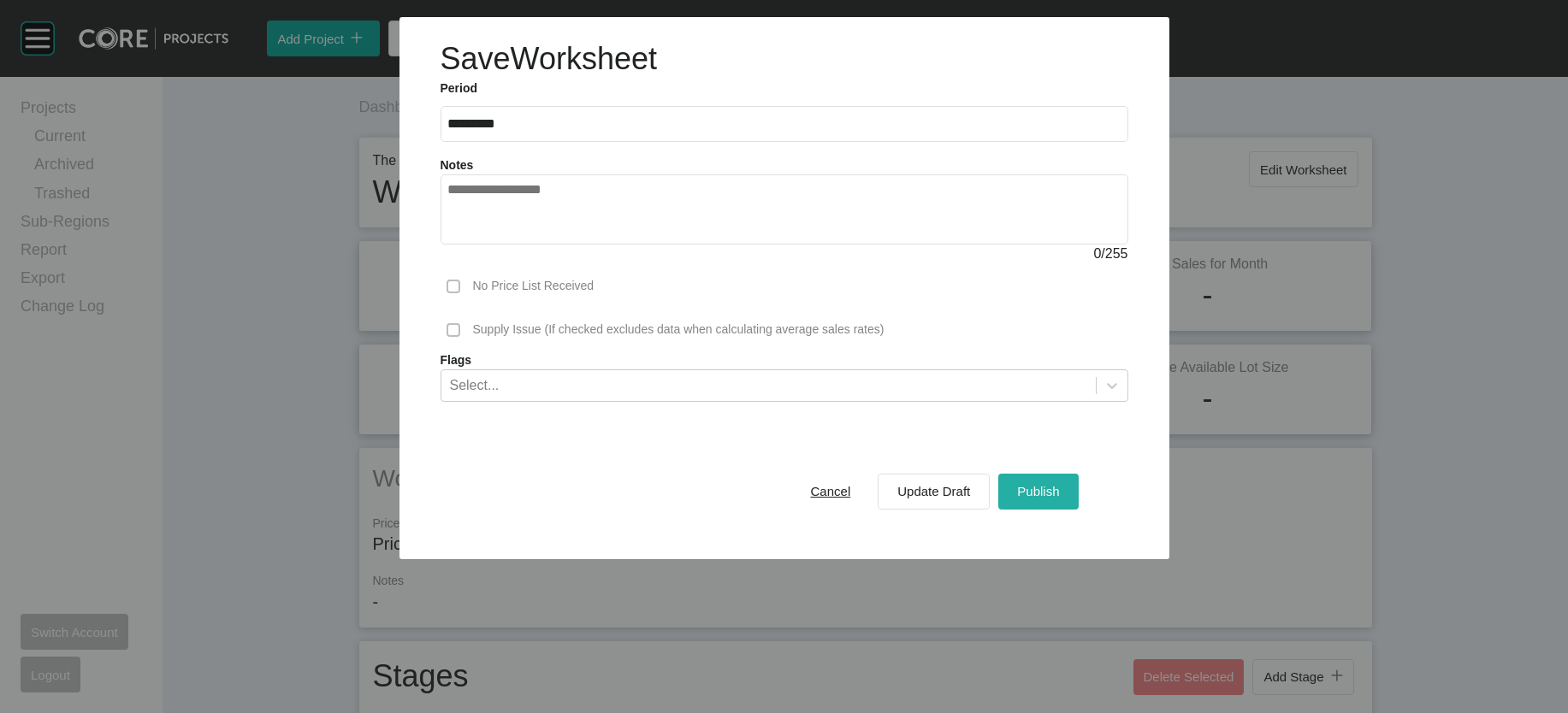 click on "Publish" at bounding box center (1038, 491) 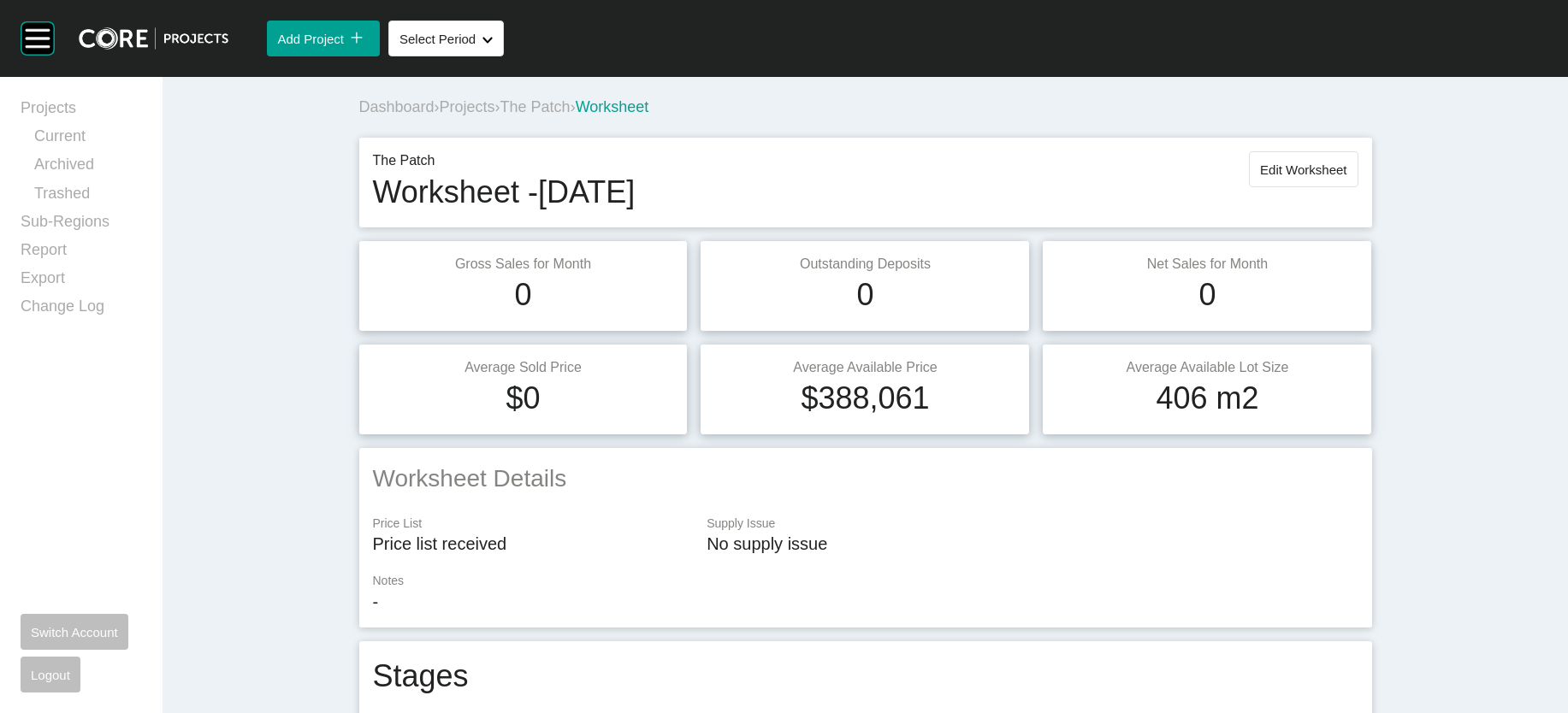 click on "Projects" at bounding box center (467, 107) 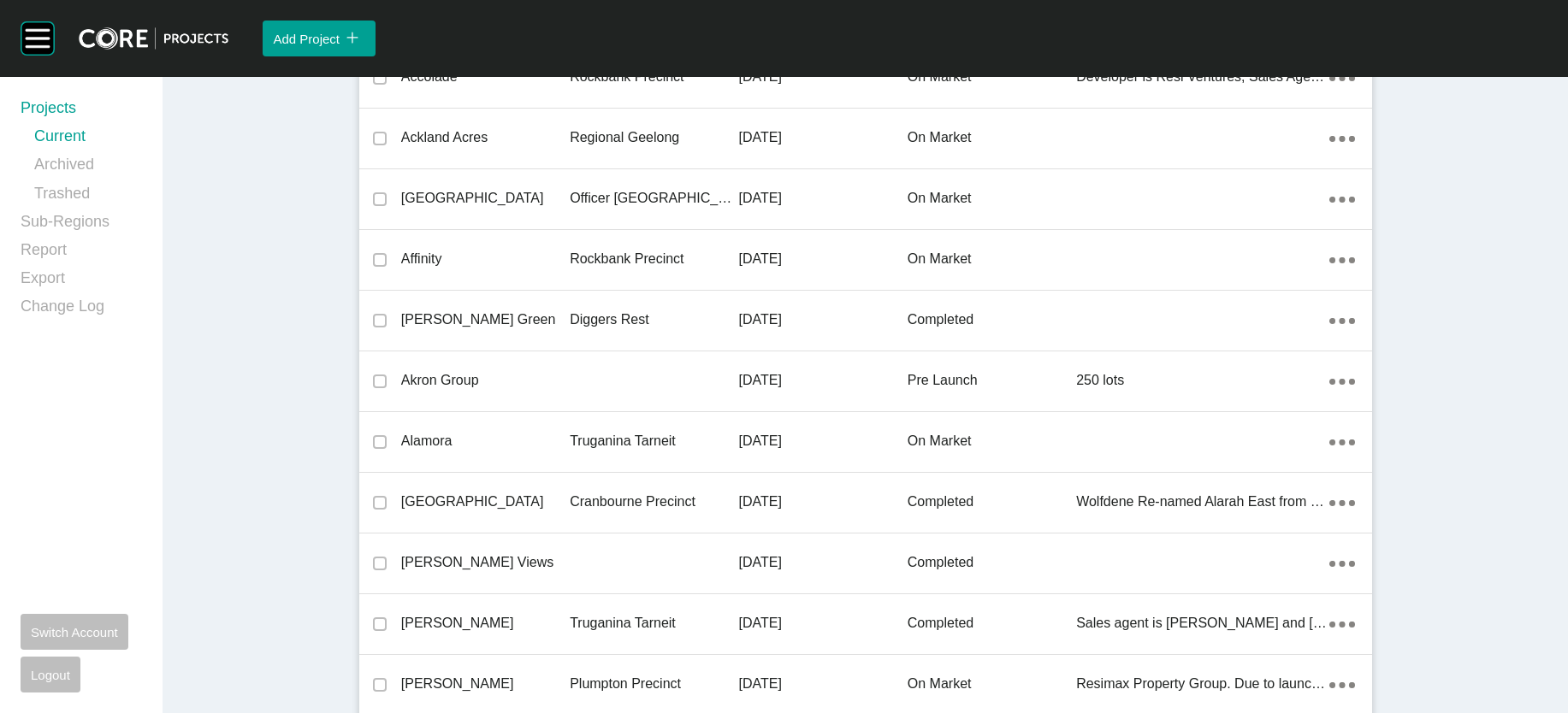 scroll, scrollTop: 49906, scrollLeft: 0, axis: vertical 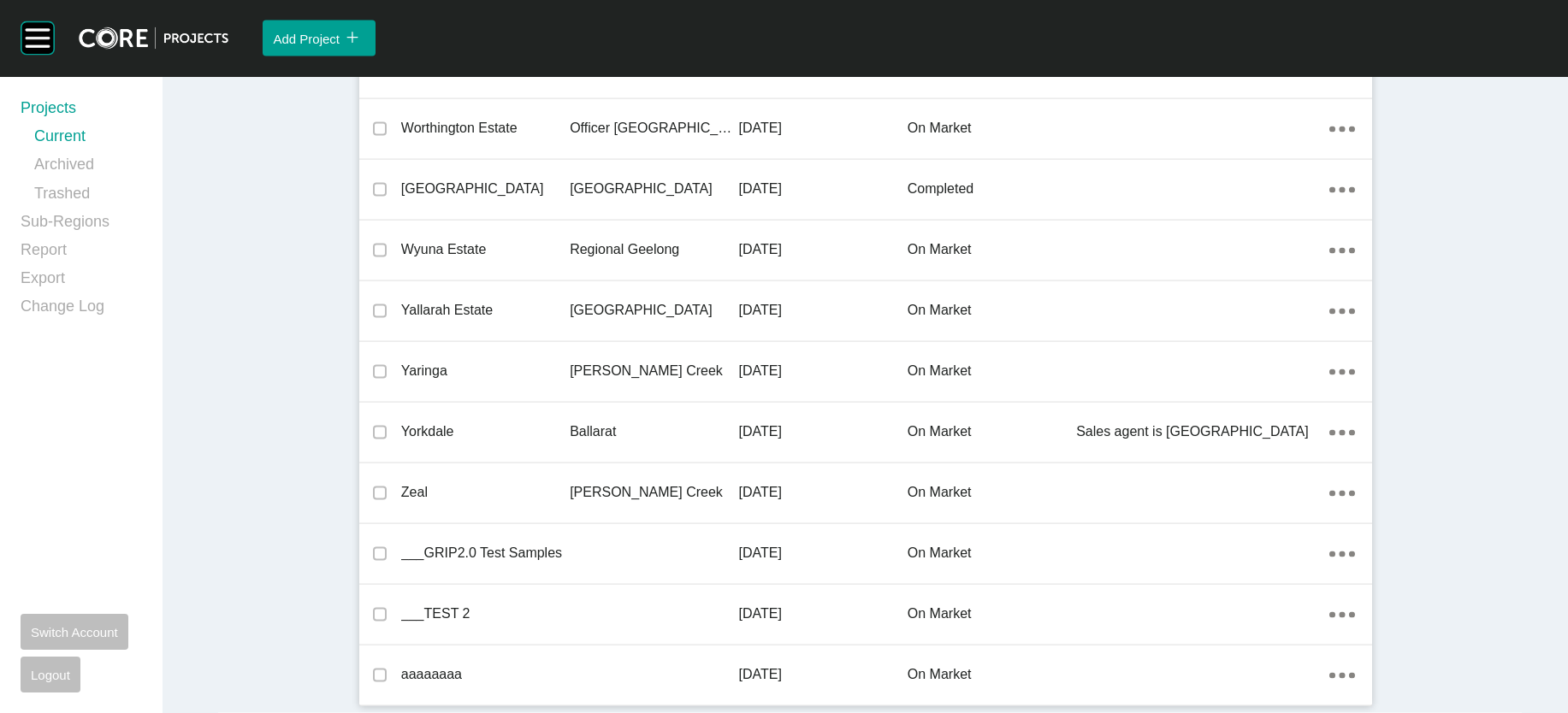 click on "[PERSON_NAME]" at bounding box center (654, -175) 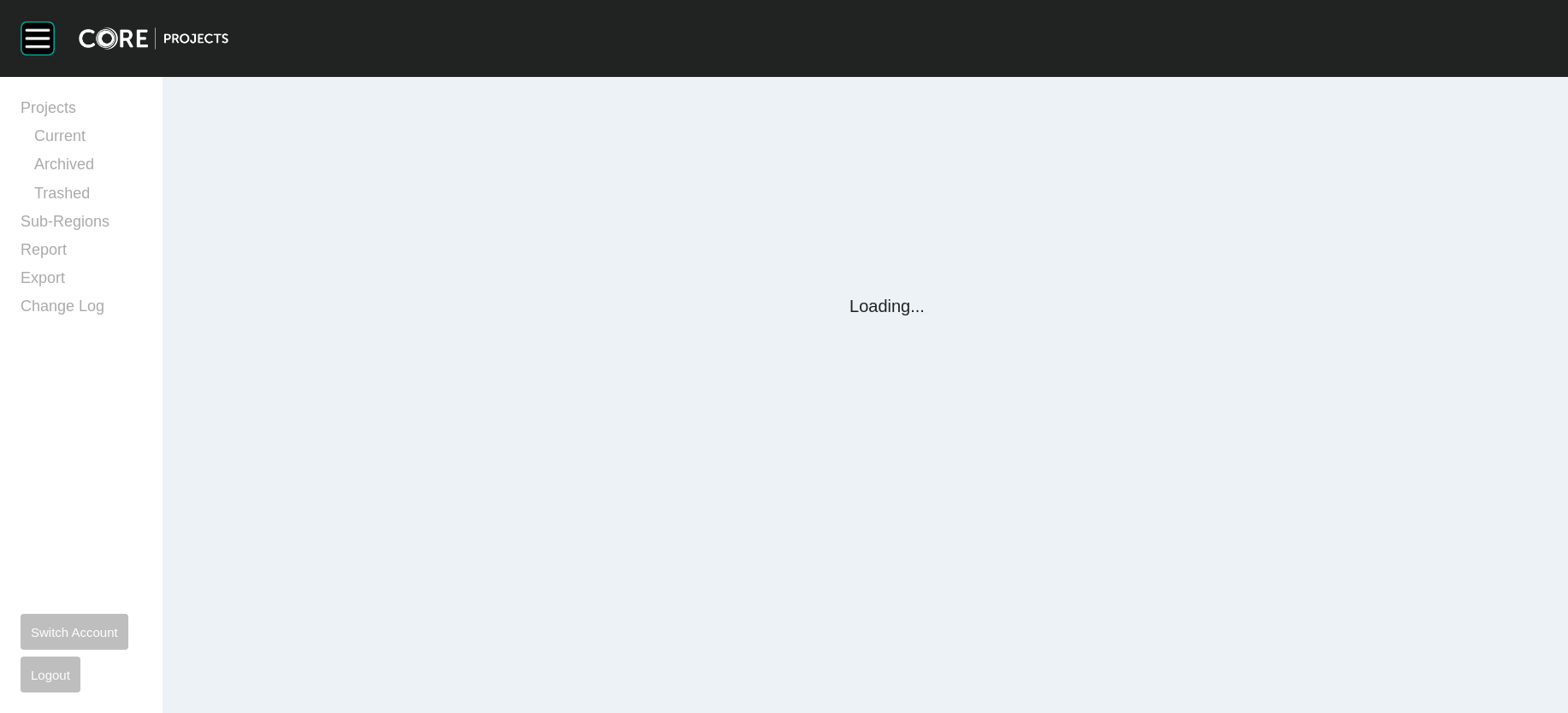 scroll, scrollTop: 0, scrollLeft: 0, axis: both 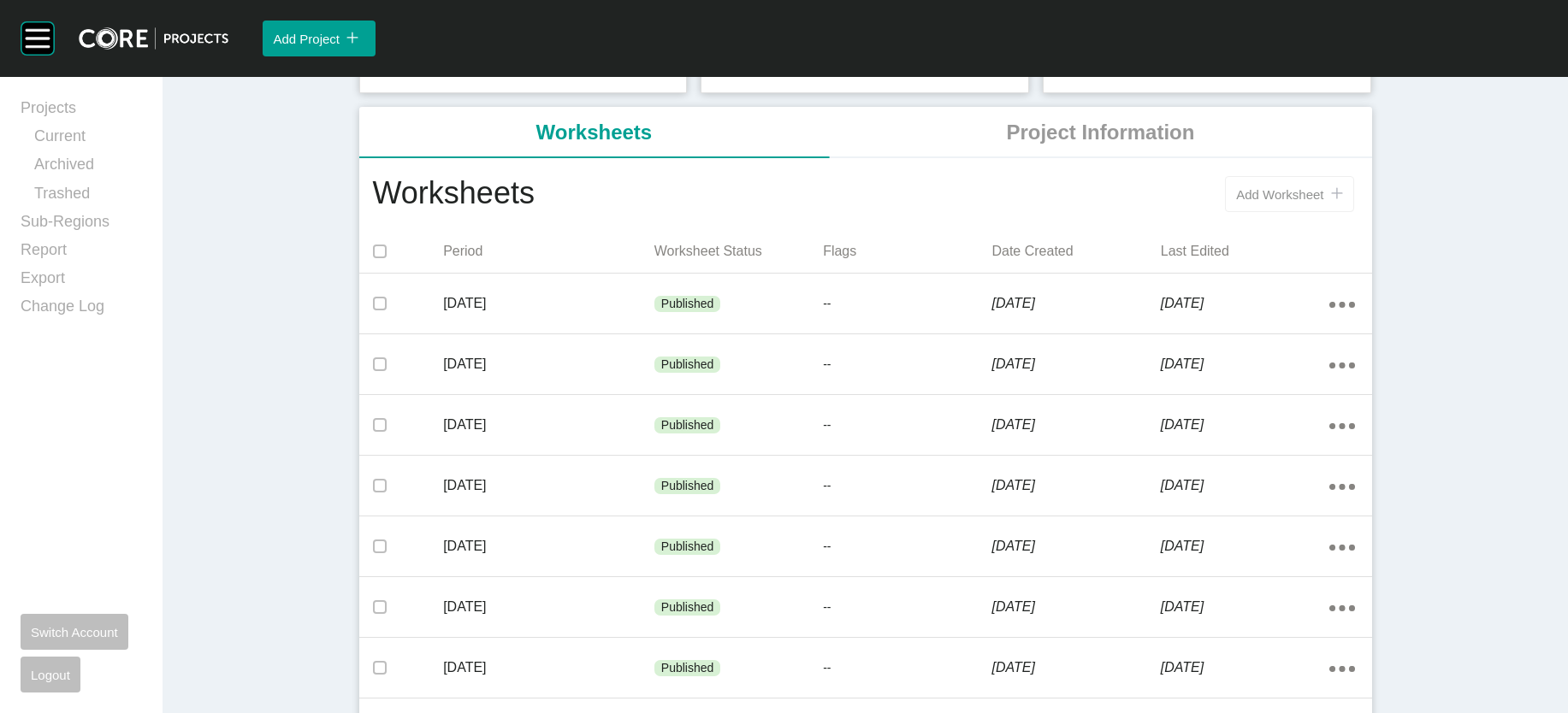 click on "Add Worksheet icon/tick copy 11 Created with Sketch." at bounding box center [1289, 194] 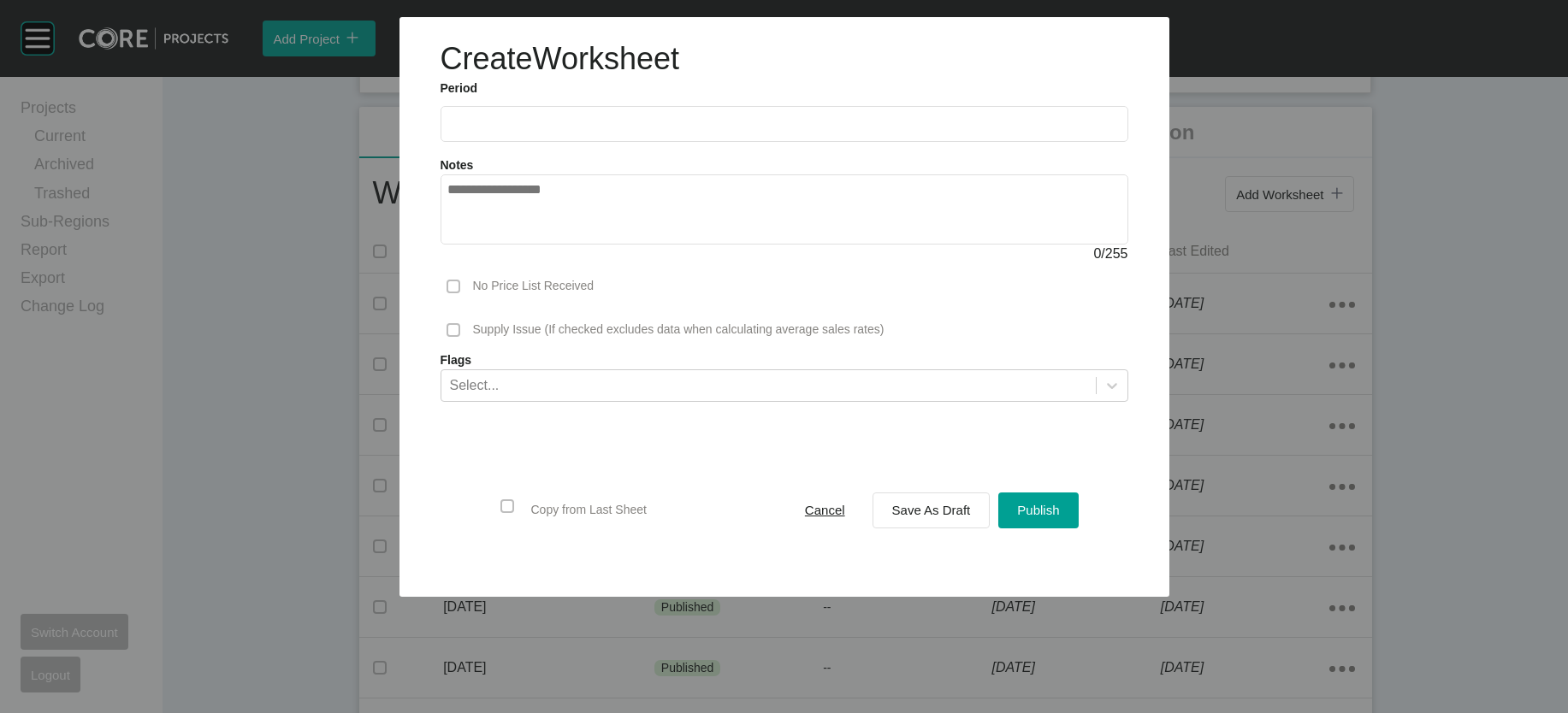 click at bounding box center (784, 124) 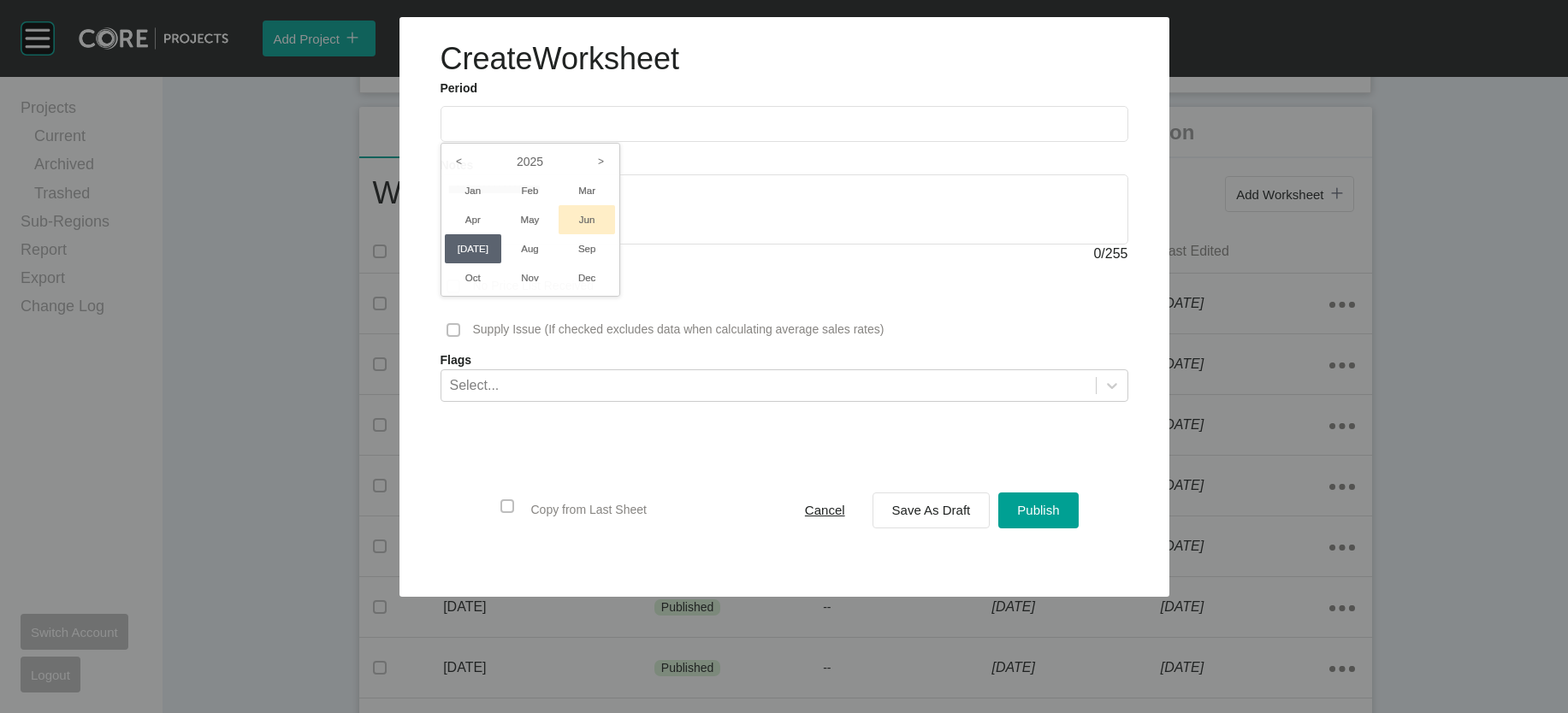 click on "Jun" at bounding box center [587, 220] 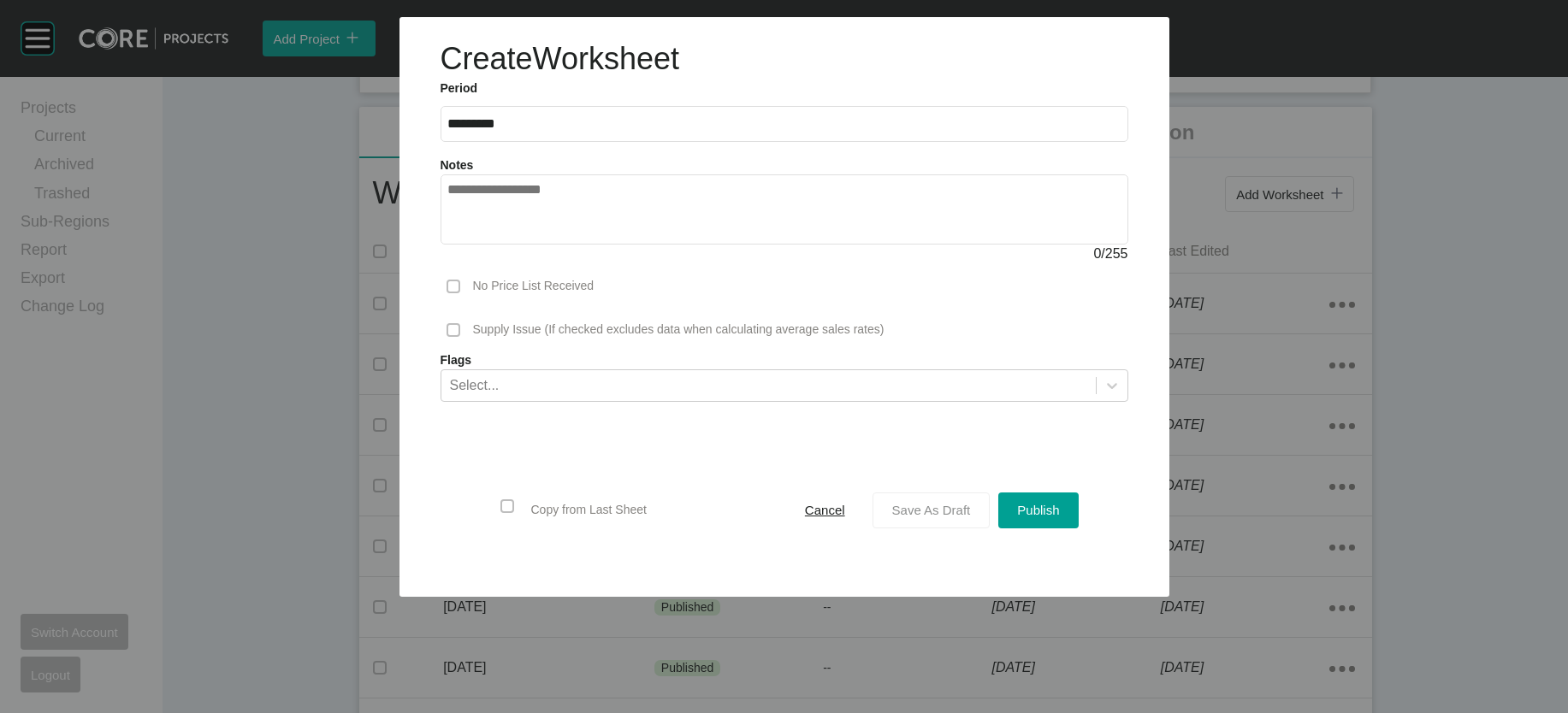 click on "Save As Draft" at bounding box center (932, 510) 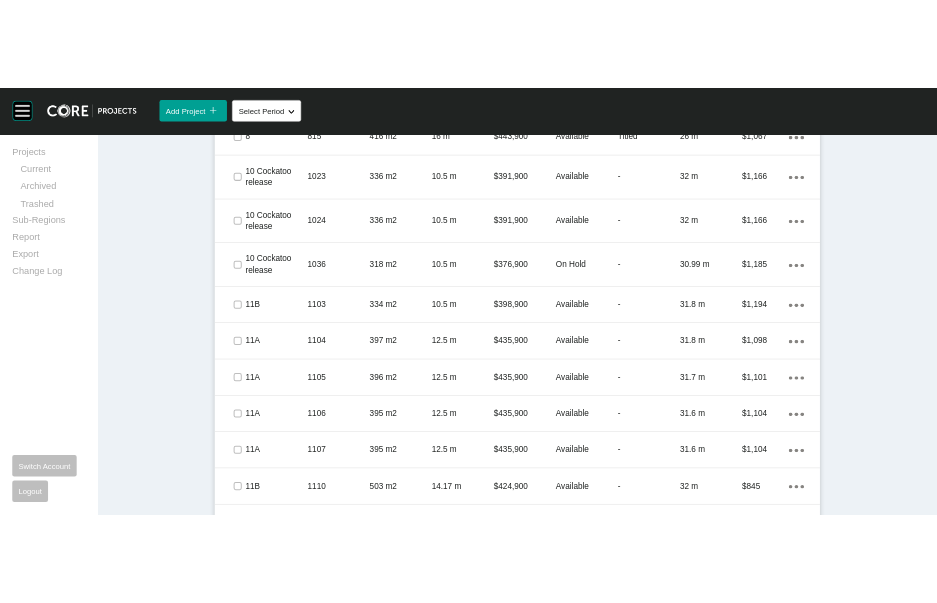 scroll, scrollTop: 1497, scrollLeft: 0, axis: vertical 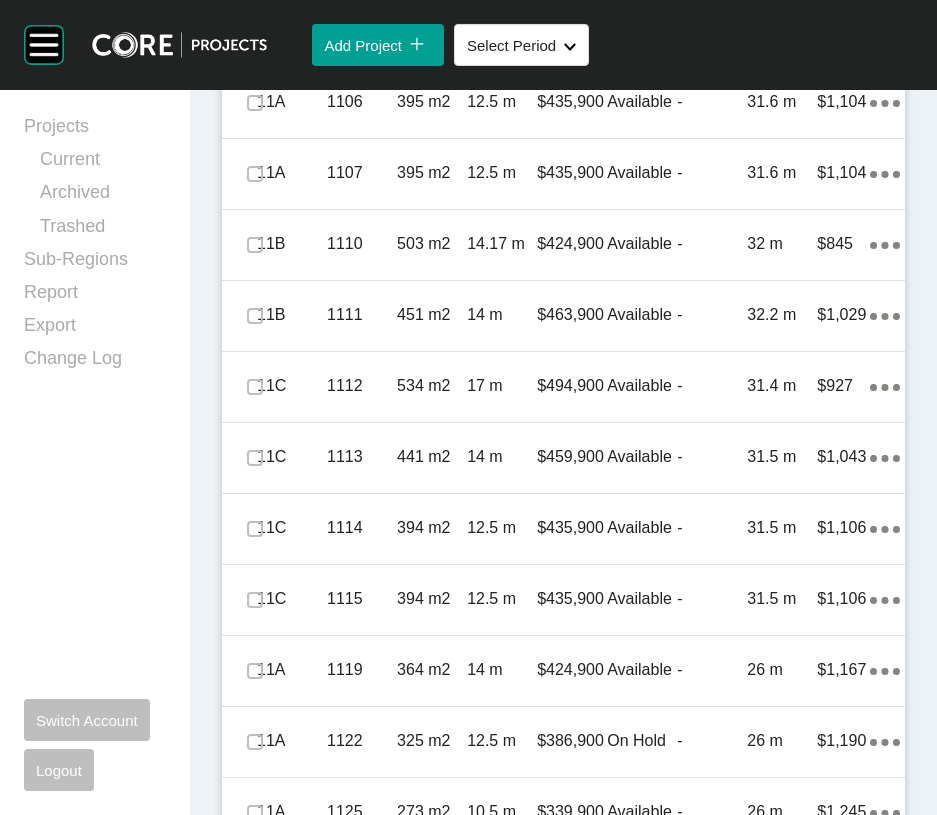 click on "Action Menu Dots Copy 6 Created with Sketch." at bounding box center [885, -200] 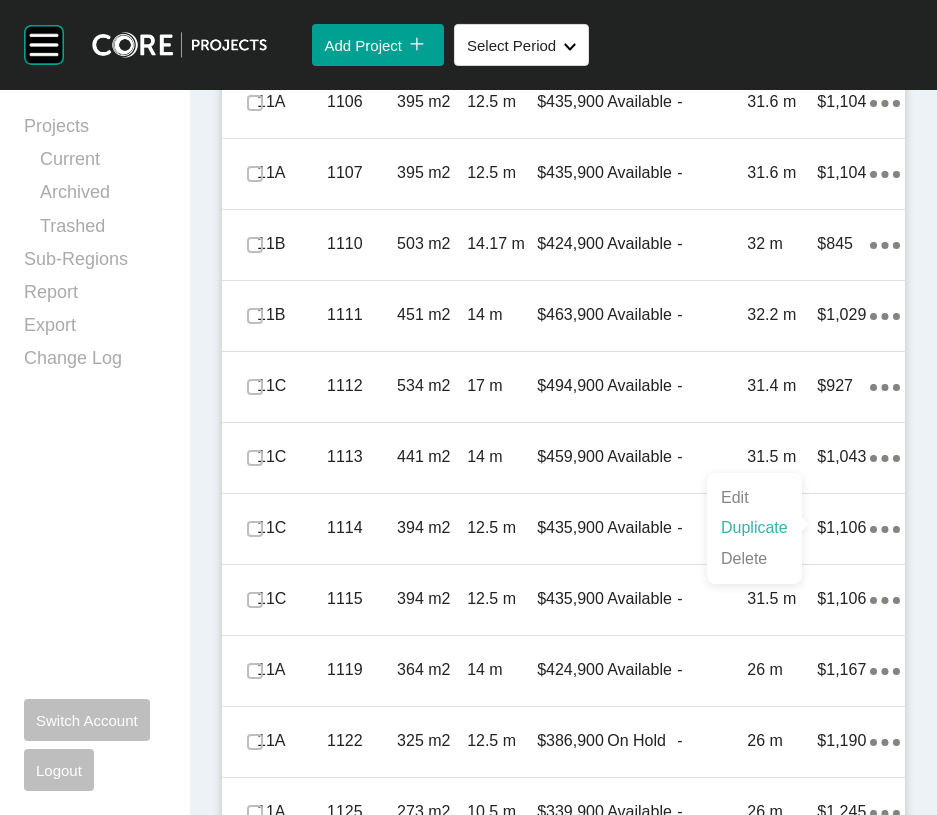 click on "Duplicate" at bounding box center (754, 528) 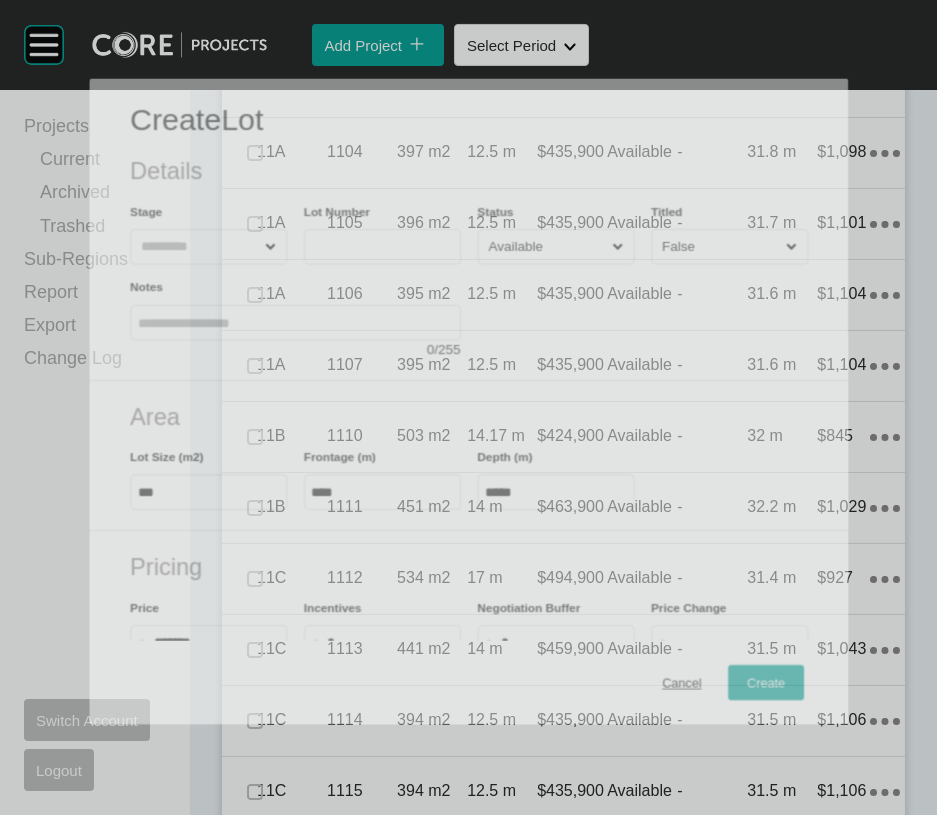 scroll, scrollTop: 2023, scrollLeft: 0, axis: vertical 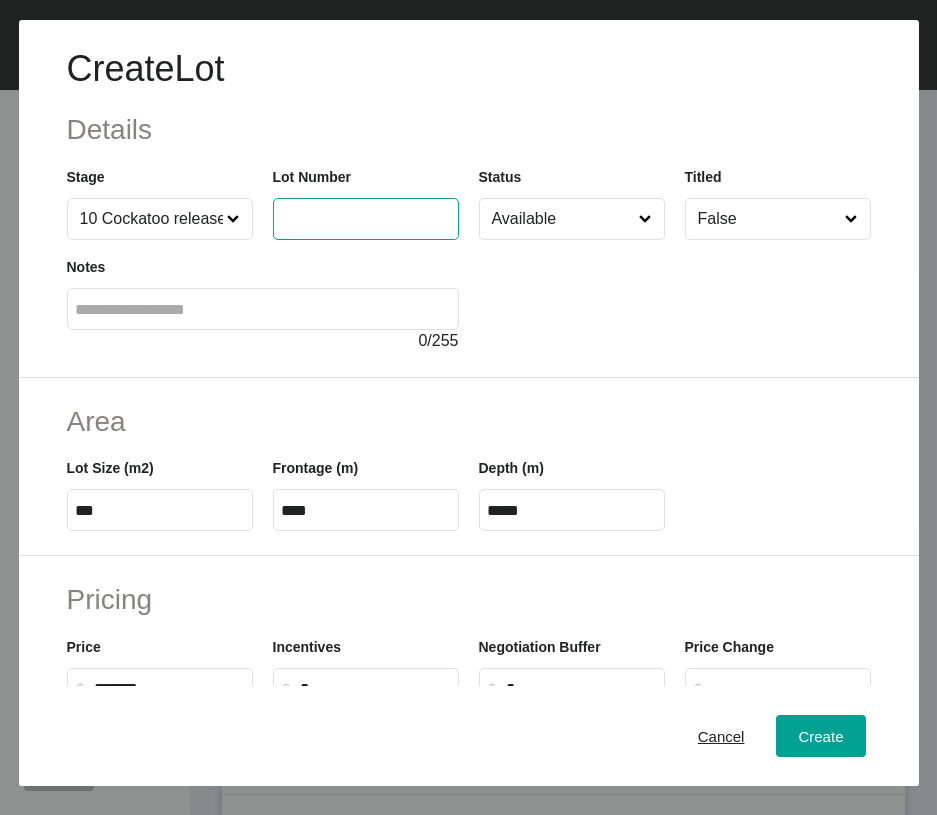 click at bounding box center (366, 218) 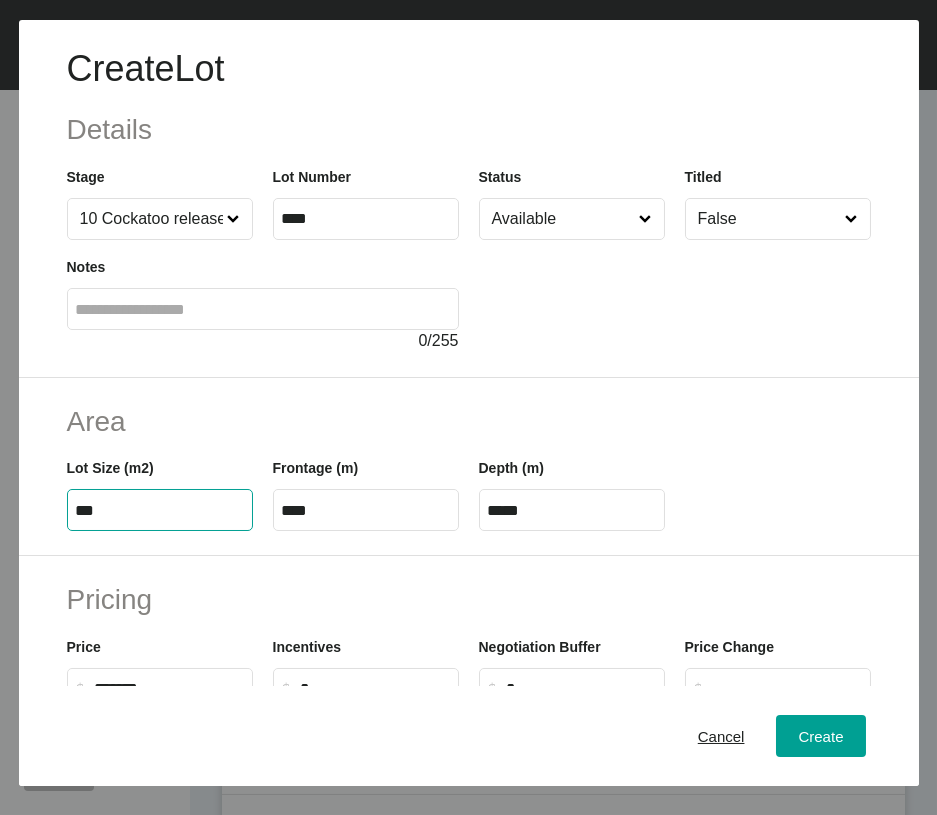 drag, startPoint x: 91, startPoint y: 635, endPoint x: 107, endPoint y: 628, distance: 17.464249 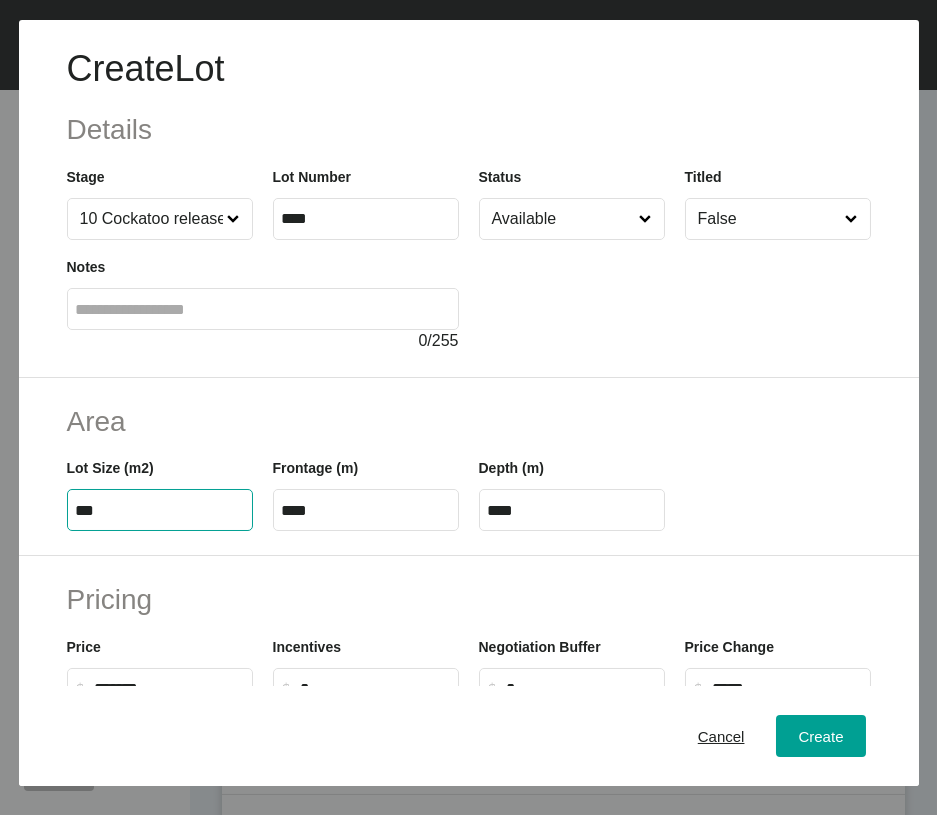 drag, startPoint x: 559, startPoint y: 643, endPoint x: 570, endPoint y: 643, distance: 11 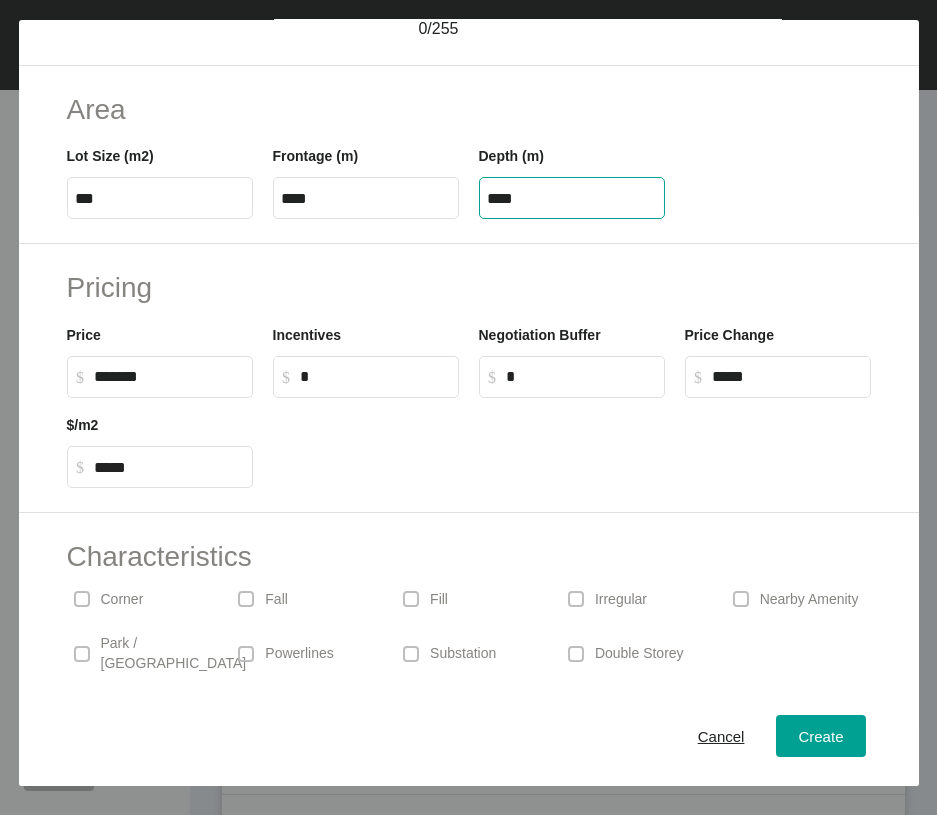 scroll, scrollTop: 356, scrollLeft: 0, axis: vertical 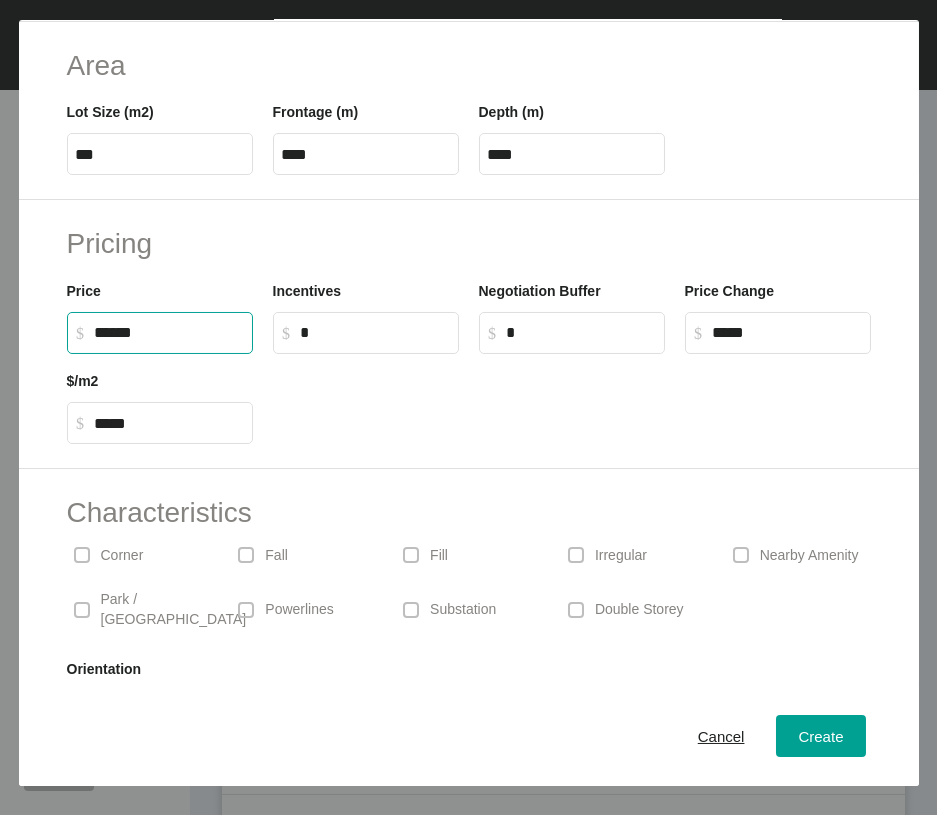 click on "******" at bounding box center [169, 332] 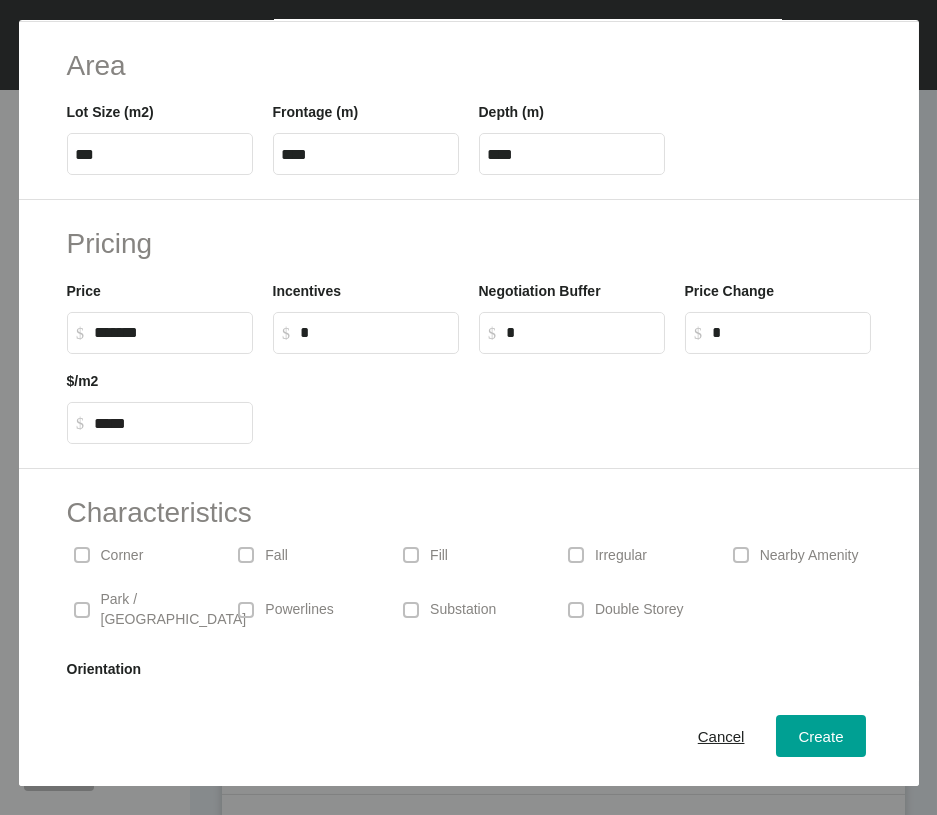 drag, startPoint x: 470, startPoint y: 481, endPoint x: 523, endPoint y: 487, distance: 53.338543 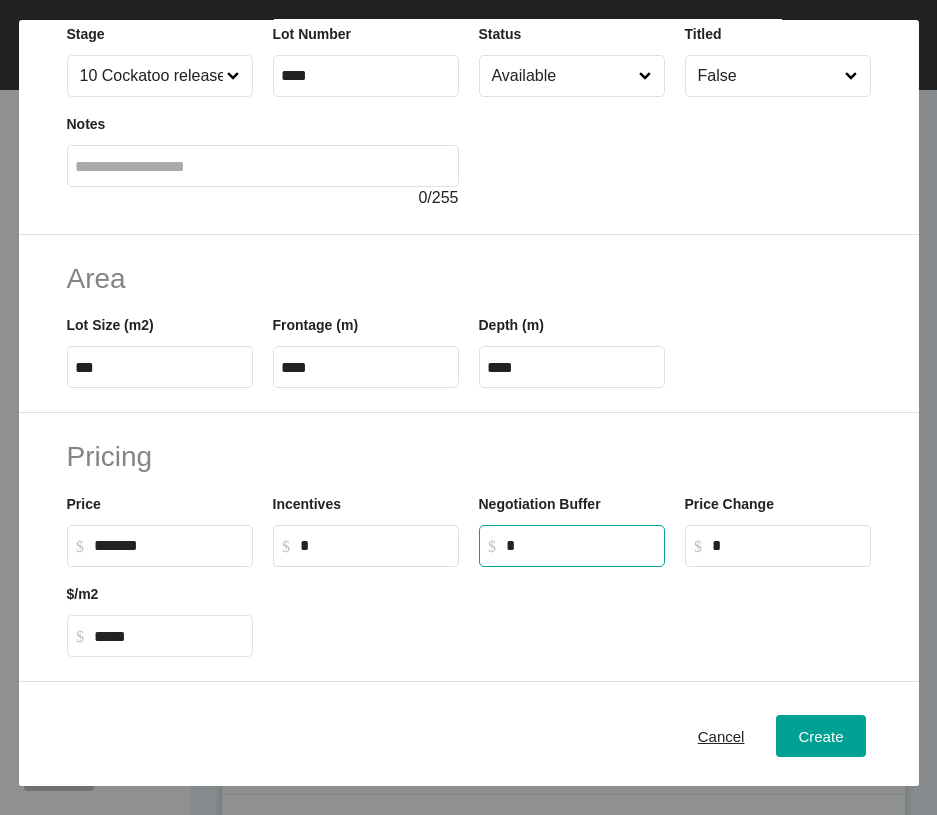 scroll, scrollTop: 130, scrollLeft: 0, axis: vertical 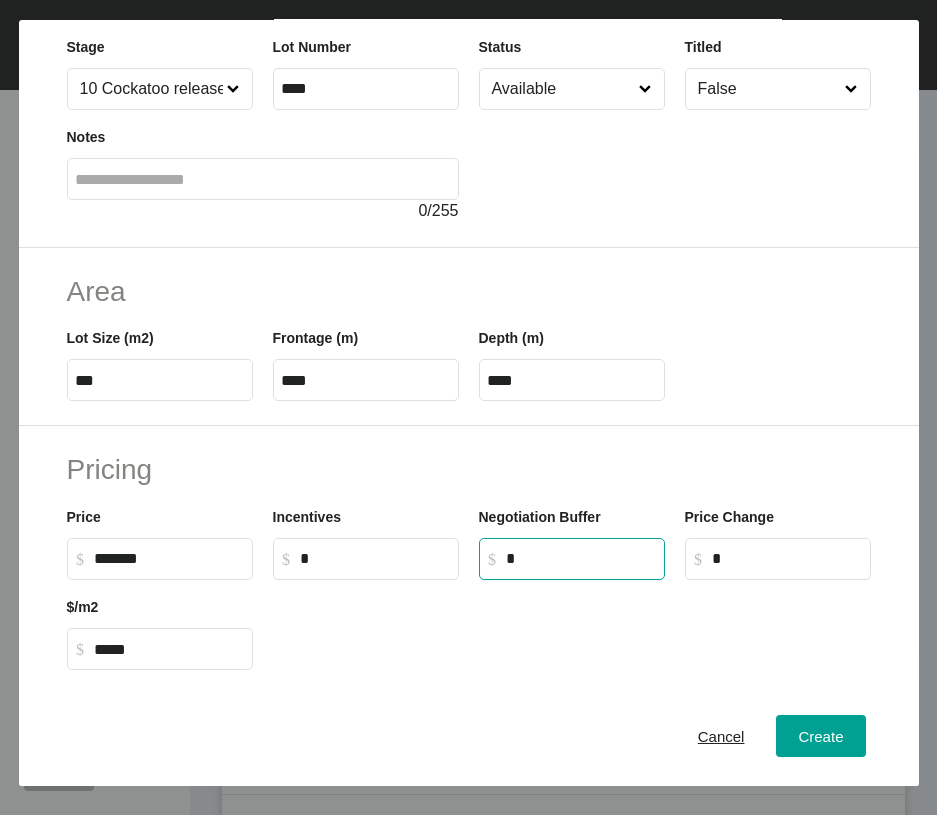 click on "Available" at bounding box center (562, 89) 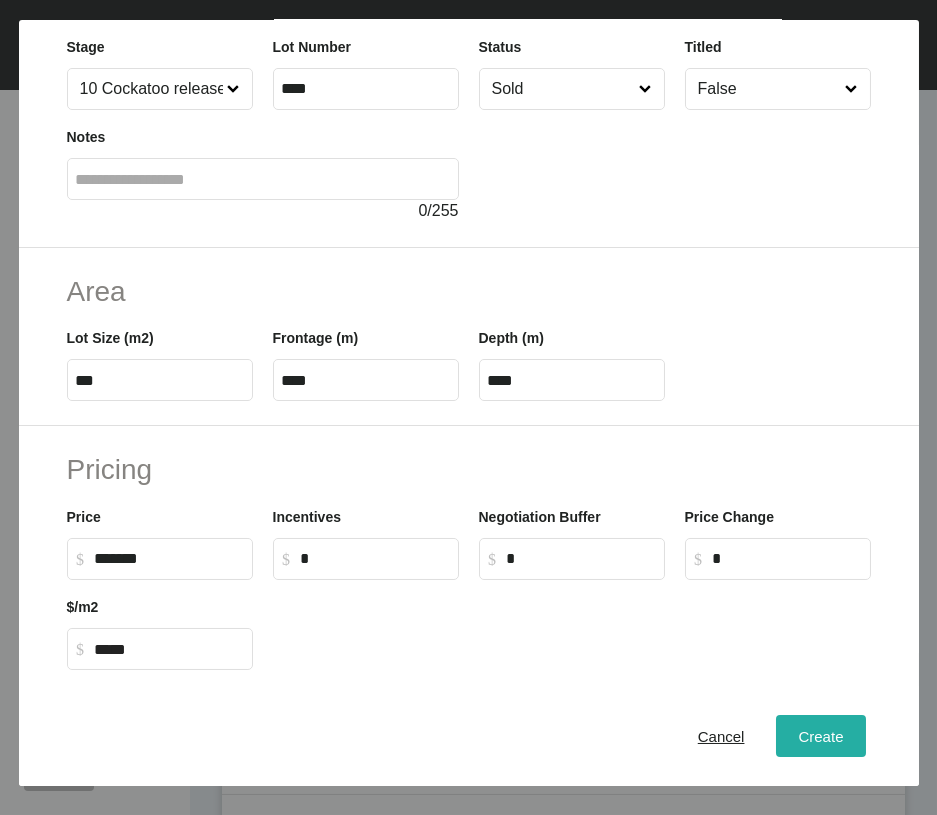 click on "Create" at bounding box center [820, 736] 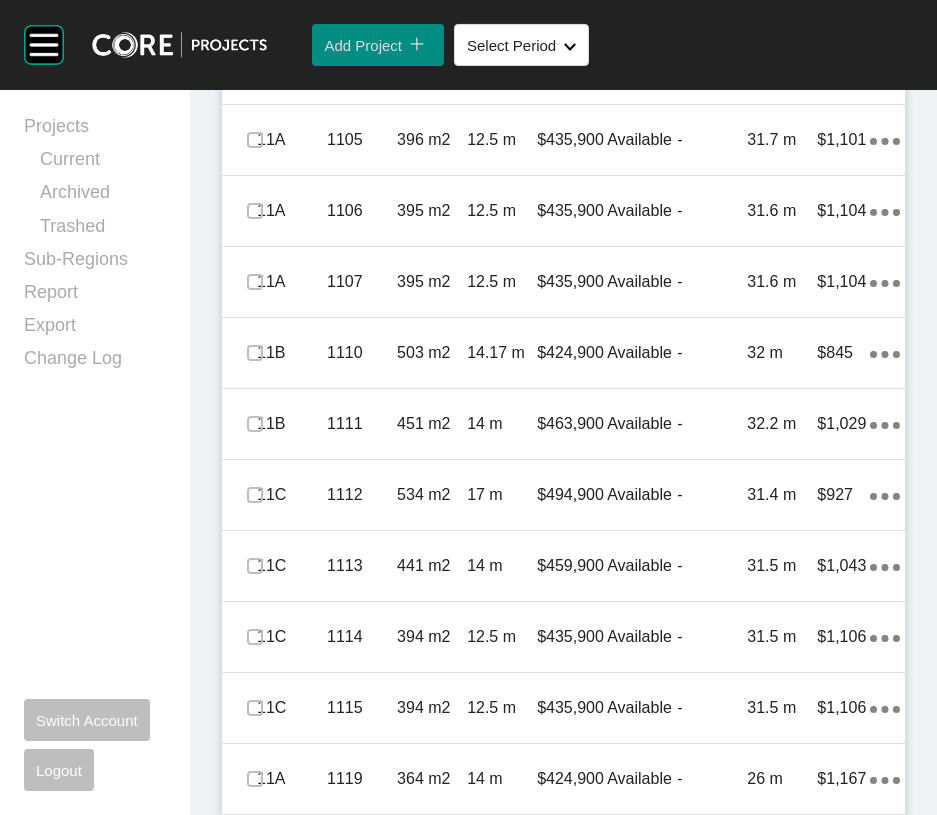 scroll, scrollTop: 3012, scrollLeft: 0, axis: vertical 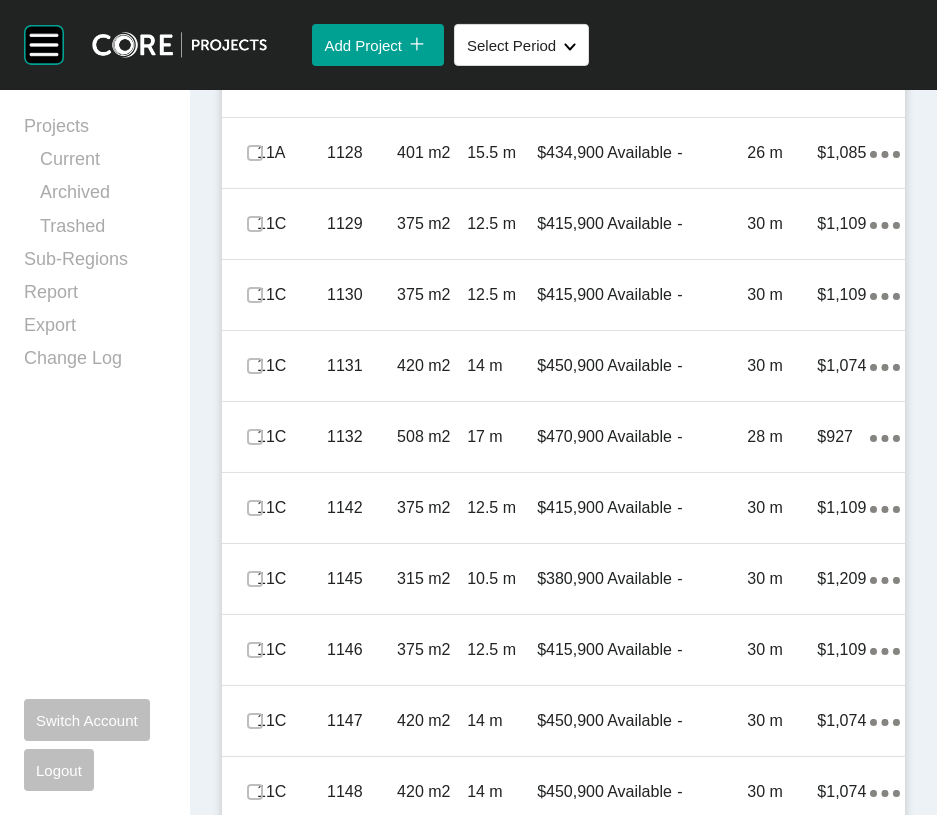 click on "-" at bounding box center (712, -557) 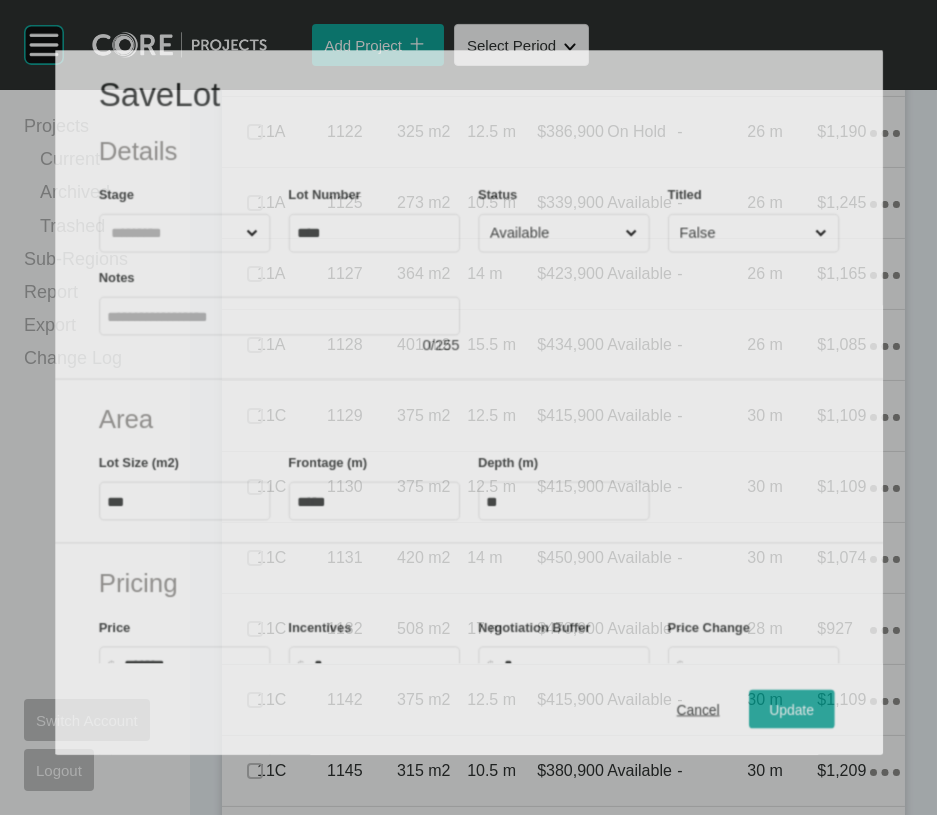 scroll, scrollTop: 2934, scrollLeft: 0, axis: vertical 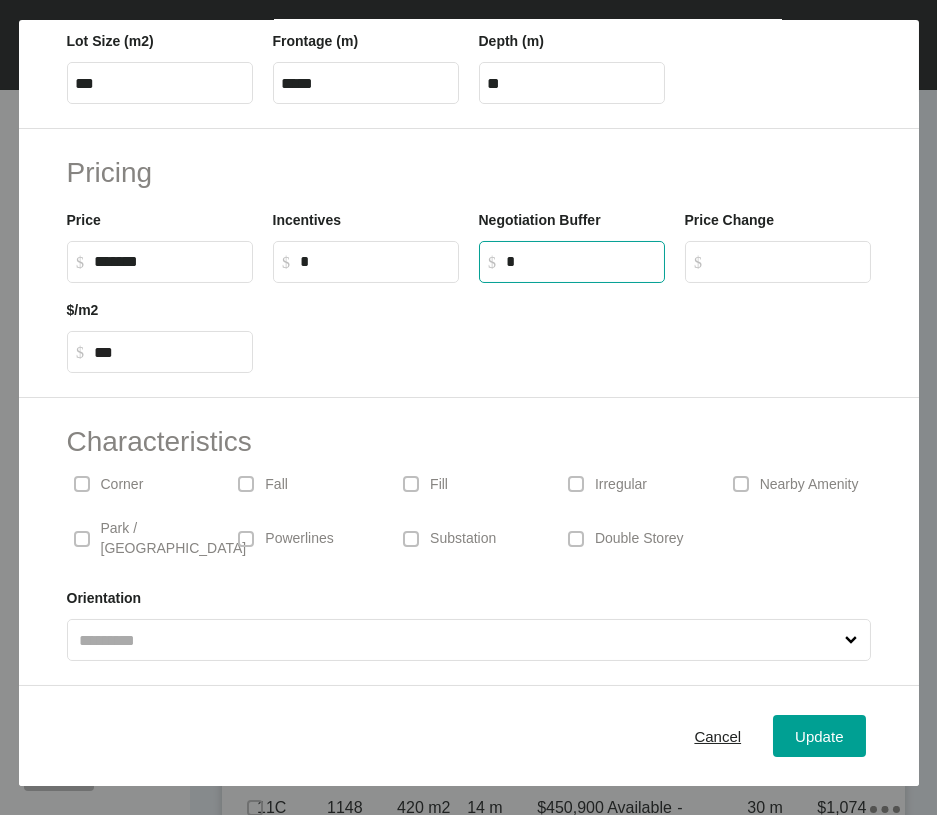 drag, startPoint x: 534, startPoint y: 178, endPoint x: 445, endPoint y: 177, distance: 89.005615 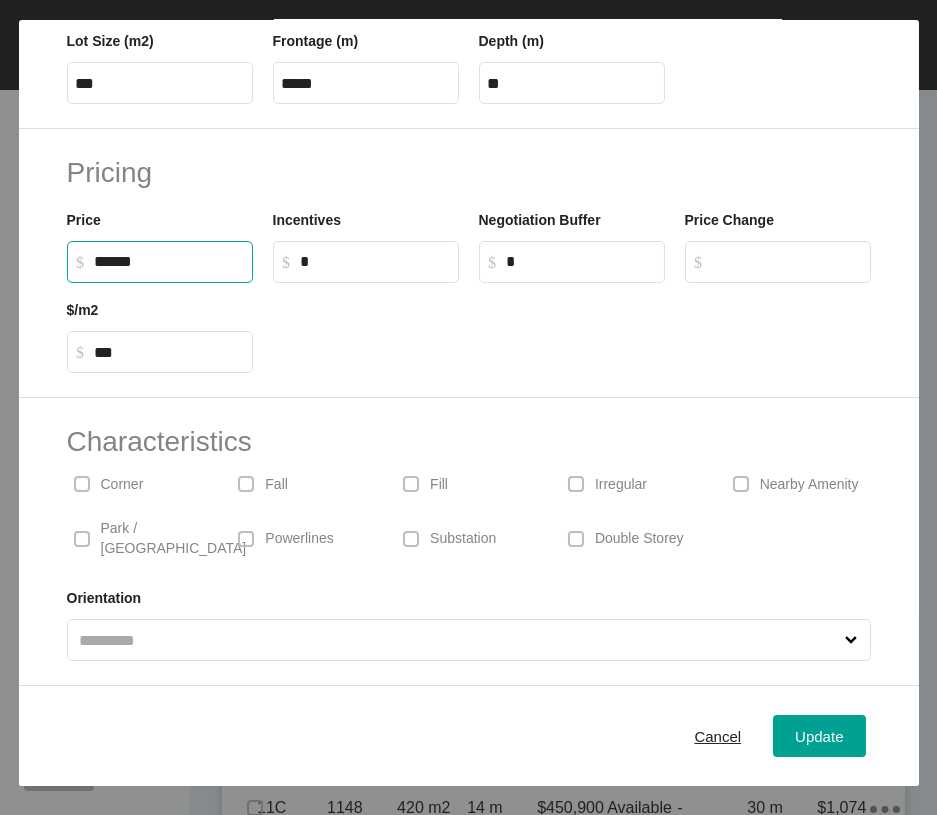 drag, startPoint x: 123, startPoint y: 165, endPoint x: 107, endPoint y: 169, distance: 16.492422 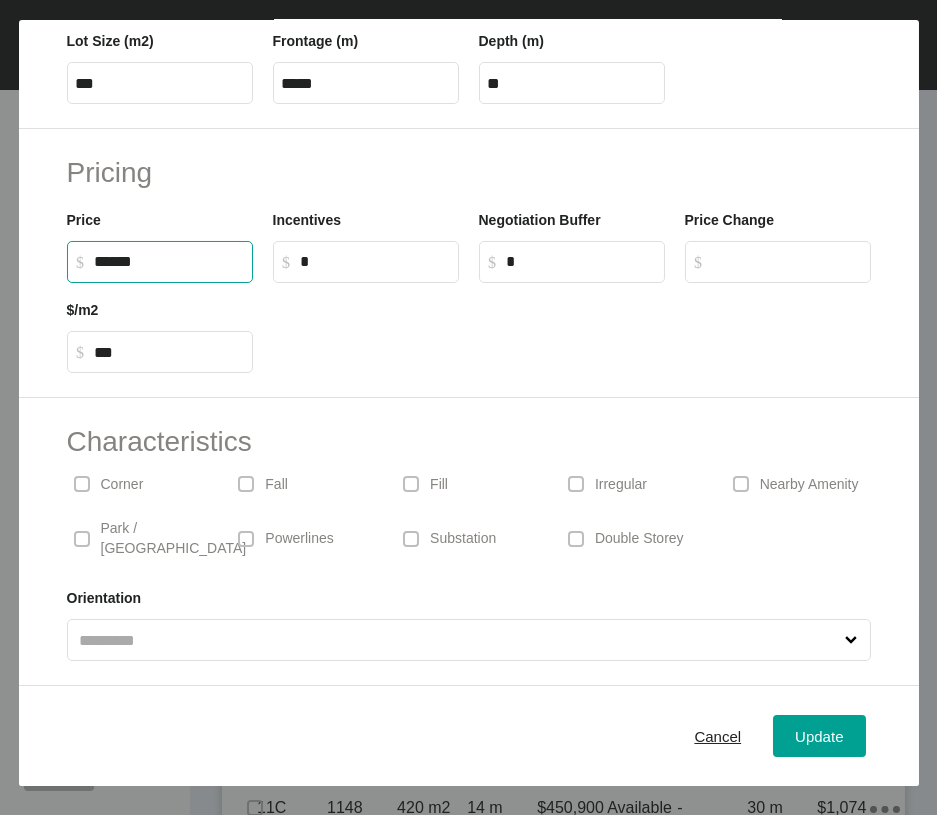 scroll, scrollTop: 0, scrollLeft: 0, axis: both 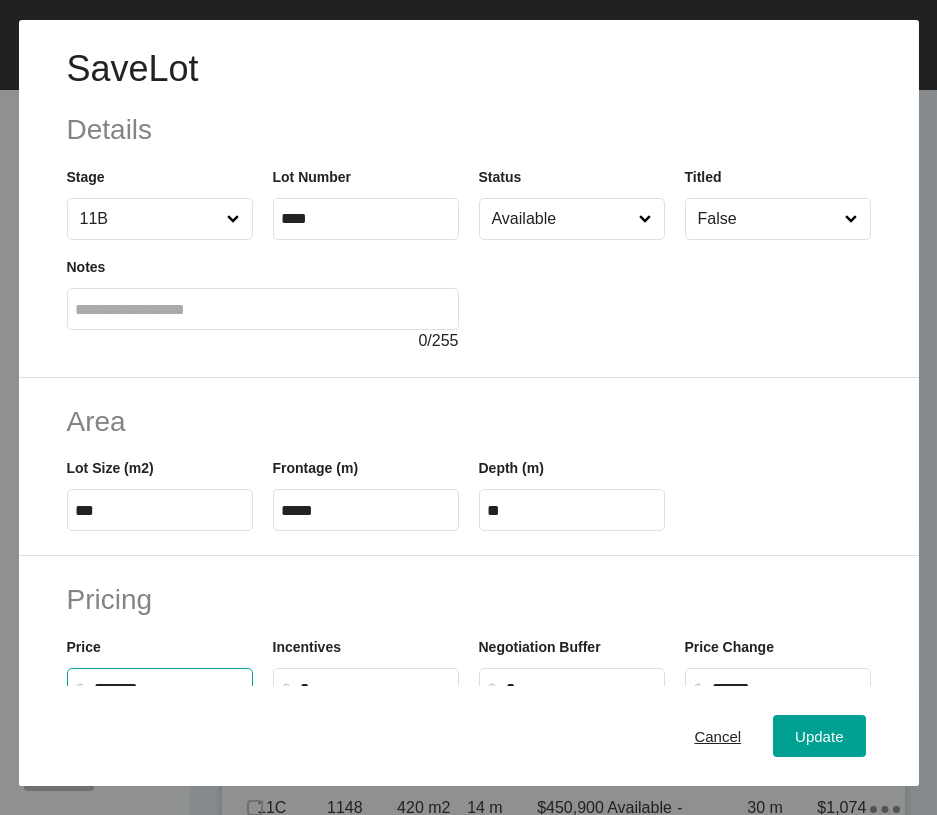 click on "Available" at bounding box center [562, 219] 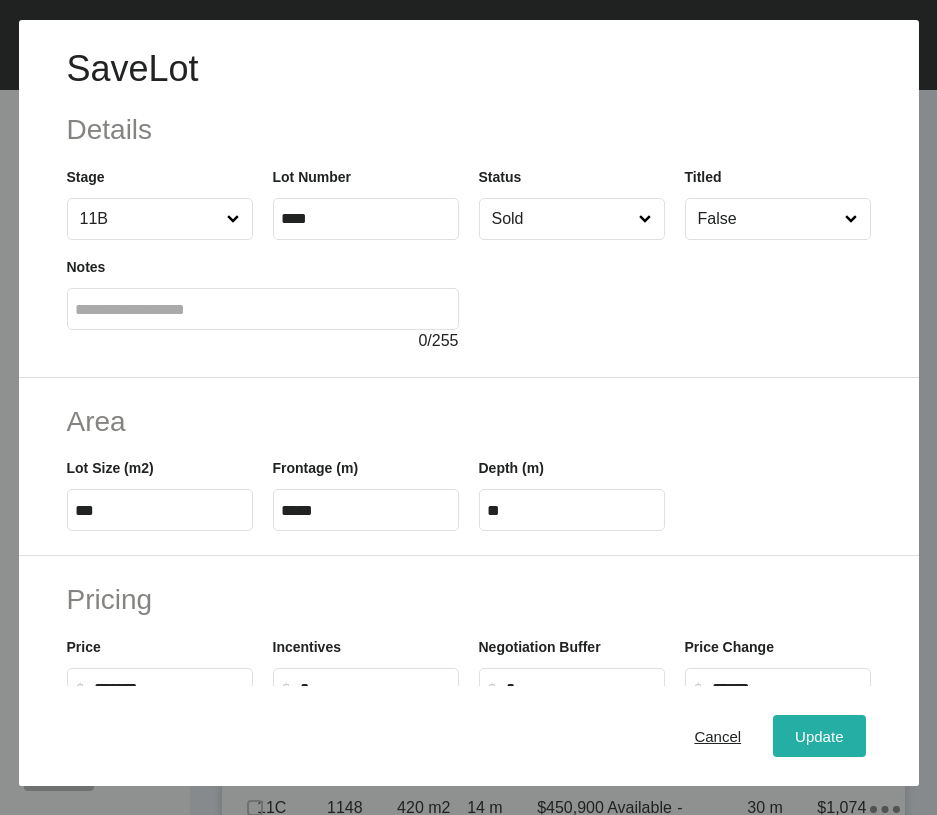 click on "Update" at bounding box center [819, 736] 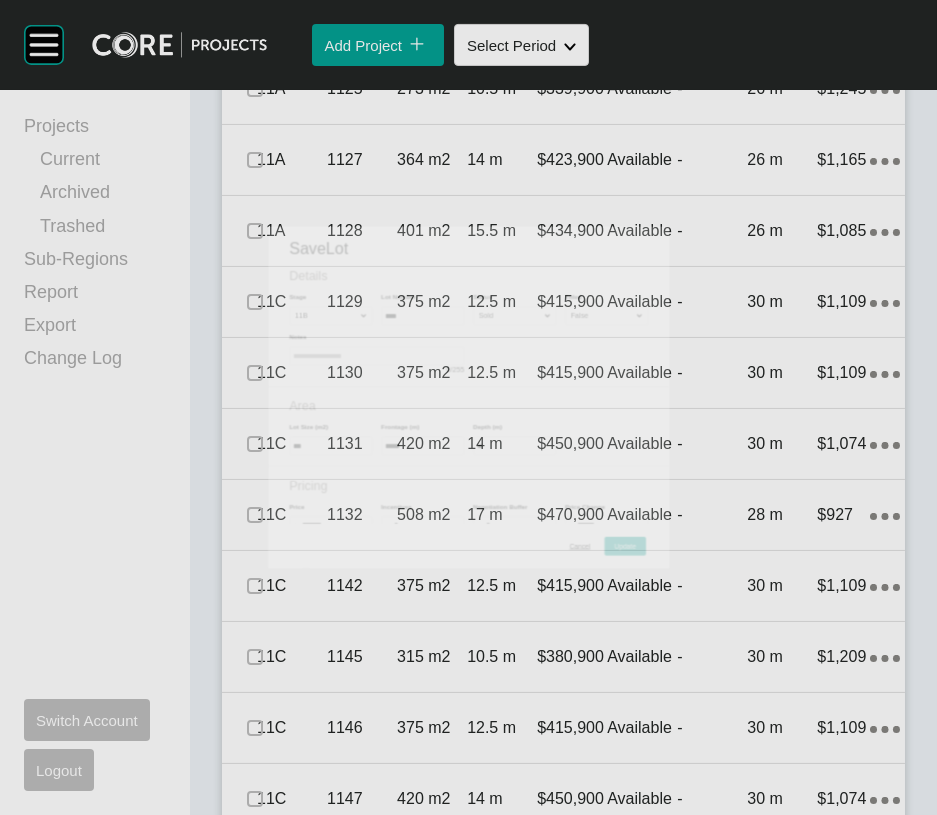scroll, scrollTop: 3012, scrollLeft: 0, axis: vertical 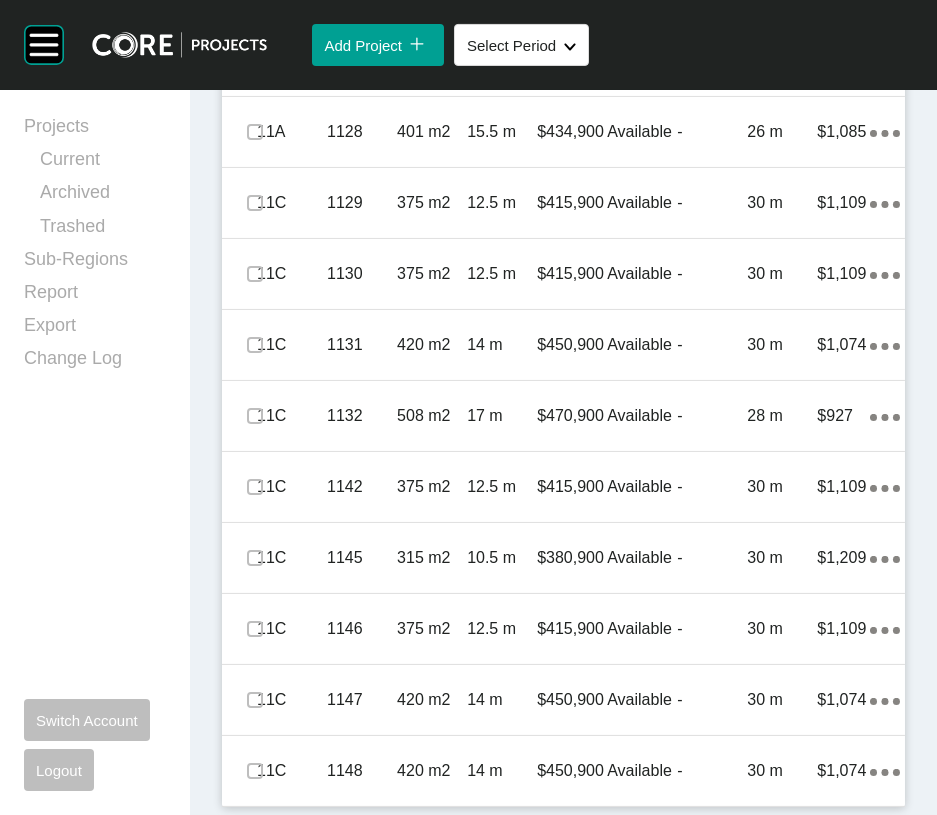 click on "-" at bounding box center [712, -10] 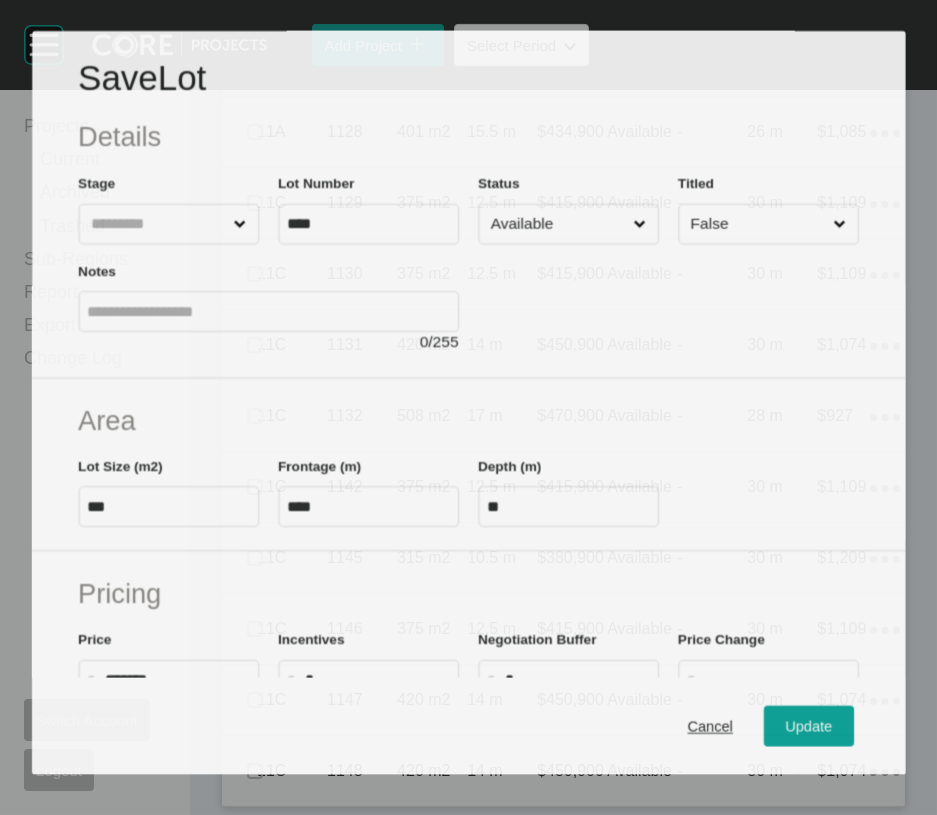 scroll, scrollTop: 3646, scrollLeft: 0, axis: vertical 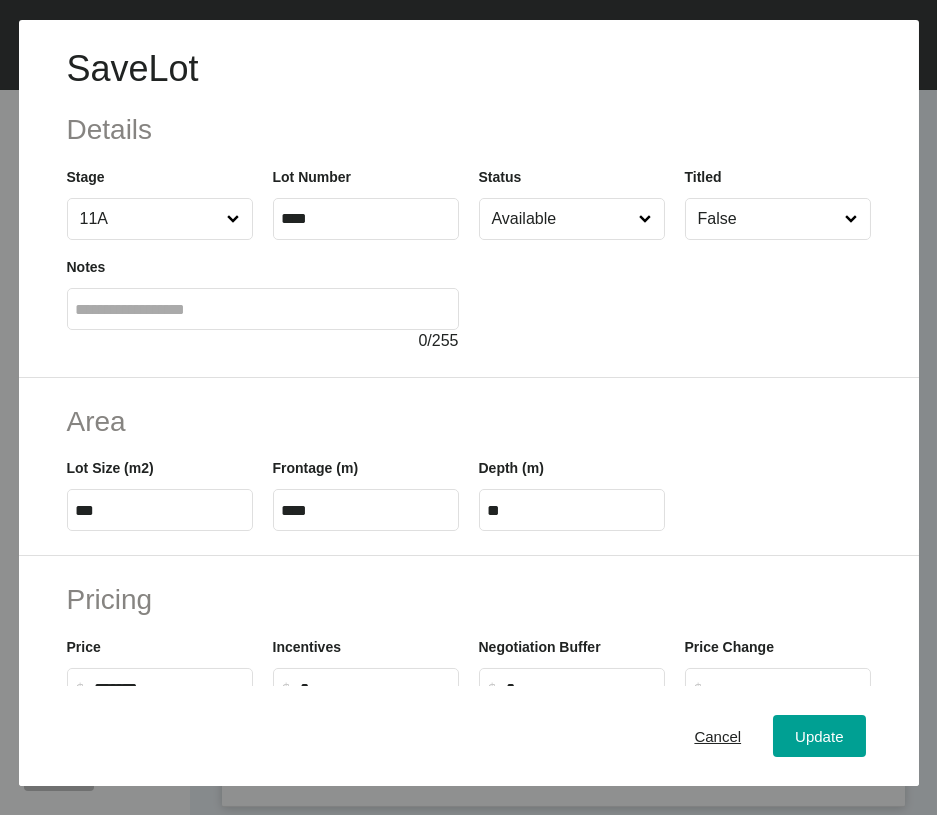 click on "Area Lot Size (m2) *** Frontage (m) **** Depth (m) **" at bounding box center (469, 467) 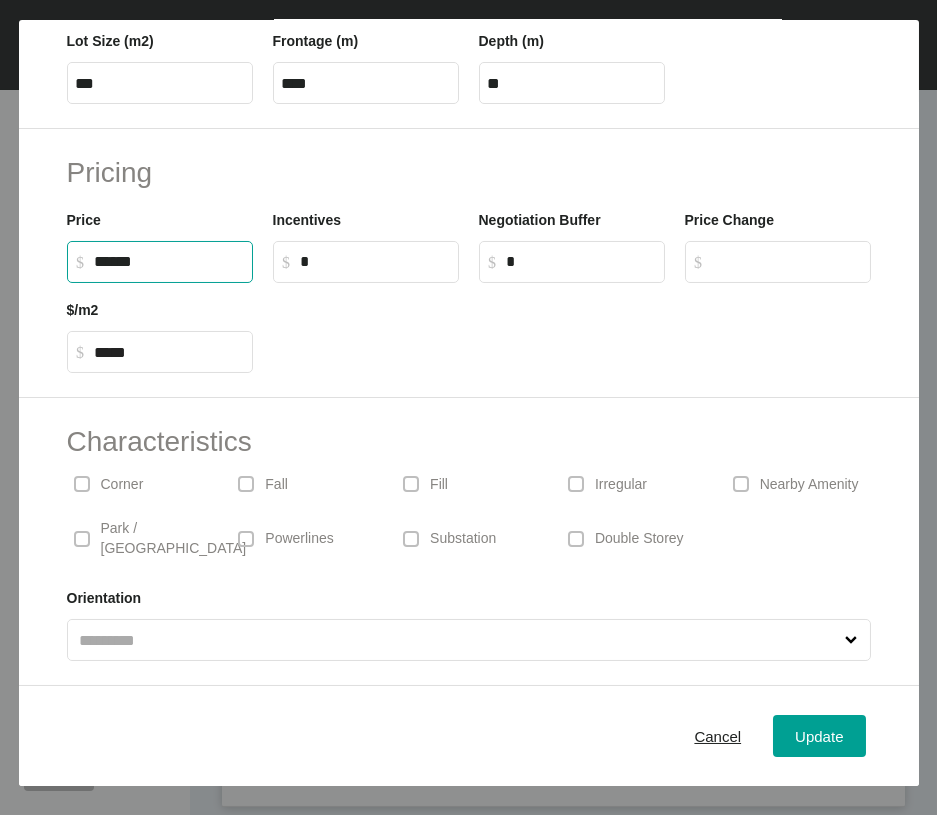 drag, startPoint x: 107, startPoint y: 171, endPoint x: 125, endPoint y: 170, distance: 18.027756 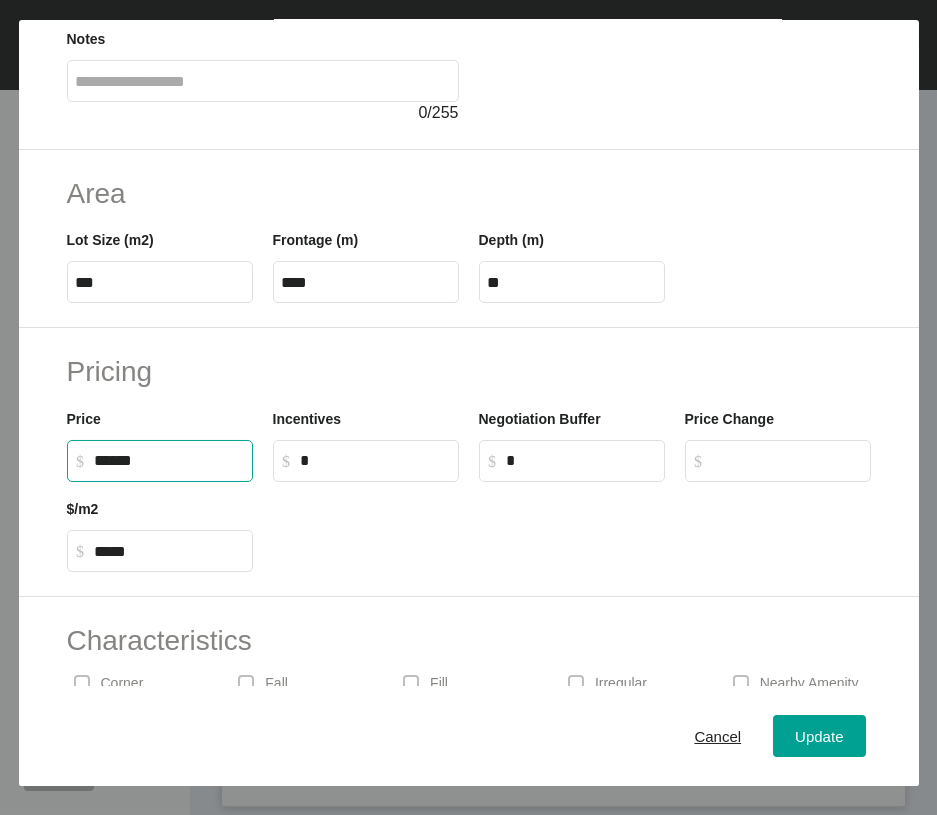 scroll, scrollTop: 137, scrollLeft: 0, axis: vertical 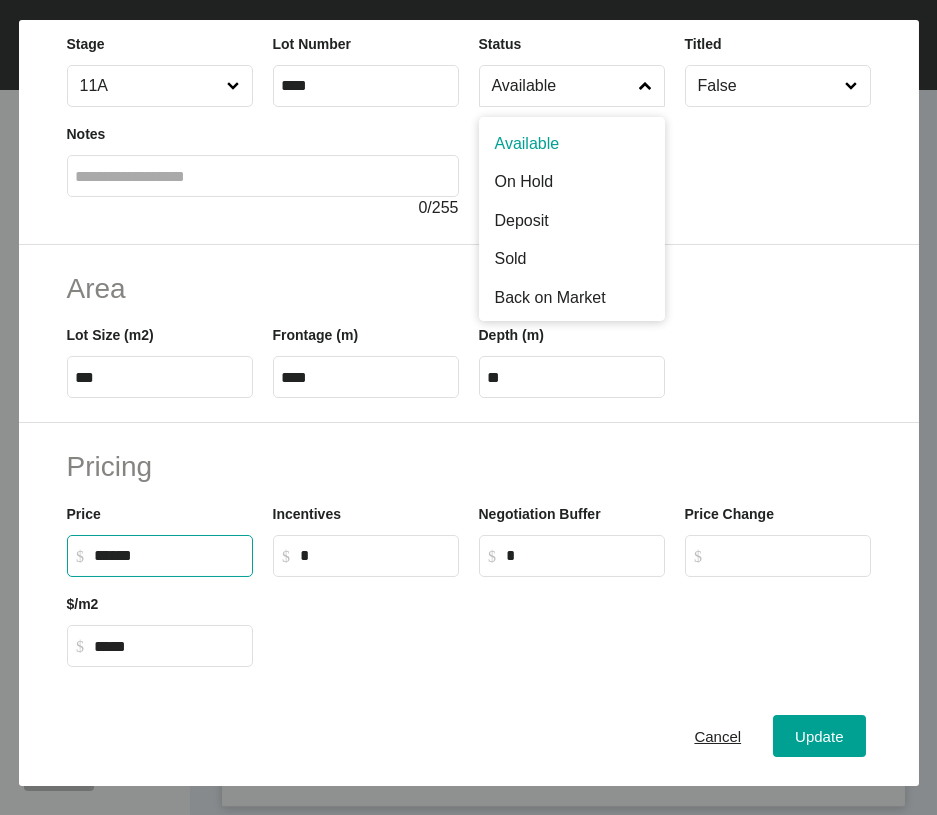 click at bounding box center (645, 86) 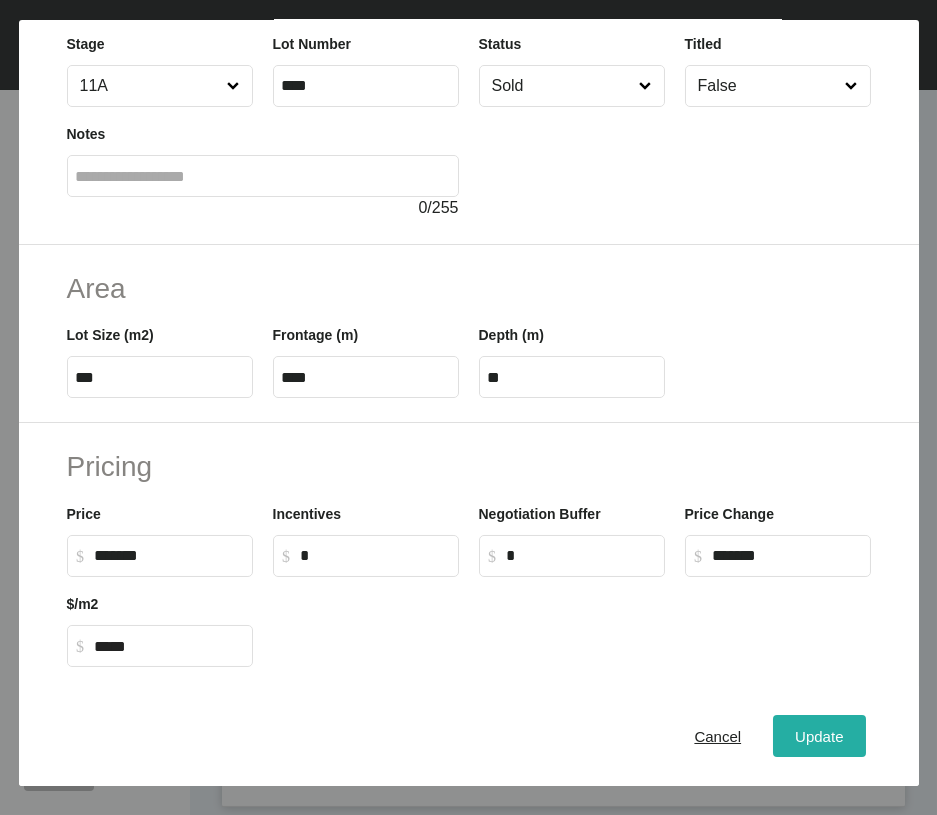 click on "Update" at bounding box center [819, 736] 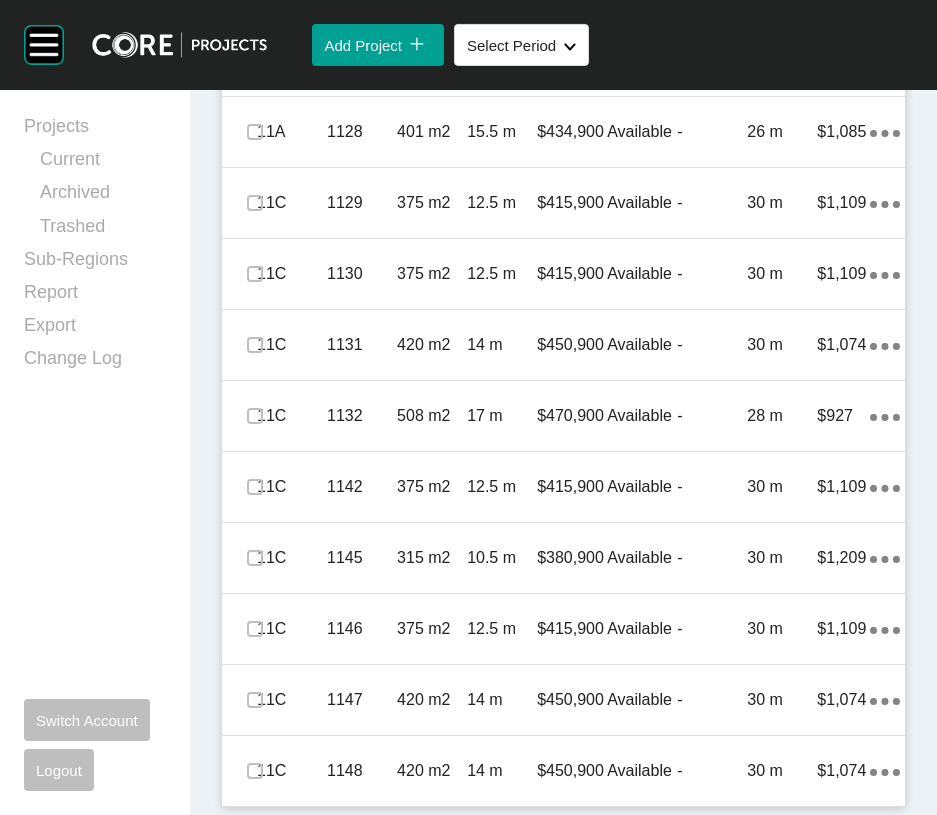 scroll, scrollTop: 4471, scrollLeft: 0, axis: vertical 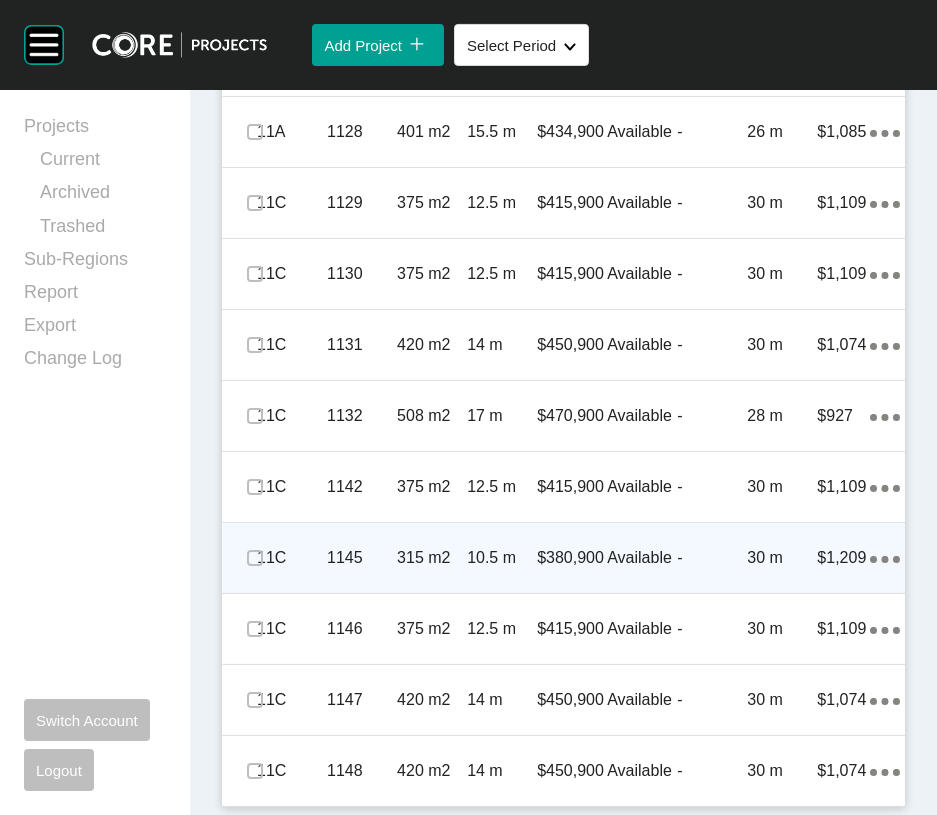 click on "30 m" at bounding box center [782, 558] 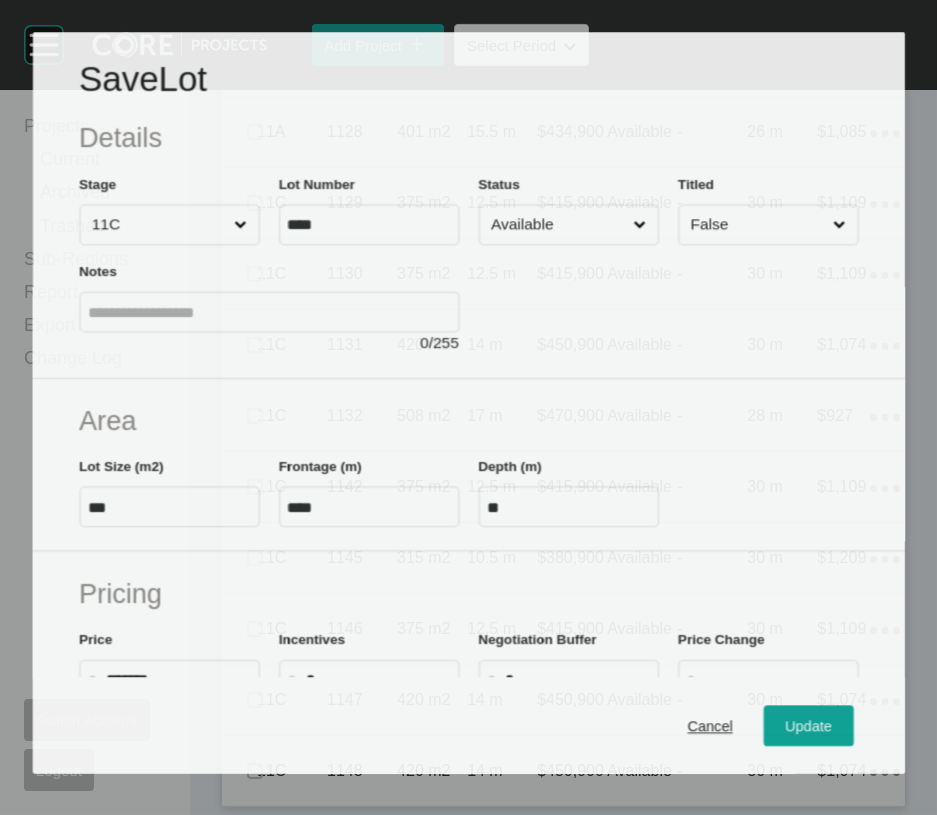 scroll, scrollTop: 4393, scrollLeft: 0, axis: vertical 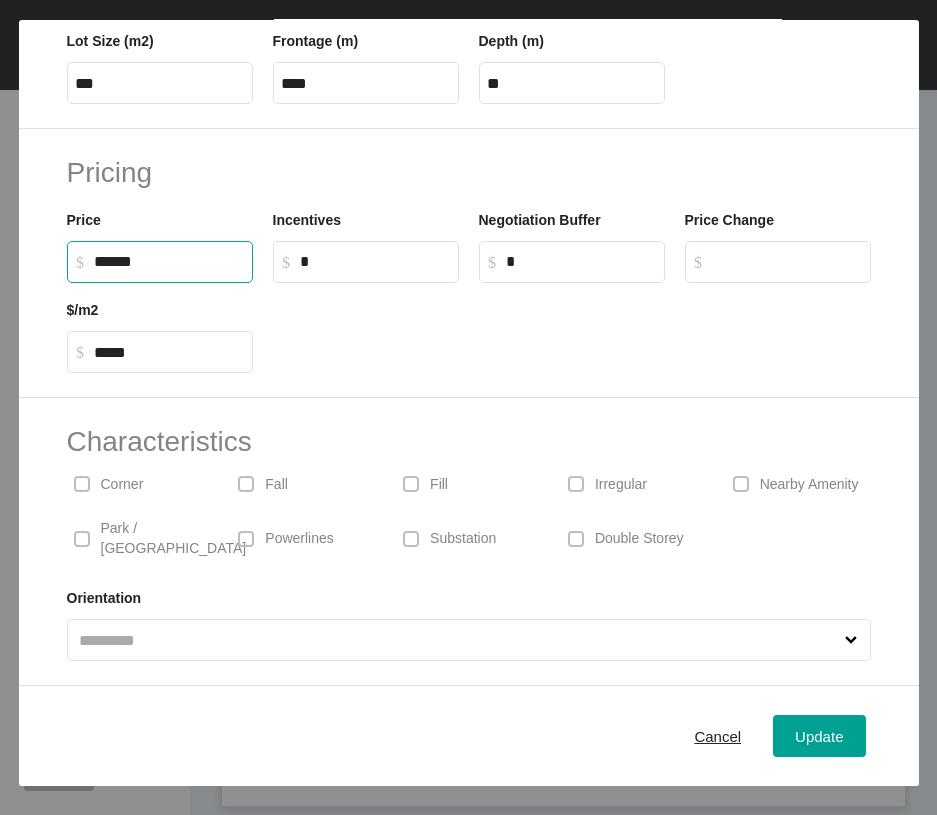 drag, startPoint x: 124, startPoint y: 428, endPoint x: 104, endPoint y: 430, distance: 20.09975 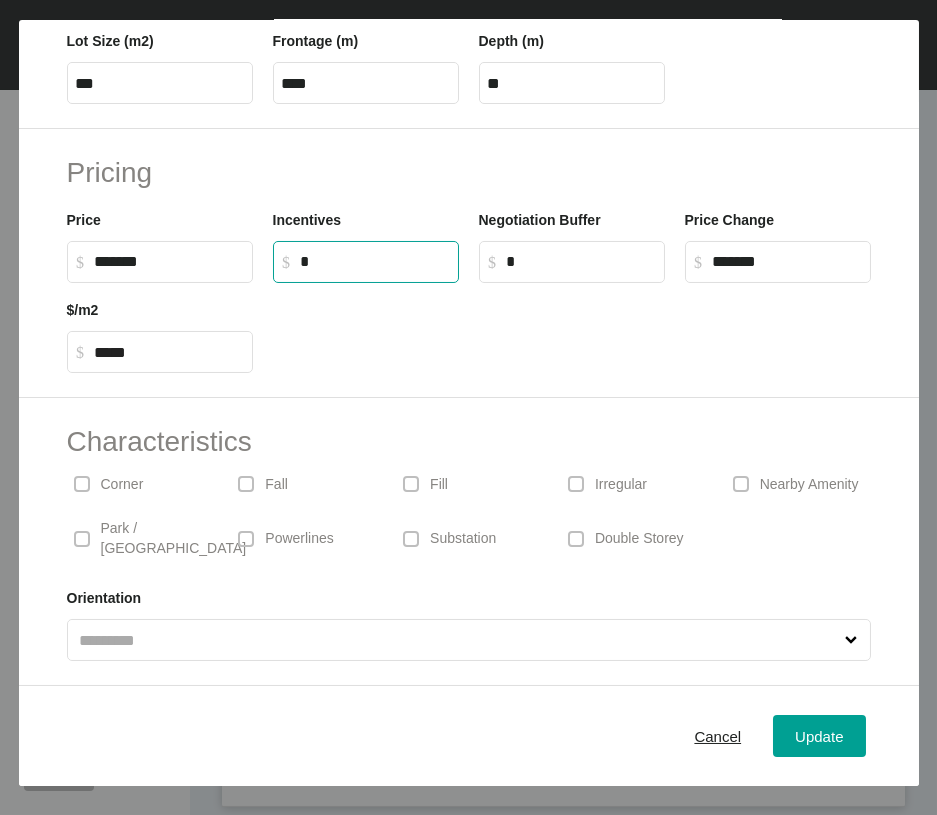 click on "*" at bounding box center (375, 261) 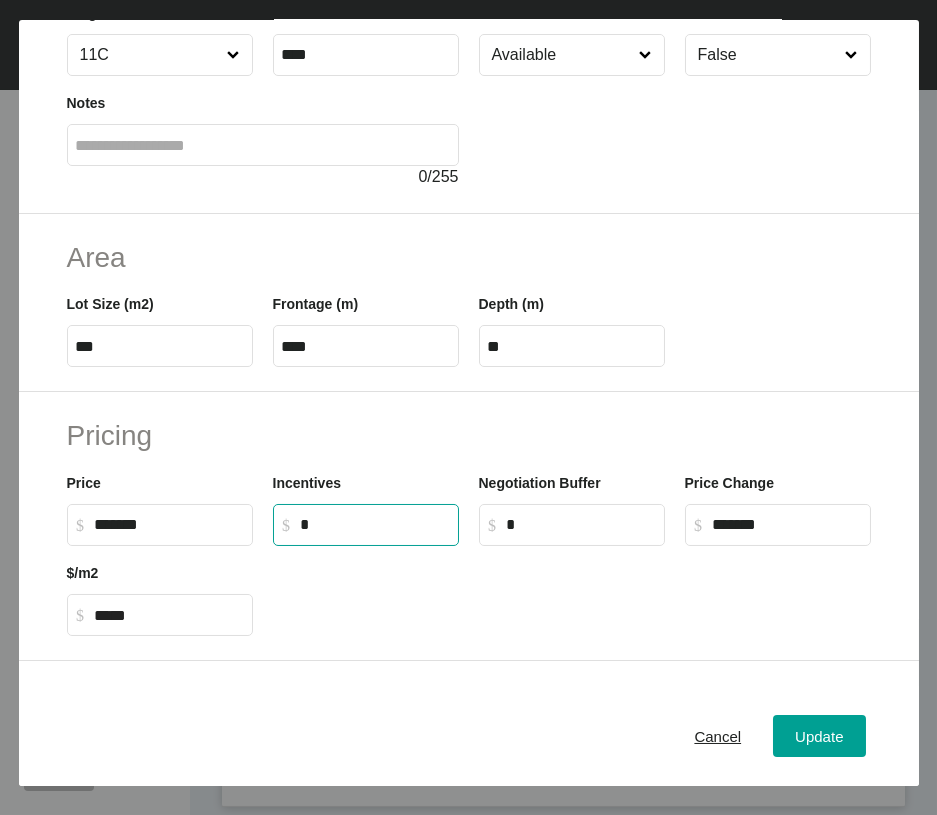 scroll, scrollTop: 160, scrollLeft: 0, axis: vertical 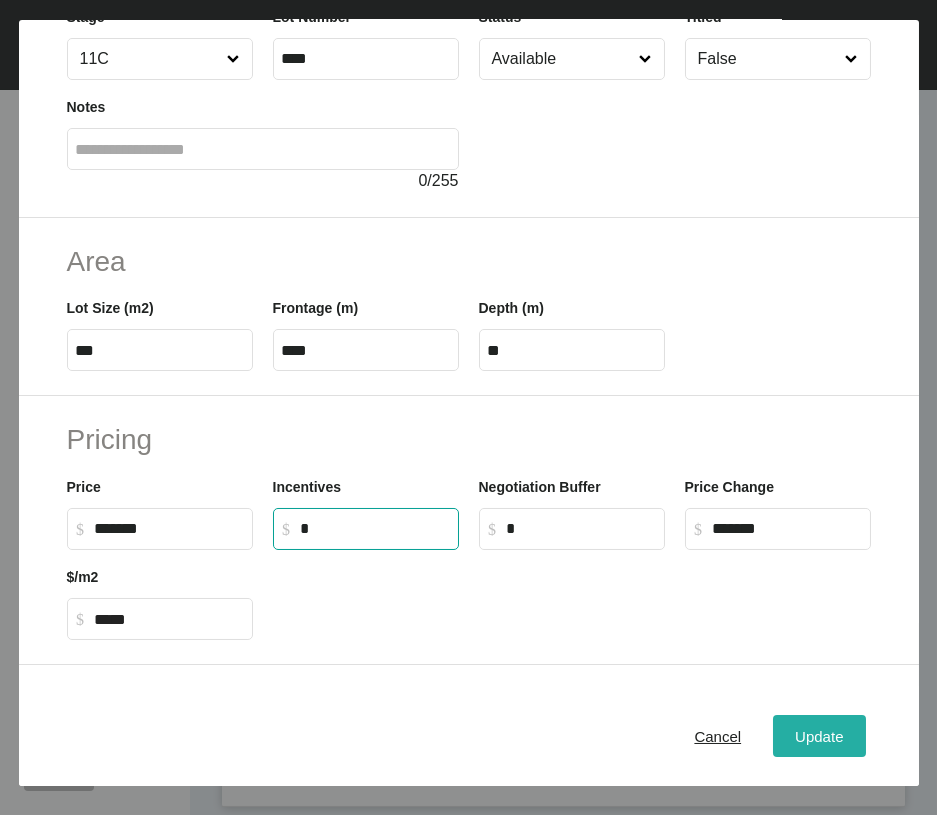 click on "Update" at bounding box center (819, 736) 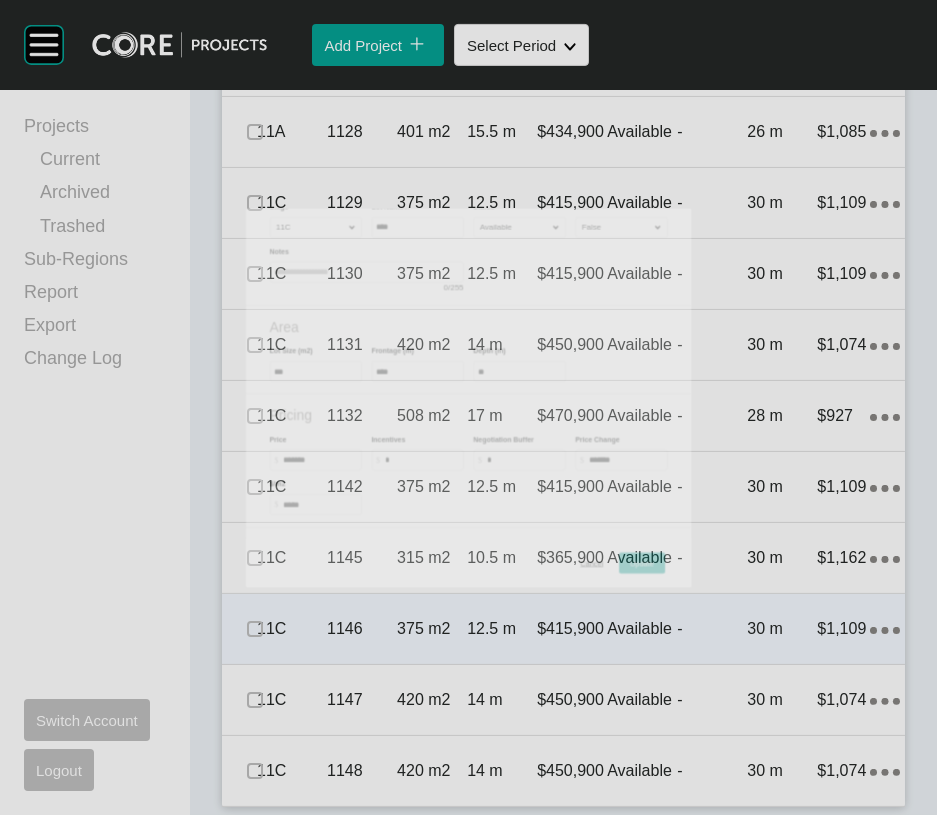 scroll, scrollTop: 4471, scrollLeft: 0, axis: vertical 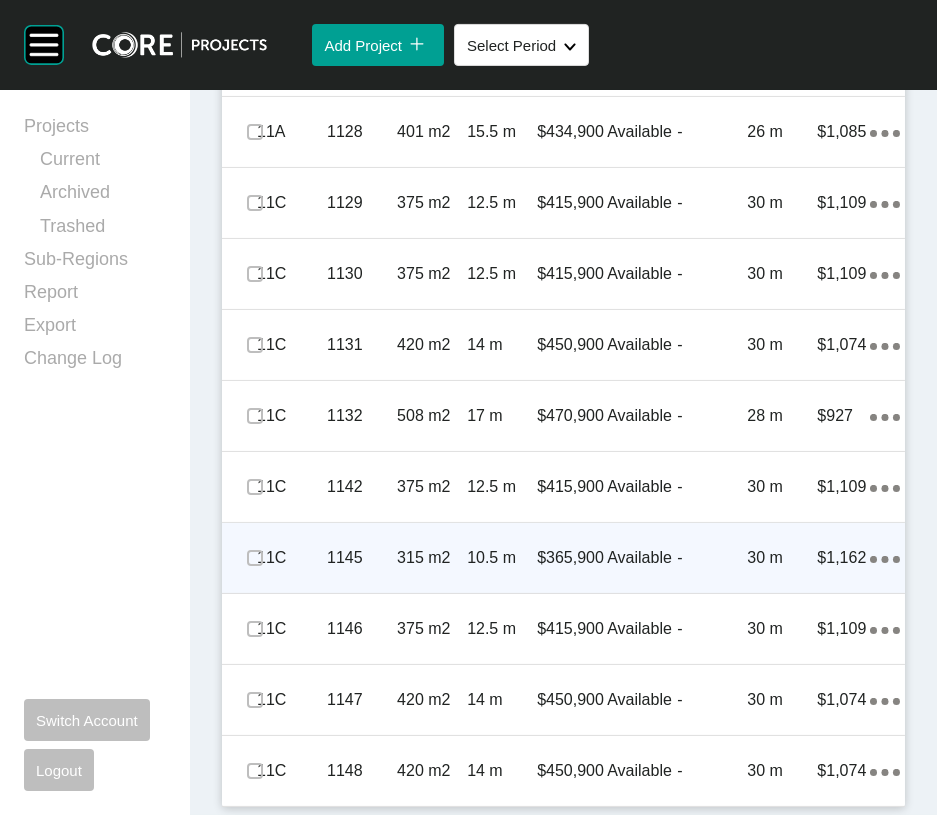 click on "Available" at bounding box center [642, 558] 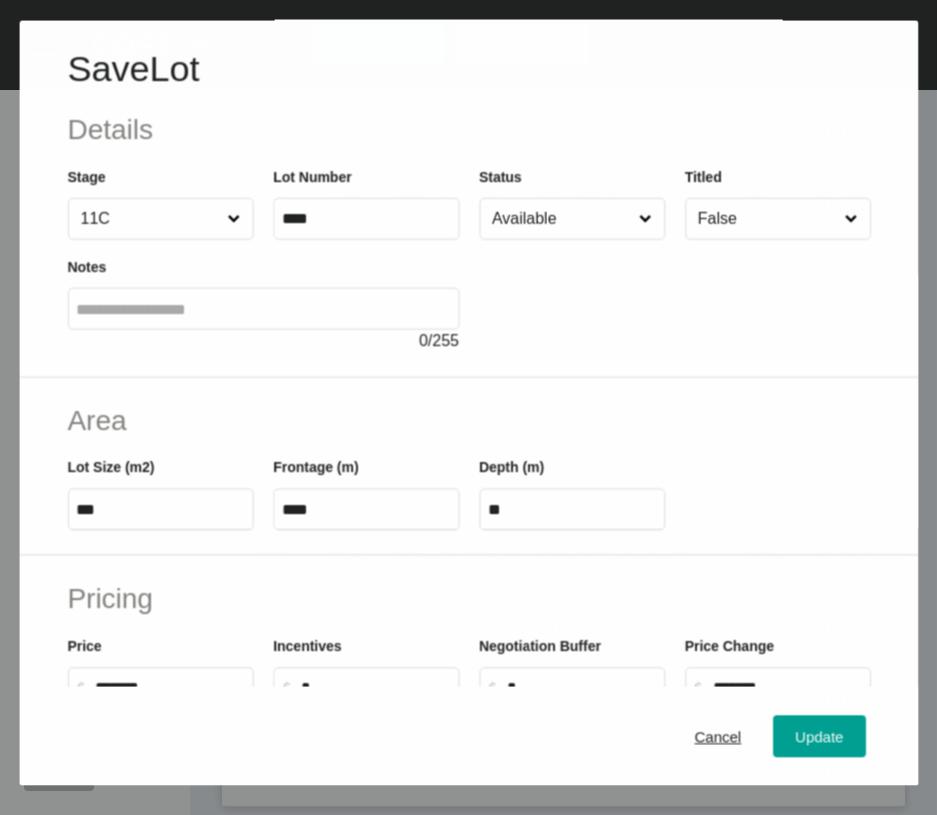 scroll, scrollTop: 4393, scrollLeft: 0, axis: vertical 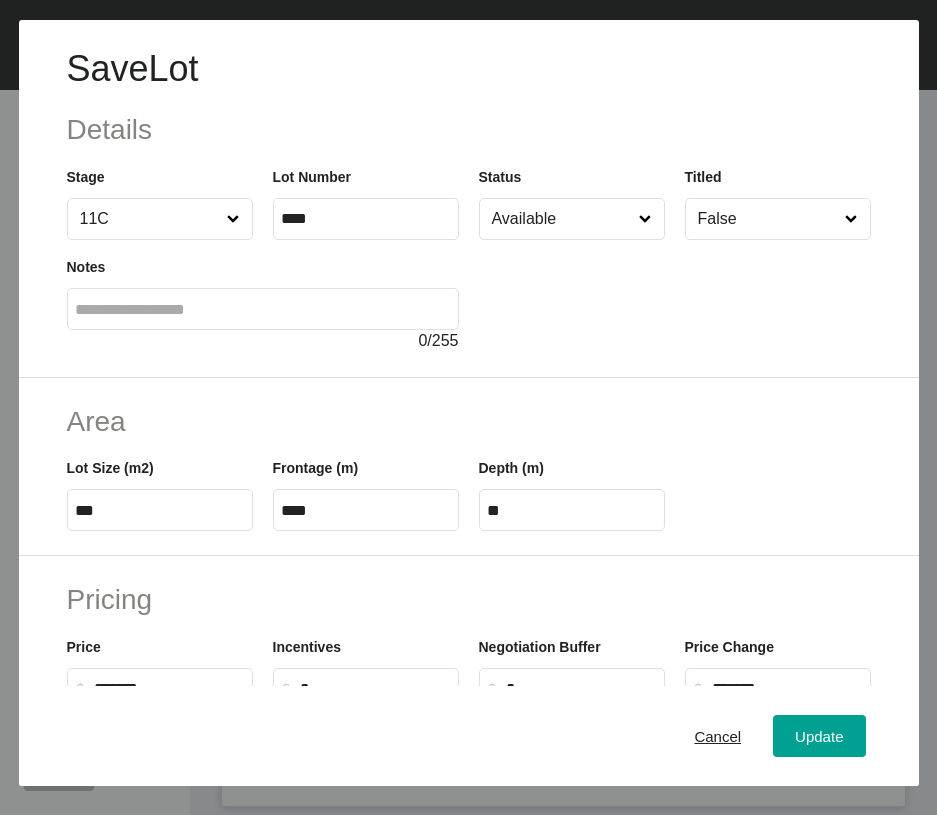 click on "Available" at bounding box center (562, 219) 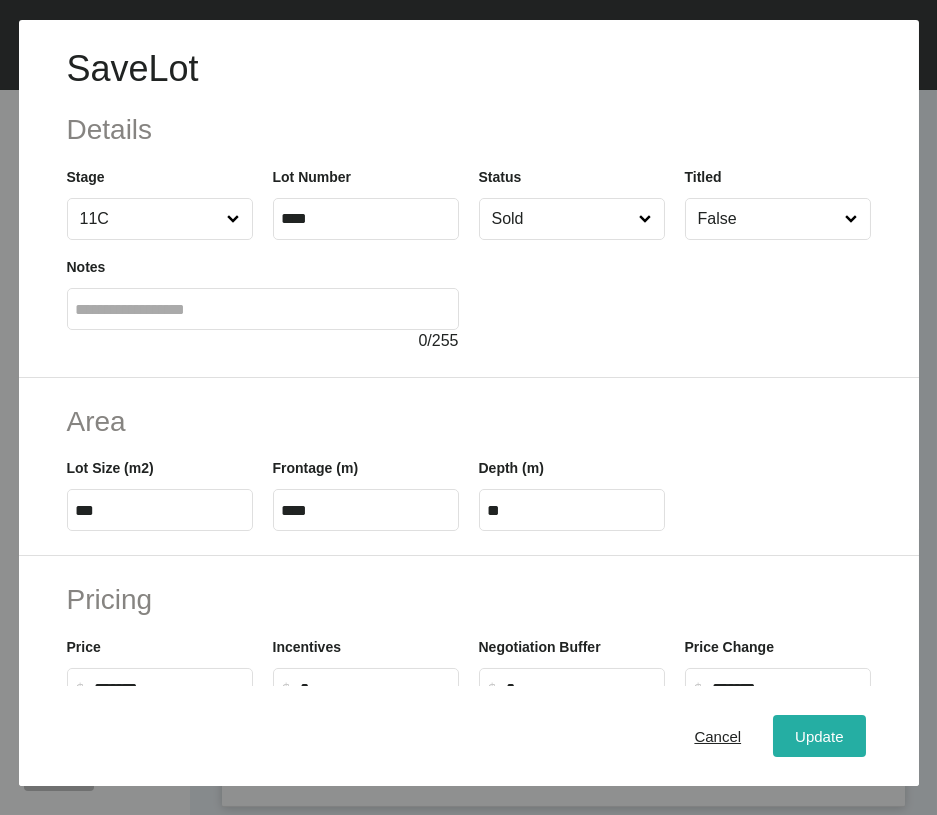 click on "Update" at bounding box center [819, 736] 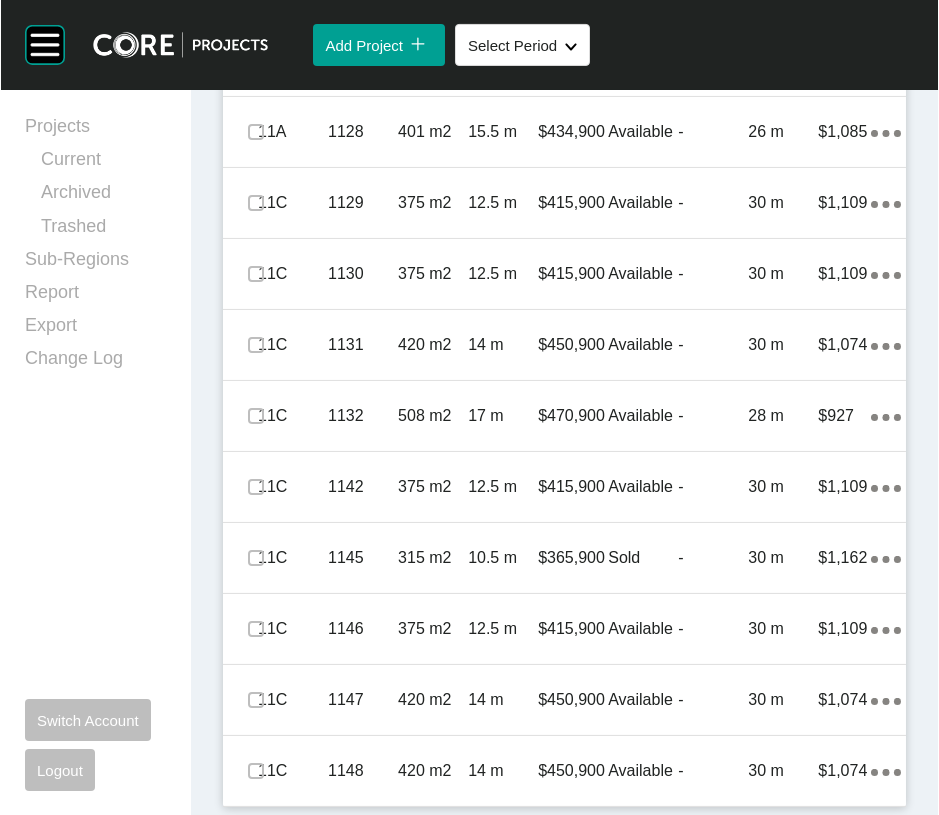 scroll, scrollTop: 4720, scrollLeft: 0, axis: vertical 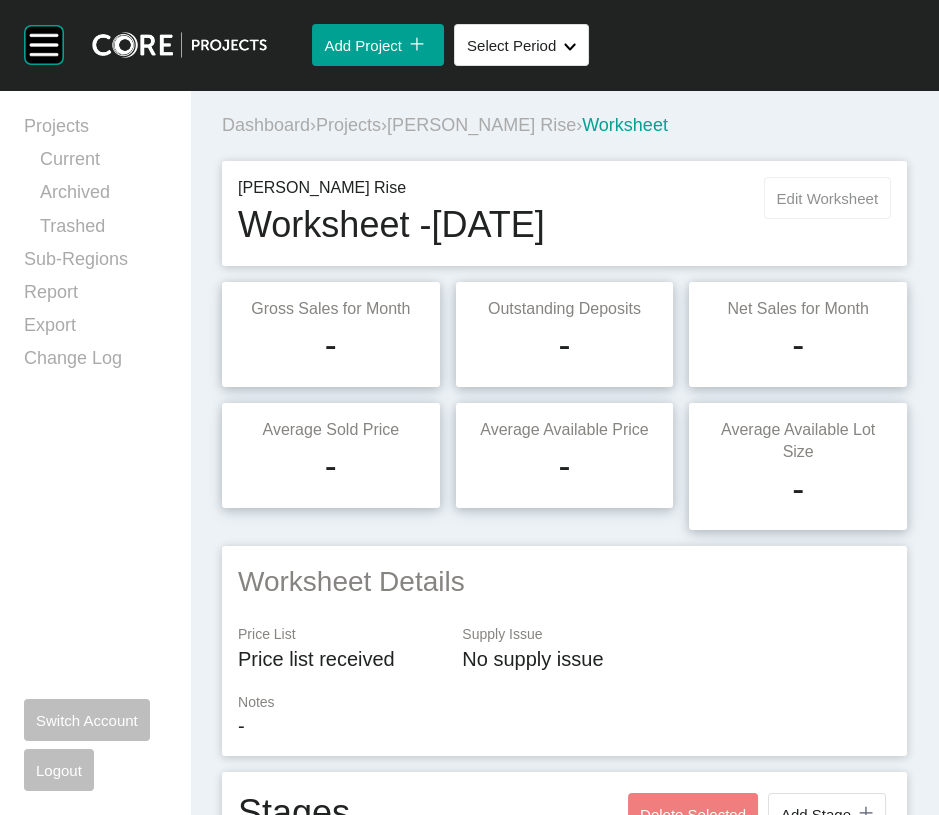 click on "Edit Worksheet" at bounding box center [827, 198] 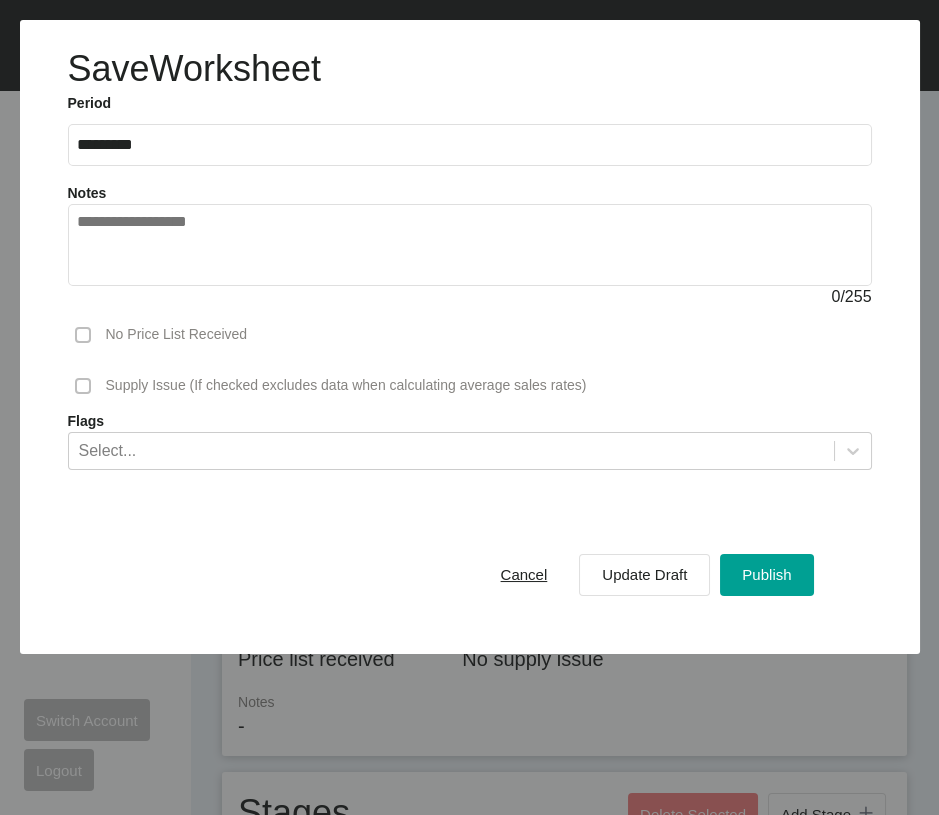 drag, startPoint x: 729, startPoint y: 697, endPoint x: 741, endPoint y: 651, distance: 47.539455 